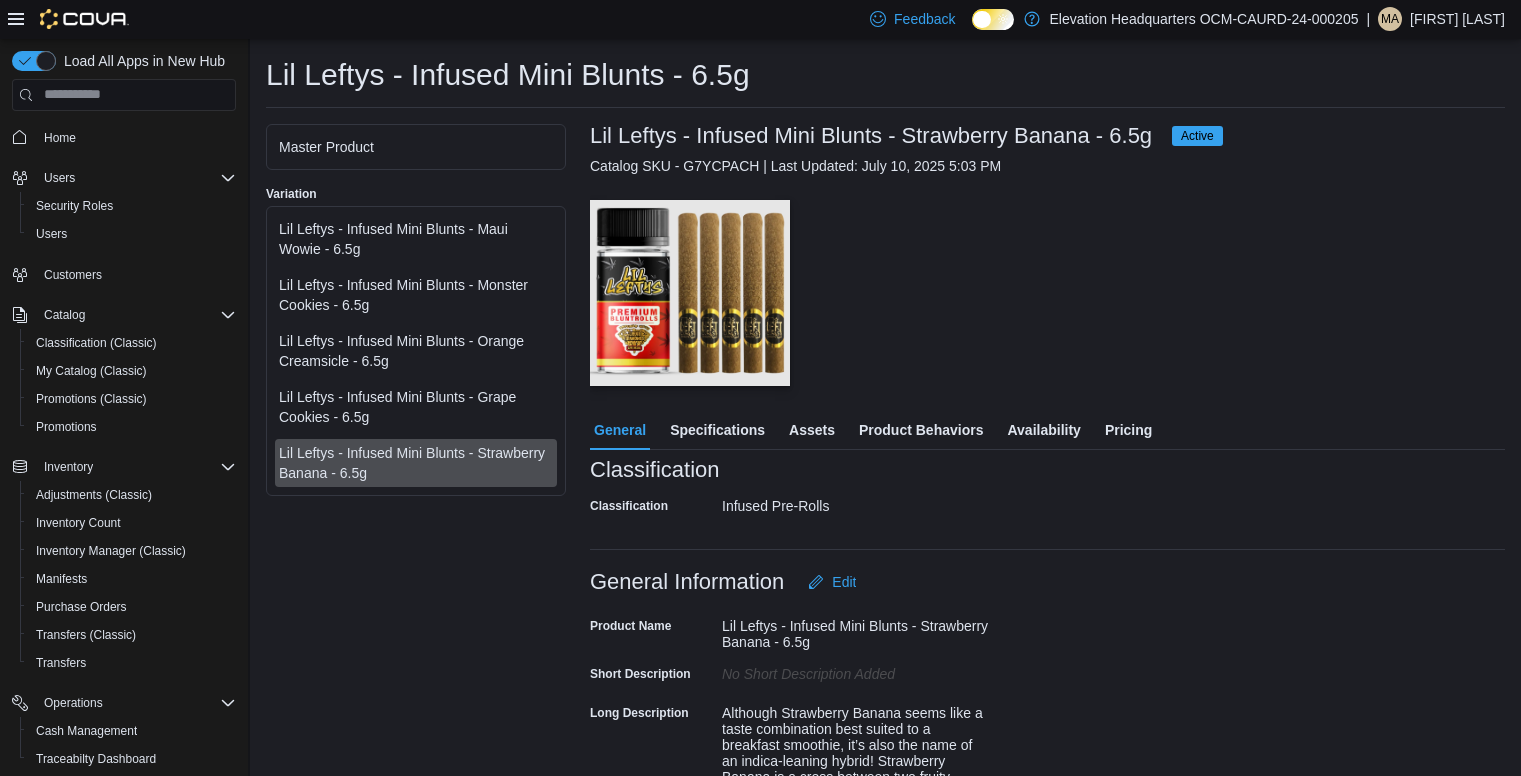 scroll, scrollTop: 0, scrollLeft: 0, axis: both 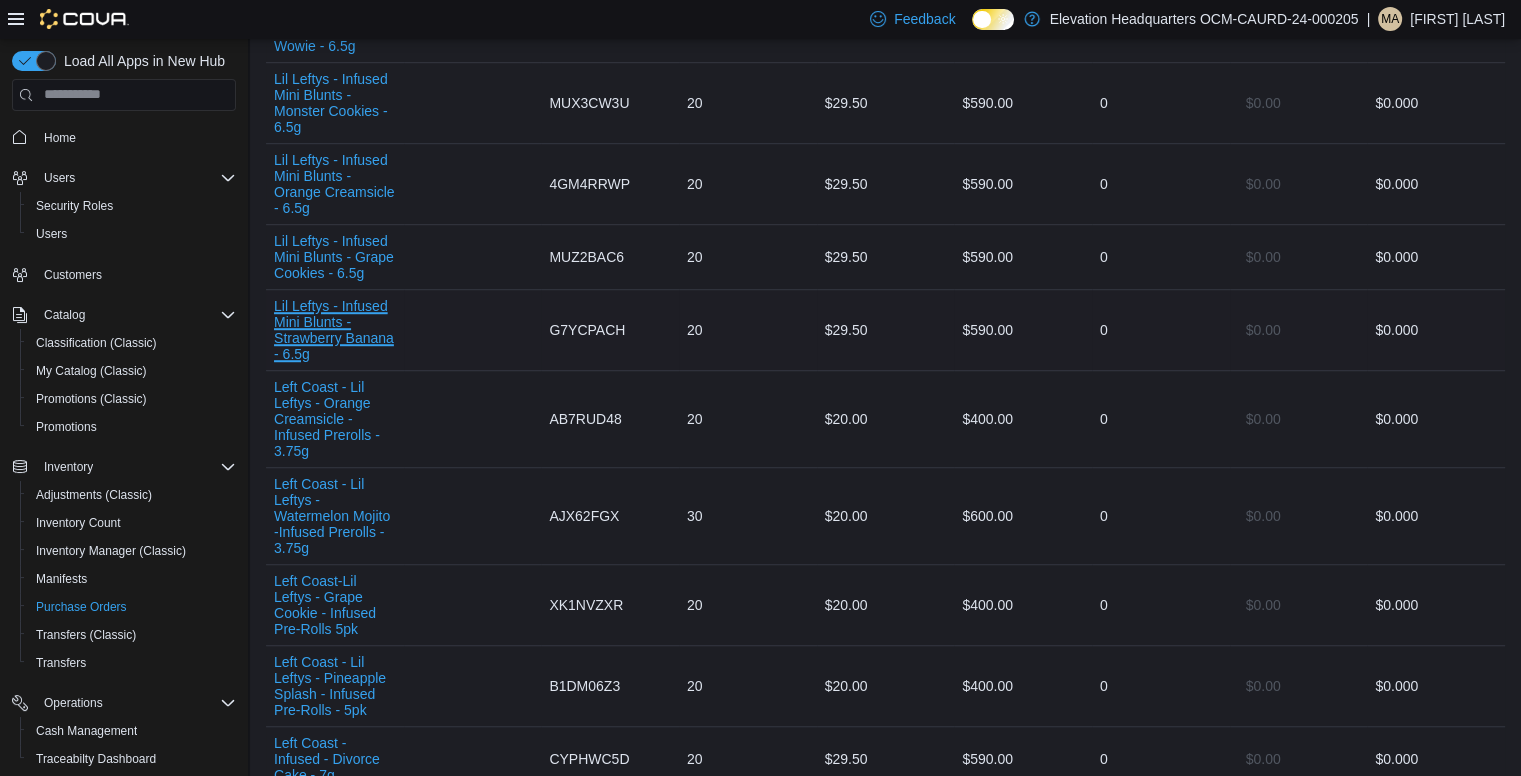 click on "Lil Leftys - Infused Mini Blunts - Strawberry Banana - 6.5g" at bounding box center (335, 330) 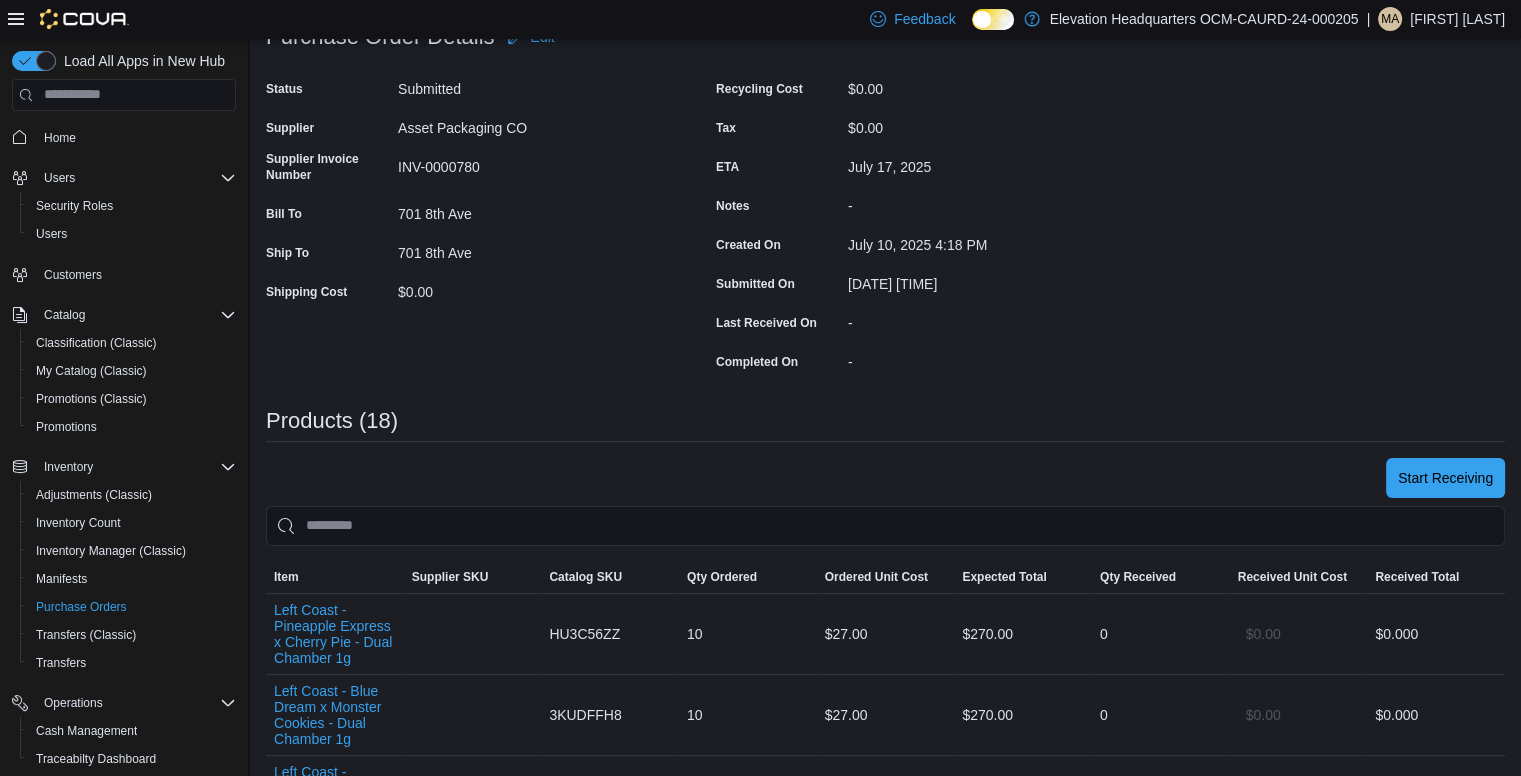 scroll, scrollTop: 0, scrollLeft: 0, axis: both 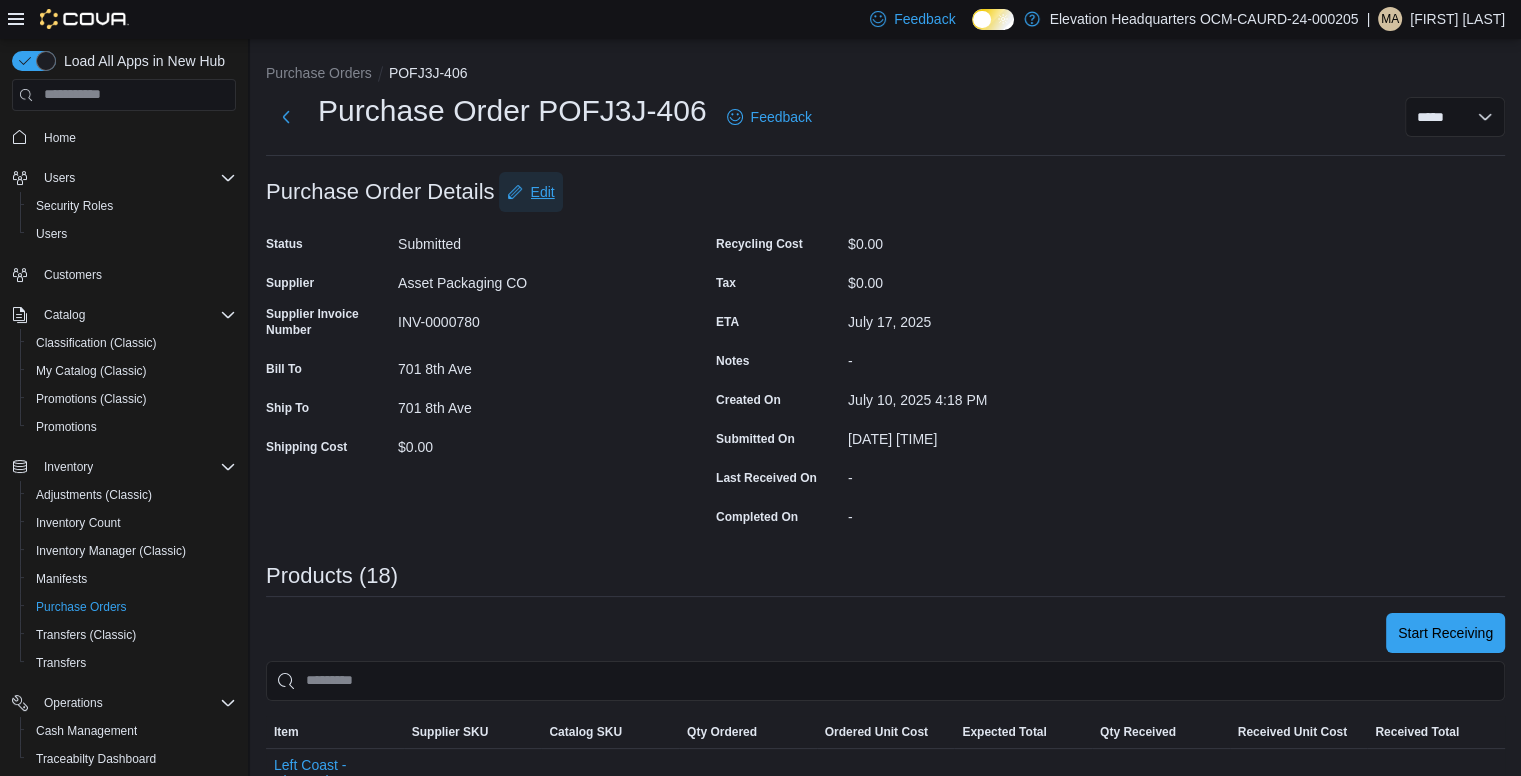 click on "Edit" at bounding box center (543, 192) 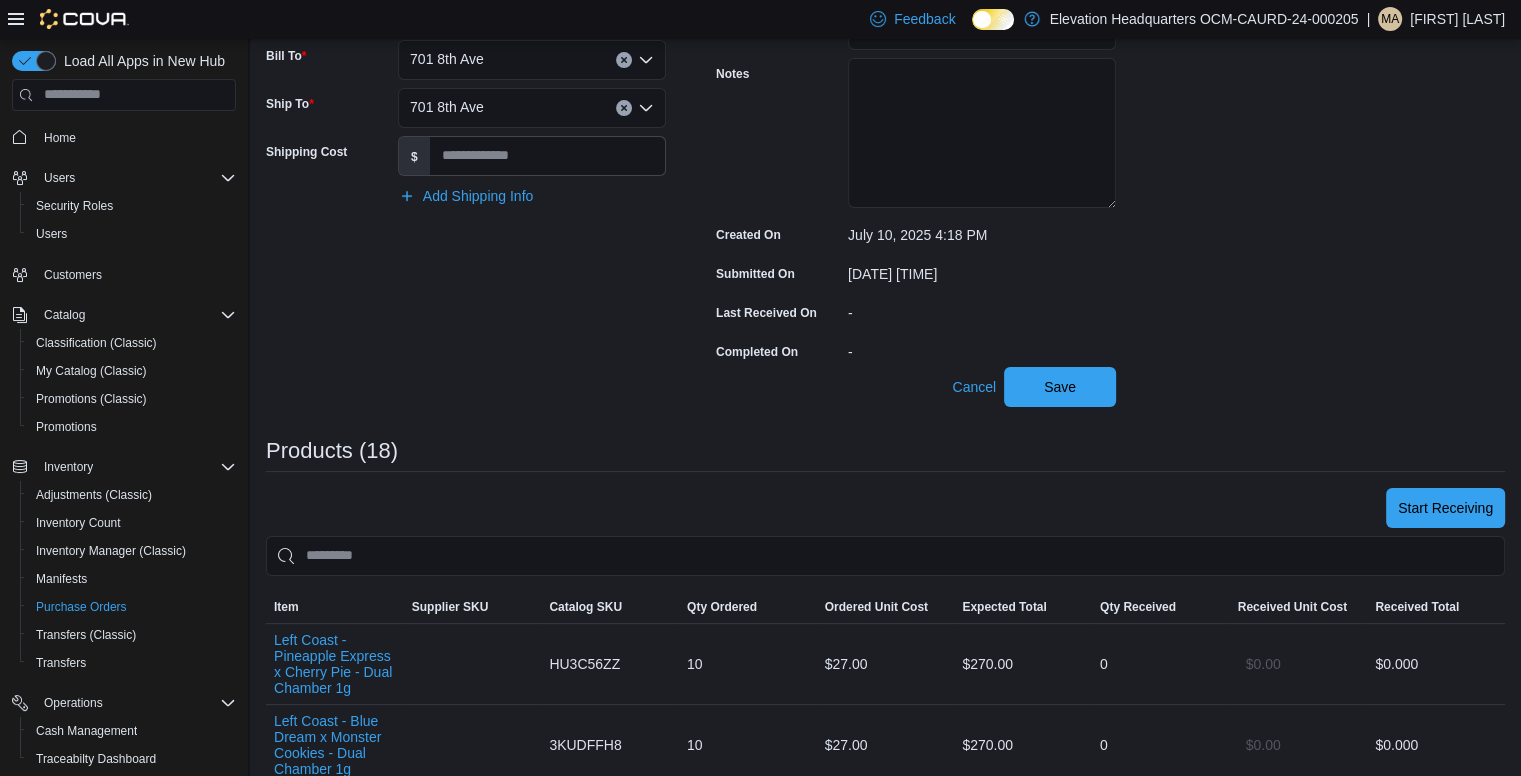 scroll, scrollTop: 100, scrollLeft: 0, axis: vertical 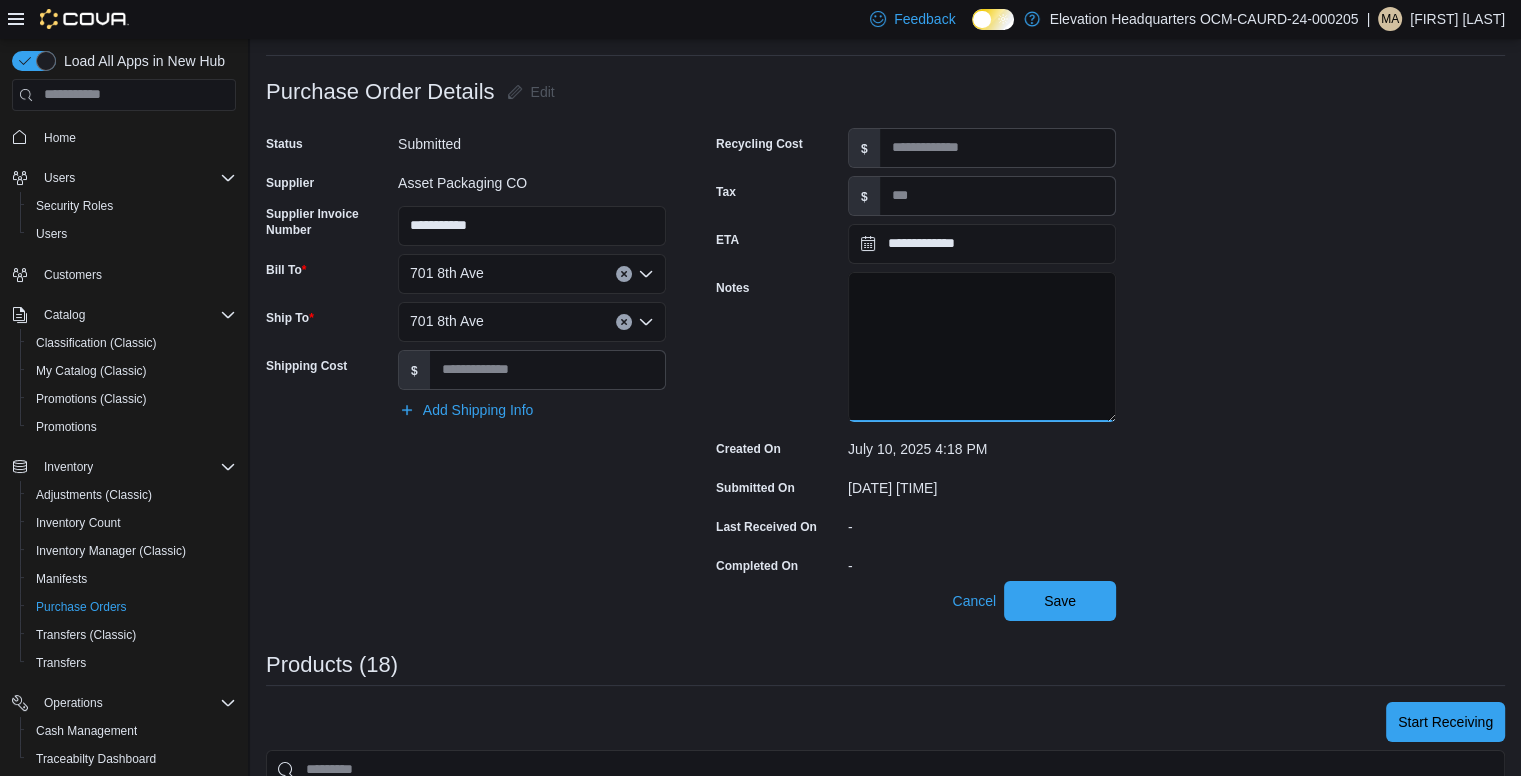 click on "Notes" at bounding box center [982, 347] 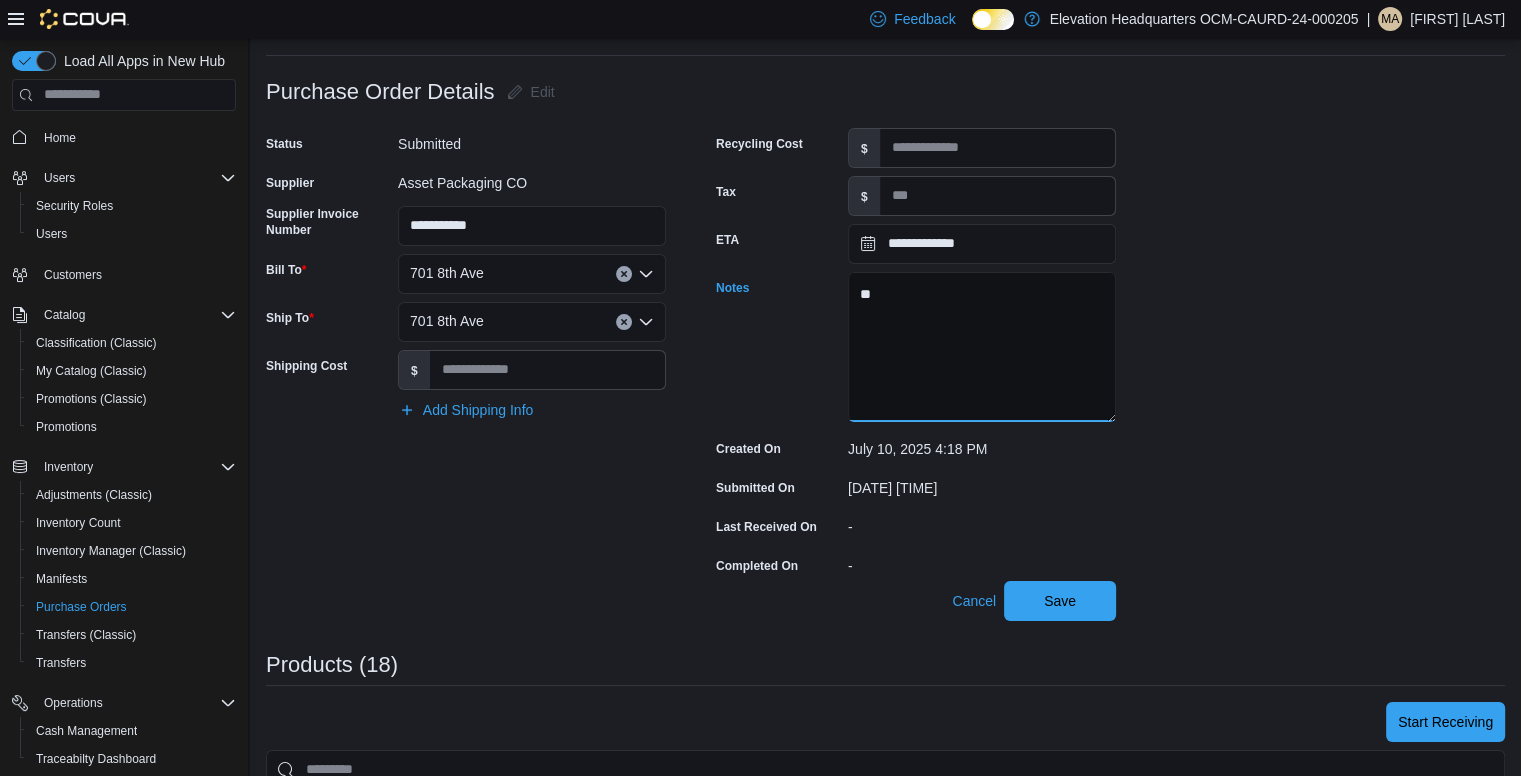 type on "*" 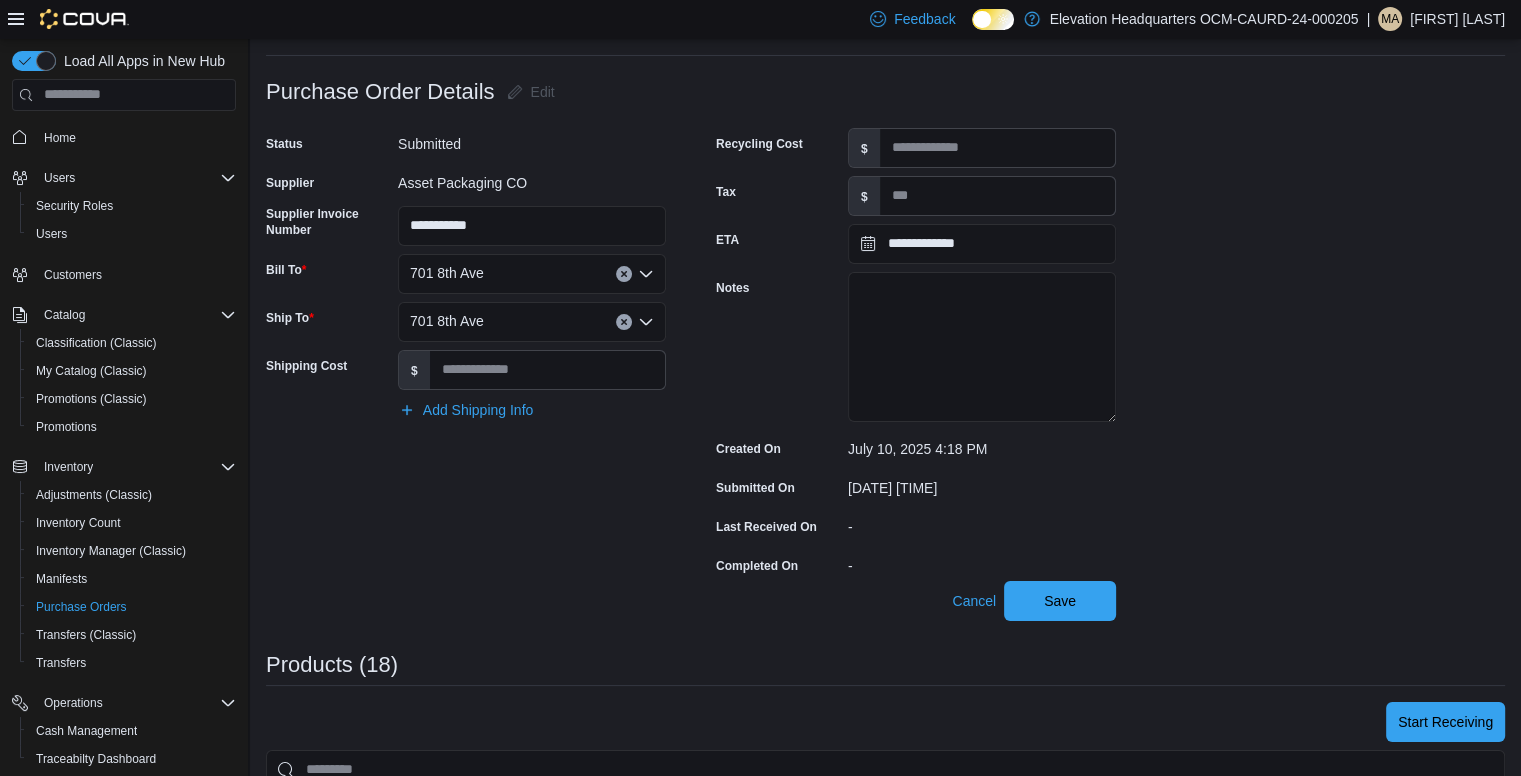 click on "**********" at bounding box center [885, 1287] 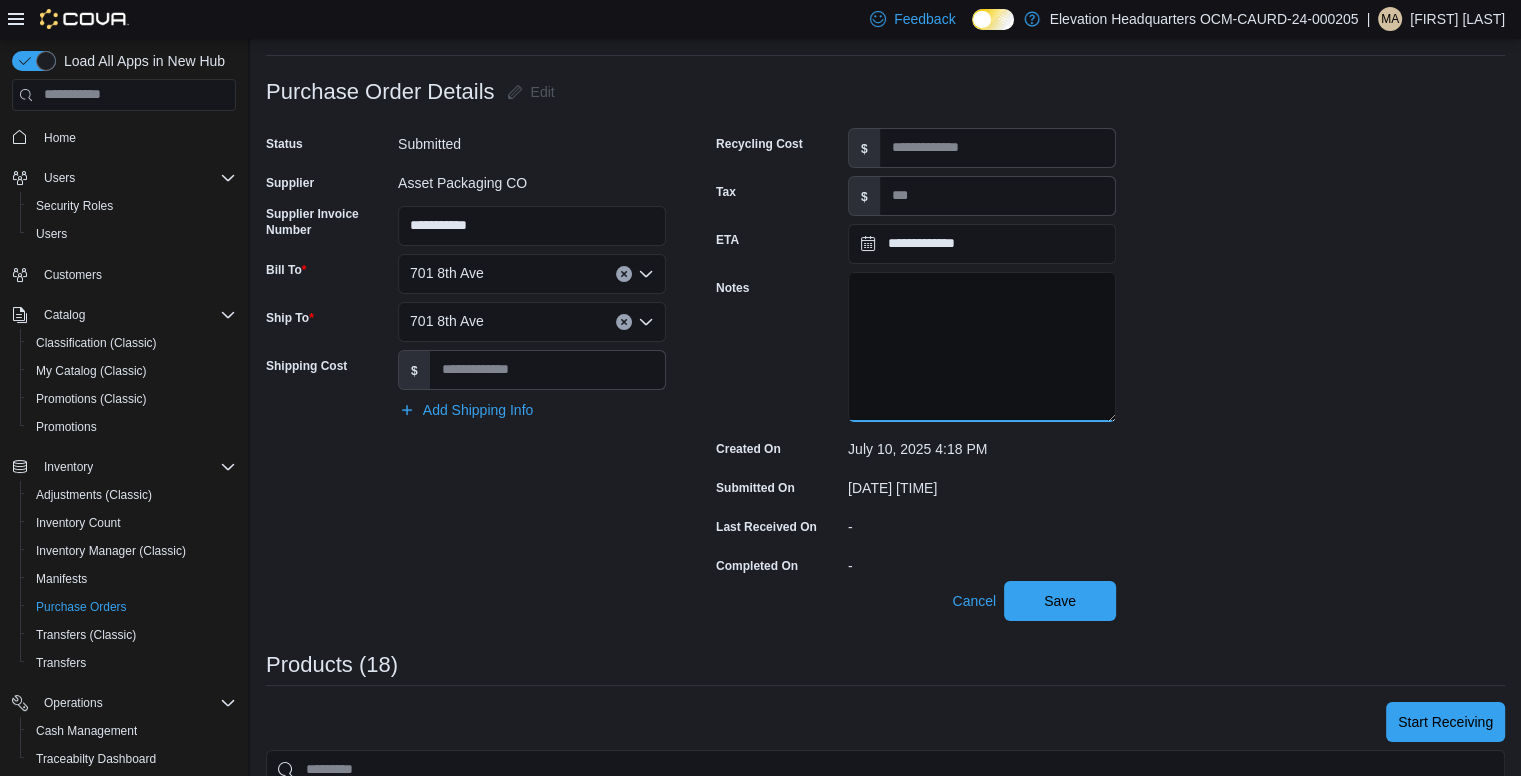 click on "Notes" at bounding box center [982, 347] 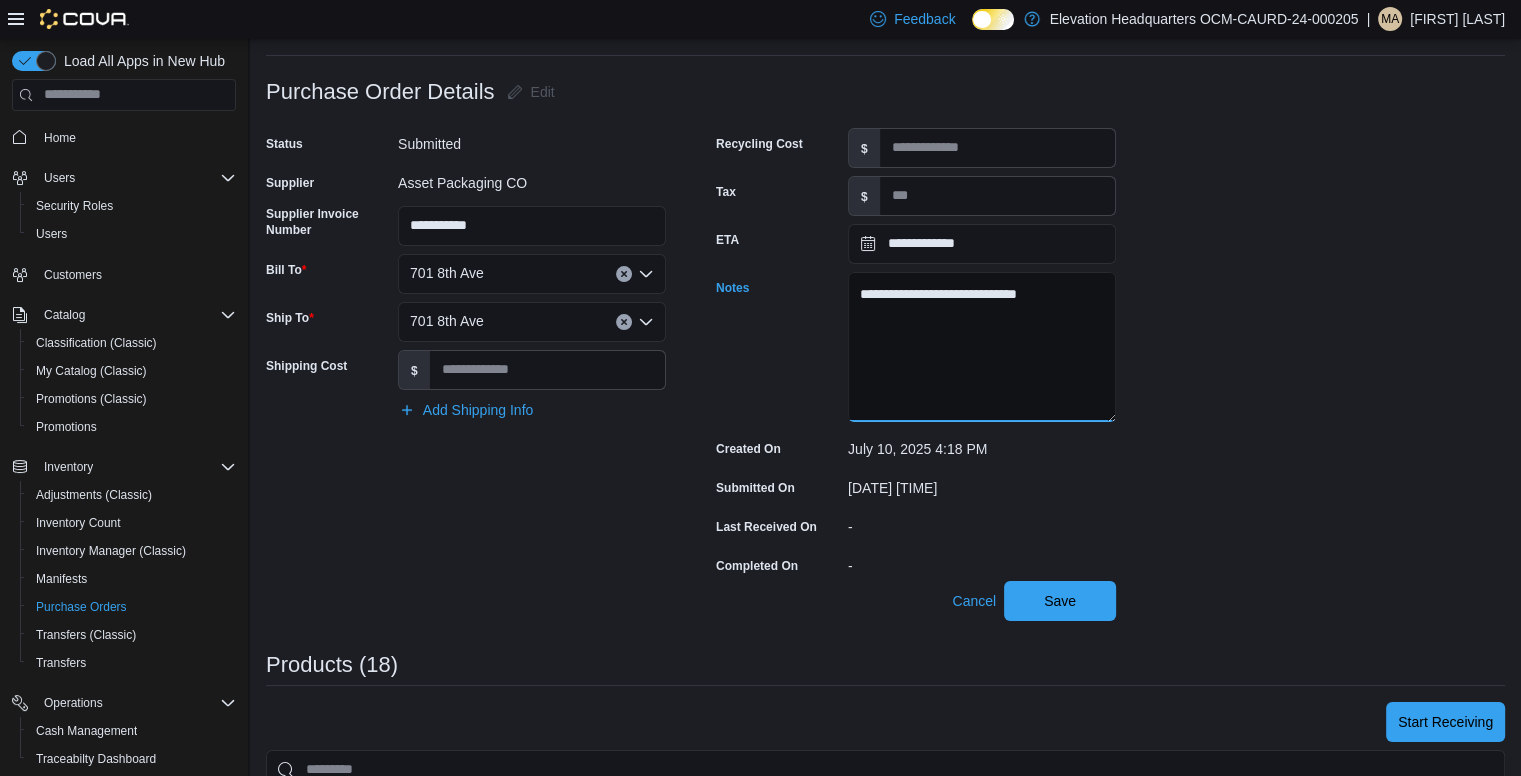 click on "**********" at bounding box center (982, 347) 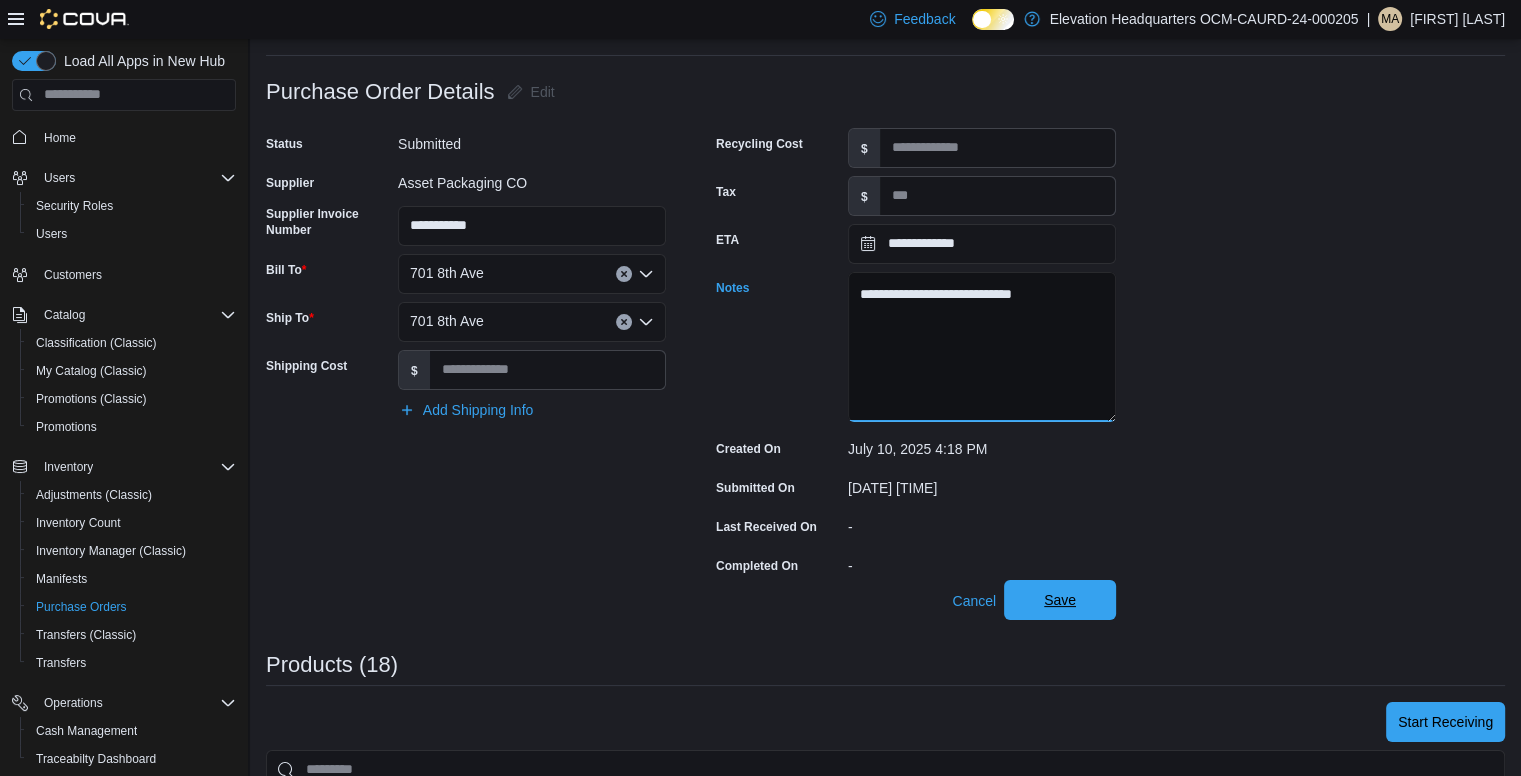 type on "**********" 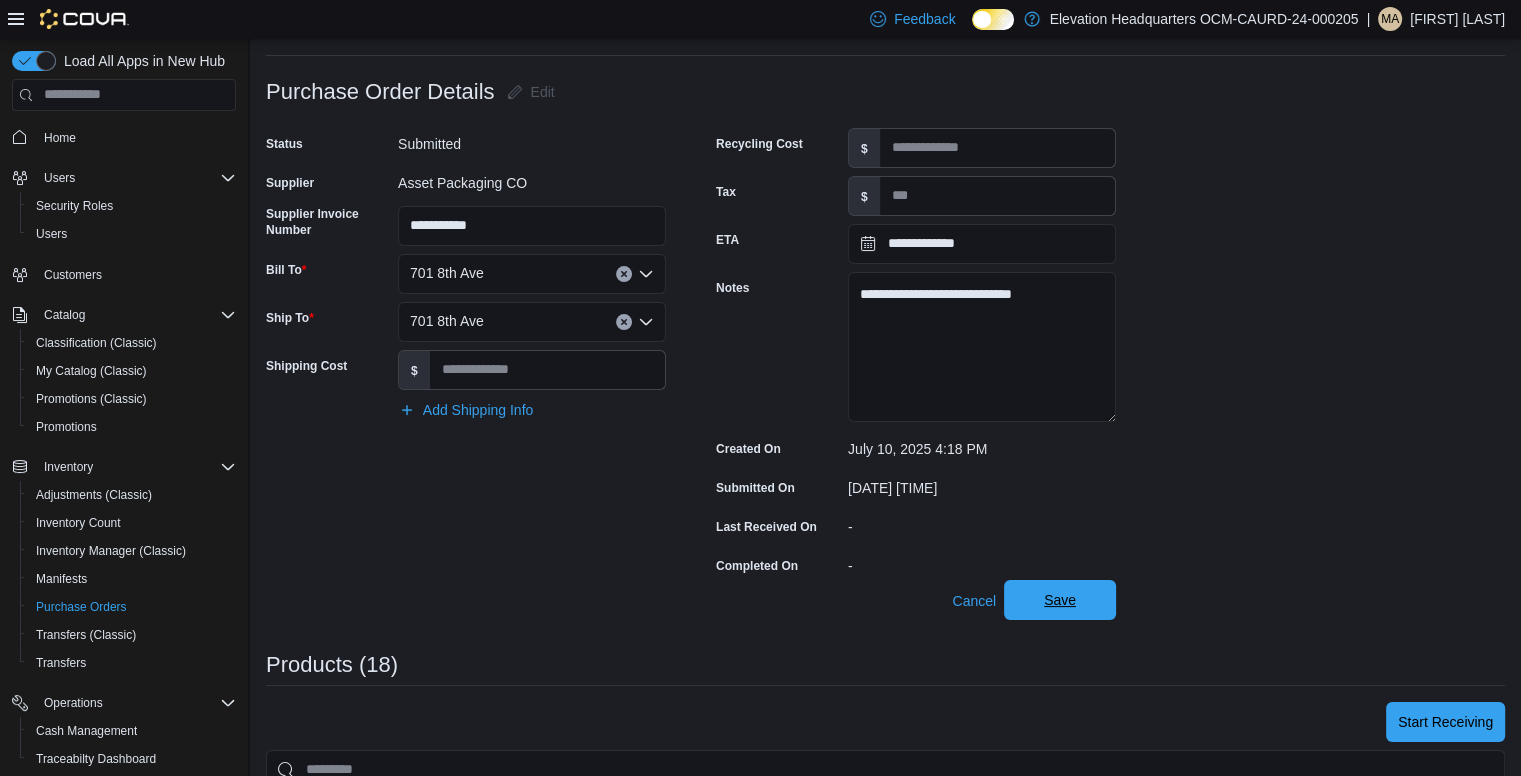 click on "Save" at bounding box center (1060, 600) 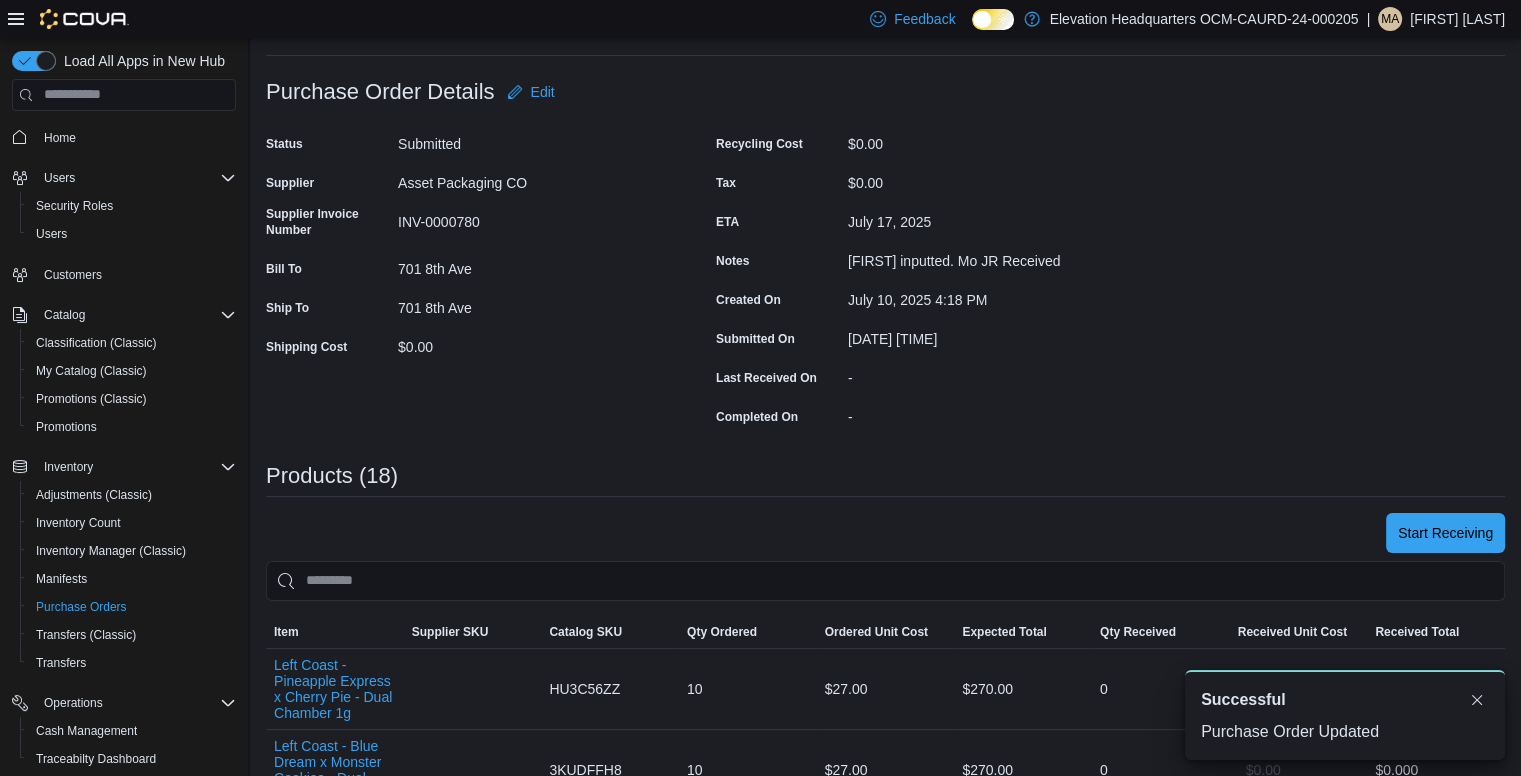 scroll, scrollTop: 0, scrollLeft: 0, axis: both 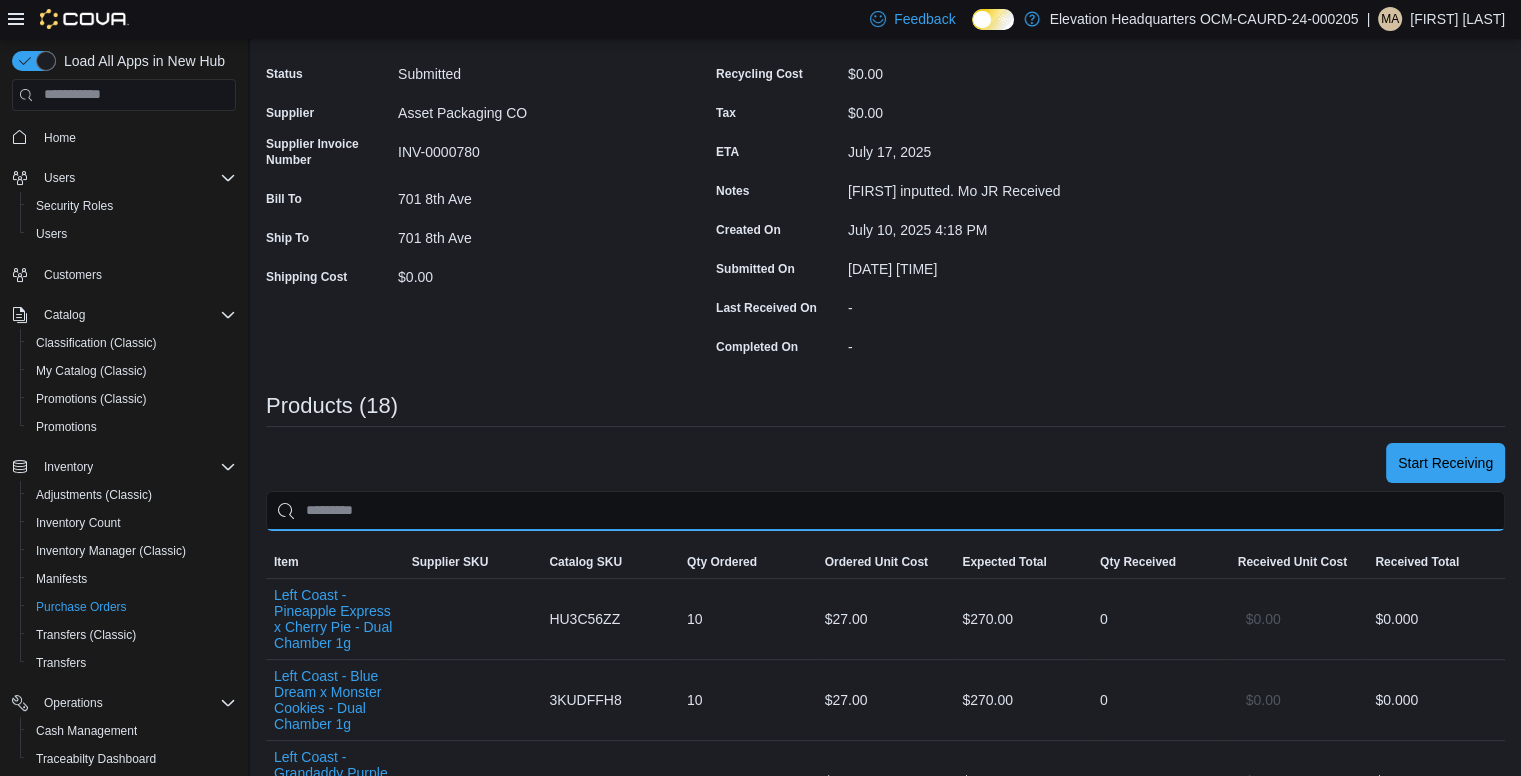click at bounding box center [885, 511] 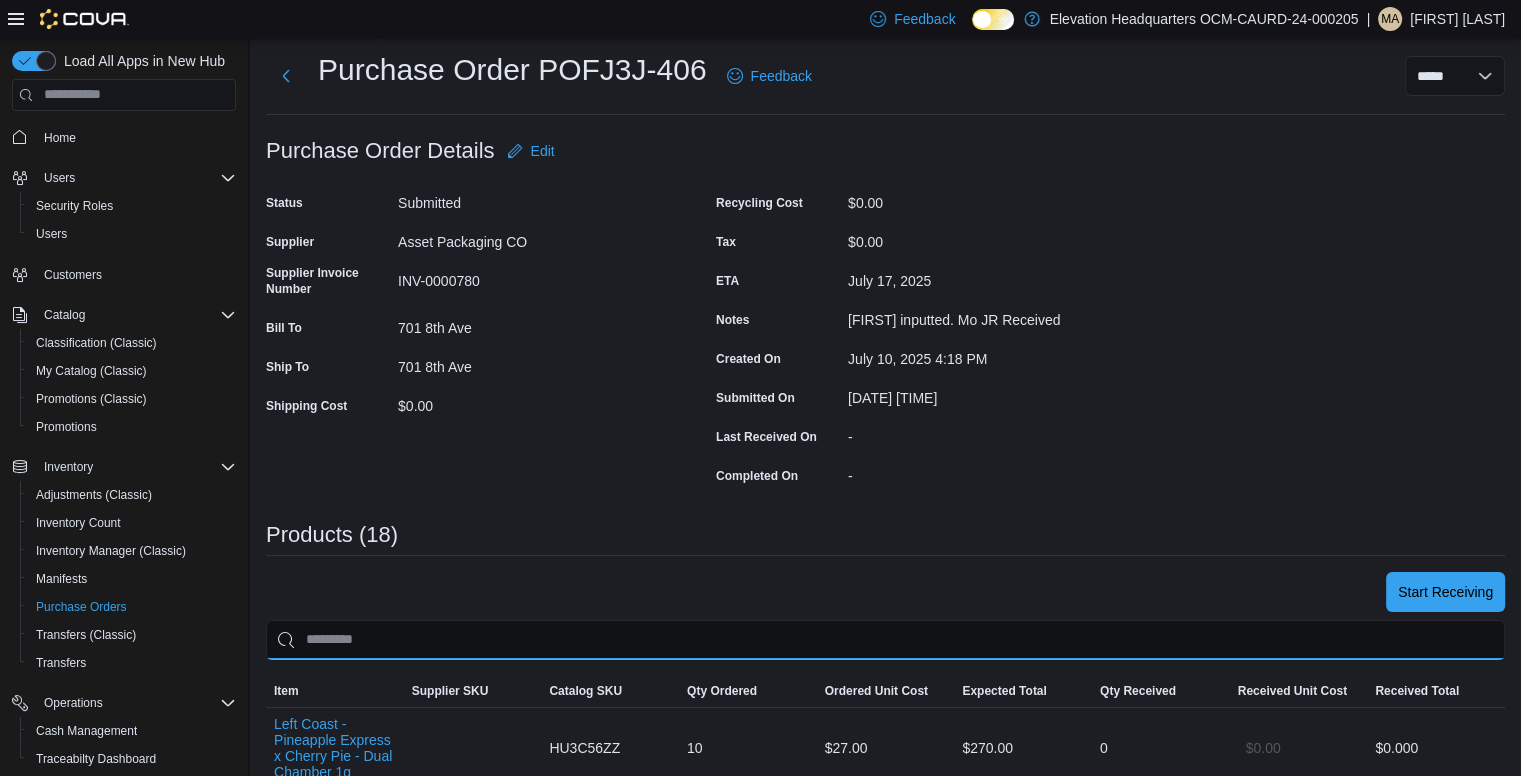 scroll, scrollTop: 0, scrollLeft: 0, axis: both 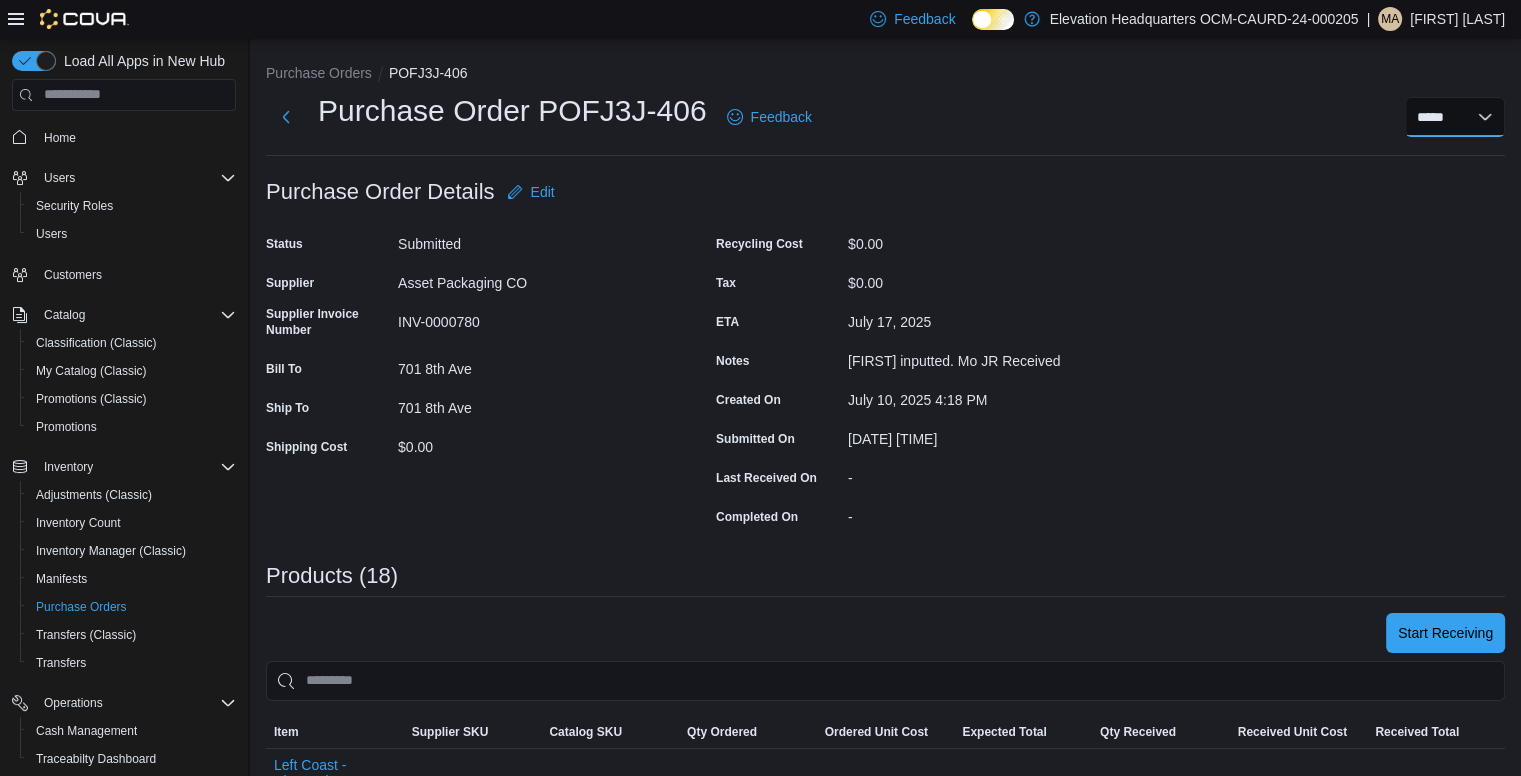 click on "***** ***** ******" at bounding box center [1455, 117] 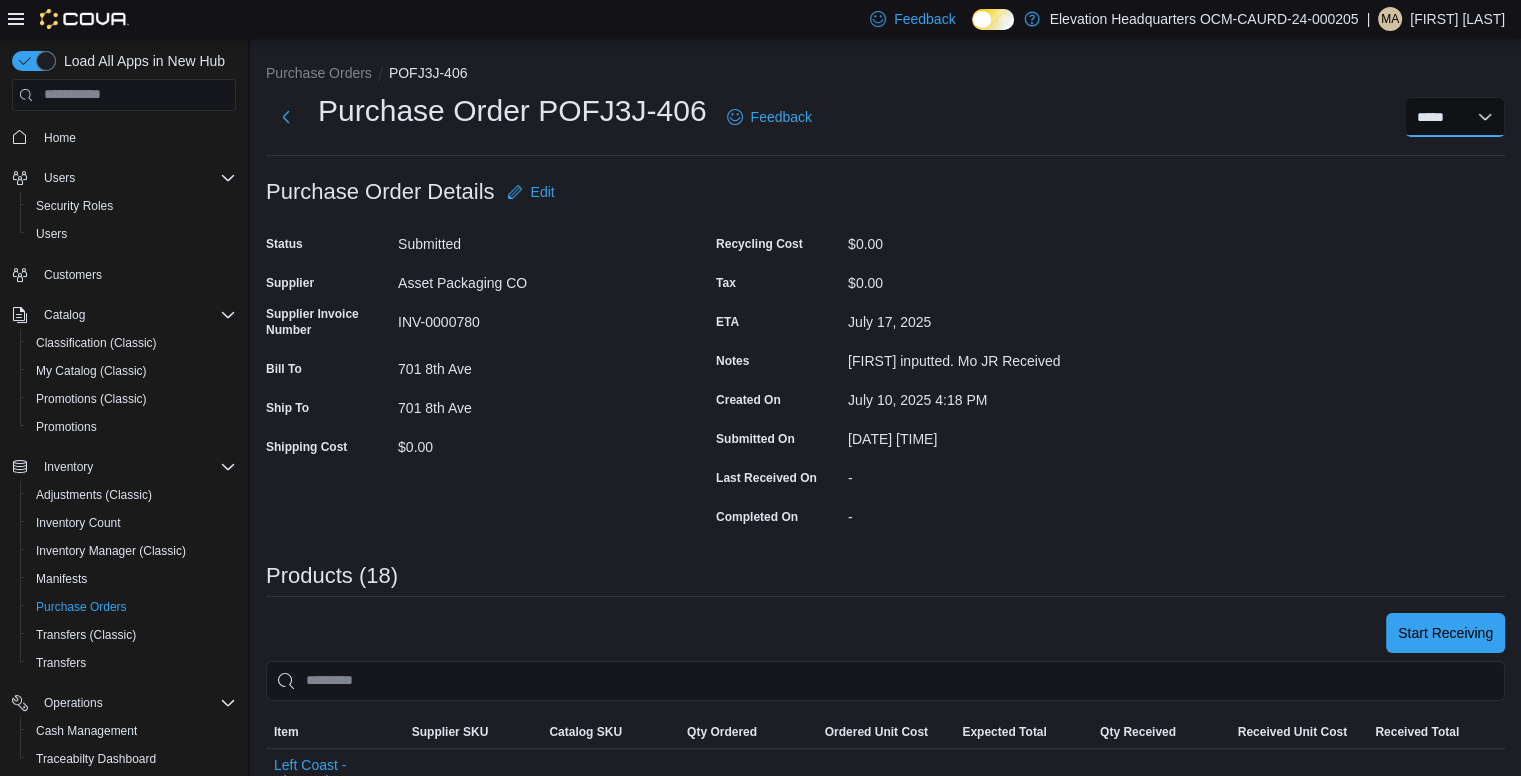 click on "***** ***** ******" at bounding box center (1455, 117) 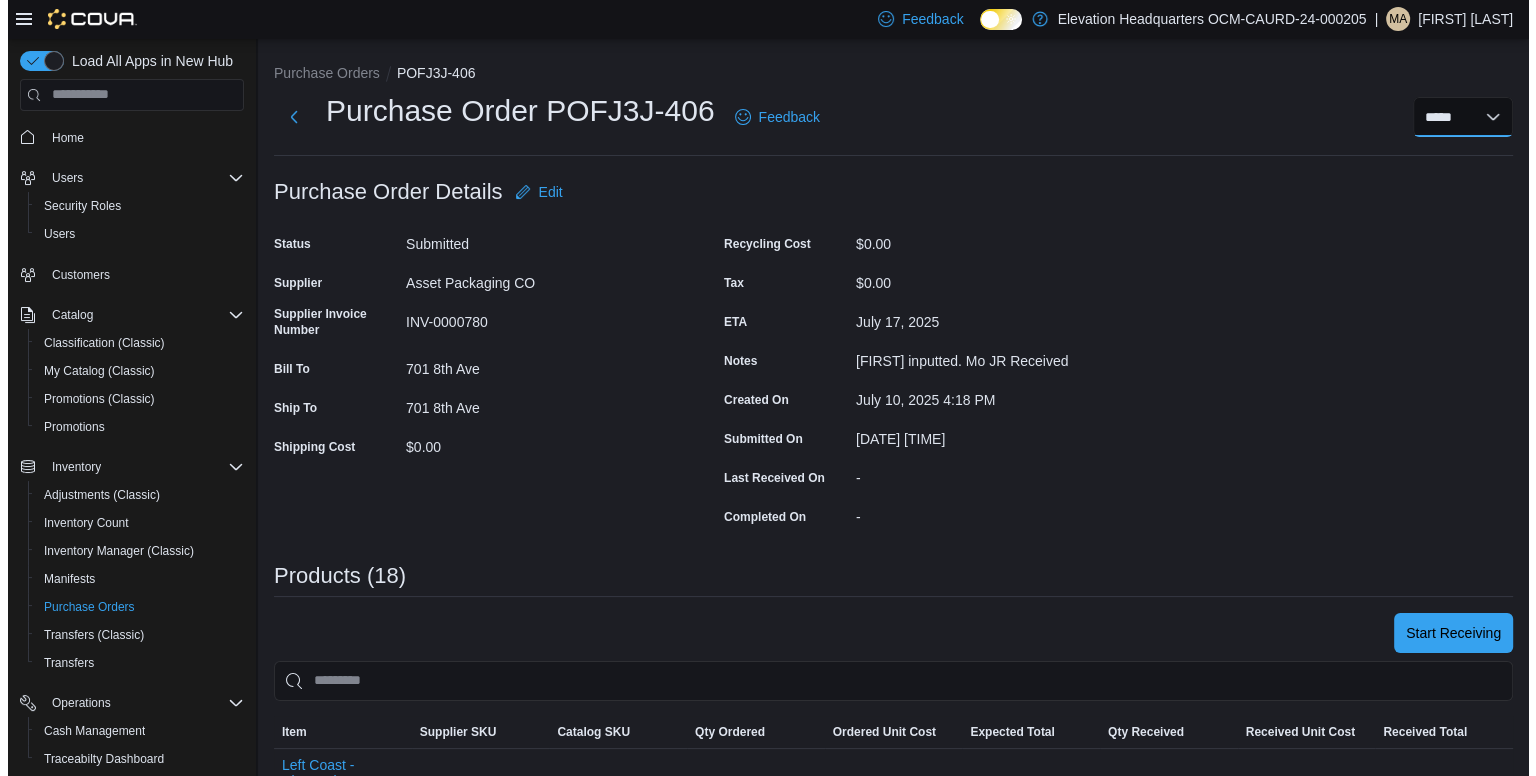 scroll, scrollTop: 0, scrollLeft: 0, axis: both 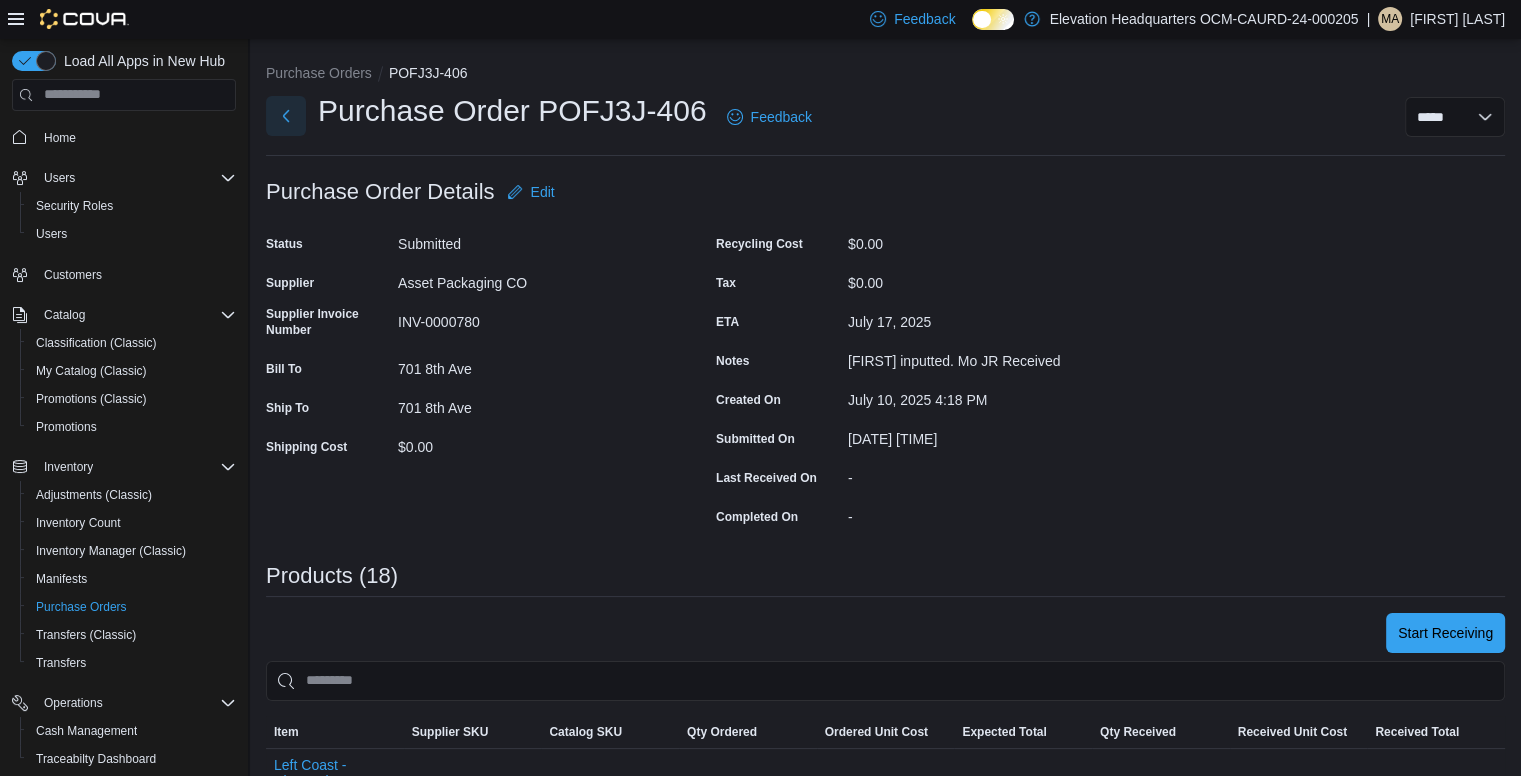 click at bounding box center [286, 116] 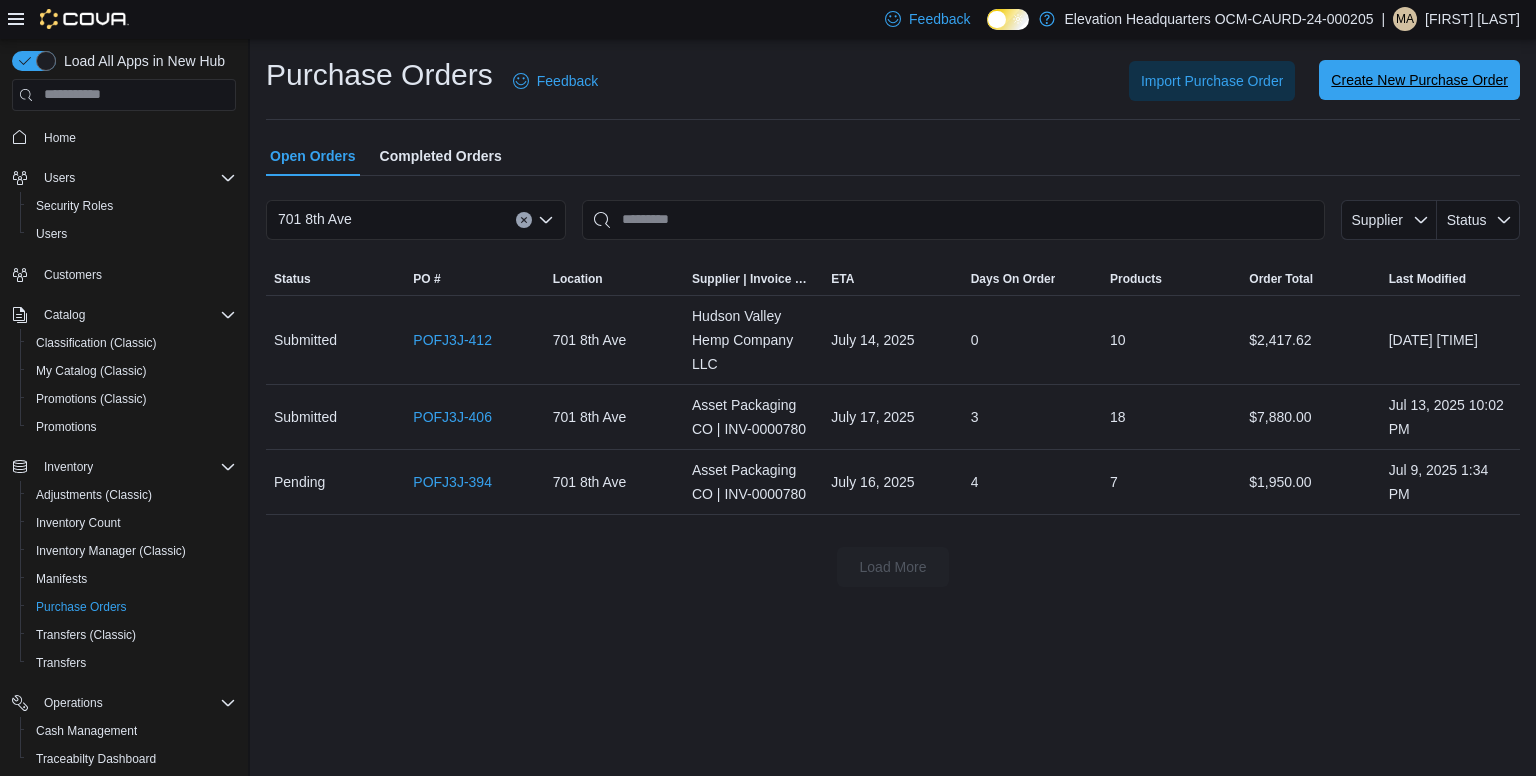 click on "Create New Purchase Order" at bounding box center [1419, 80] 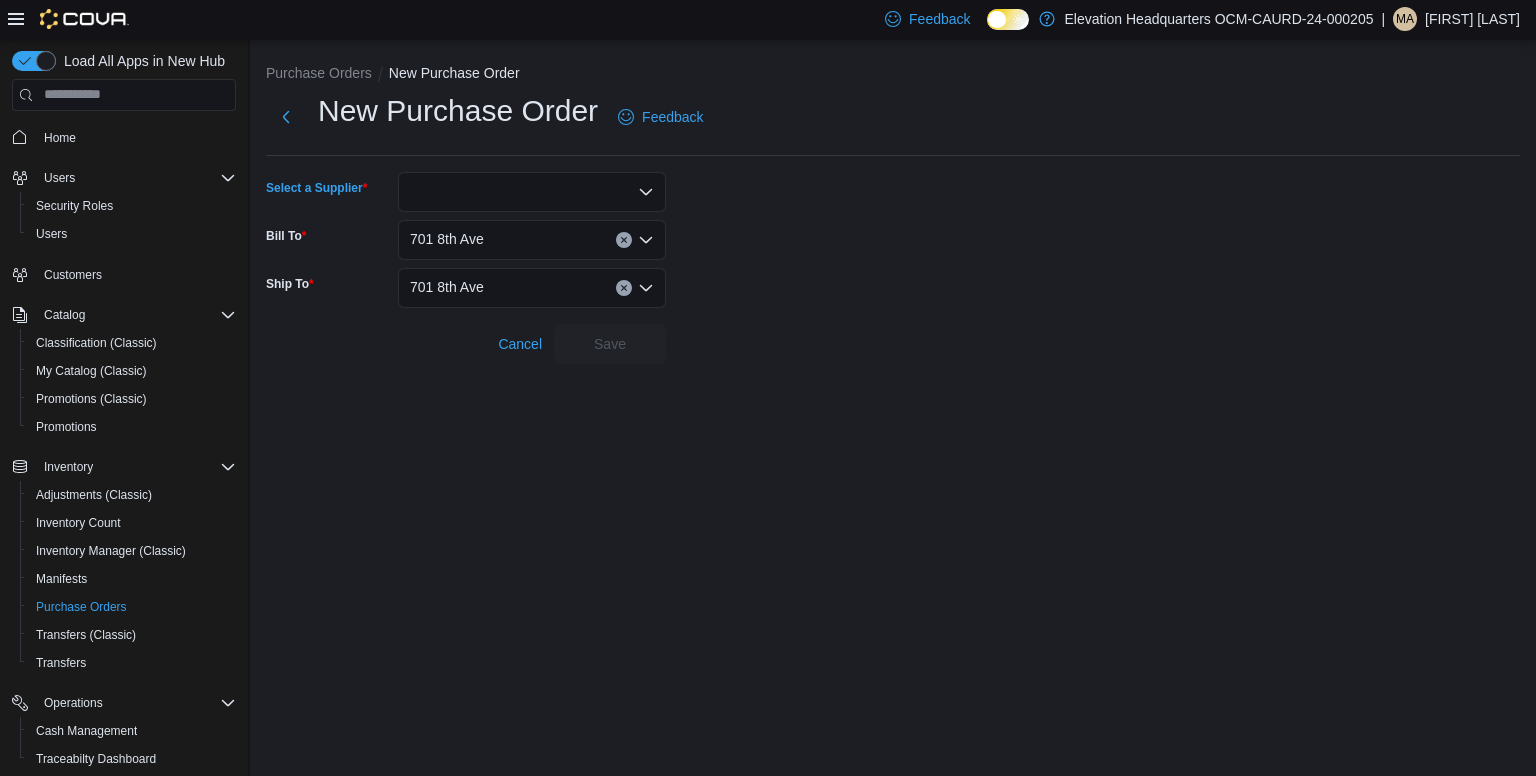 click at bounding box center [532, 192] 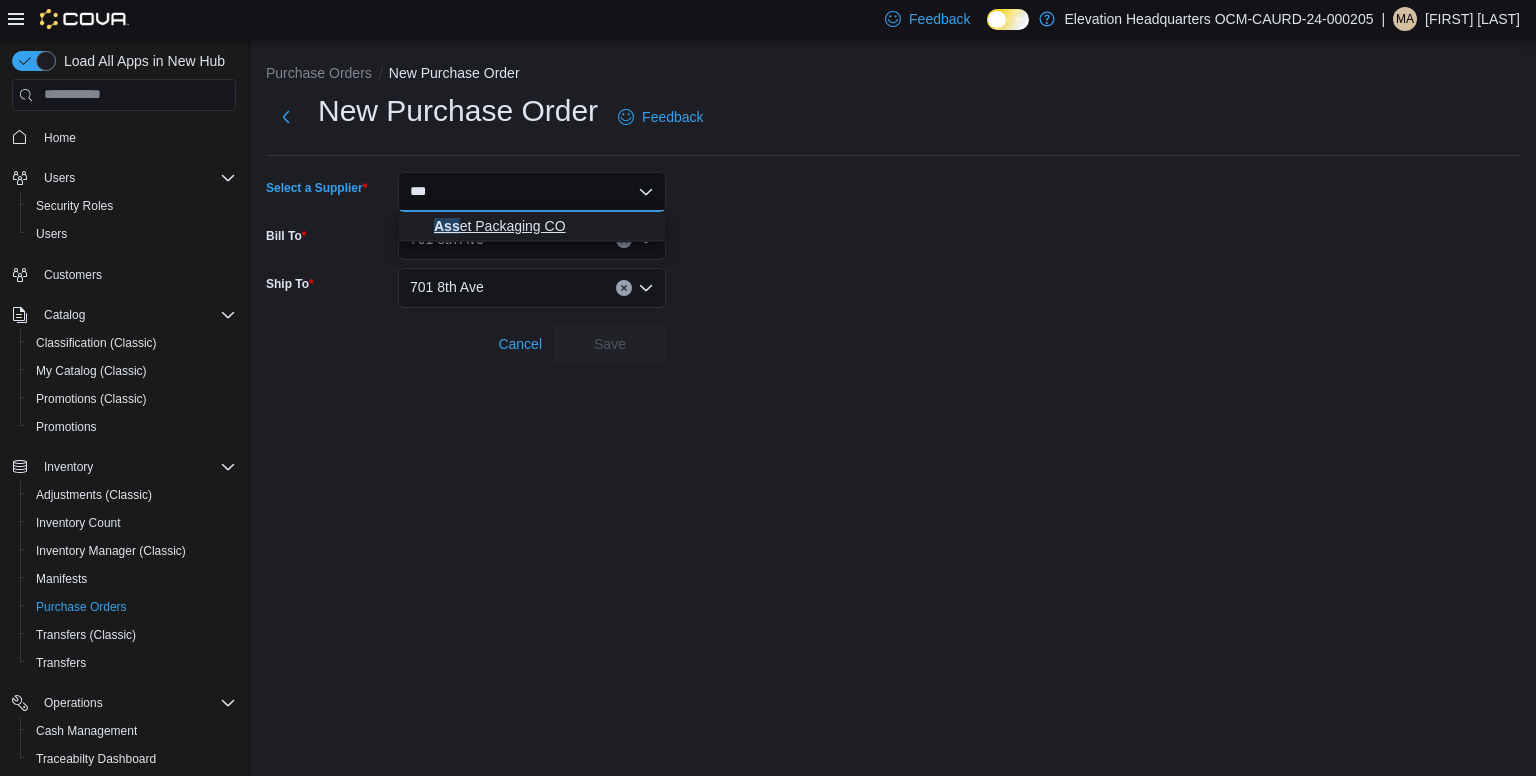 type on "***" 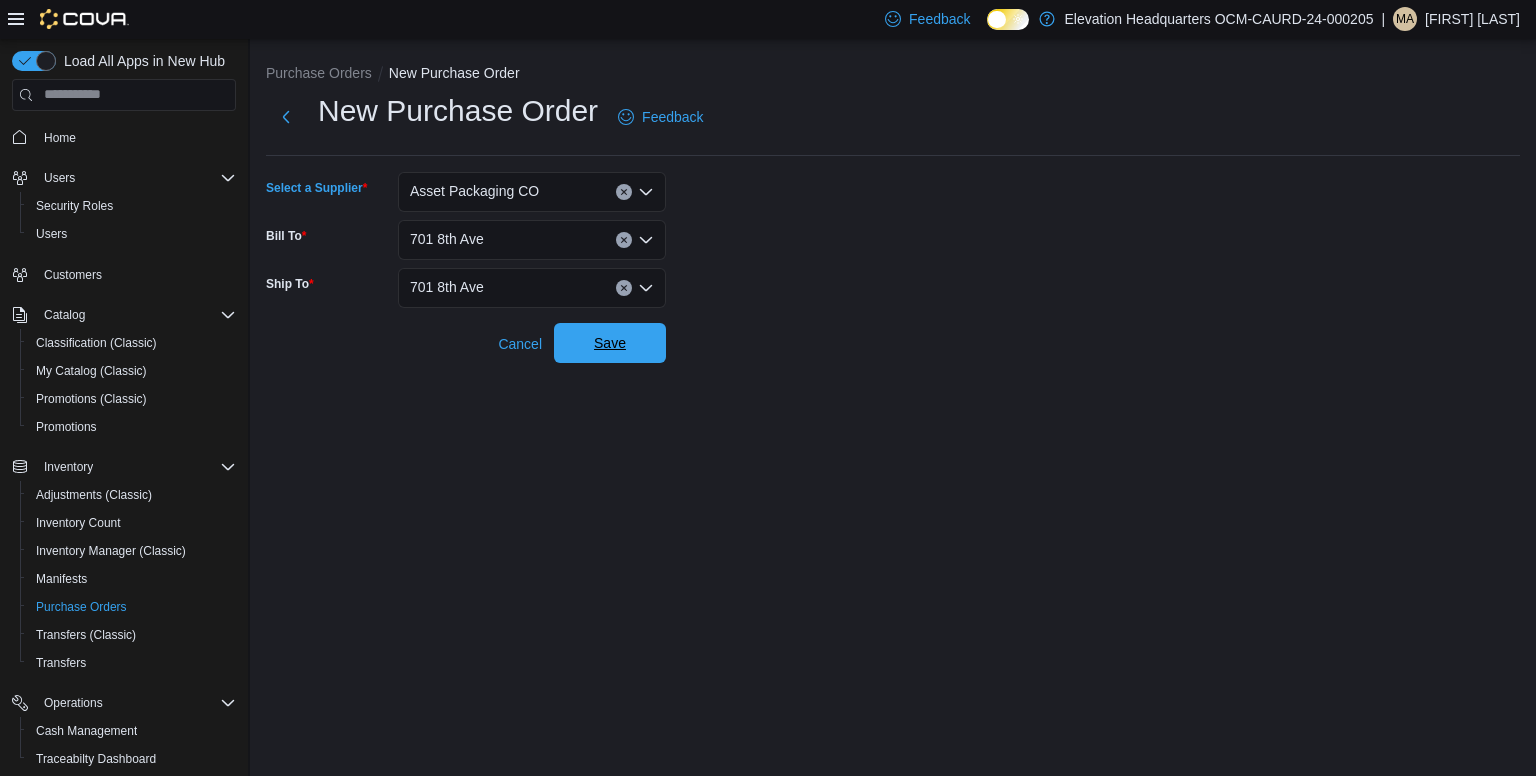 click on "Save" at bounding box center [610, 343] 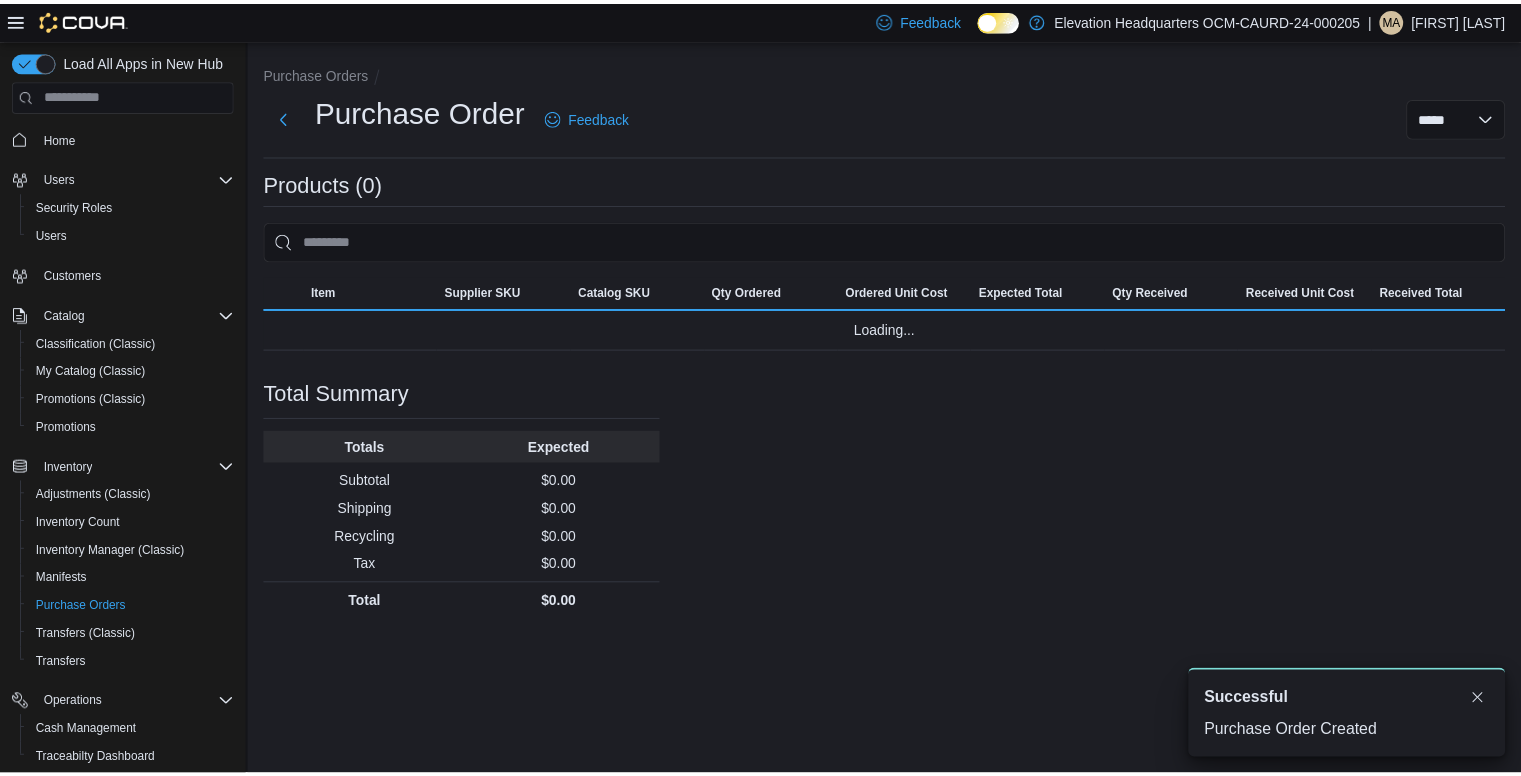 scroll, scrollTop: 0, scrollLeft: 0, axis: both 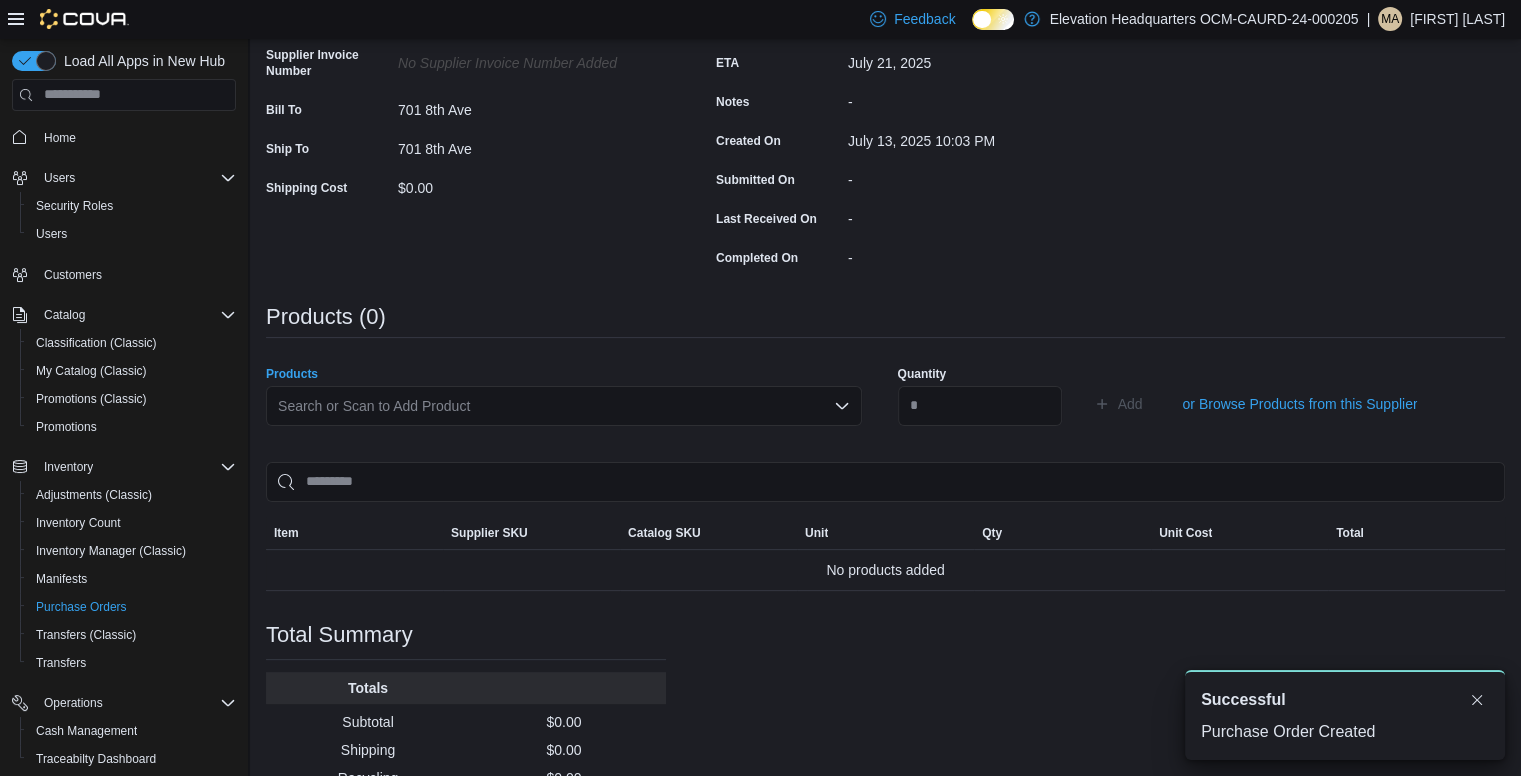 click on "Search or Scan to Add Product" at bounding box center (564, 406) 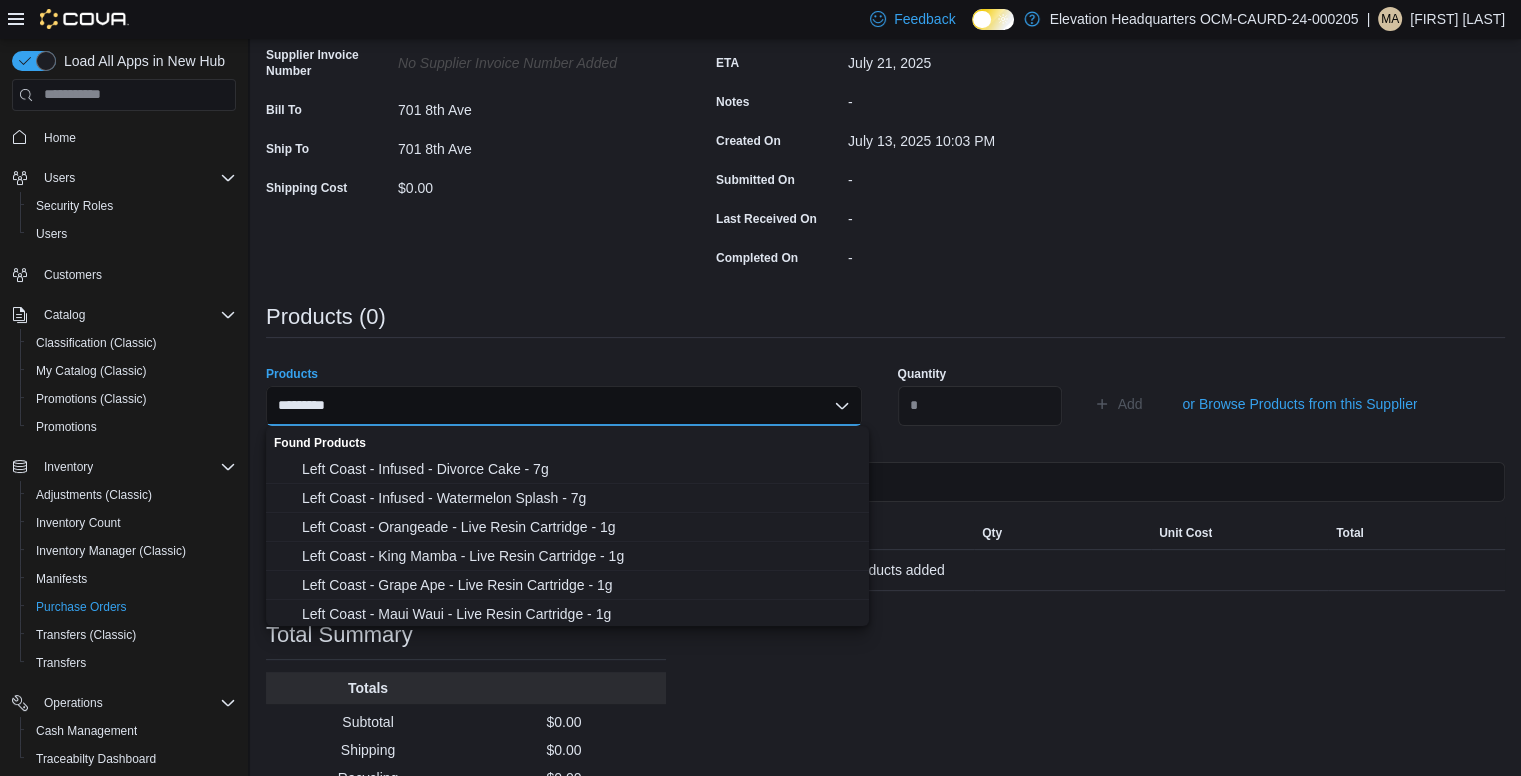 click on "********* Combo box. Selected. left pine. Selected. Combo box input. Search or Scan to Add Product. Type some text or, to display a list of choices, press Down Arrow. To exit the list of choices, press Escape." at bounding box center [564, 406] 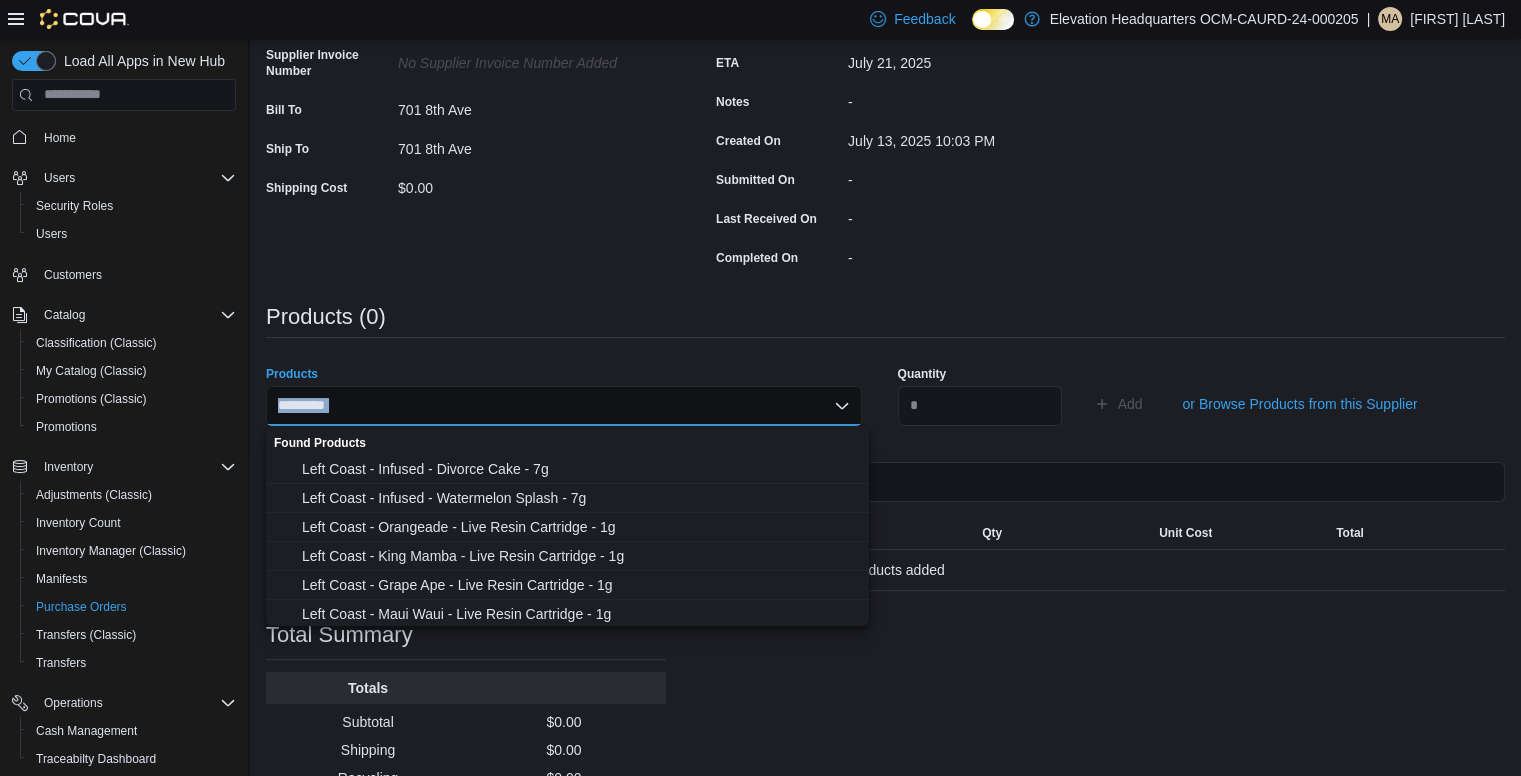 click on "********* Combo box. Selected. left pine. Selected. Combo box input. Search or Scan to Add Product. Type some text or, to display a list of choices, press Down Arrow. To exit the list of choices, press Escape." at bounding box center (564, 406) 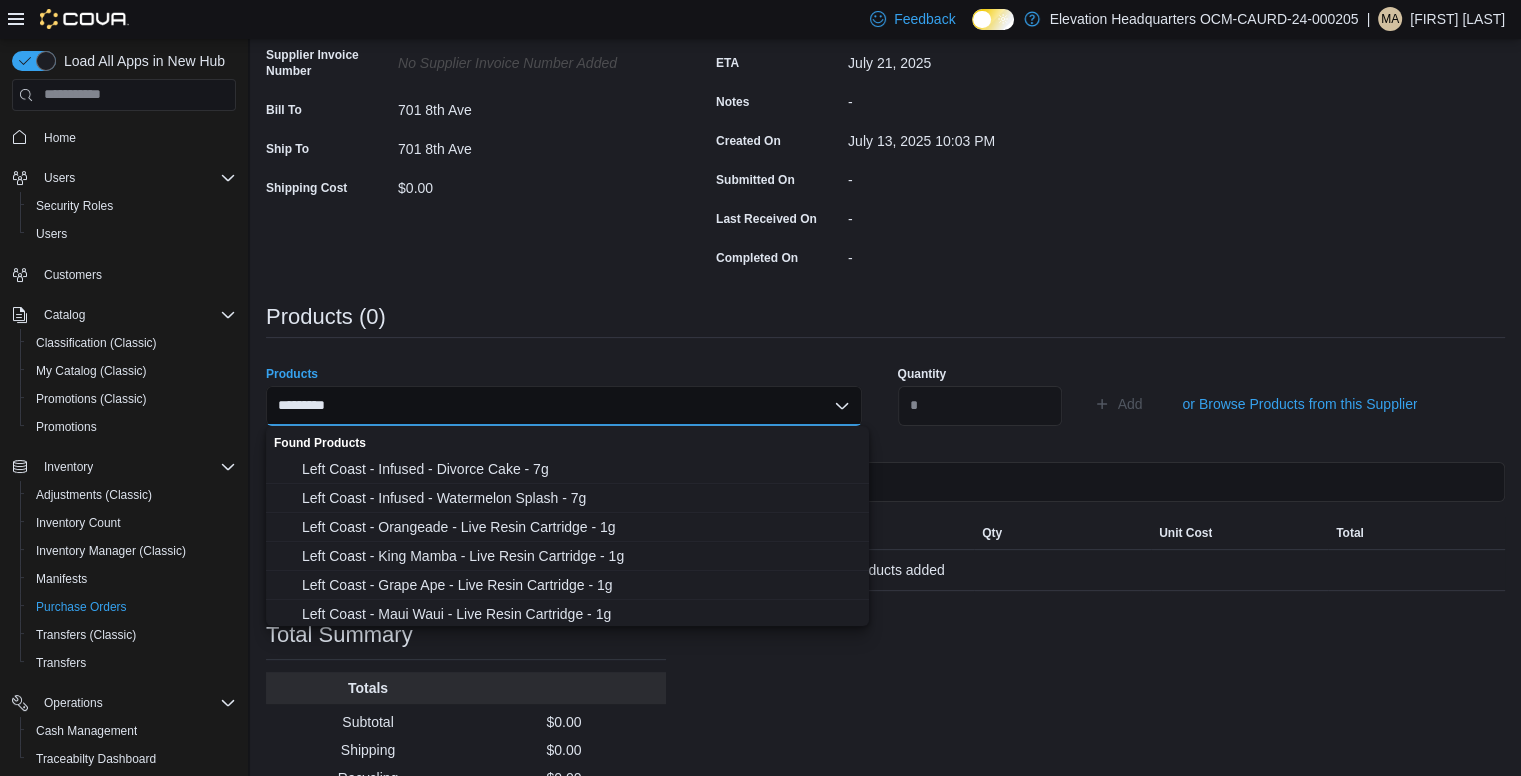 click on "********* Combo box. Selected. left pine. Selected. Combo box input. Search or Scan to Add Product. Type some text or, to display a list of choices, press Down Arrow. To exit the list of choices, press Escape." at bounding box center [564, 406] 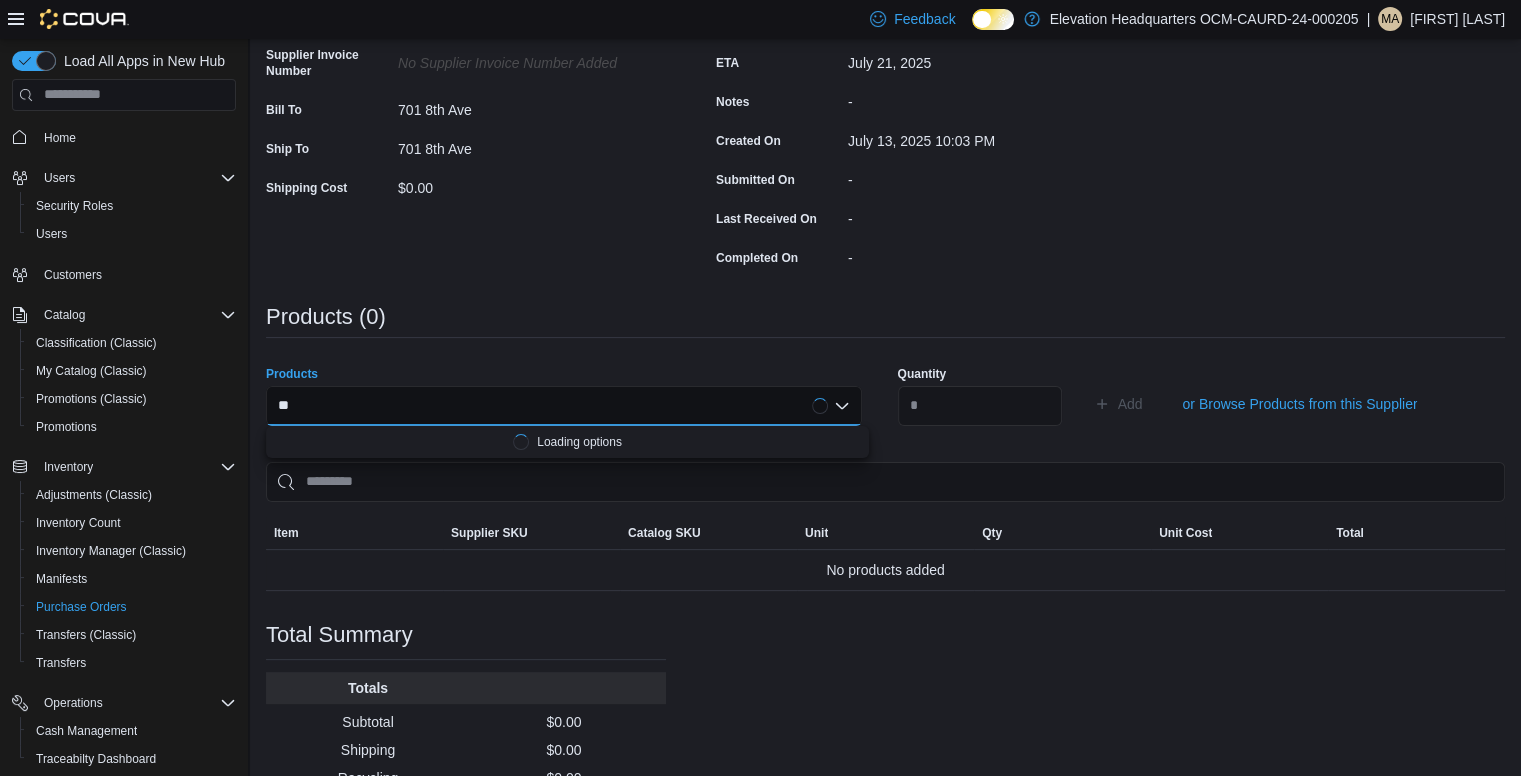 type on "*" 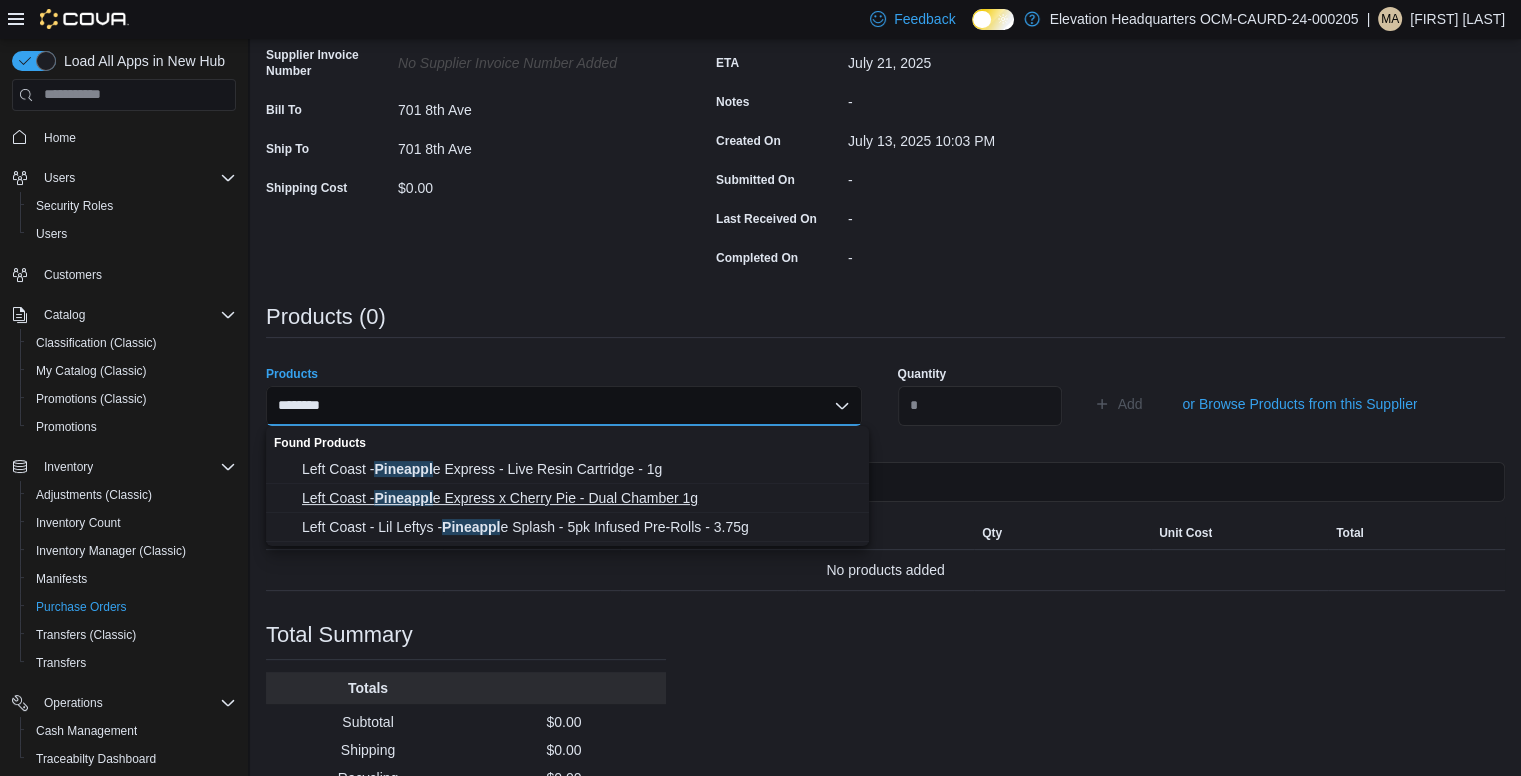 type on "********" 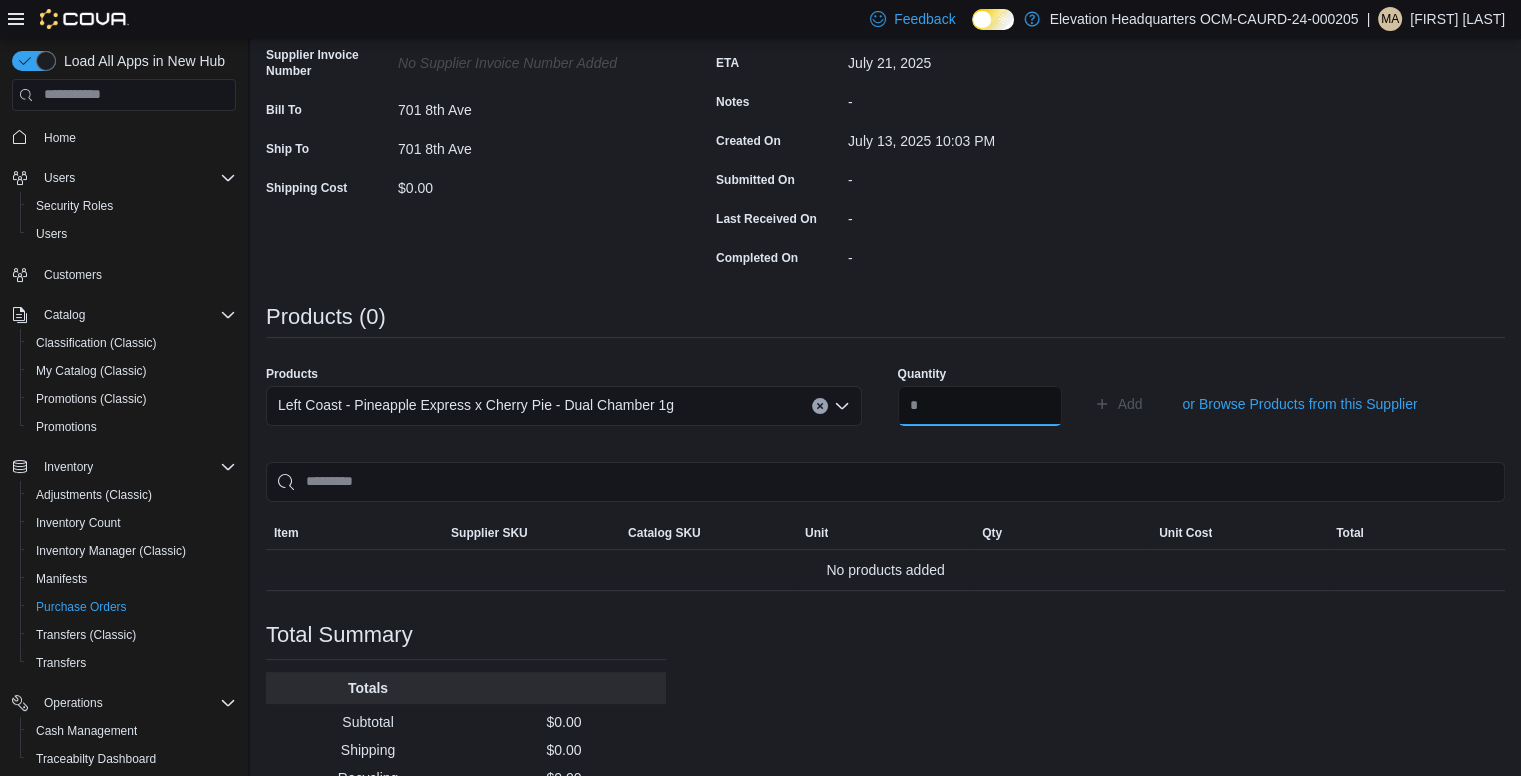 click at bounding box center (980, 406) 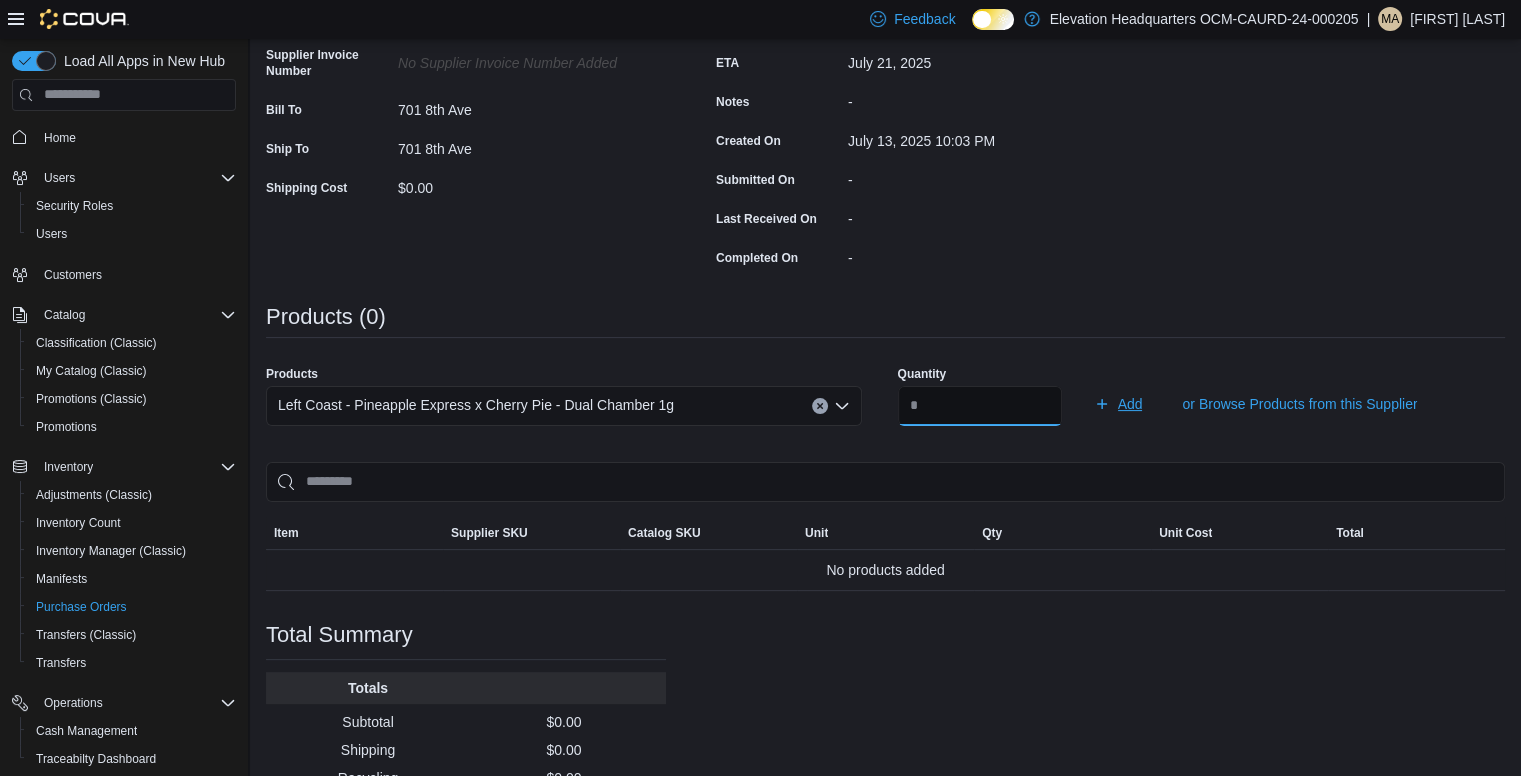 type on "**" 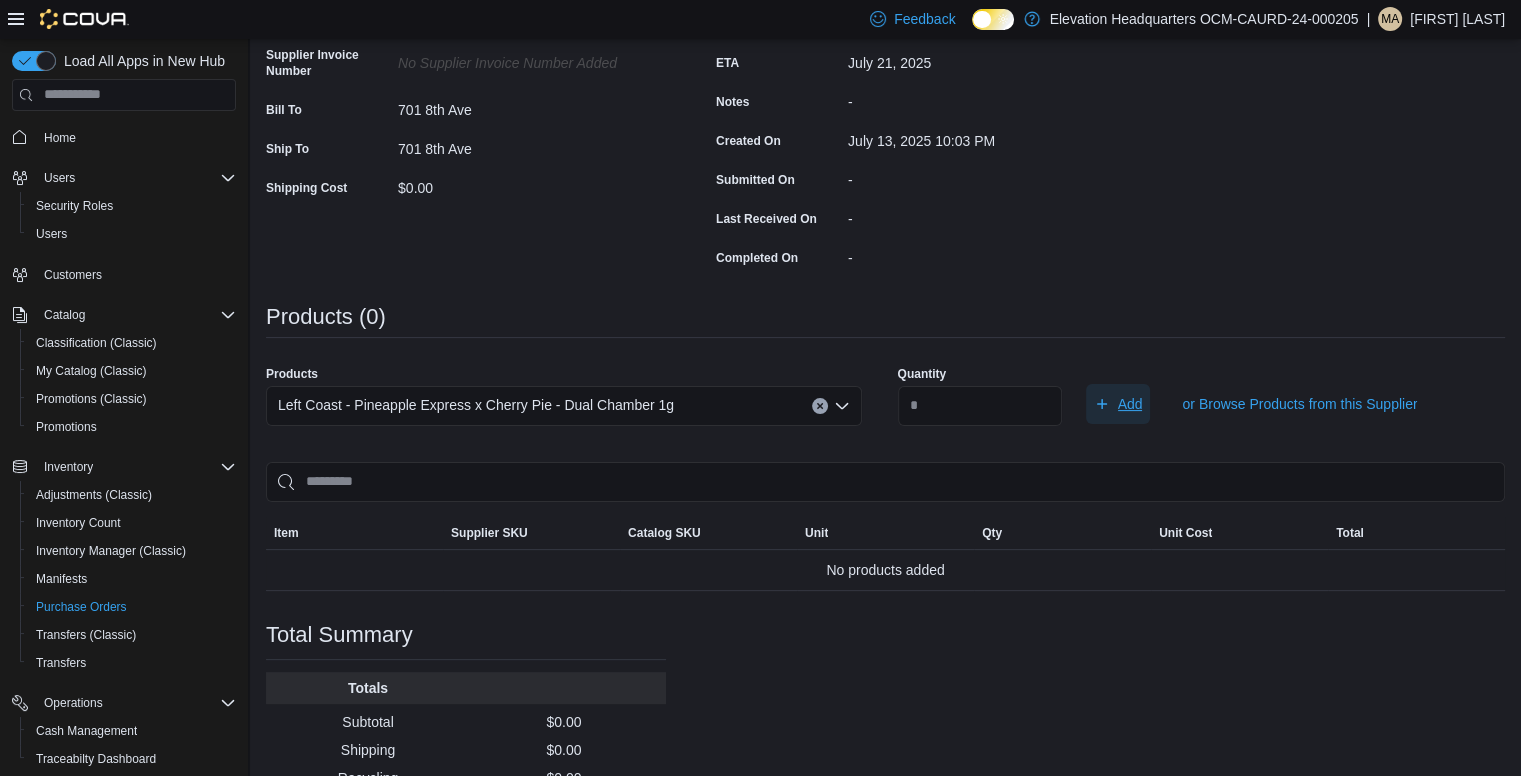 click on "Add" at bounding box center (1130, 404) 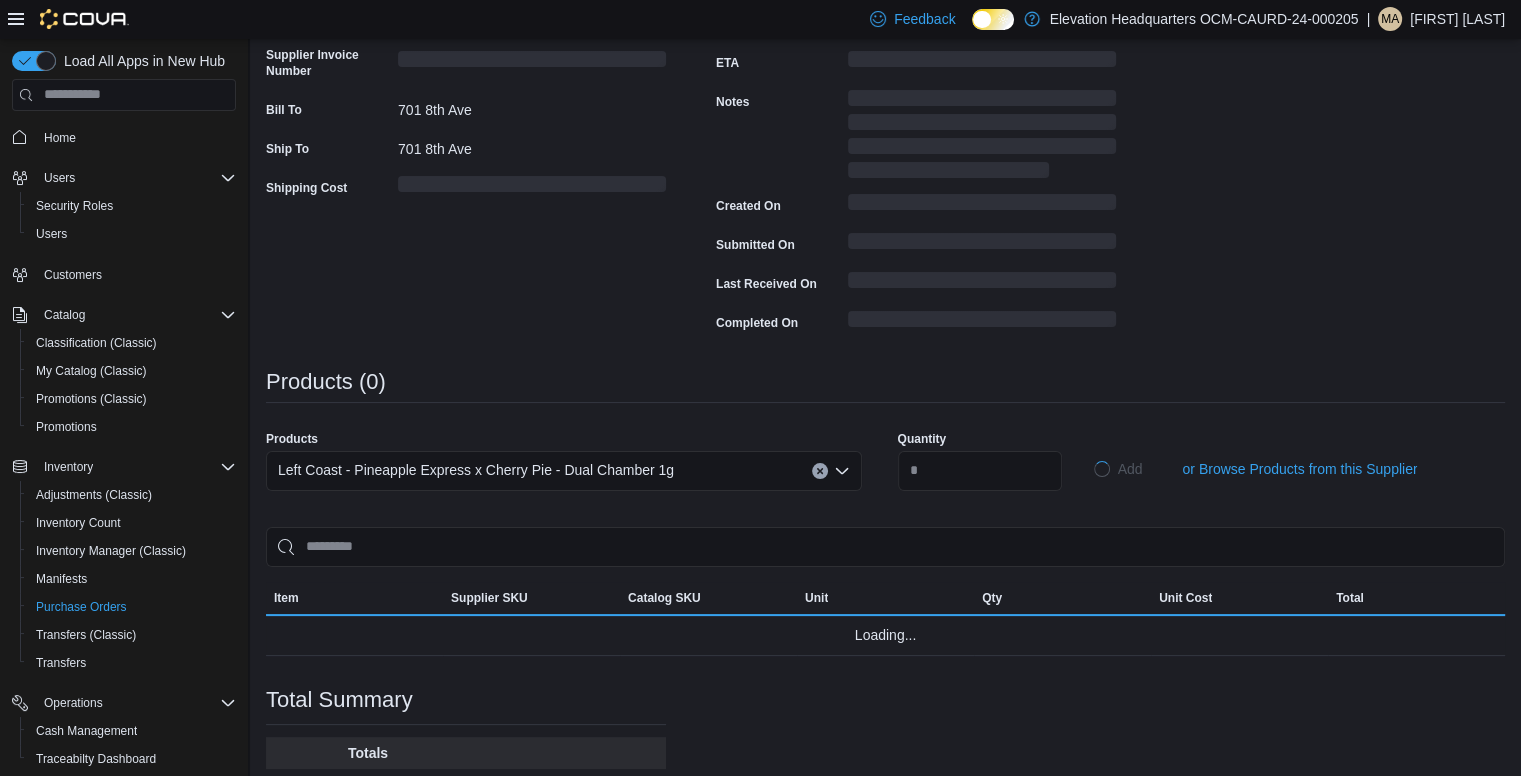 type 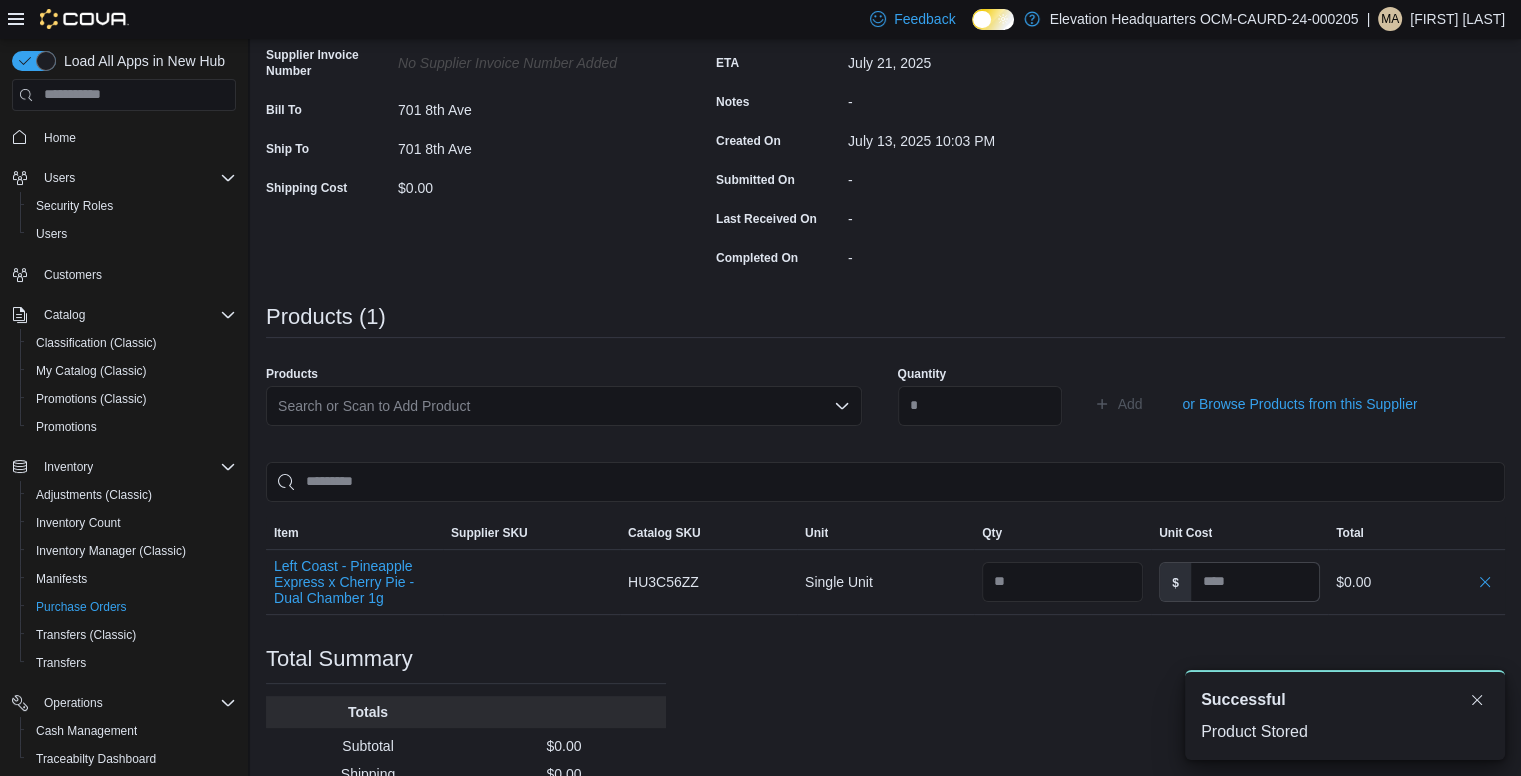 scroll, scrollTop: 0, scrollLeft: 0, axis: both 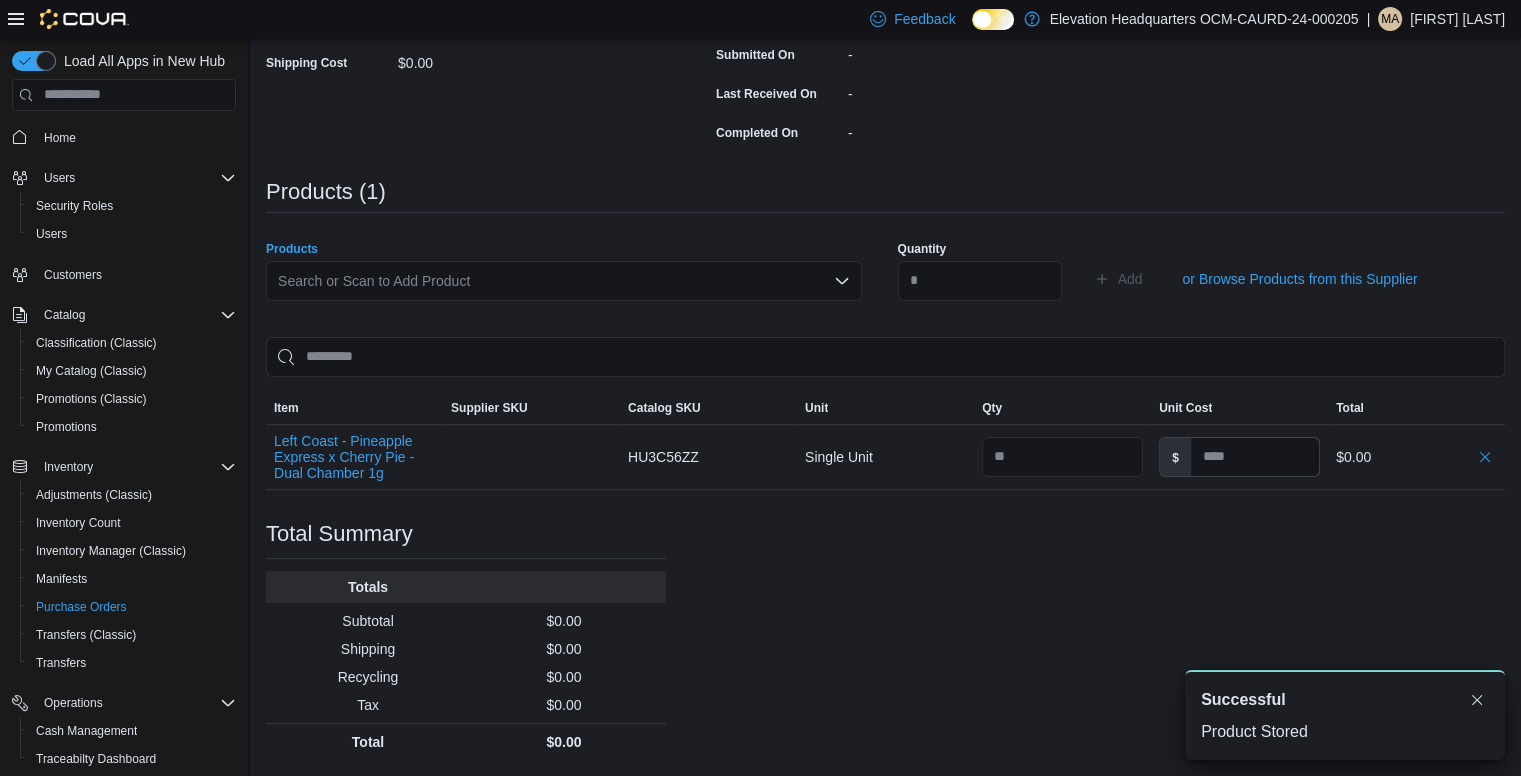 click on "Search or Scan to Add Product" at bounding box center (564, 281) 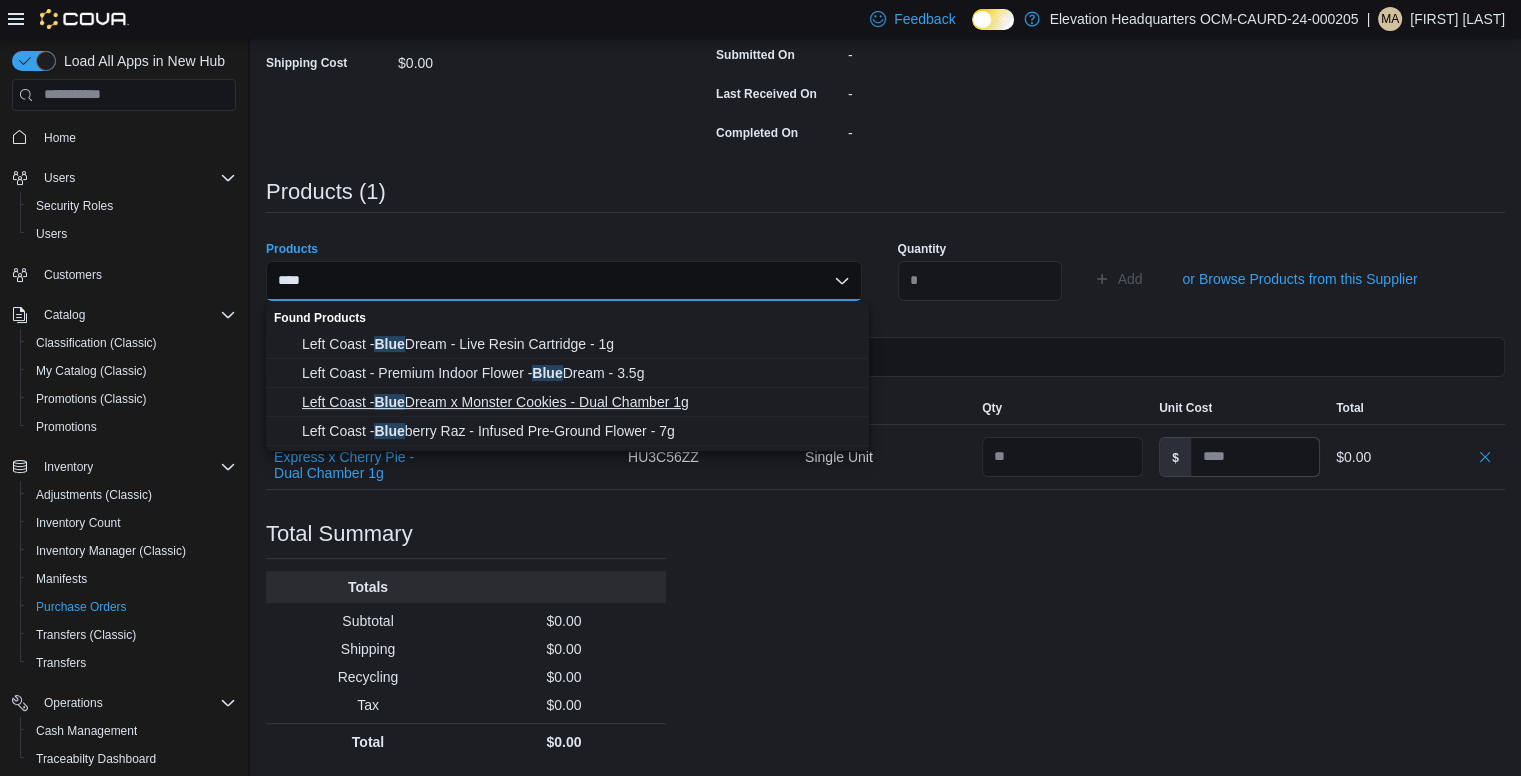type on "****" 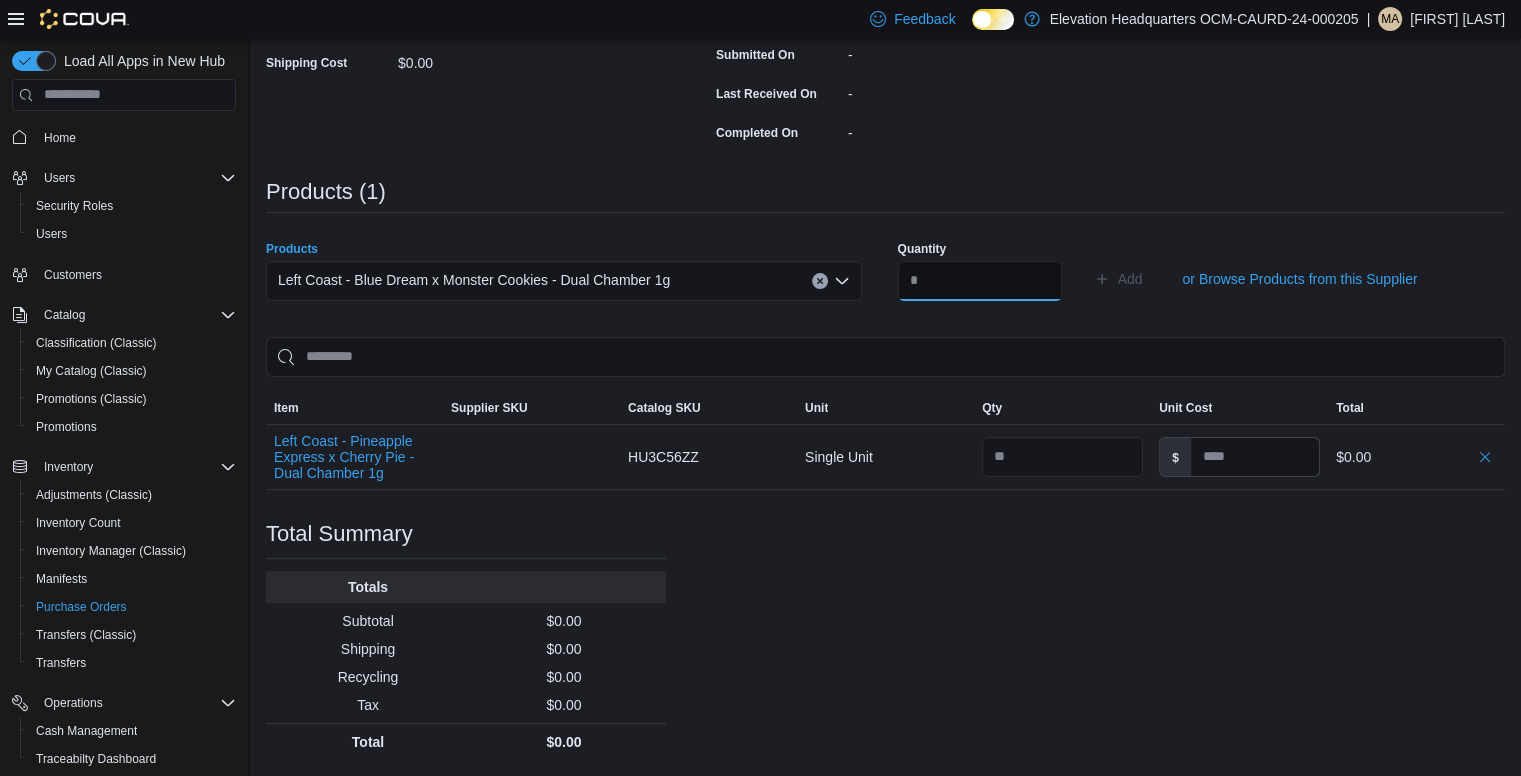 click at bounding box center [980, 281] 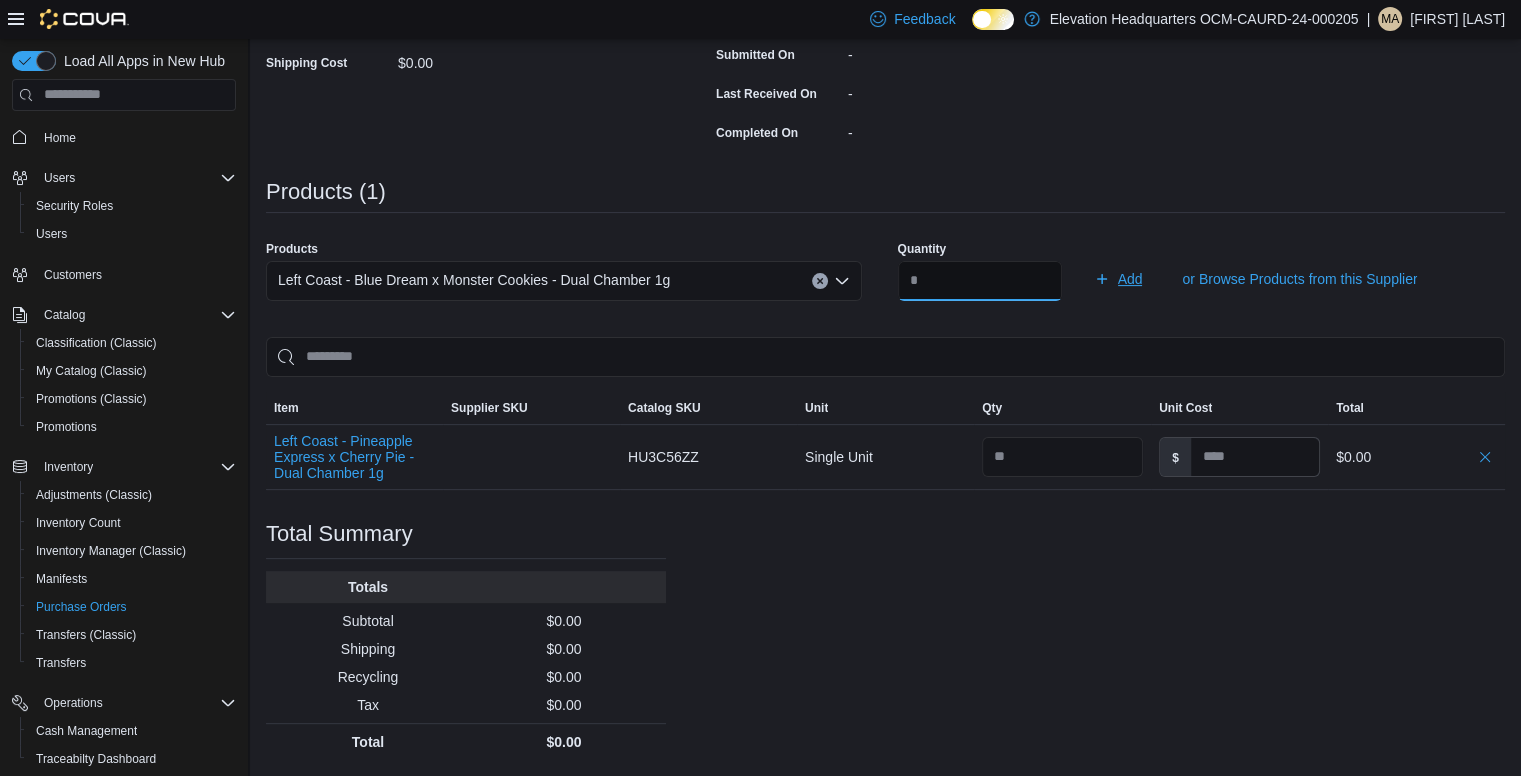 type on "**" 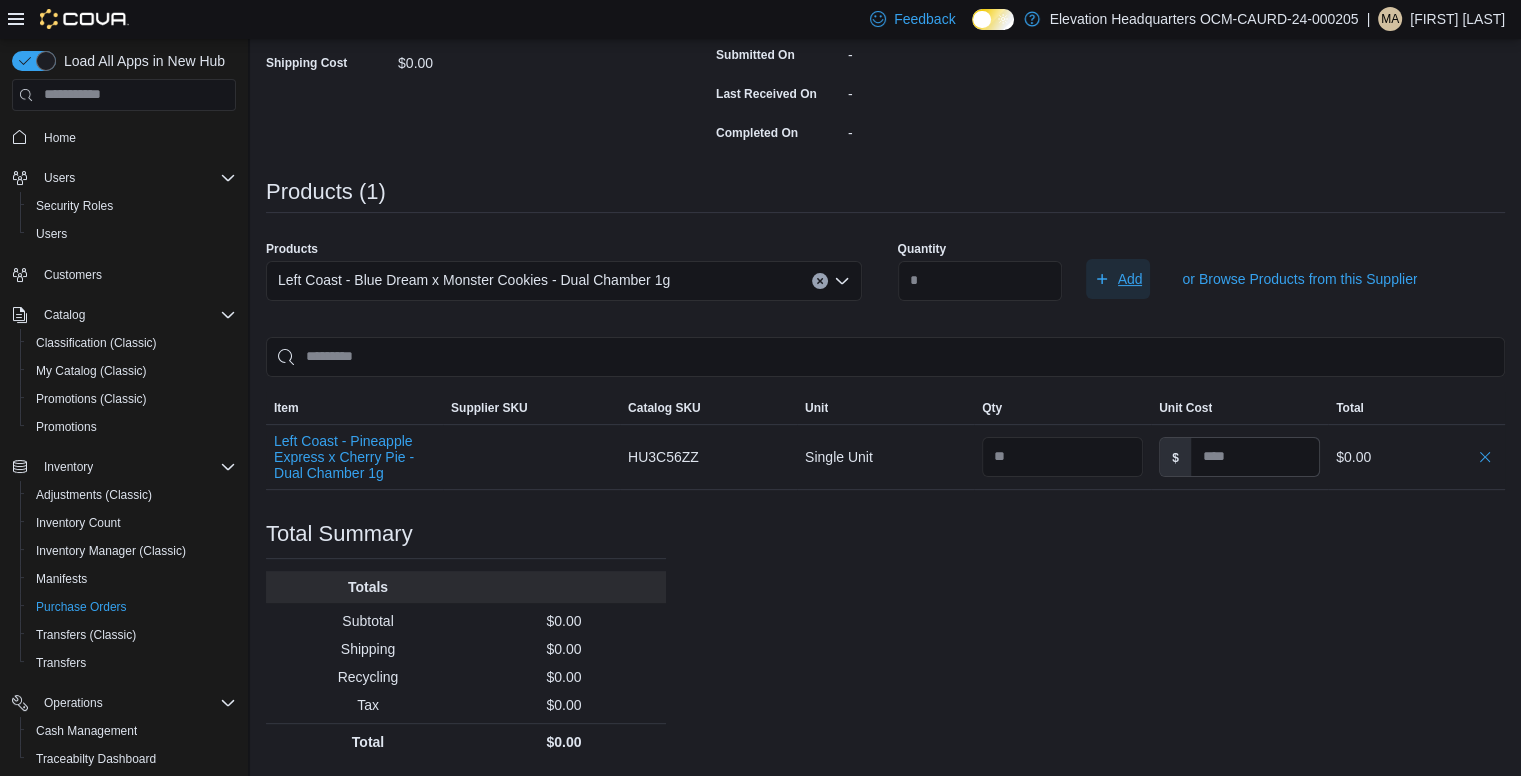 click on "Add" at bounding box center [1130, 279] 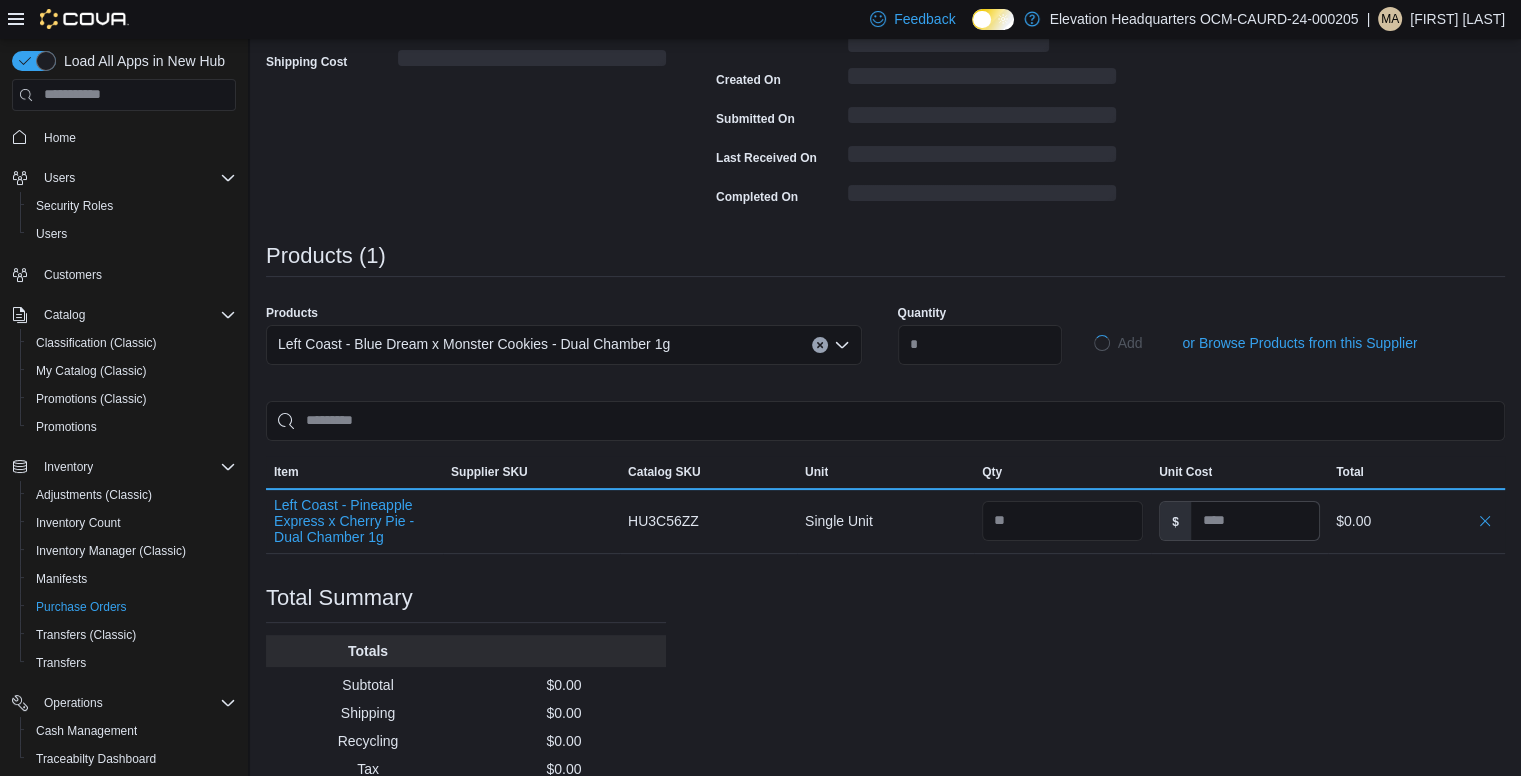 type 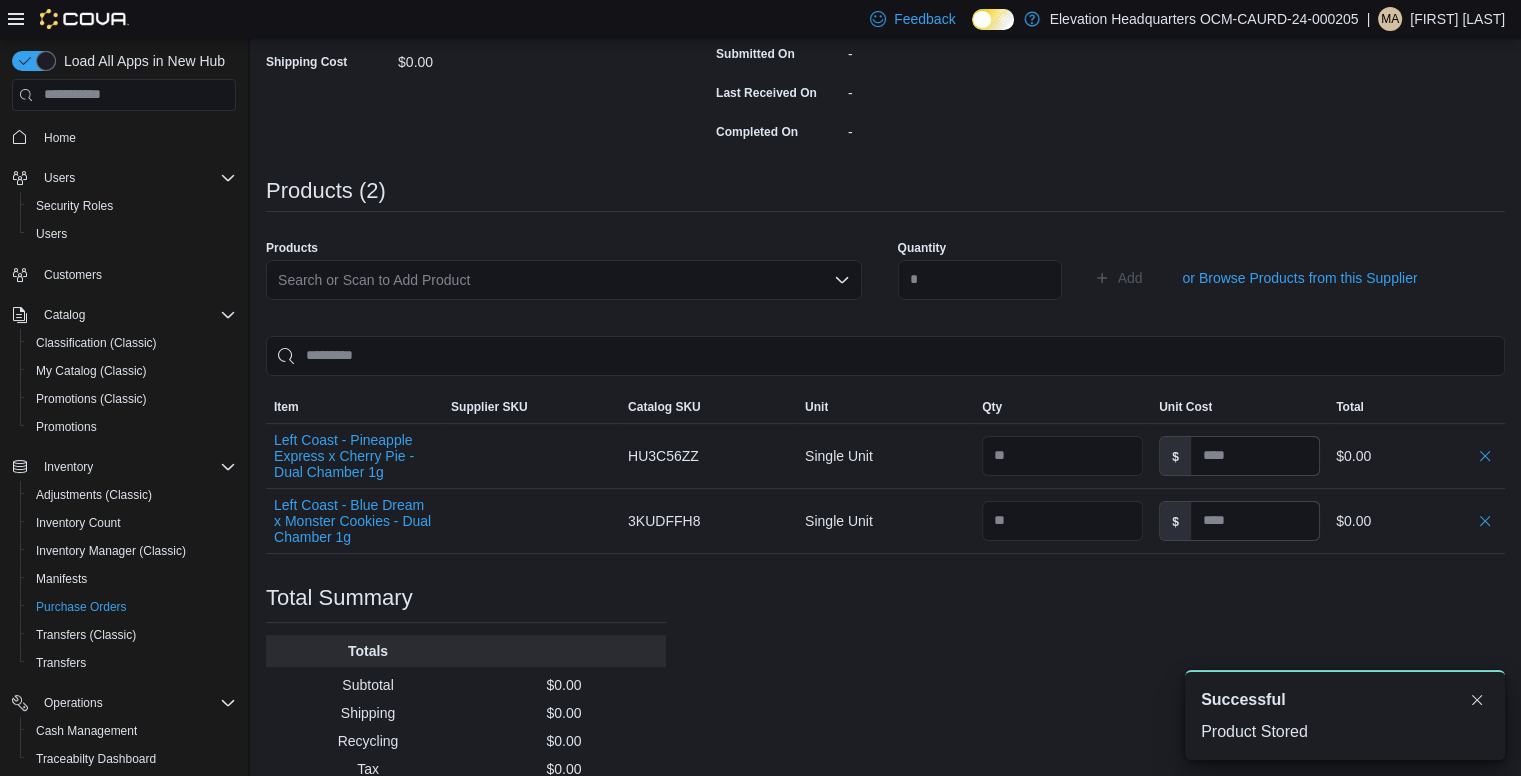 scroll, scrollTop: 0, scrollLeft: 0, axis: both 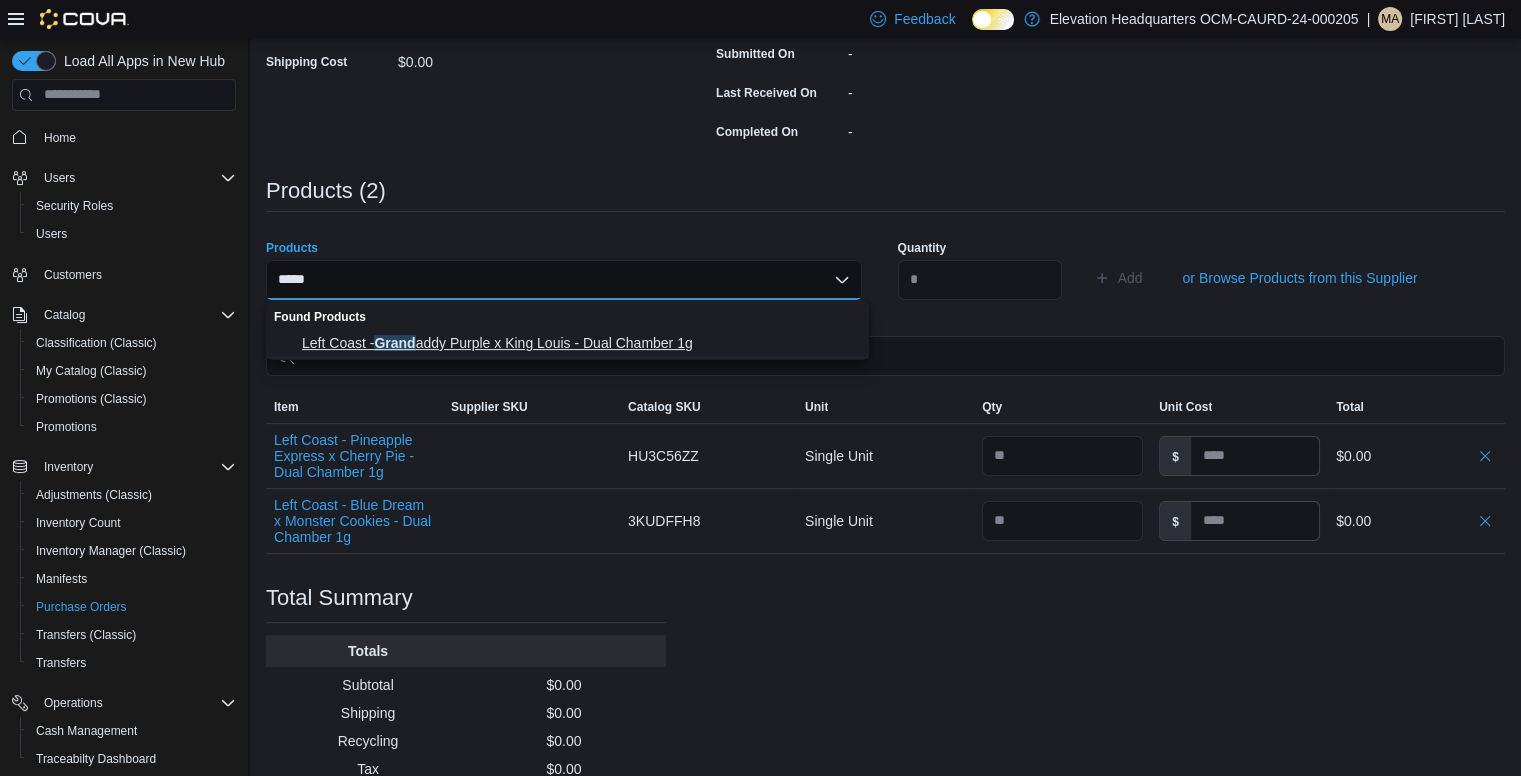type on "*****" 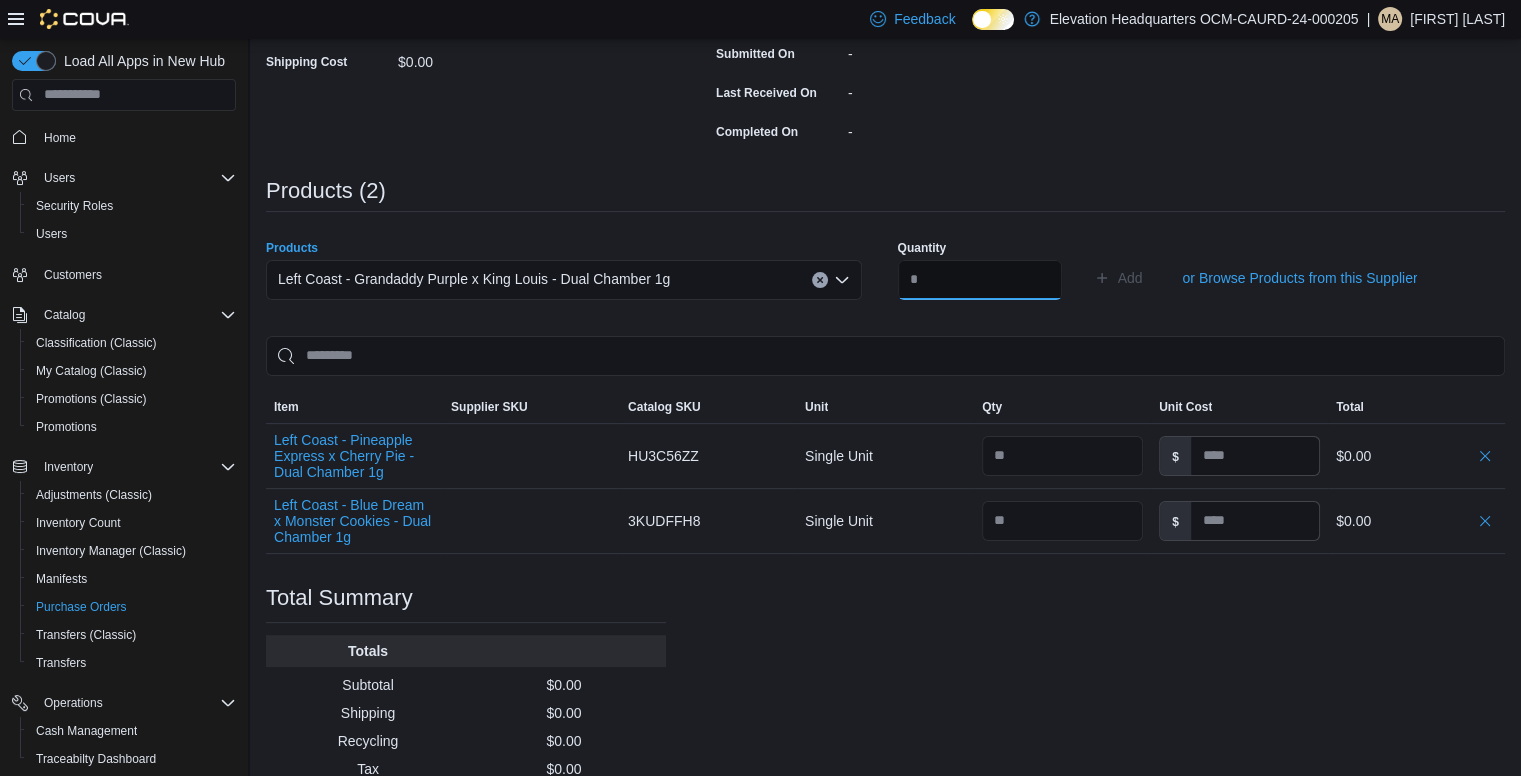 click at bounding box center [980, 280] 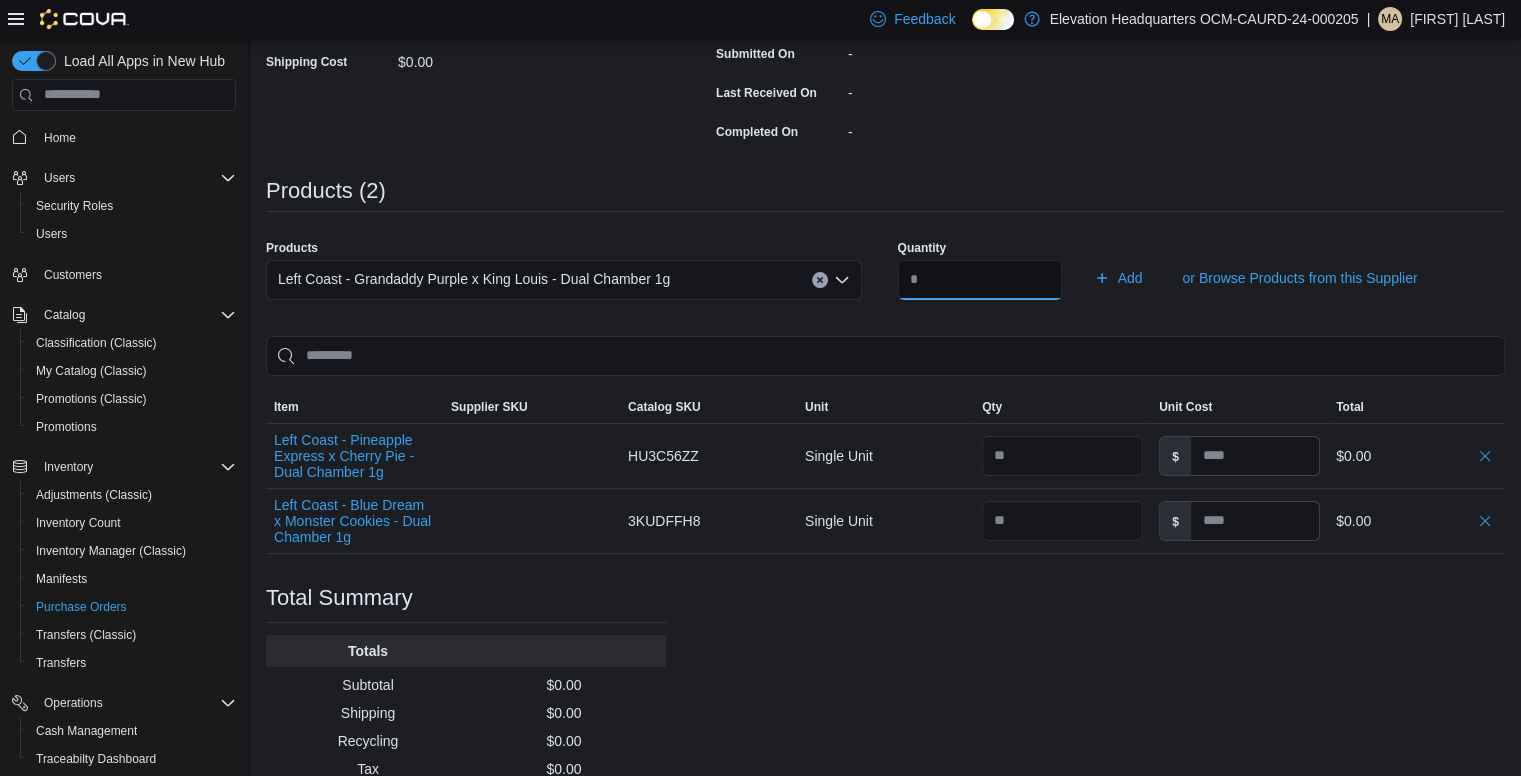 type on "**" 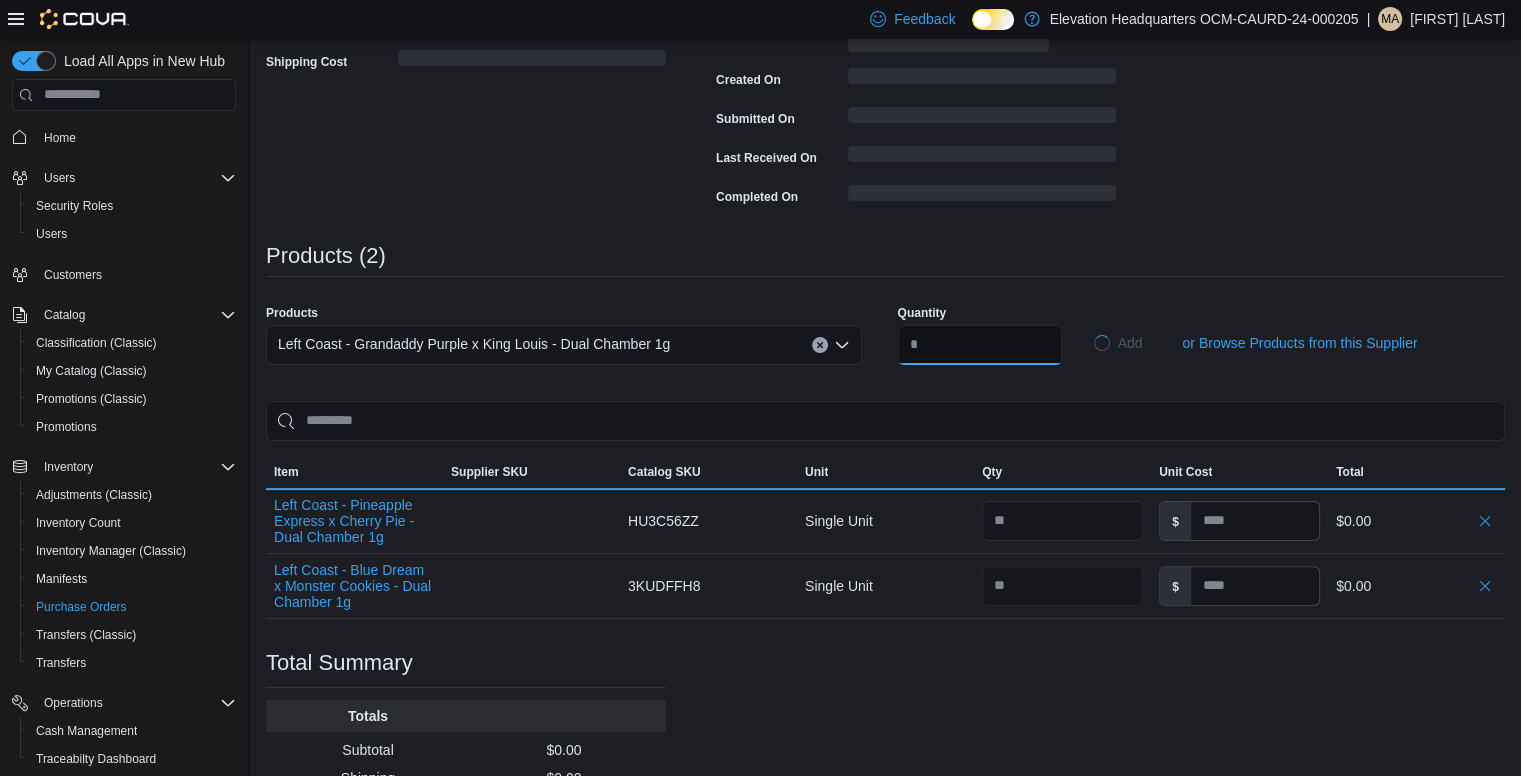 type 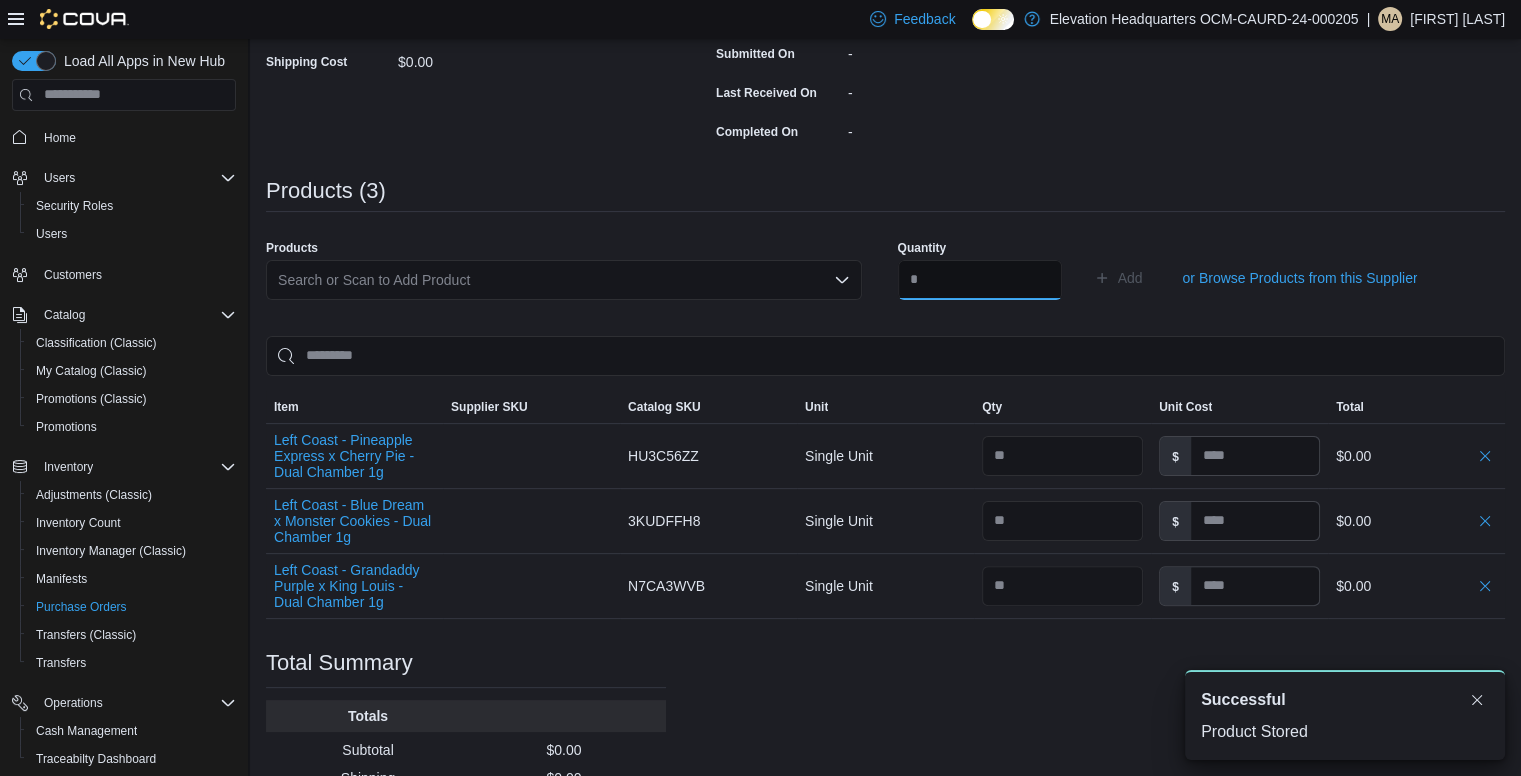 scroll, scrollTop: 0, scrollLeft: 0, axis: both 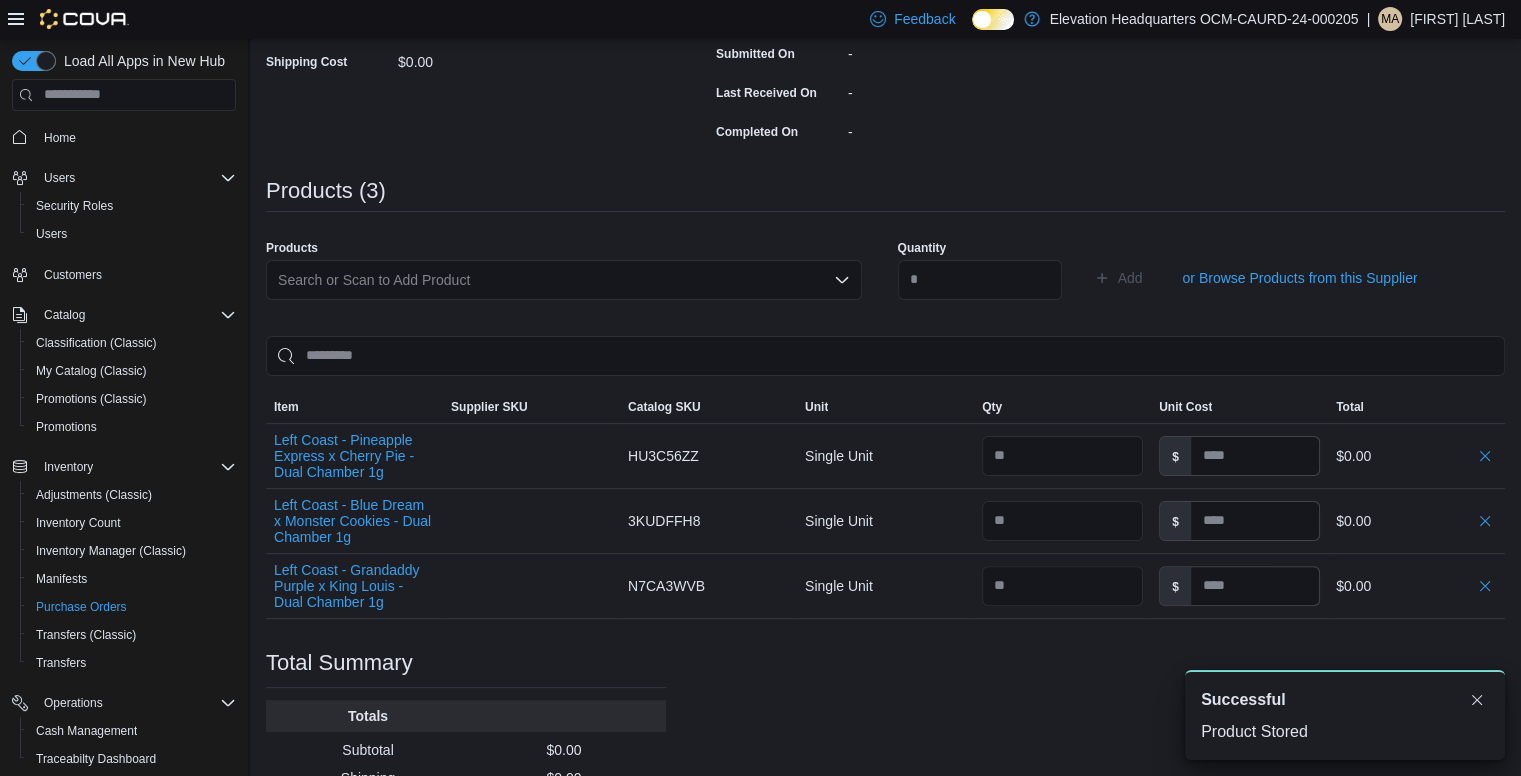 click on "Search or Scan to Add Product" at bounding box center (564, 280) 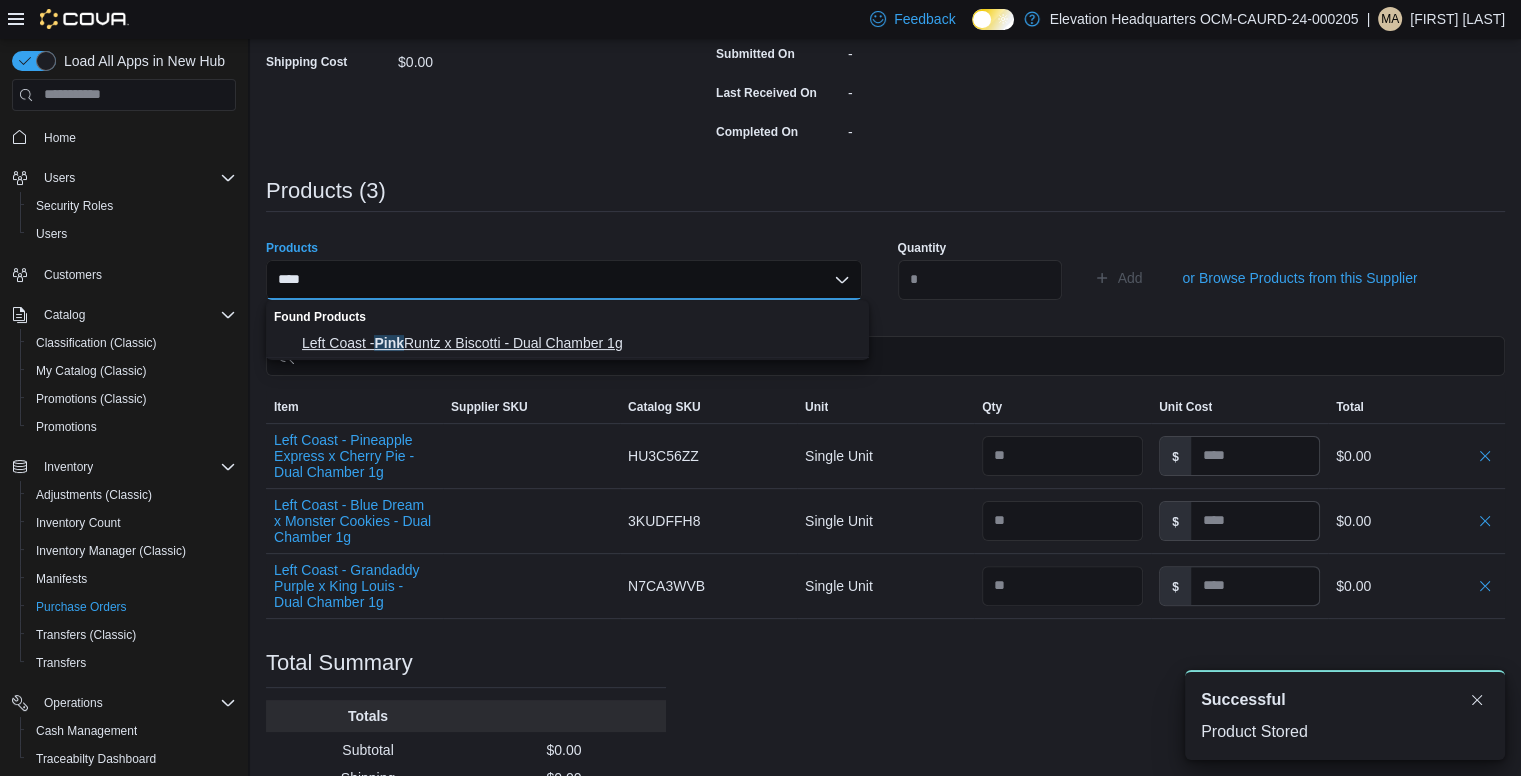 type on "****" 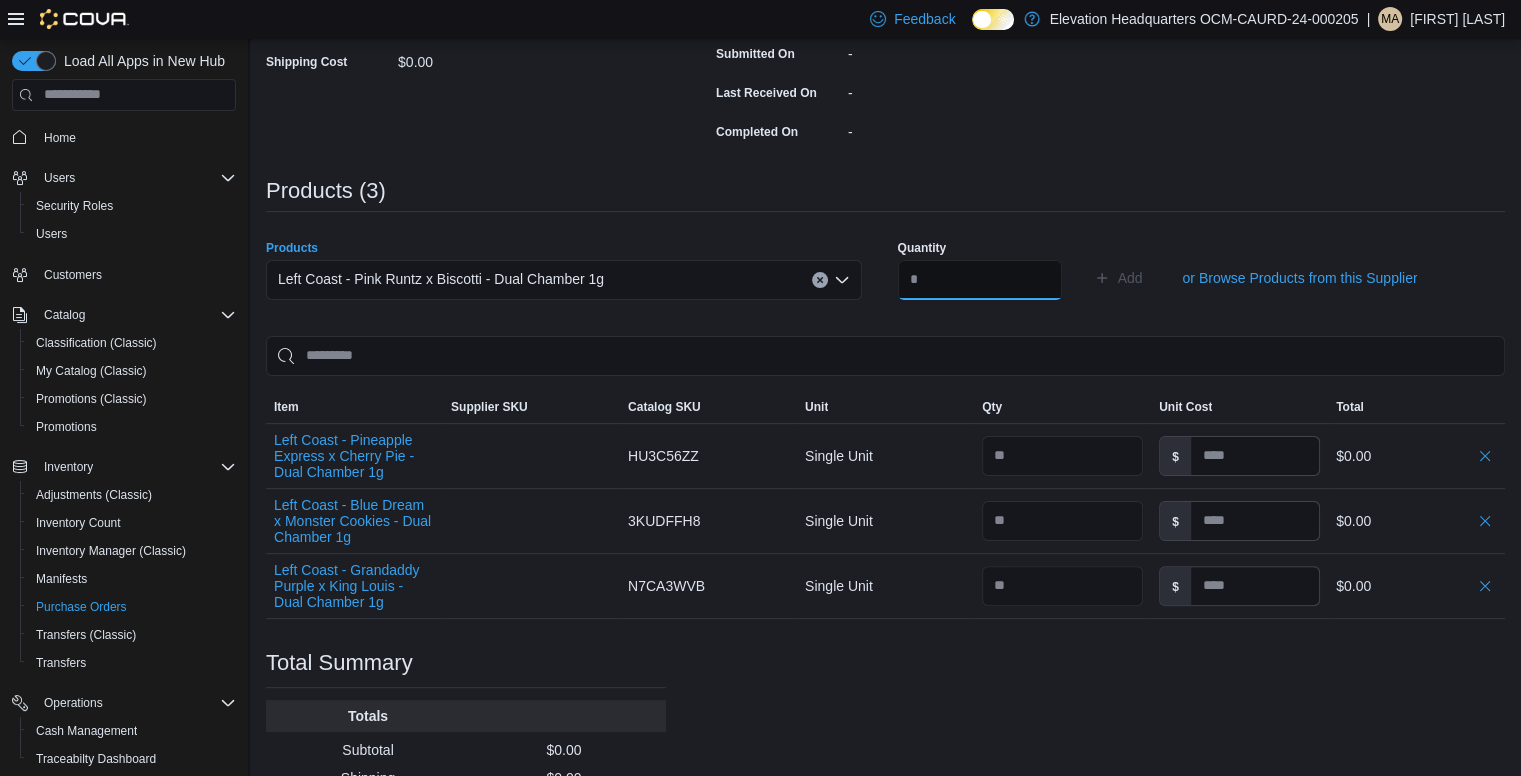 click at bounding box center [980, 280] 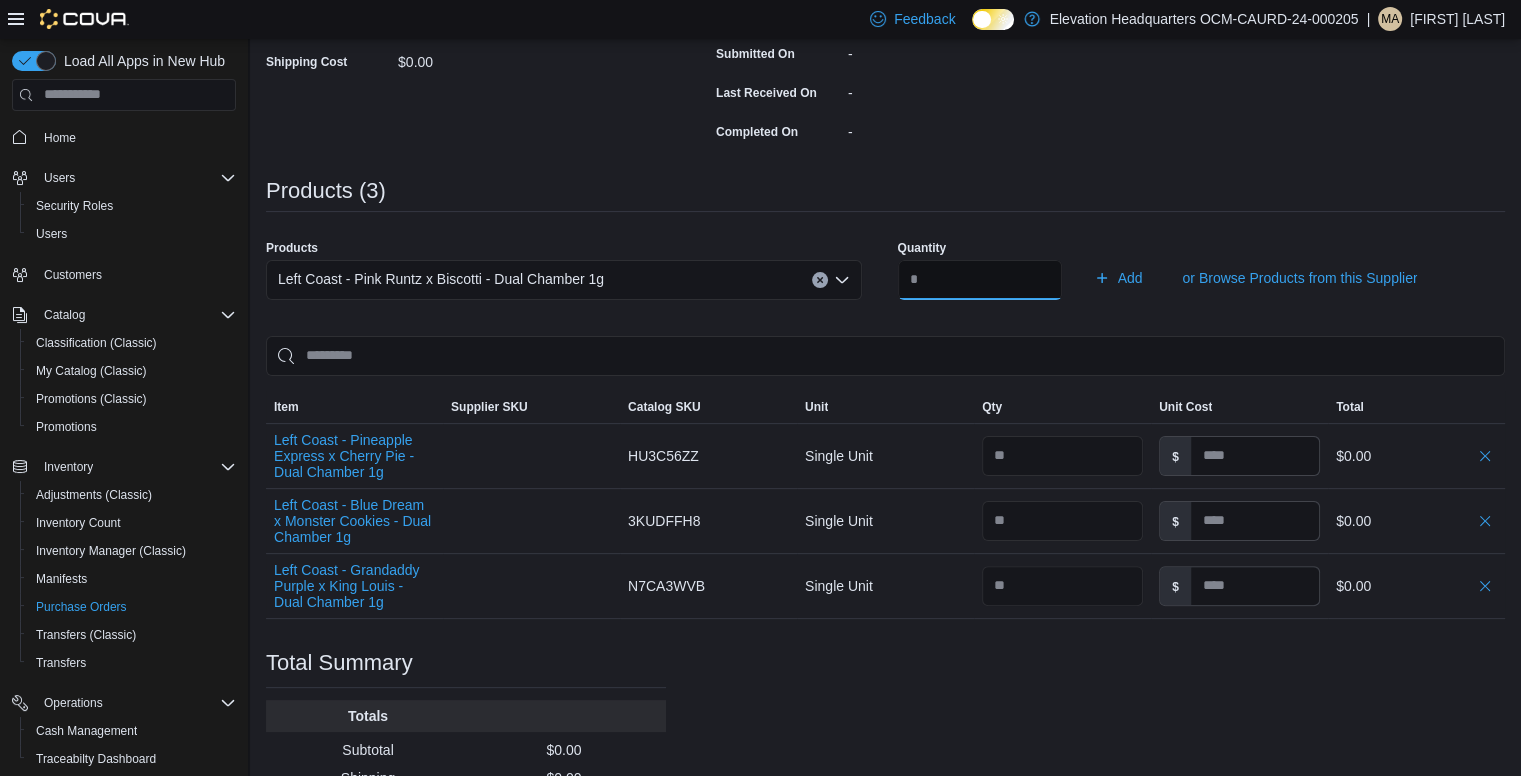 type on "**" 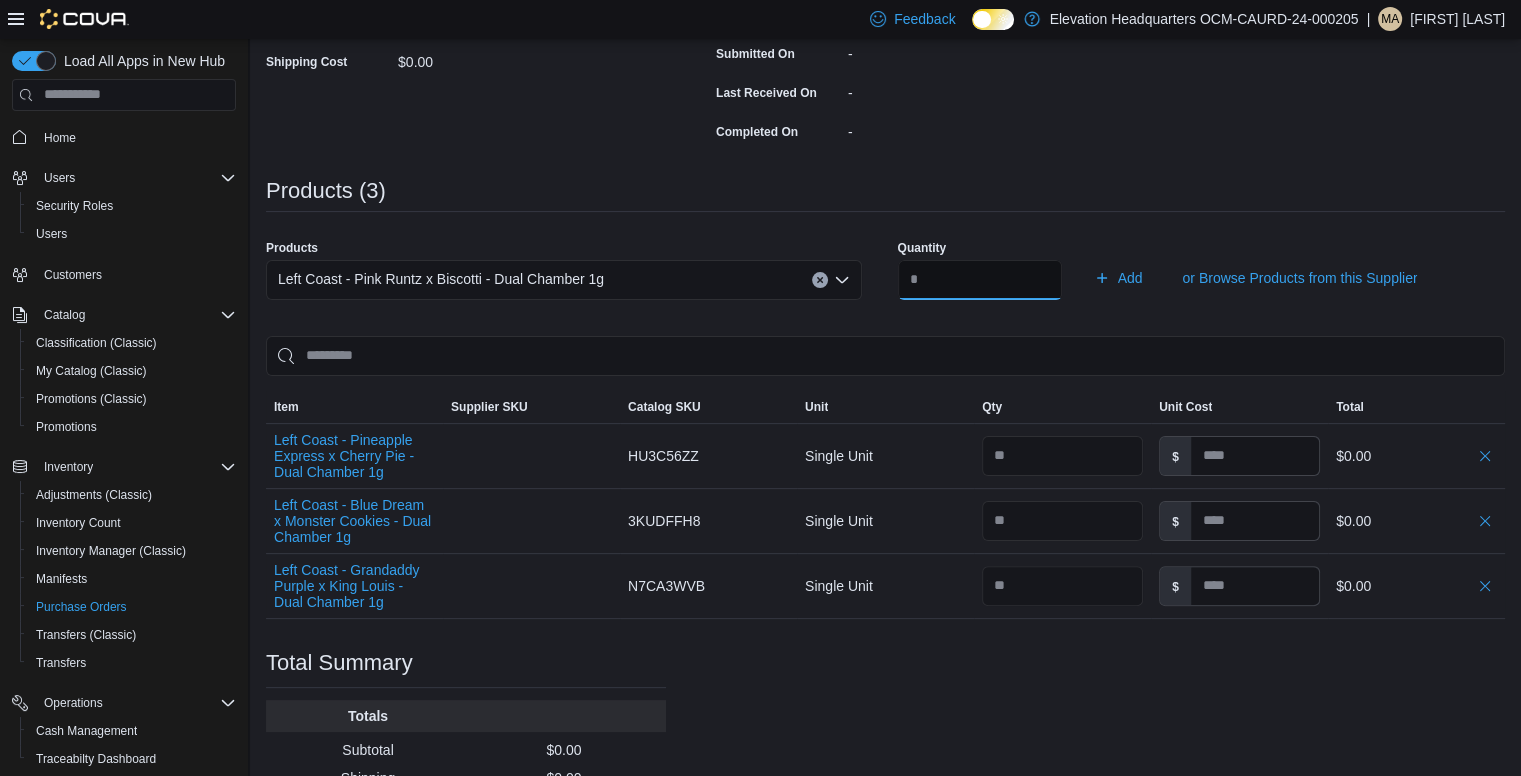 click on "Add" at bounding box center (1118, 278) 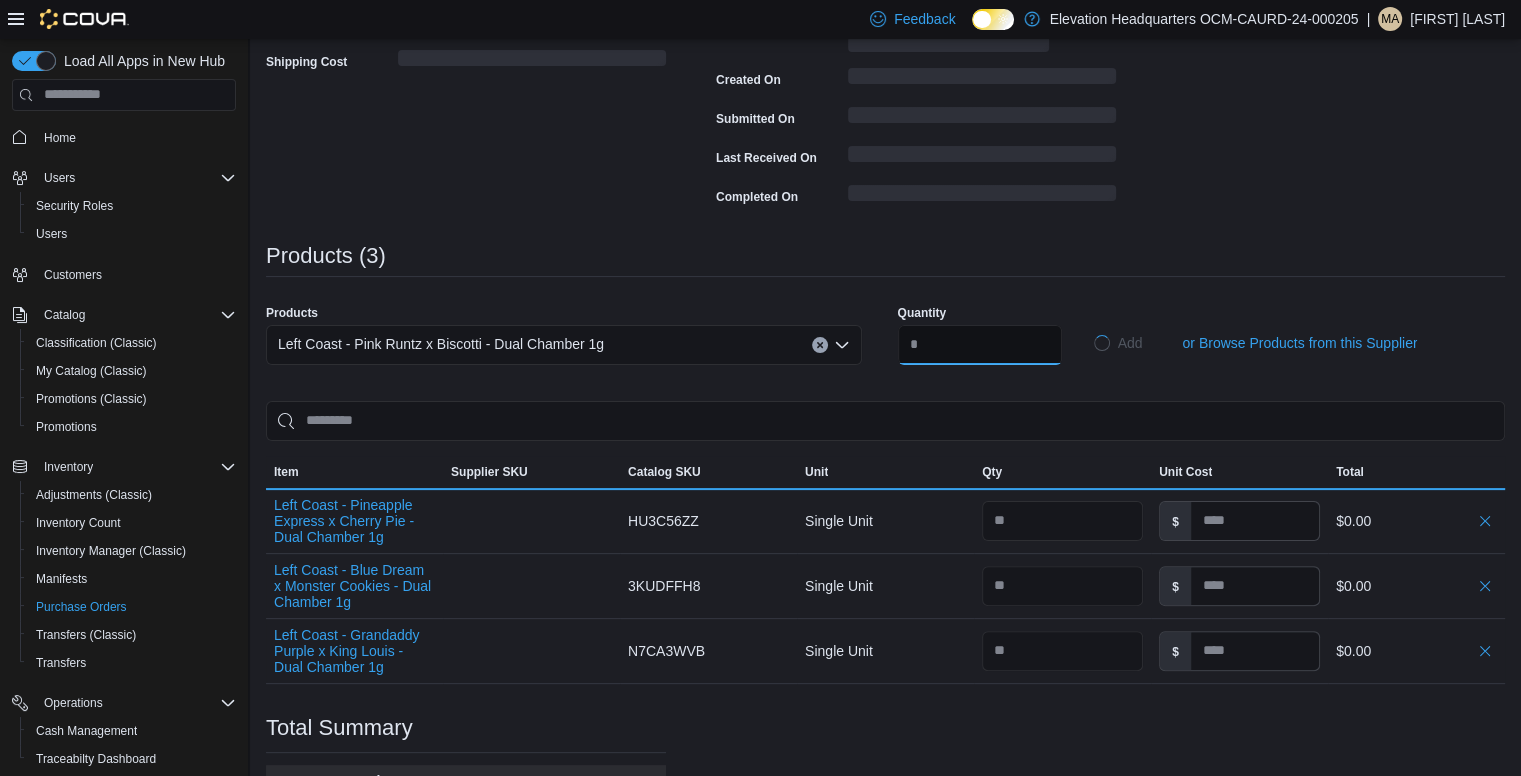 type 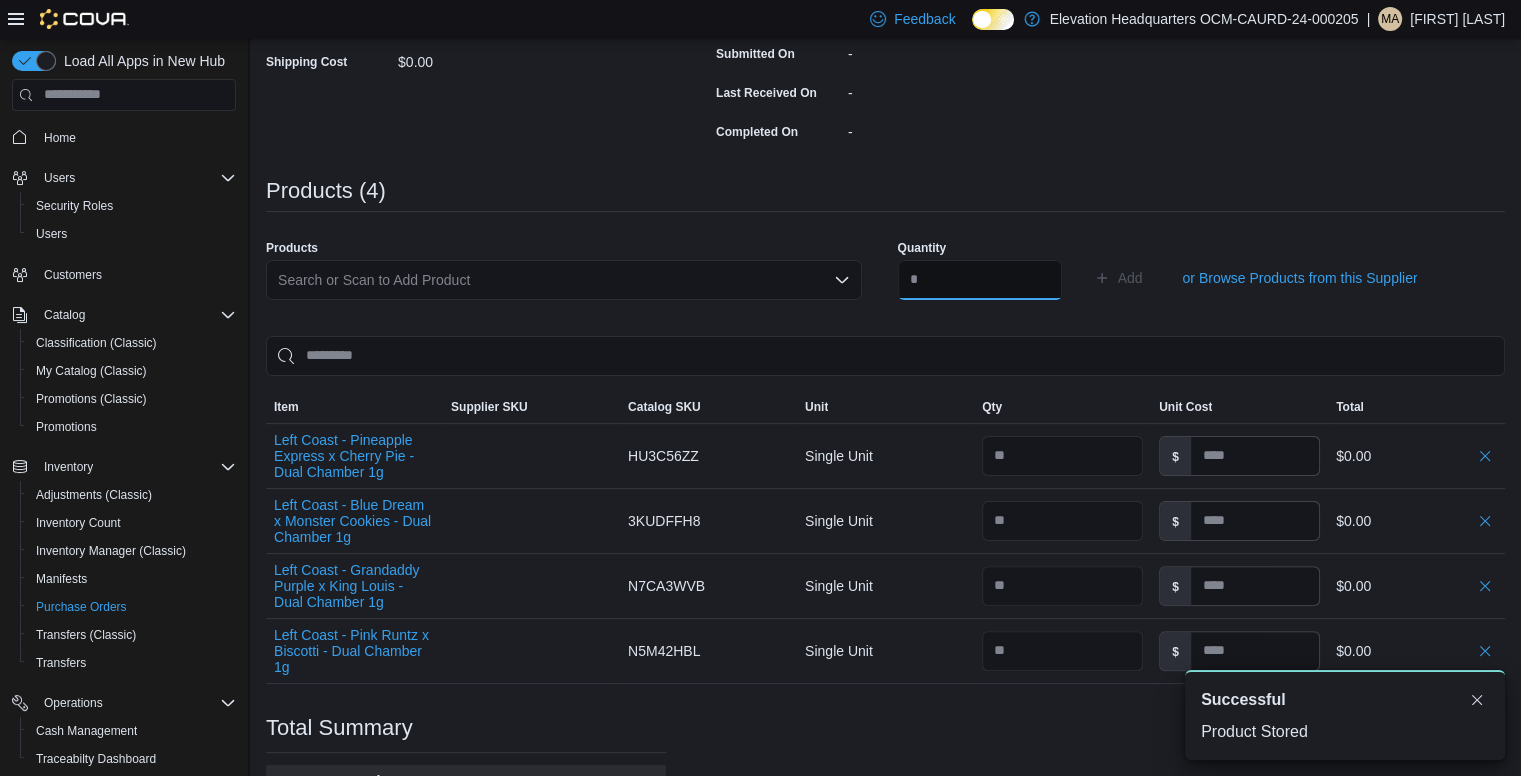 scroll, scrollTop: 0, scrollLeft: 0, axis: both 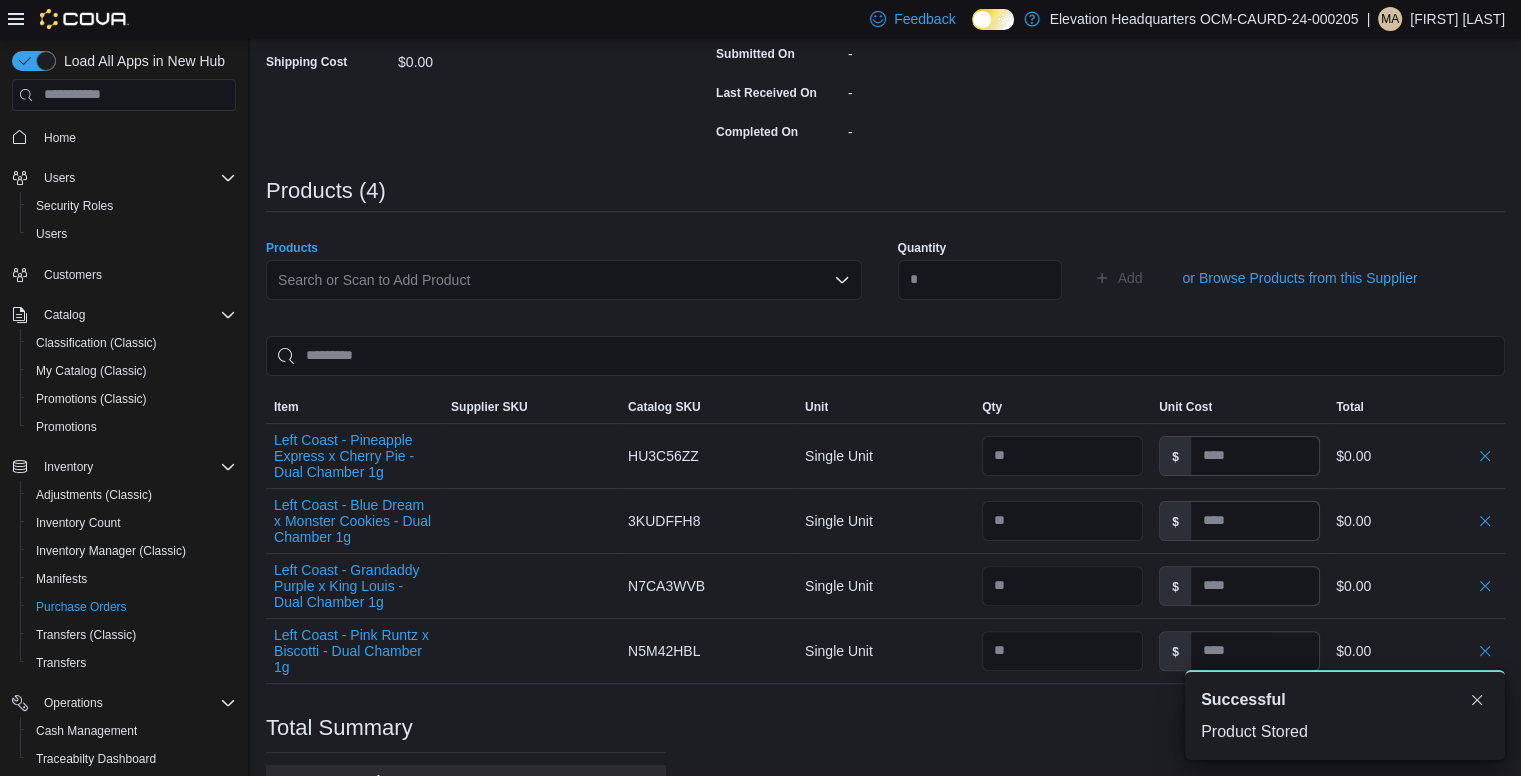 click on "Search or Scan to Add Product" at bounding box center (564, 280) 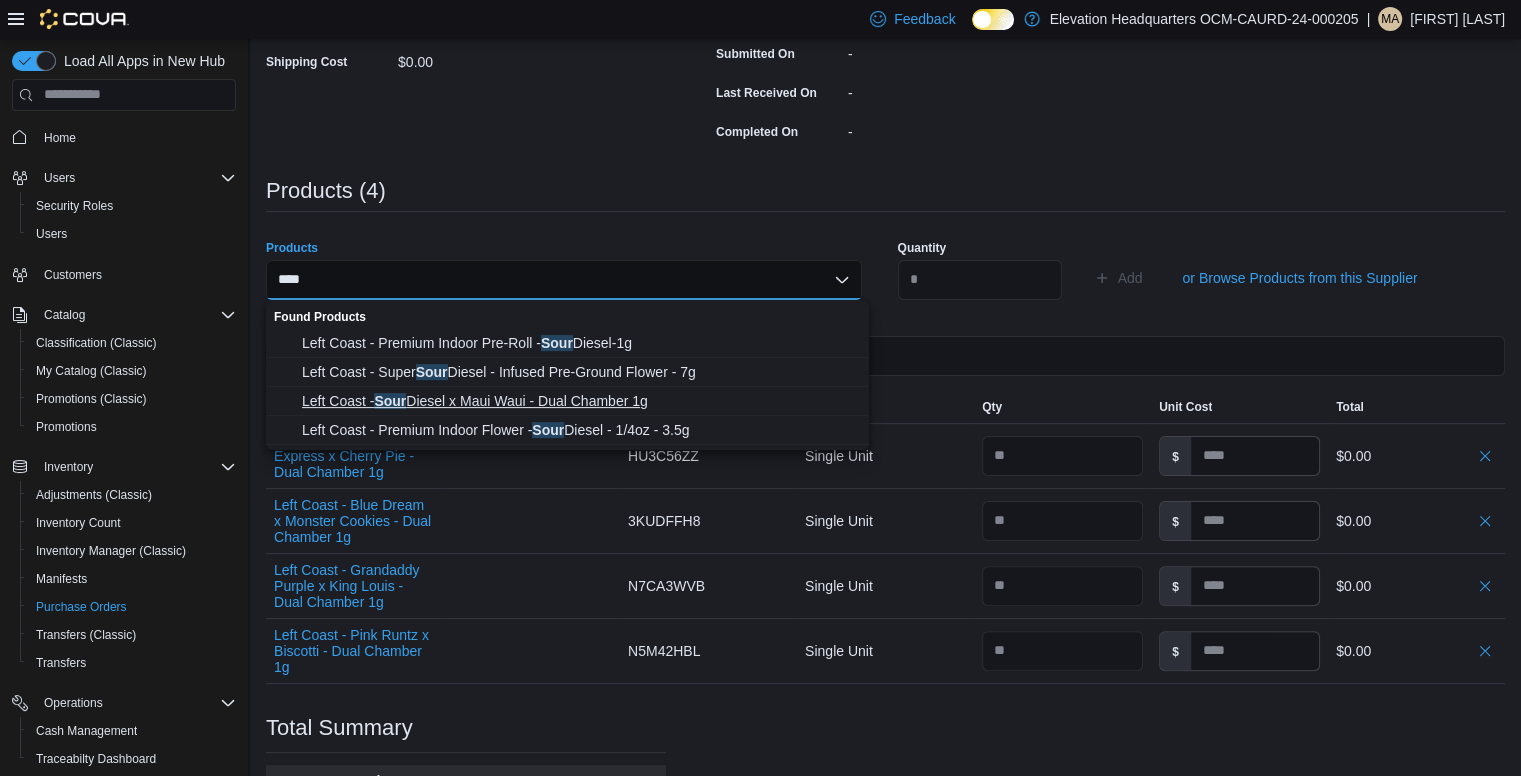 type on "****" 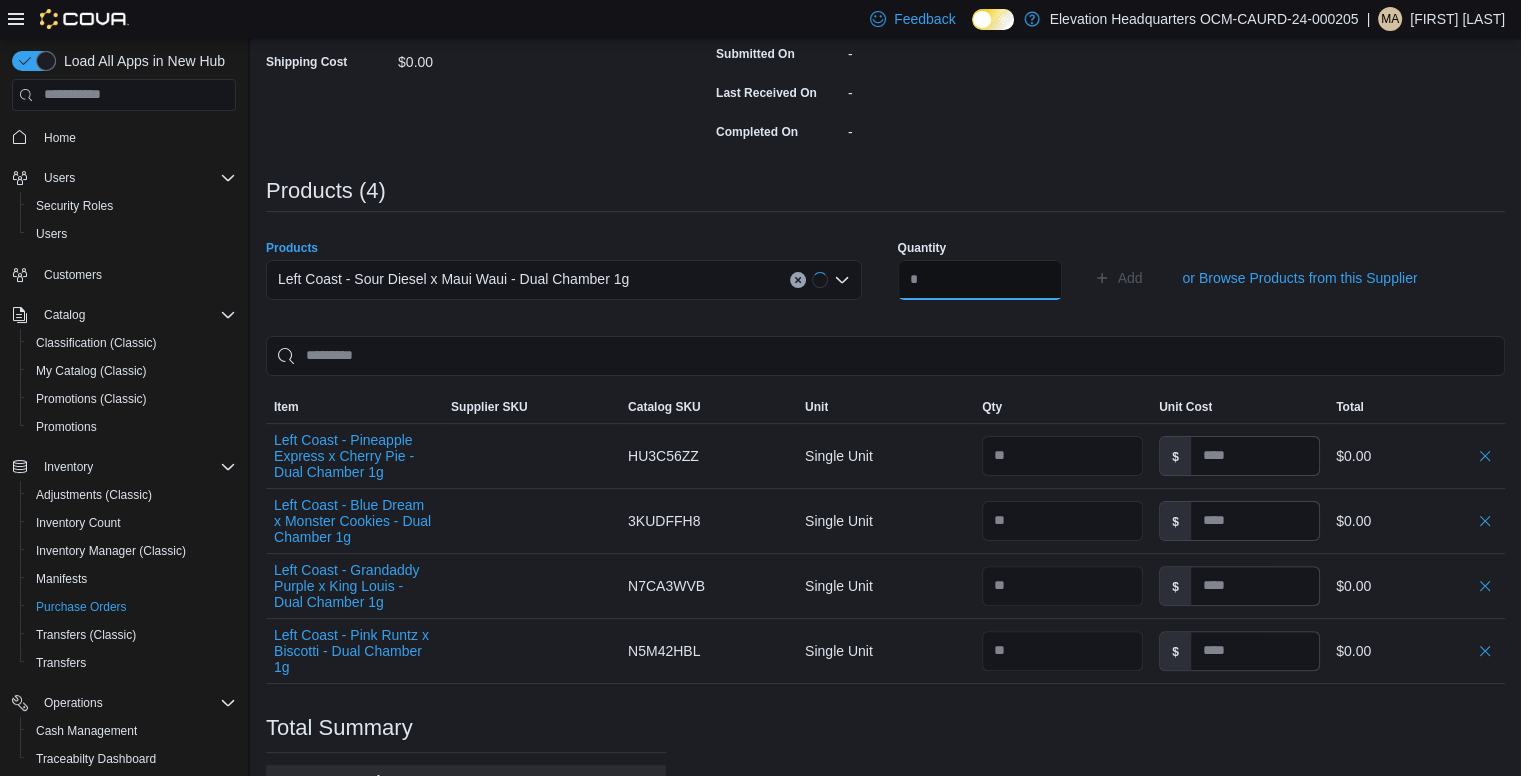 click at bounding box center (980, 280) 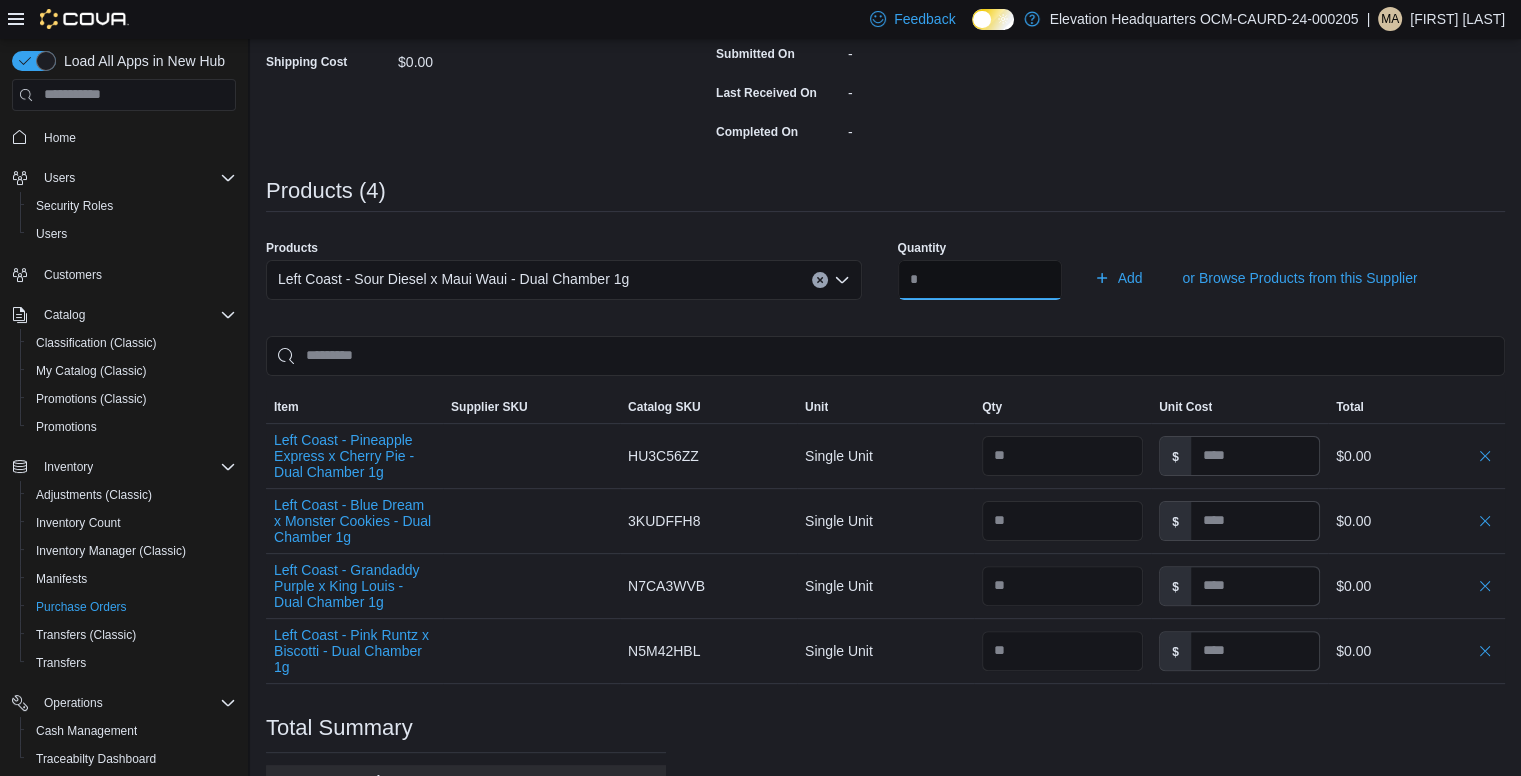 type on "**" 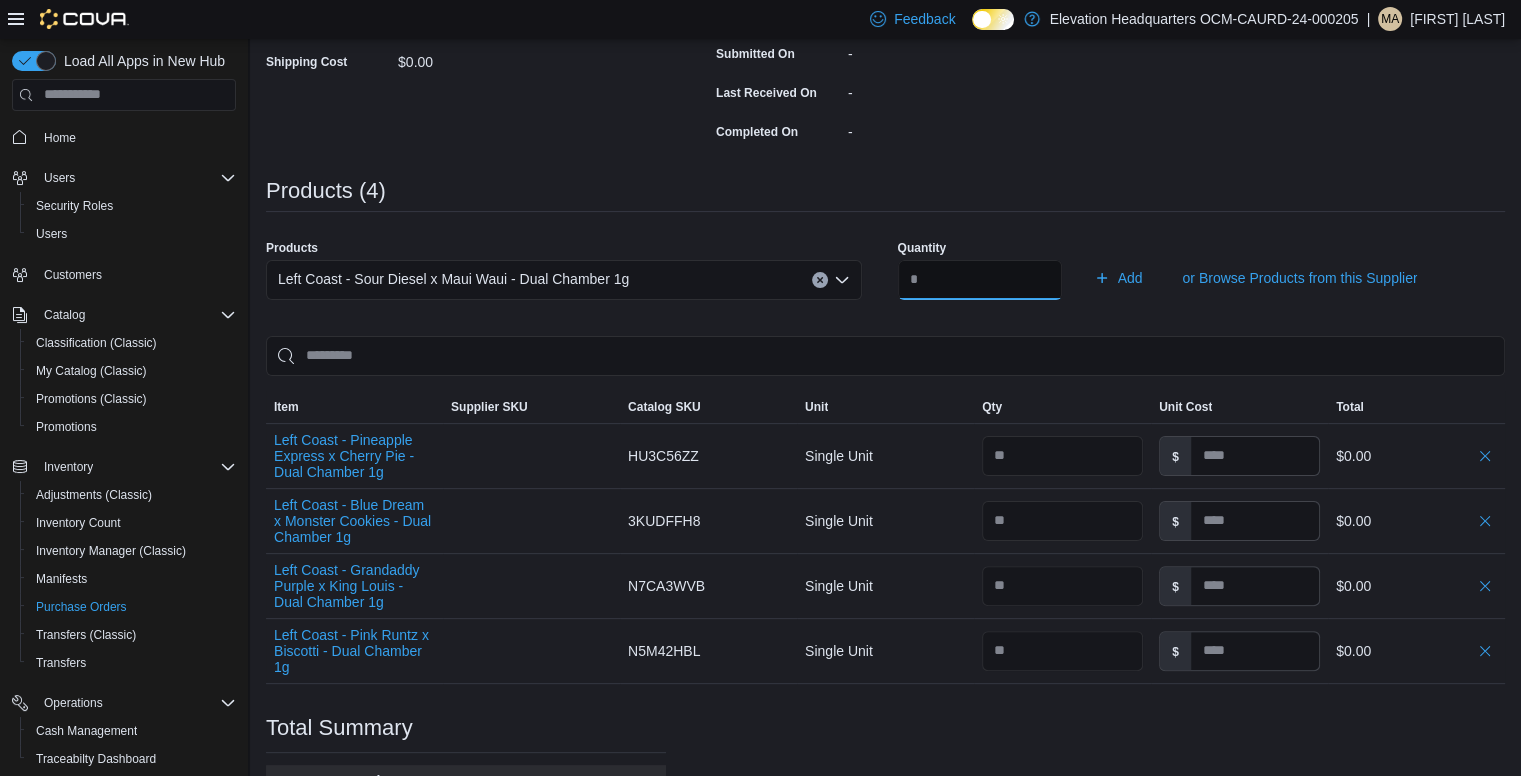 click on "Add" at bounding box center (1118, 278) 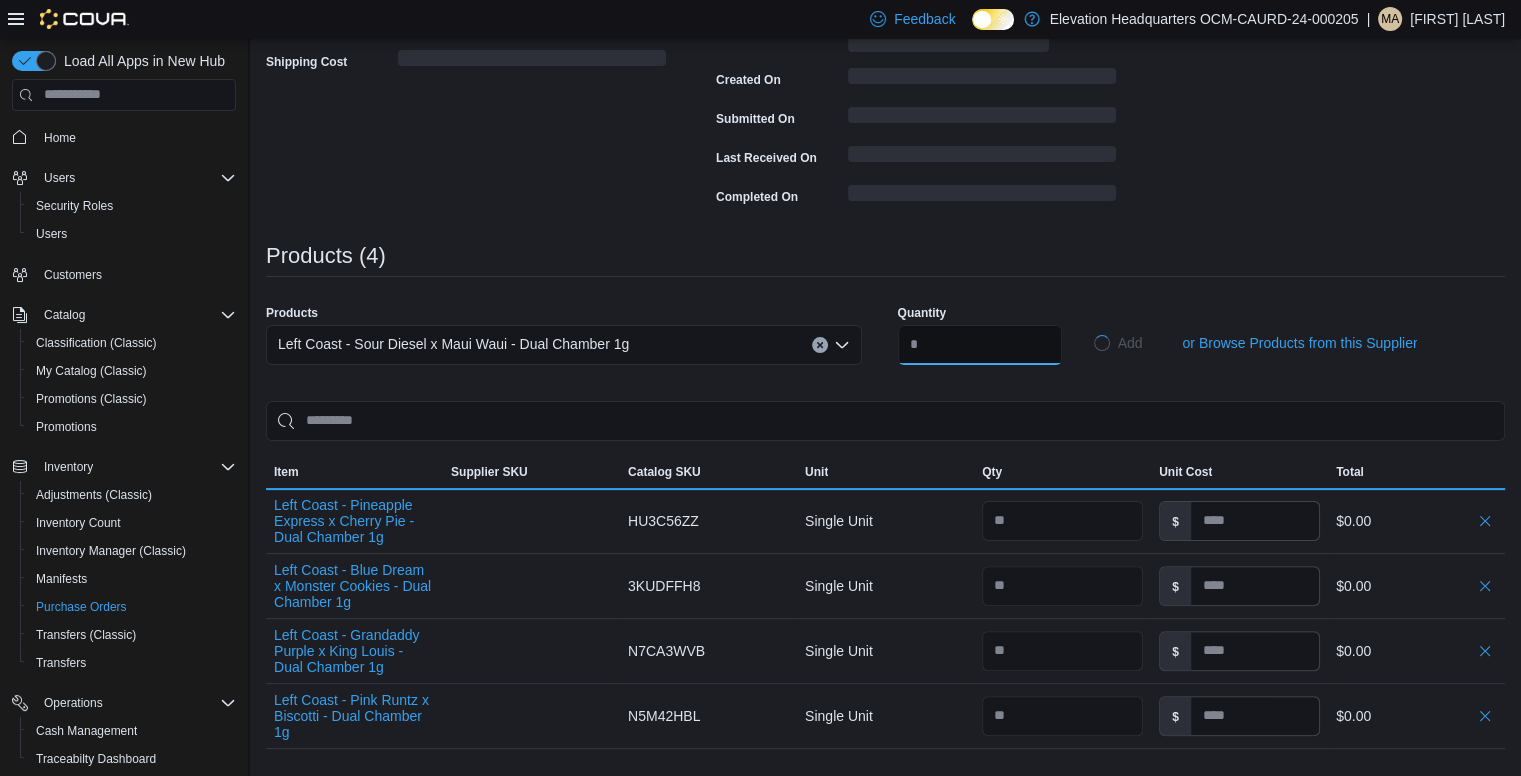 type 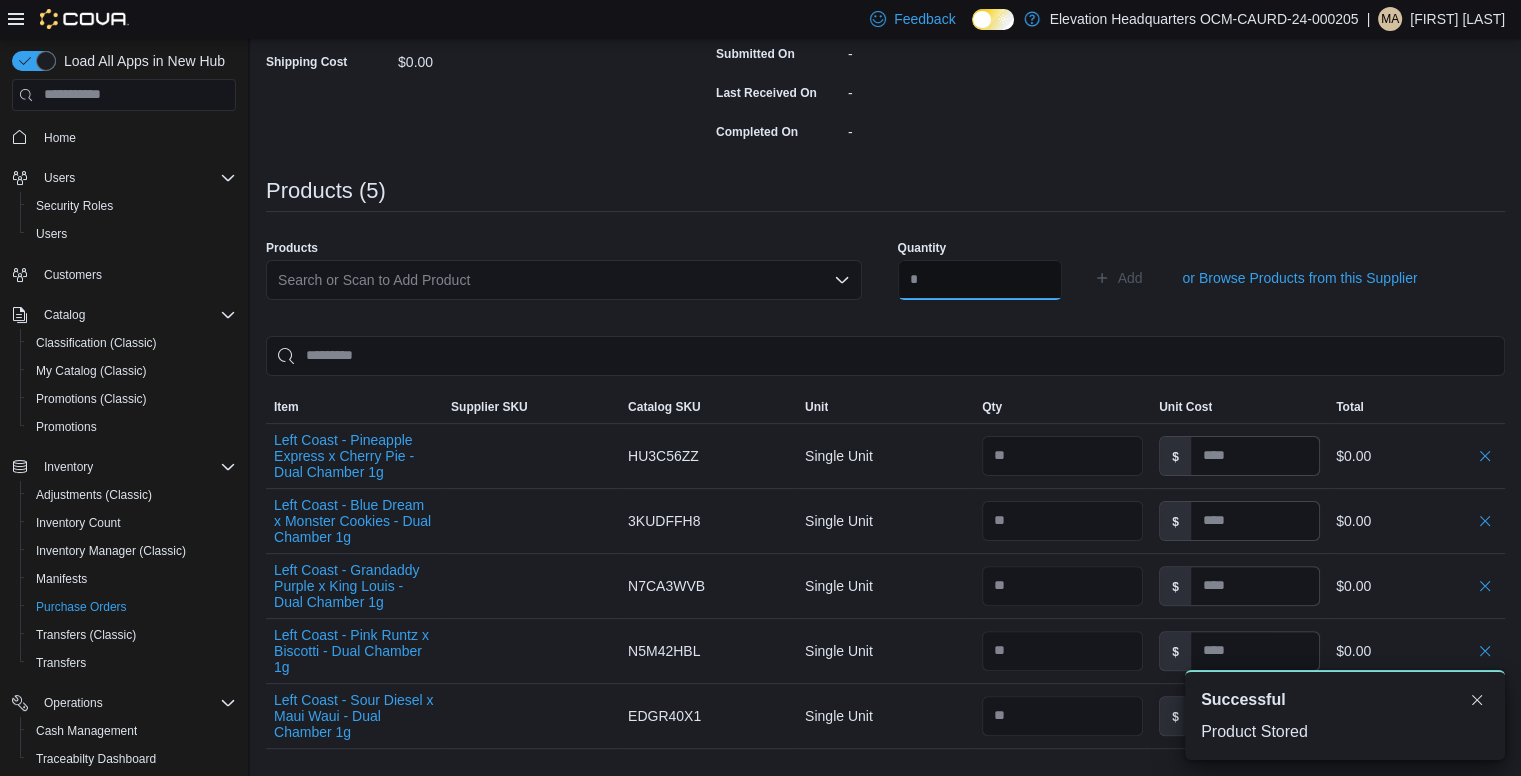 scroll, scrollTop: 0, scrollLeft: 0, axis: both 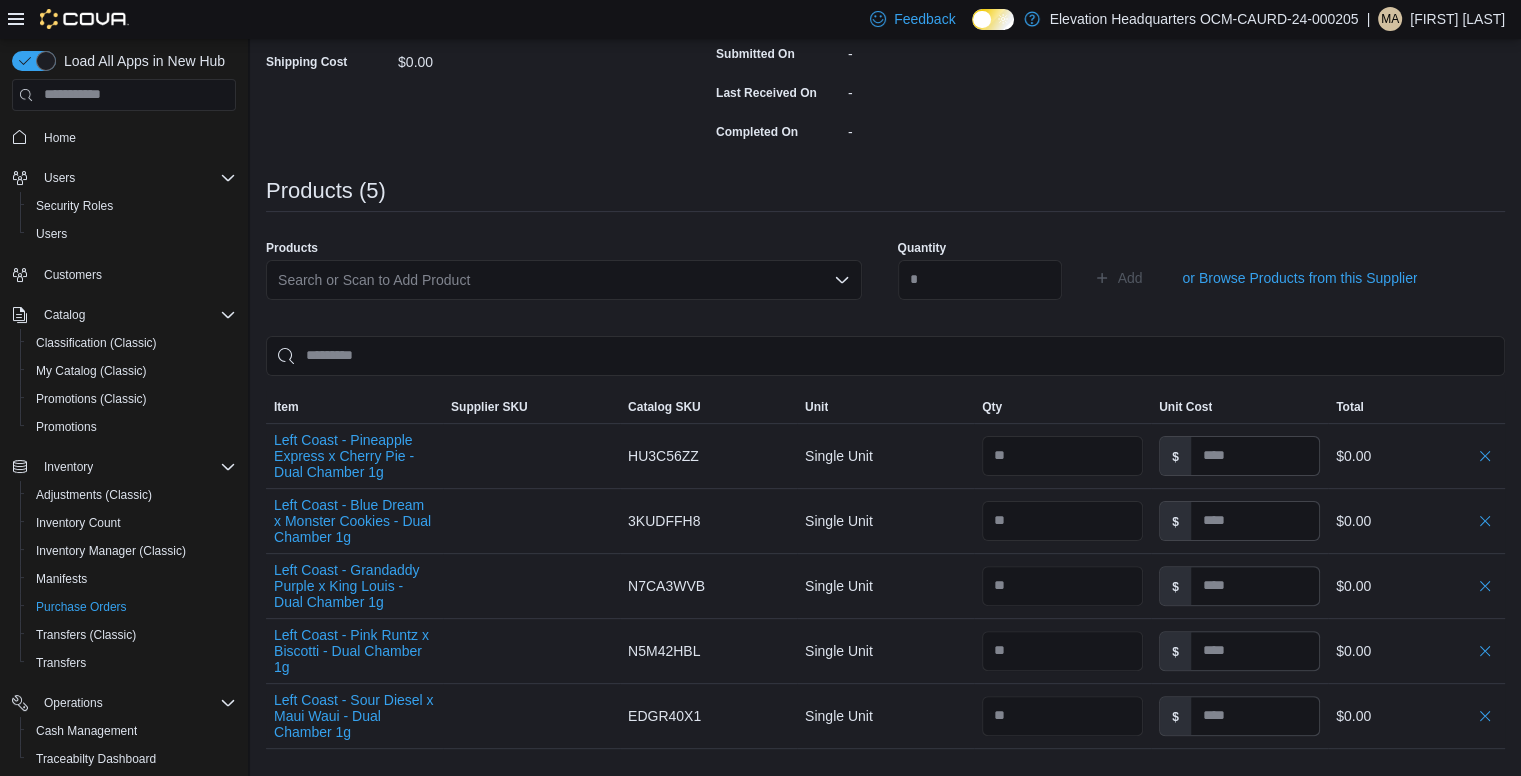 click on "Search or Scan to Add Product" at bounding box center (564, 280) 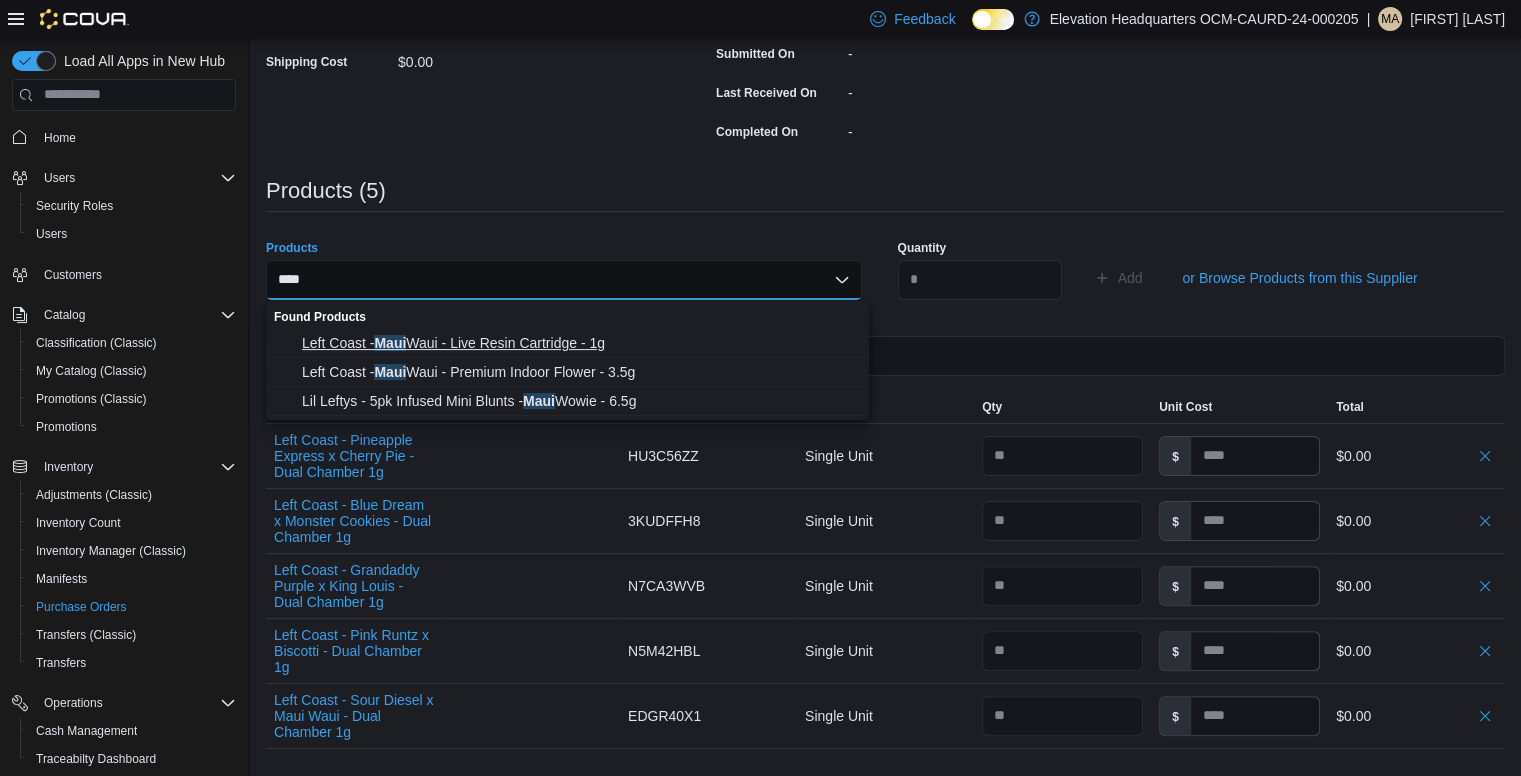 type on "****" 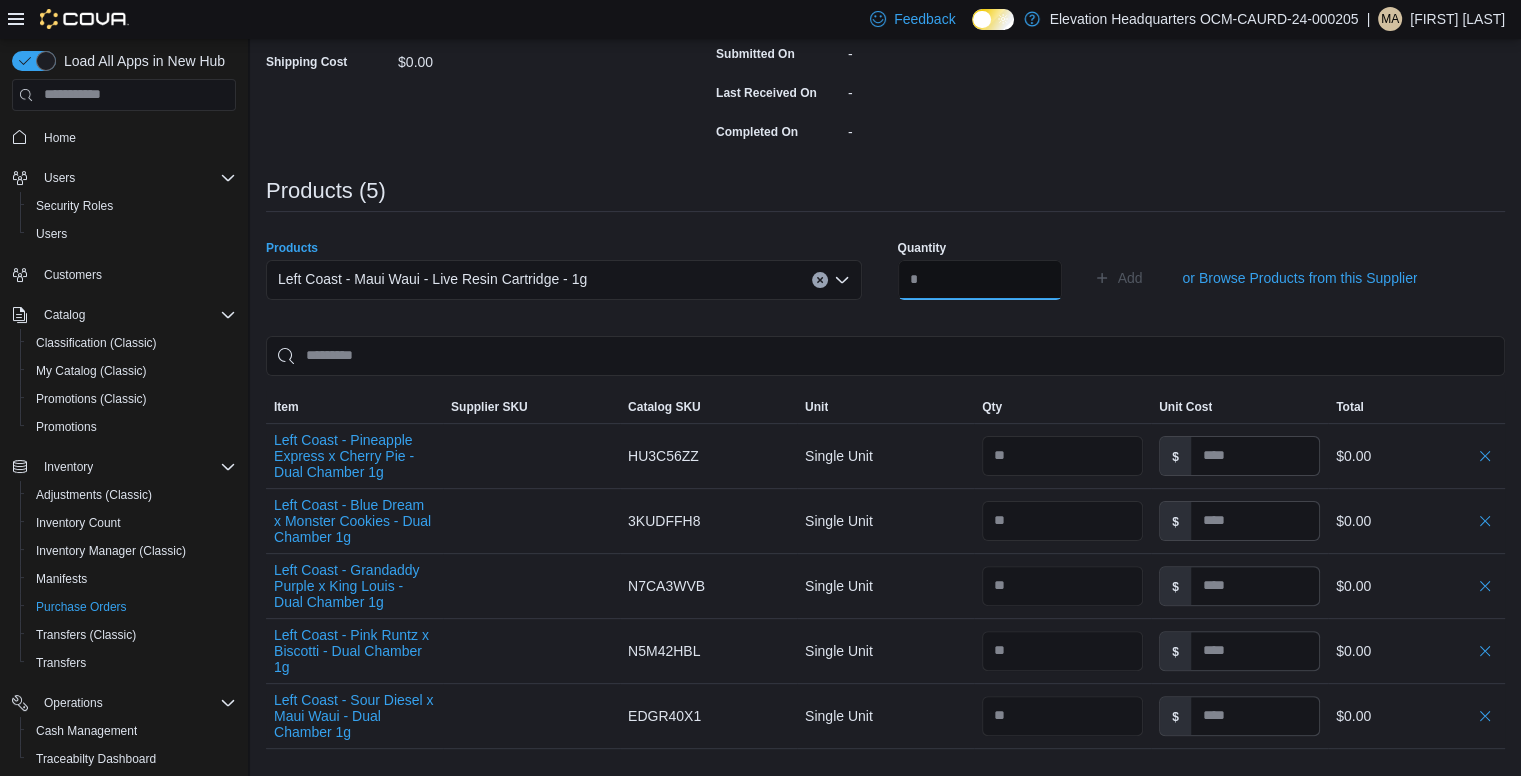 click at bounding box center (980, 280) 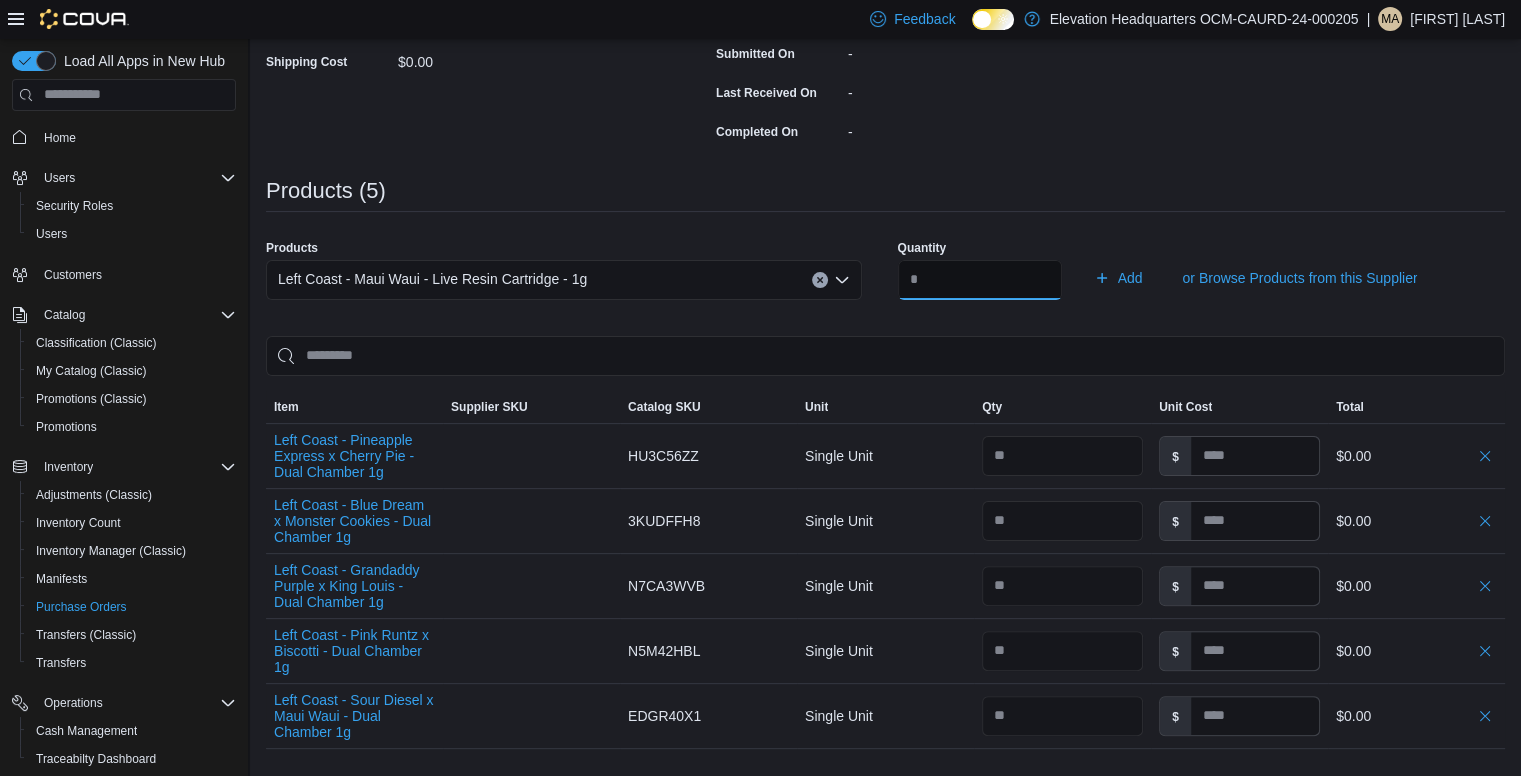 type on "**" 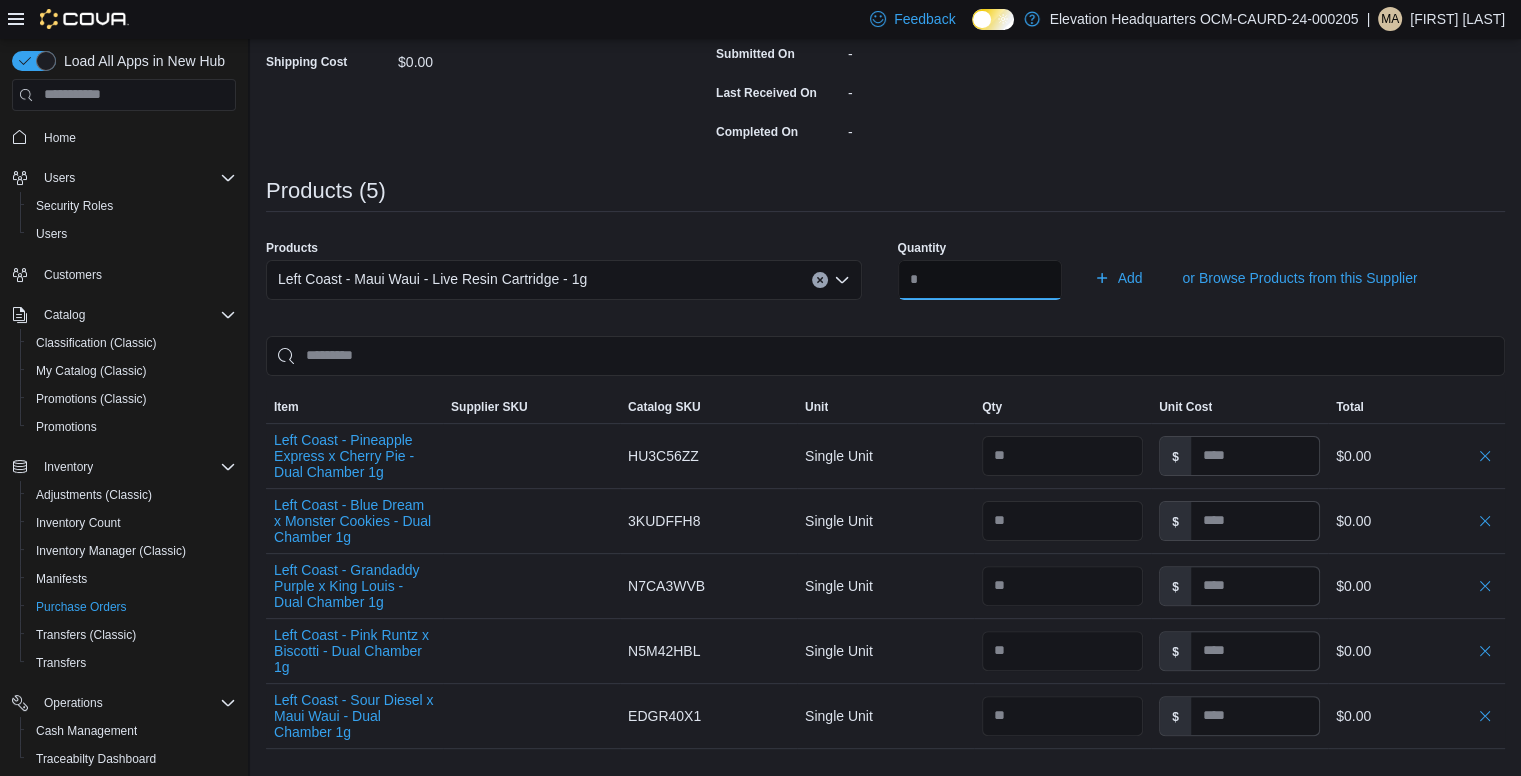 click on "Add" at bounding box center (1118, 278) 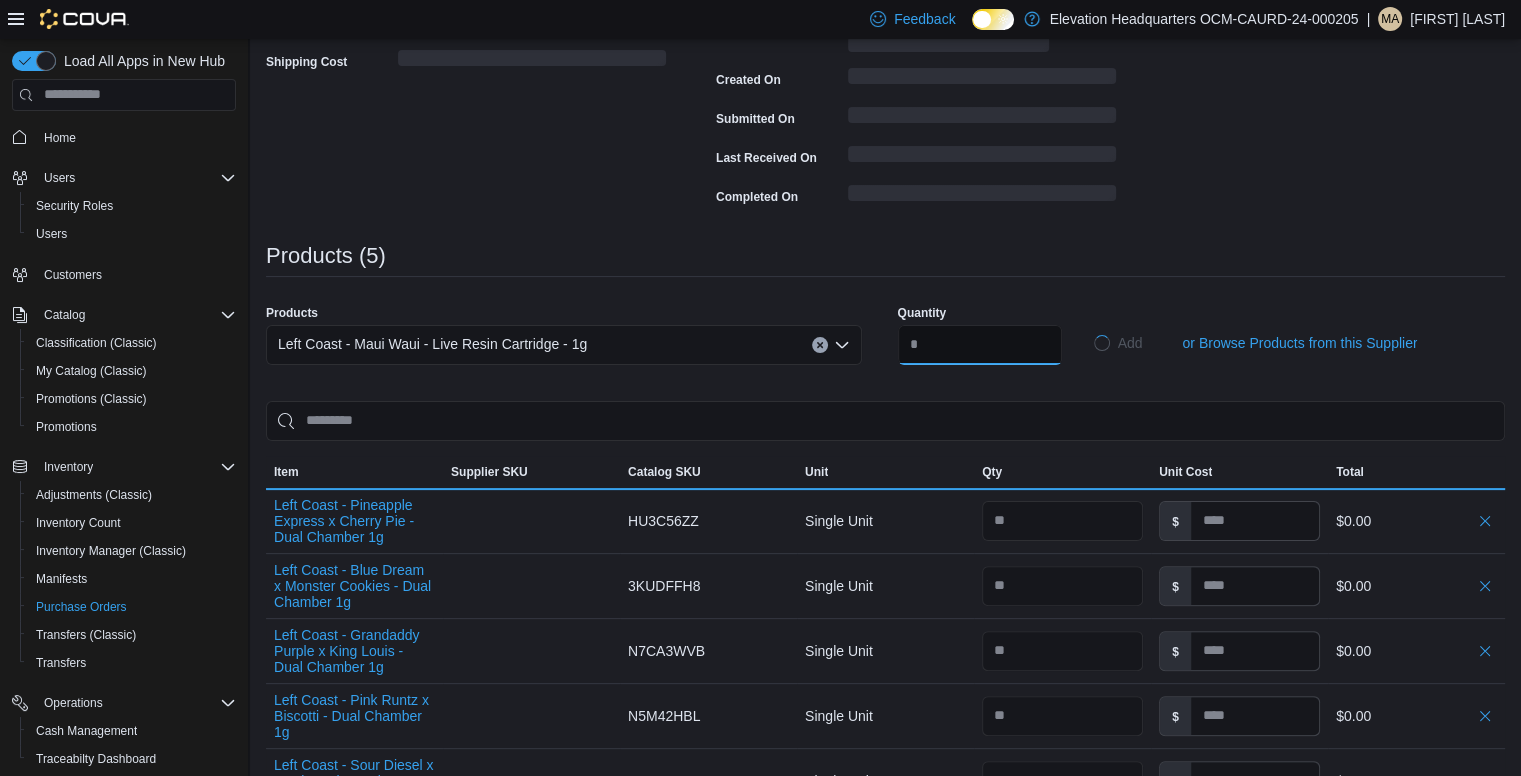 type 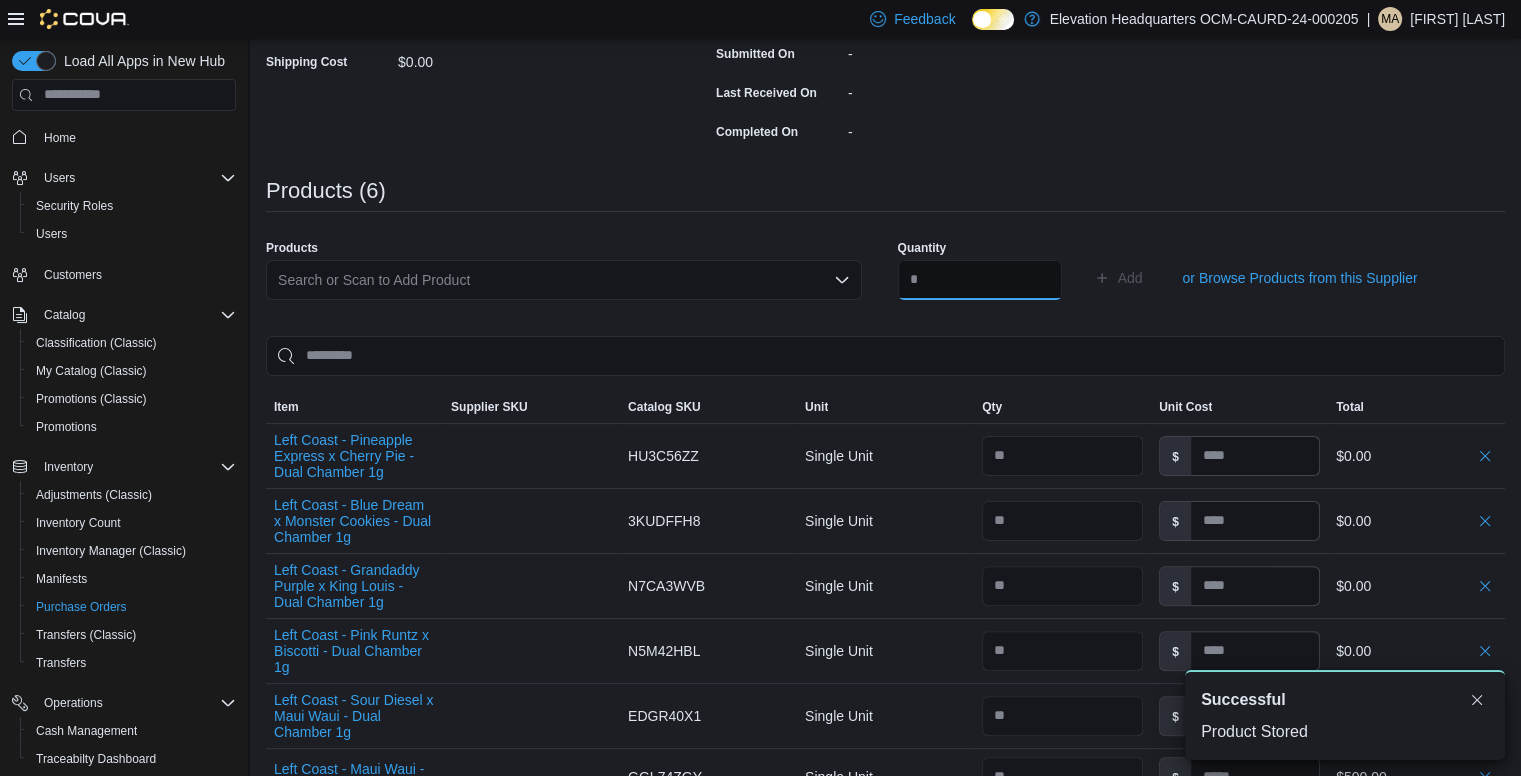 scroll, scrollTop: 0, scrollLeft: 0, axis: both 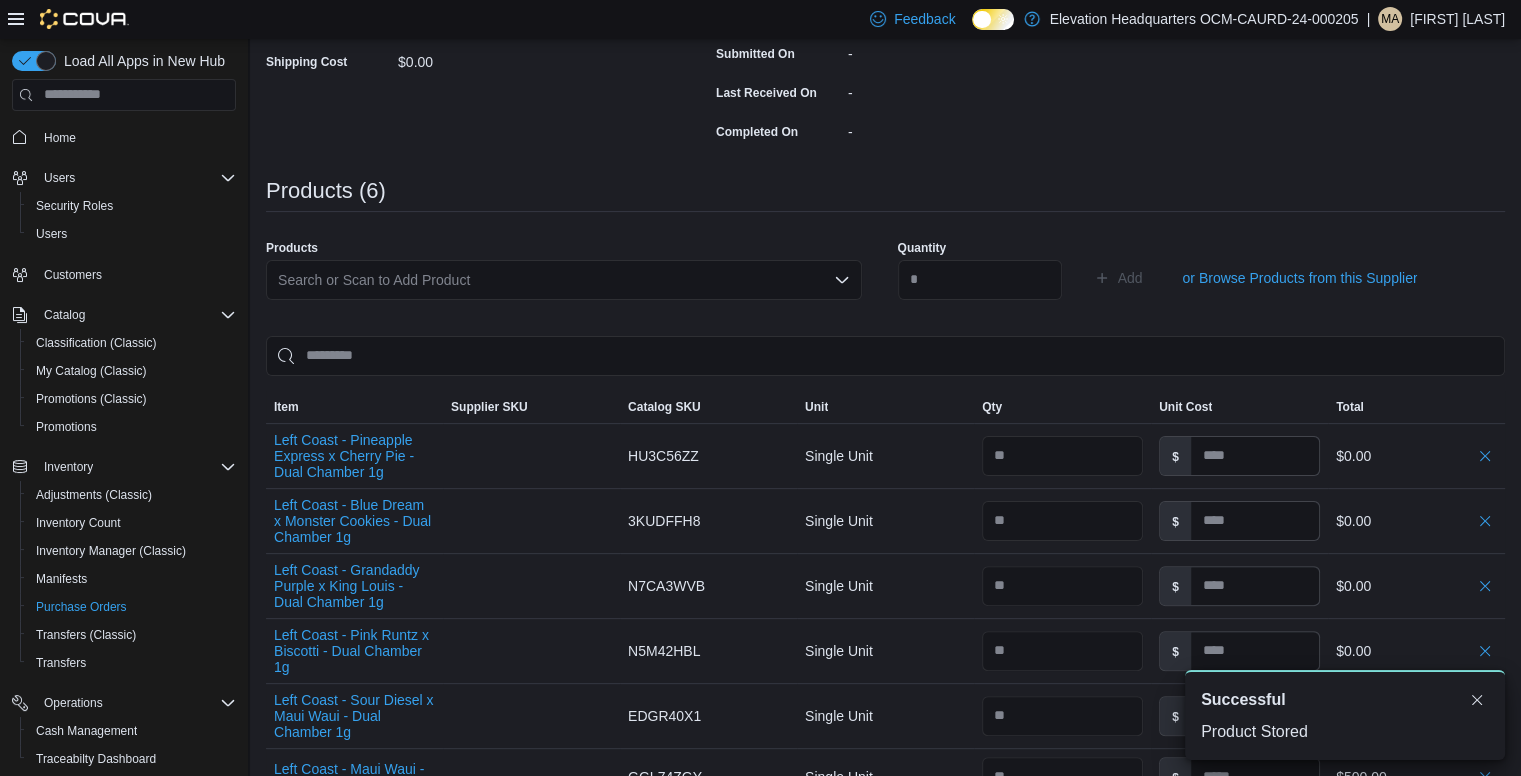click on "Search or Scan to Add Product" at bounding box center [564, 280] 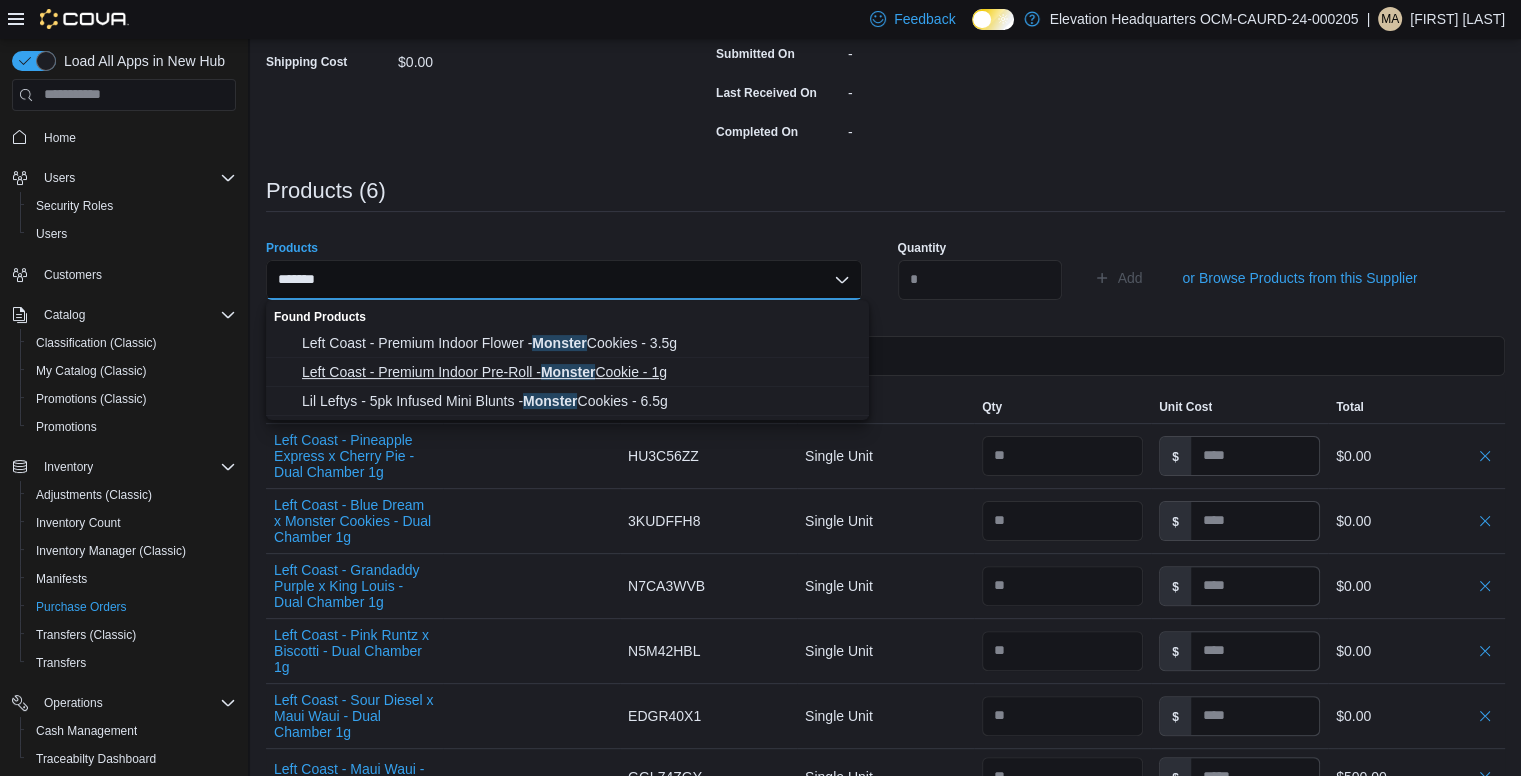 type on "*******" 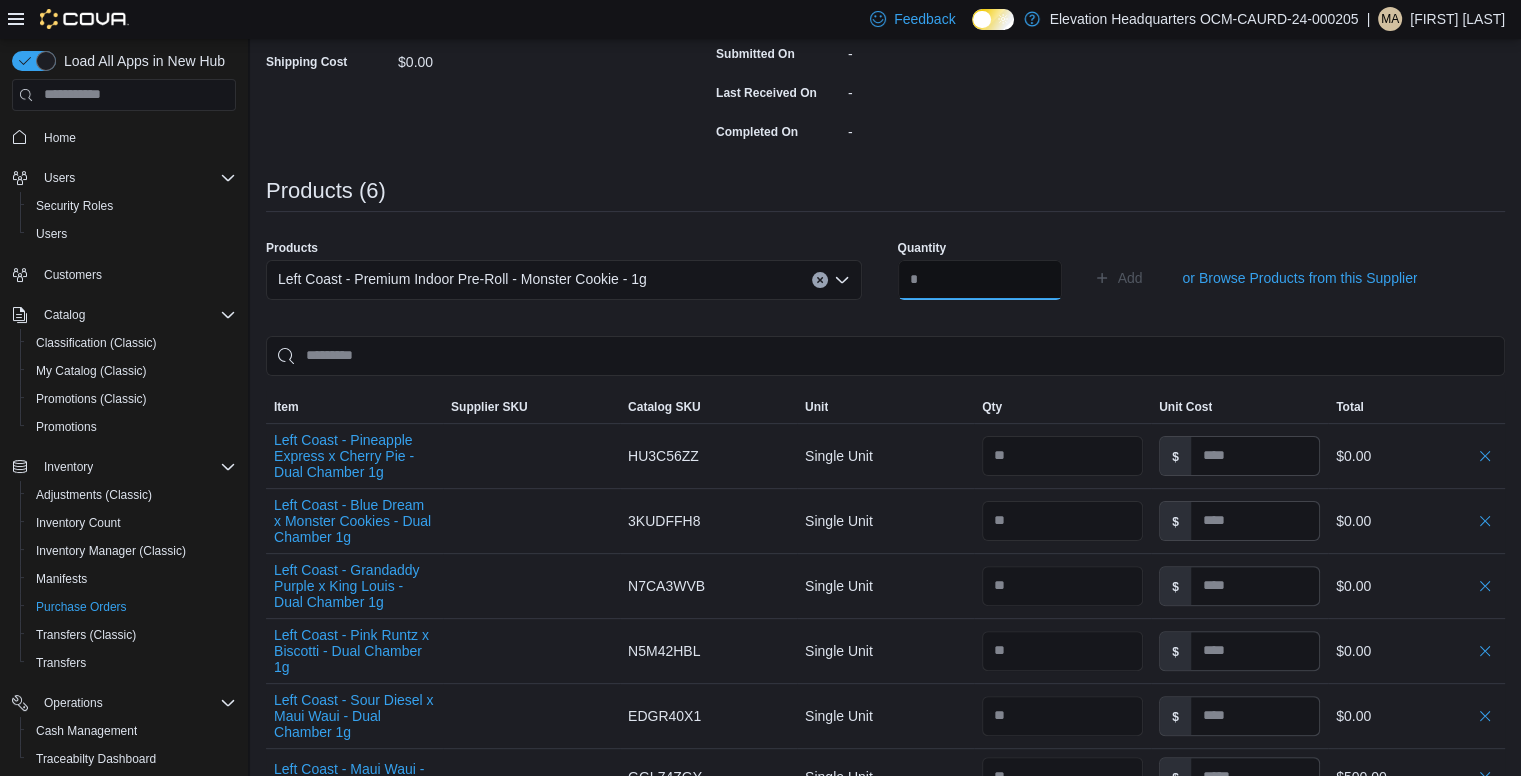 click at bounding box center (980, 280) 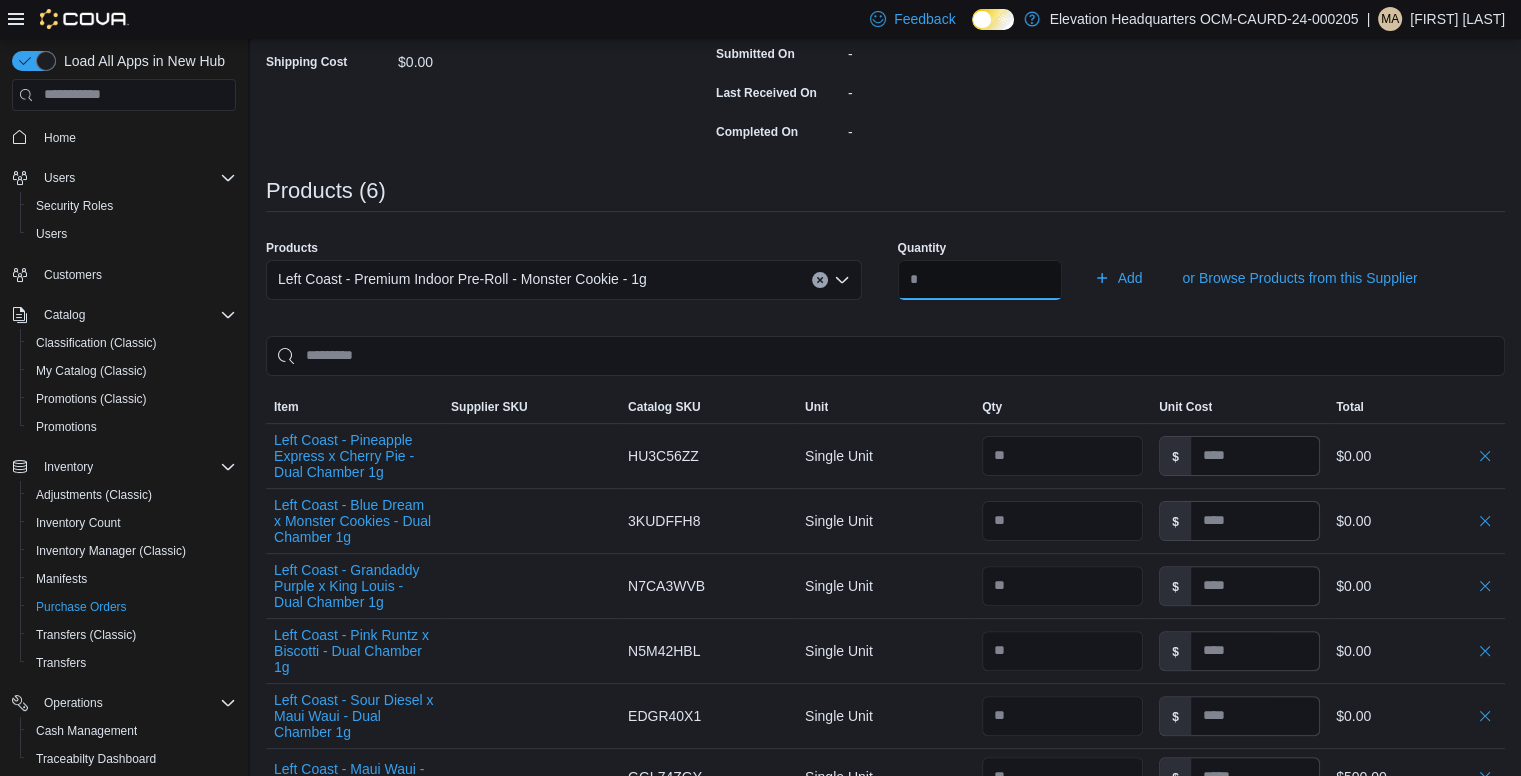 type on "**" 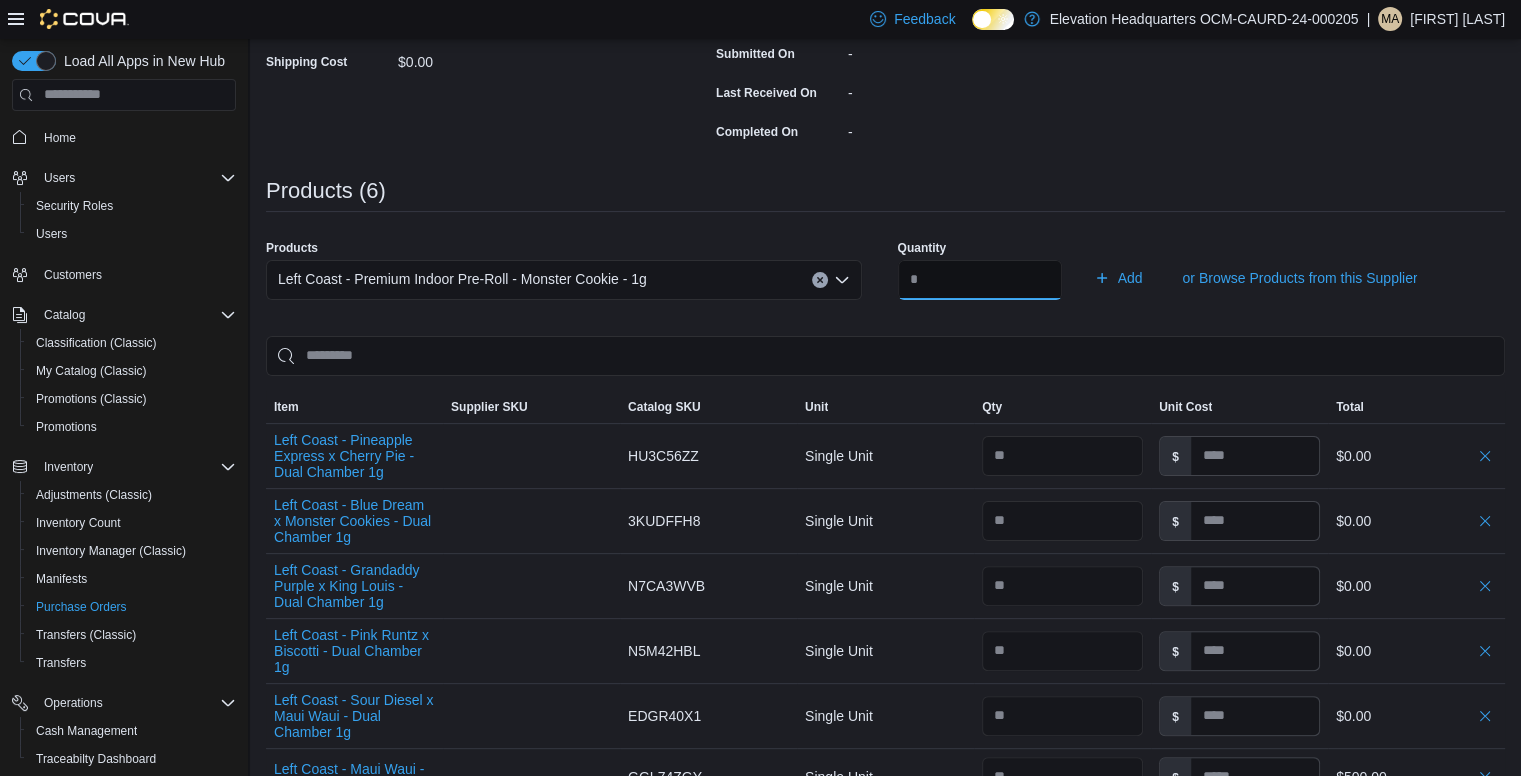click on "Add" at bounding box center (1118, 278) 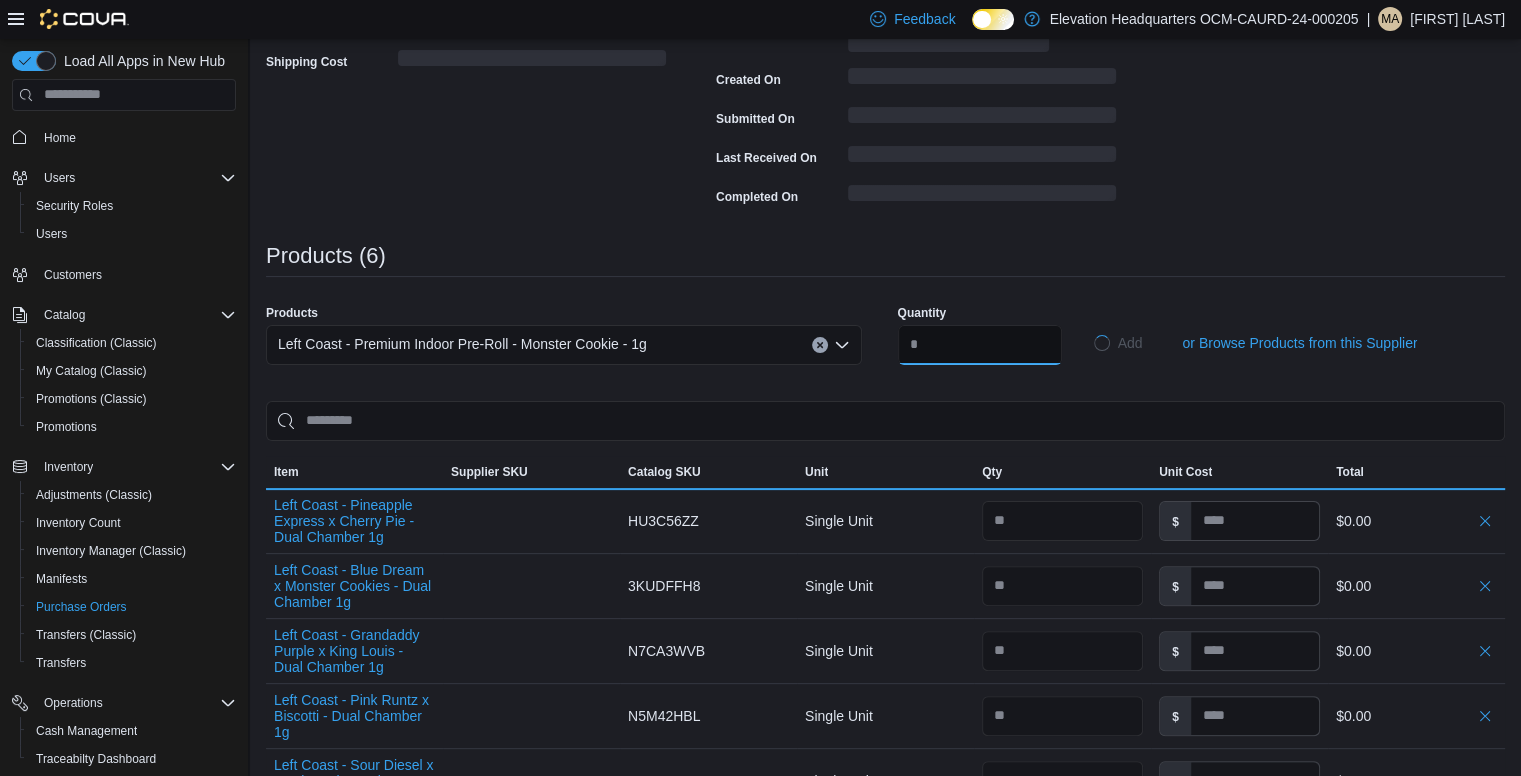 type 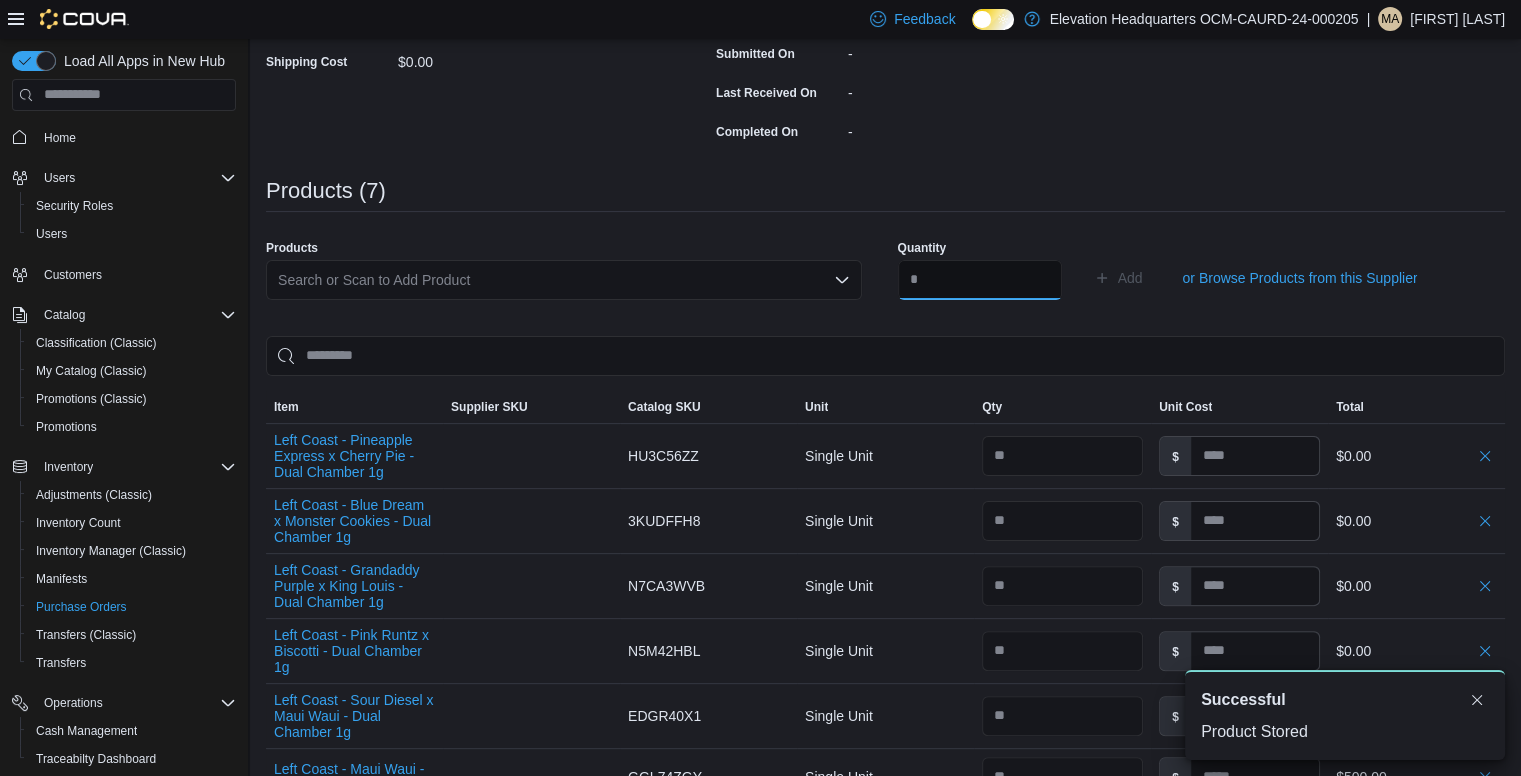 scroll, scrollTop: 0, scrollLeft: 0, axis: both 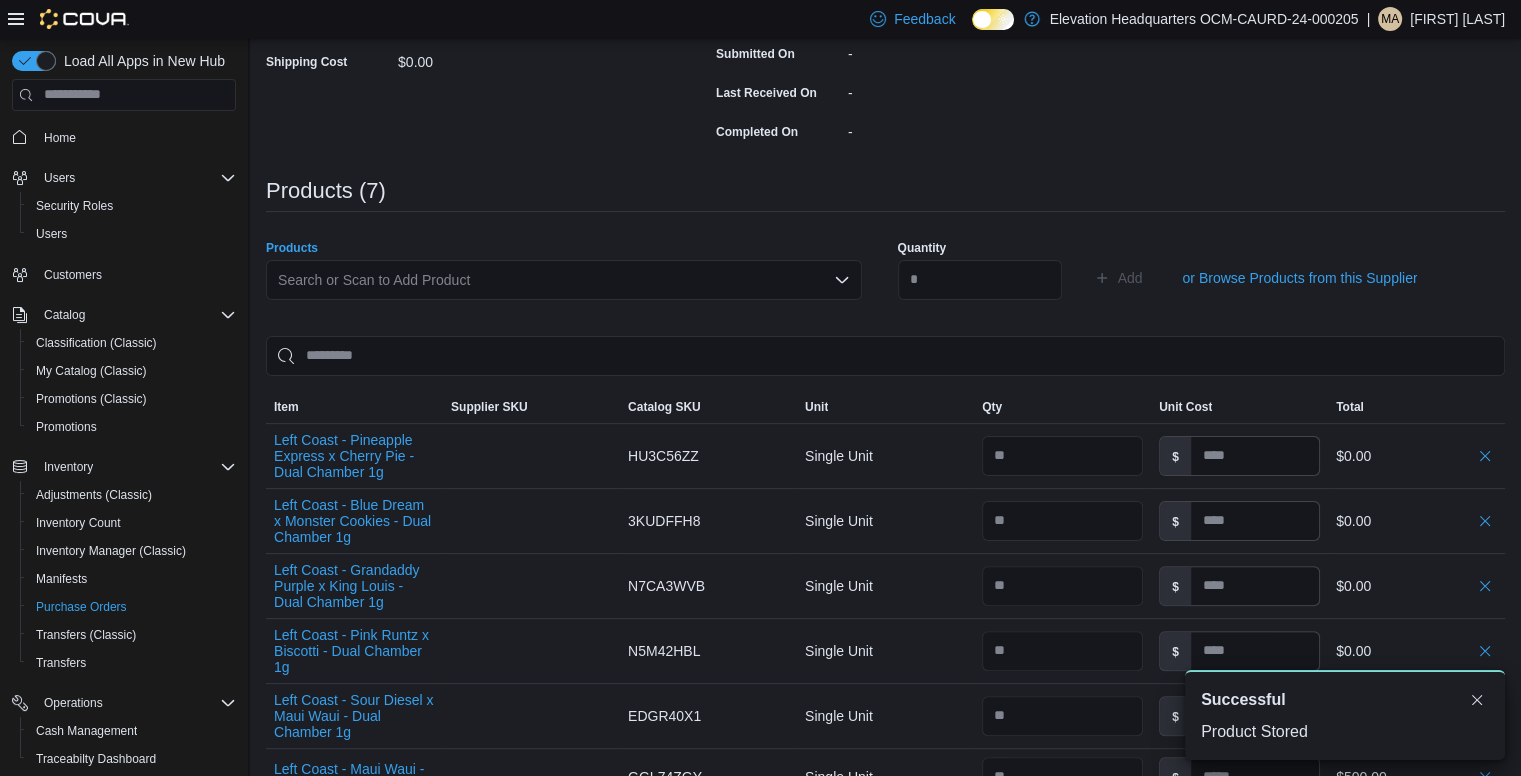 click on "Search or Scan to Add Product" at bounding box center [564, 280] 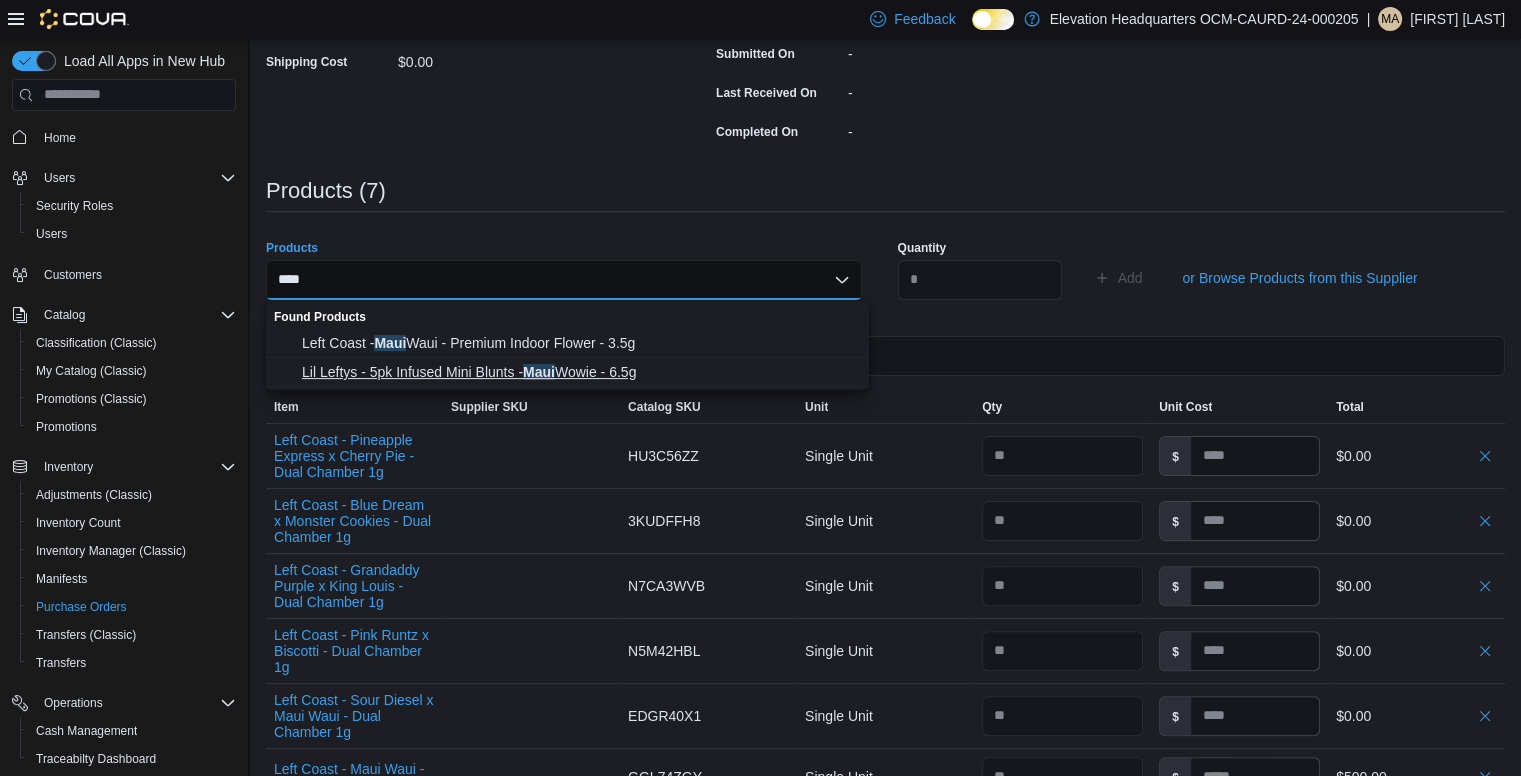 type on "****" 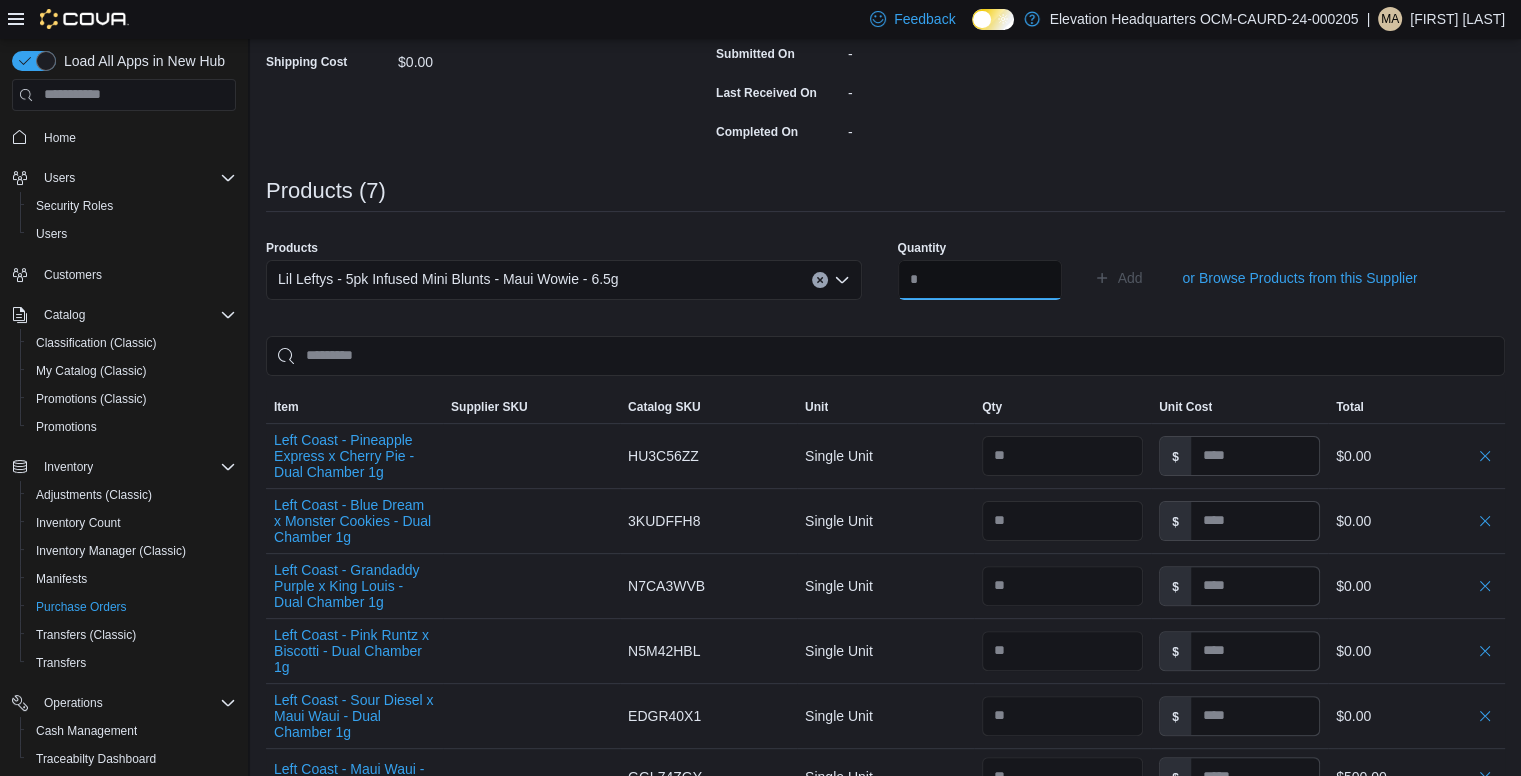 click at bounding box center [980, 280] 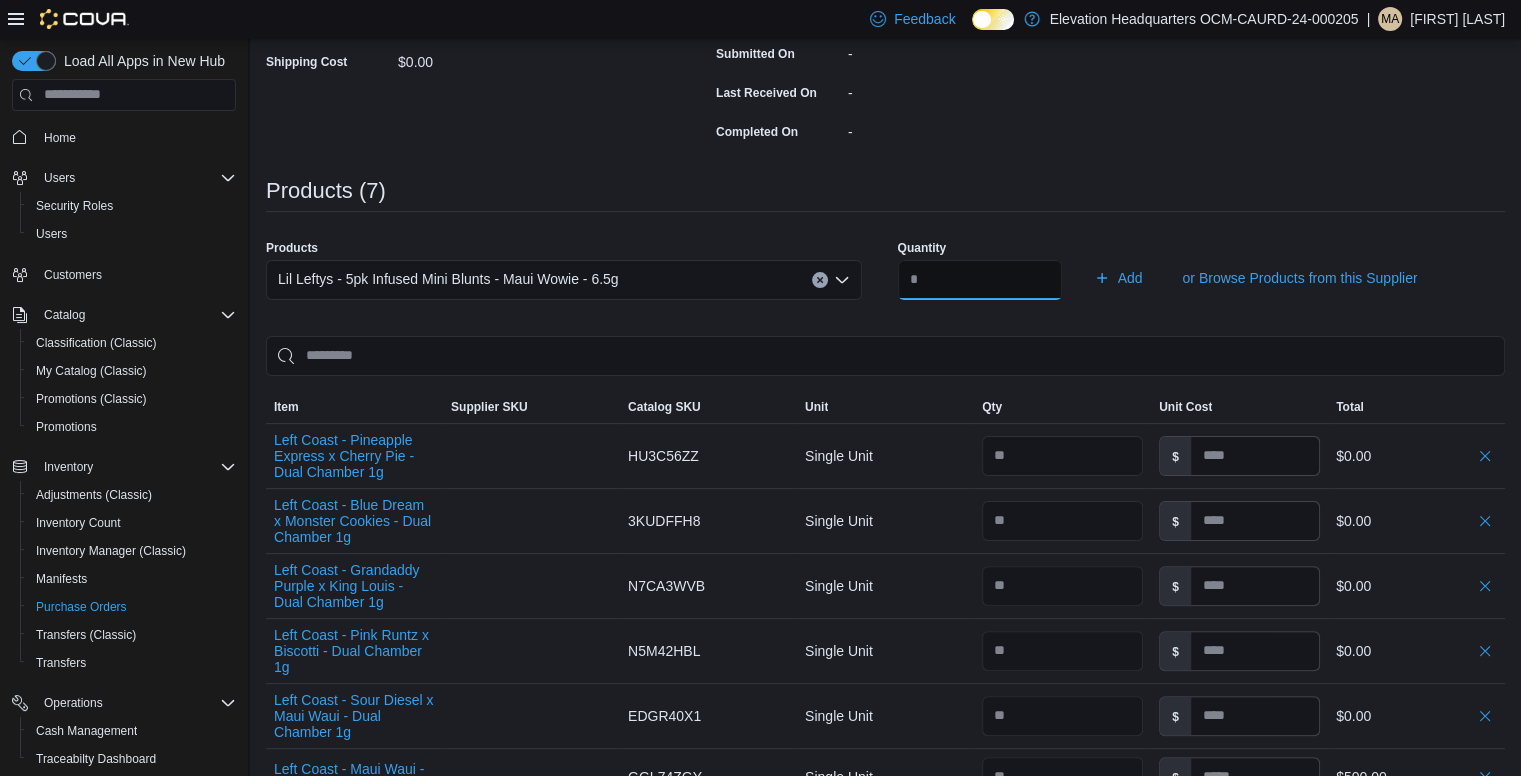 type on "**" 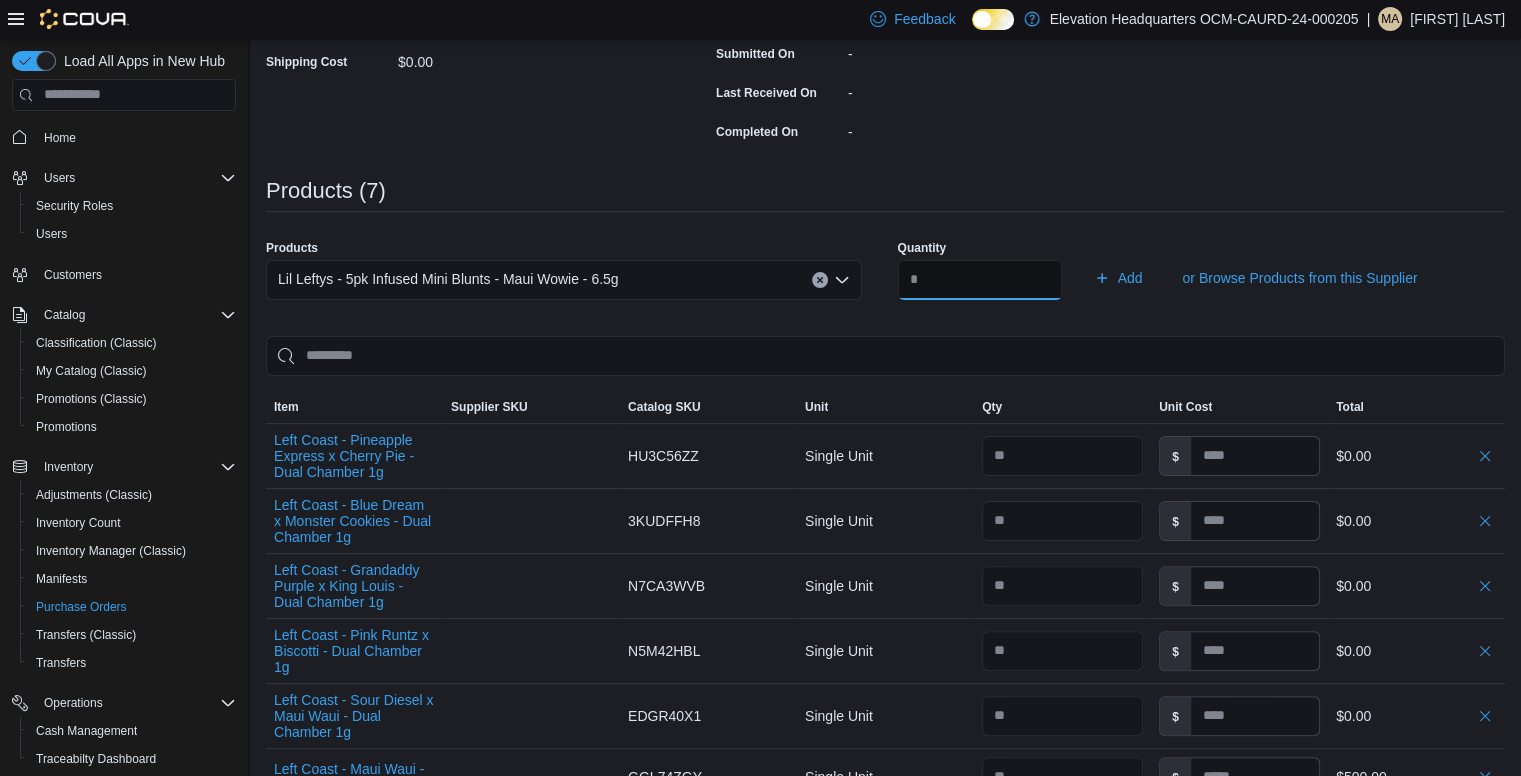 click on "Add" at bounding box center [1118, 278] 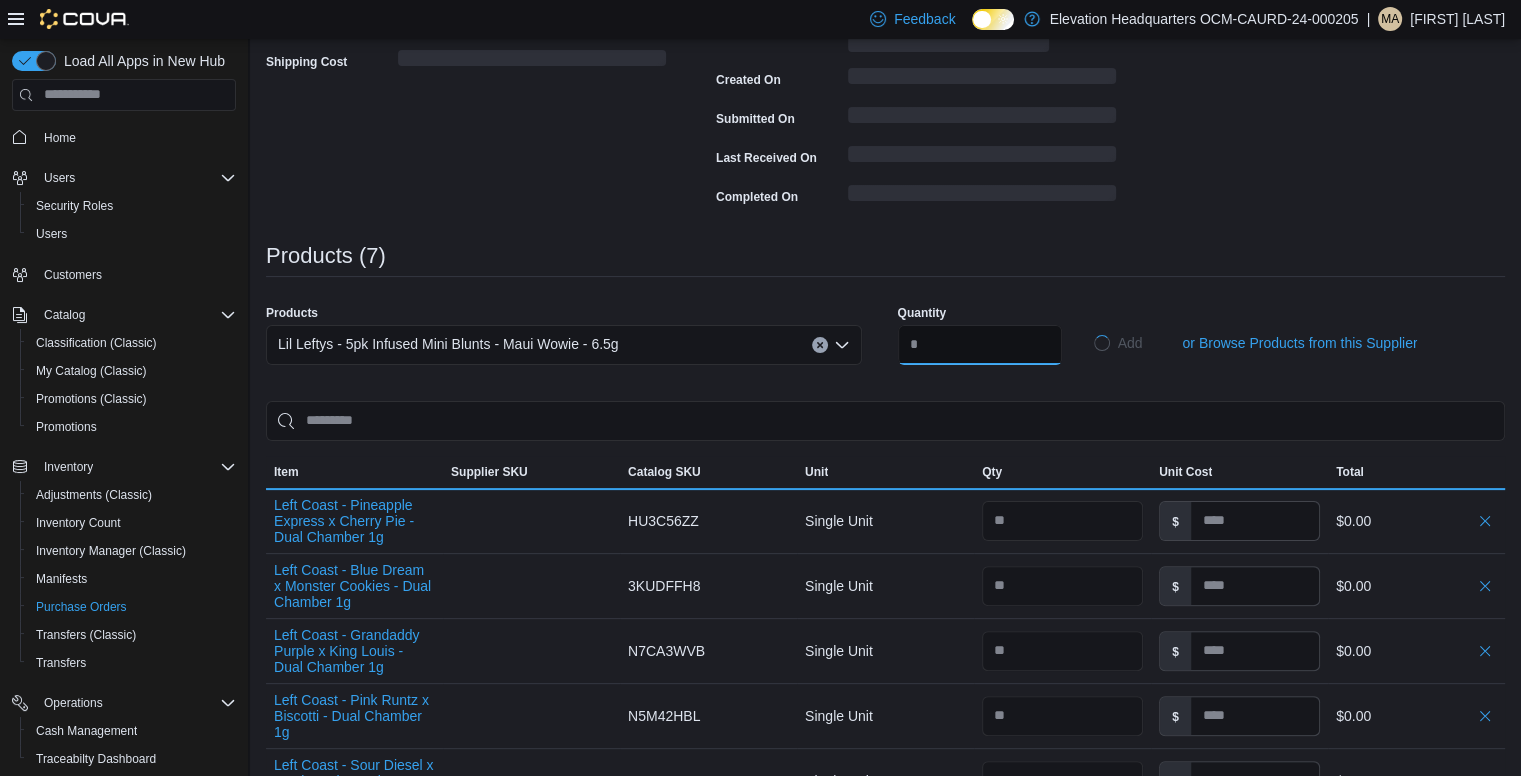 type 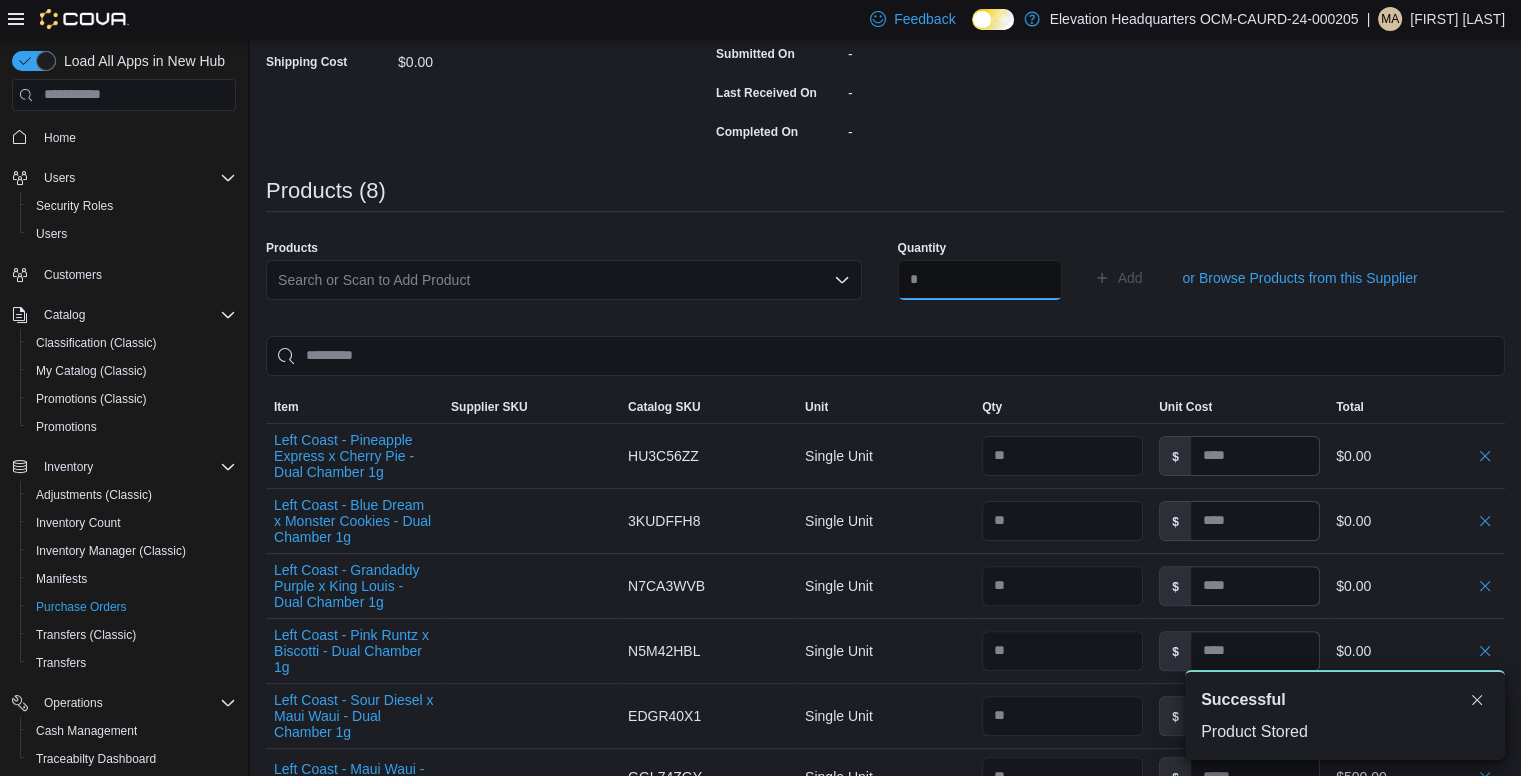 scroll, scrollTop: 0, scrollLeft: 0, axis: both 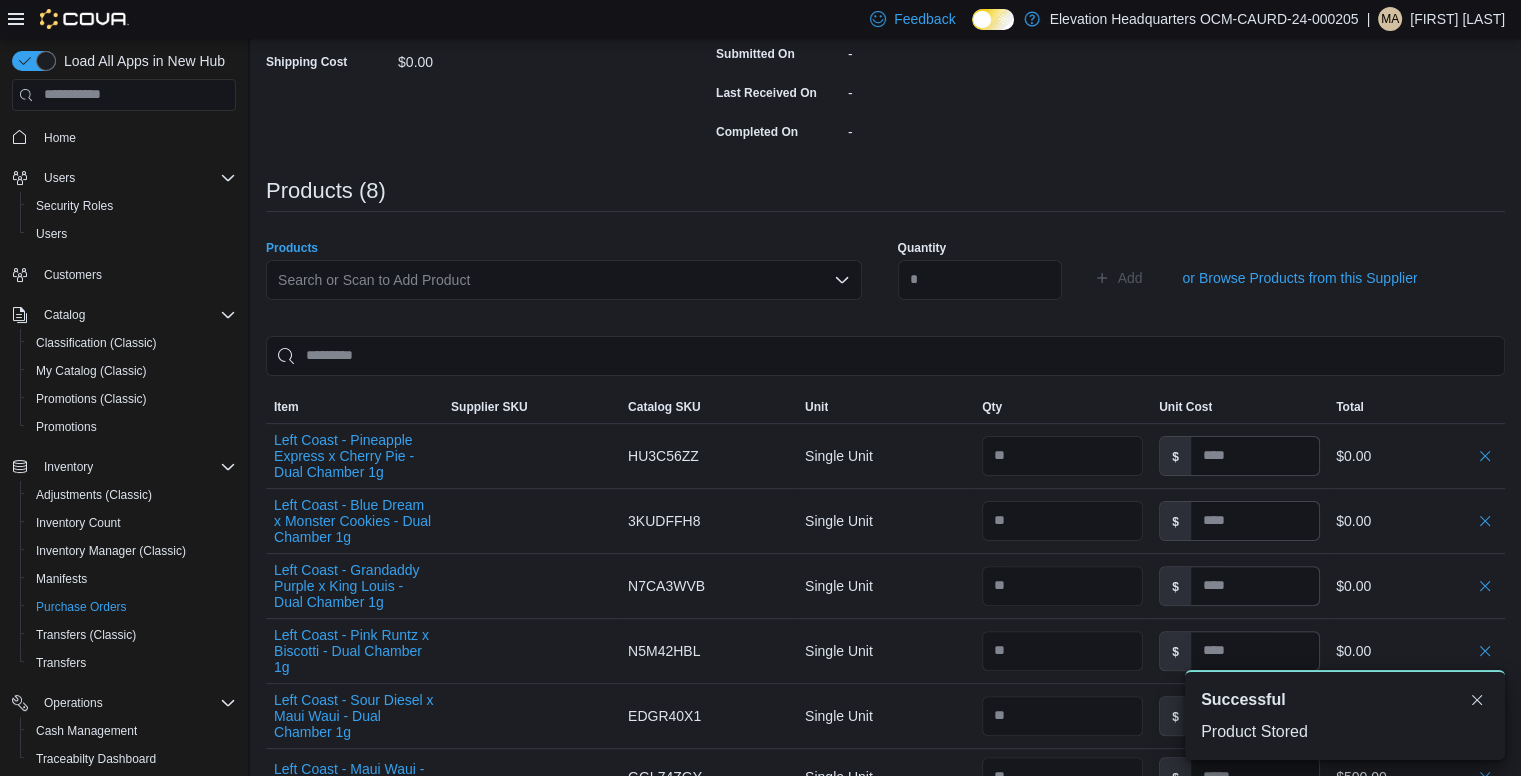 click on "Search or Scan to Add Product" at bounding box center (564, 280) 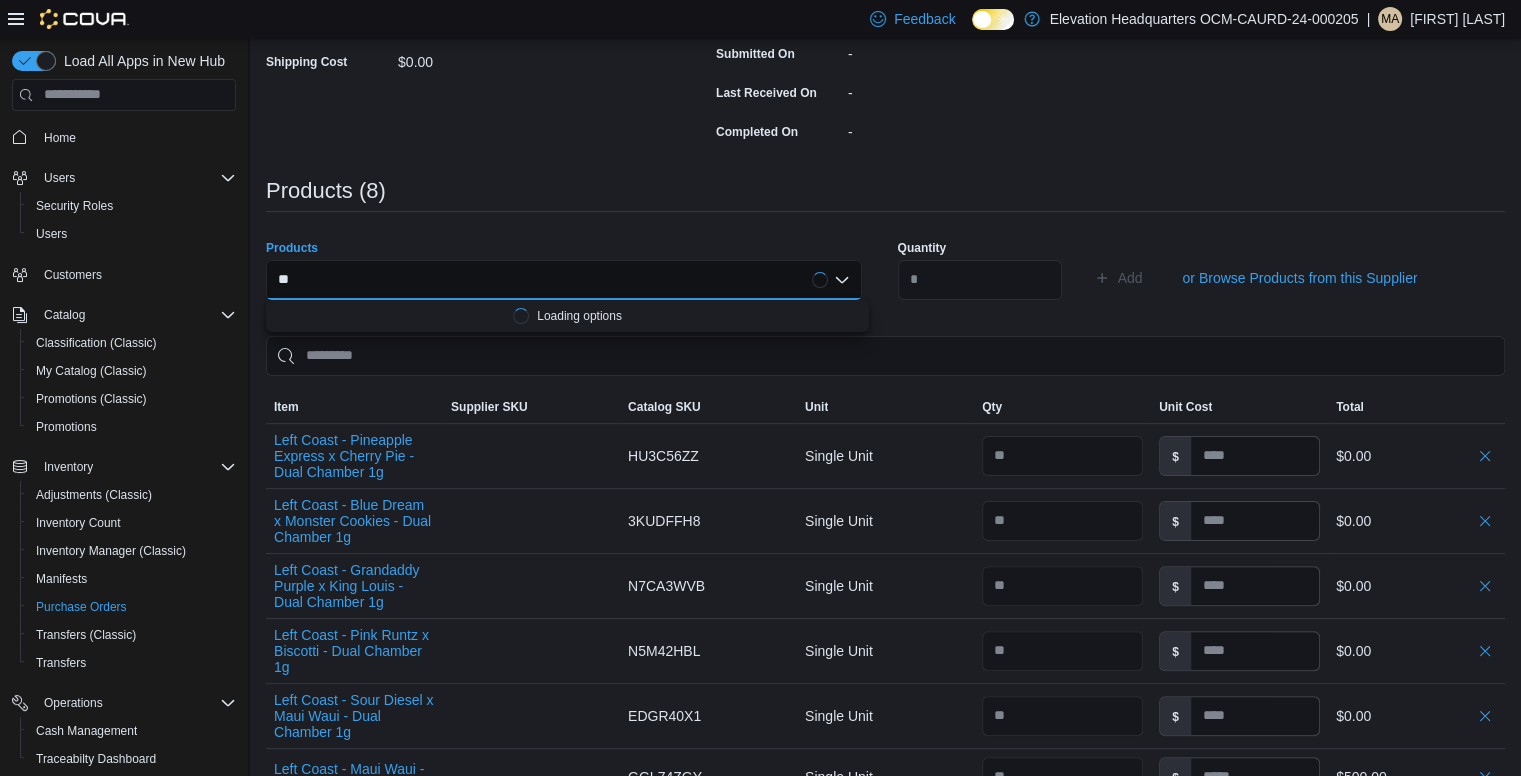 type on "*" 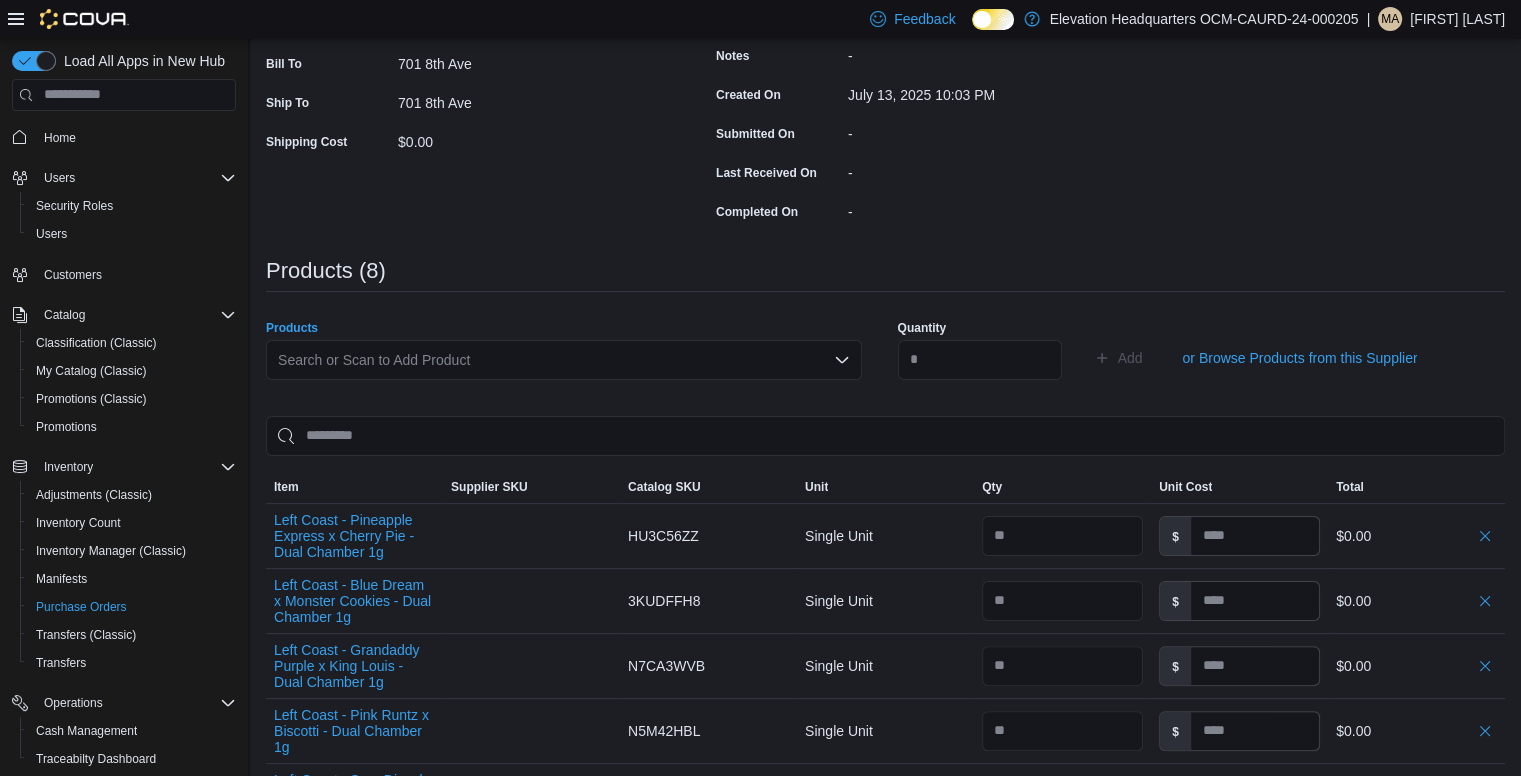 scroll, scrollTop: 256, scrollLeft: 0, axis: vertical 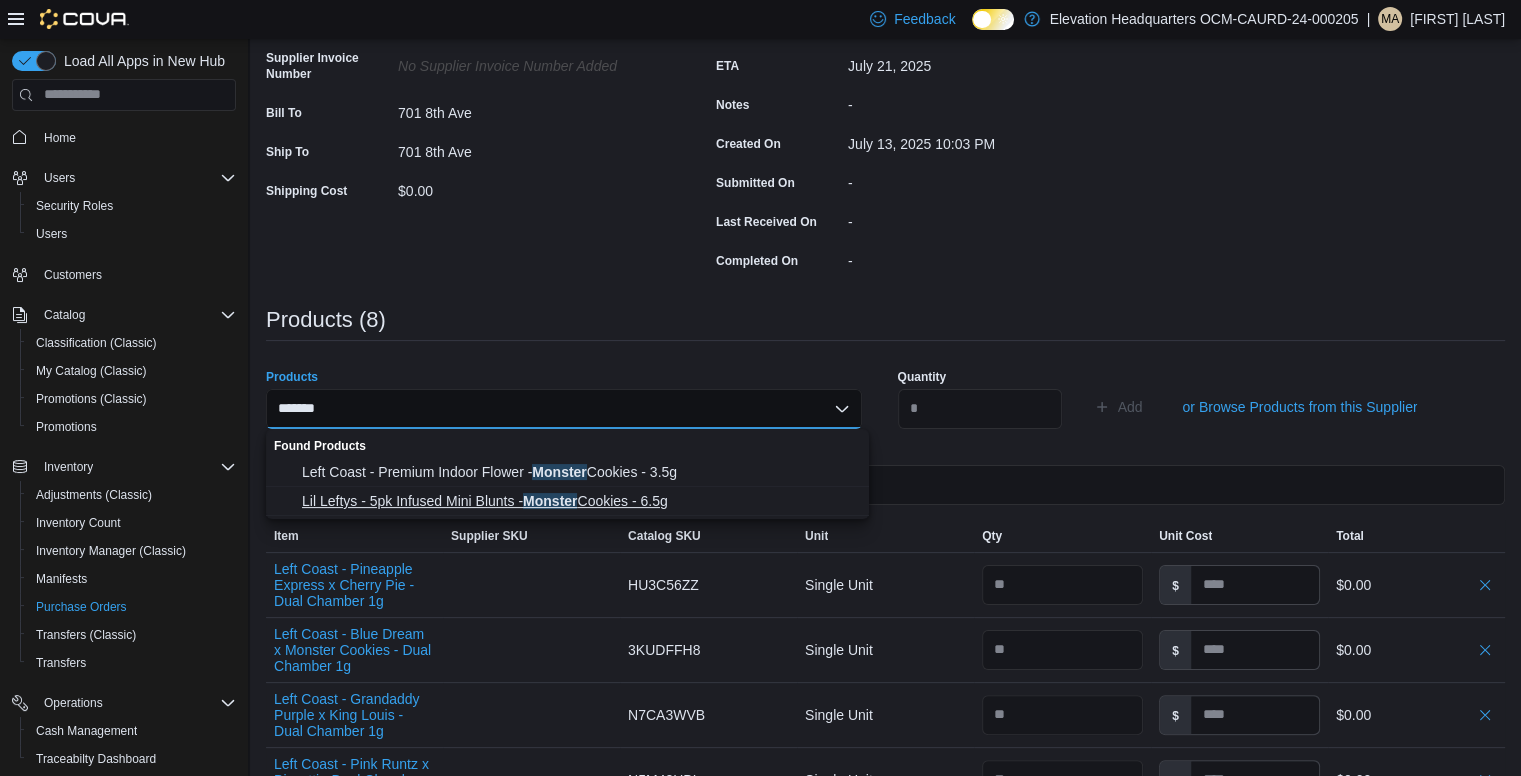 type on "*******" 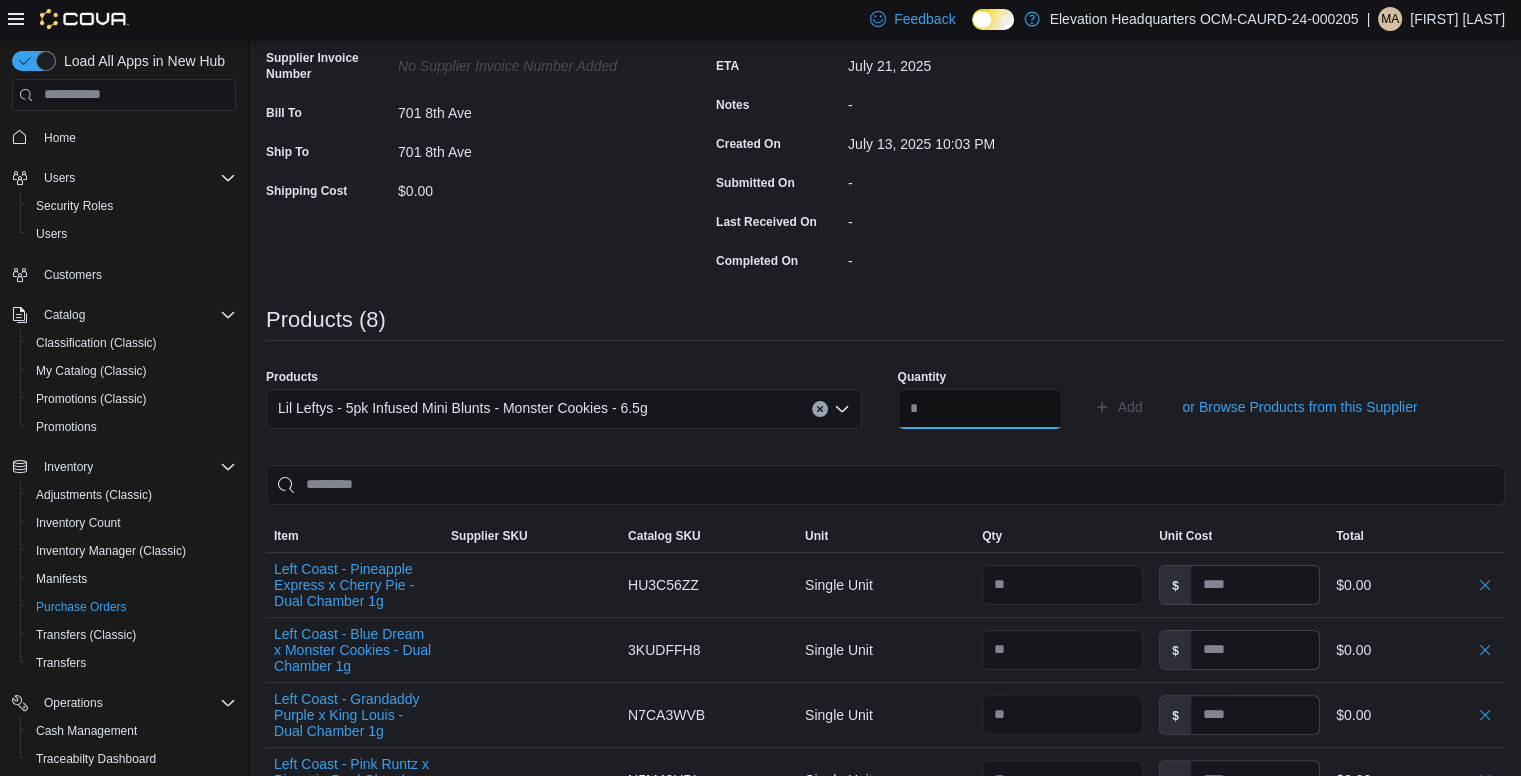 click at bounding box center [980, 409] 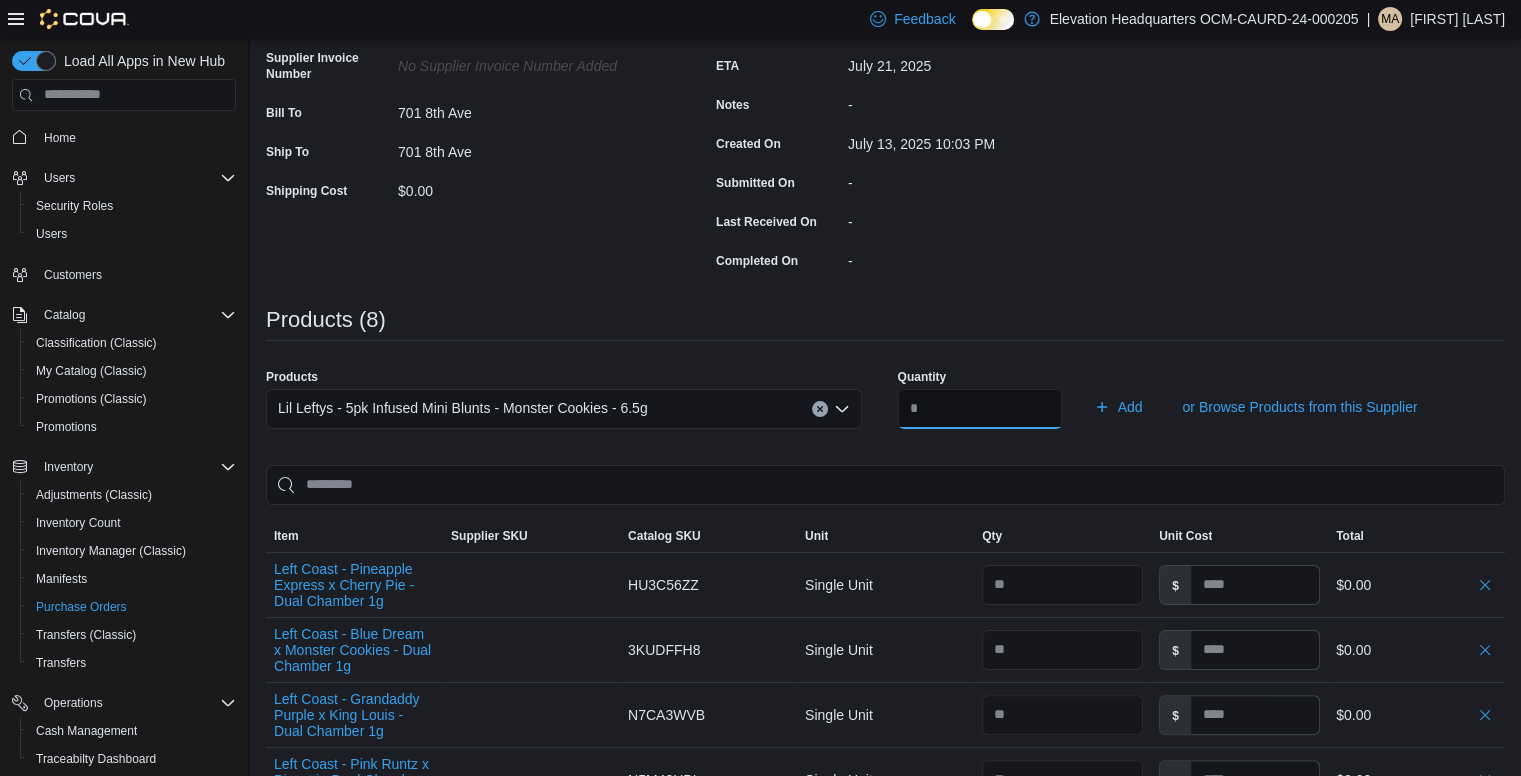 type on "**" 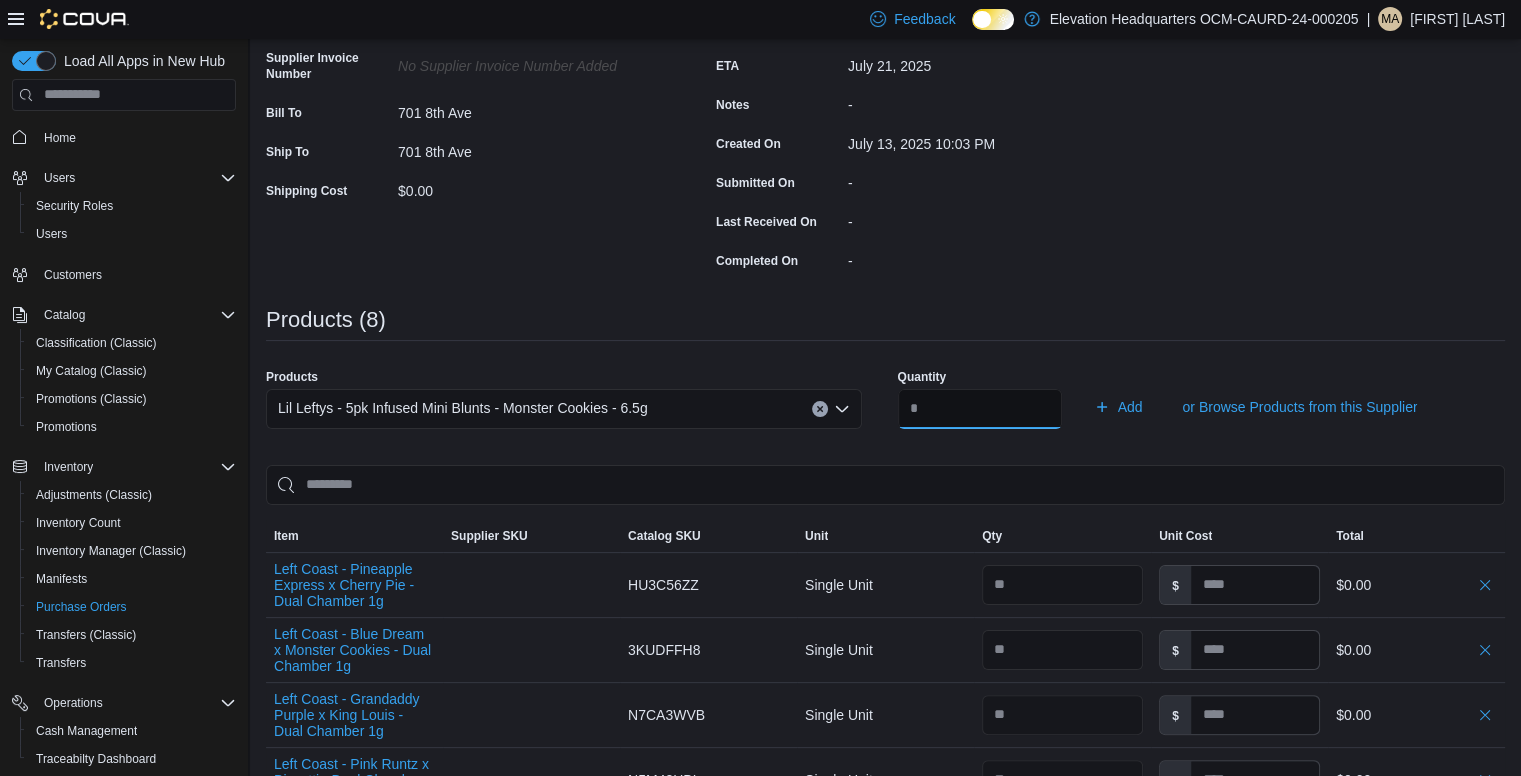 click on "Add" at bounding box center [1118, 407] 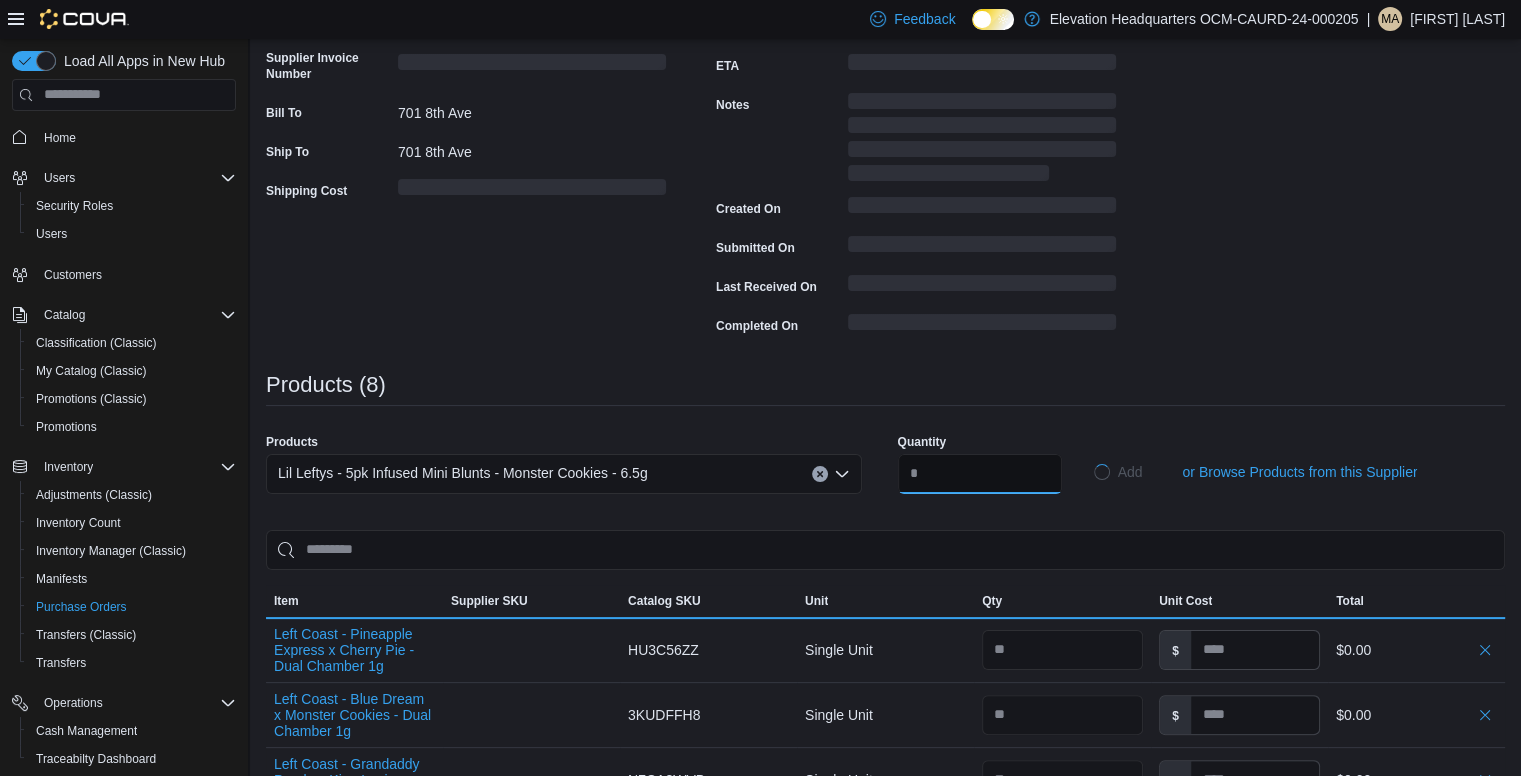 type 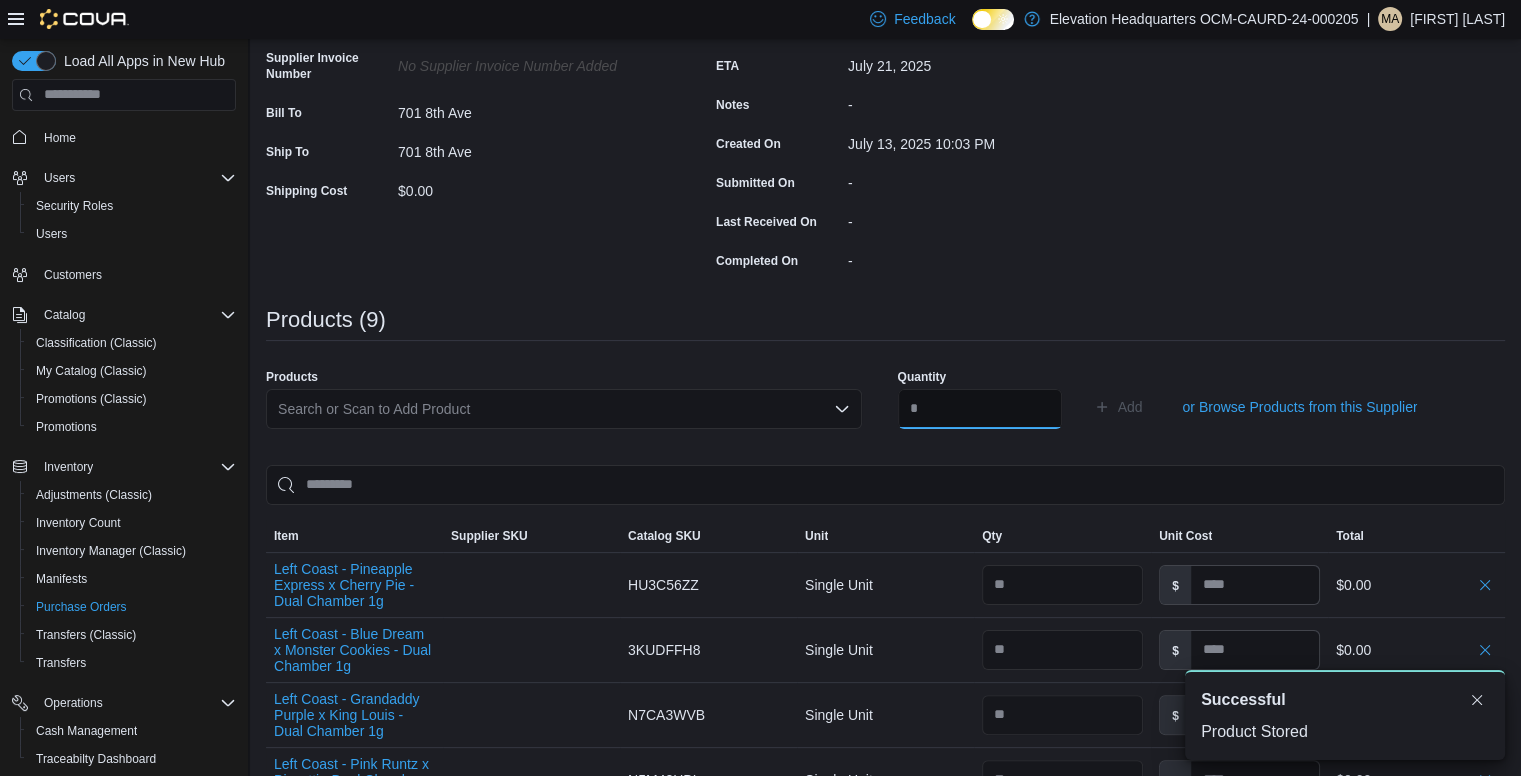 scroll, scrollTop: 0, scrollLeft: 0, axis: both 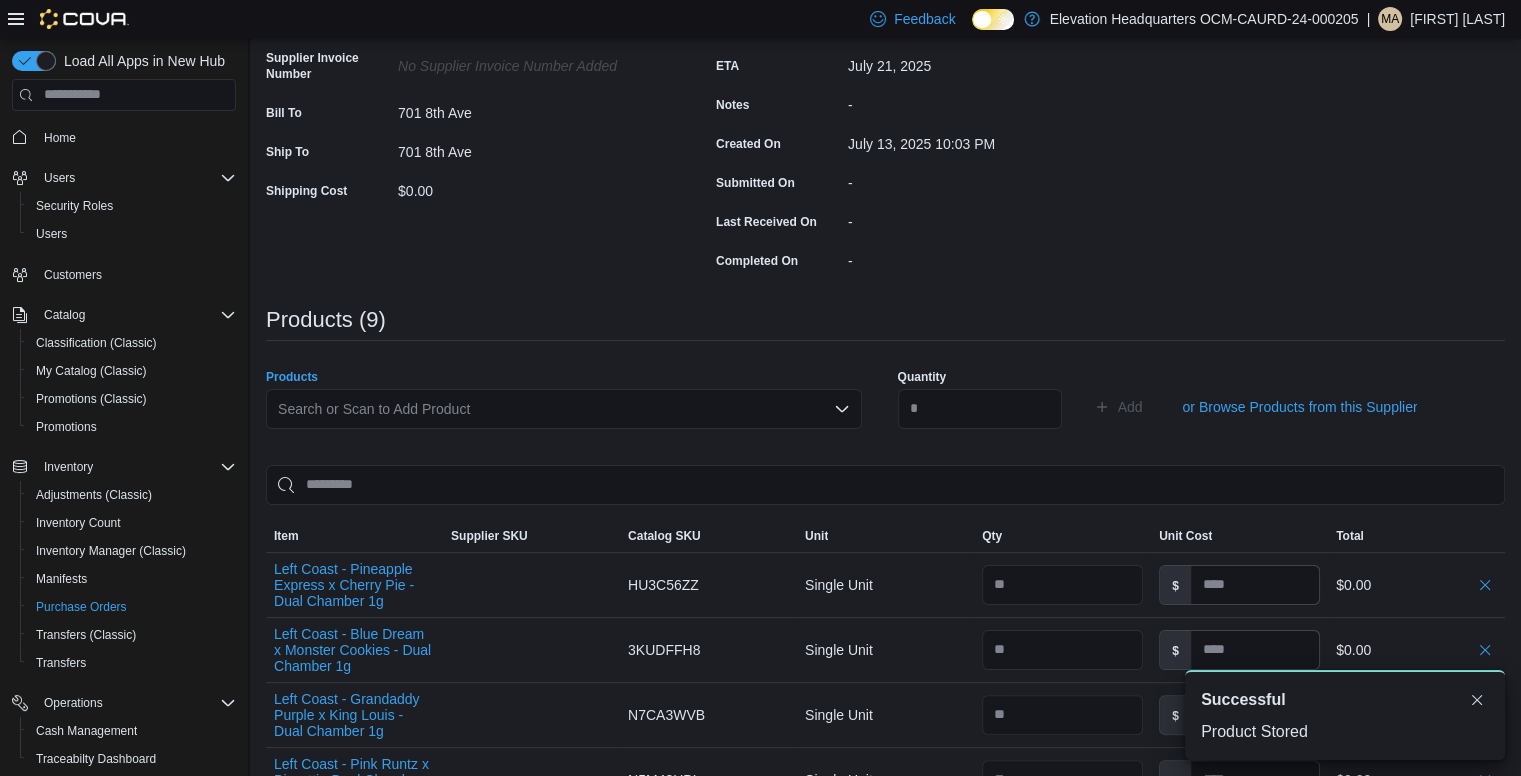 click on "Search or Scan to Add Product" at bounding box center (564, 409) 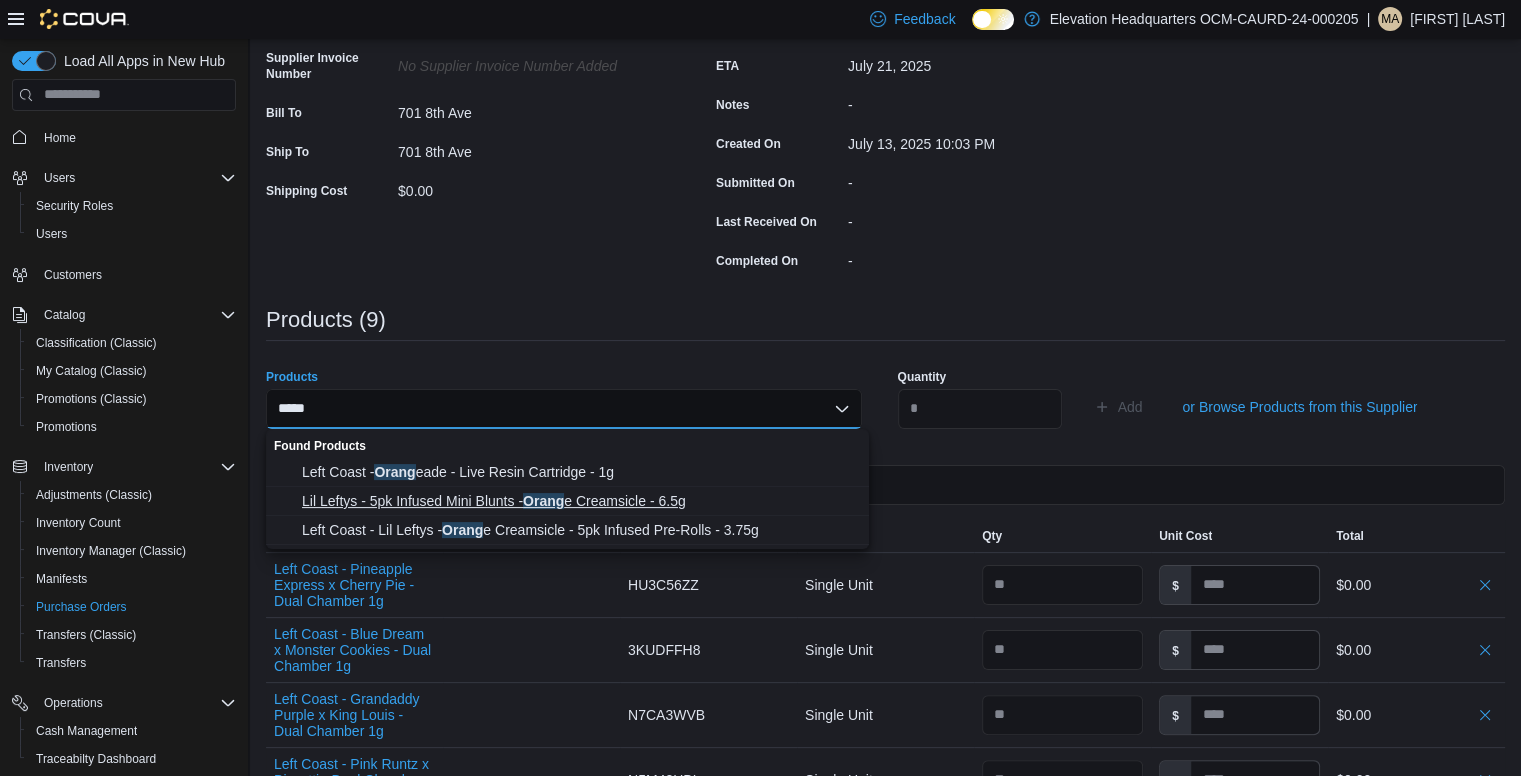 type on "*****" 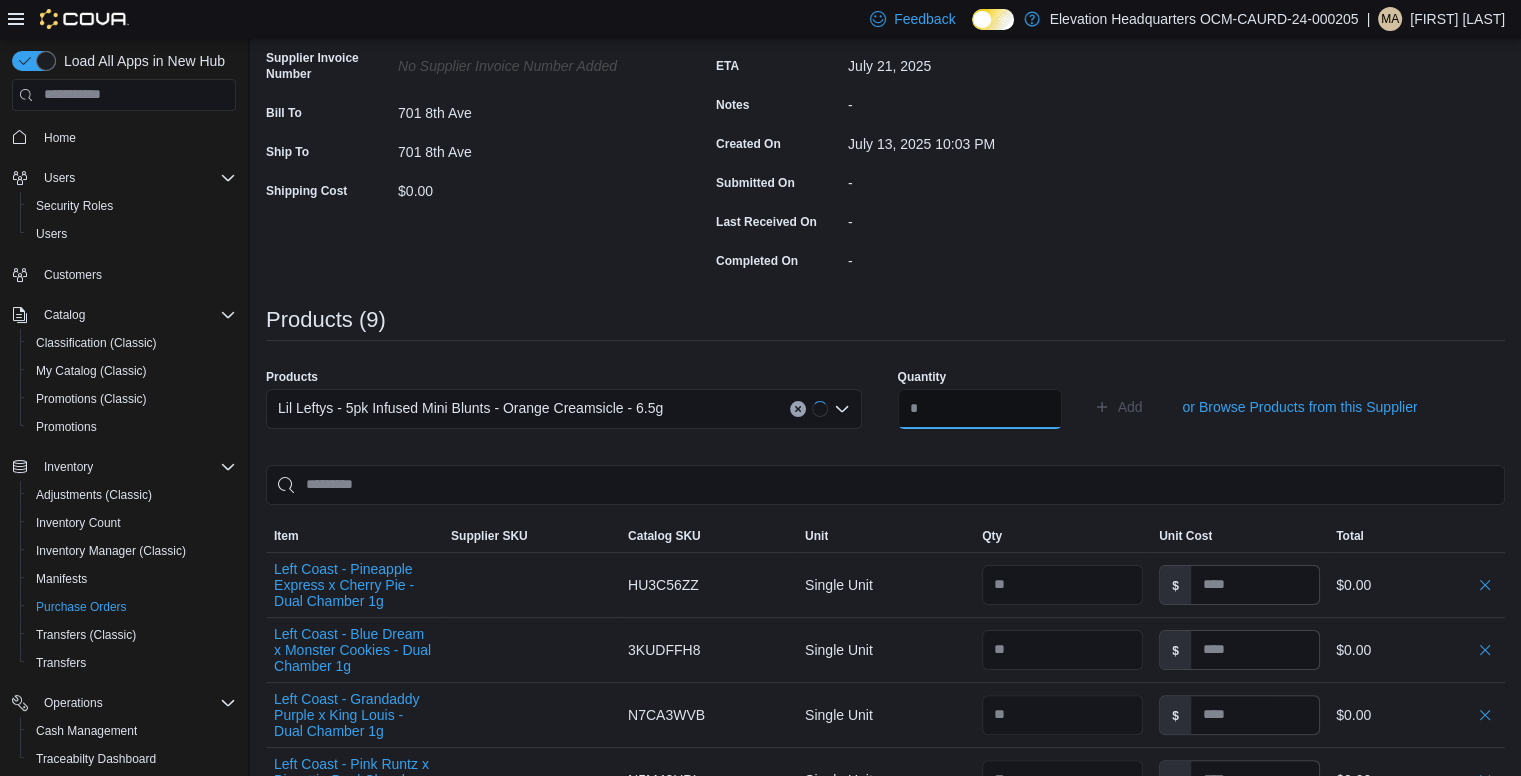 click at bounding box center (980, 409) 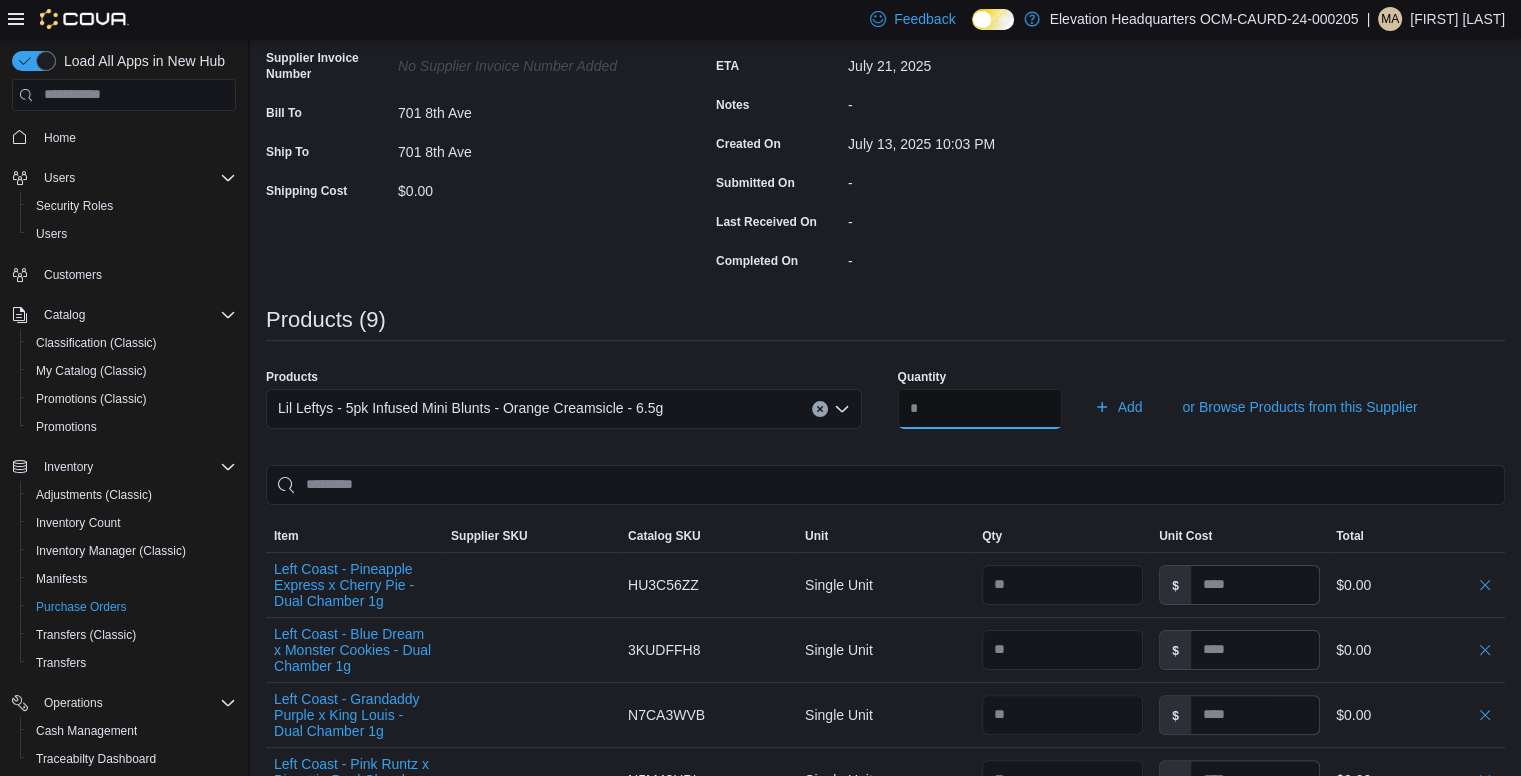 type on "**" 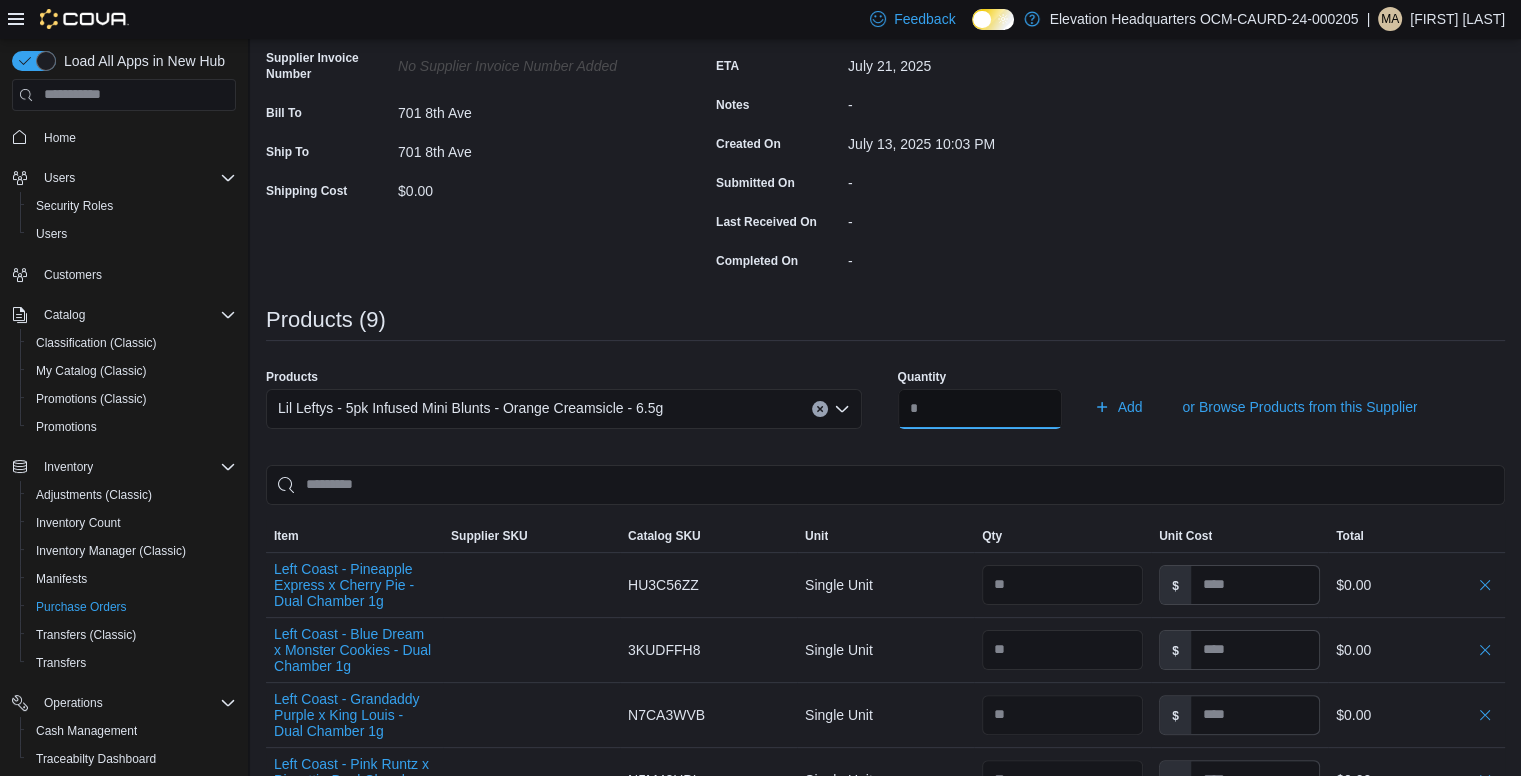 click on "Add" at bounding box center [1118, 407] 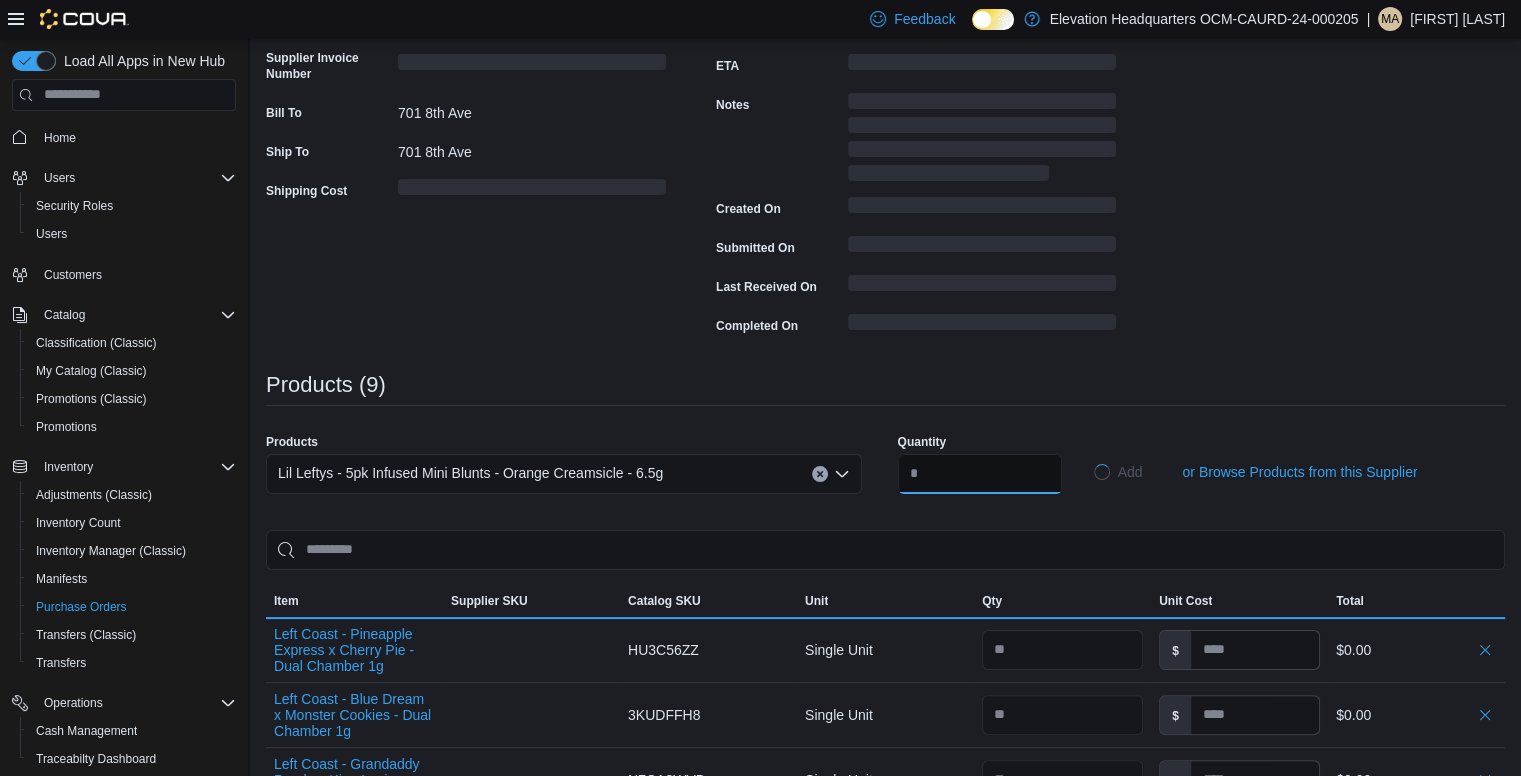 type 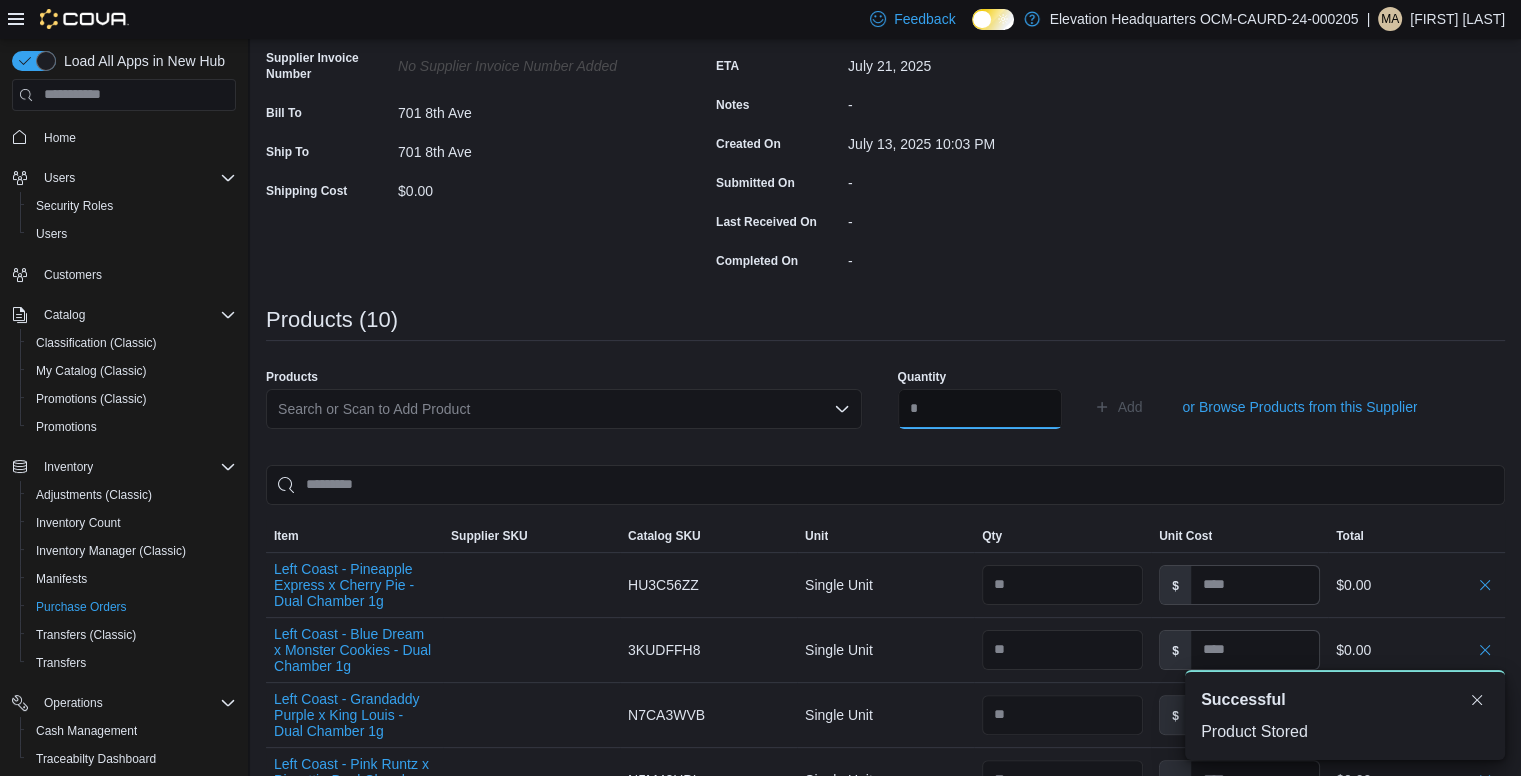 scroll, scrollTop: 0, scrollLeft: 0, axis: both 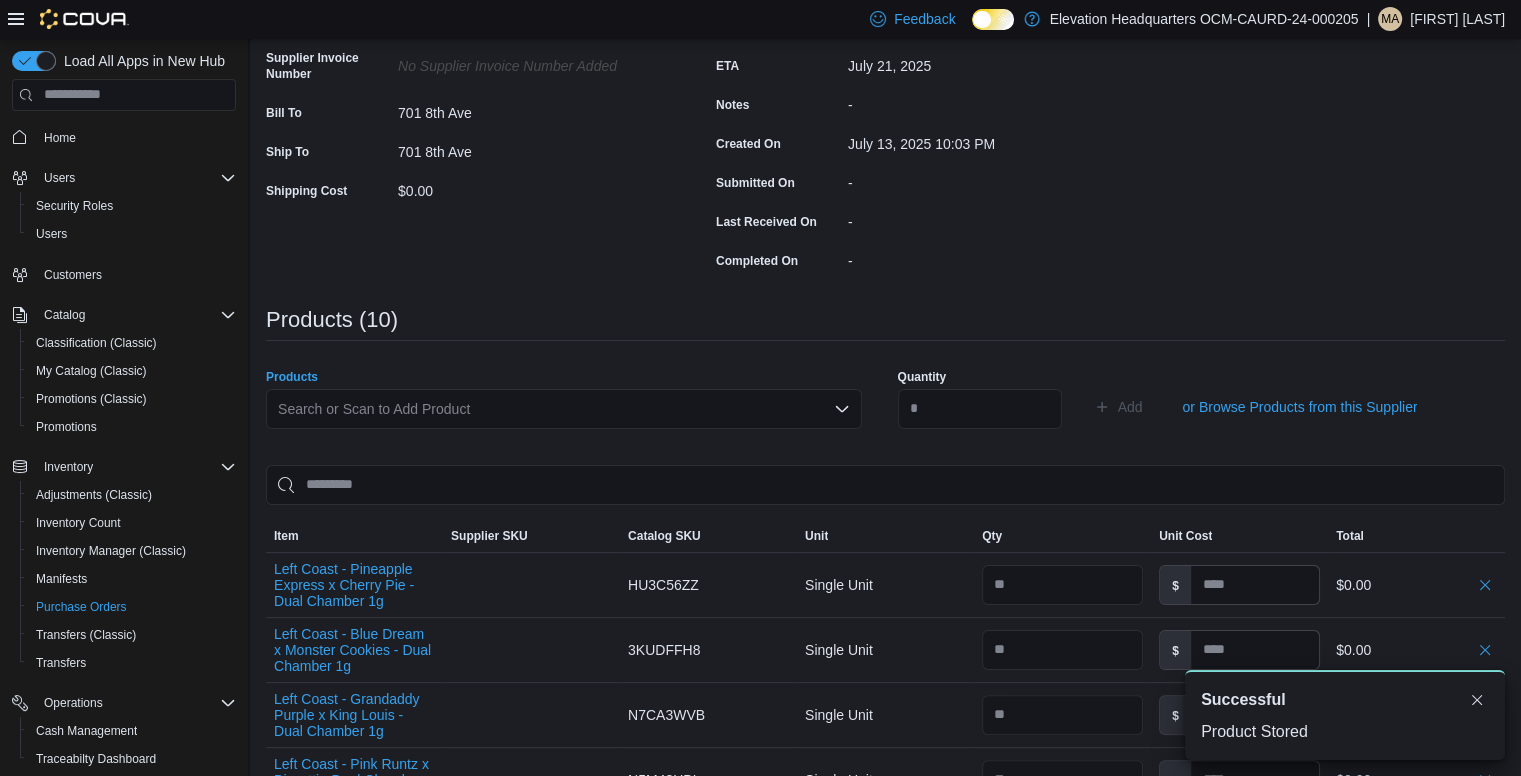 click on "Search or Scan to Add Product" at bounding box center (564, 409) 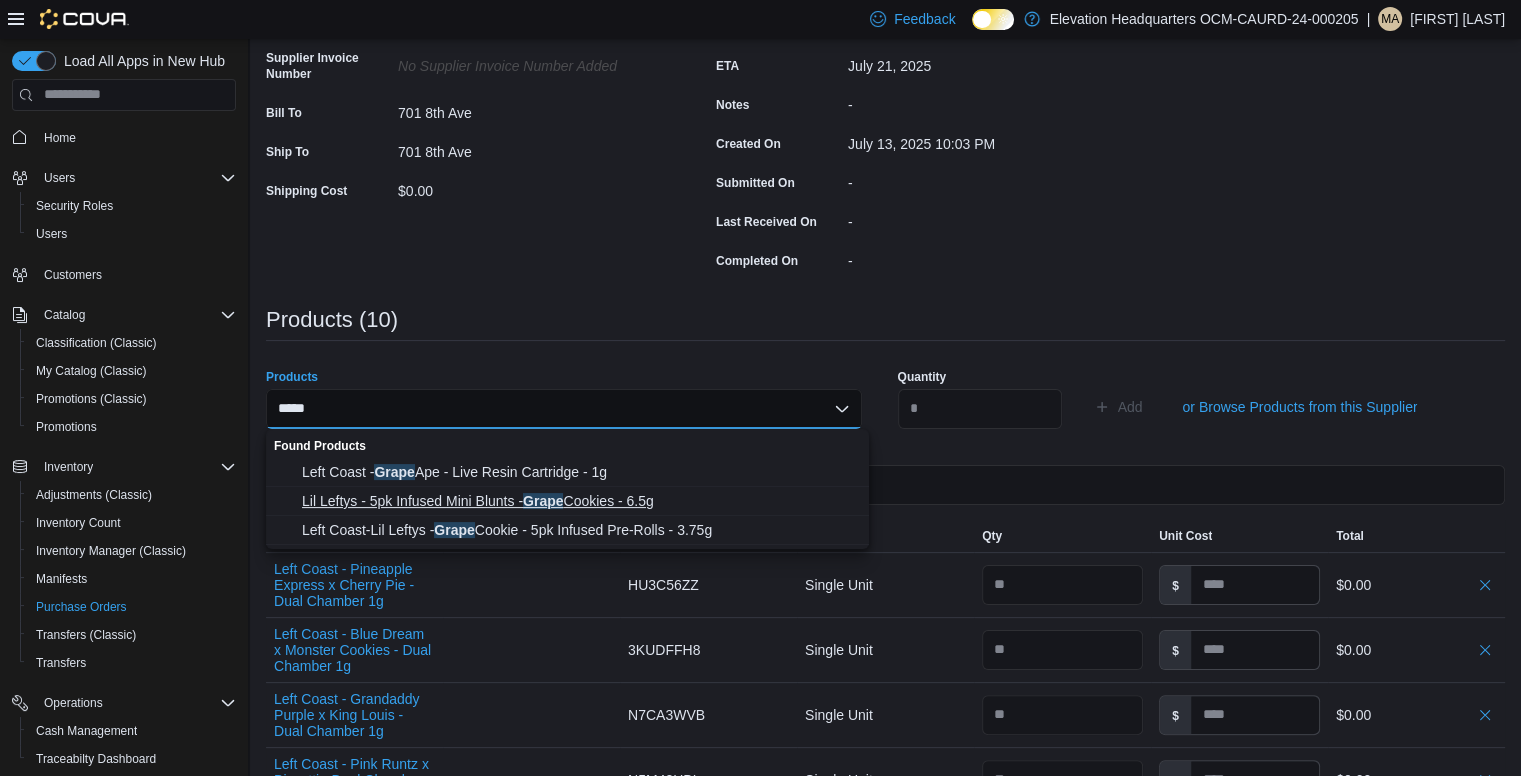 type on "*****" 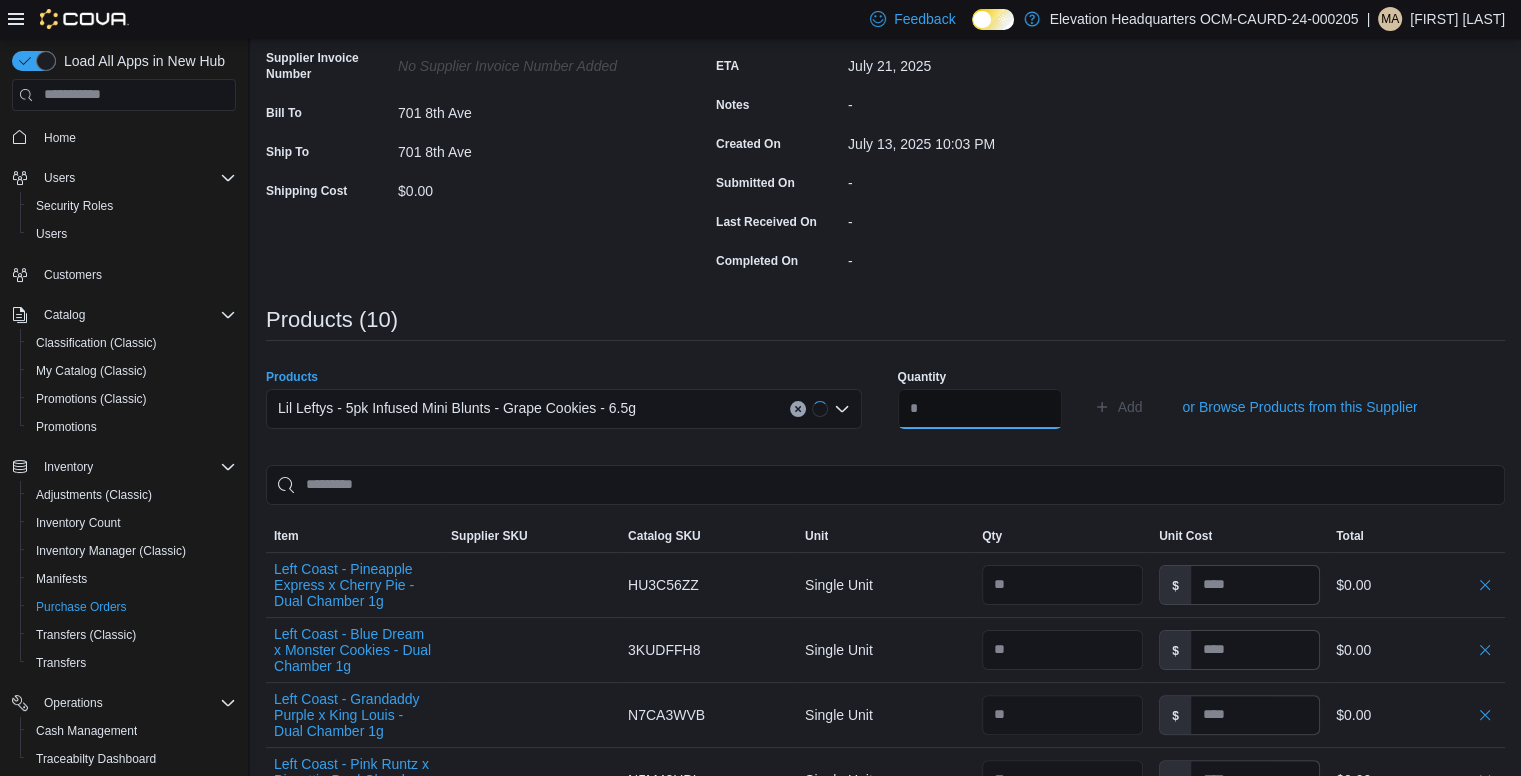 click at bounding box center (980, 409) 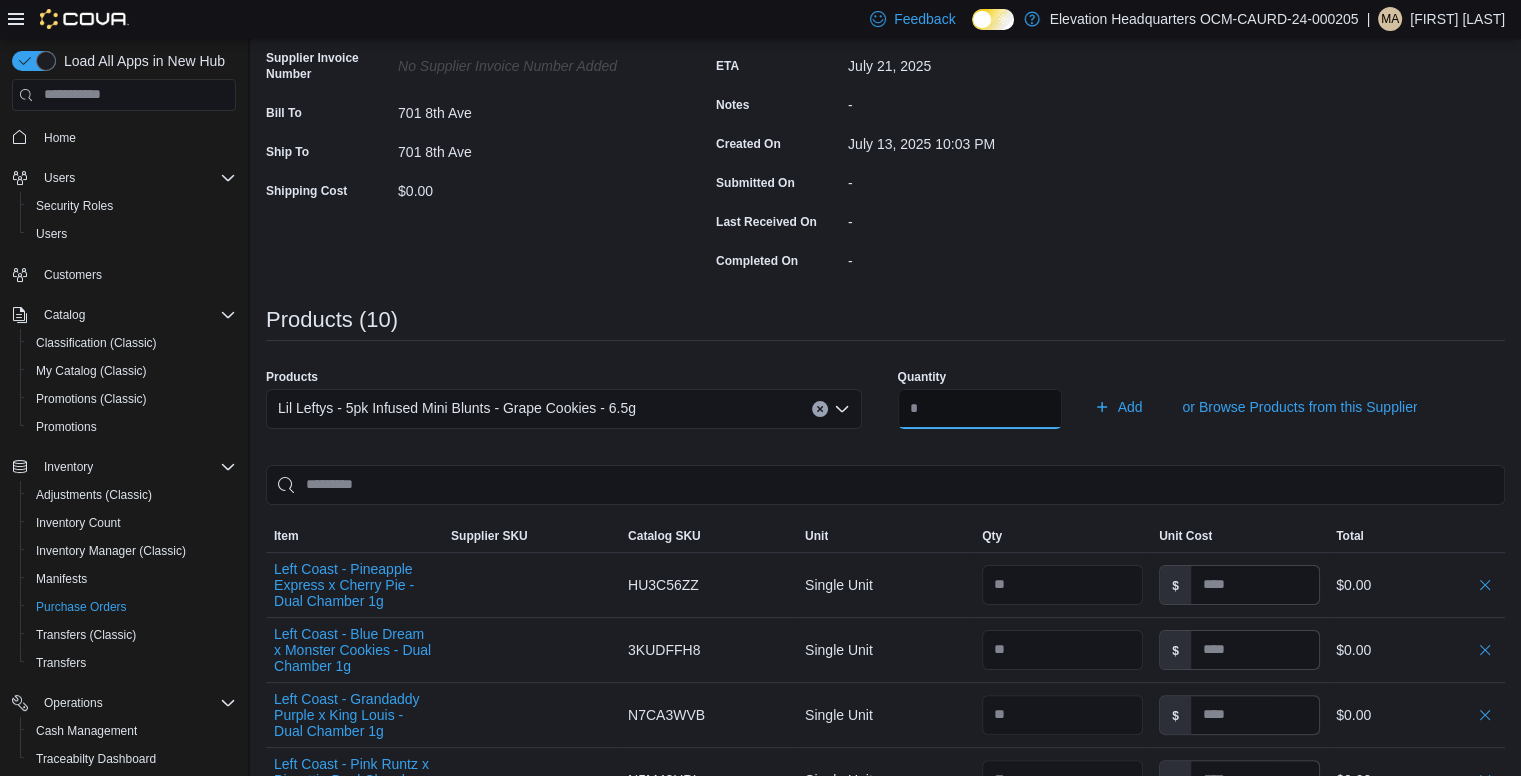type on "**" 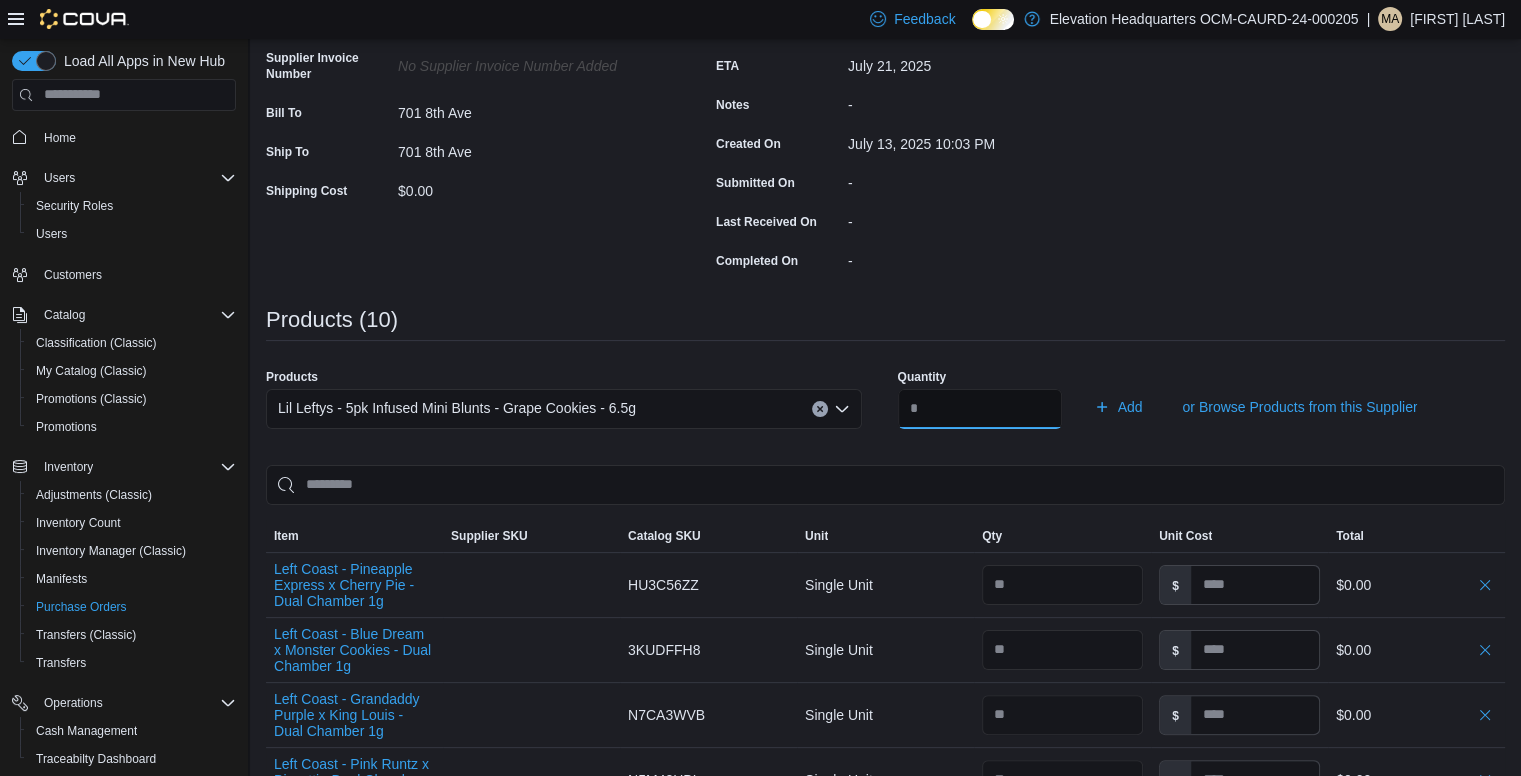 click on "Add" at bounding box center (1118, 407) 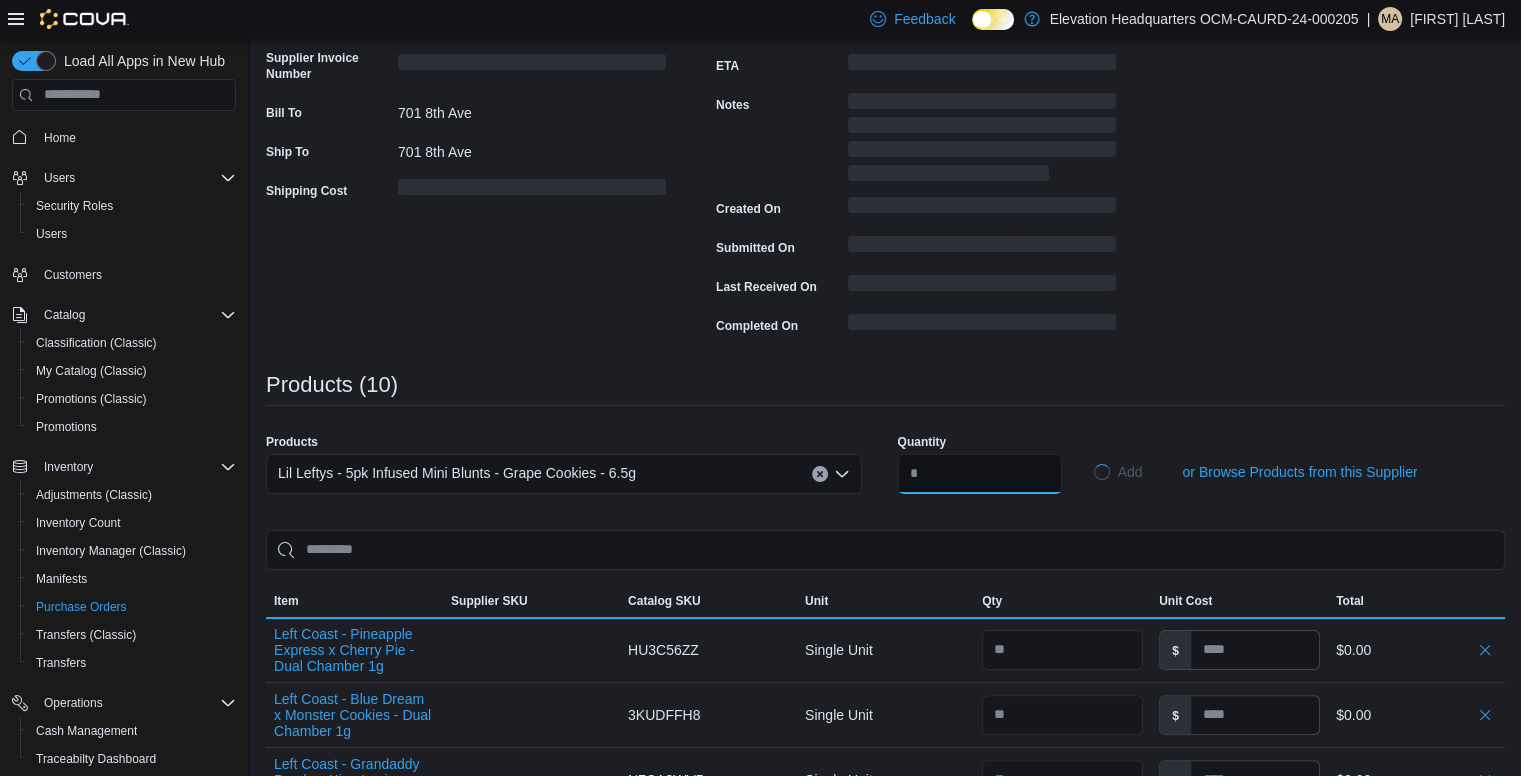type 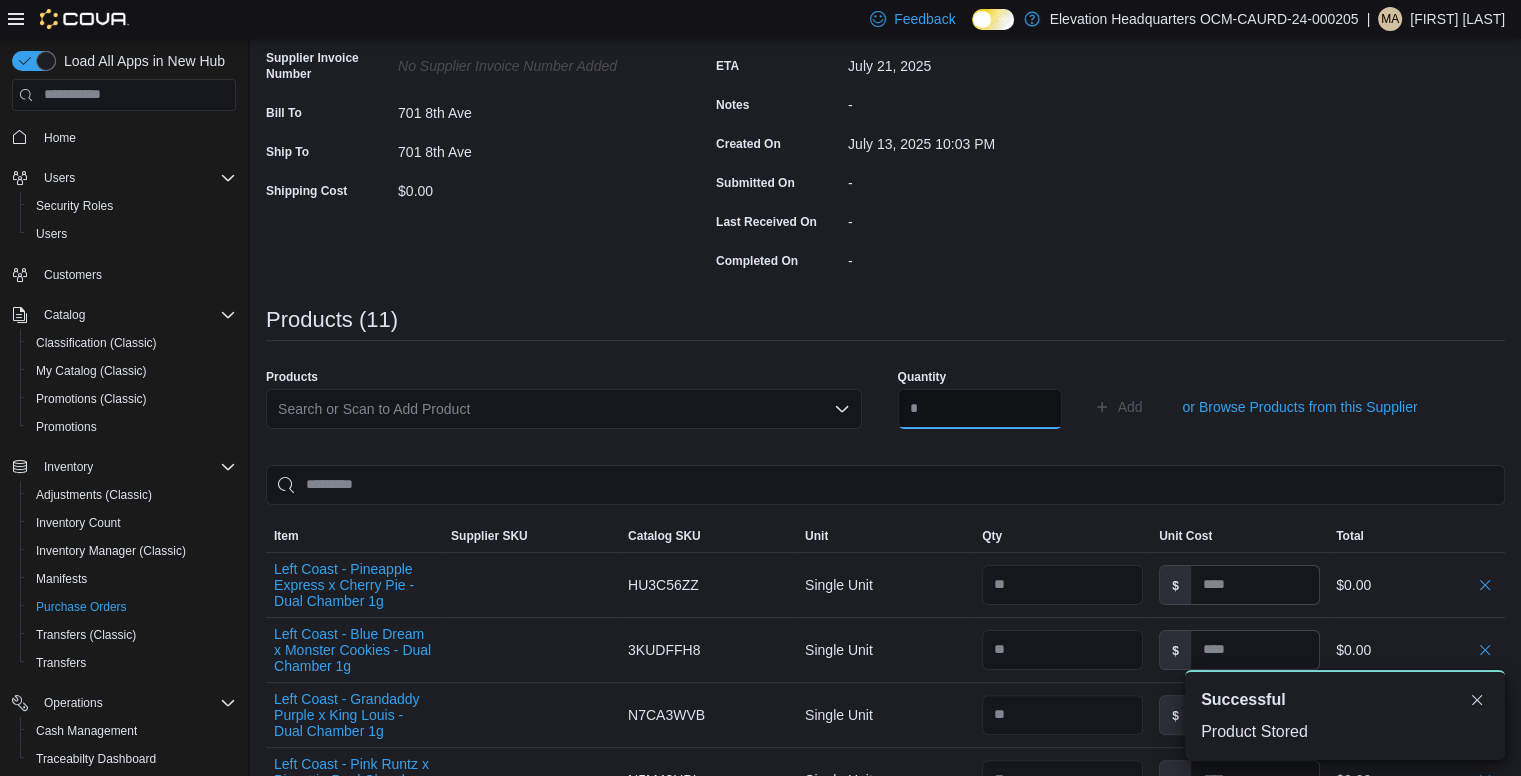 scroll, scrollTop: 0, scrollLeft: 0, axis: both 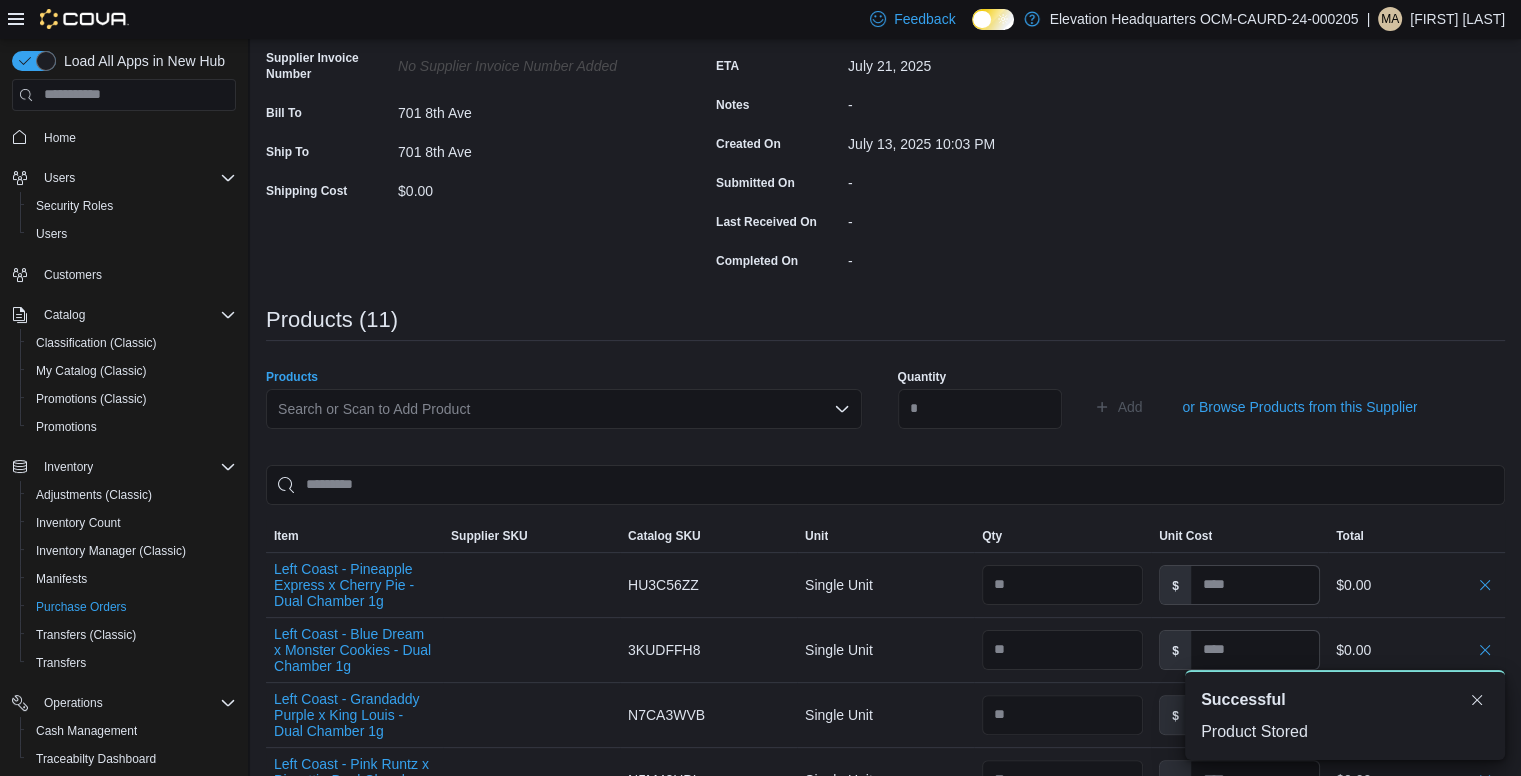 click on "Search or Scan to Add Product" at bounding box center (564, 409) 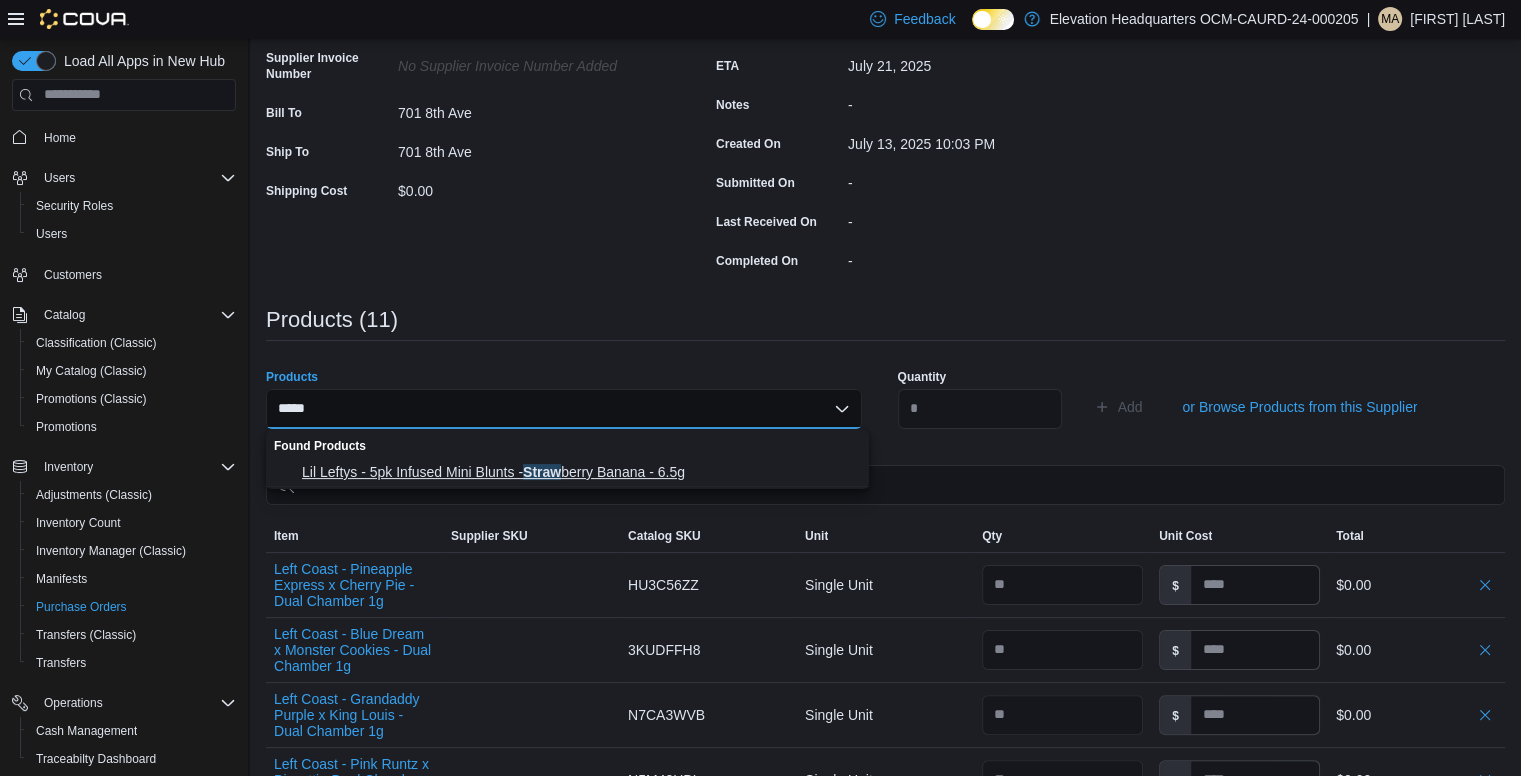 type on "*****" 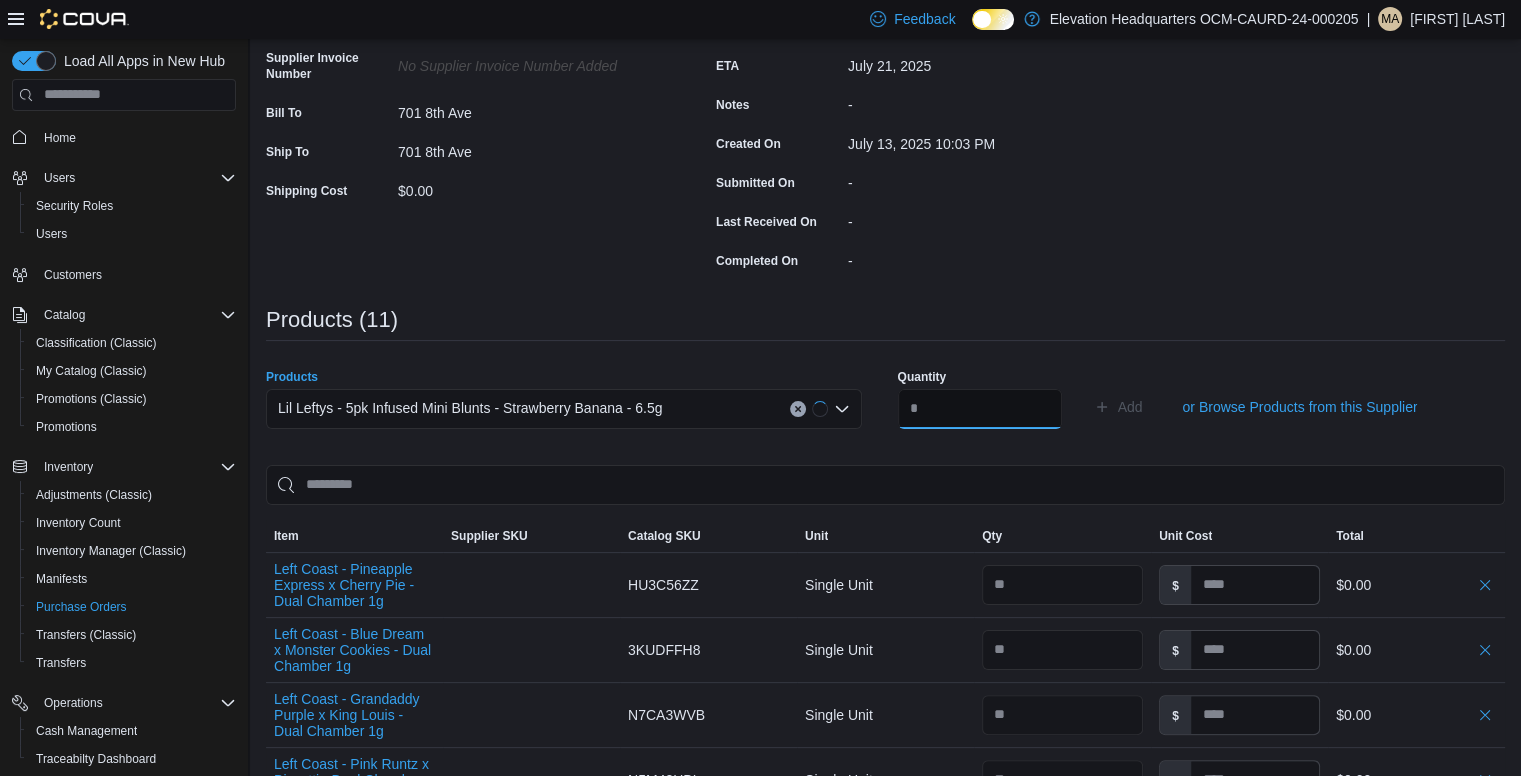 click at bounding box center (980, 409) 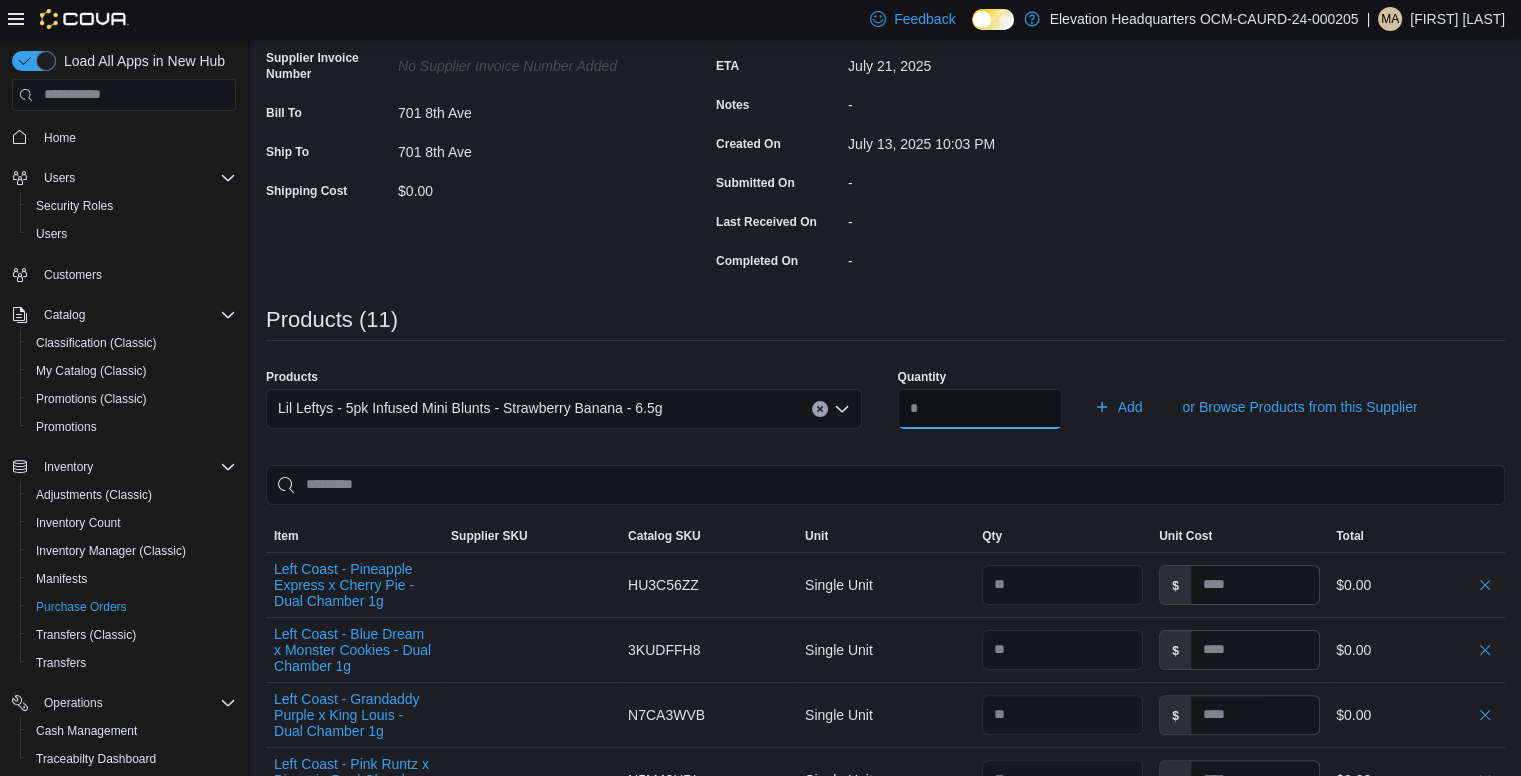 type on "**" 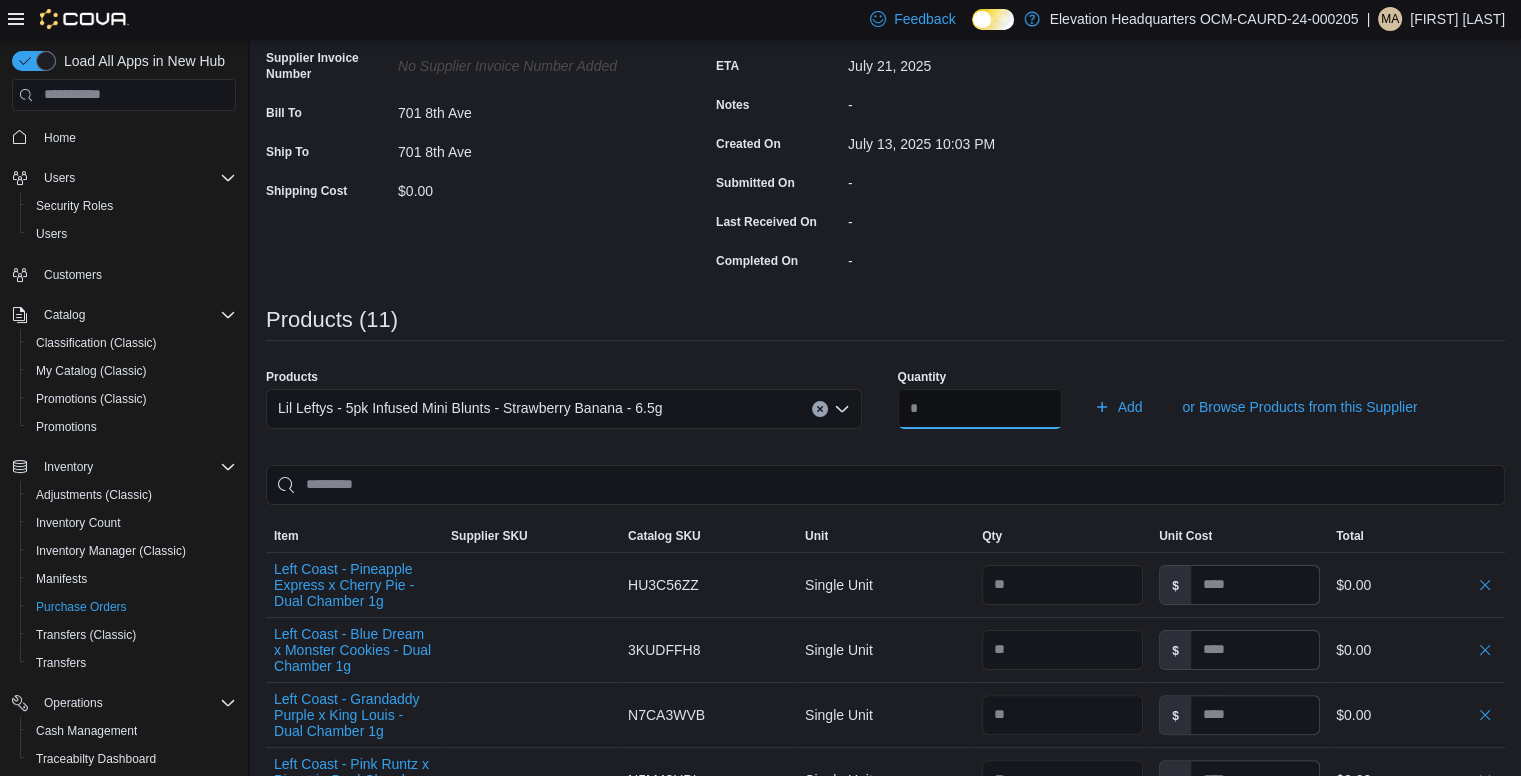 click on "Add" at bounding box center [1118, 407] 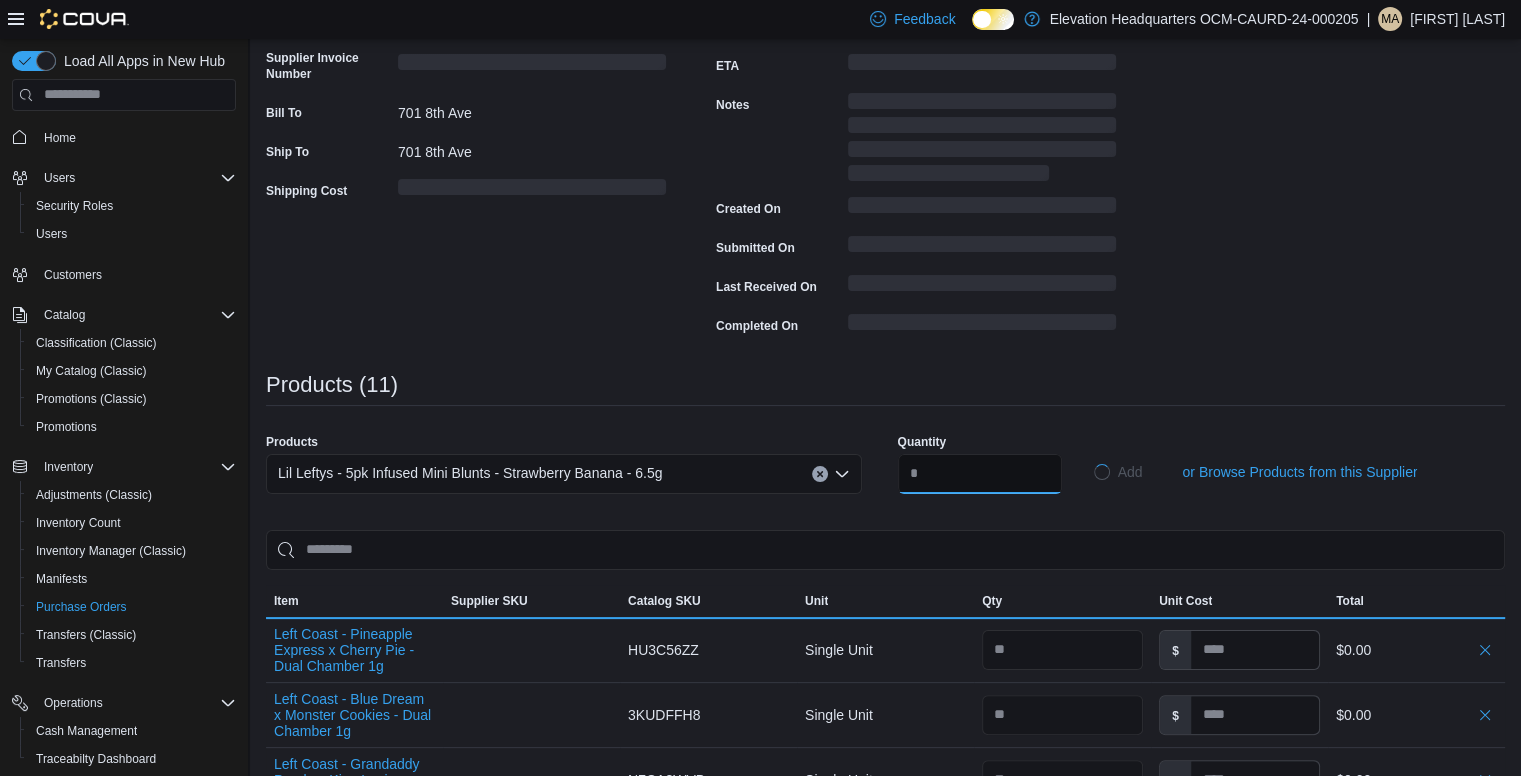type 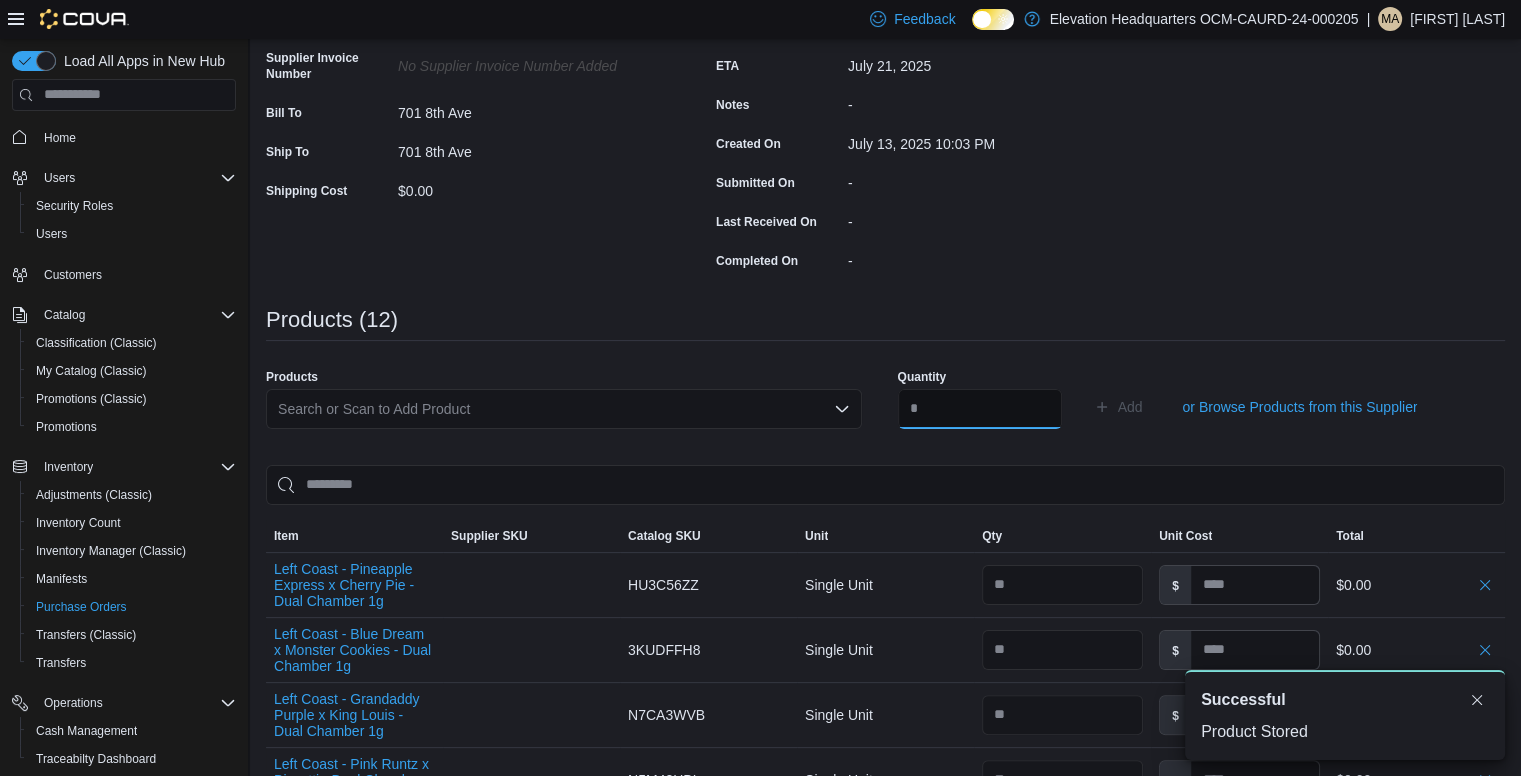 scroll, scrollTop: 0, scrollLeft: 0, axis: both 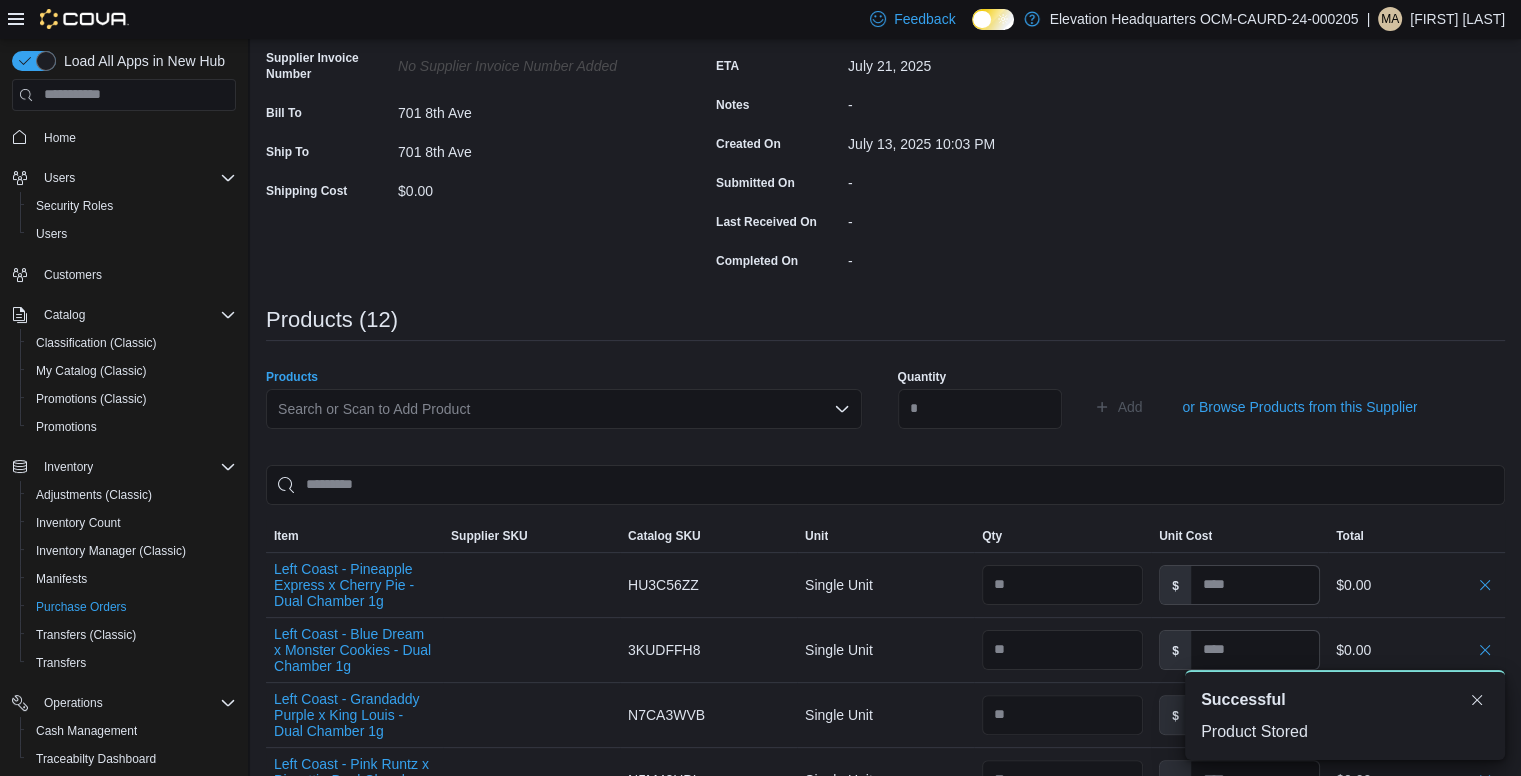 click on "Search or Scan to Add Product" at bounding box center (564, 409) 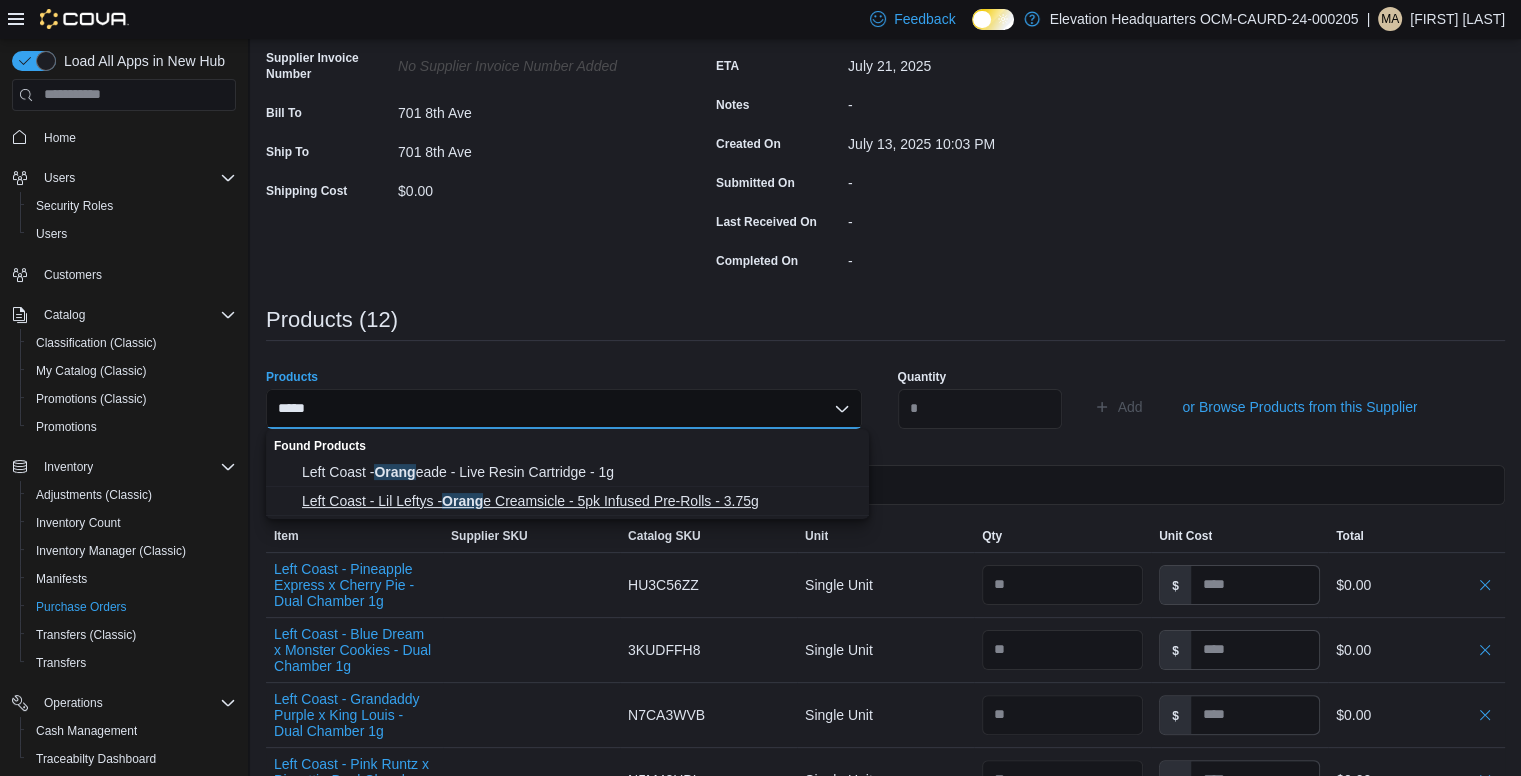 type on "*****" 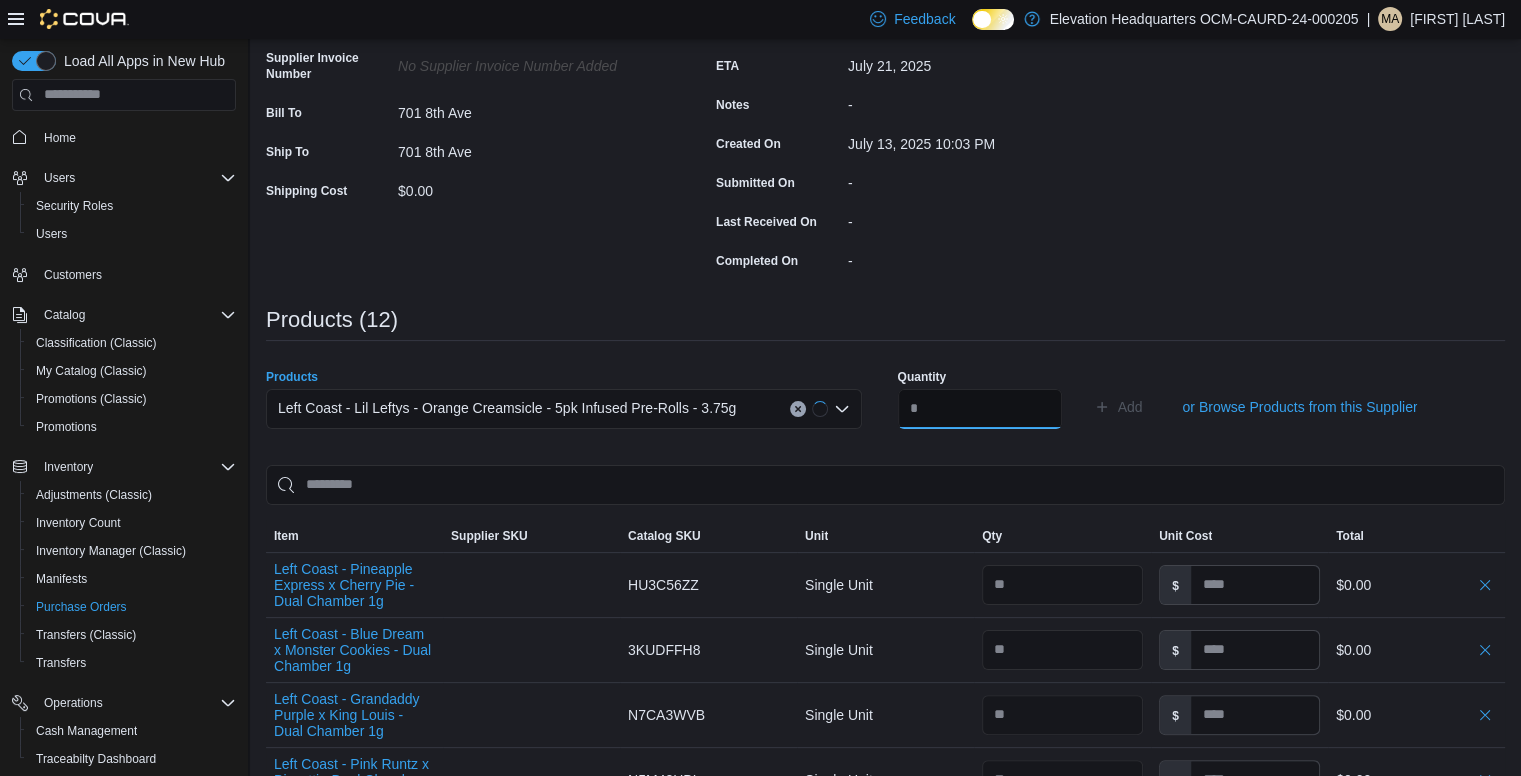 click at bounding box center [980, 409] 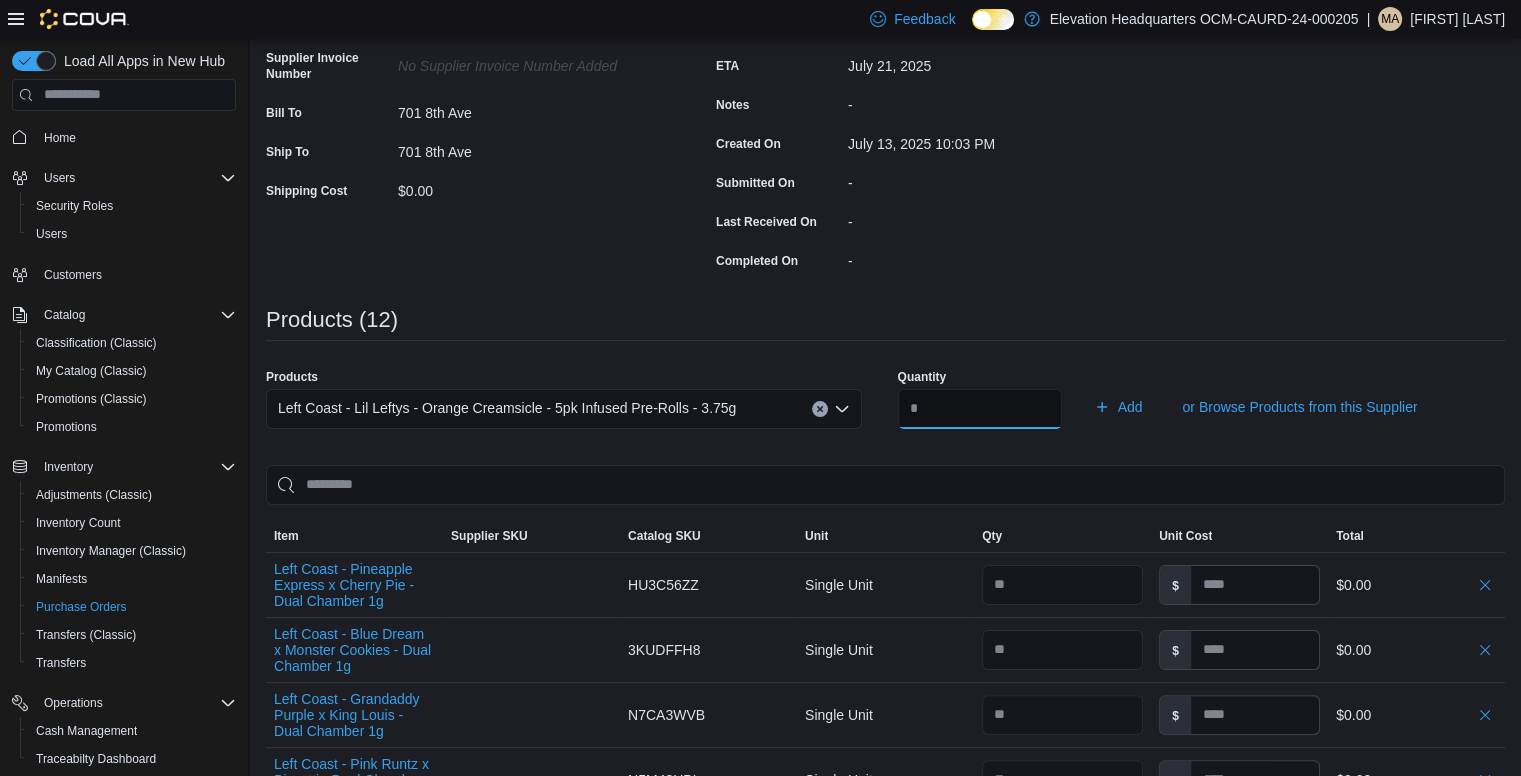 type on "**" 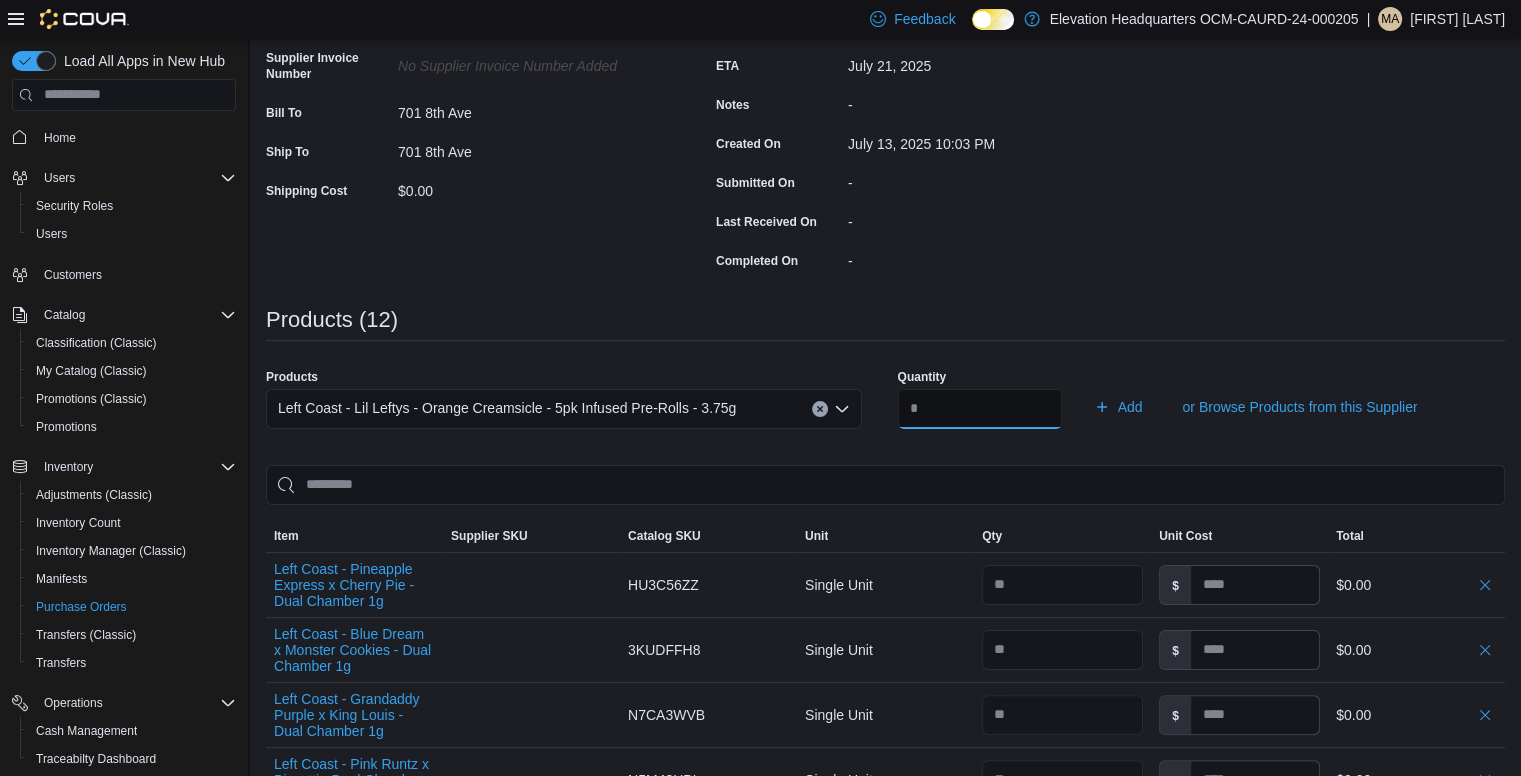 click on "Add" at bounding box center (1118, 407) 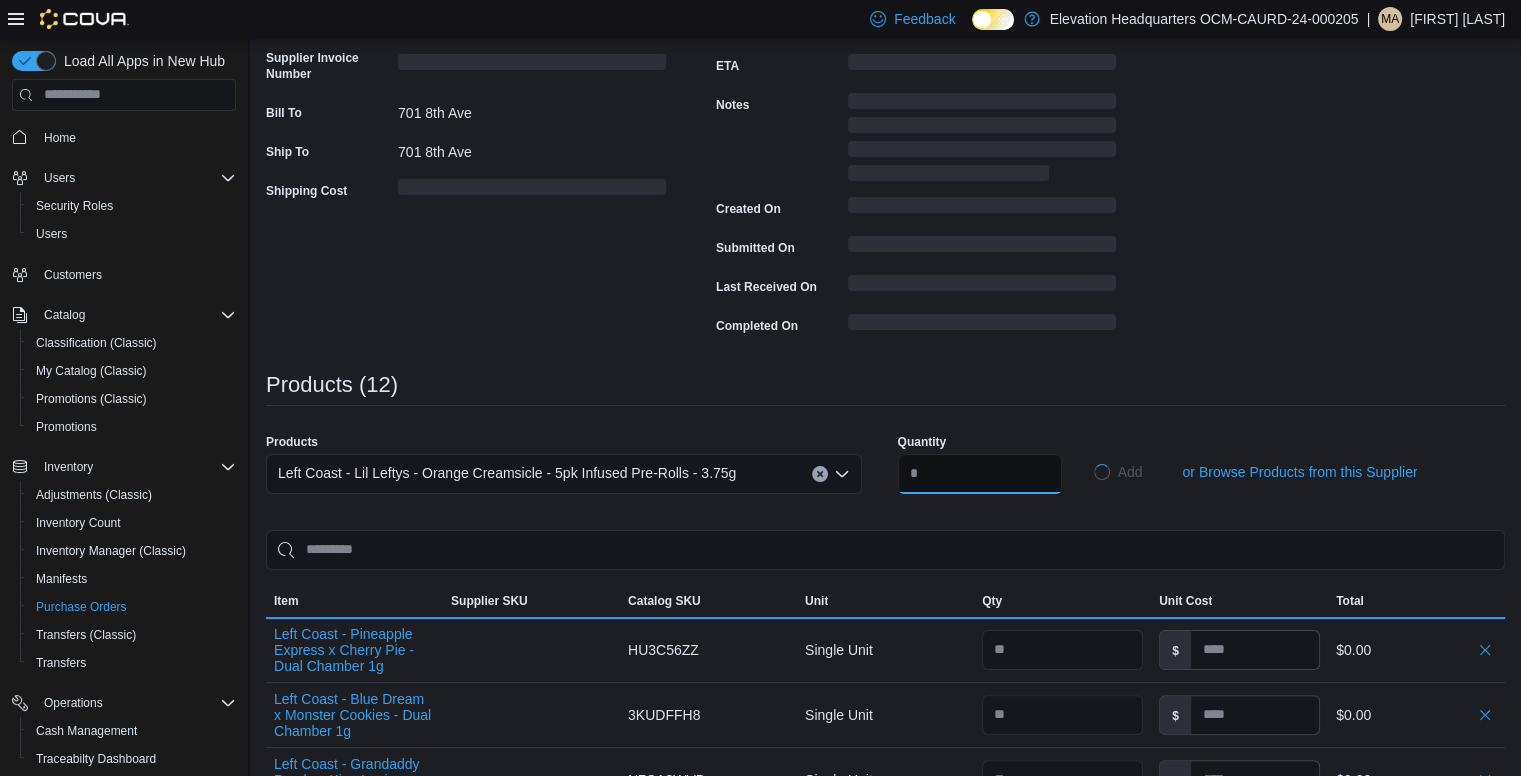 type 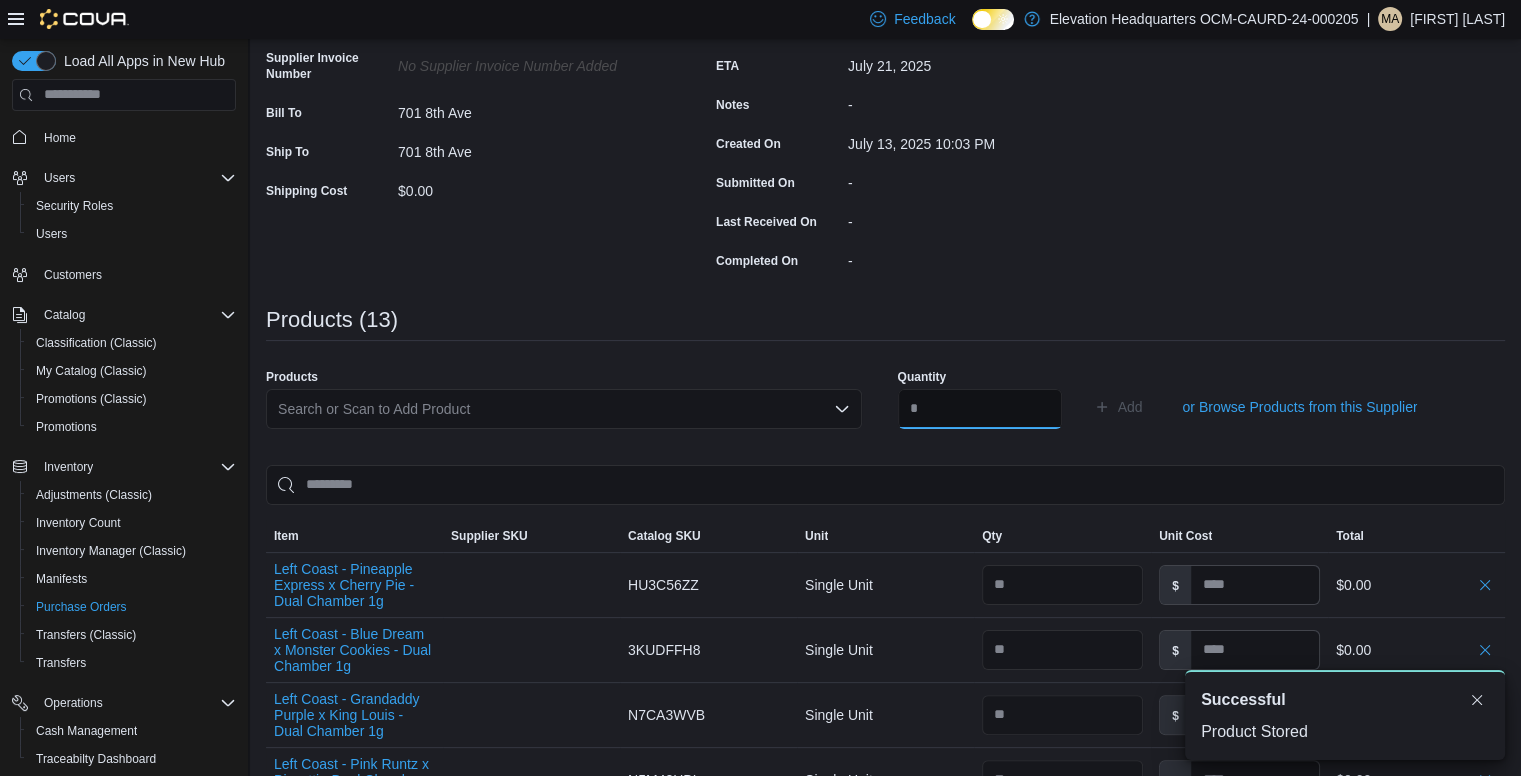 scroll, scrollTop: 0, scrollLeft: 0, axis: both 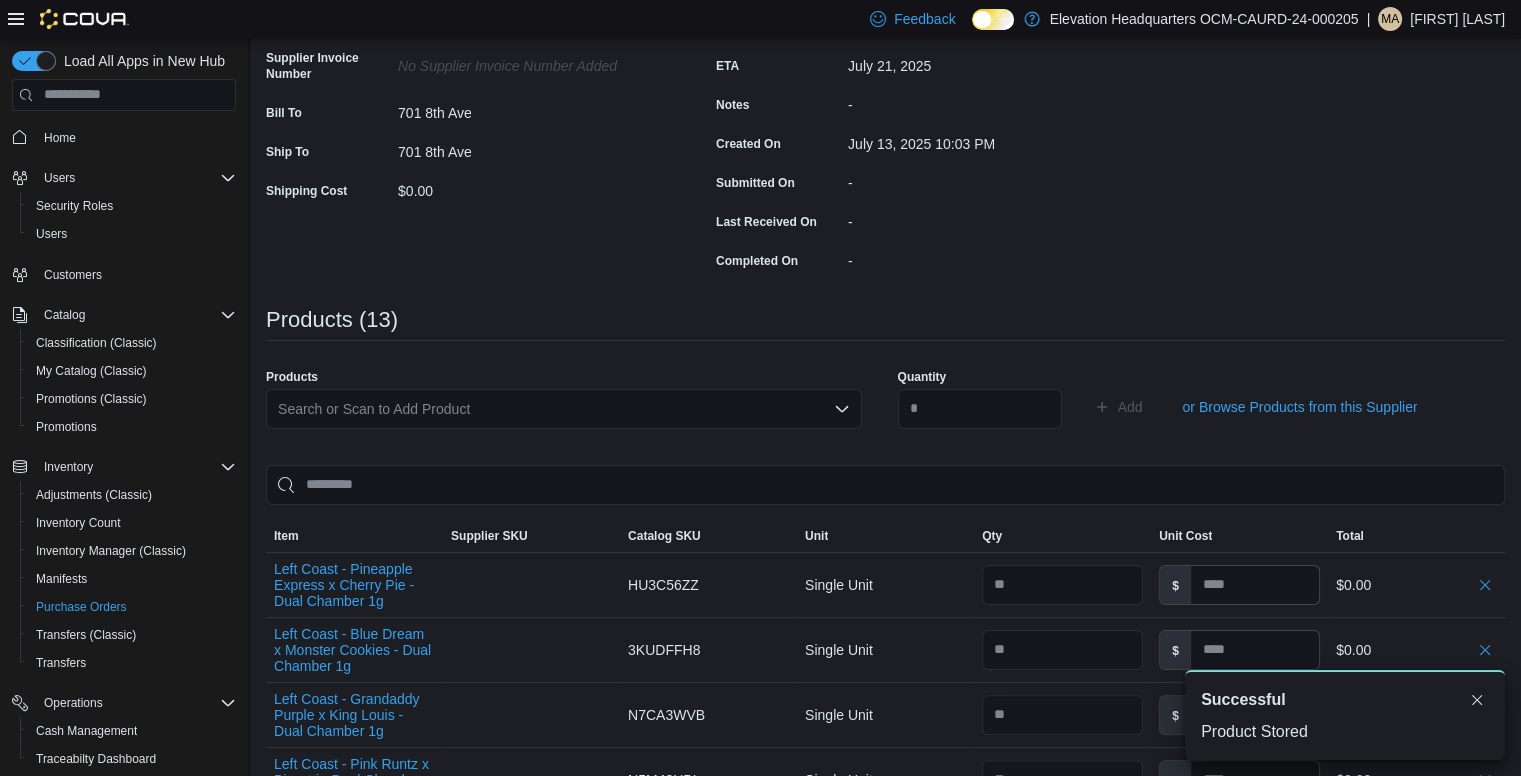 click on "Search or Scan to Add Product" at bounding box center [564, 409] 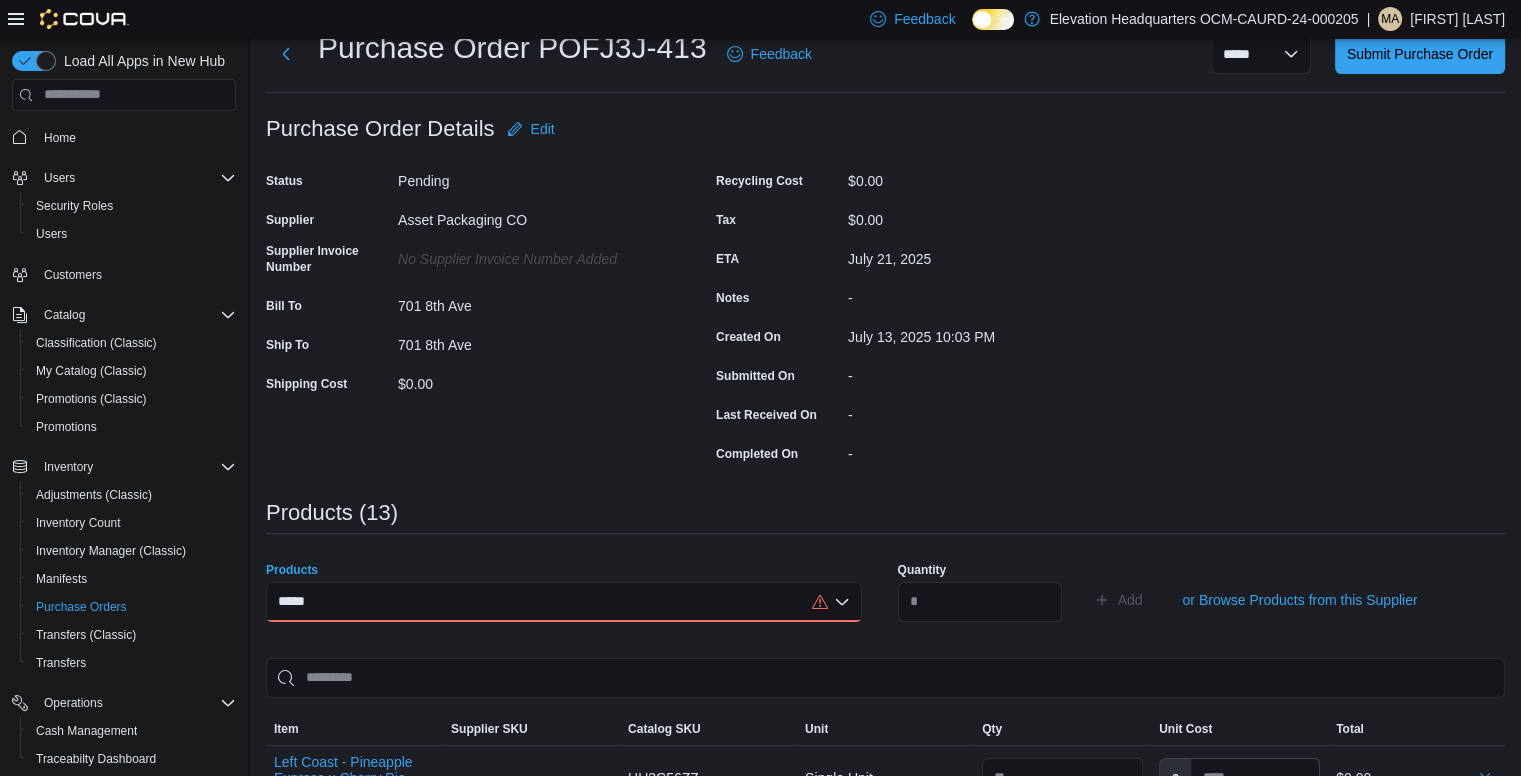 scroll, scrollTop: 108, scrollLeft: 0, axis: vertical 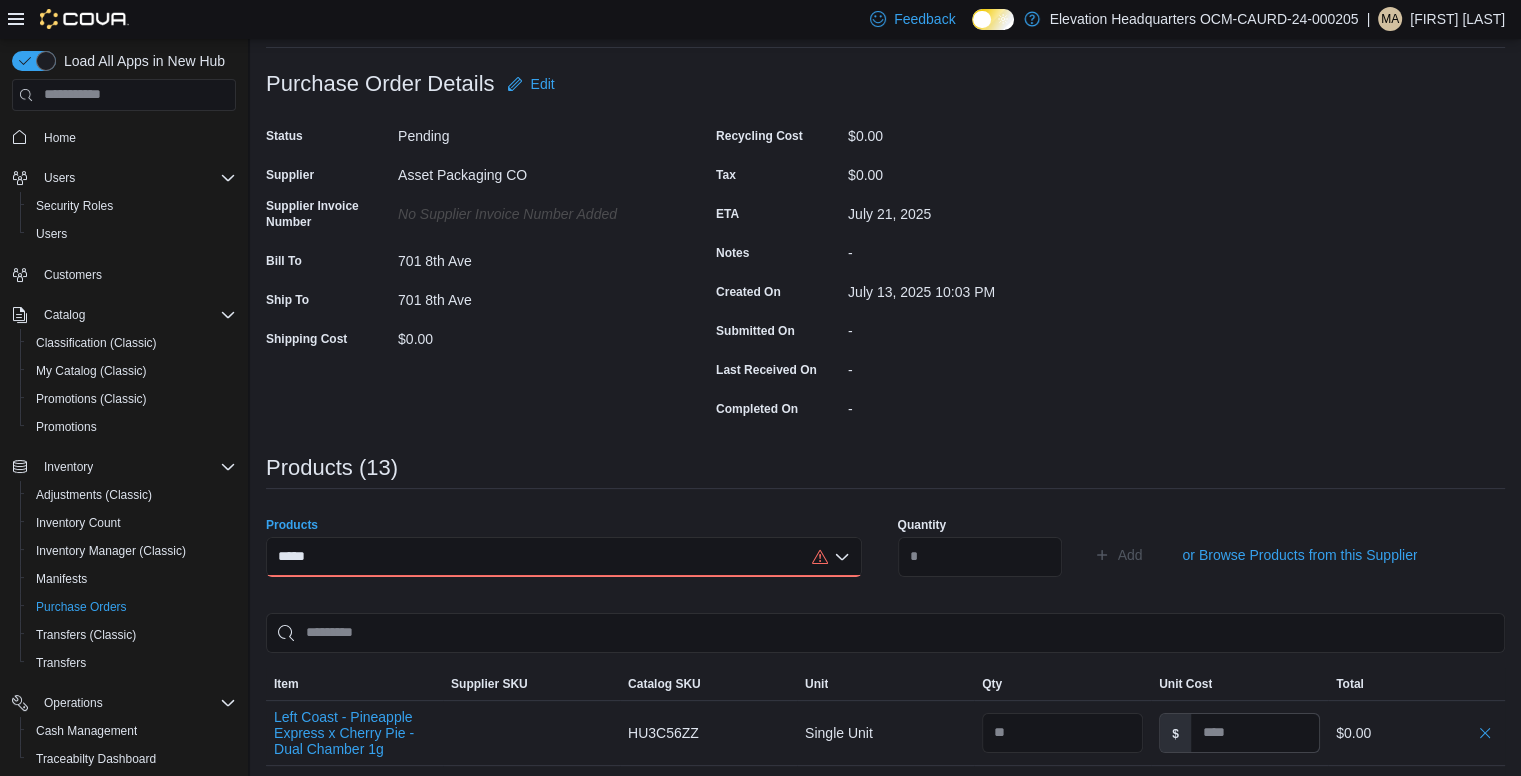 type on "*****" 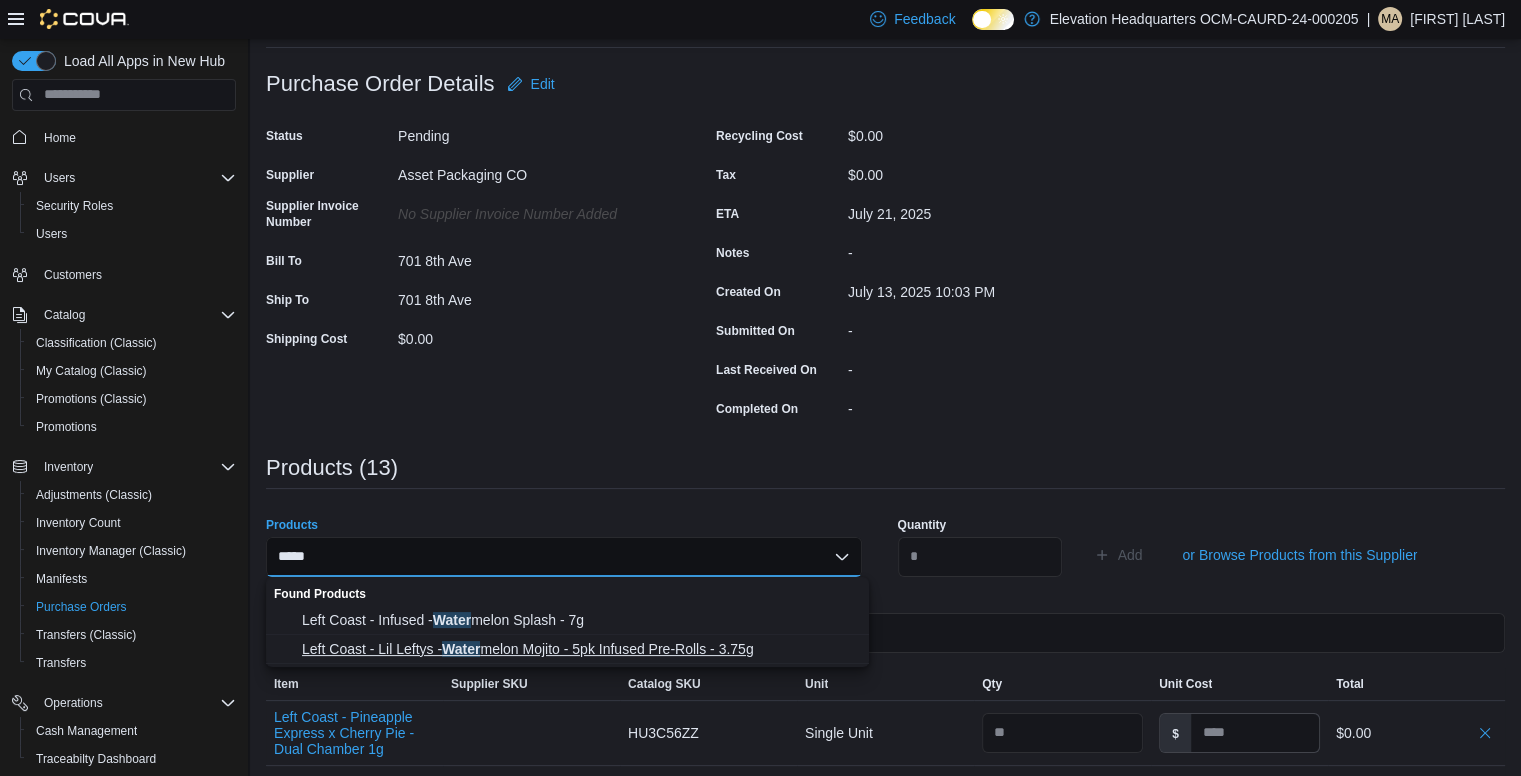 click on "Left Coast - Lil Leftys -  Water melon Mojito - 5pk Infused Pre-Rolls - 3.75g" at bounding box center [579, 649] 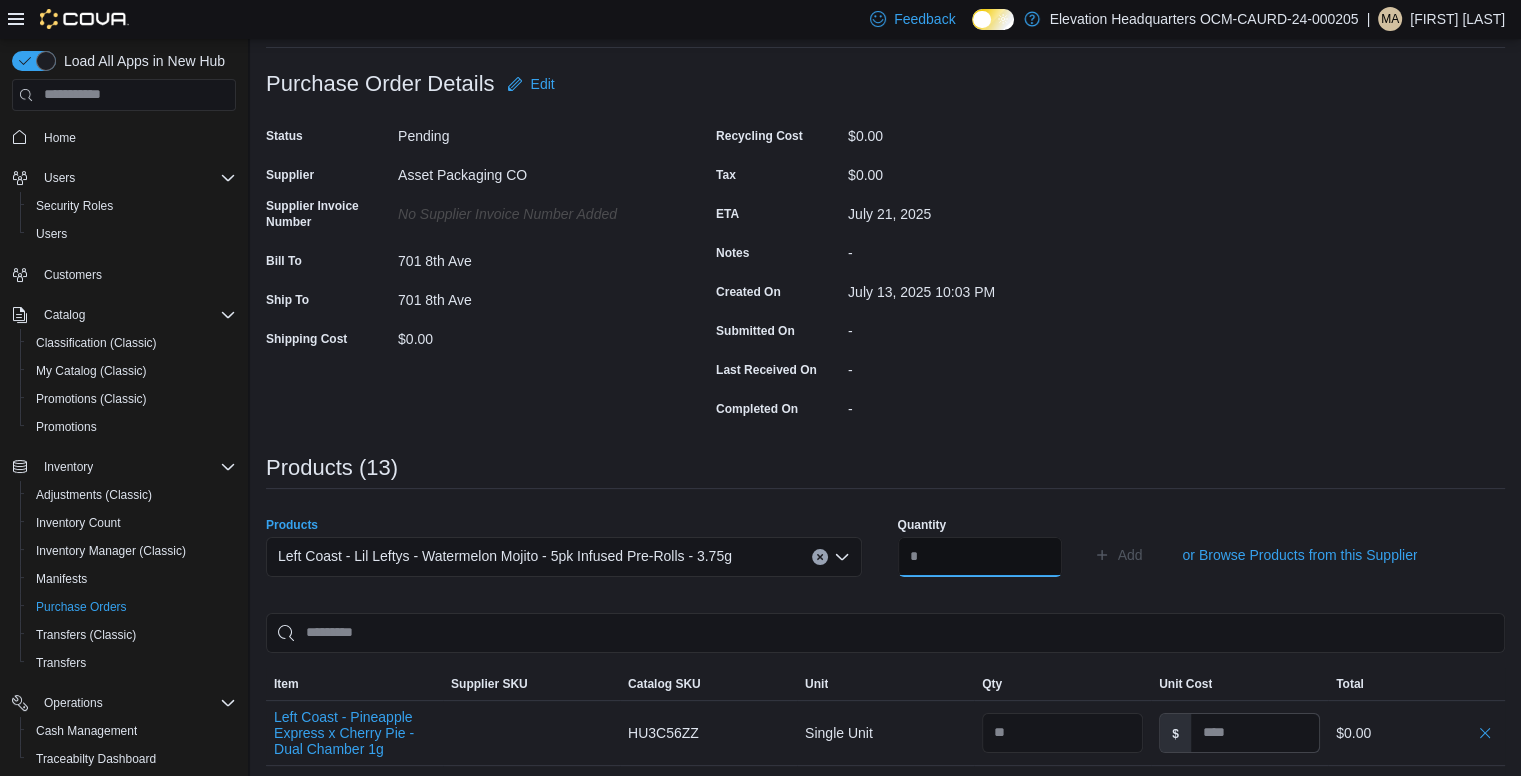 click at bounding box center [980, 557] 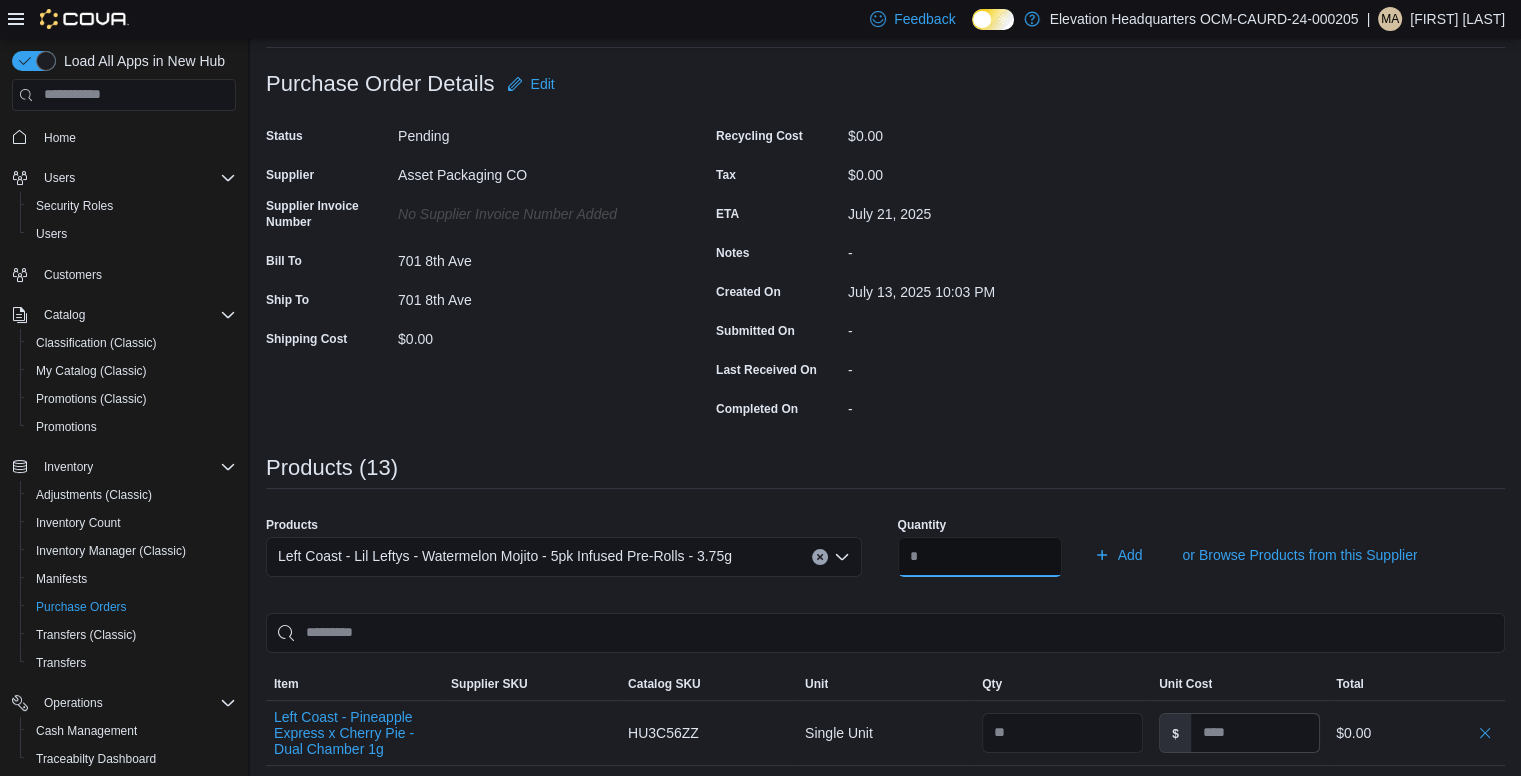 type on "**" 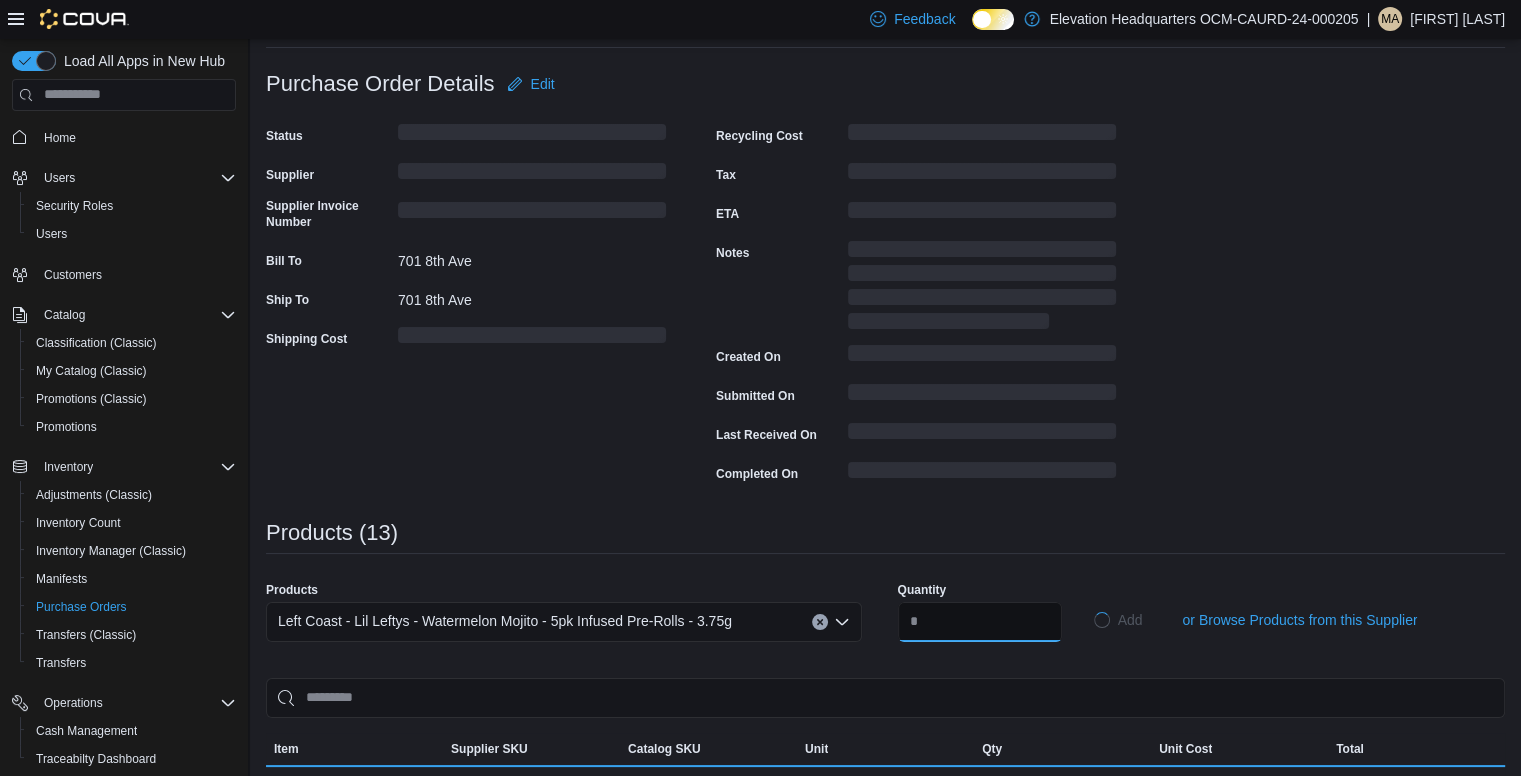 type 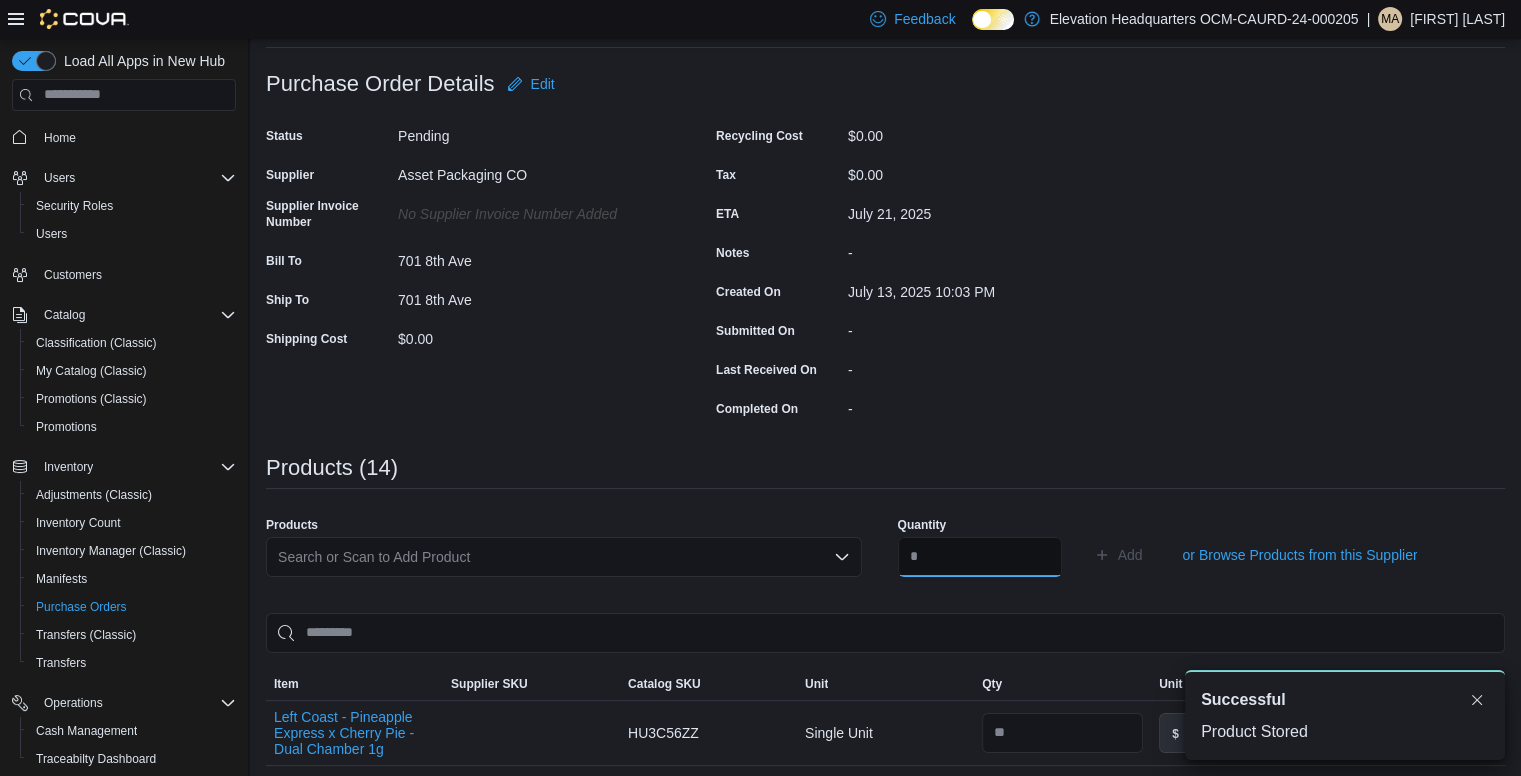 scroll, scrollTop: 0, scrollLeft: 0, axis: both 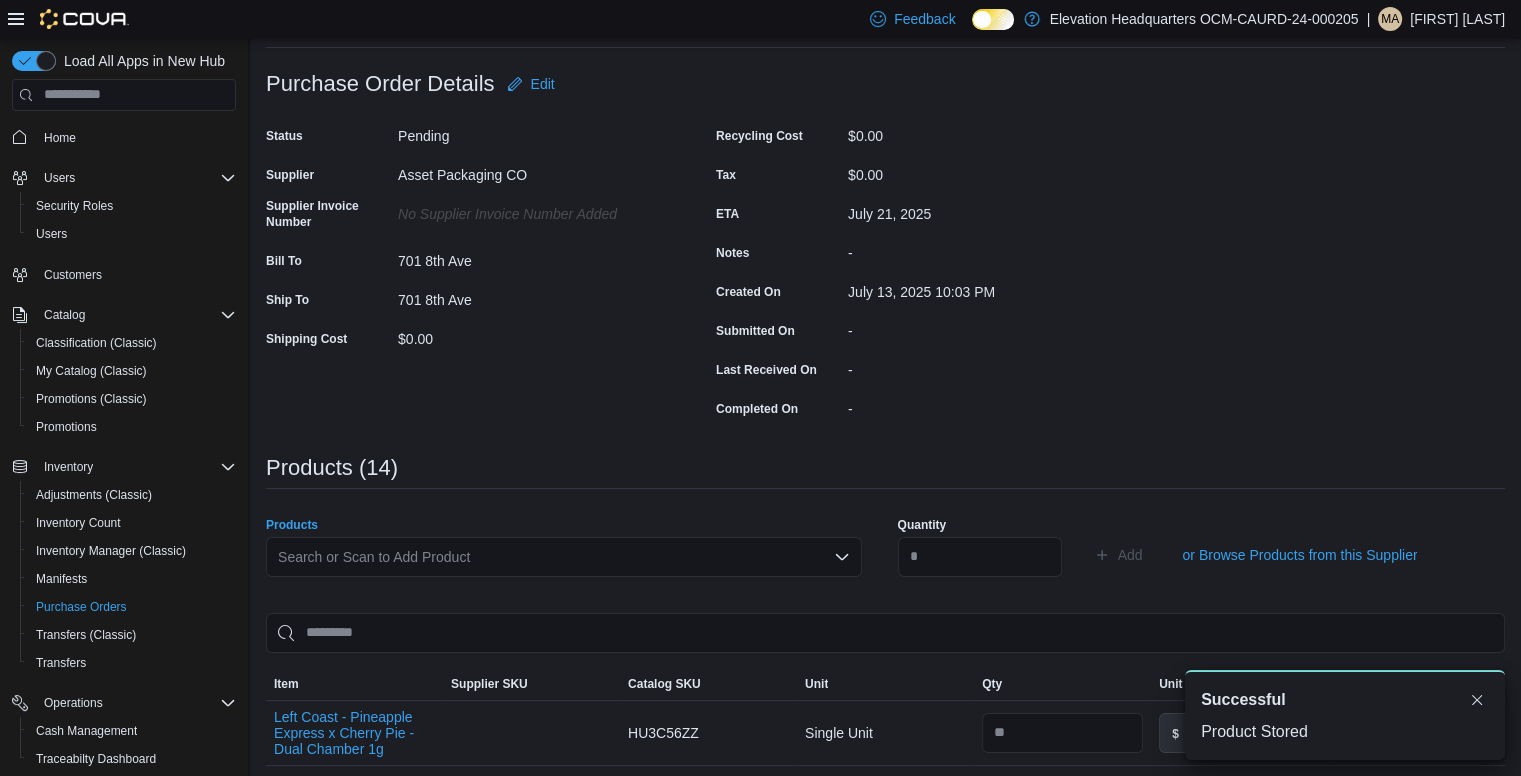 click on "Search or Scan to Add Product" at bounding box center [564, 557] 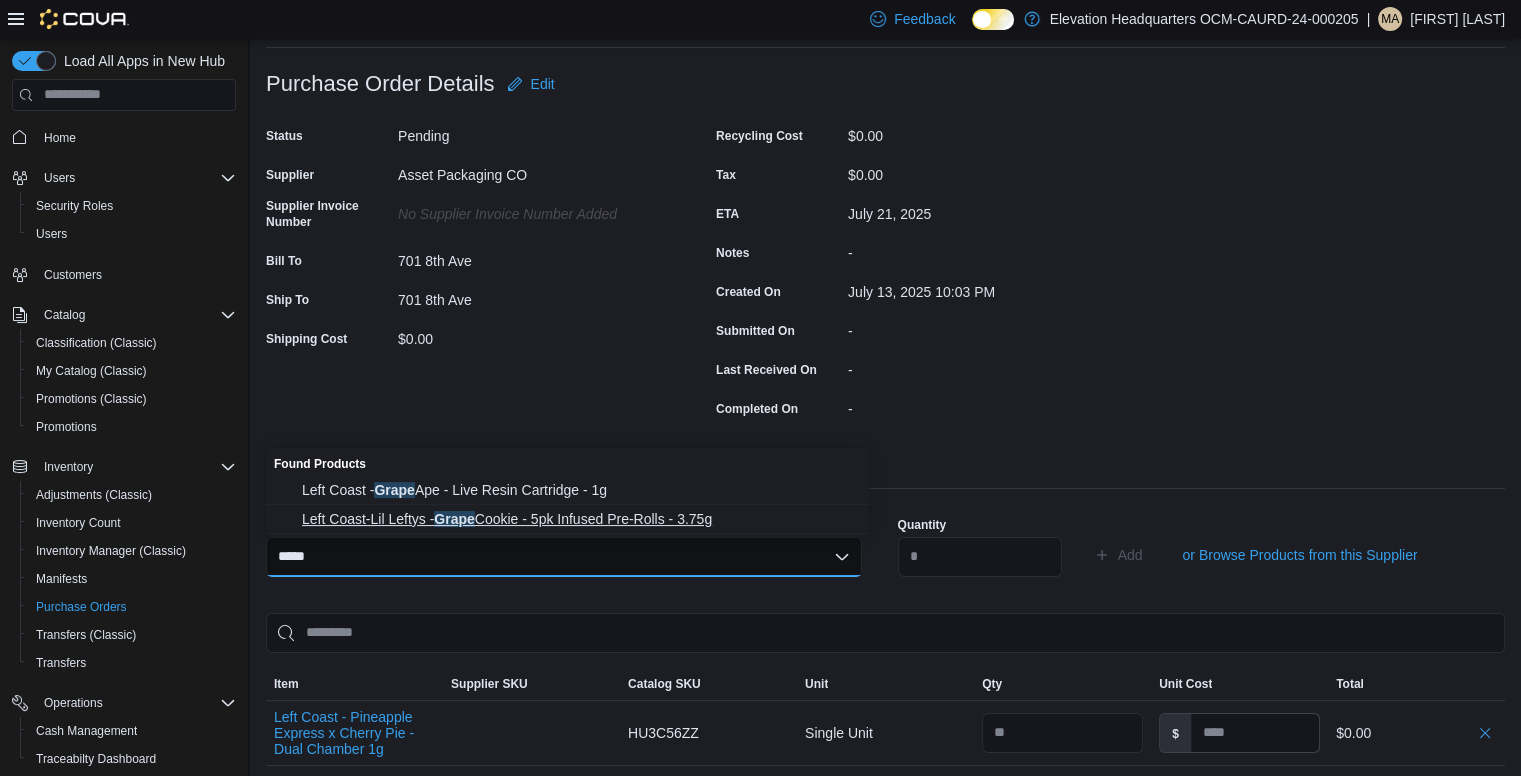 type on "*****" 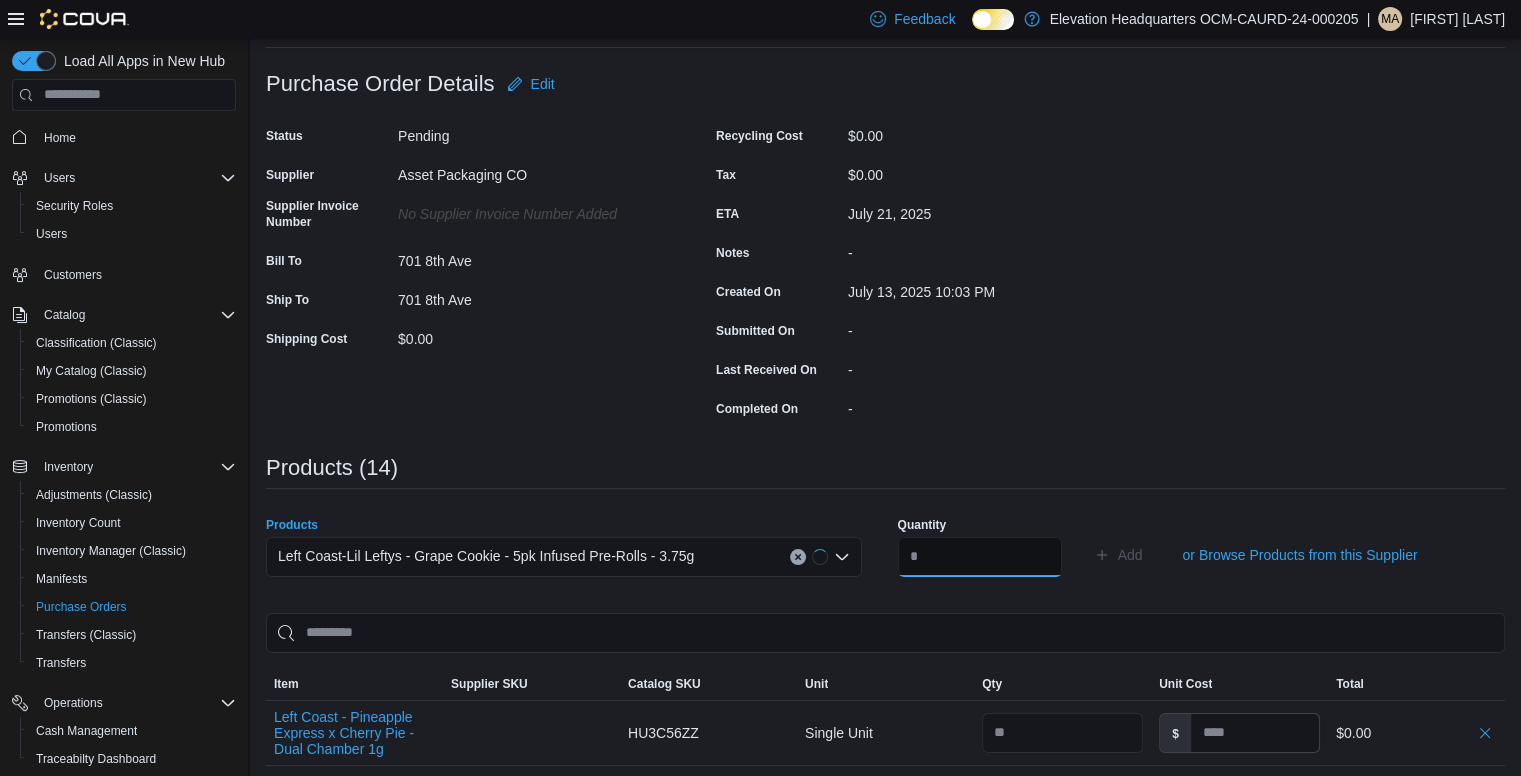 click at bounding box center [980, 557] 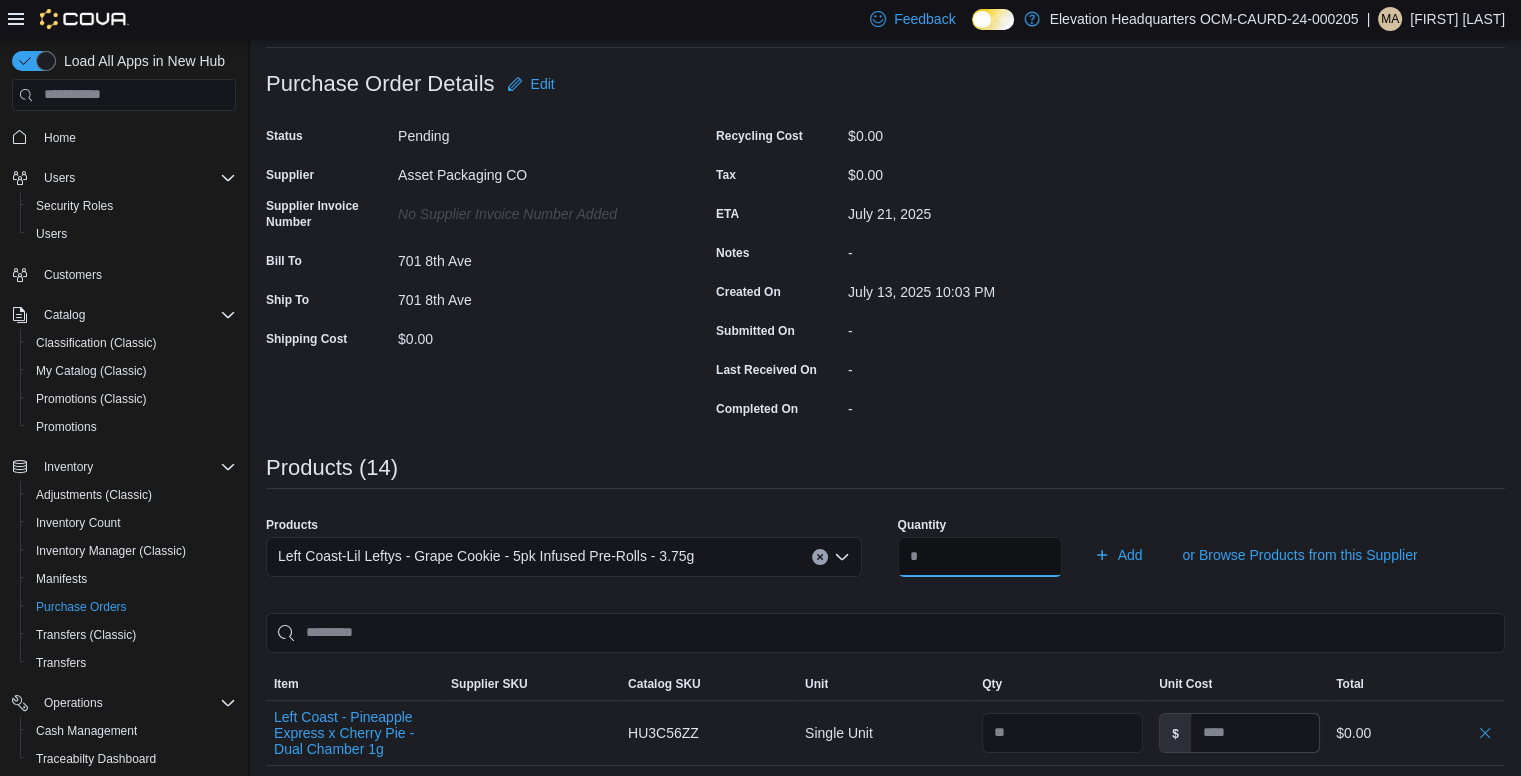 type on "**" 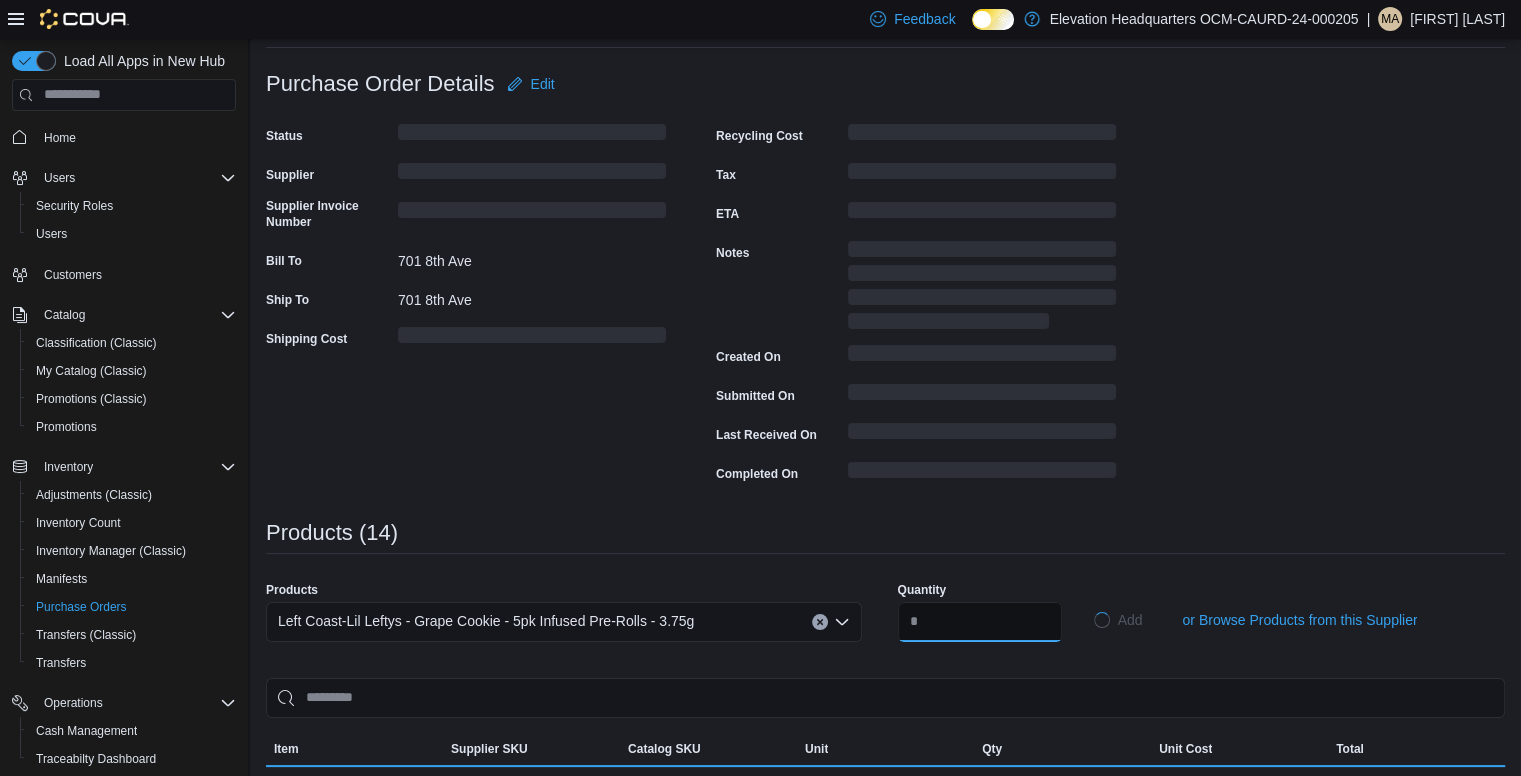 type 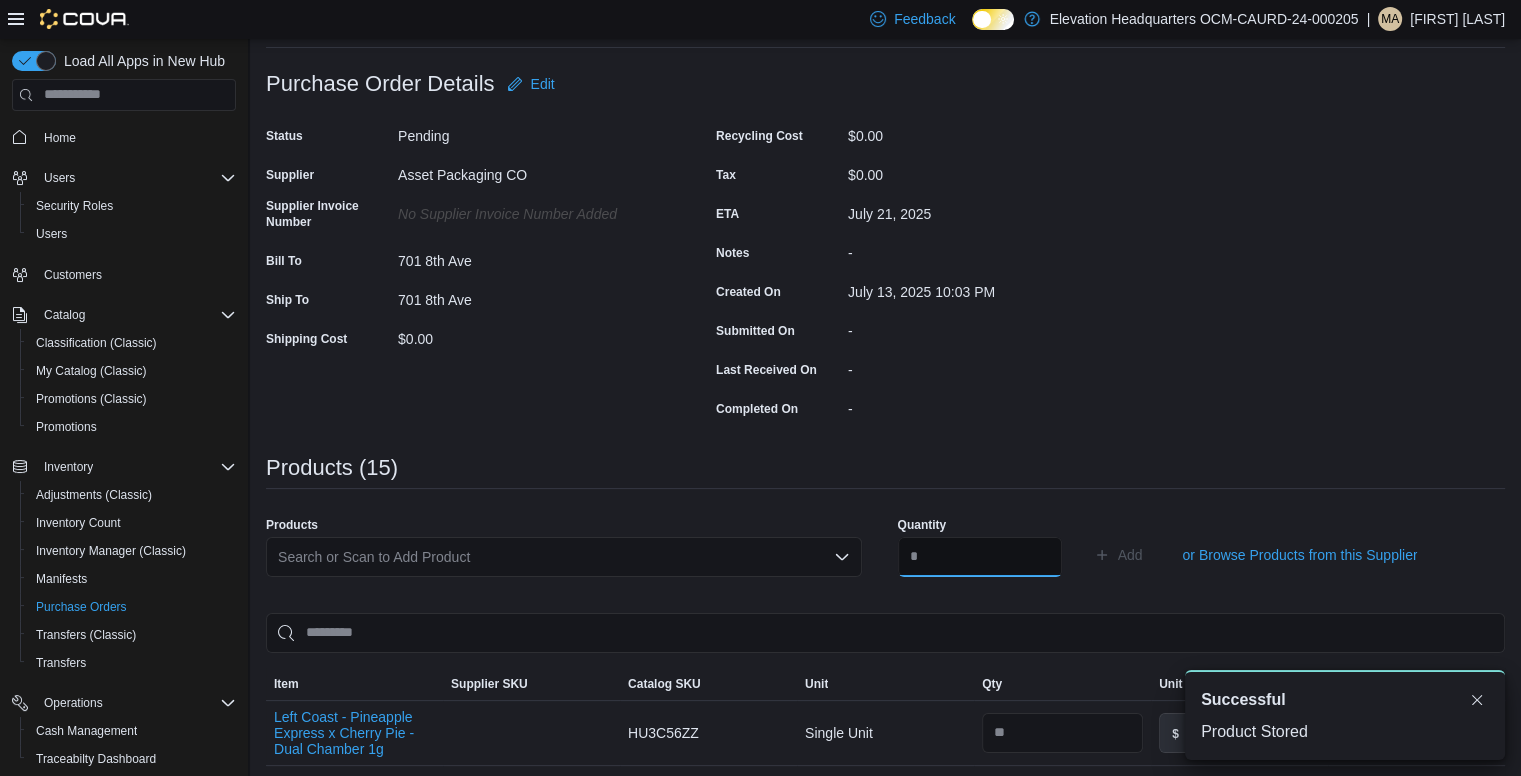 scroll, scrollTop: 0, scrollLeft: 0, axis: both 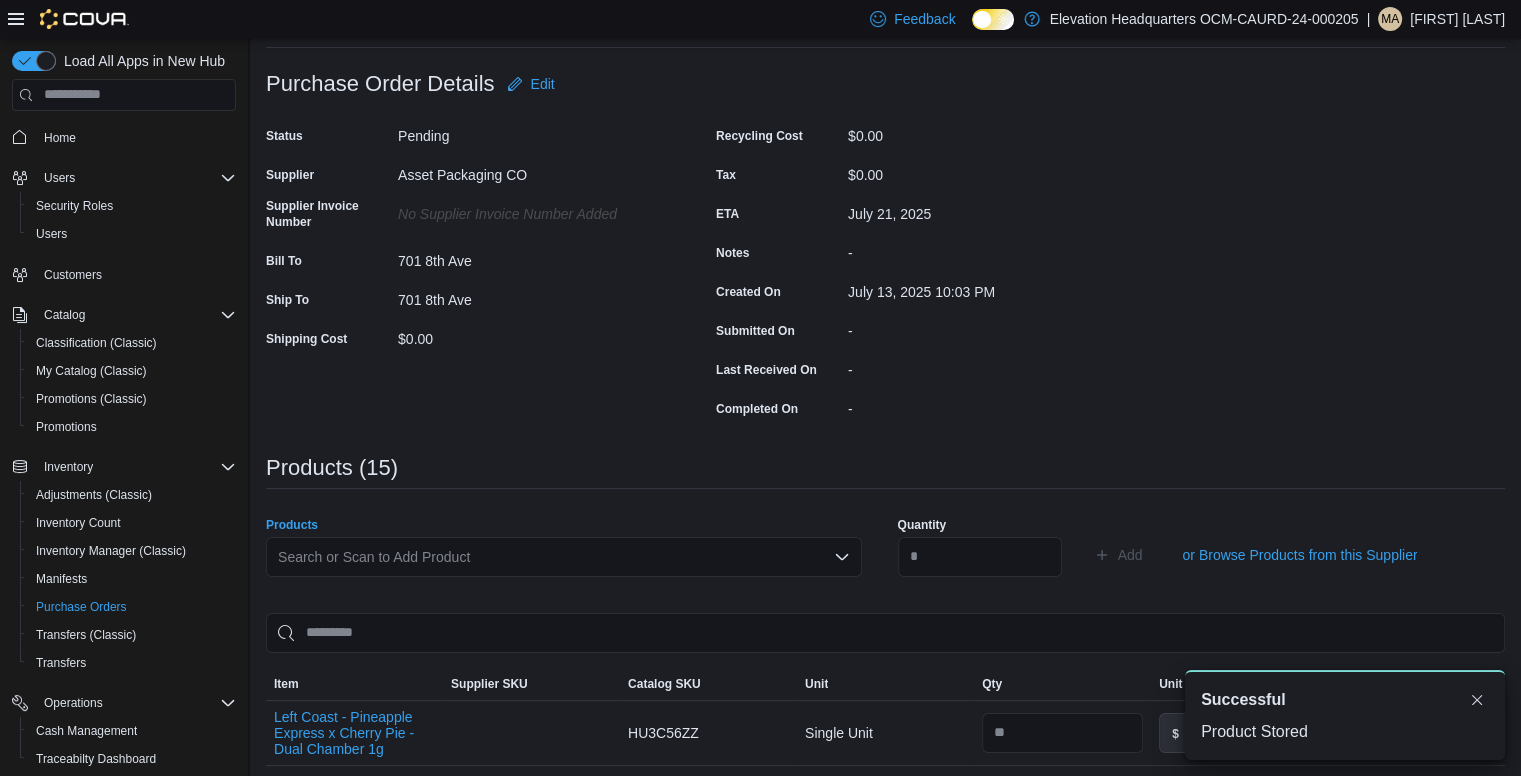 click on "Search or Scan to Add Product" at bounding box center [564, 557] 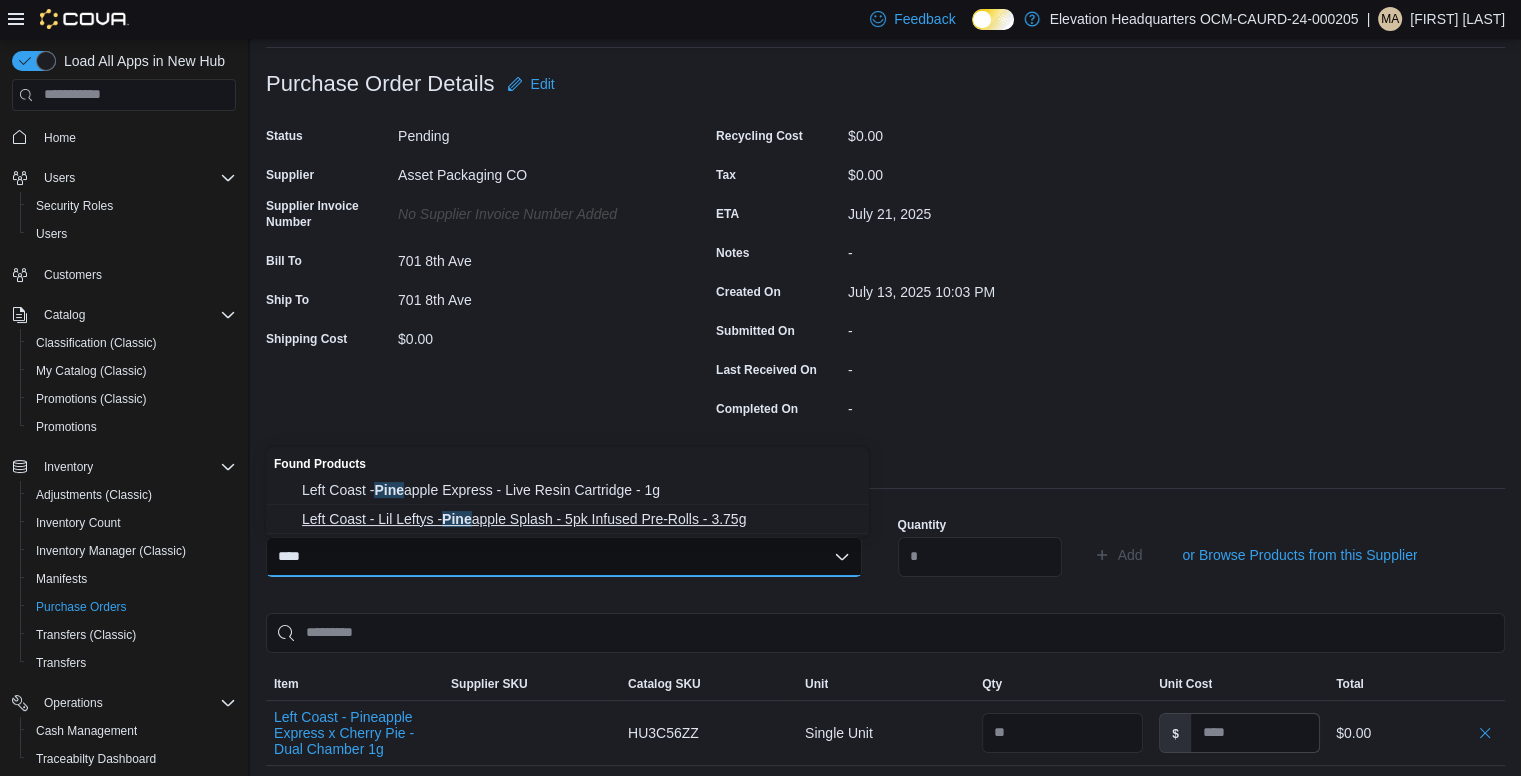 type on "****" 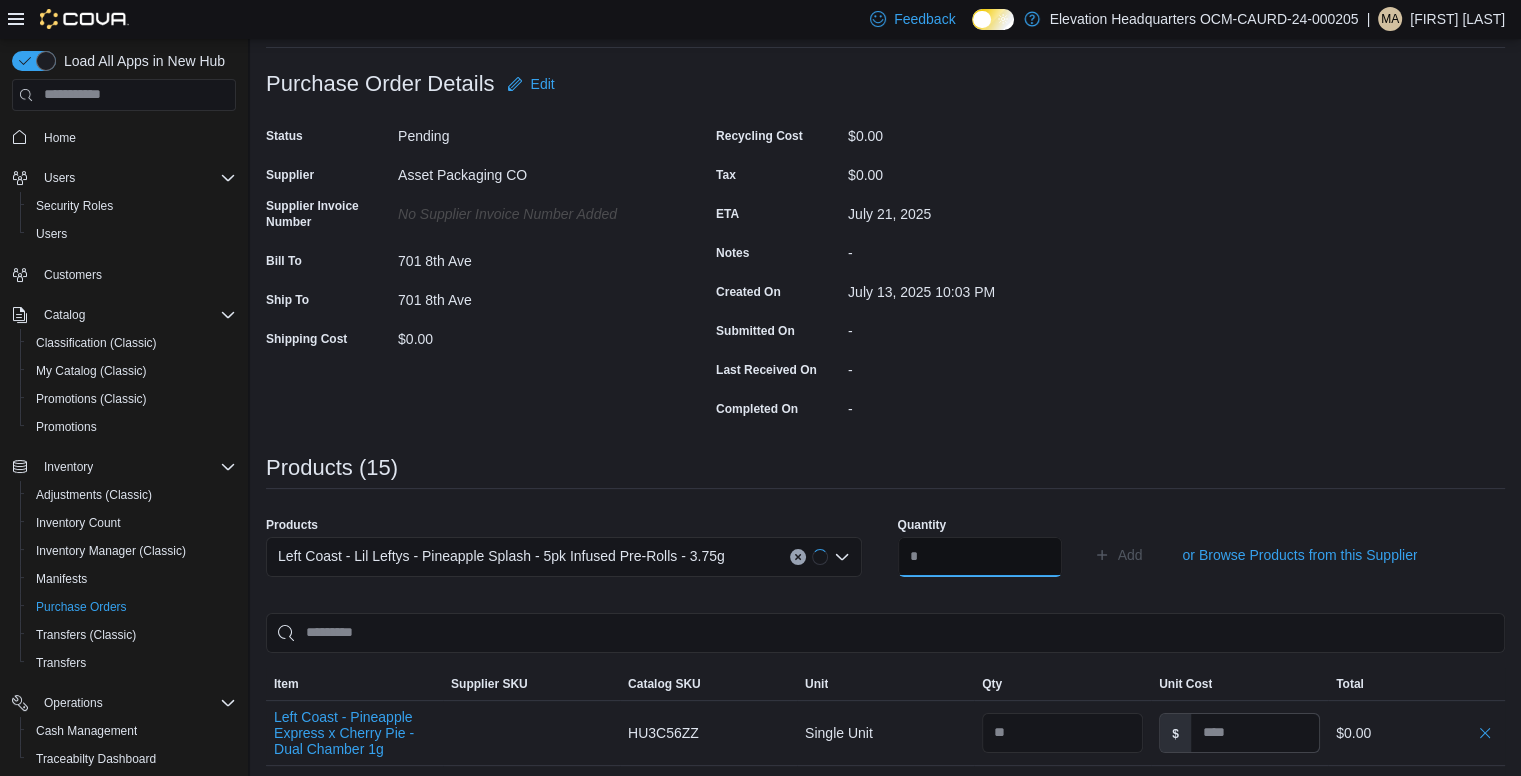 click at bounding box center (980, 557) 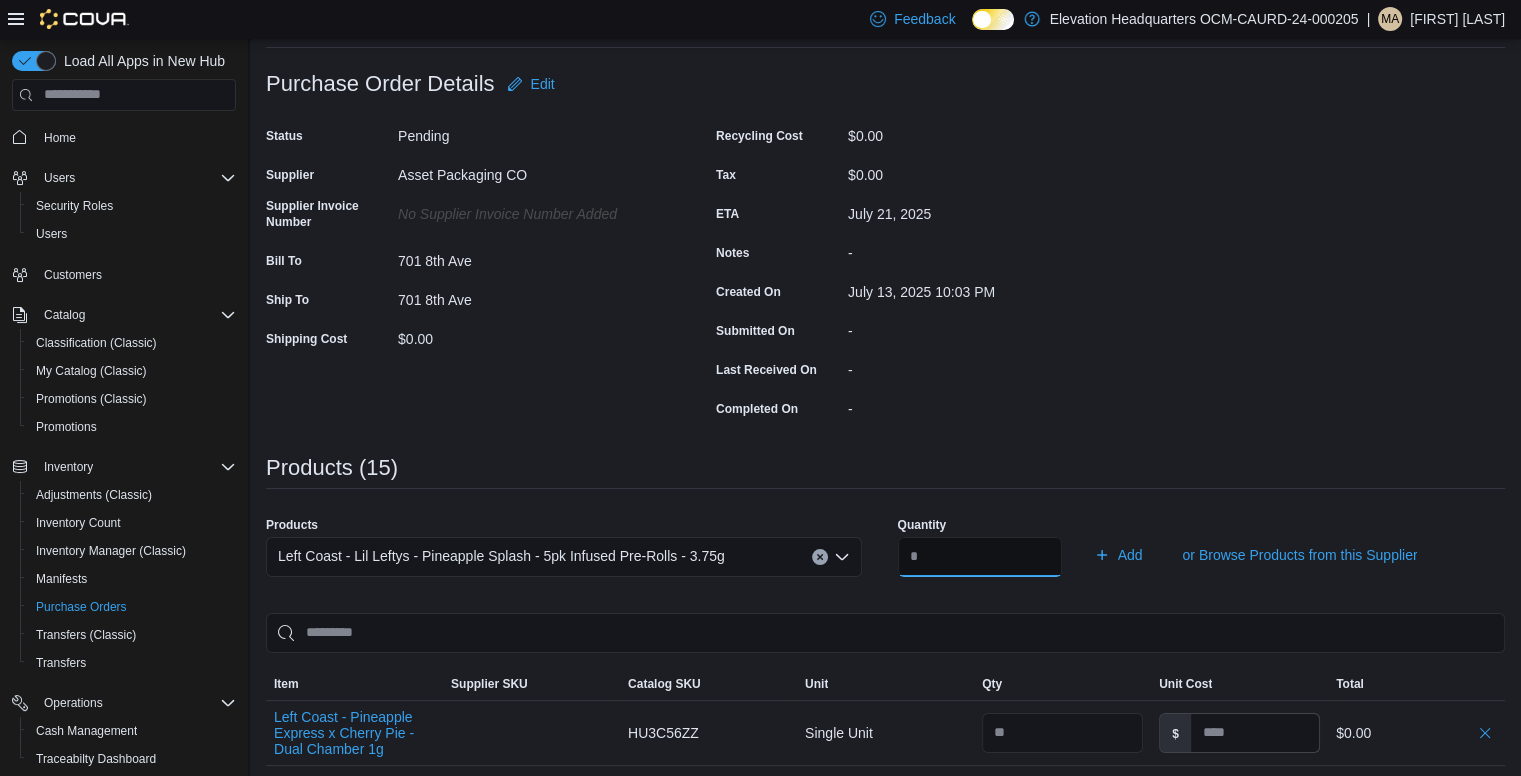 type on "**" 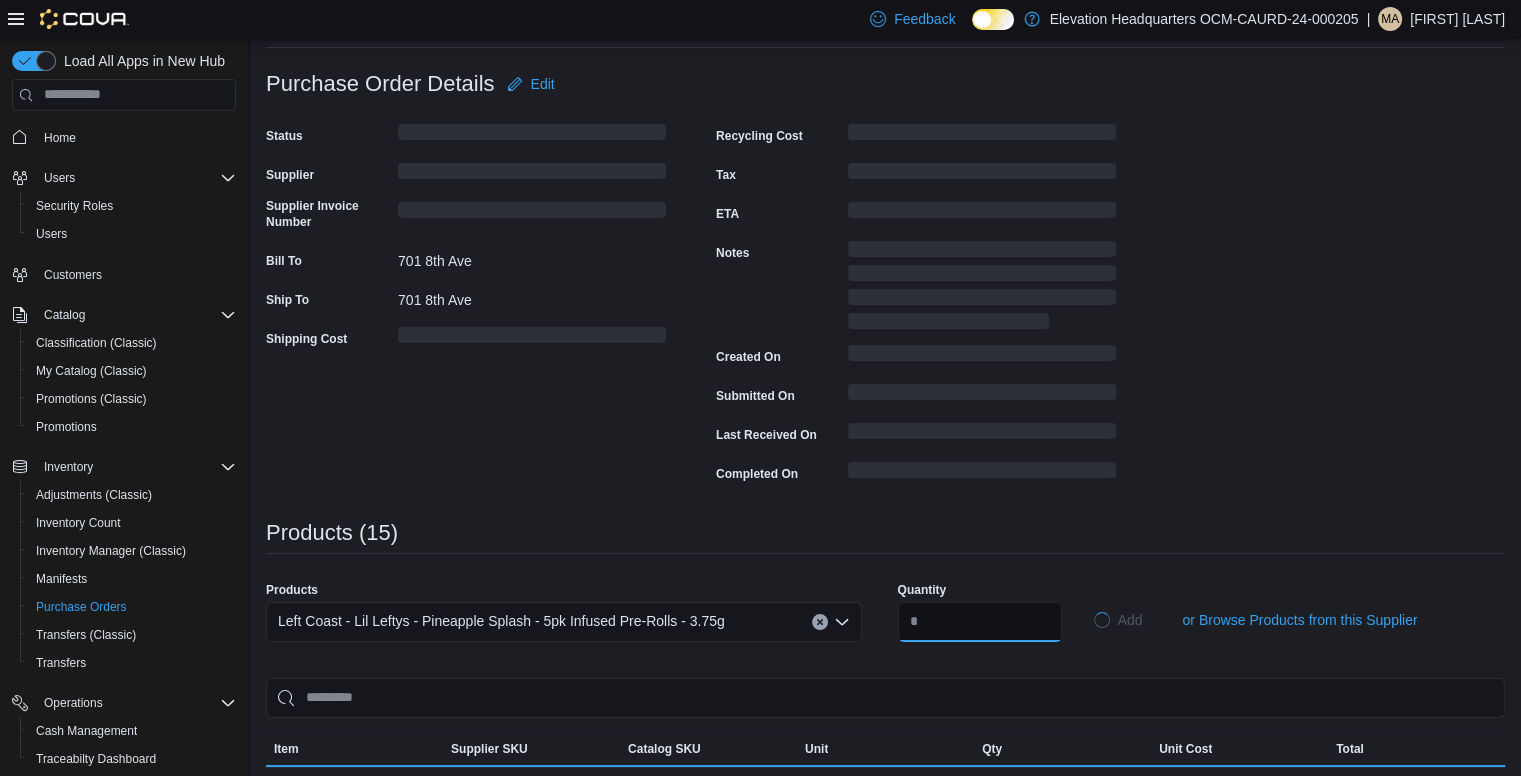 type 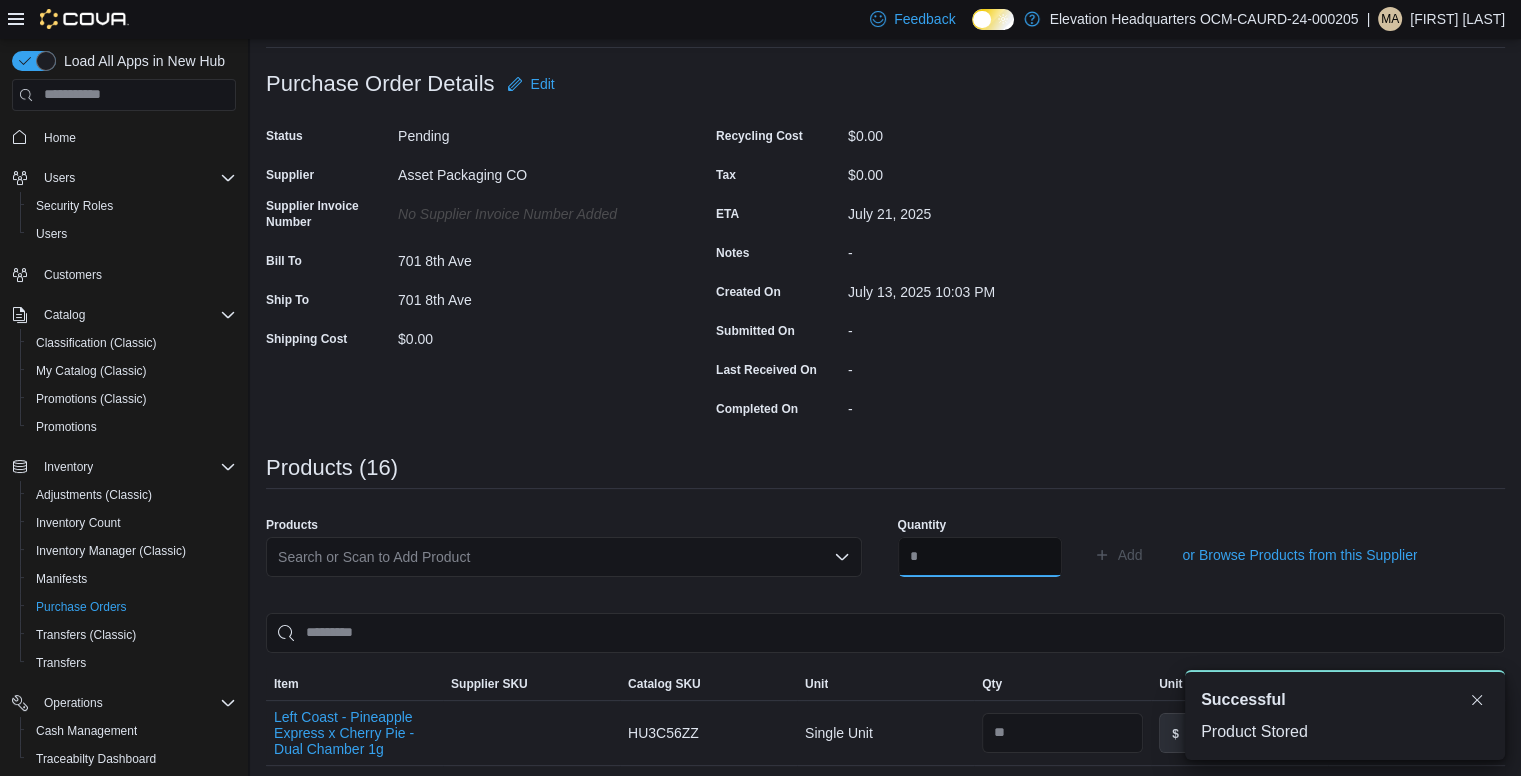 scroll, scrollTop: 0, scrollLeft: 0, axis: both 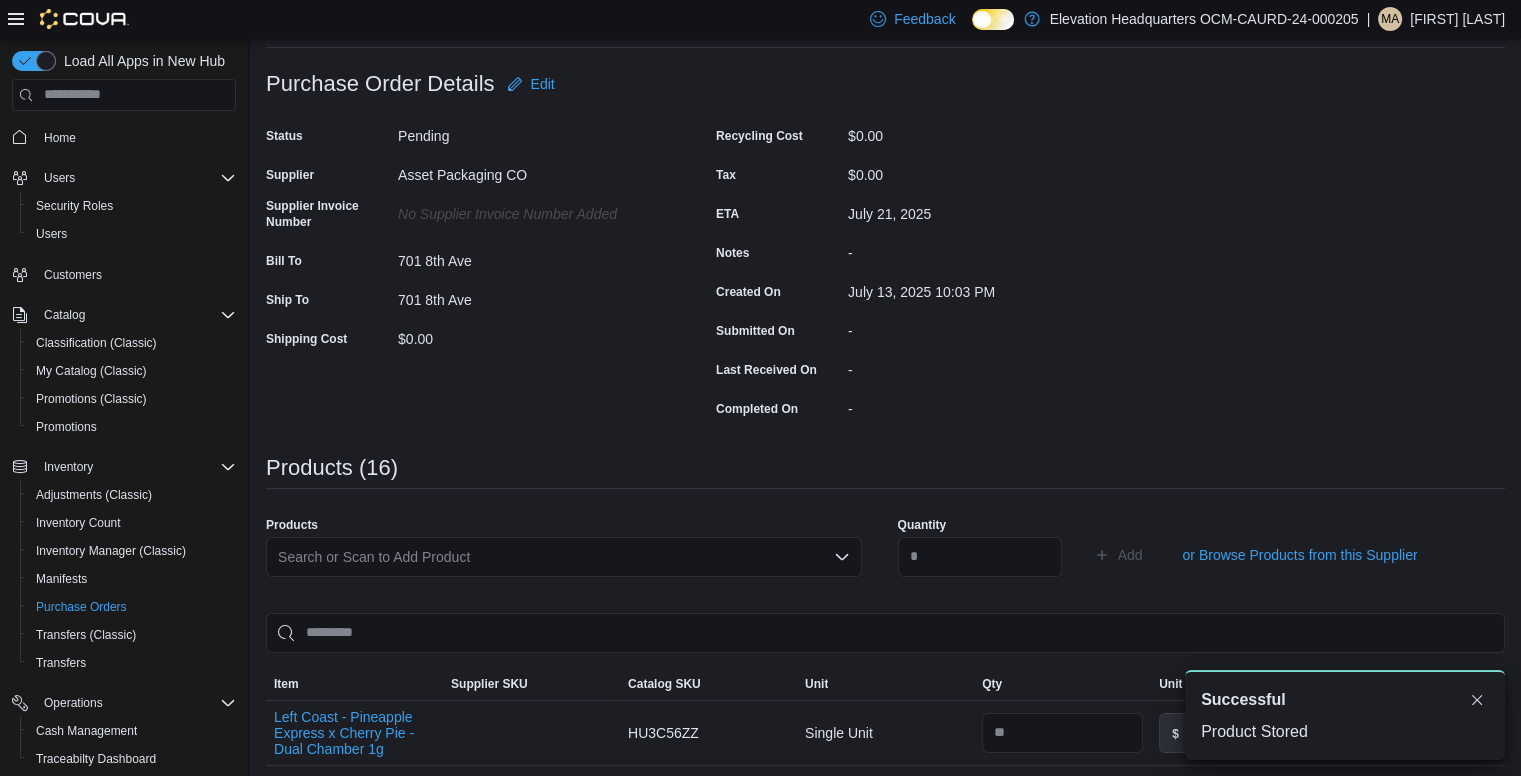 click on "Search or Scan to Add Product" at bounding box center [564, 557] 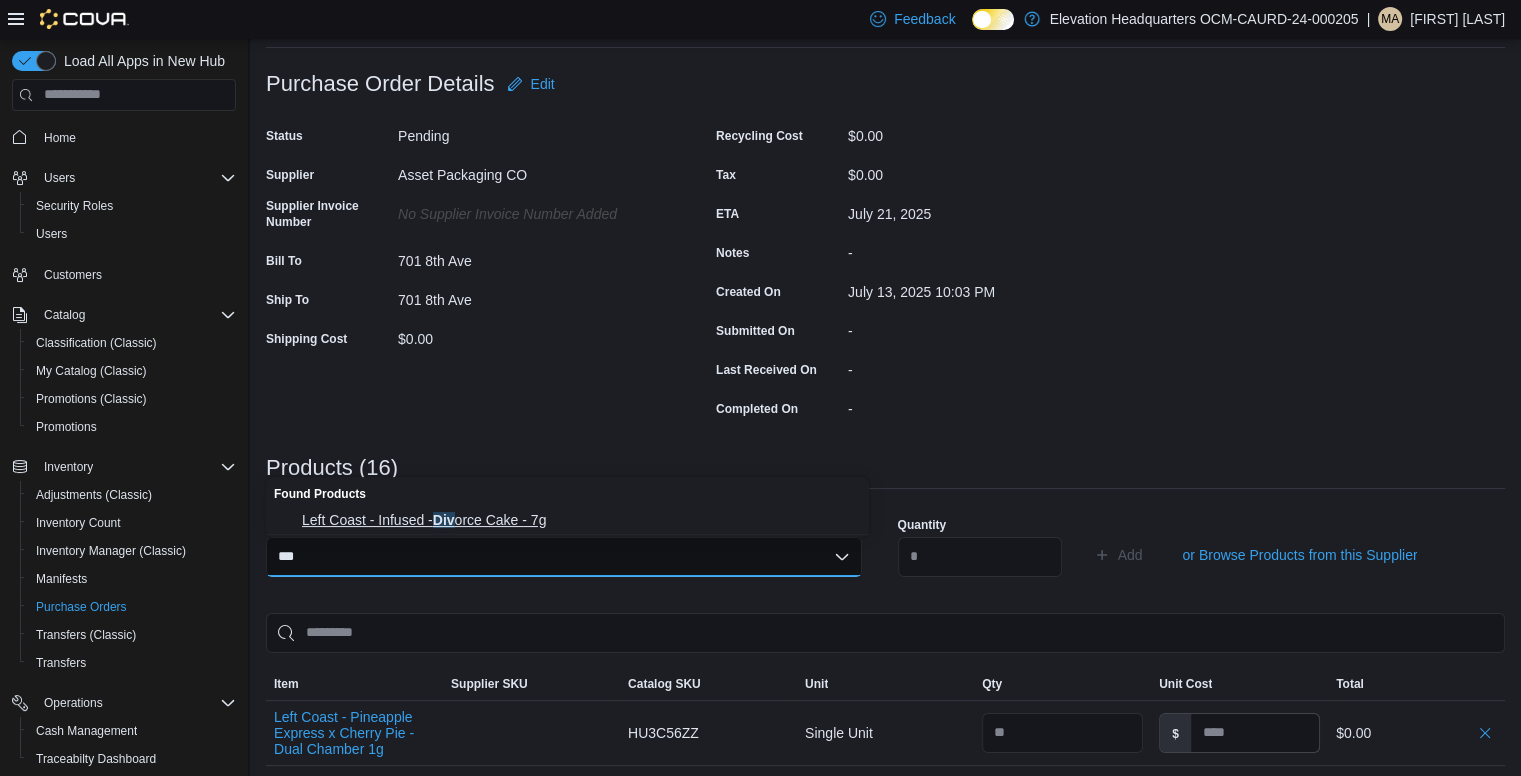 type on "***" 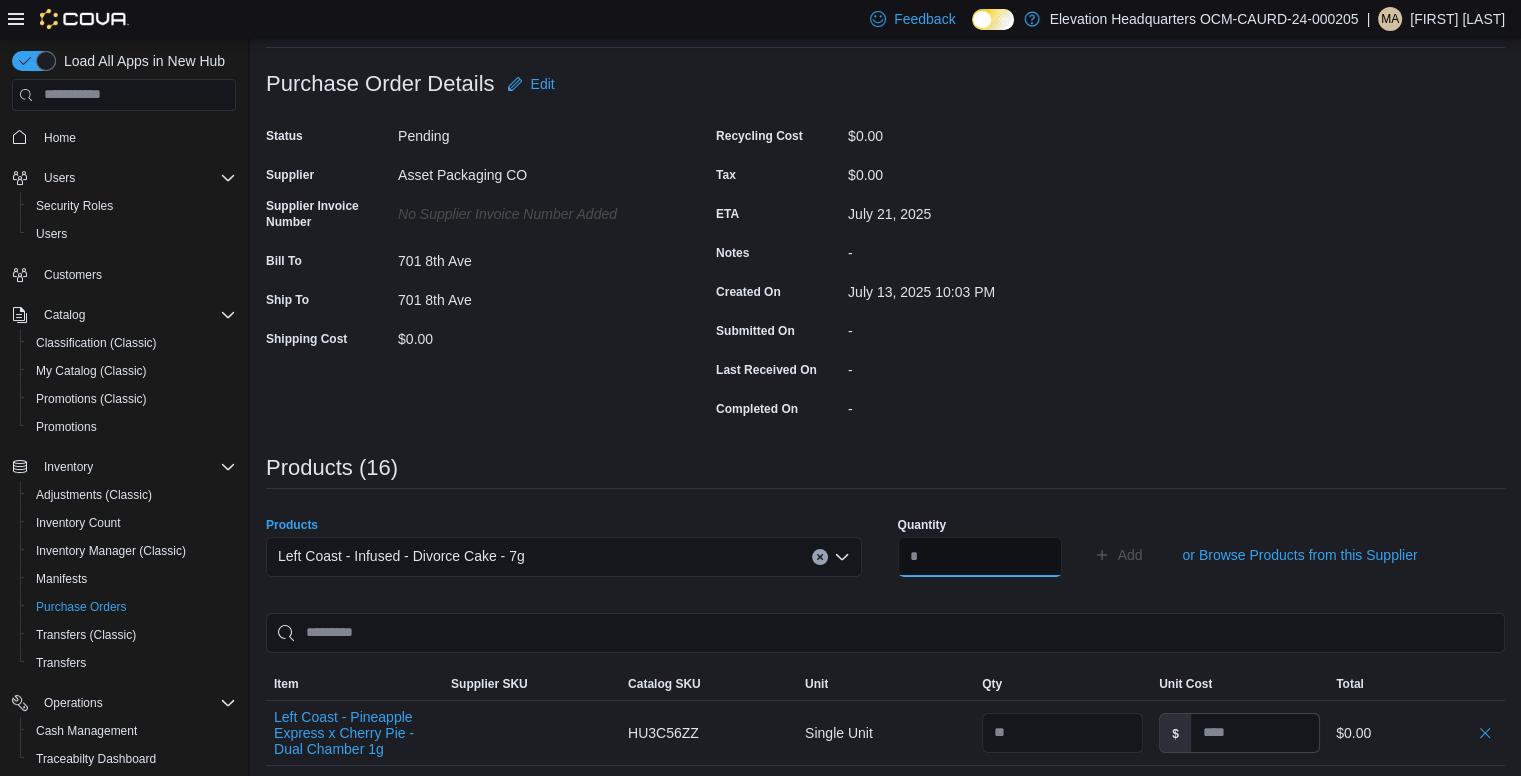 click at bounding box center (980, 557) 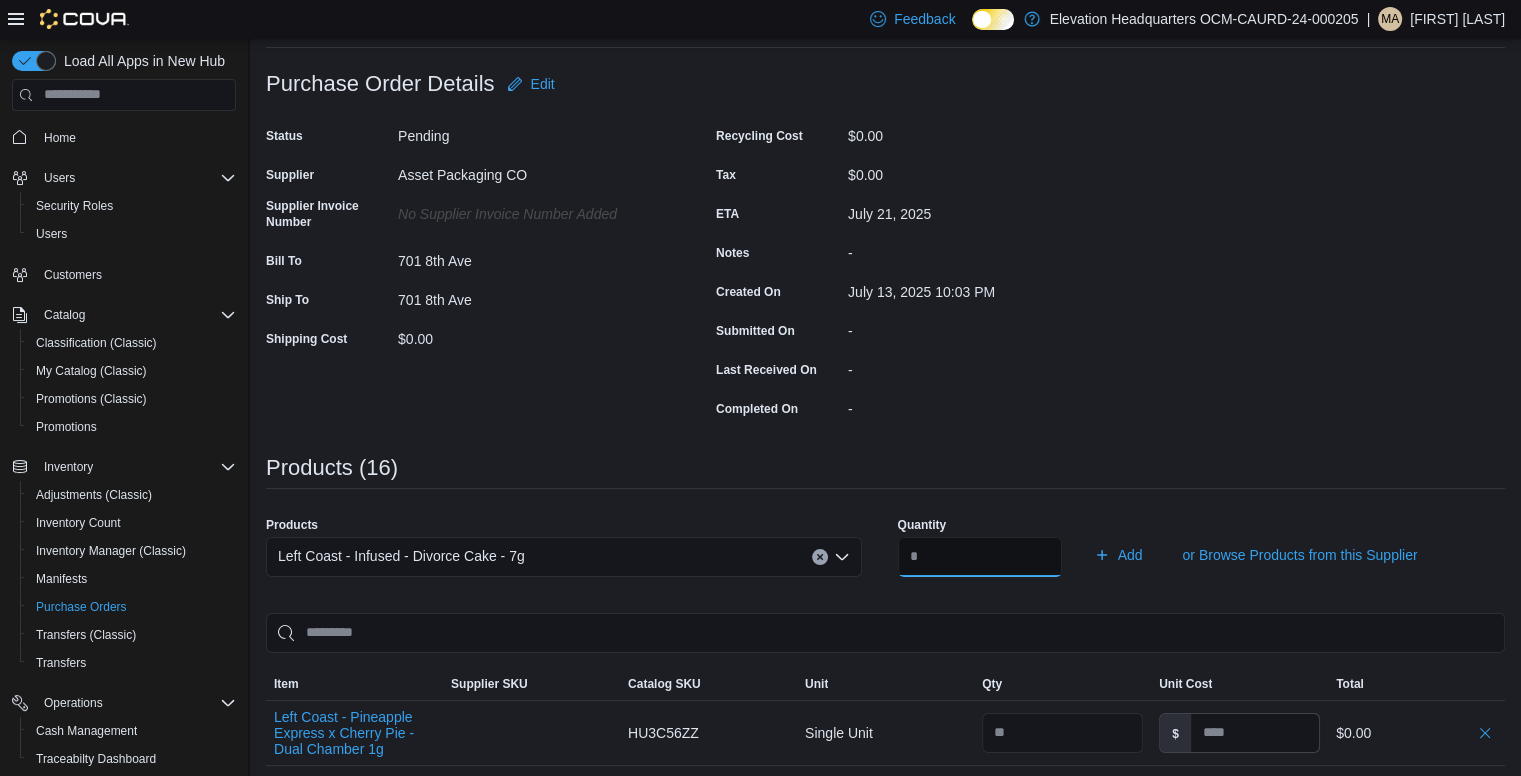 type on "**" 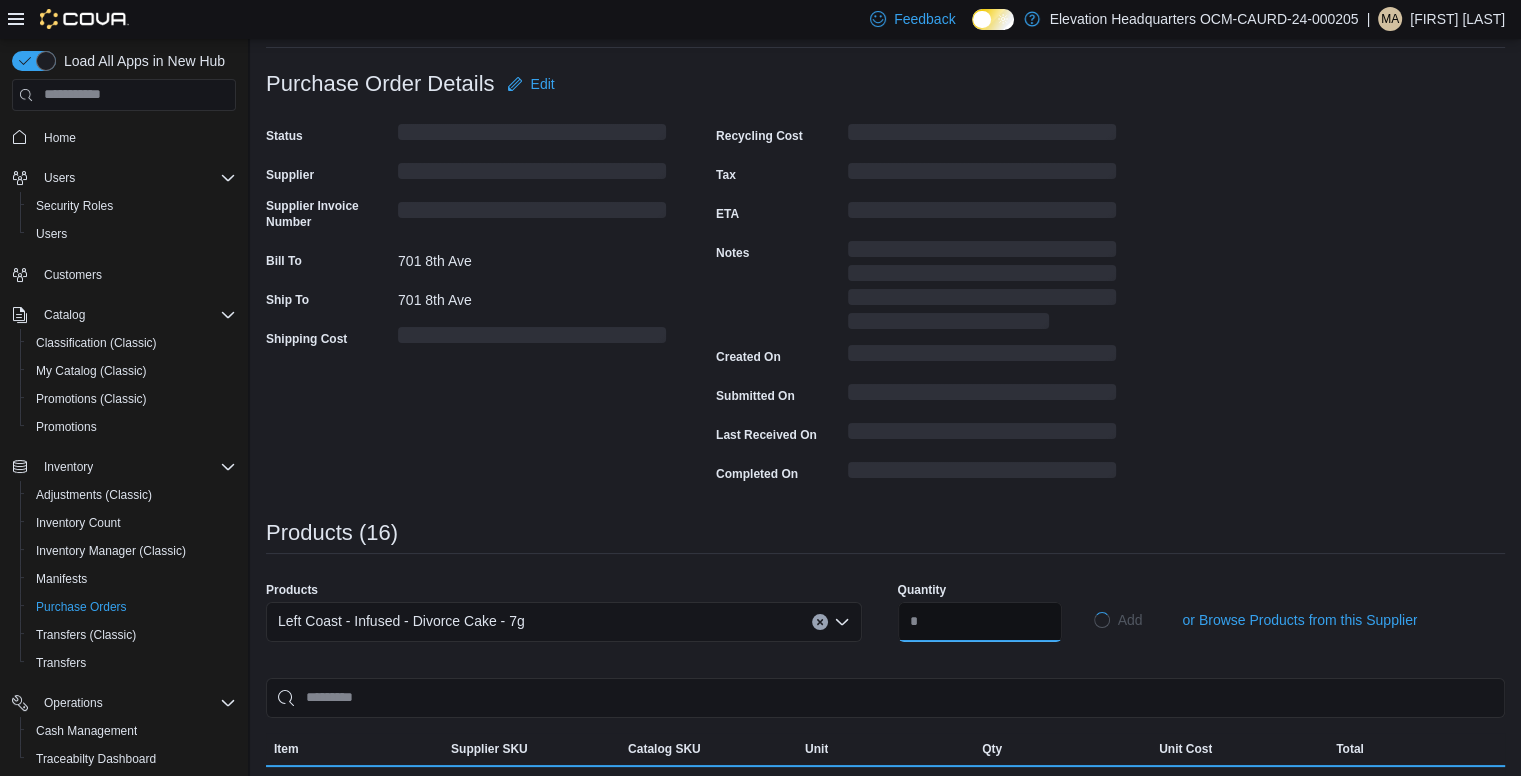 type 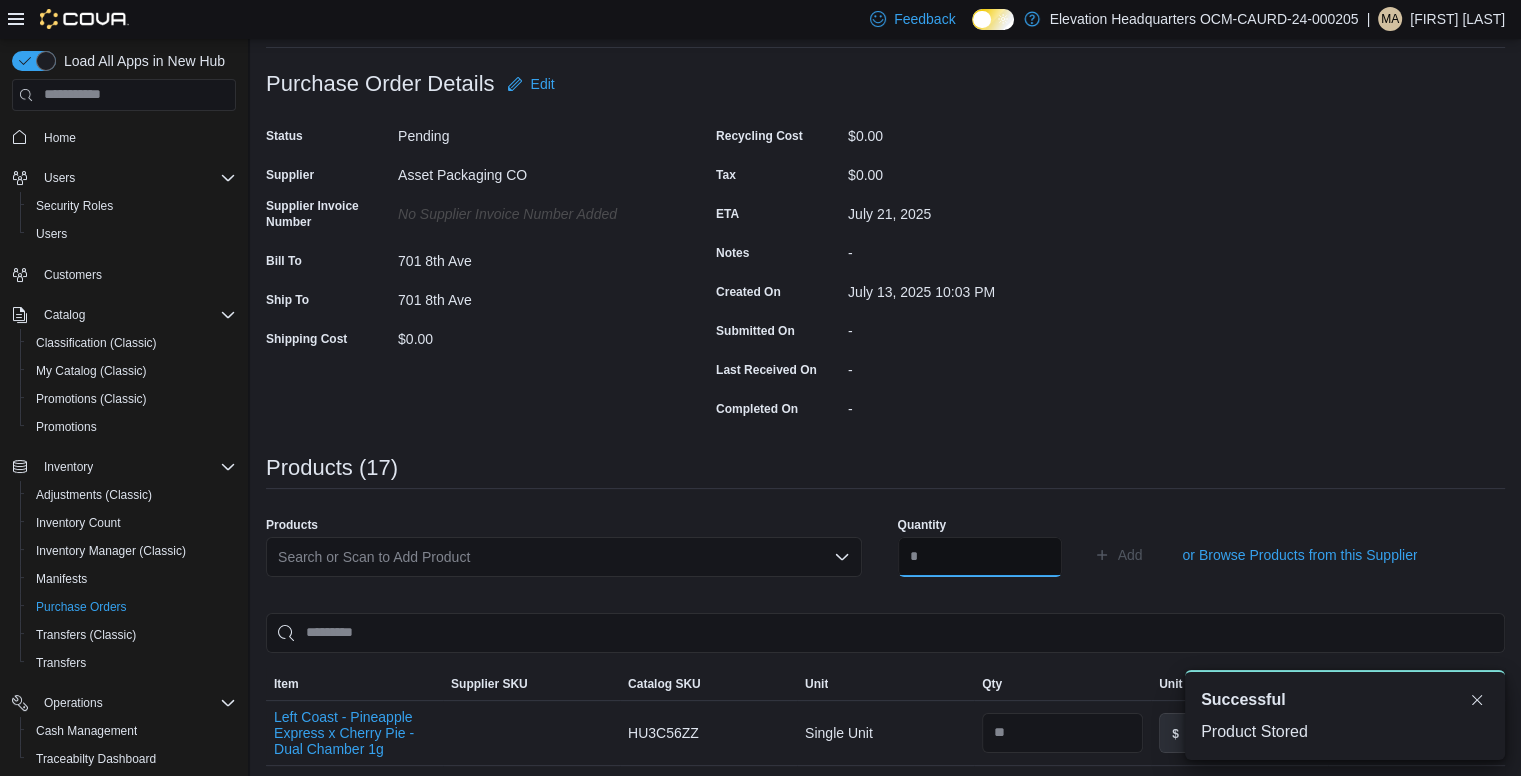 scroll, scrollTop: 0, scrollLeft: 0, axis: both 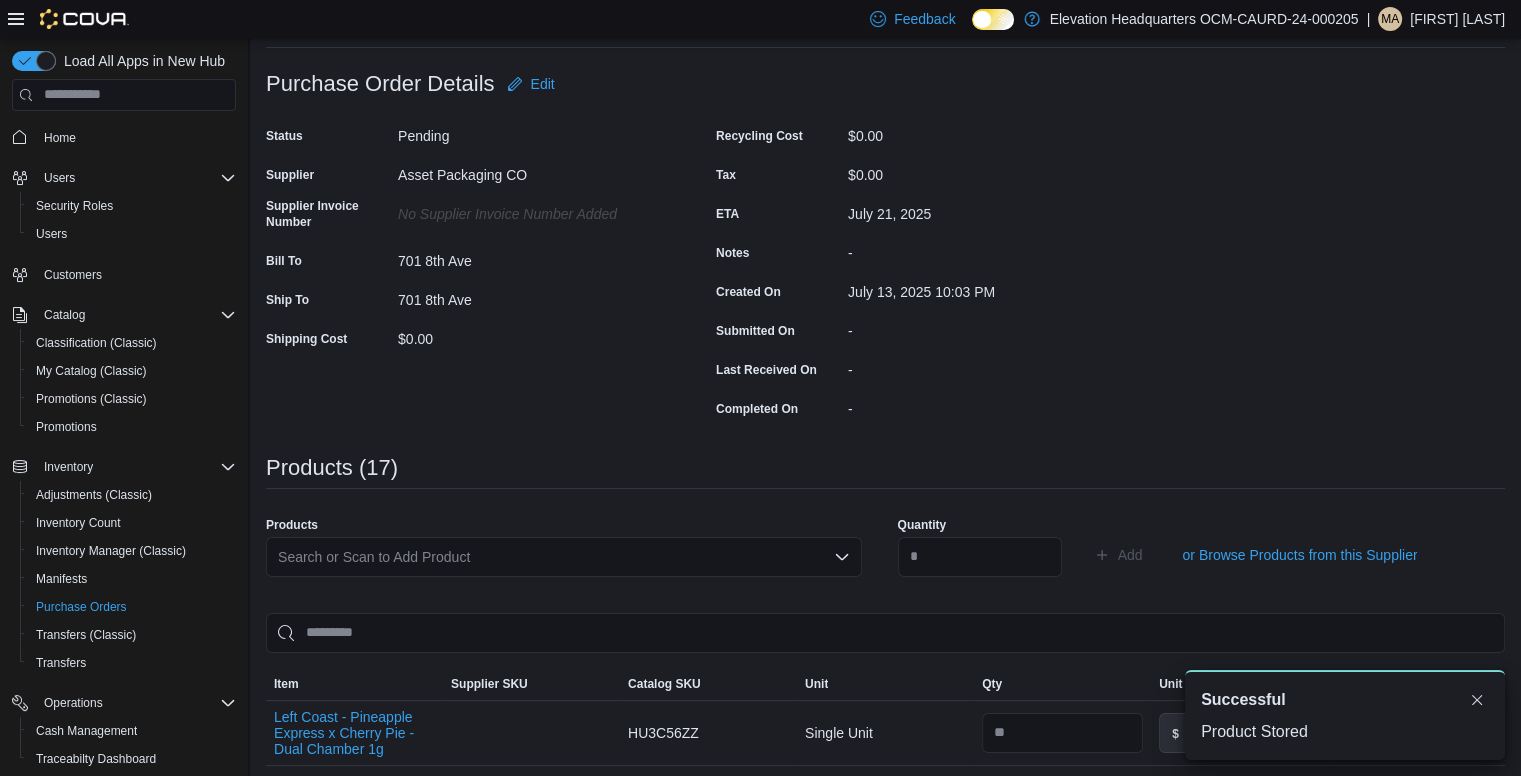 click on "Search or Scan to Add Product" at bounding box center (564, 557) 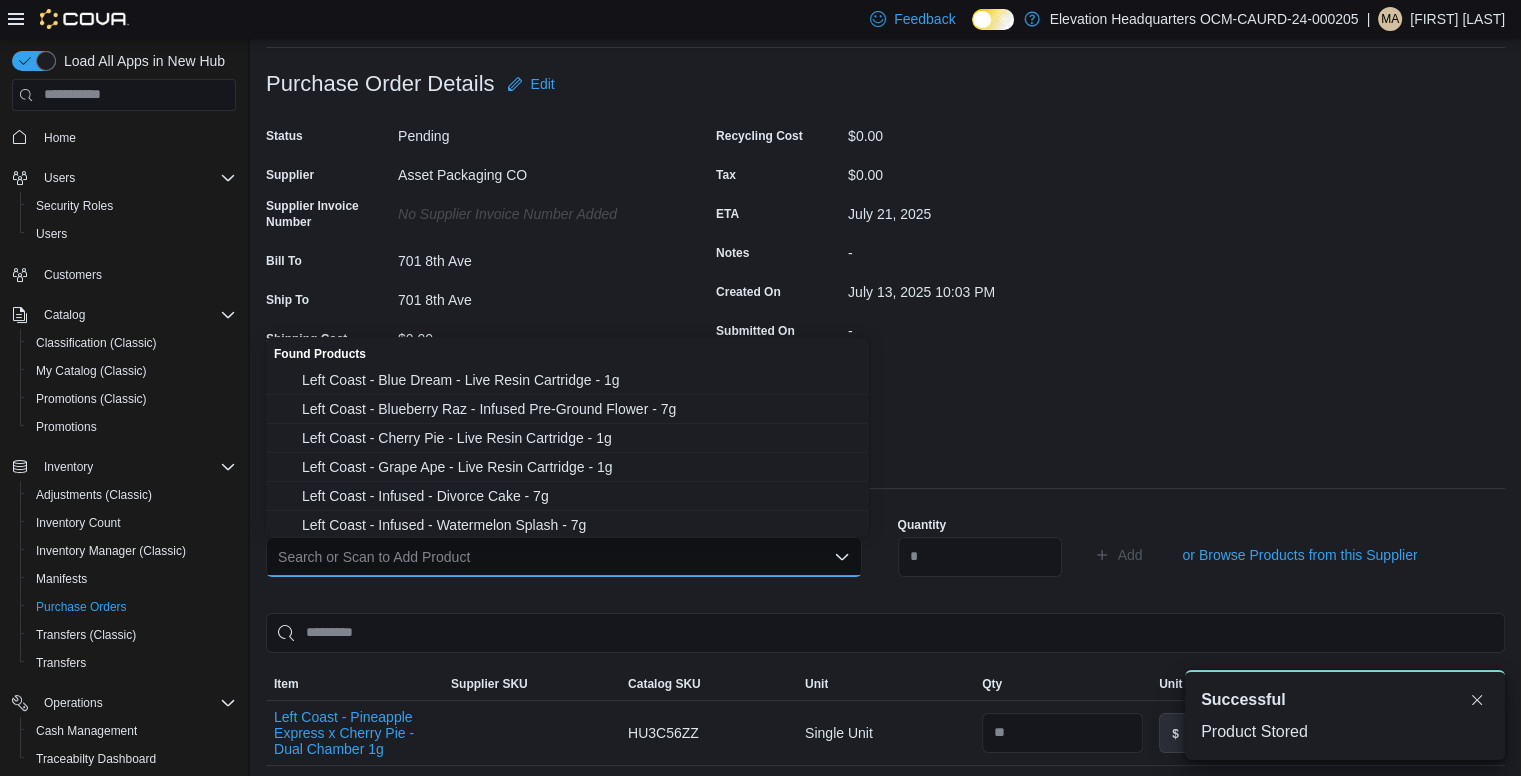 type on "*" 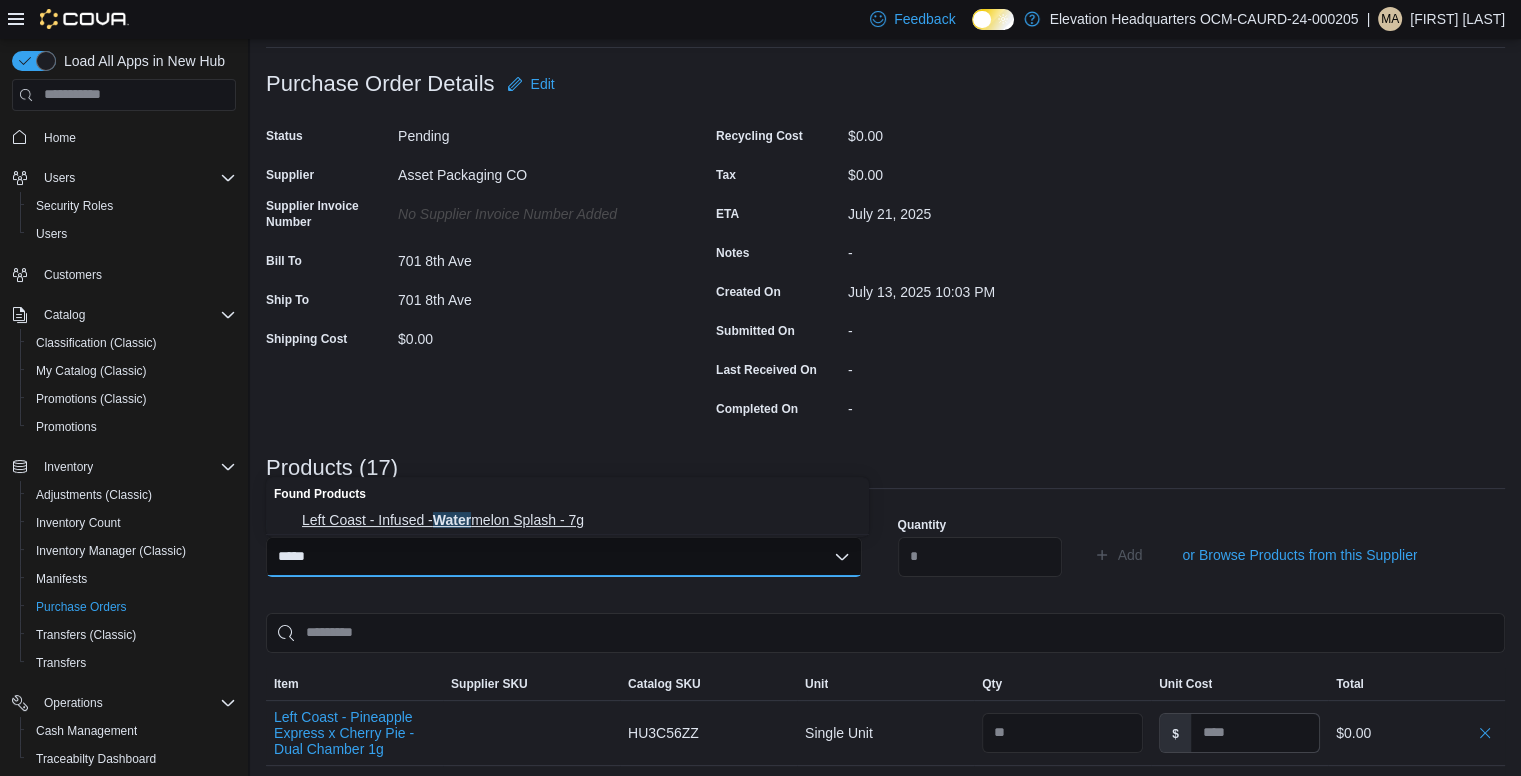 type on "*****" 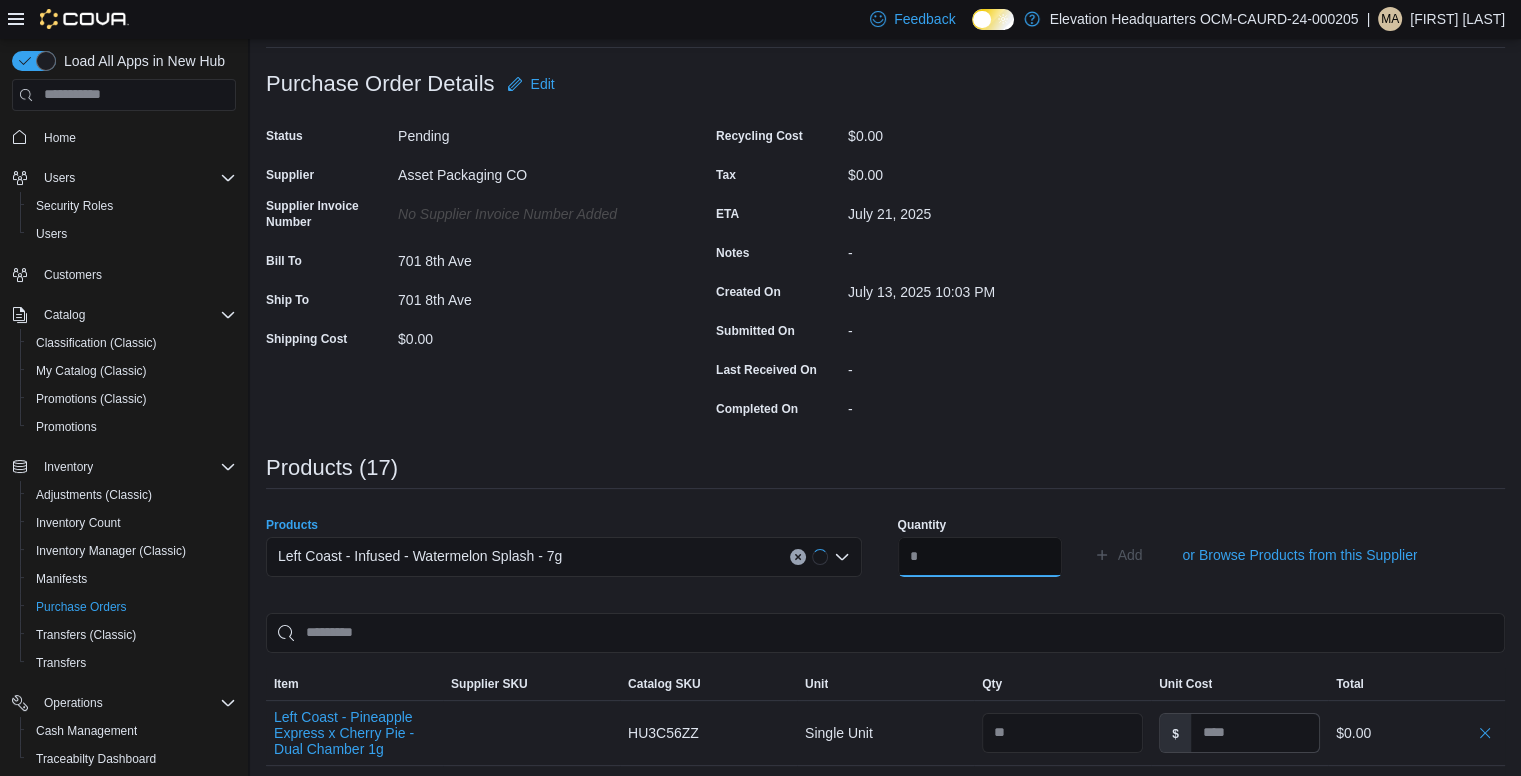 click at bounding box center [980, 557] 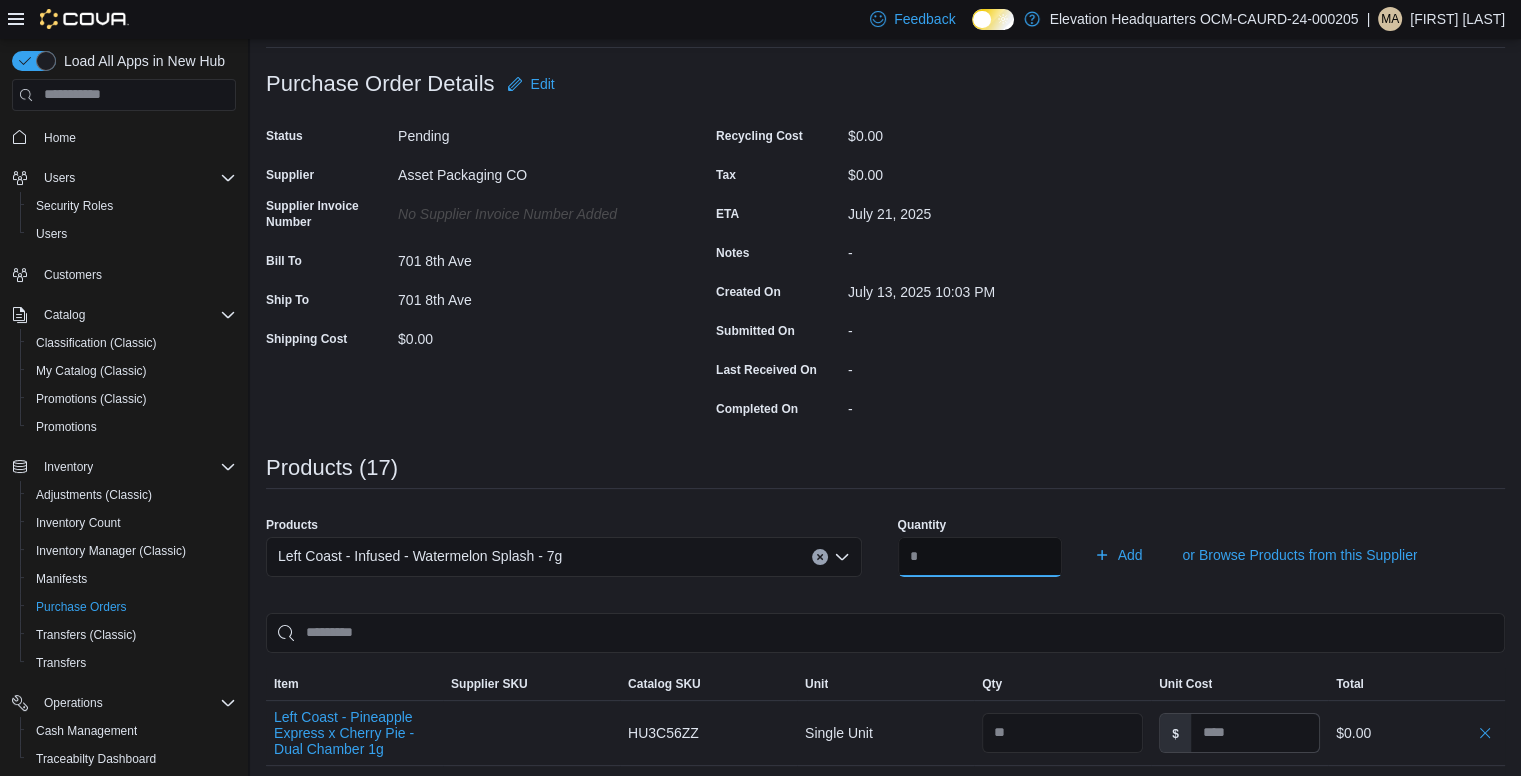 type on "**" 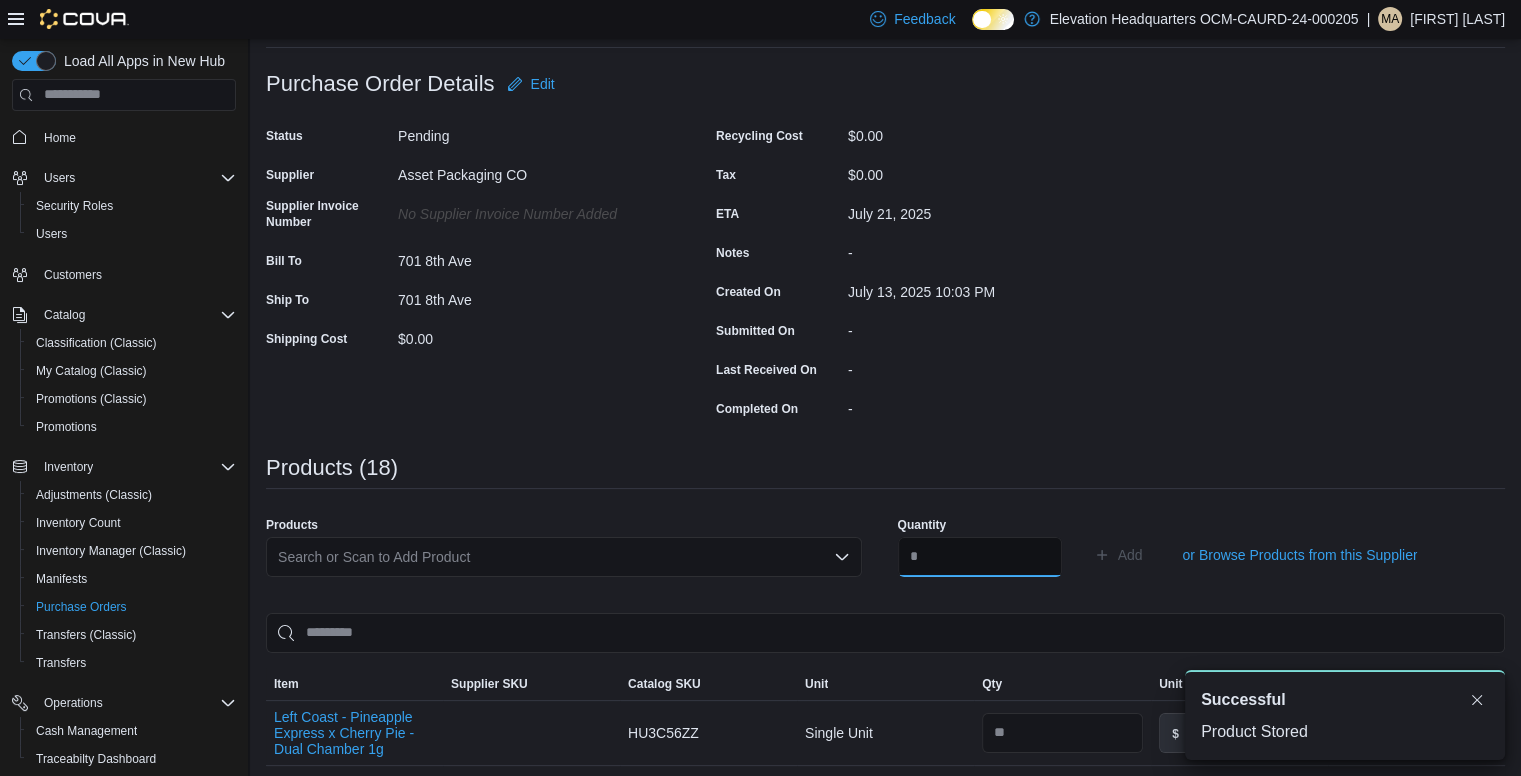 type 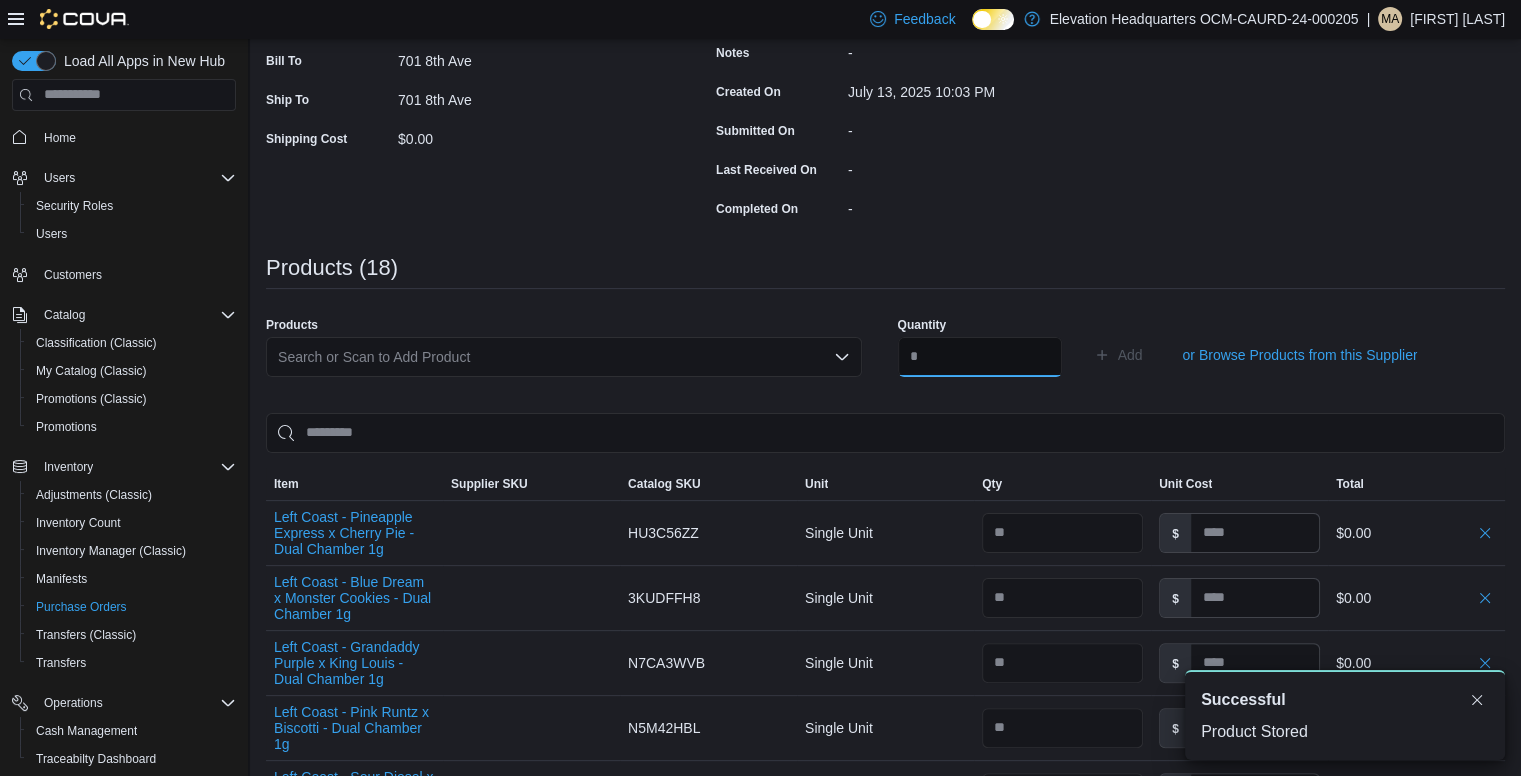 scroll, scrollTop: 0, scrollLeft: 0, axis: both 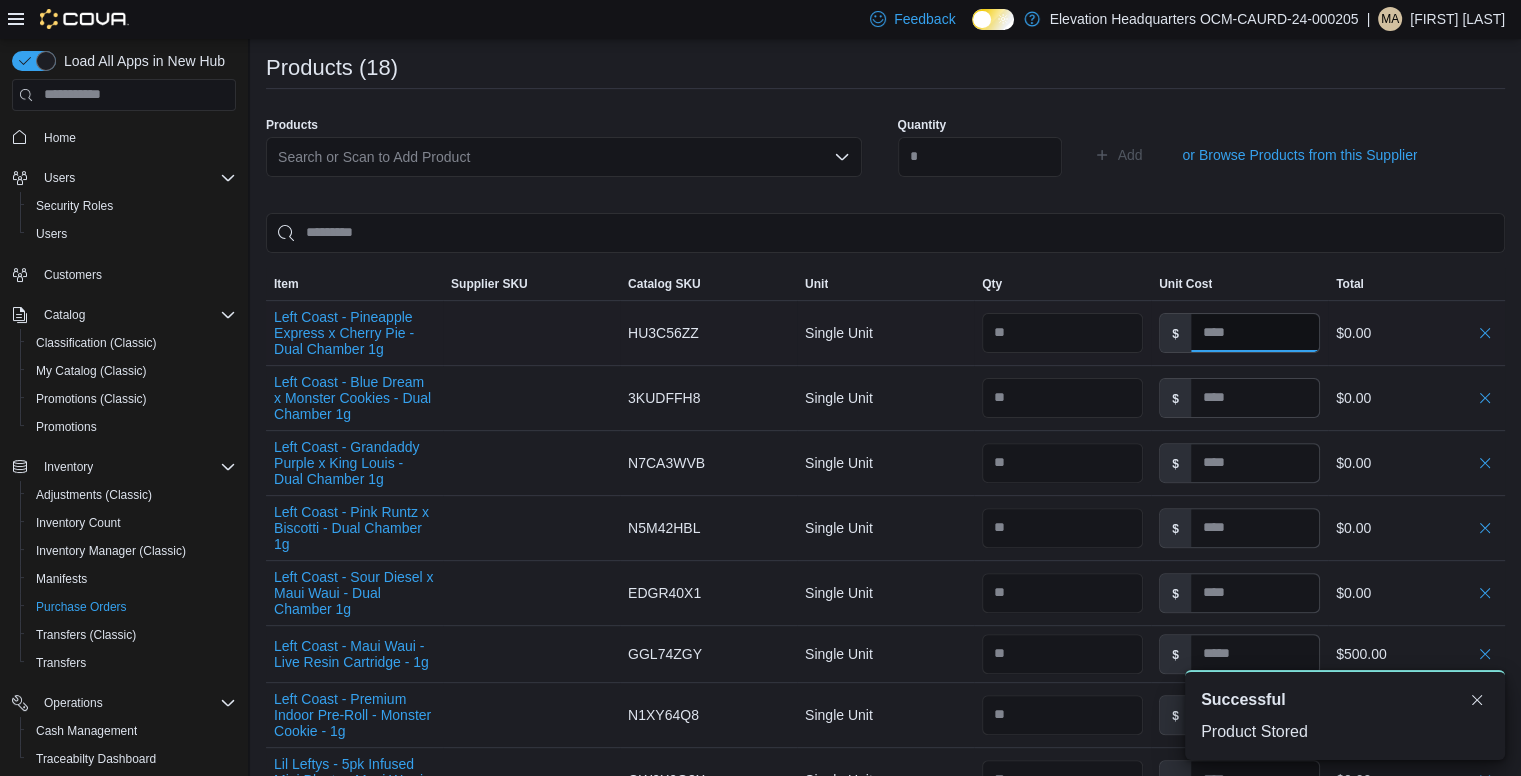 click at bounding box center [1255, 333] 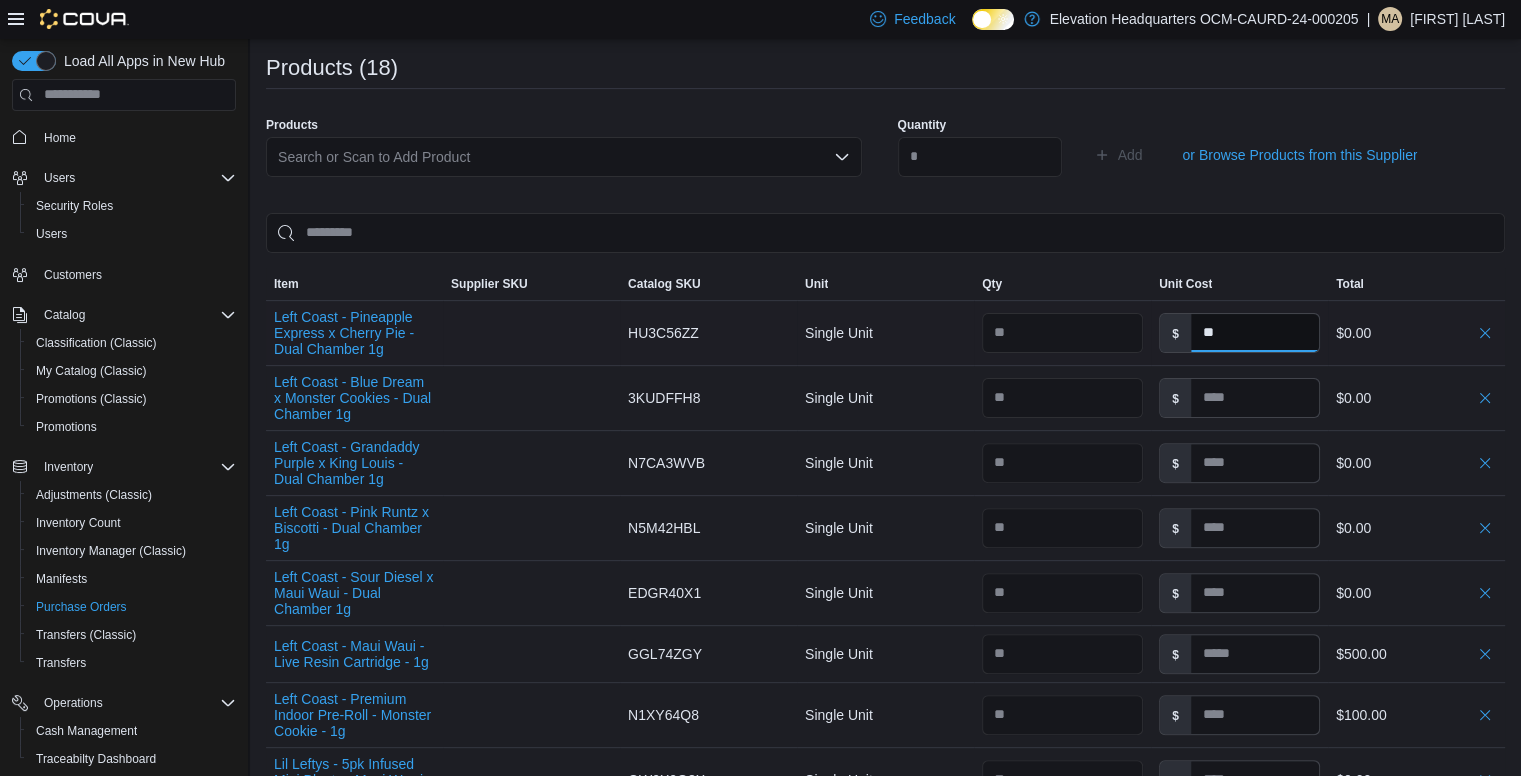 type on "**" 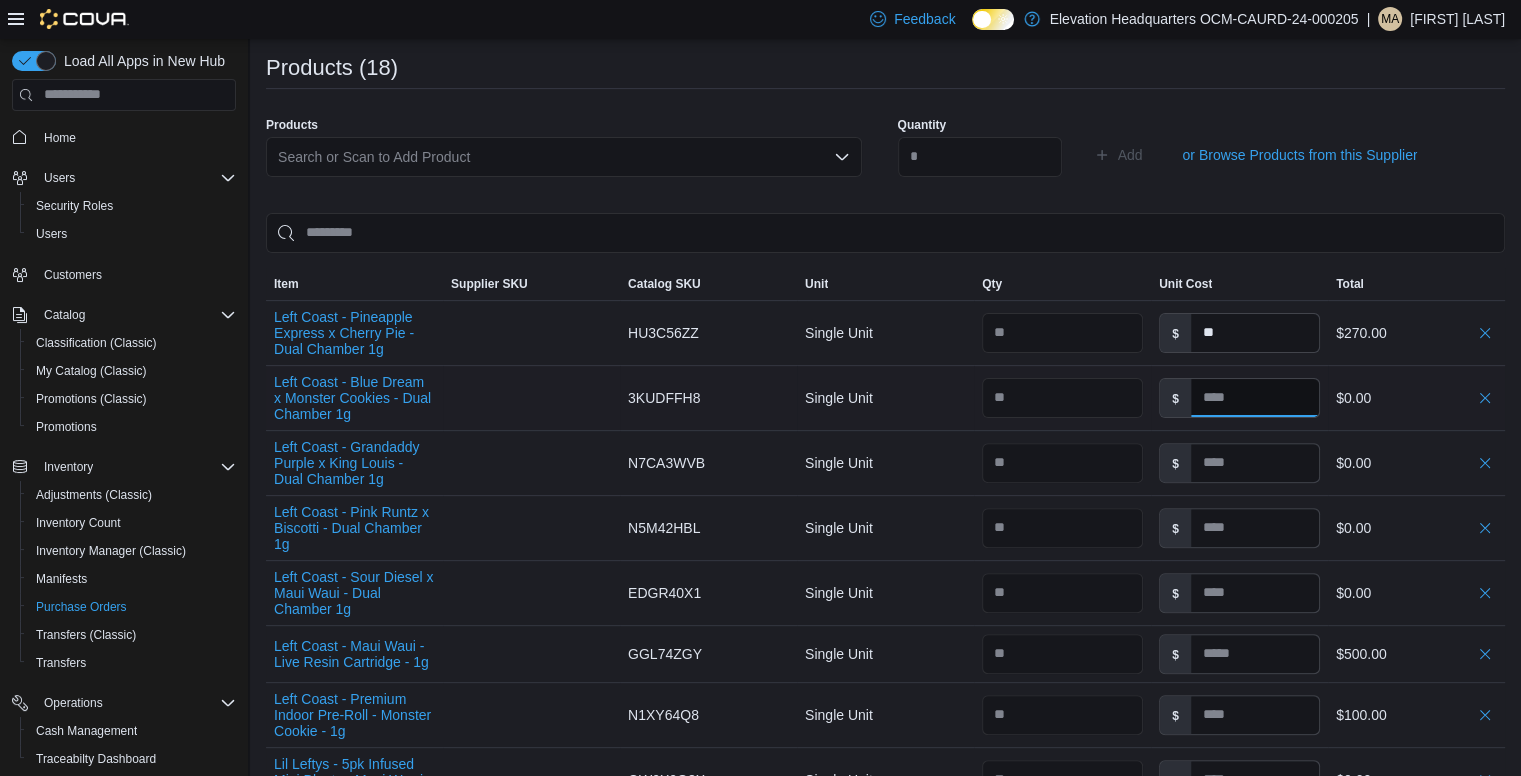 click at bounding box center (1255, 398) 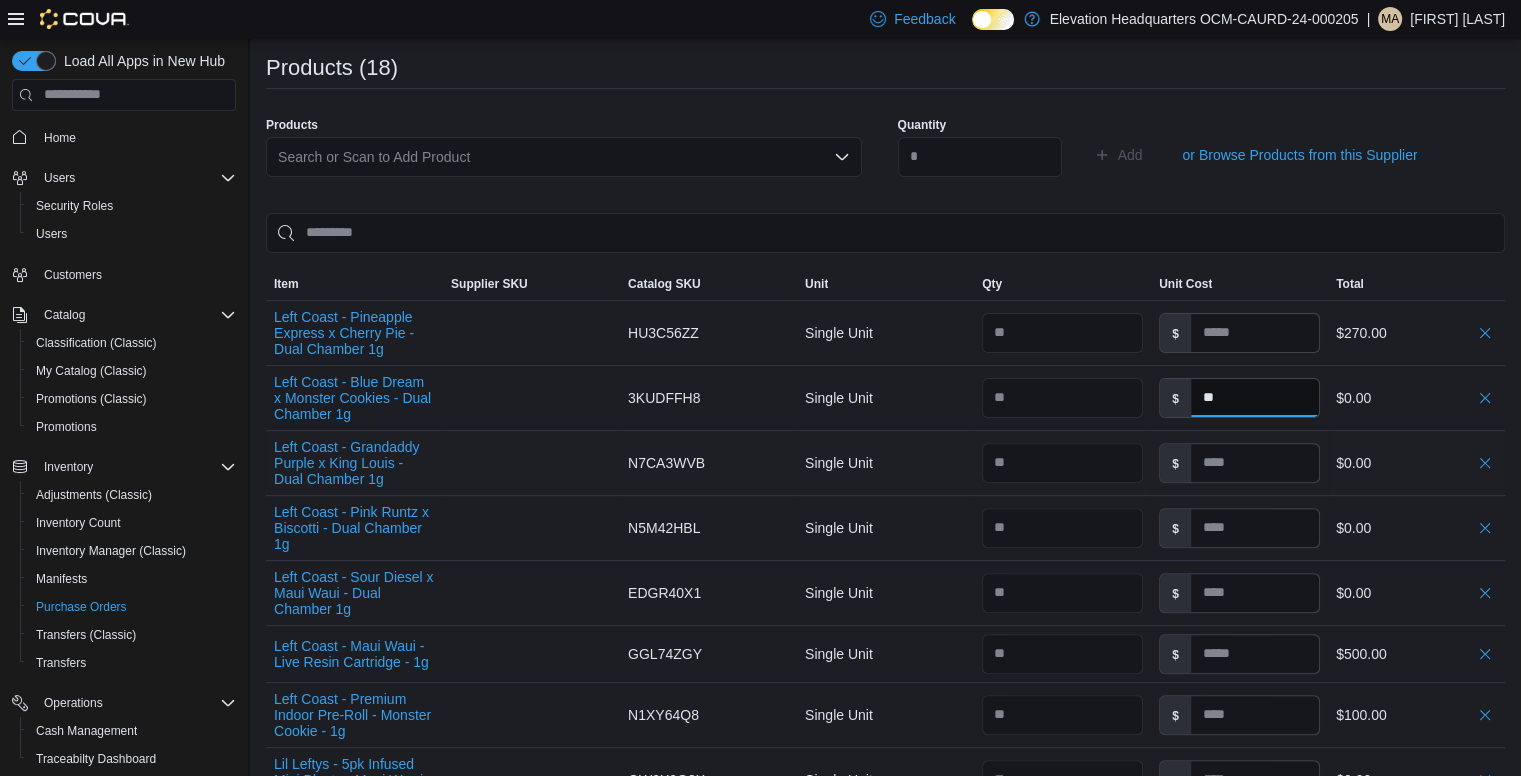 type on "**" 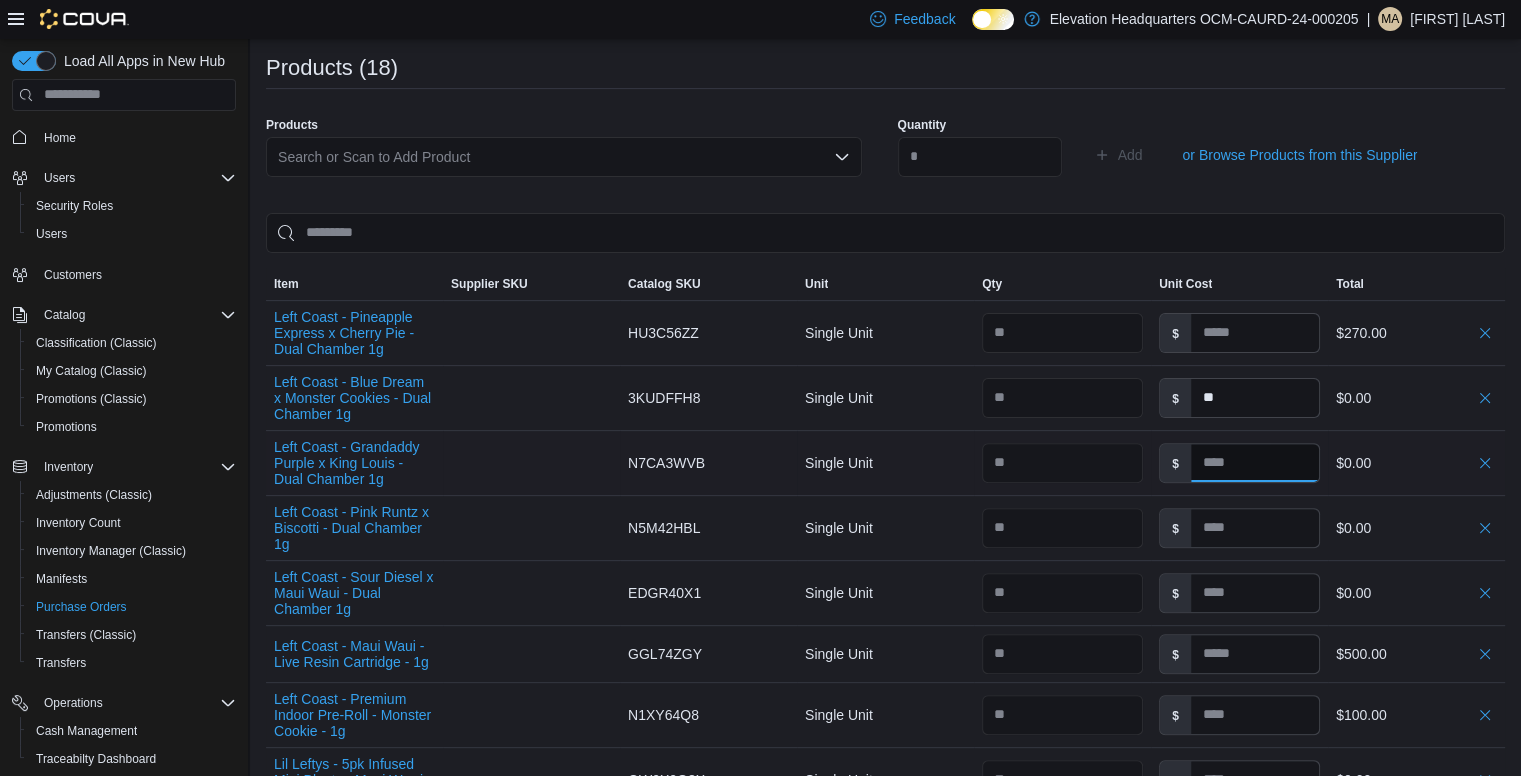 type on "**" 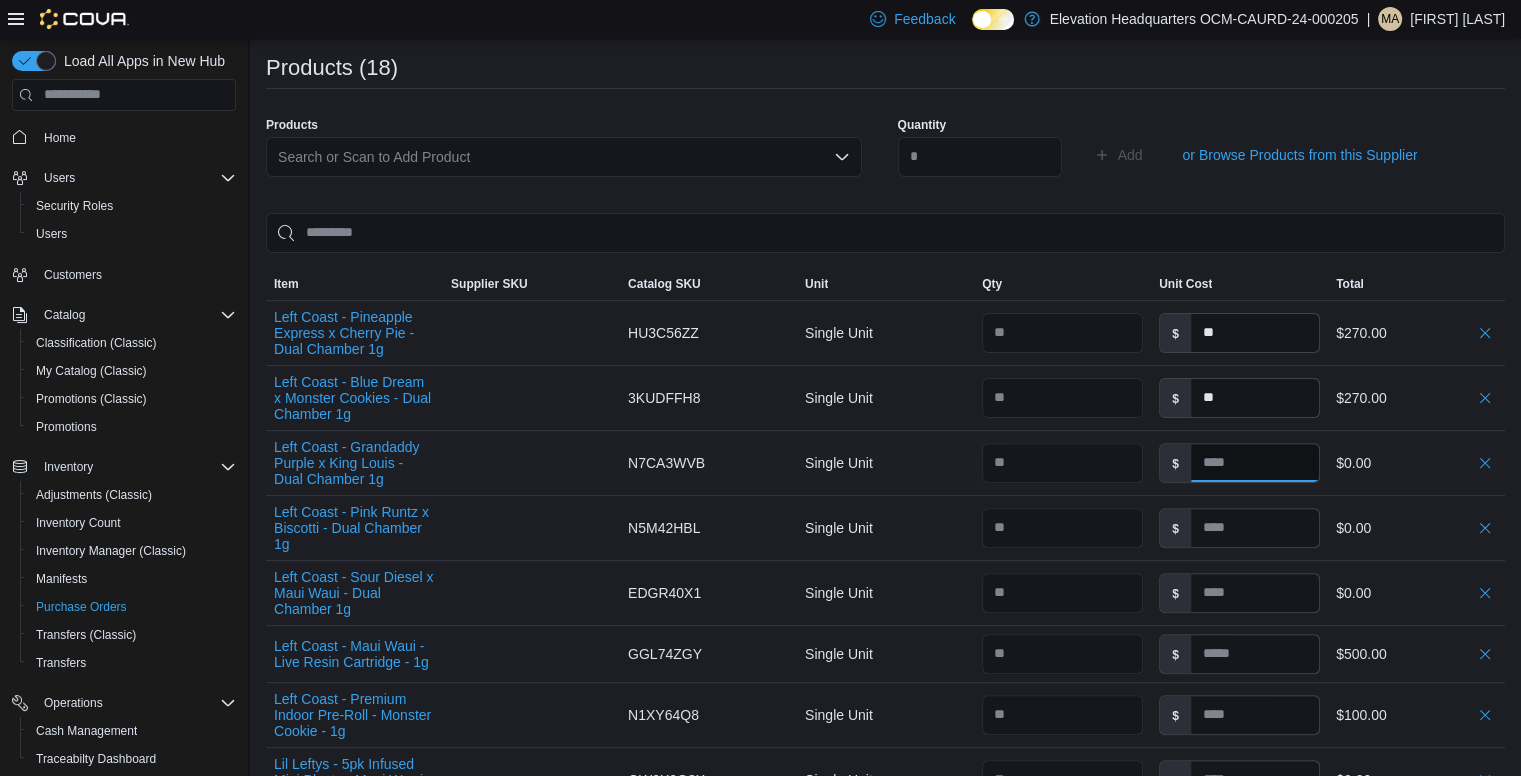 click at bounding box center (1255, 463) 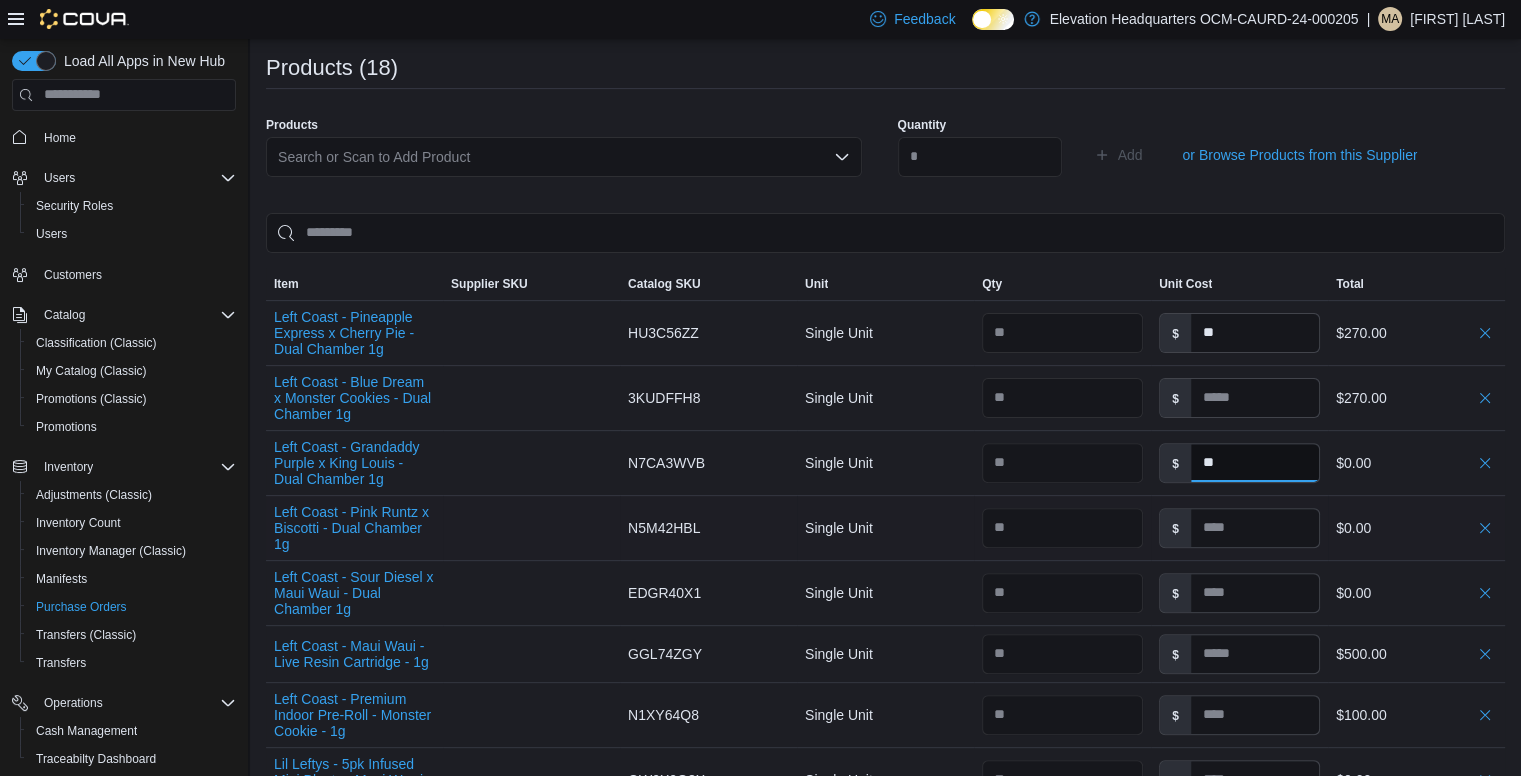 type on "**" 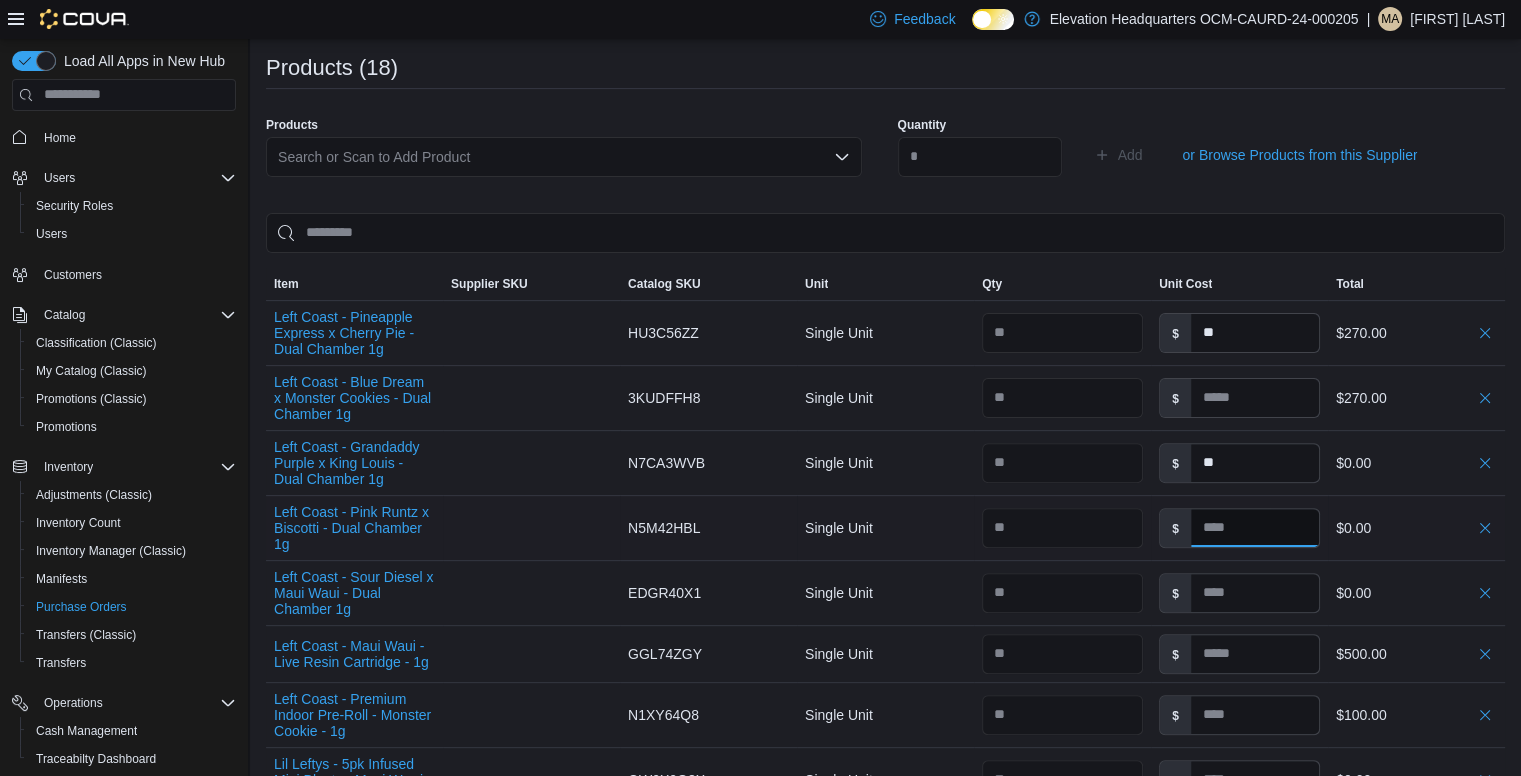 type on "**" 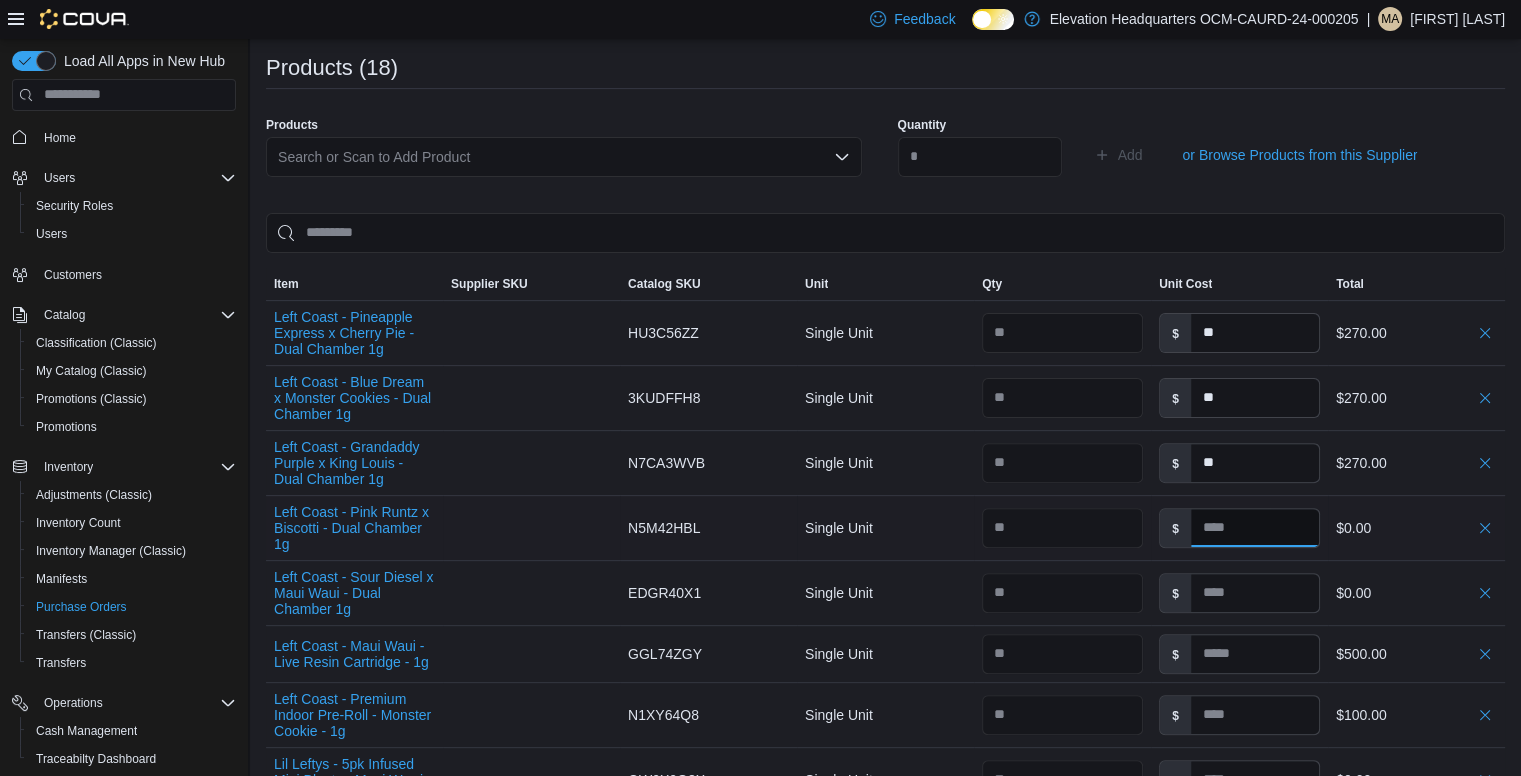 click at bounding box center (1255, 528) 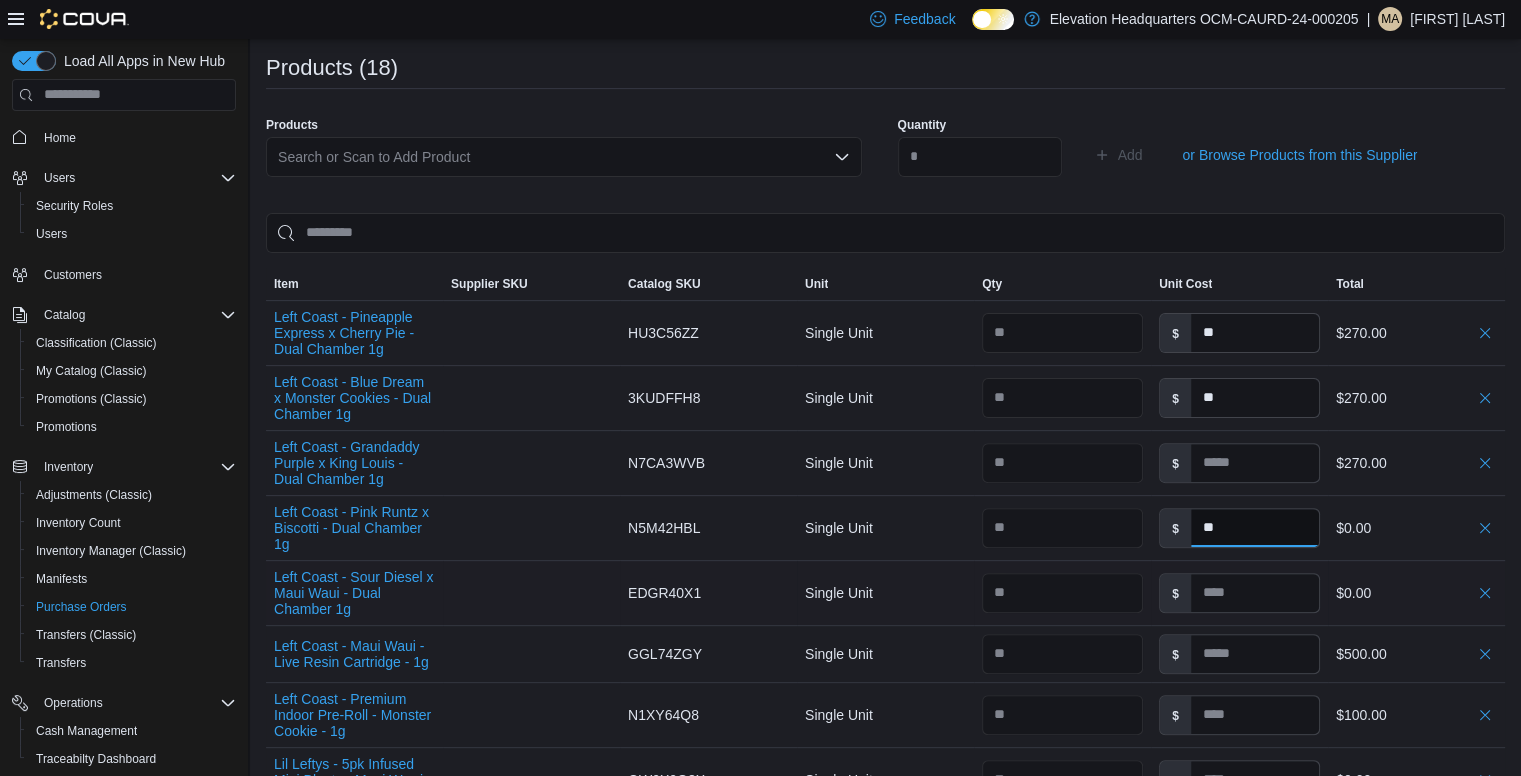type on "**" 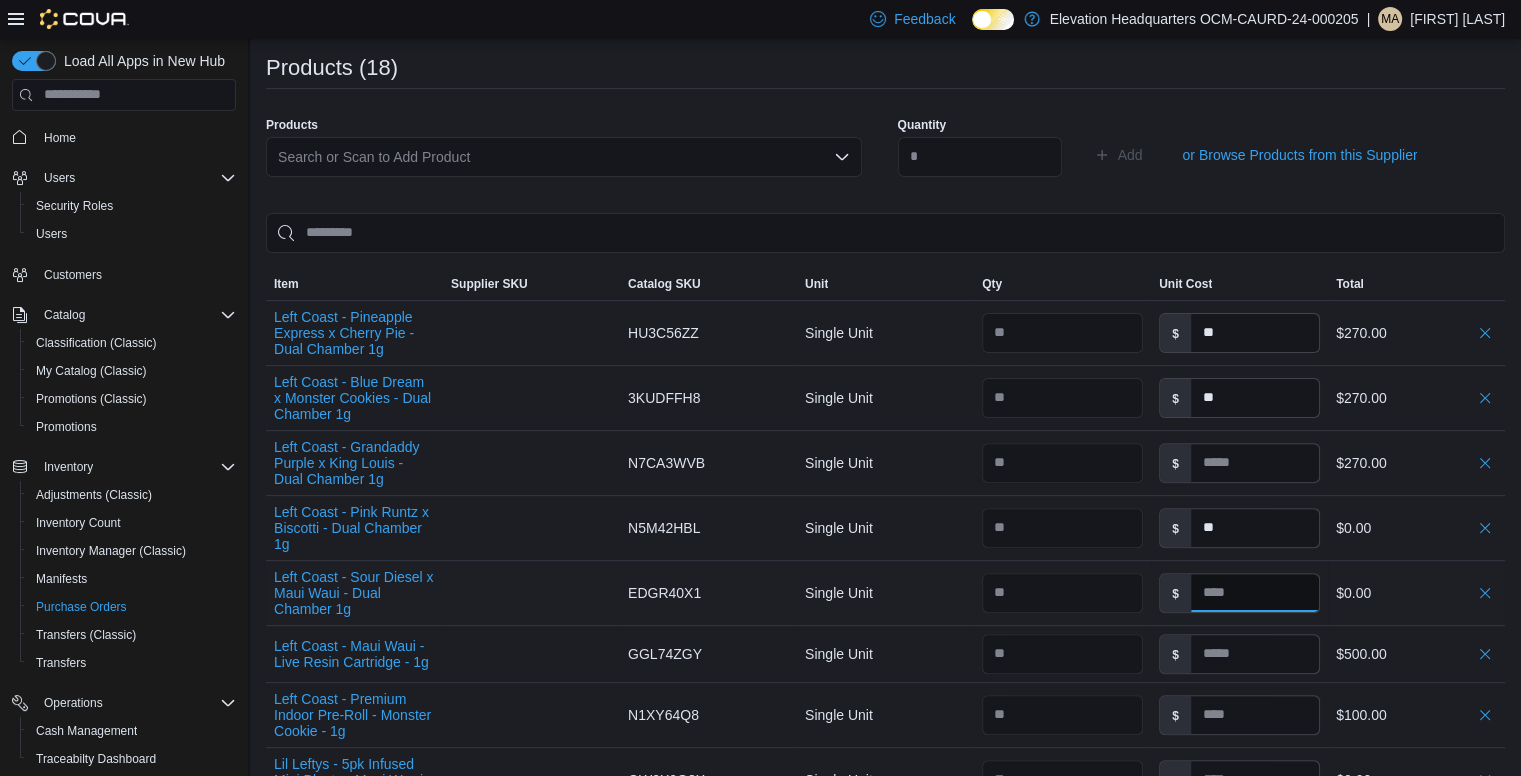 type on "**" 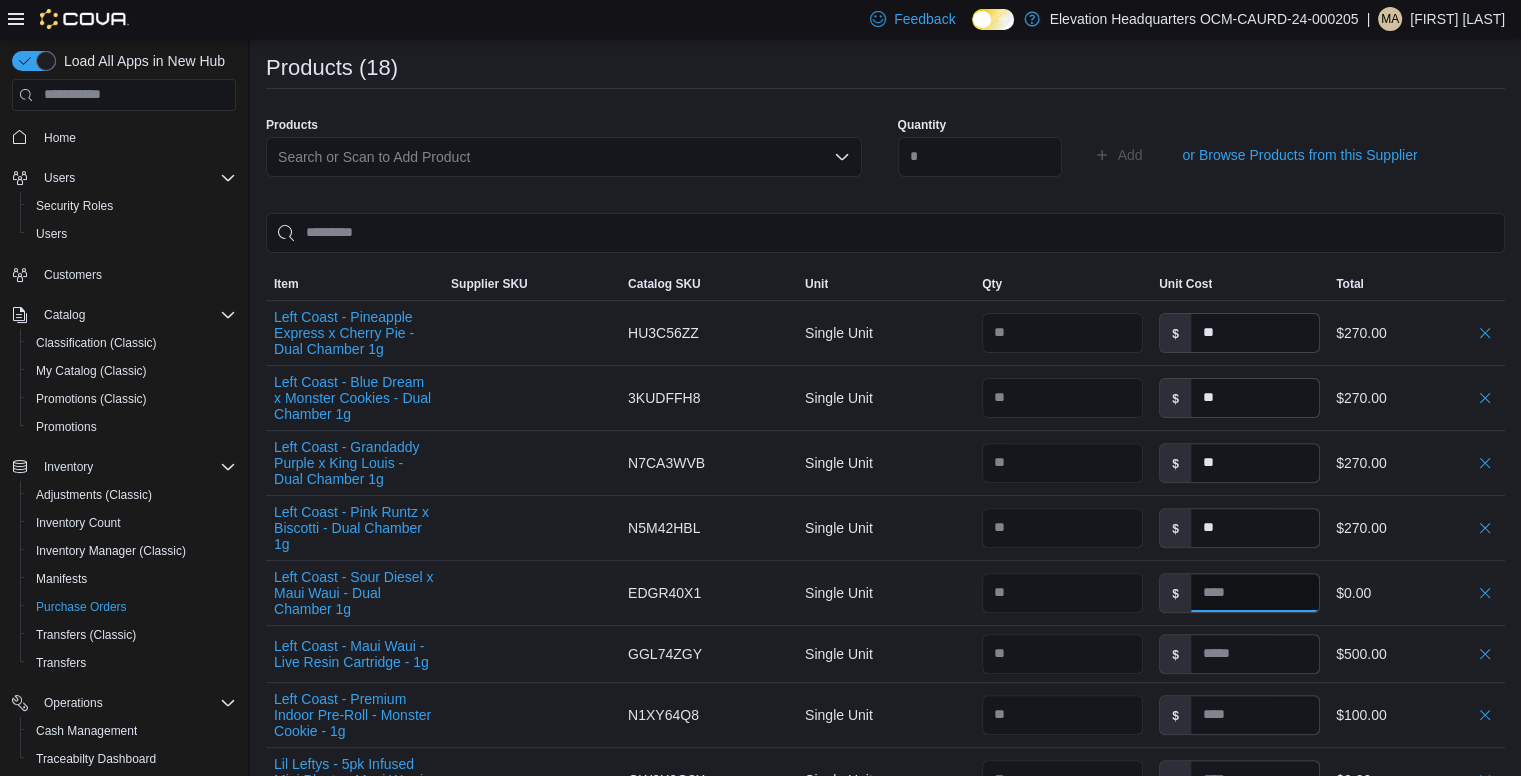 drag, startPoint x: 1242, startPoint y: 598, endPoint x: 1208, endPoint y: 589, distance: 35.17101 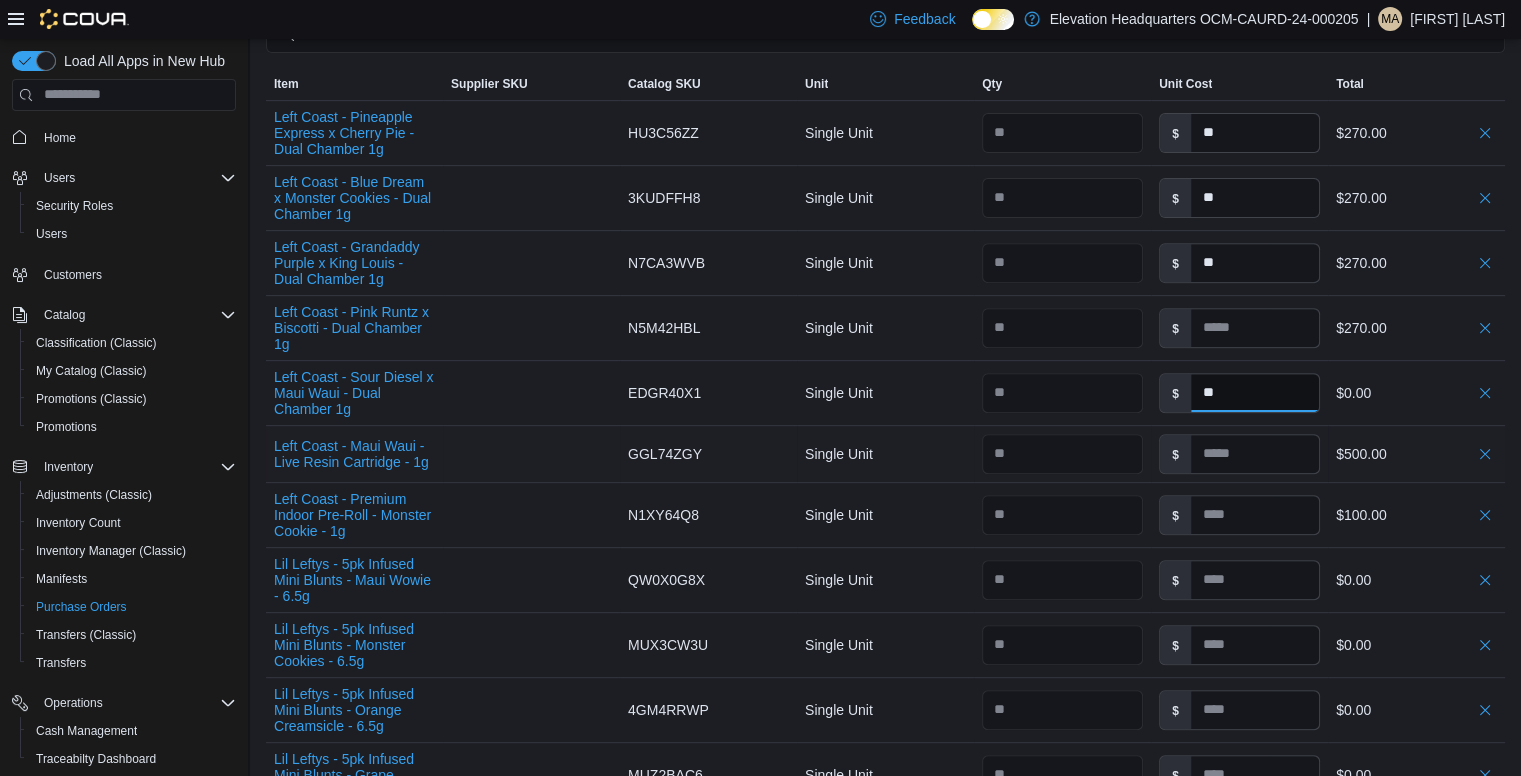 scroll, scrollTop: 708, scrollLeft: 0, axis: vertical 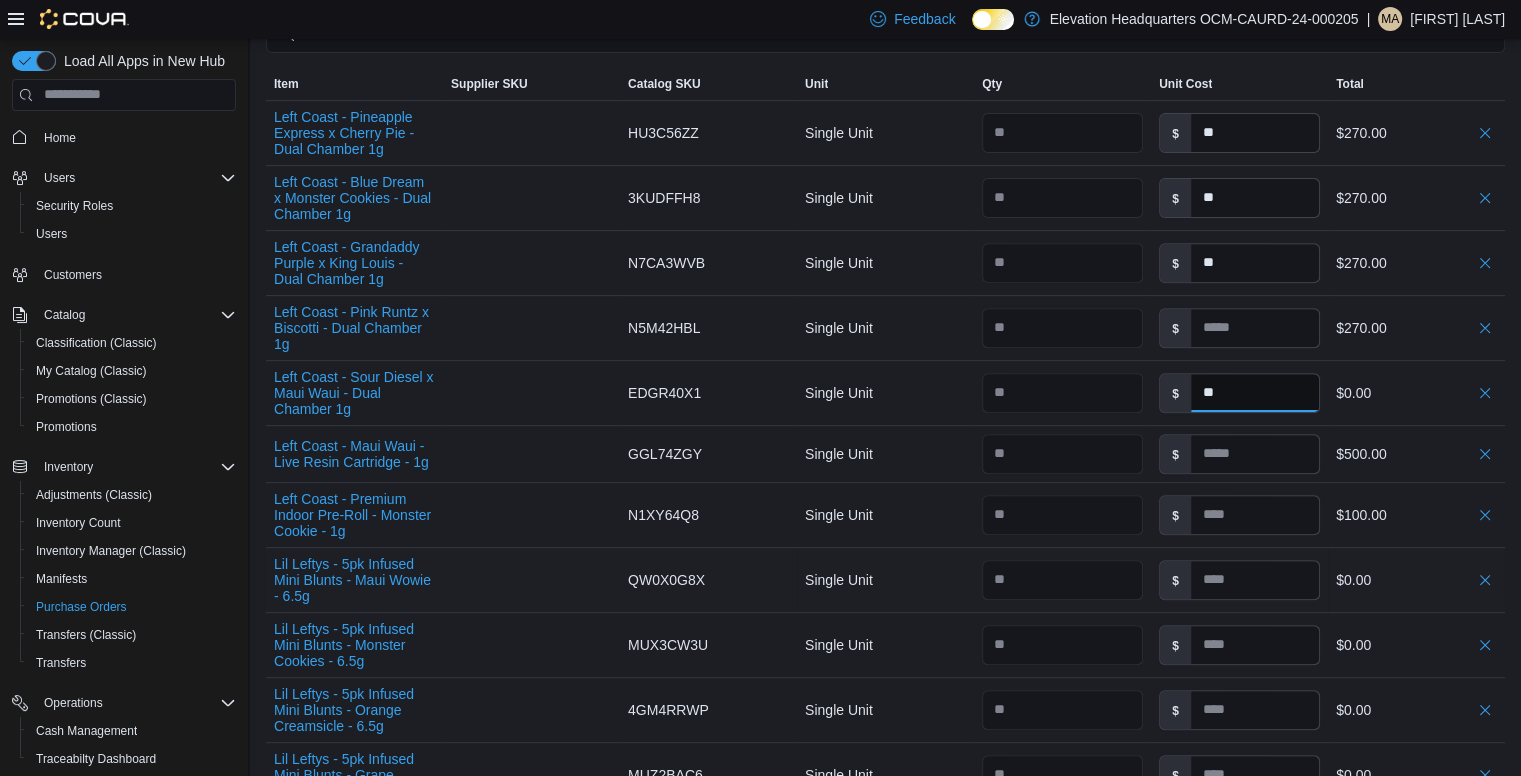 type on "**" 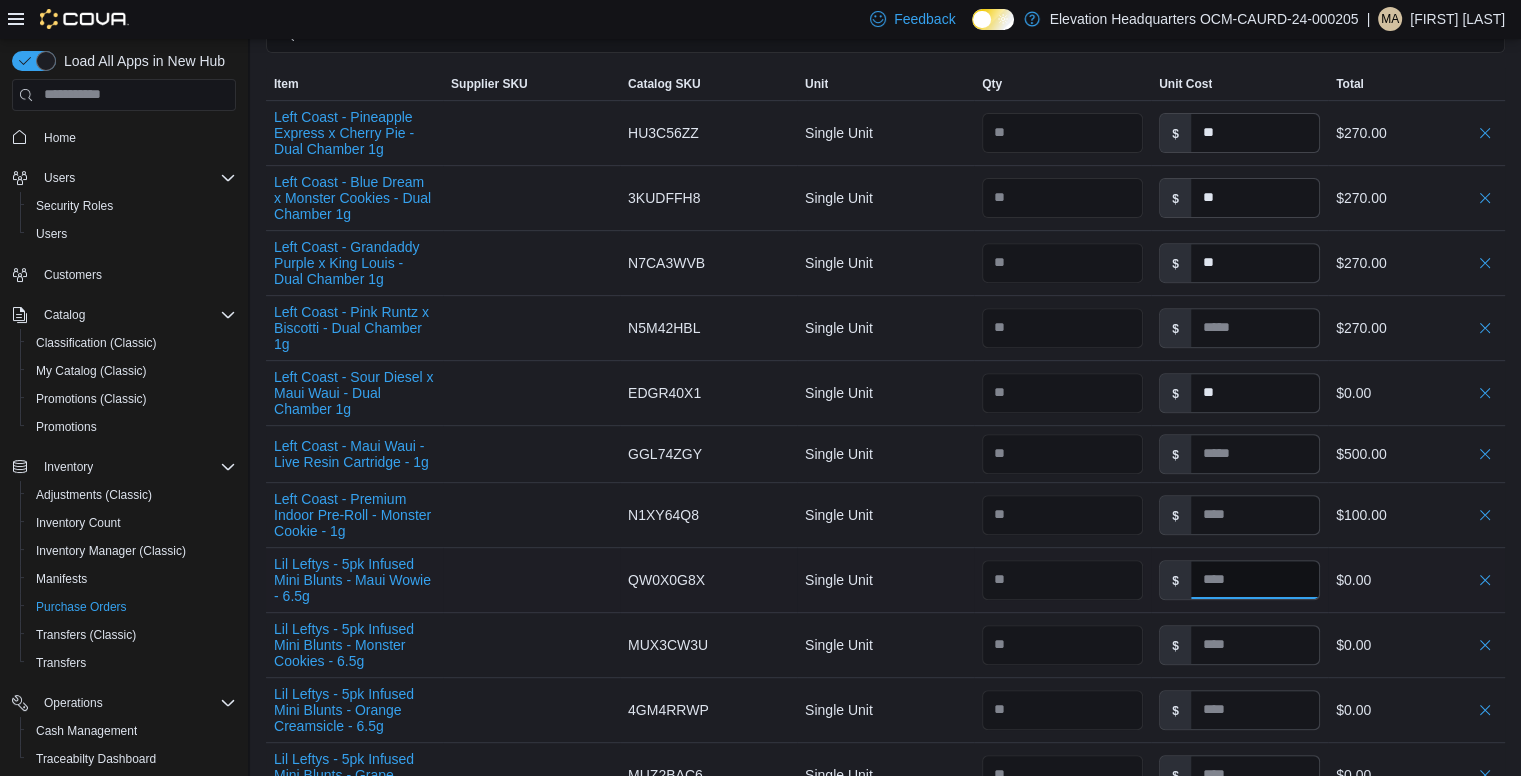 type on "**" 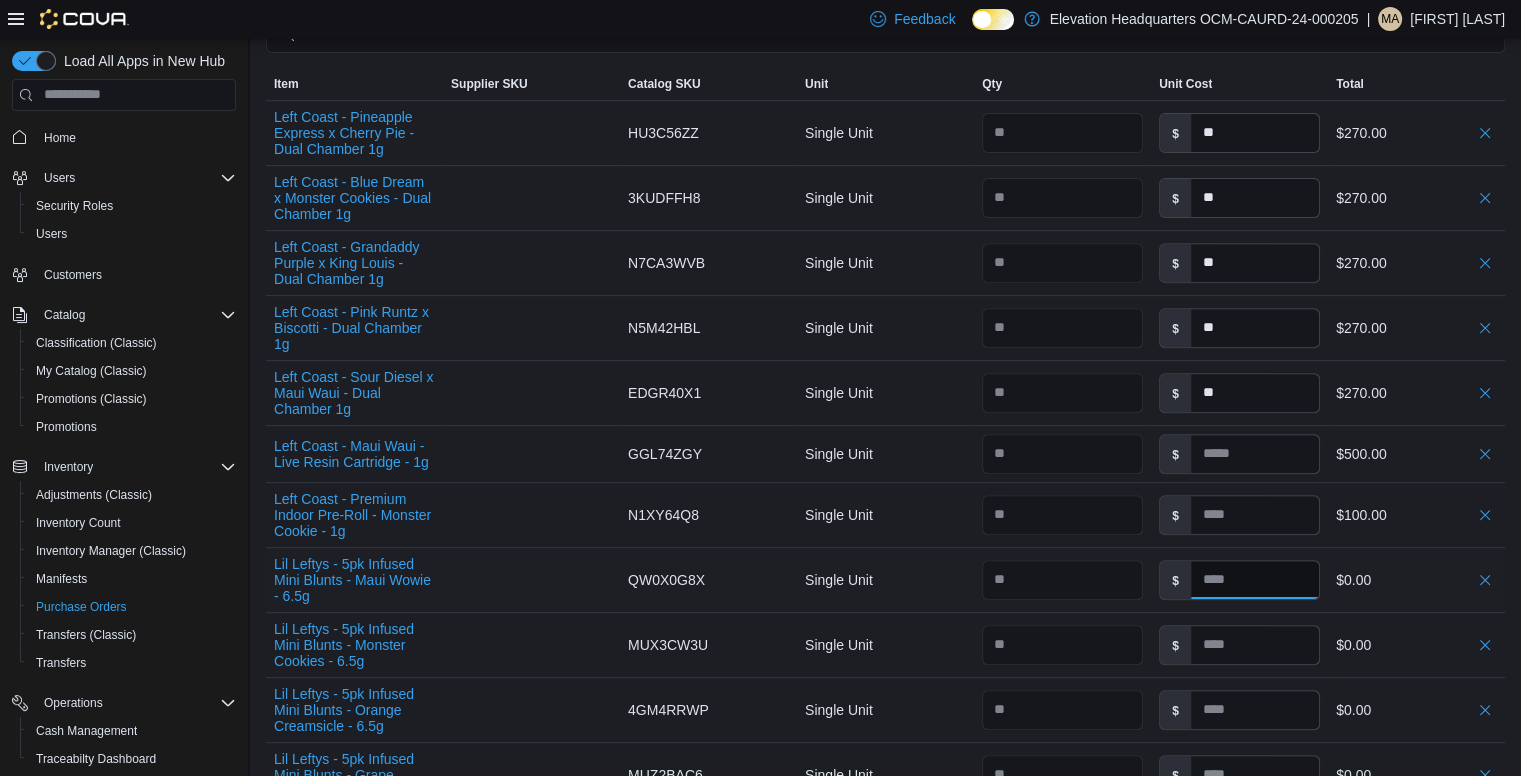 click at bounding box center [1255, 580] 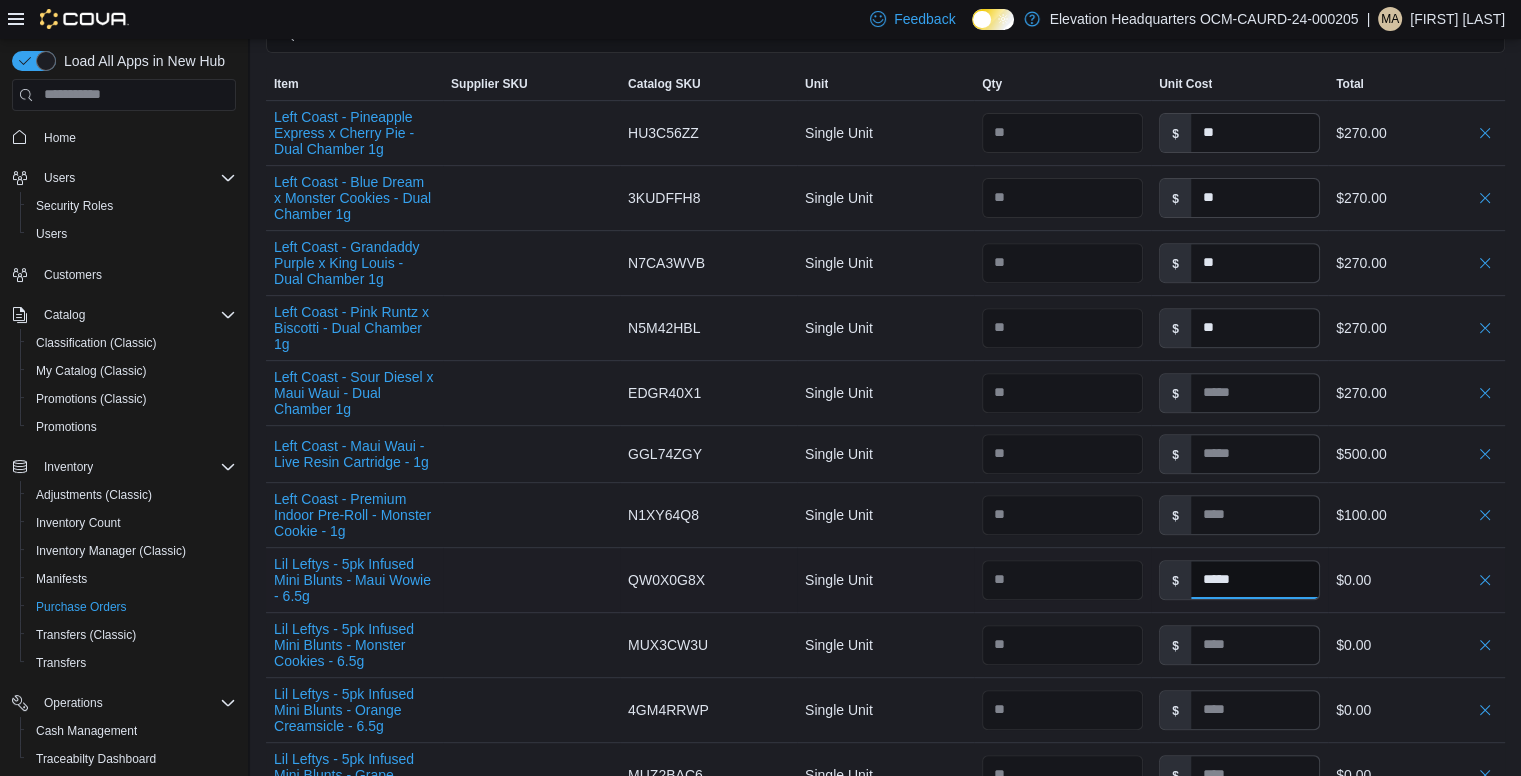 click on "*****" at bounding box center (1255, 580) 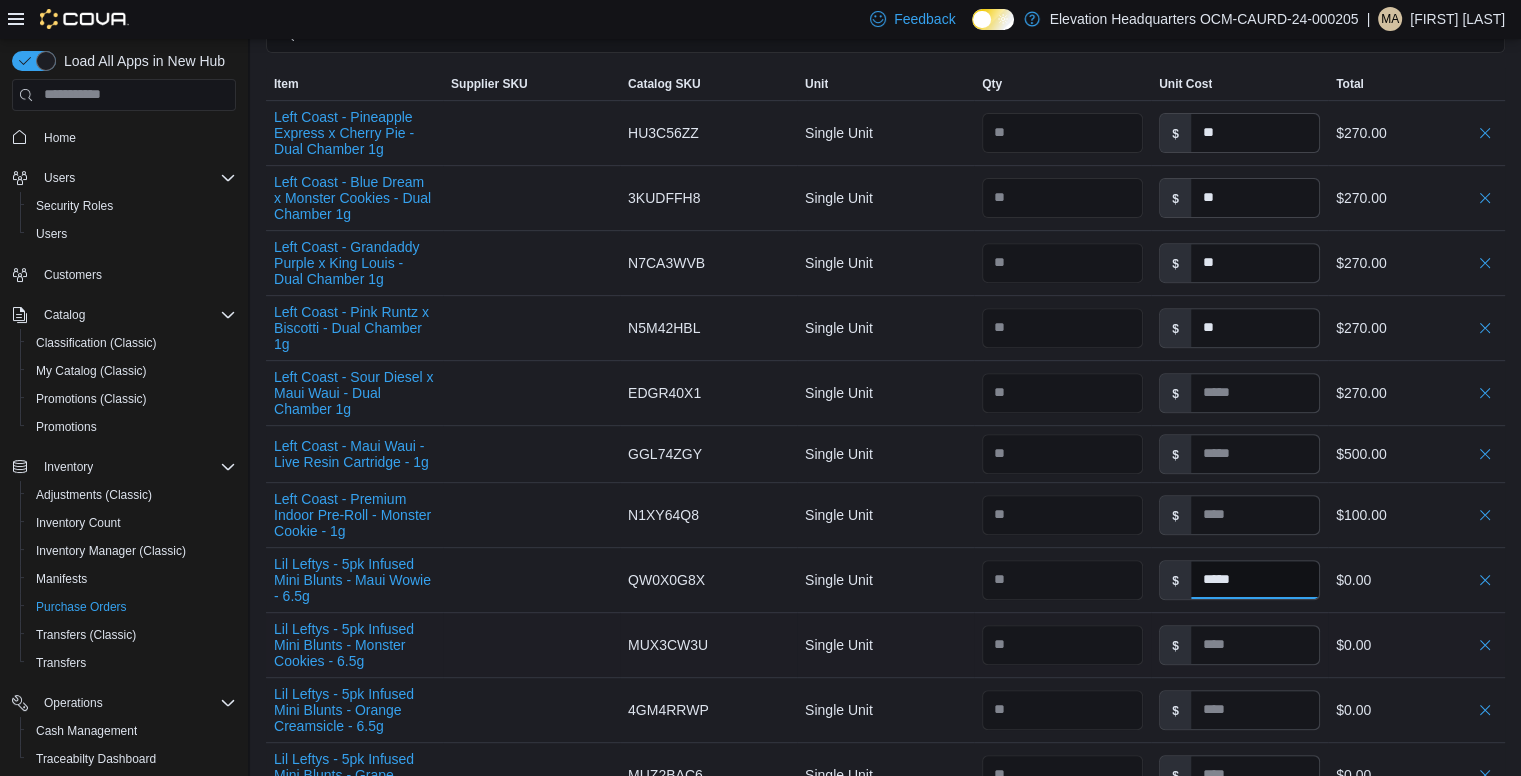 type on "*****" 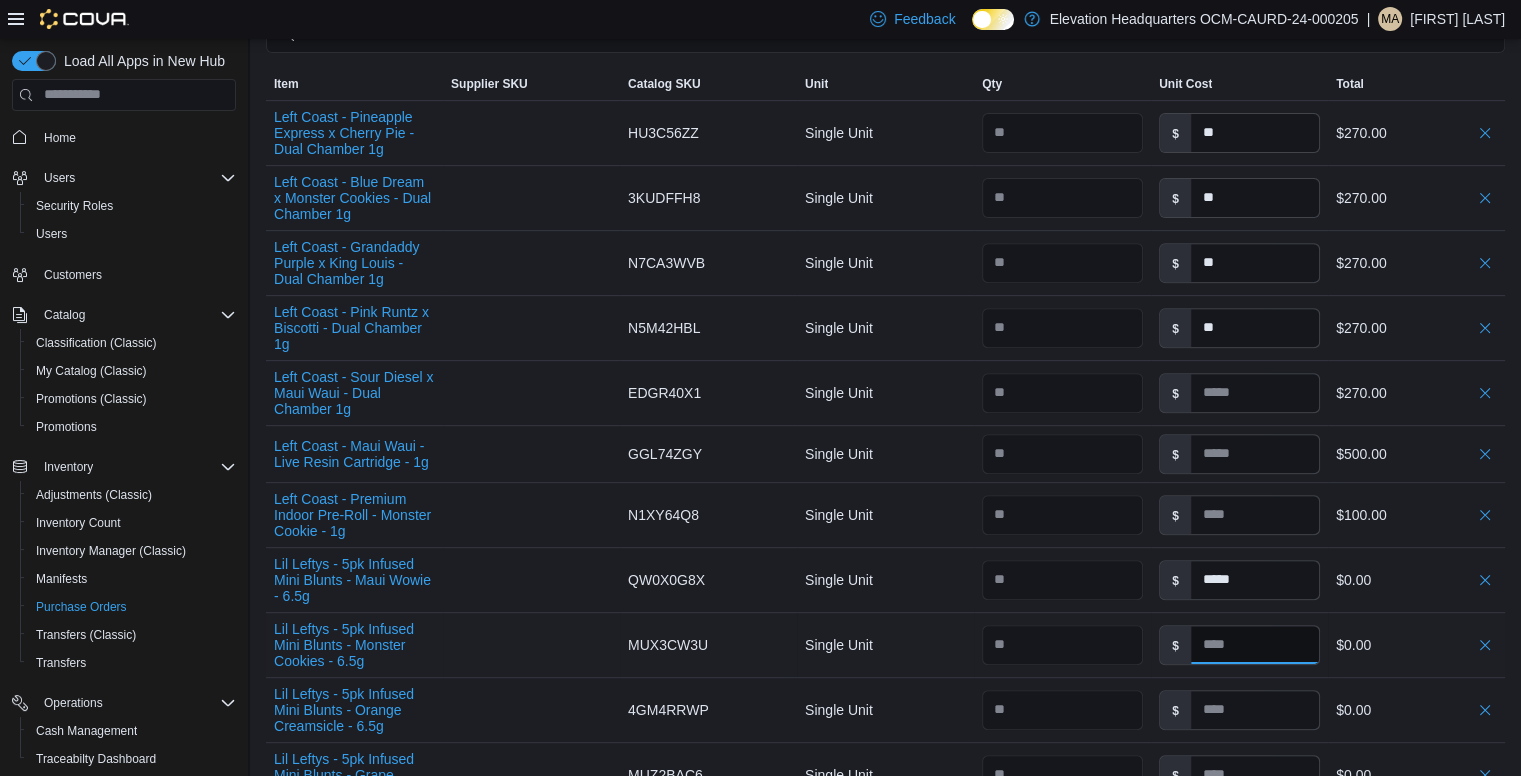 type on "**" 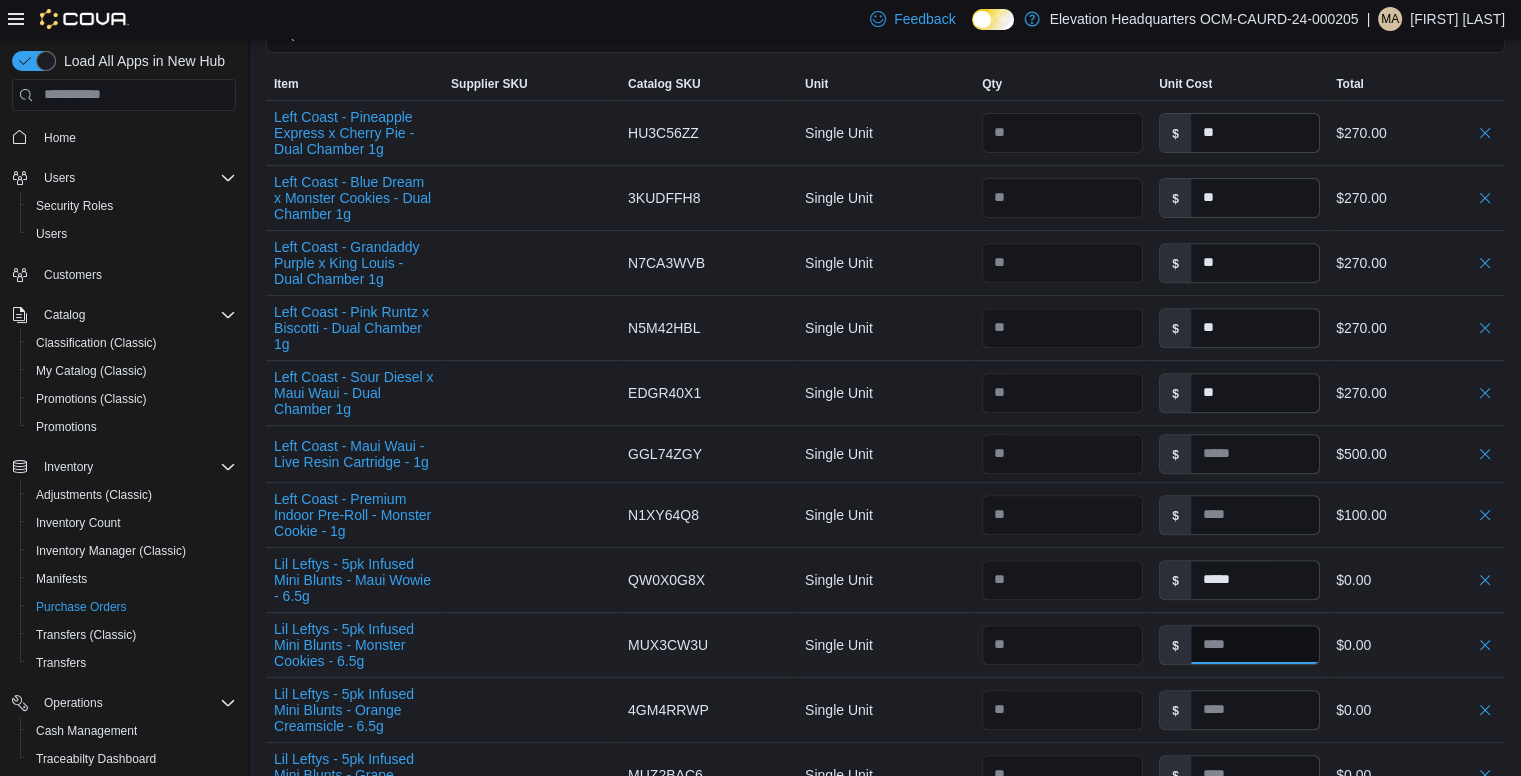 click at bounding box center (1255, 645) 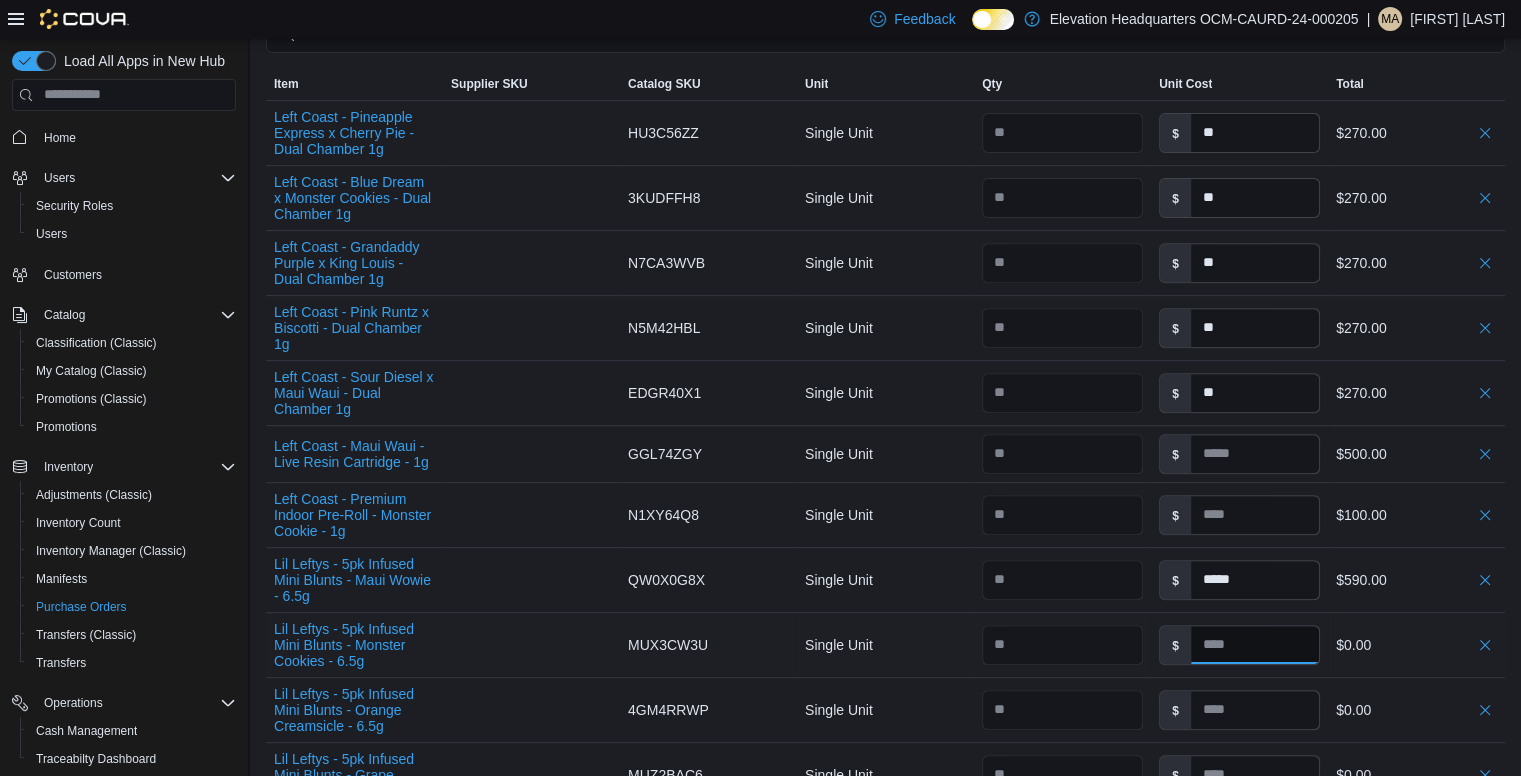 type 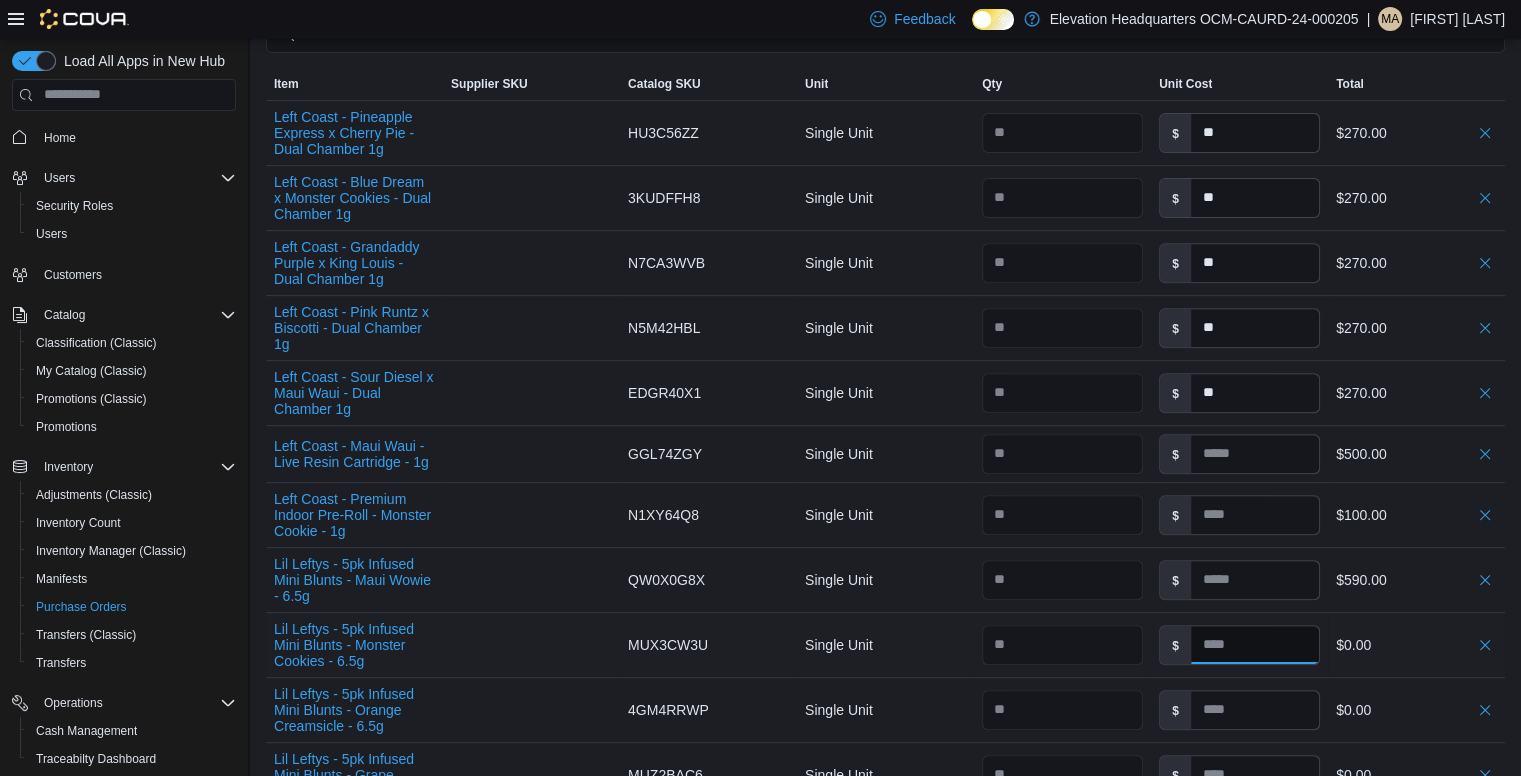paste on "*****" 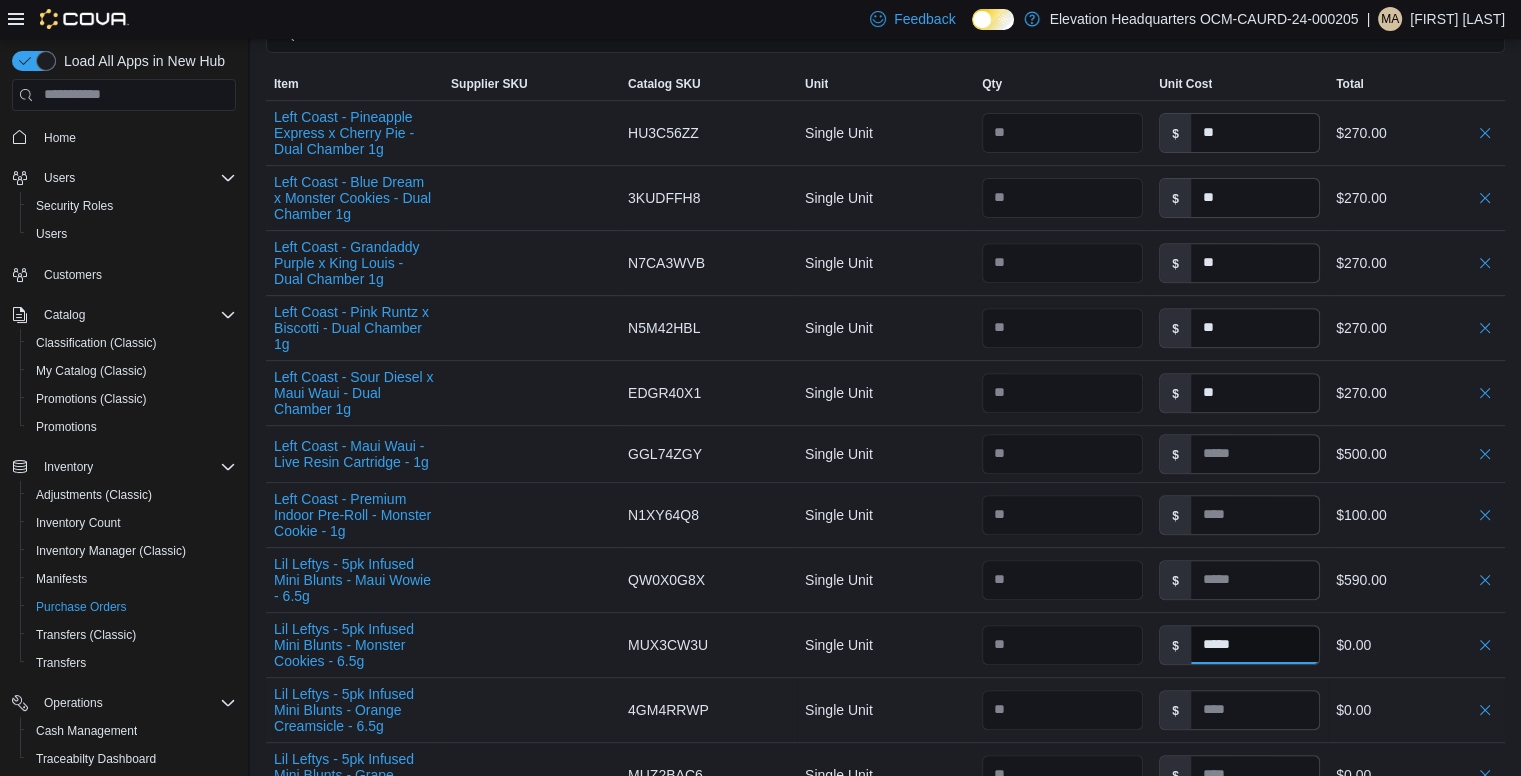 type on "*****" 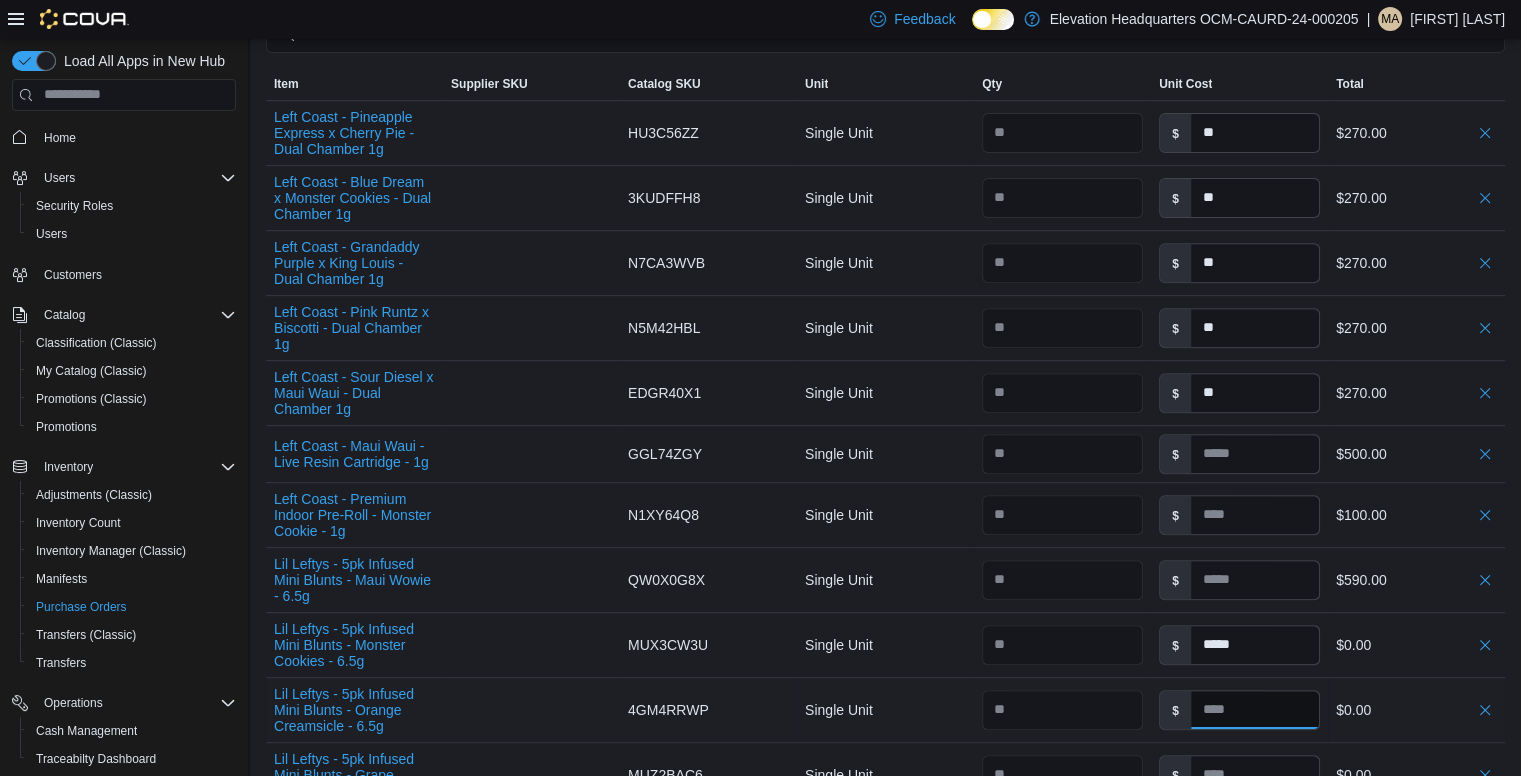 type on "*****" 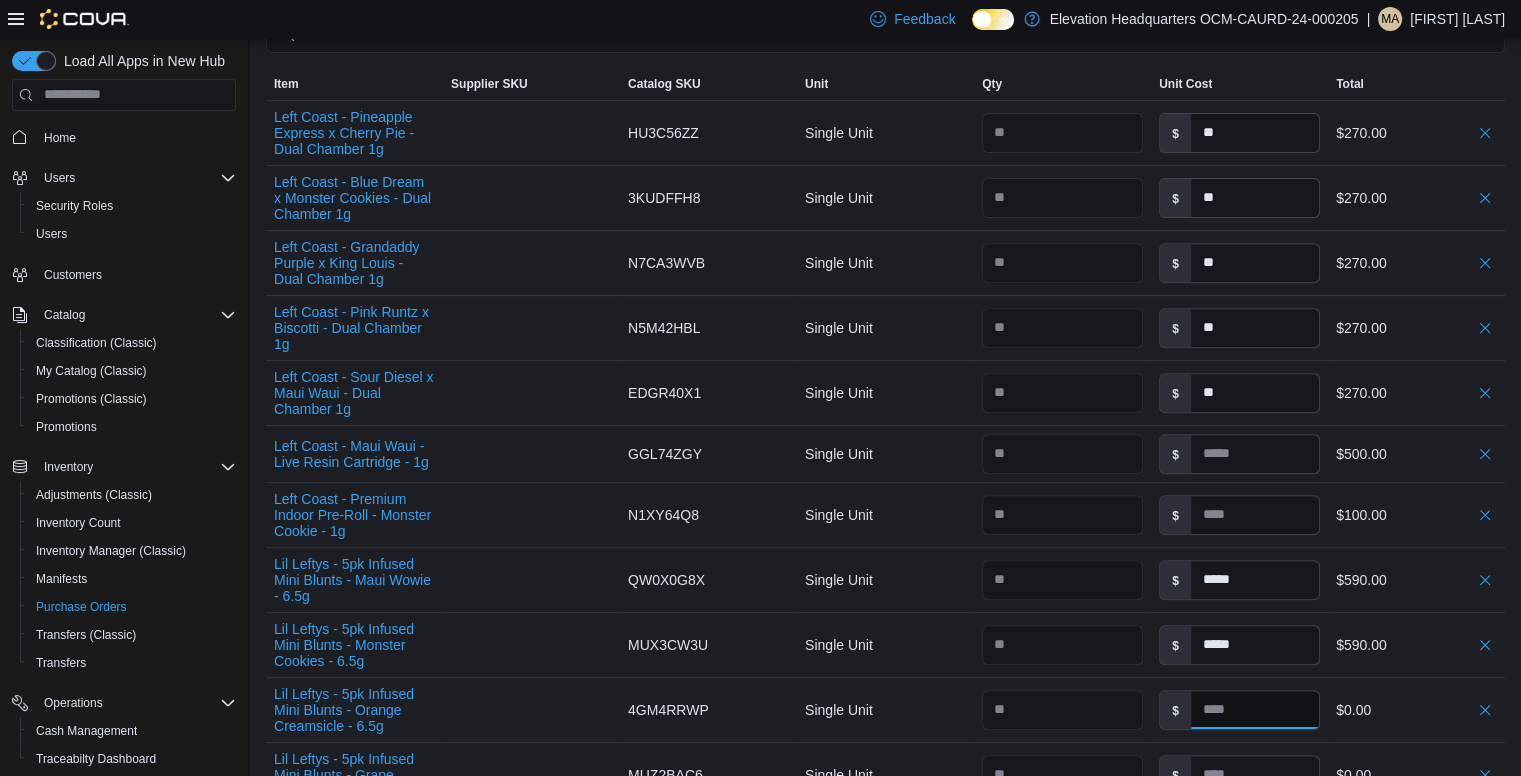 click at bounding box center (1255, 710) 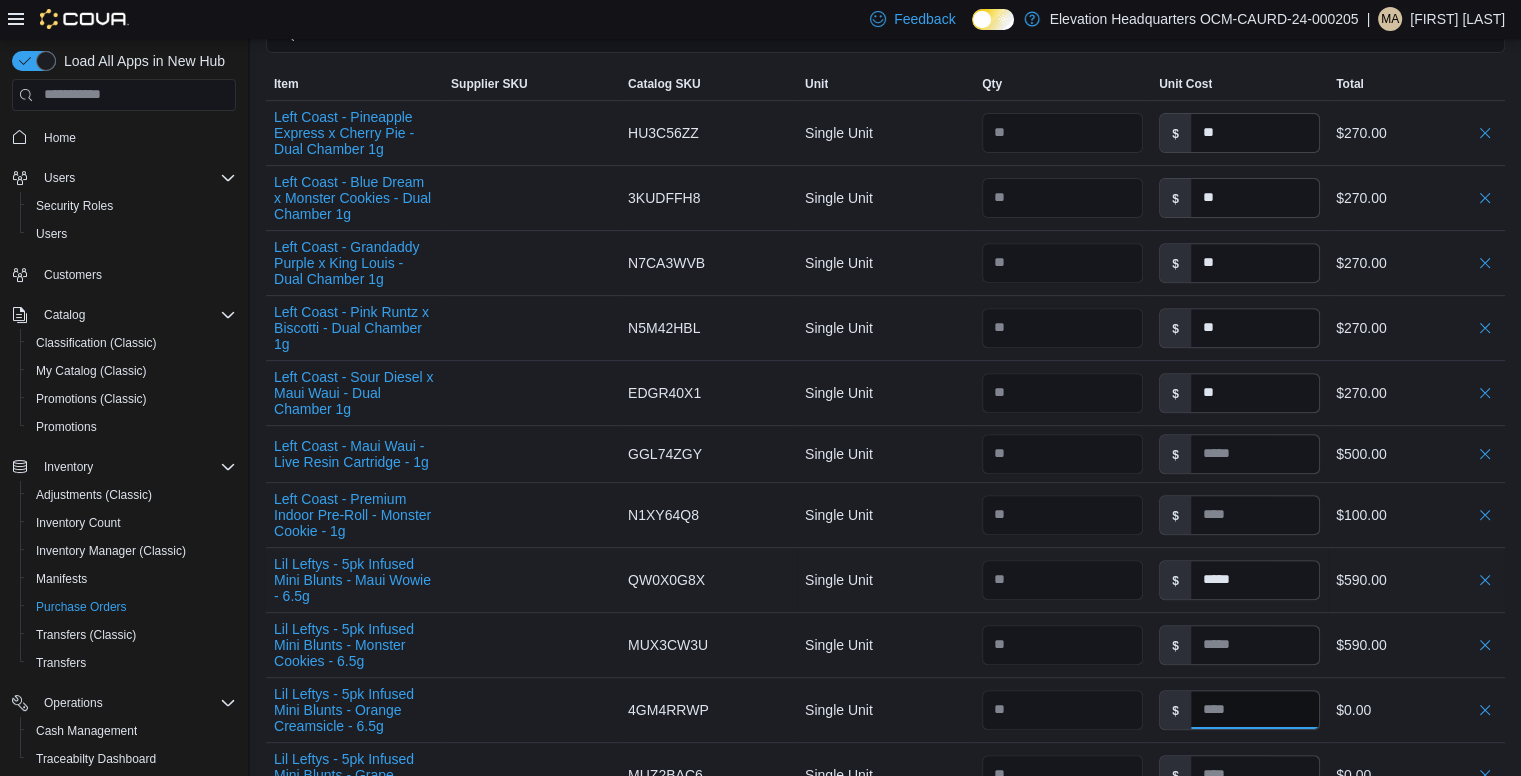 paste on "*****" 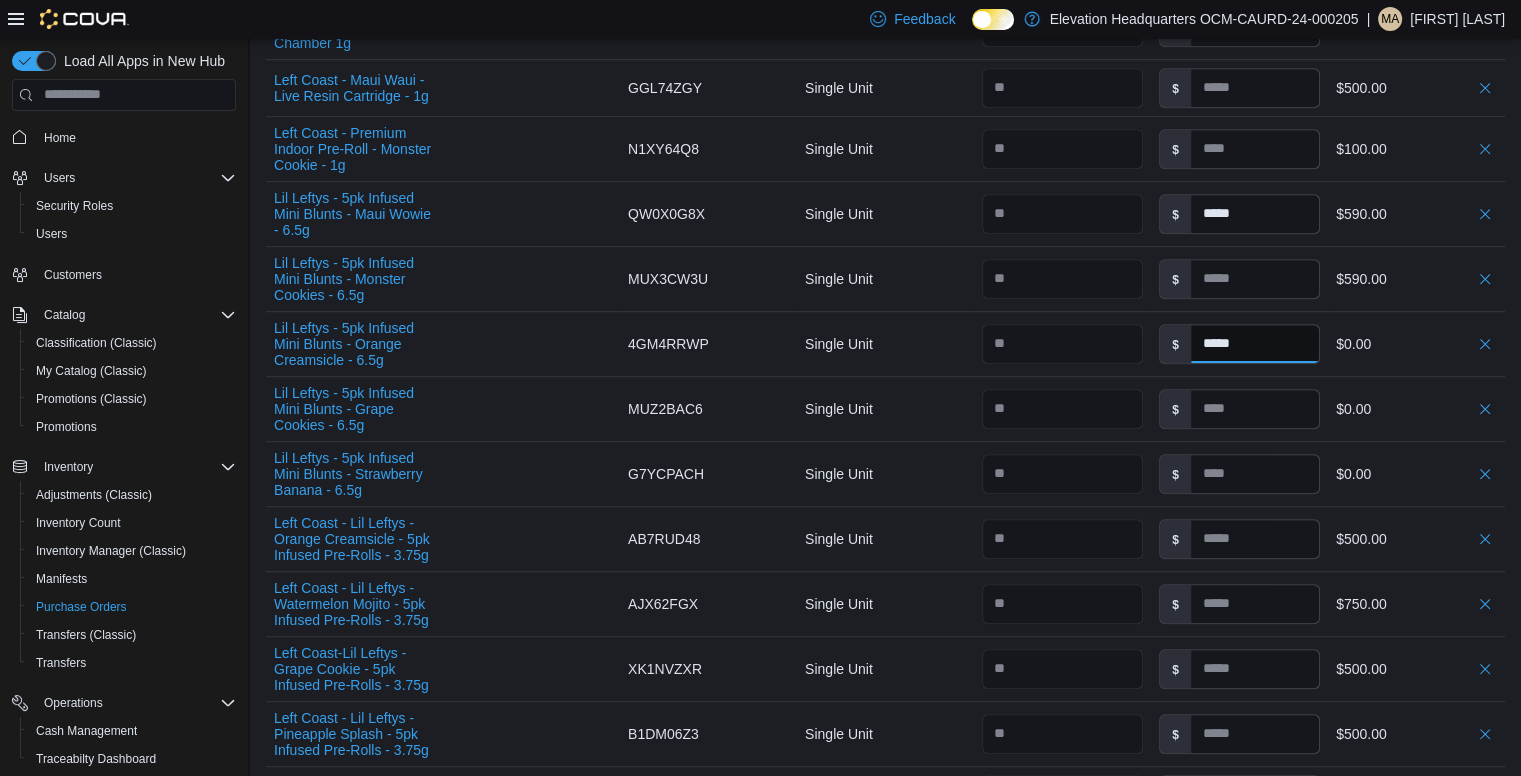 scroll, scrollTop: 1108, scrollLeft: 0, axis: vertical 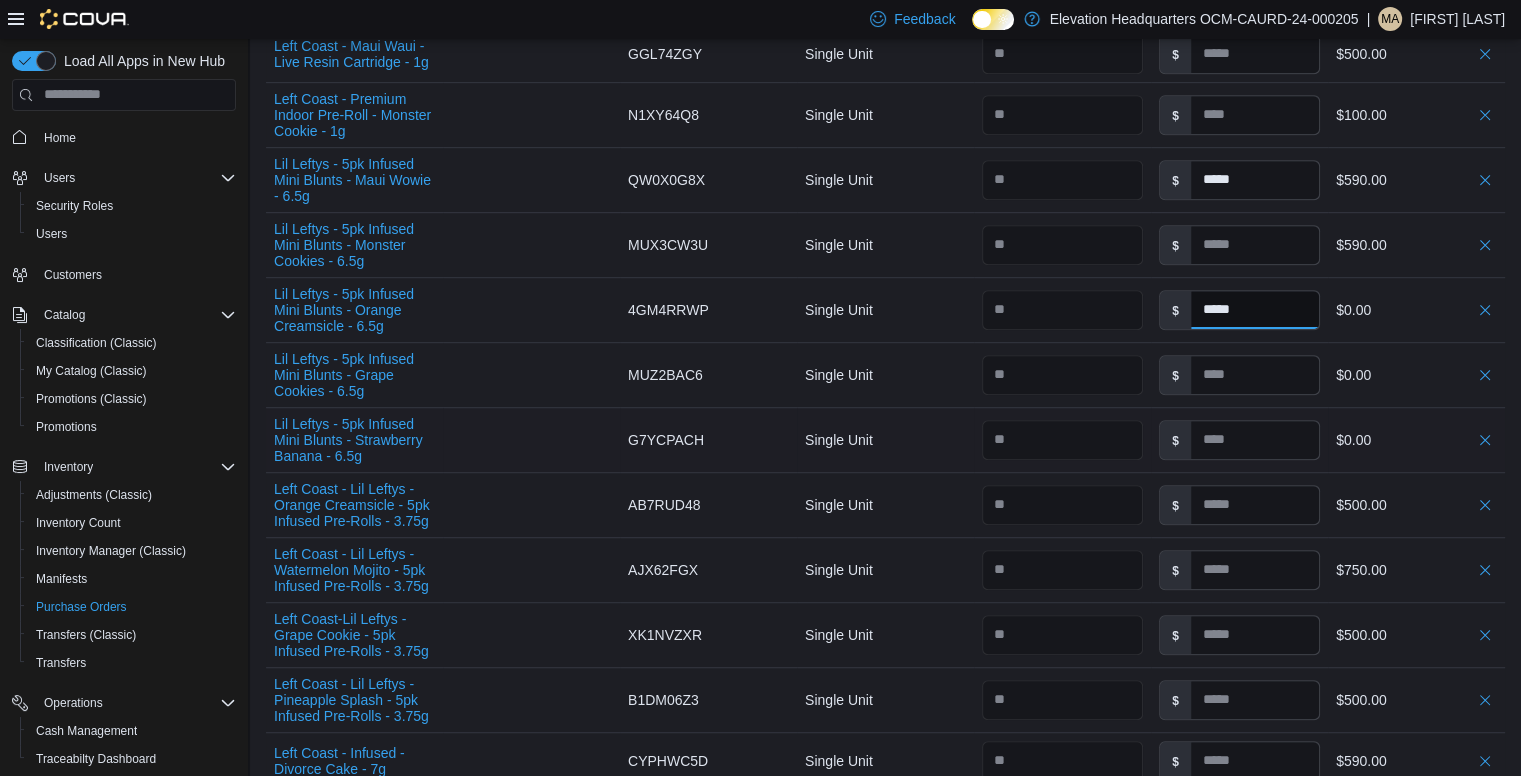 type on "*****" 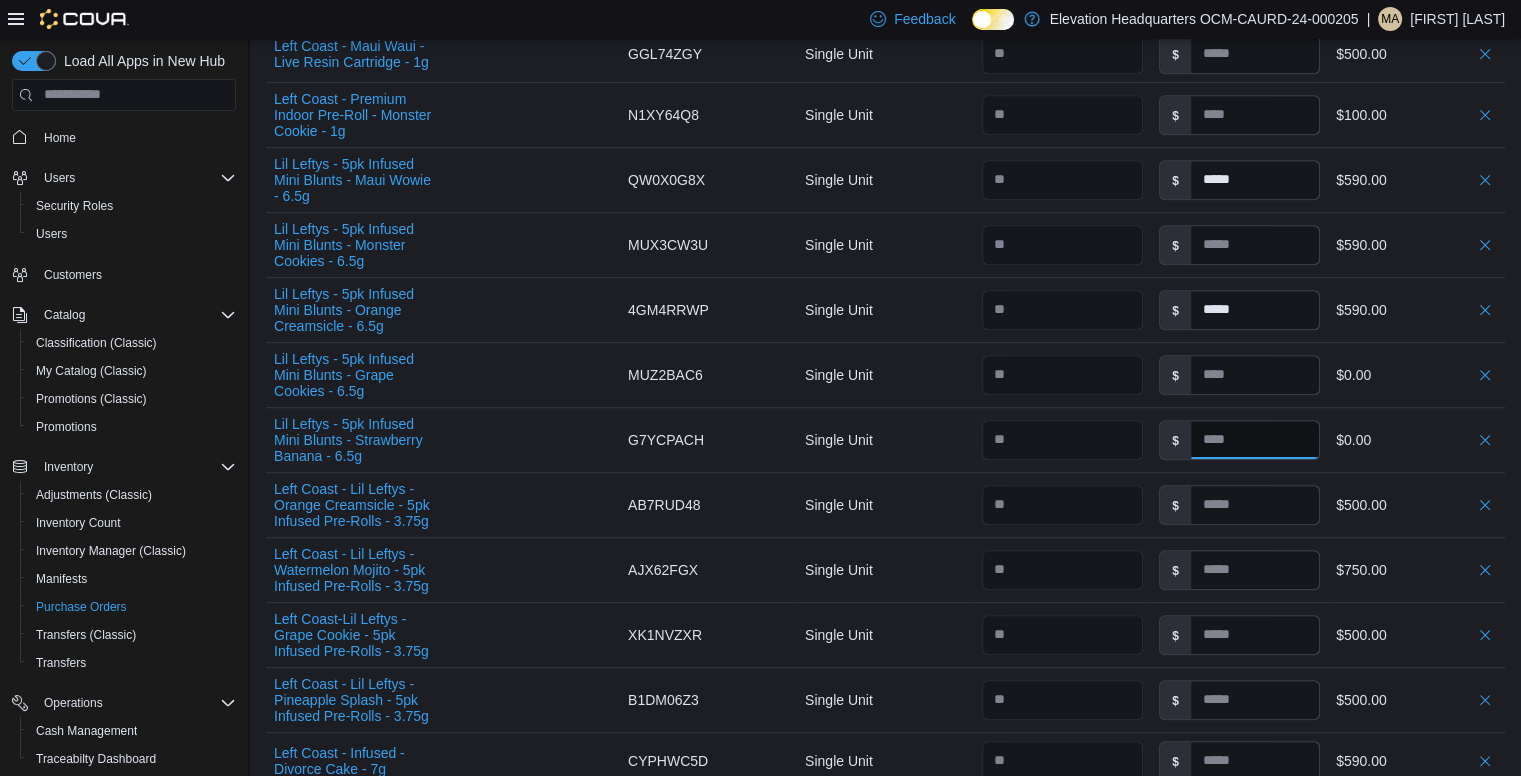 click at bounding box center [1255, 440] 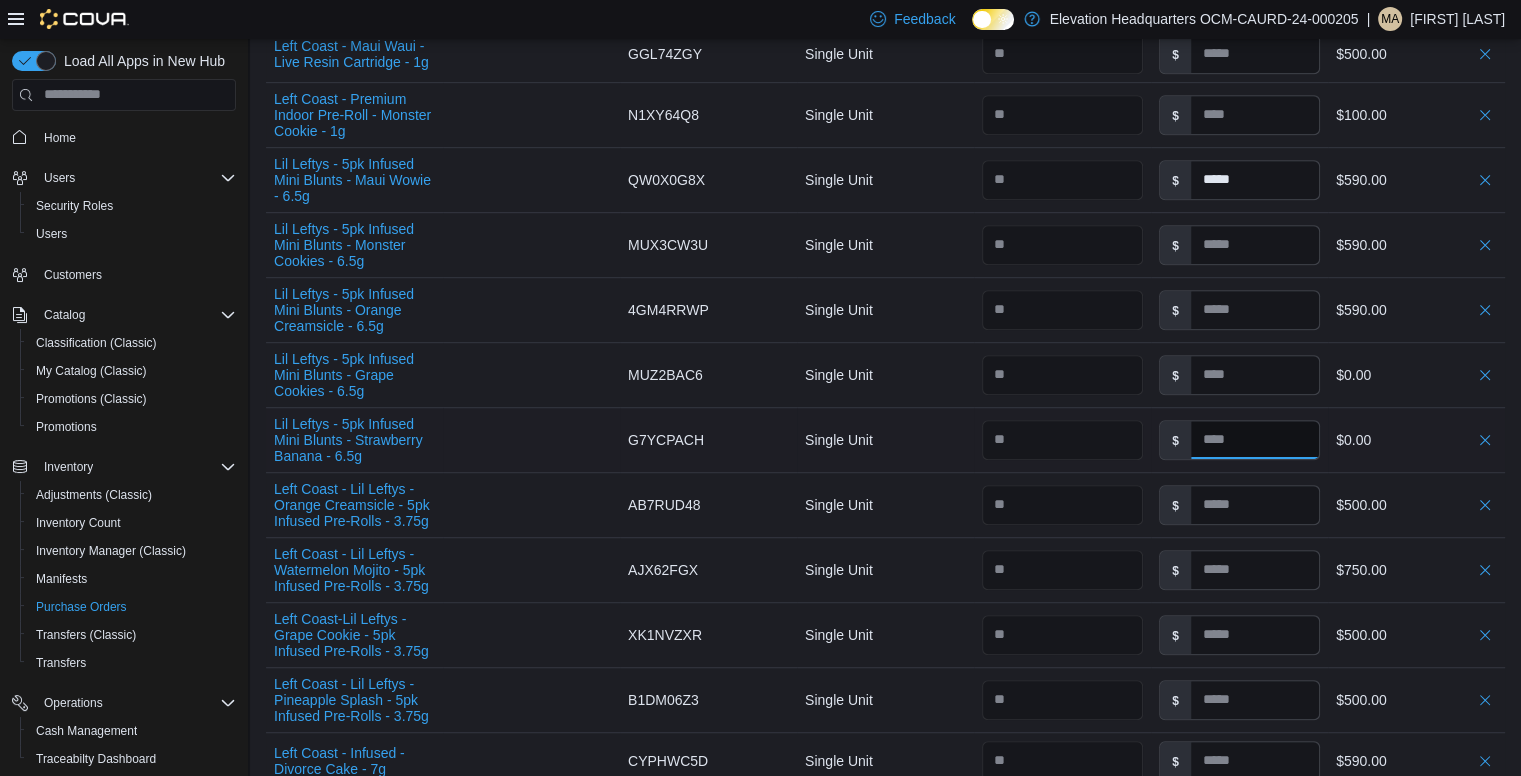 paste on "*****" 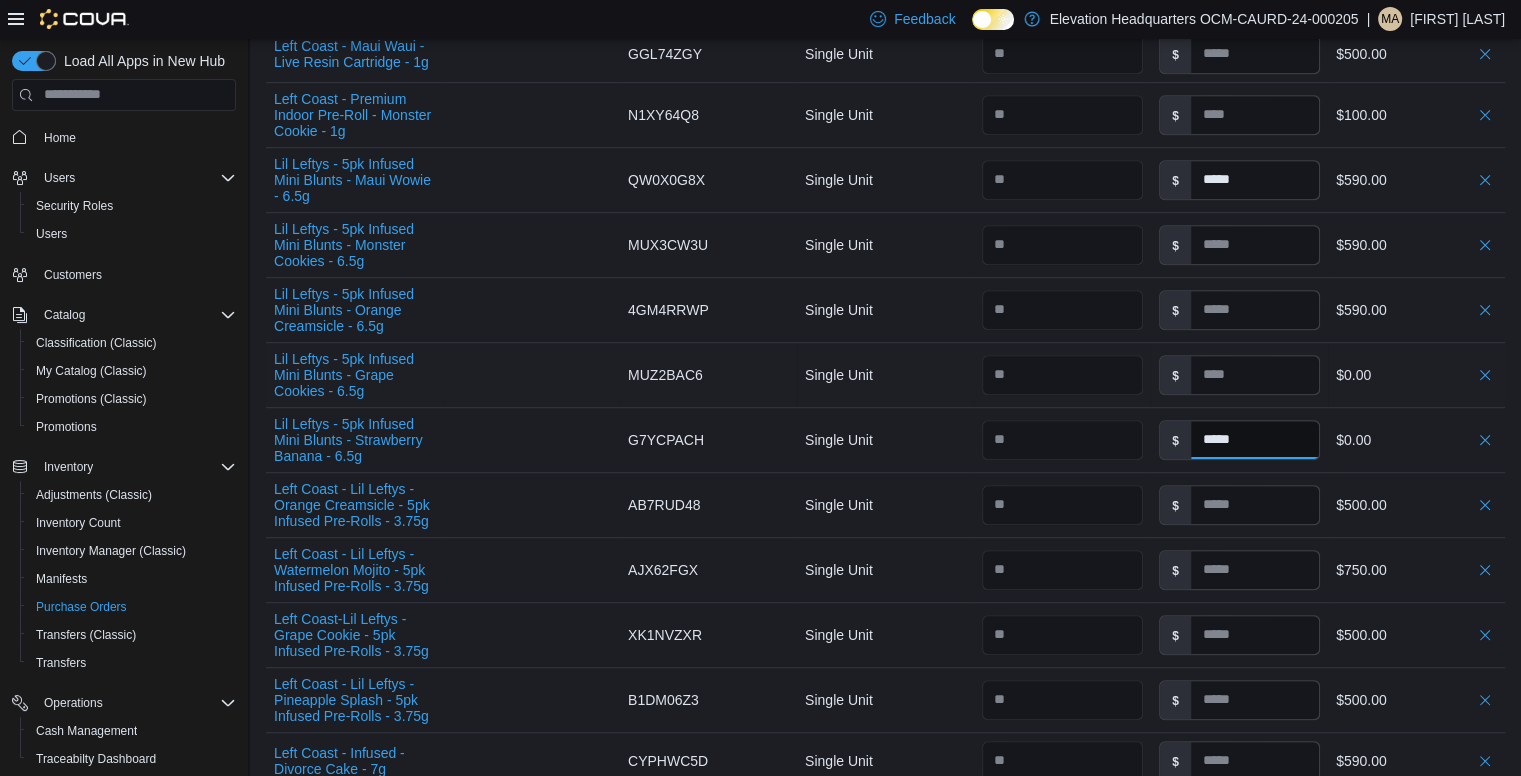 type on "*****" 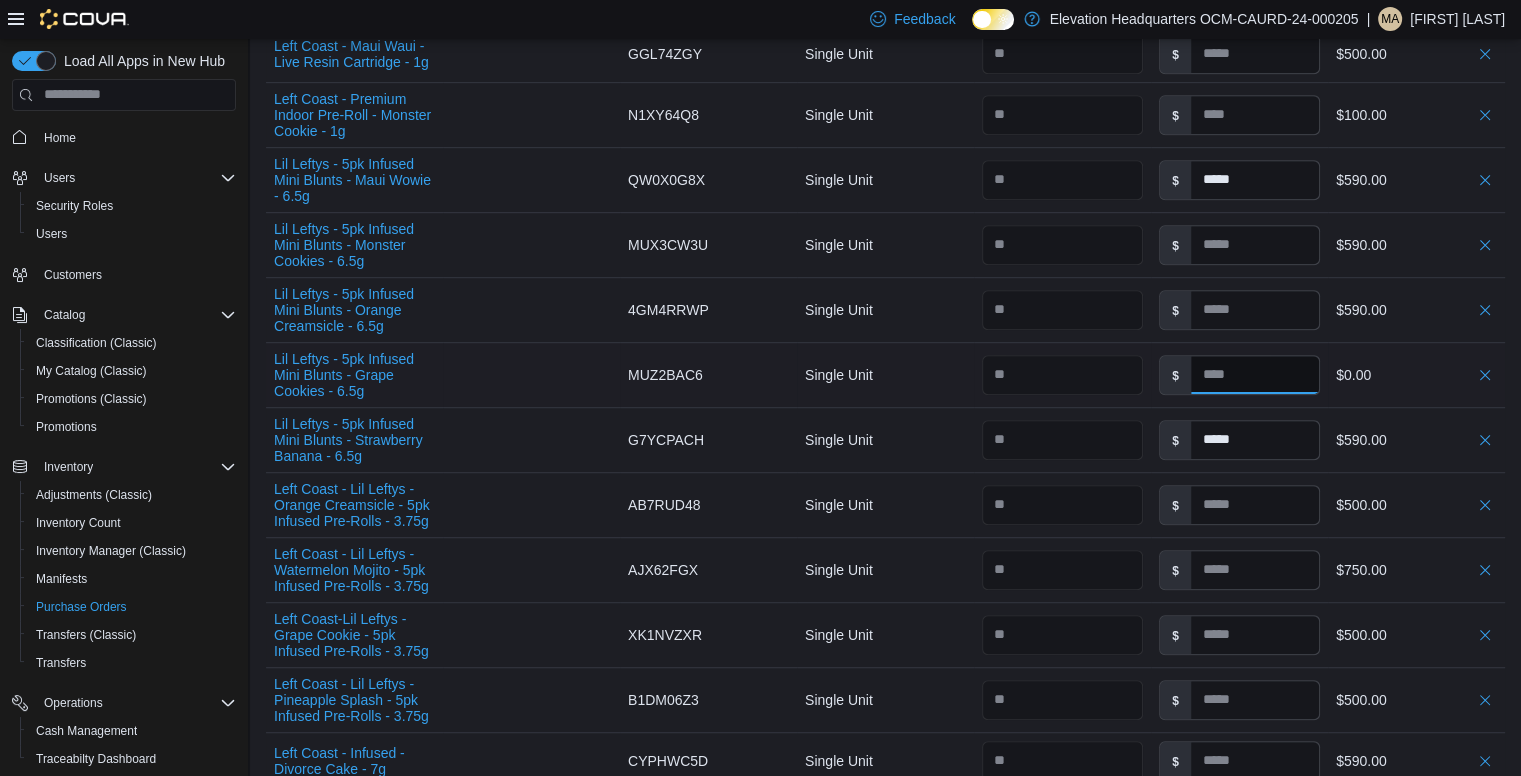 click at bounding box center [1255, 375] 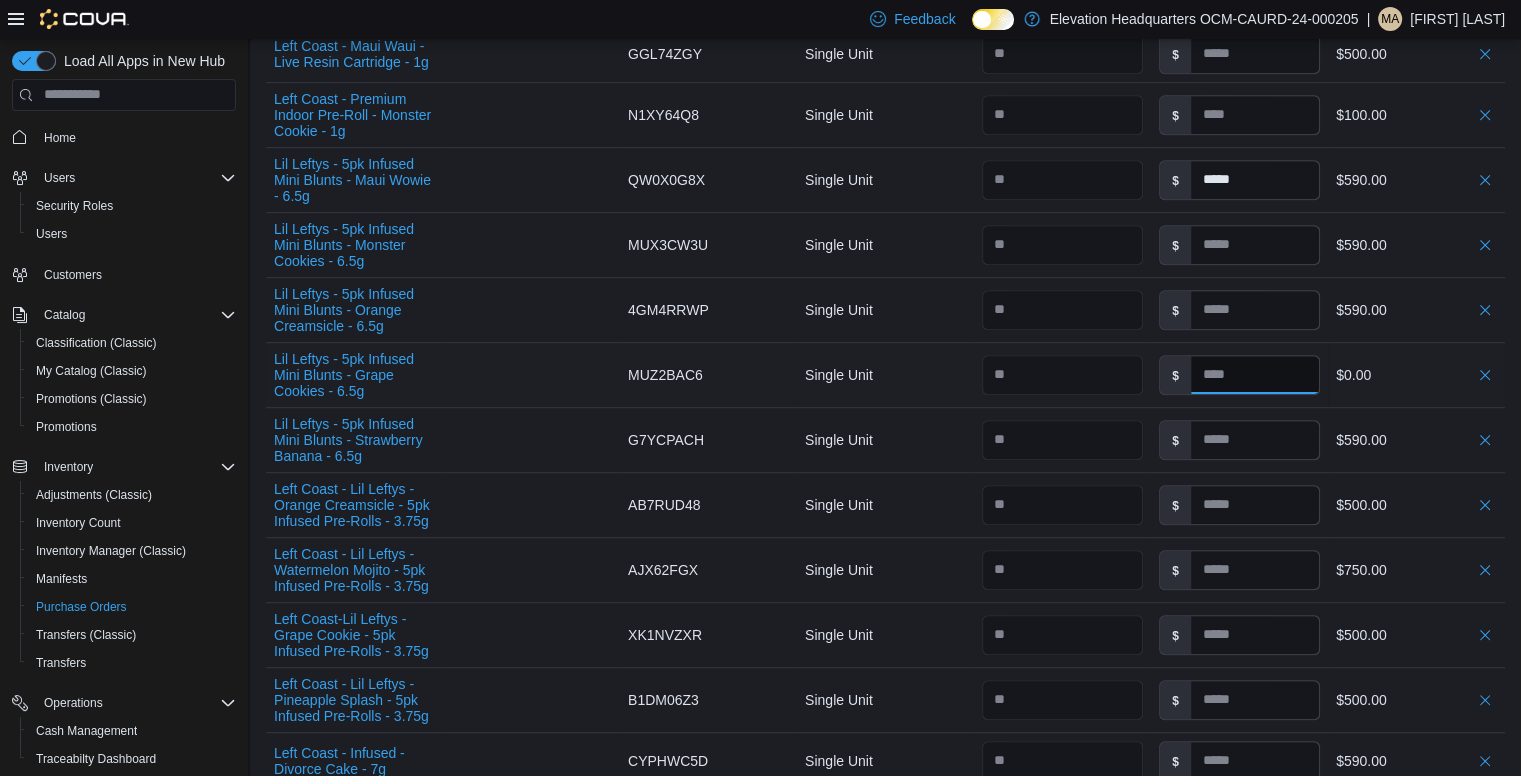 paste on "*****" 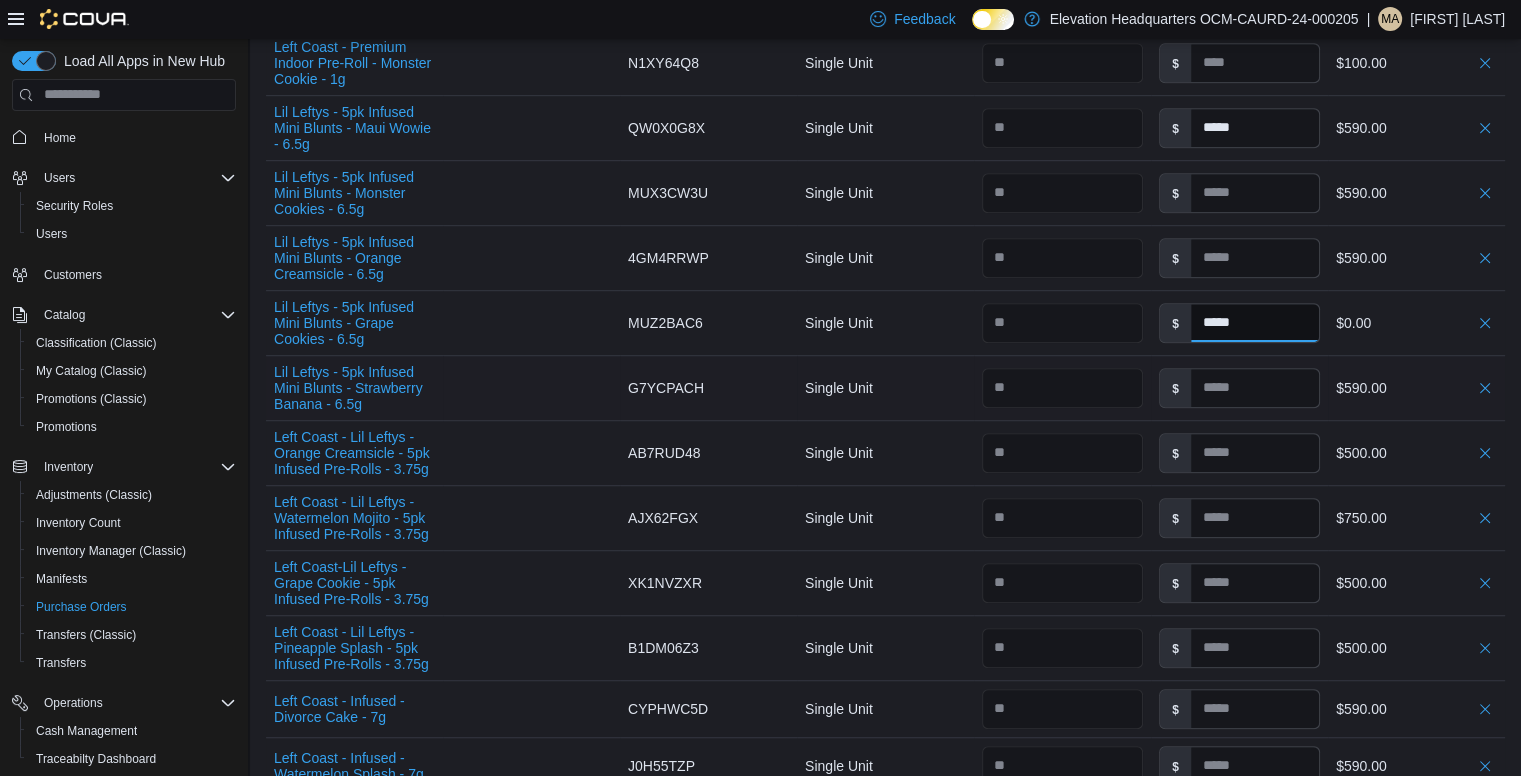scroll, scrollTop: 1208, scrollLeft: 0, axis: vertical 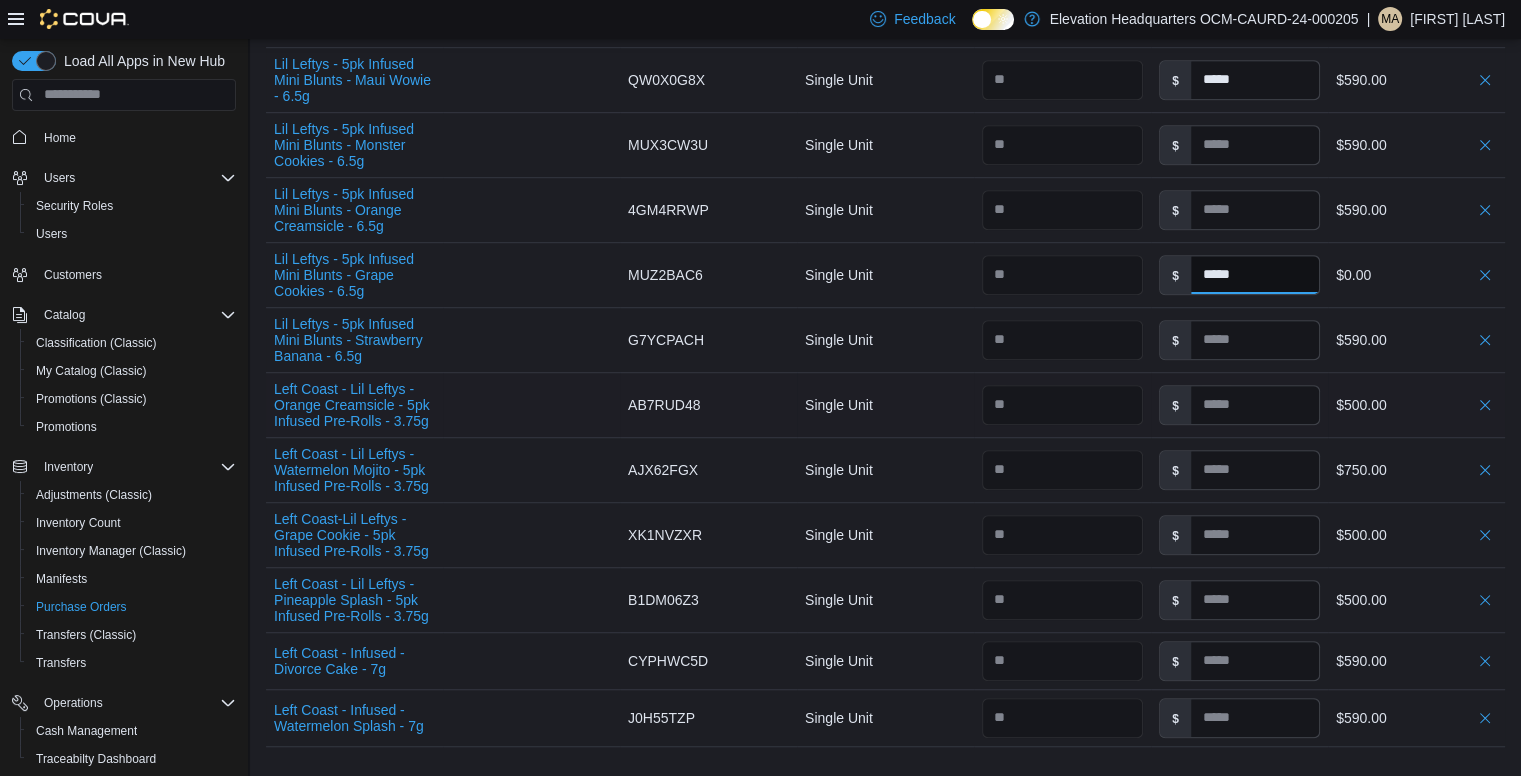 type on "*****" 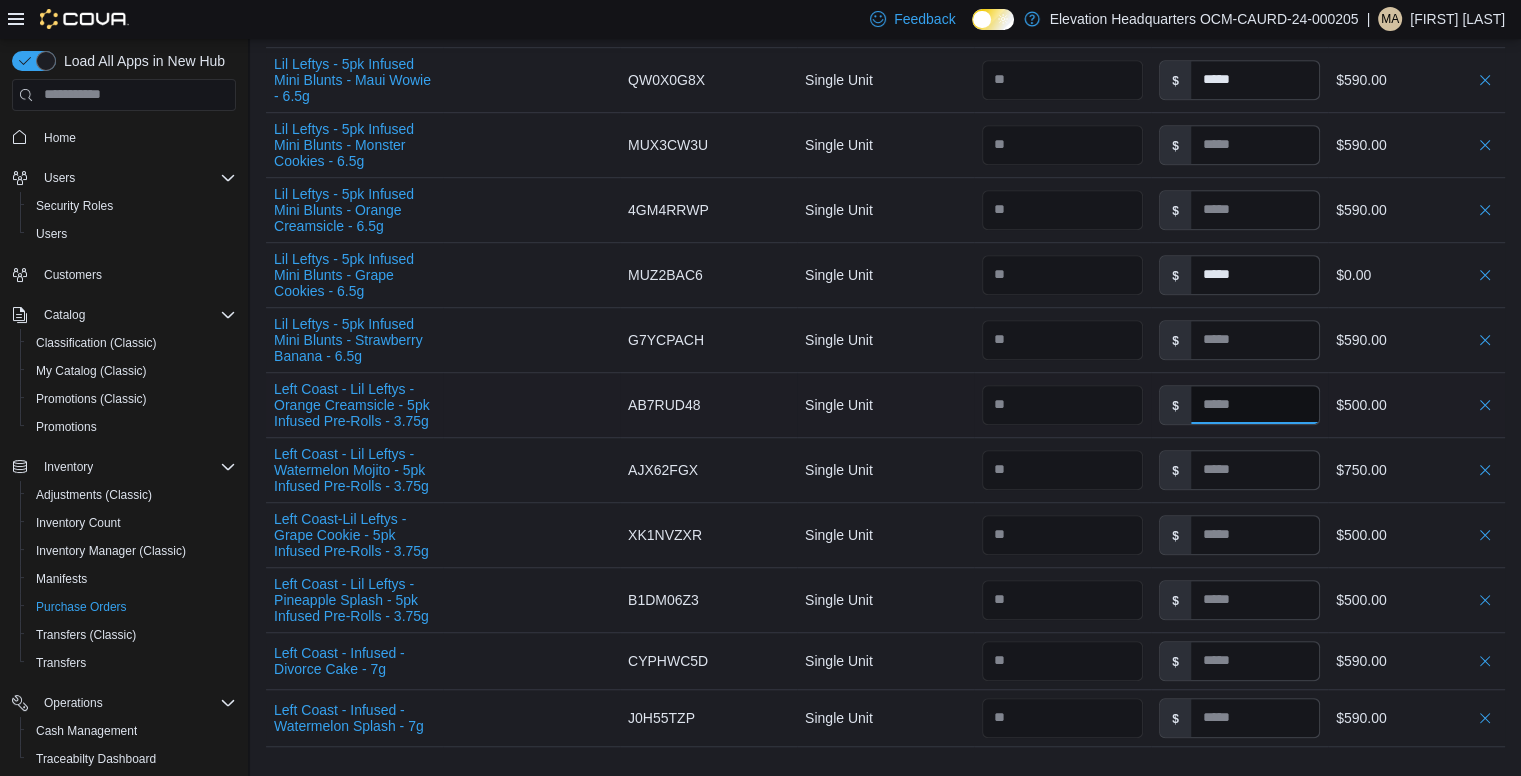 click at bounding box center (1255, 405) 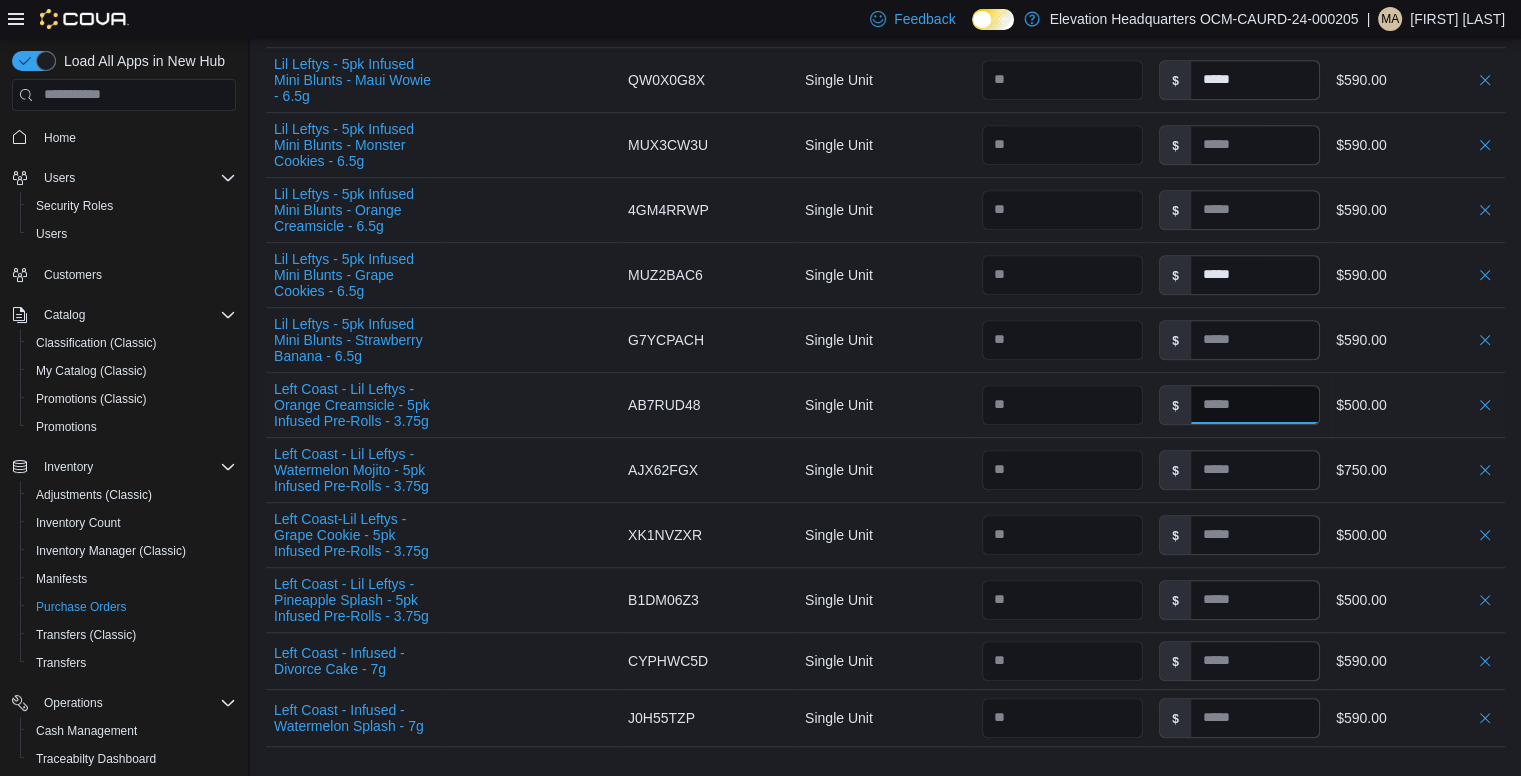 type 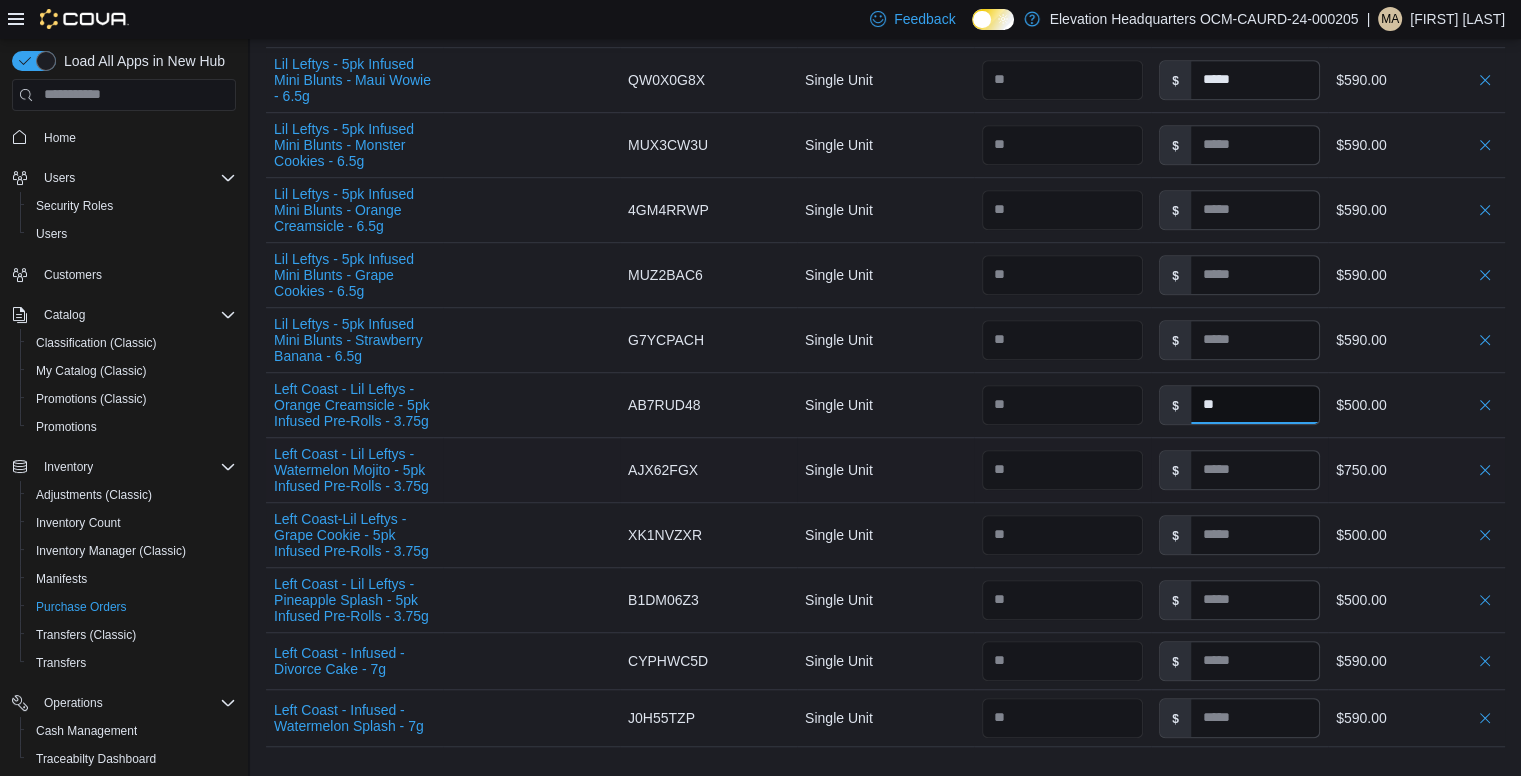 type on "**" 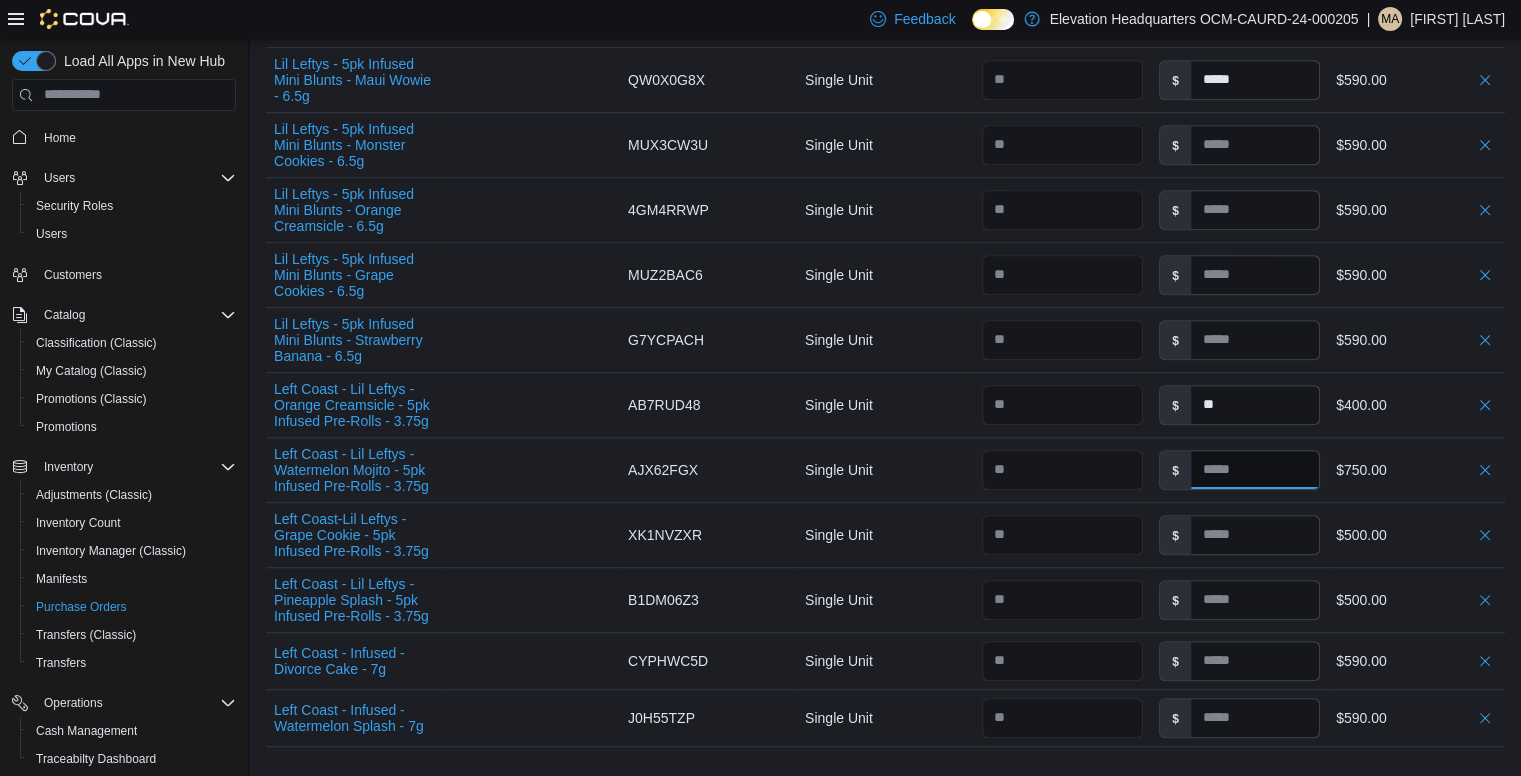 click at bounding box center (1255, 470) 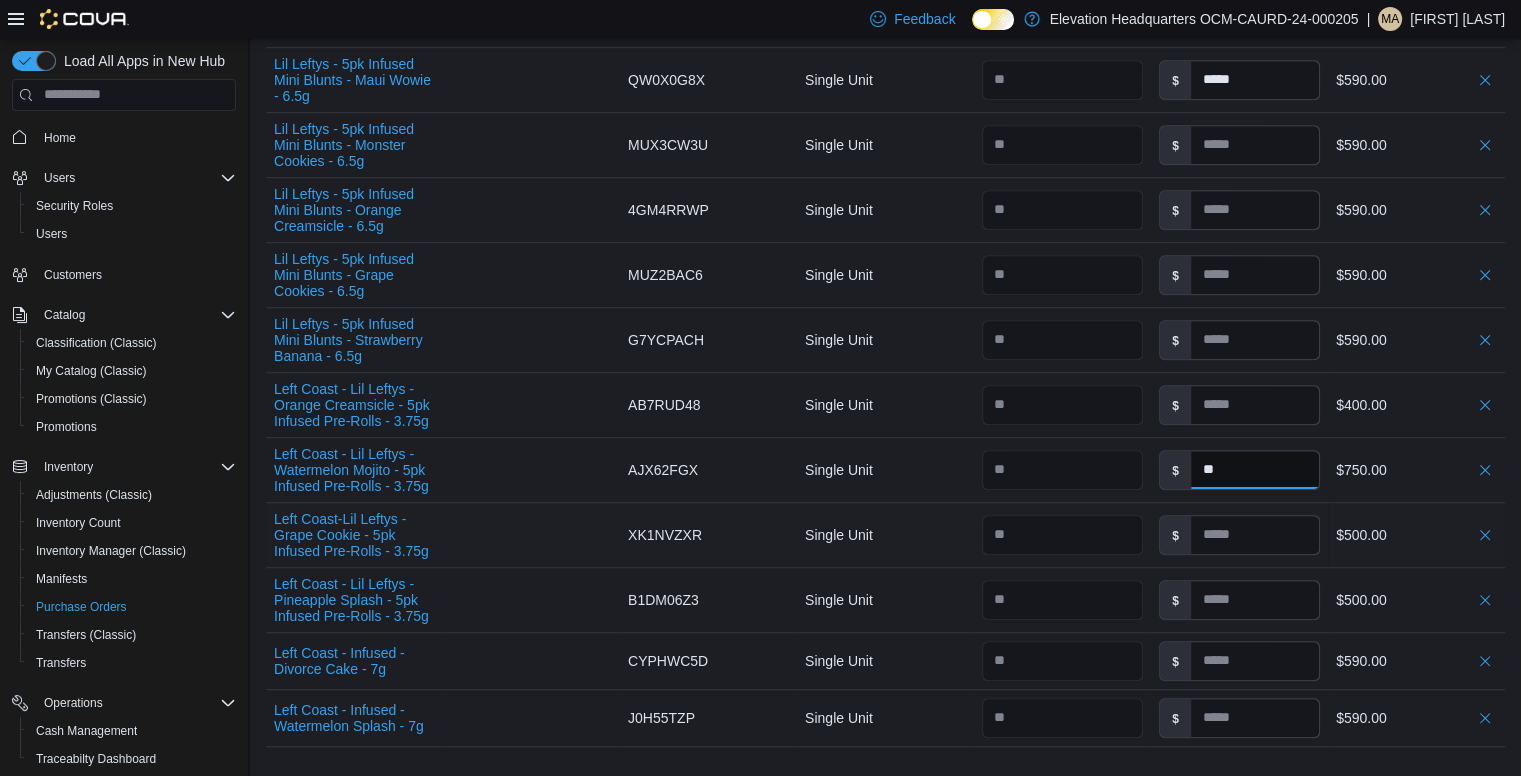 type on "**" 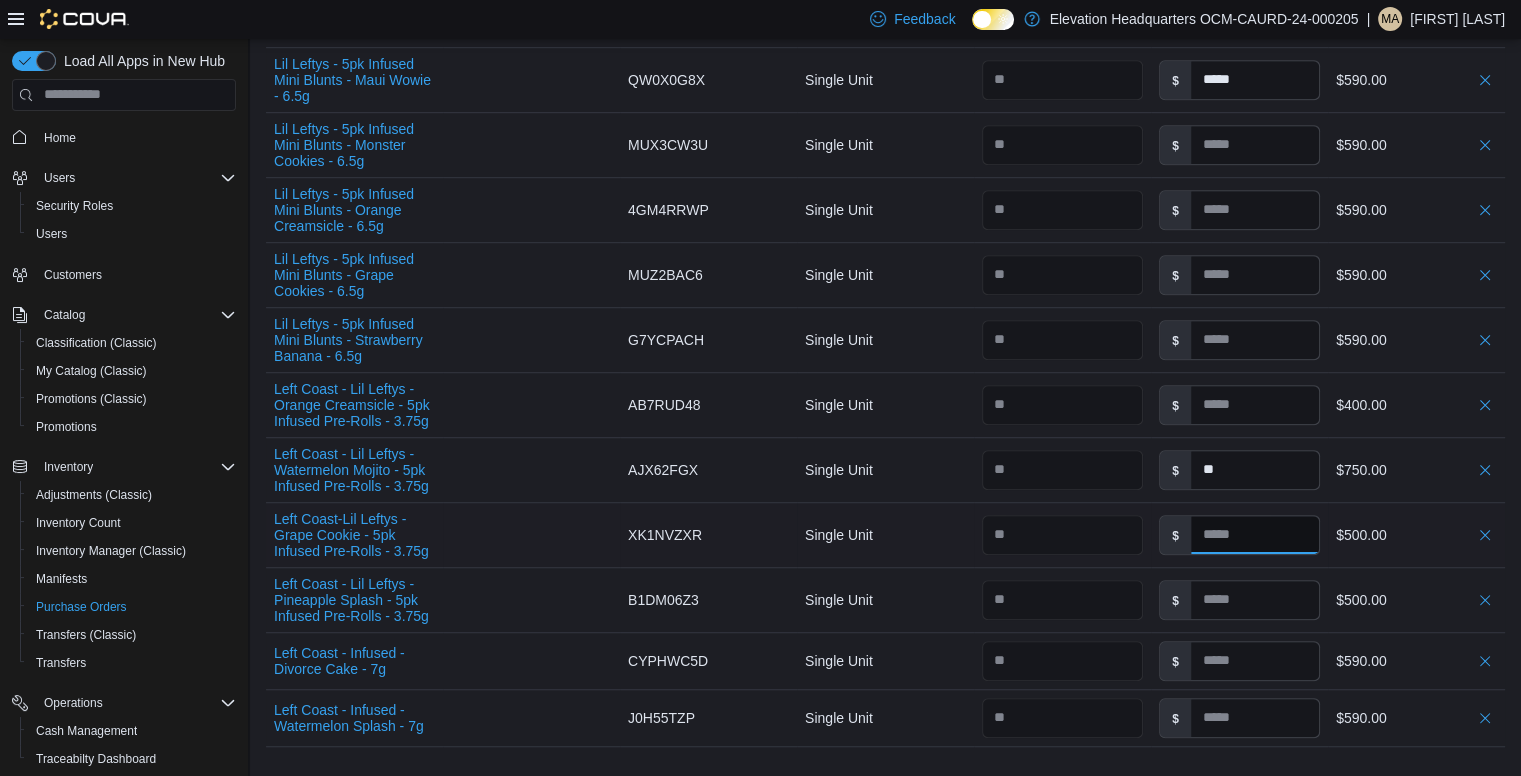 type on "**" 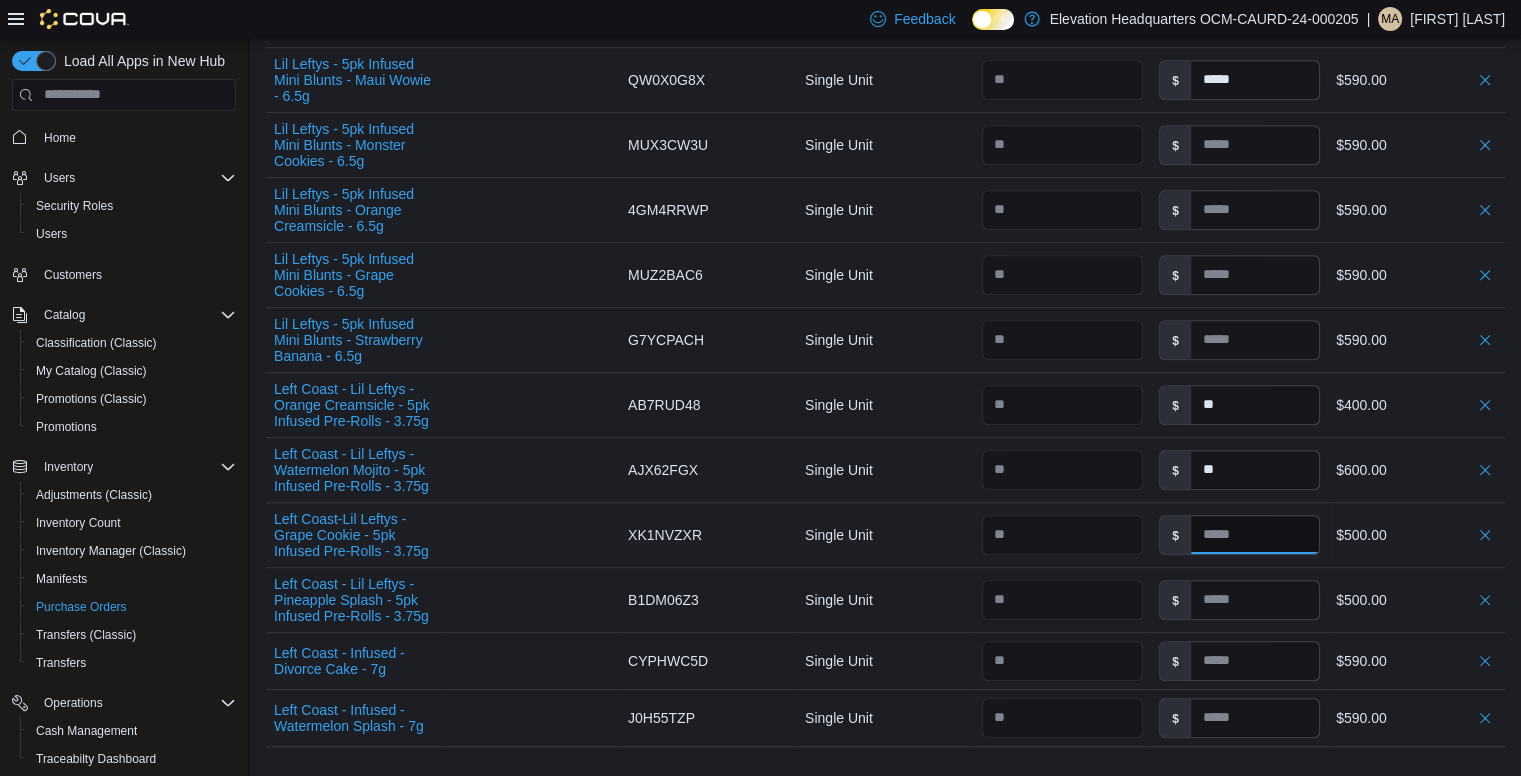 click at bounding box center (1255, 535) 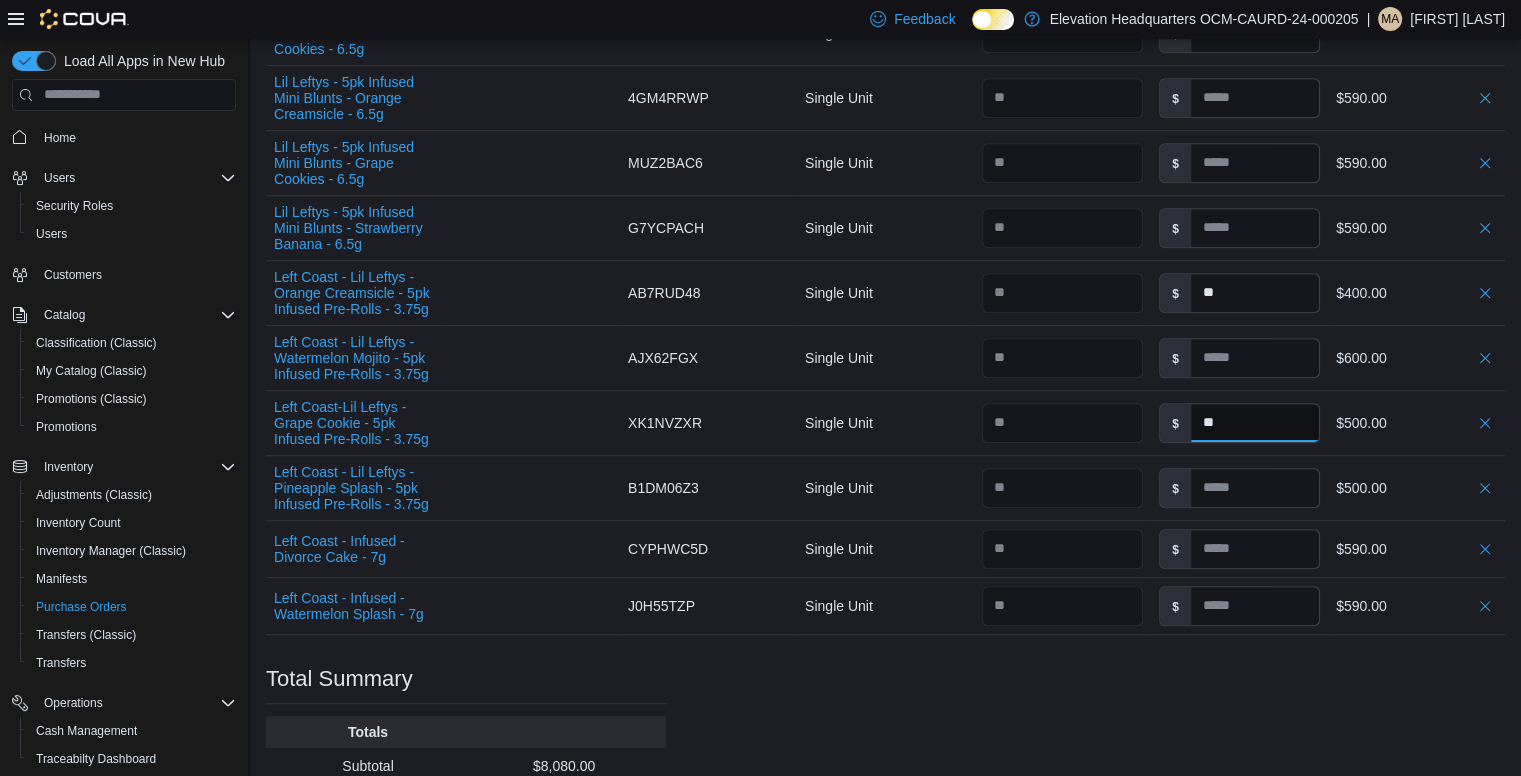 scroll, scrollTop: 1508, scrollLeft: 0, axis: vertical 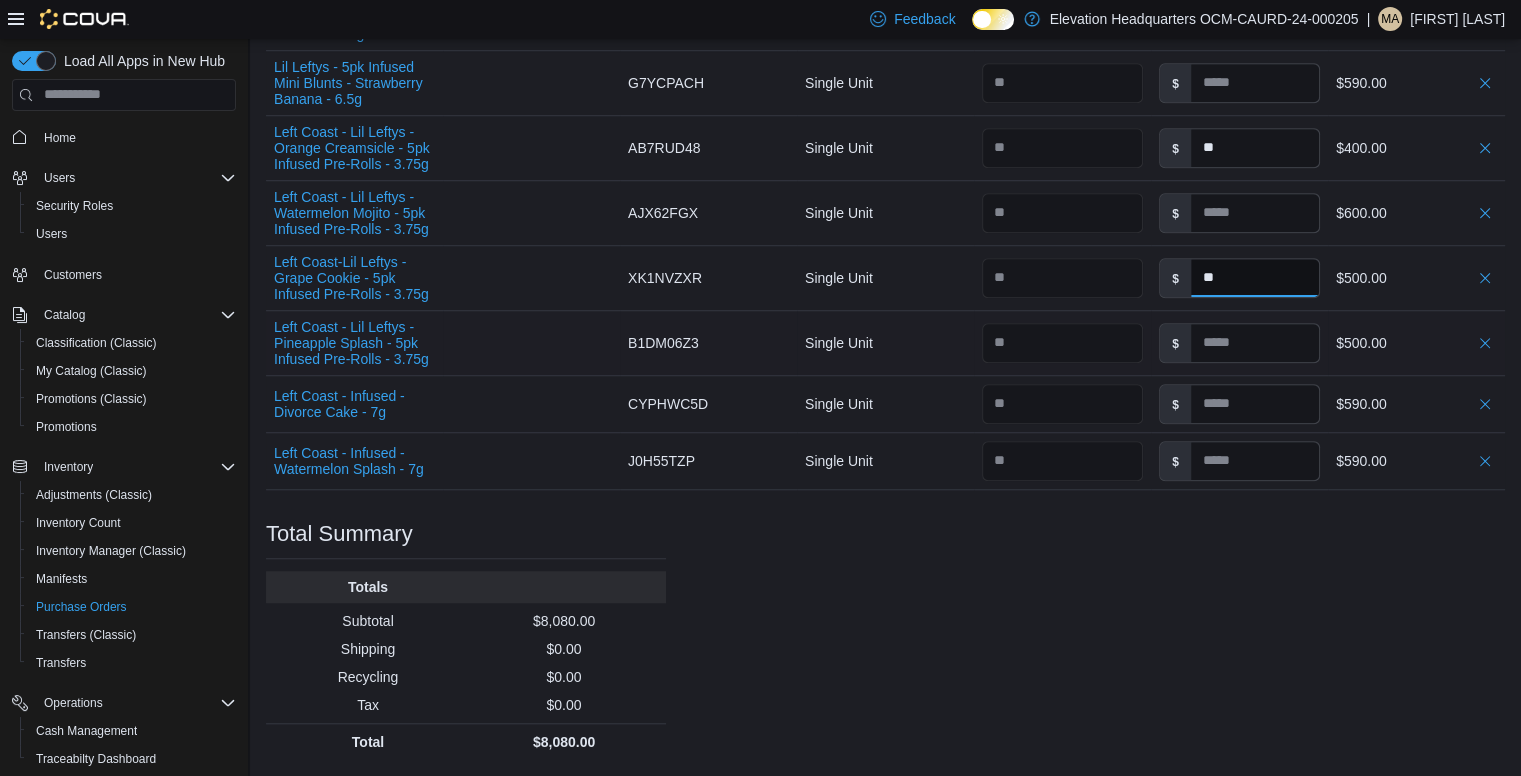 type on "**" 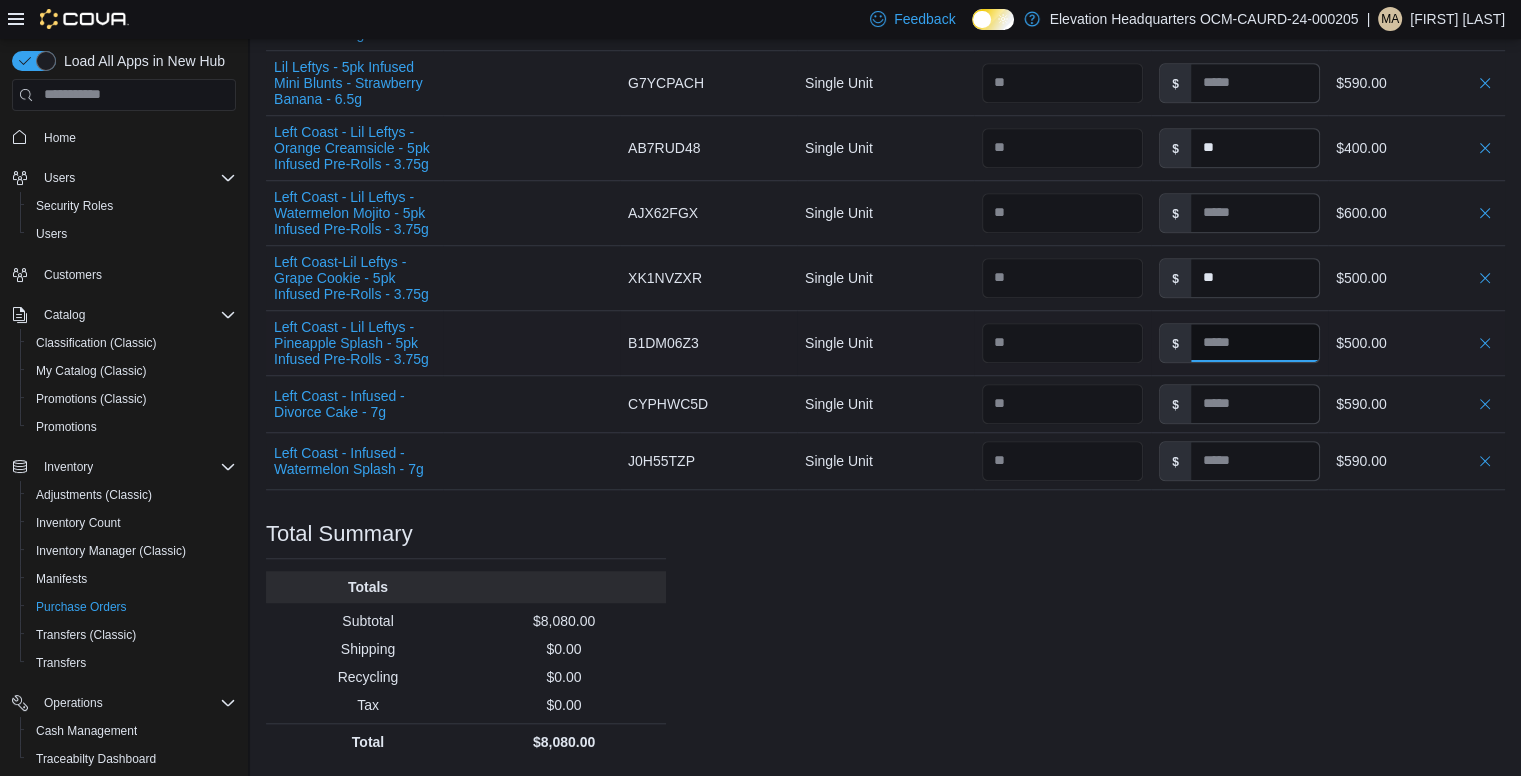 type on "**" 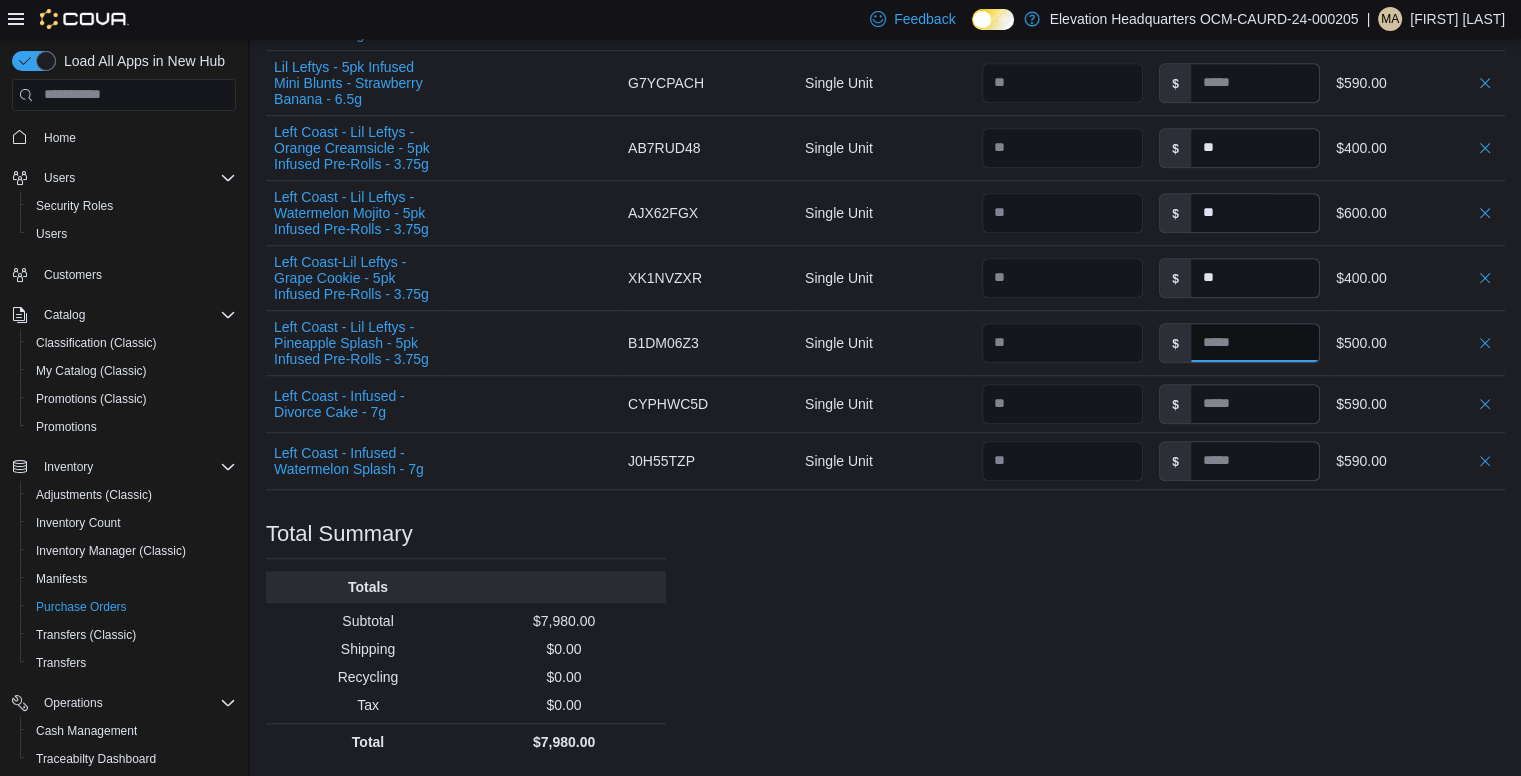 drag, startPoint x: 1244, startPoint y: 402, endPoint x: 1224, endPoint y: 396, distance: 20.880613 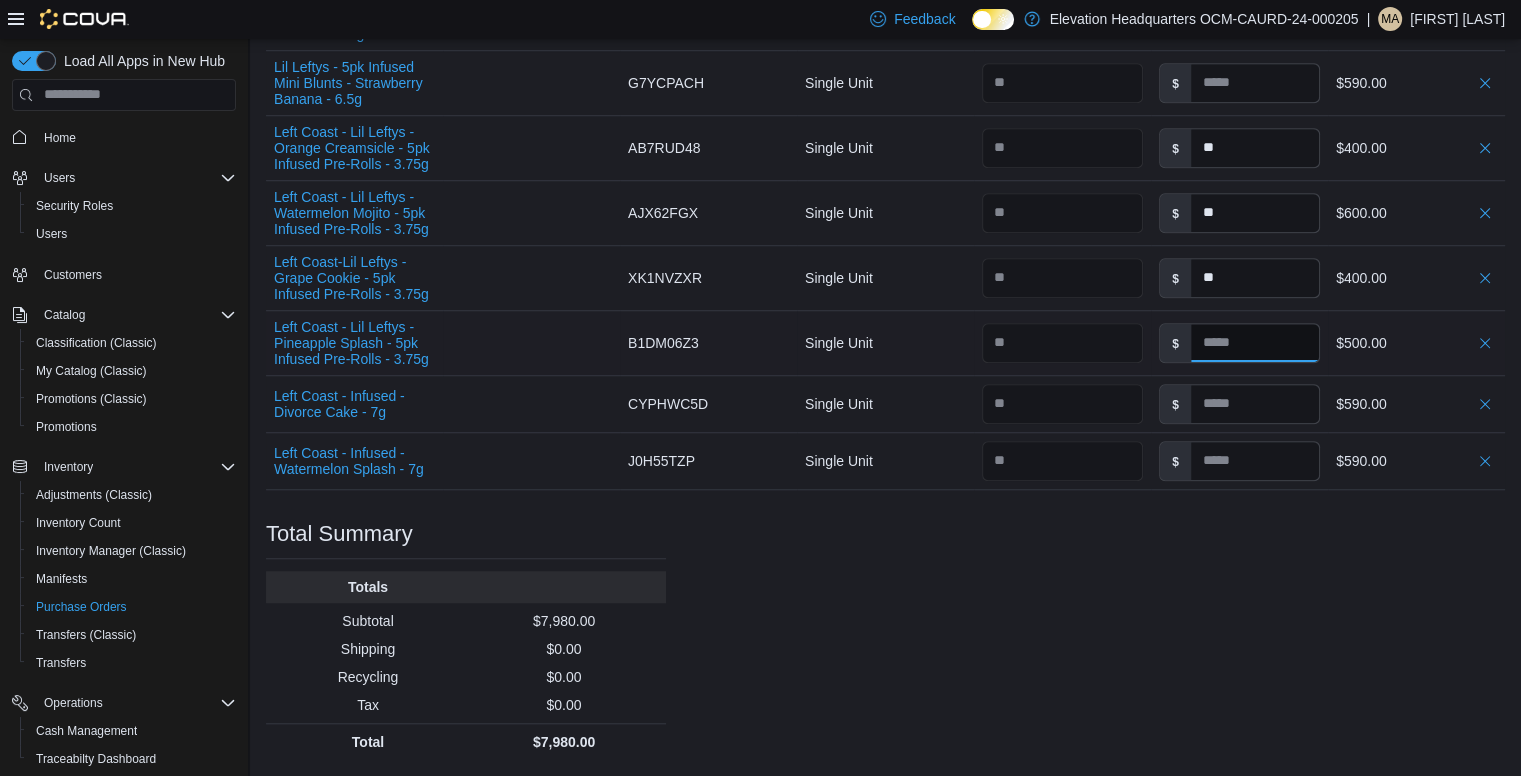 click at bounding box center [1255, 343] 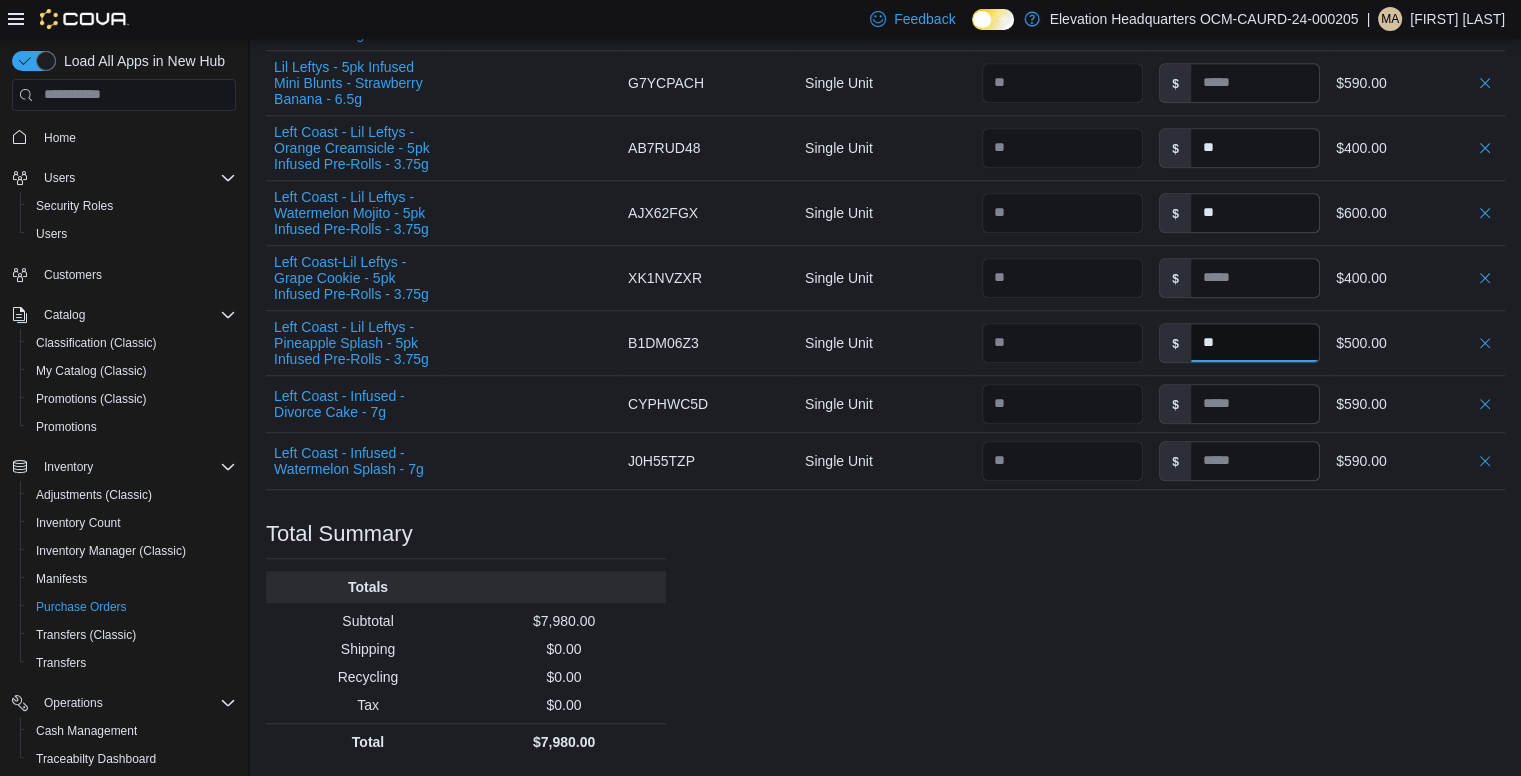 type on "**" 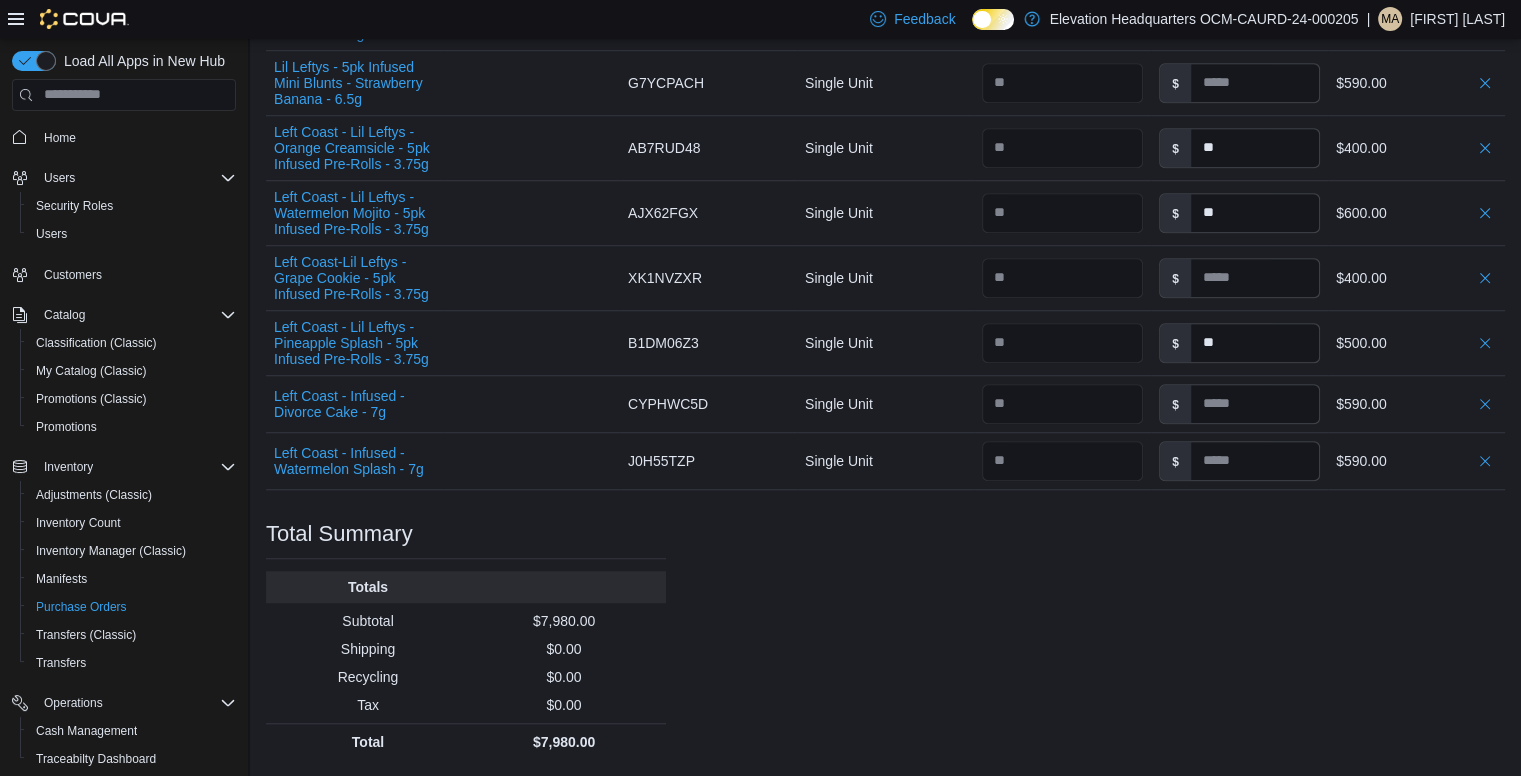 type on "**" 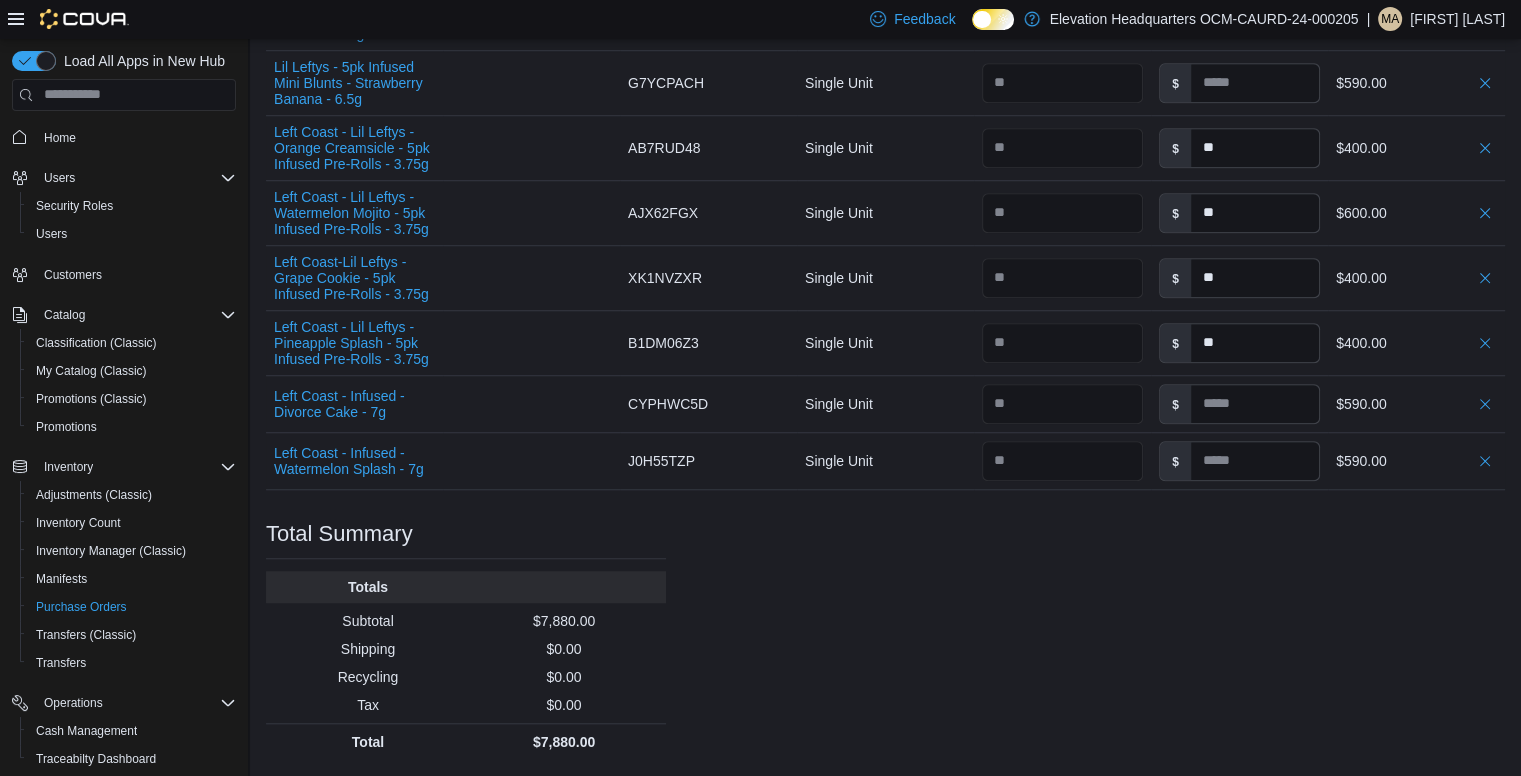 click on "Purchase Order: POFJ3J-413 Feedback Purchase Order Details   Edit Status Pending Supplier Asset Packaging CO Supplier Invoice Number No Supplier Invoice Number added Bill To 701 8th Ave Ship To 701 8th Ave Shipping Cost $0.00 Recycling Cost $0.00 Tax $0.00 ETA July 21, 2025 Notes - Created On July 13, 2025 10:03 PM Submitted On - Last Received On - Completed On - Products (18)     Products Search or Scan to Add Product Quantity  Add or Browse Products from this Supplier Sorting Item Supplier SKU Catalog SKU Unit Qty Unit Cost Total Left Coast - Pineapple Express x Cherry Pie - Dual Chamber 1g Supplier SKU Catalog SKU HU3C56ZZ Unit Single Unit Qty Unit Cost $ ** Total $270.00 Left Coast - Blue Dream x Monster Cookies - Dual Chamber 1g Supplier SKU Catalog SKU 3KUDFFH8 Unit Single Unit Qty Unit Cost $ ** Total $270.00 Left Coast - Grandaddy Purple x King Louis - Dual Chamber 1g Supplier SKU Catalog SKU N7CA3WVB Unit Single Unit Qty Unit Cost $ ** Total $270.00 Supplier SKU Catalog SKU N5M42HBL Unit Single Unit" at bounding box center [885, -267] 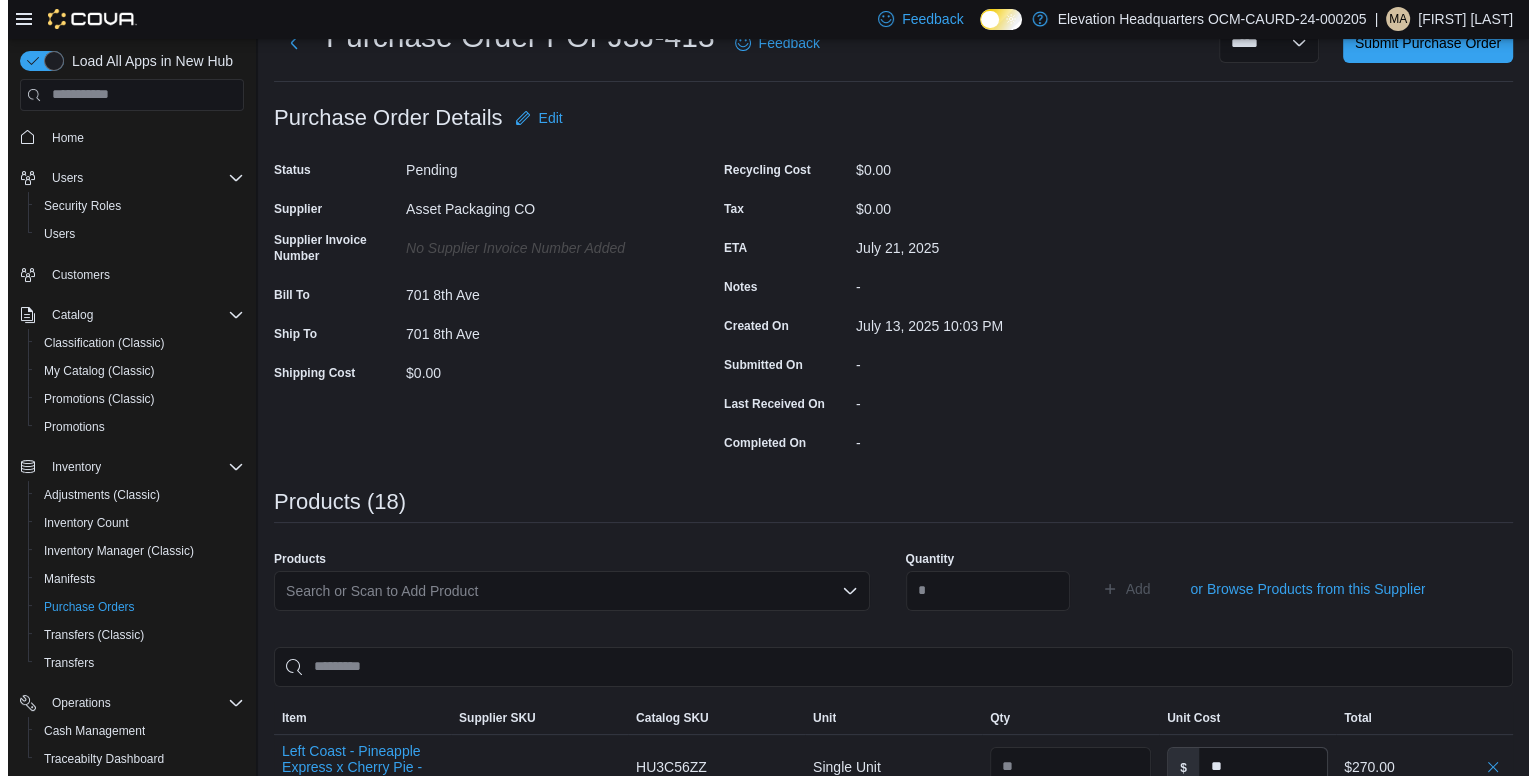 scroll, scrollTop: 0, scrollLeft: 0, axis: both 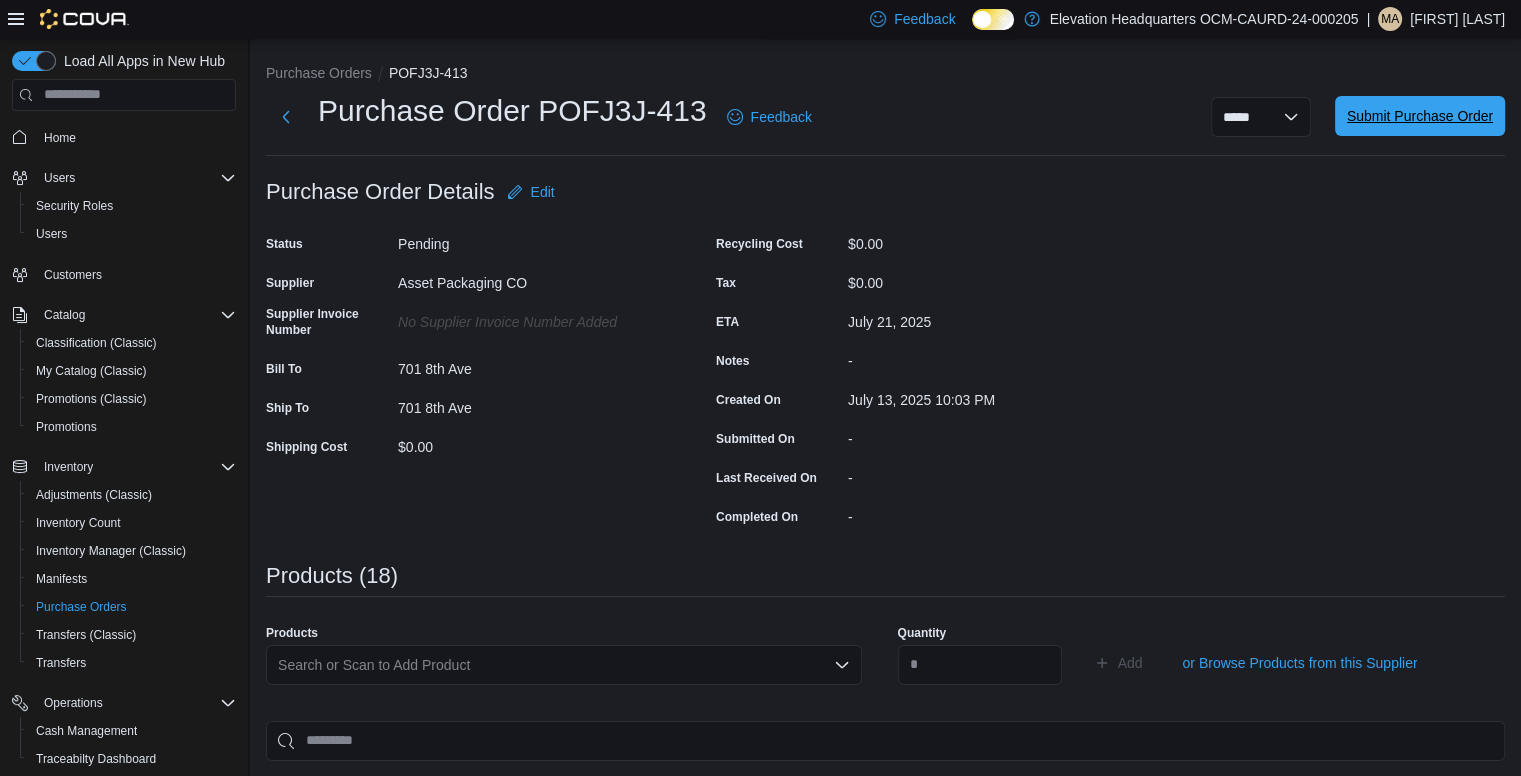click on "Submit Purchase Order" at bounding box center (1420, 116) 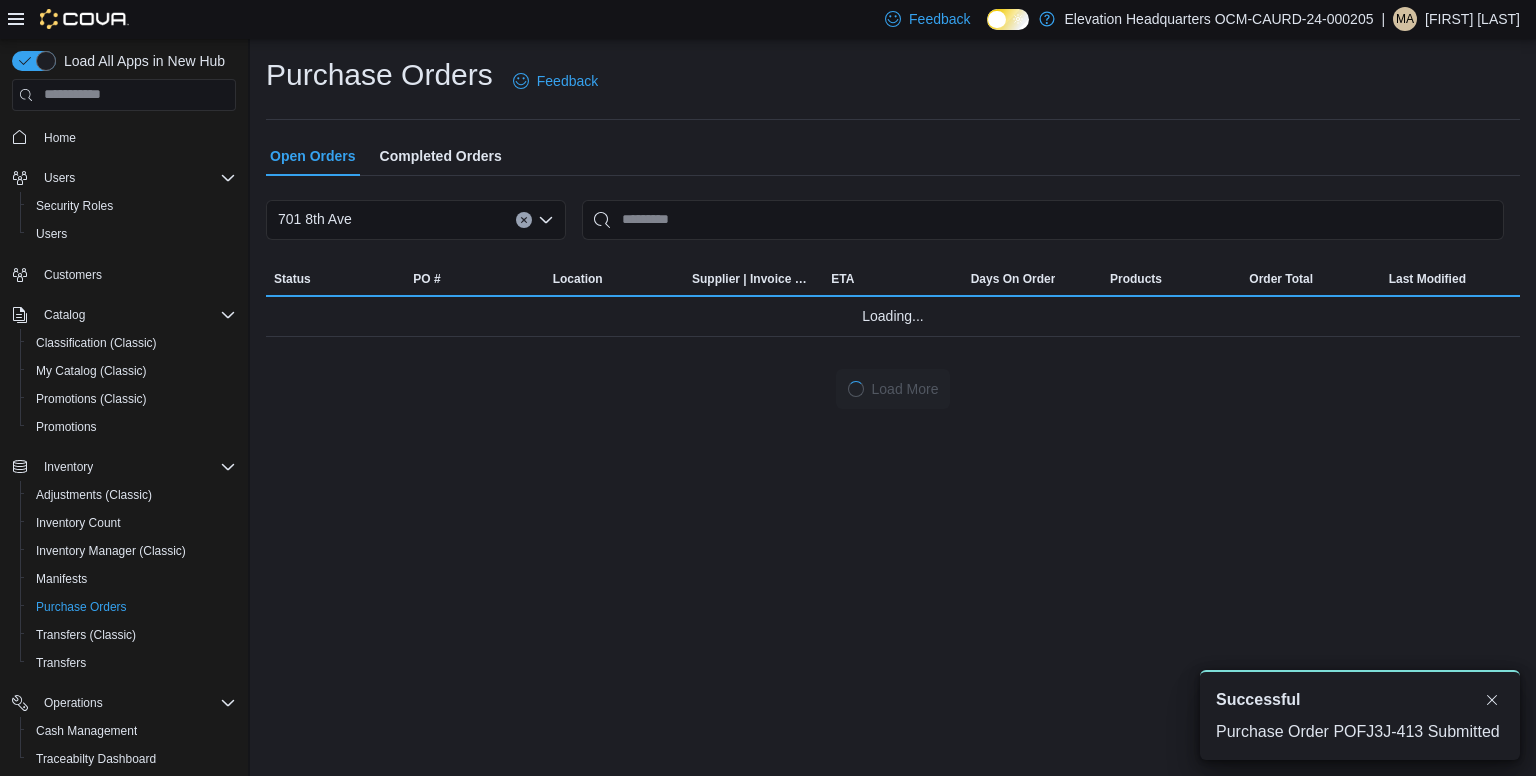 scroll, scrollTop: 0, scrollLeft: 0, axis: both 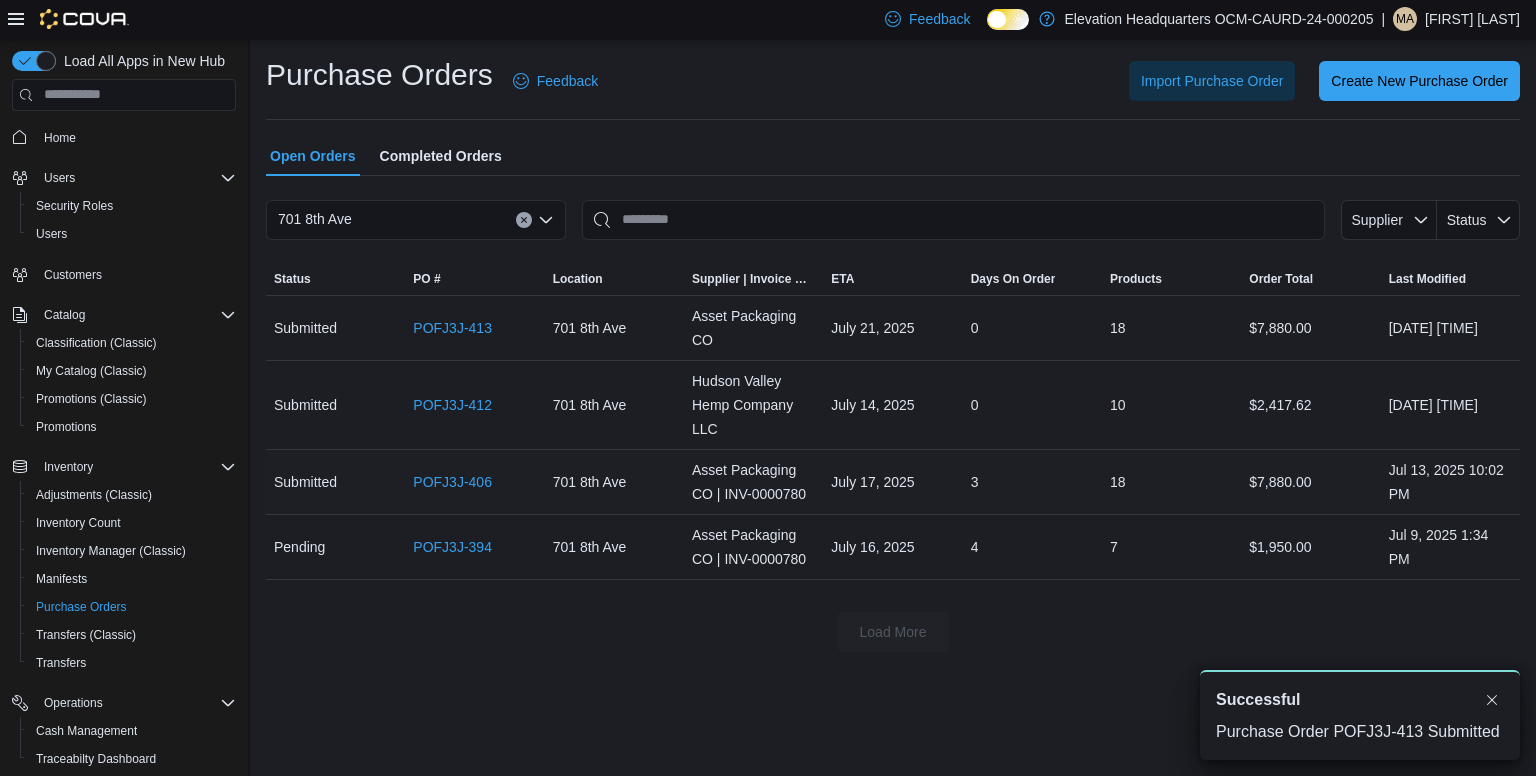 click on "July 17, 2025" at bounding box center (892, 482) 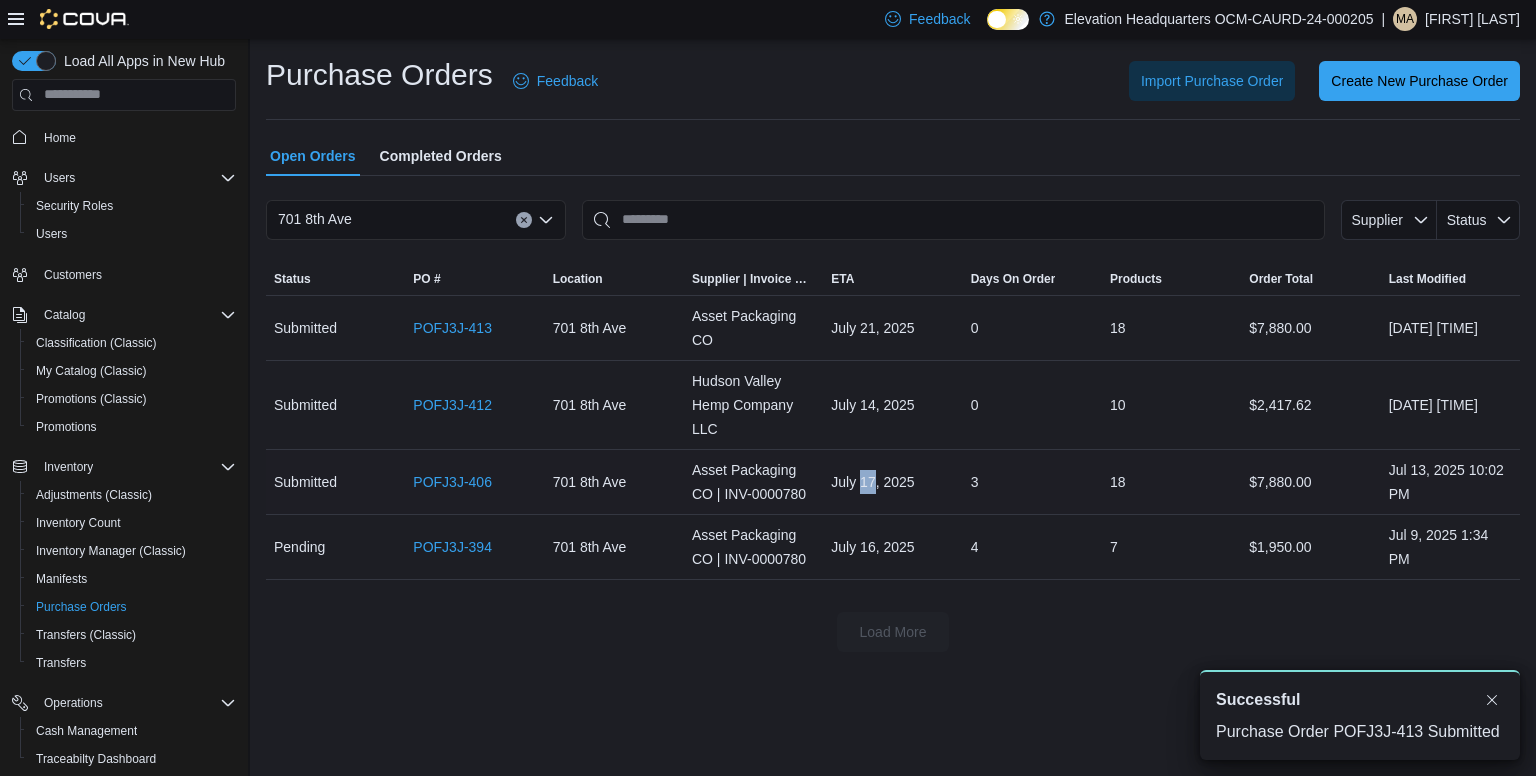 click on "July 17, 2025" at bounding box center (892, 482) 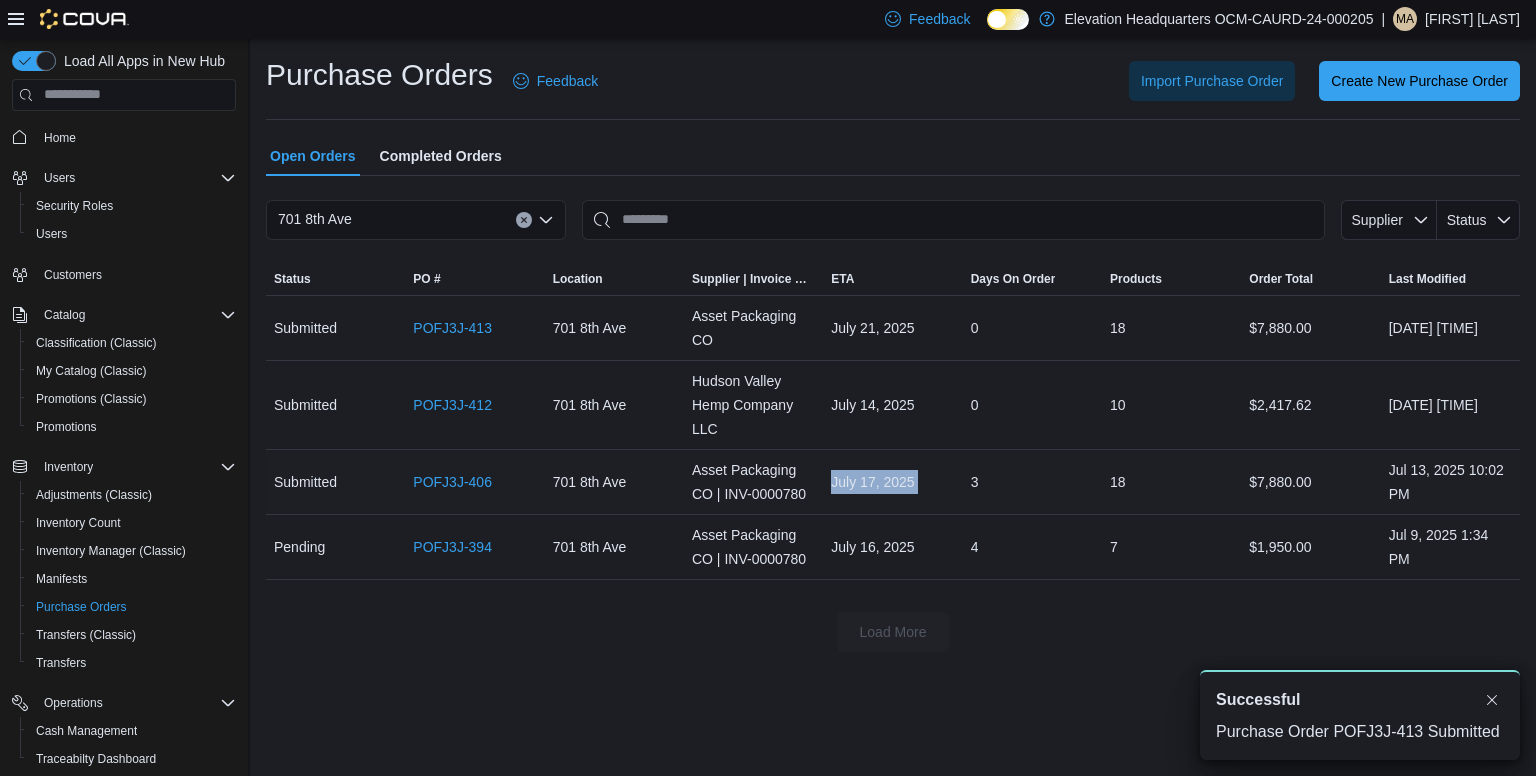 click on "July 17, 2025" at bounding box center [892, 482] 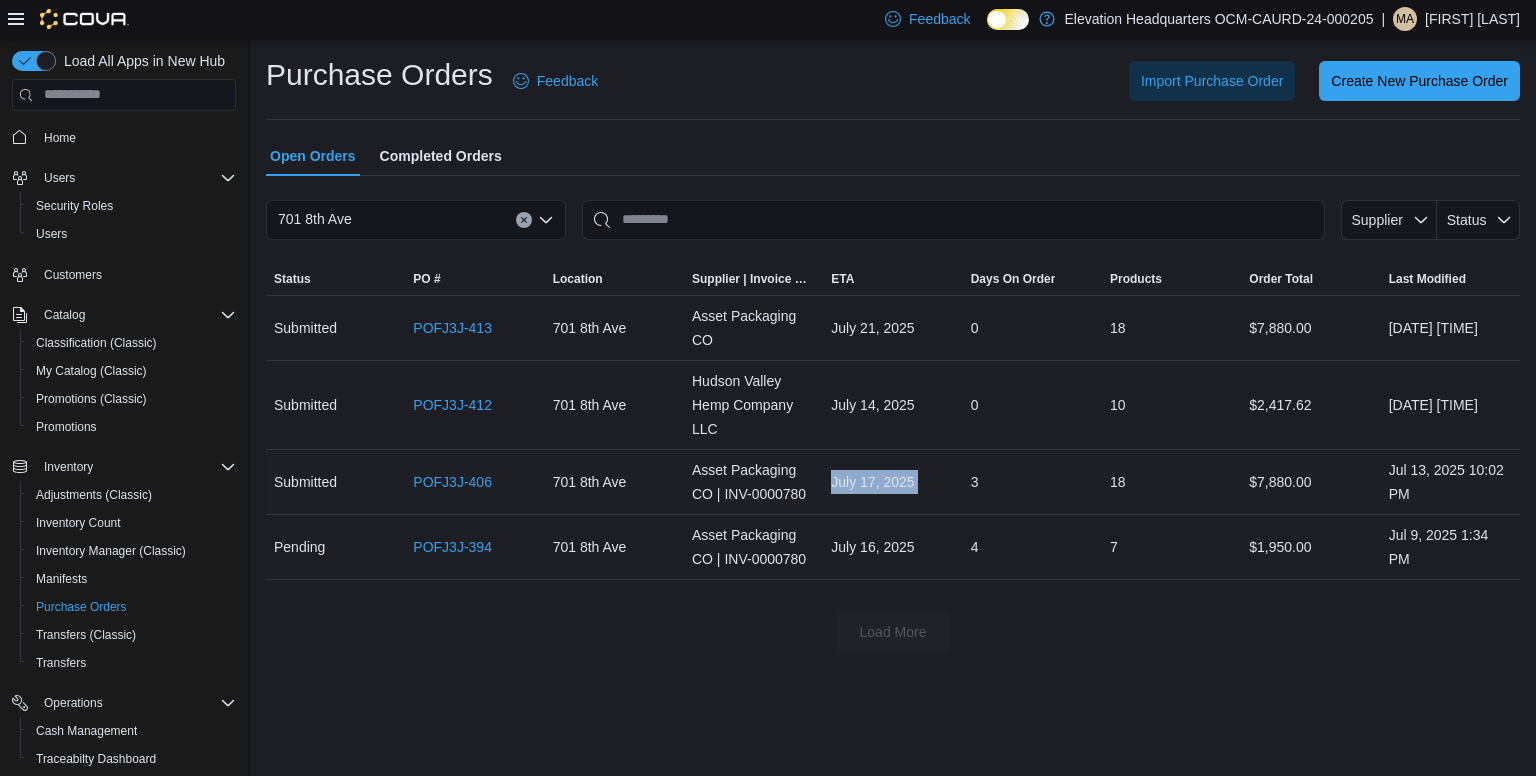 copy on "July 17, 2025 Days On Order" 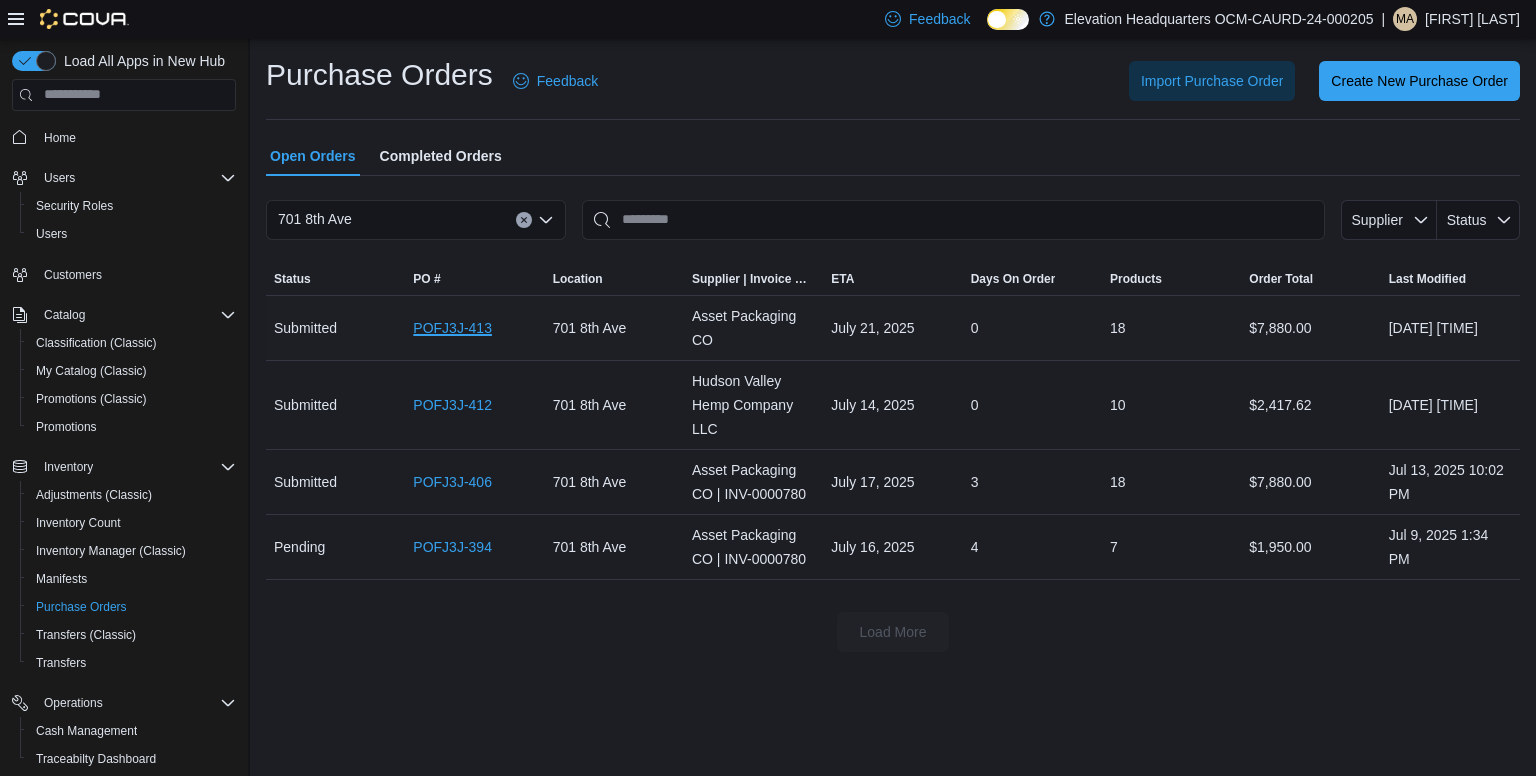 click on "POFJ3J-413" at bounding box center [452, 328] 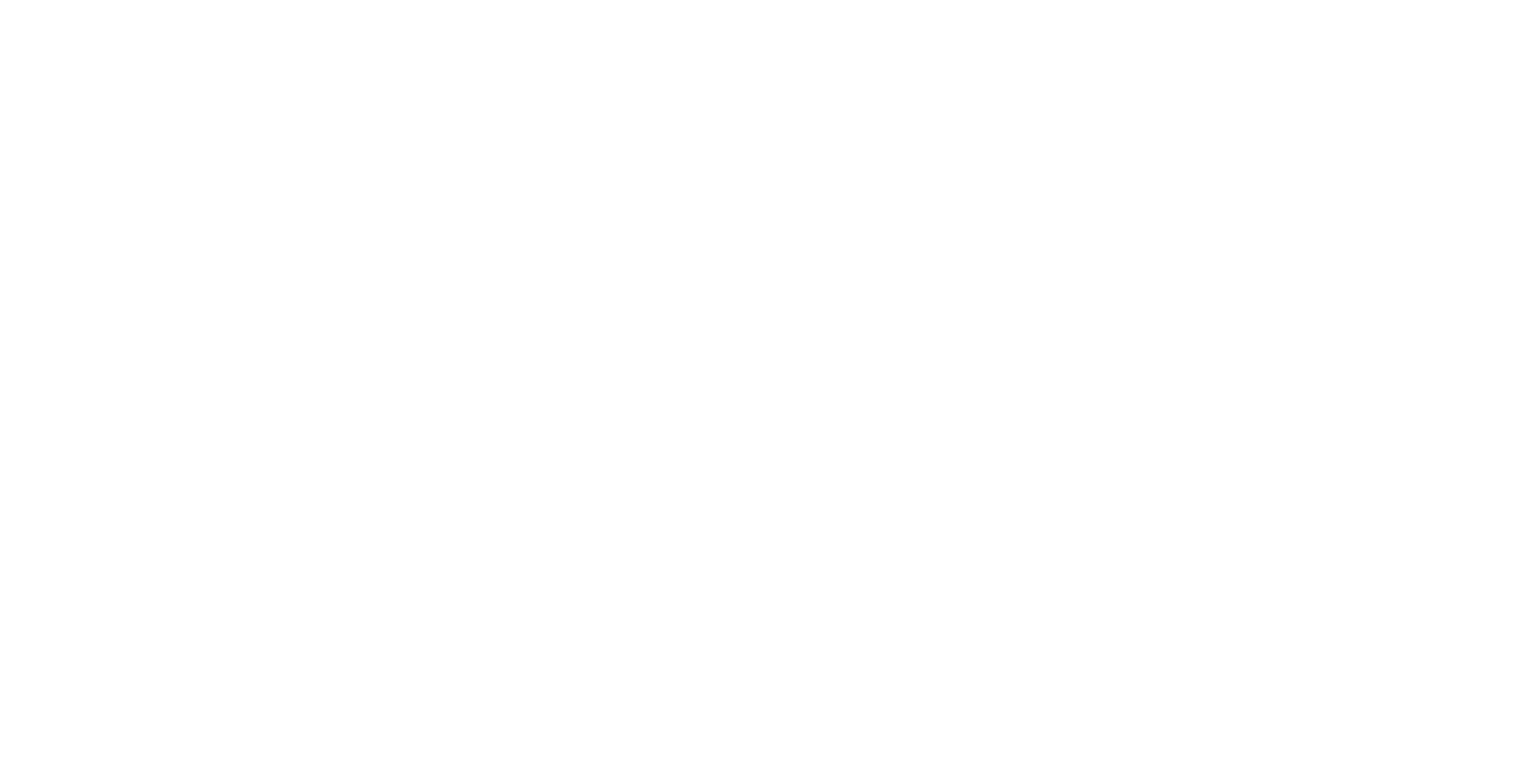 scroll, scrollTop: 0, scrollLeft: 0, axis: both 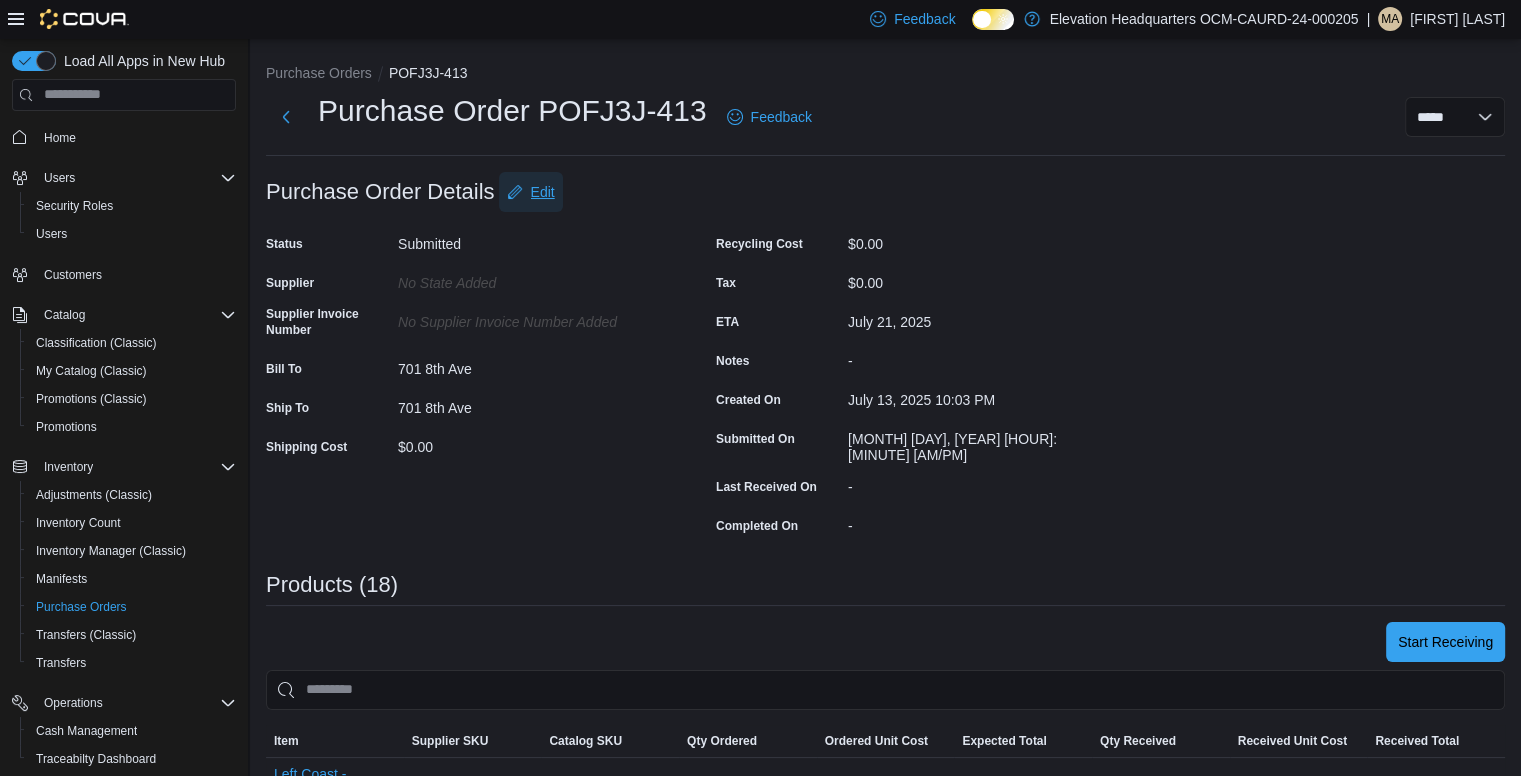 click on "Edit" at bounding box center (543, 192) 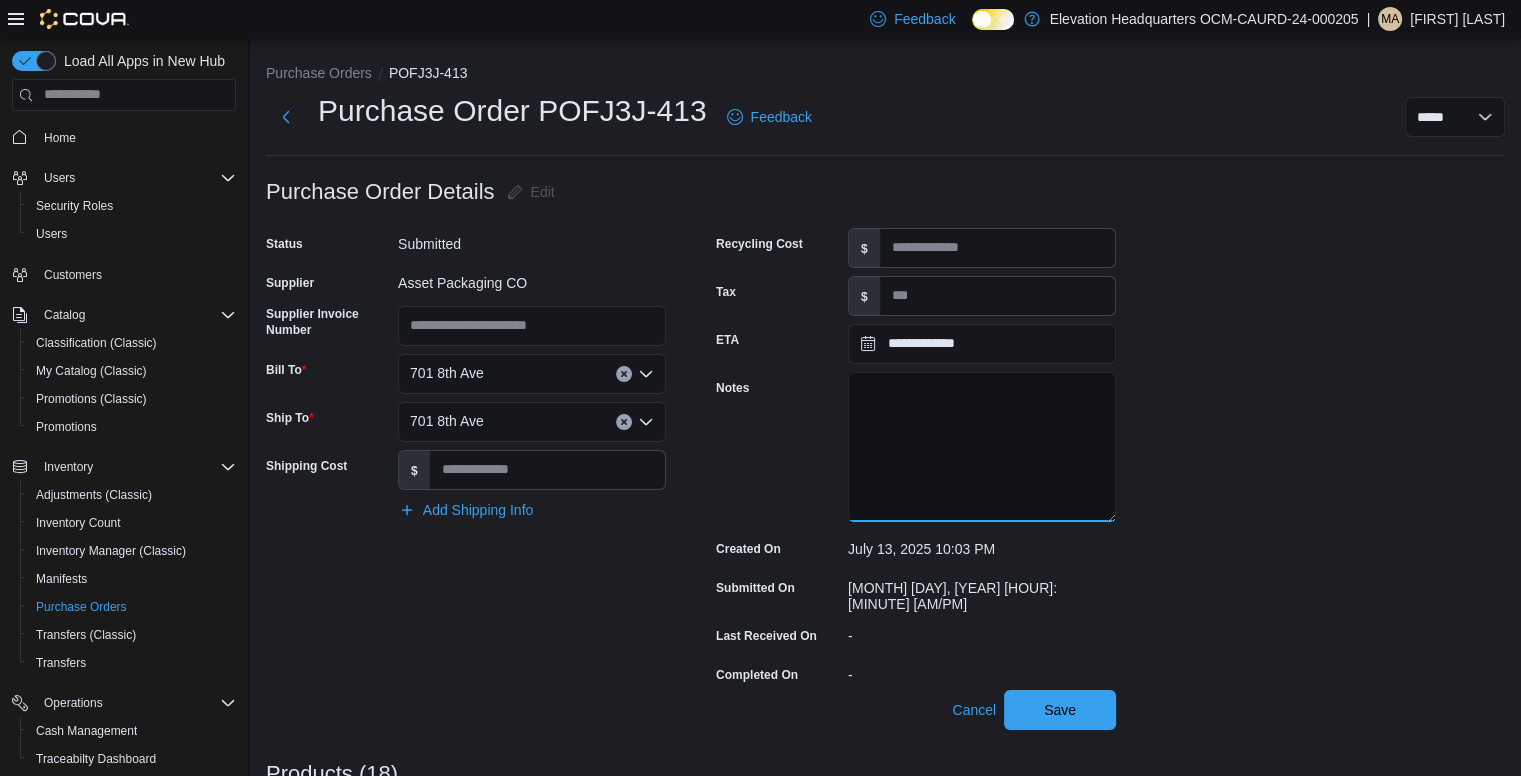 click on "Notes" at bounding box center [982, 447] 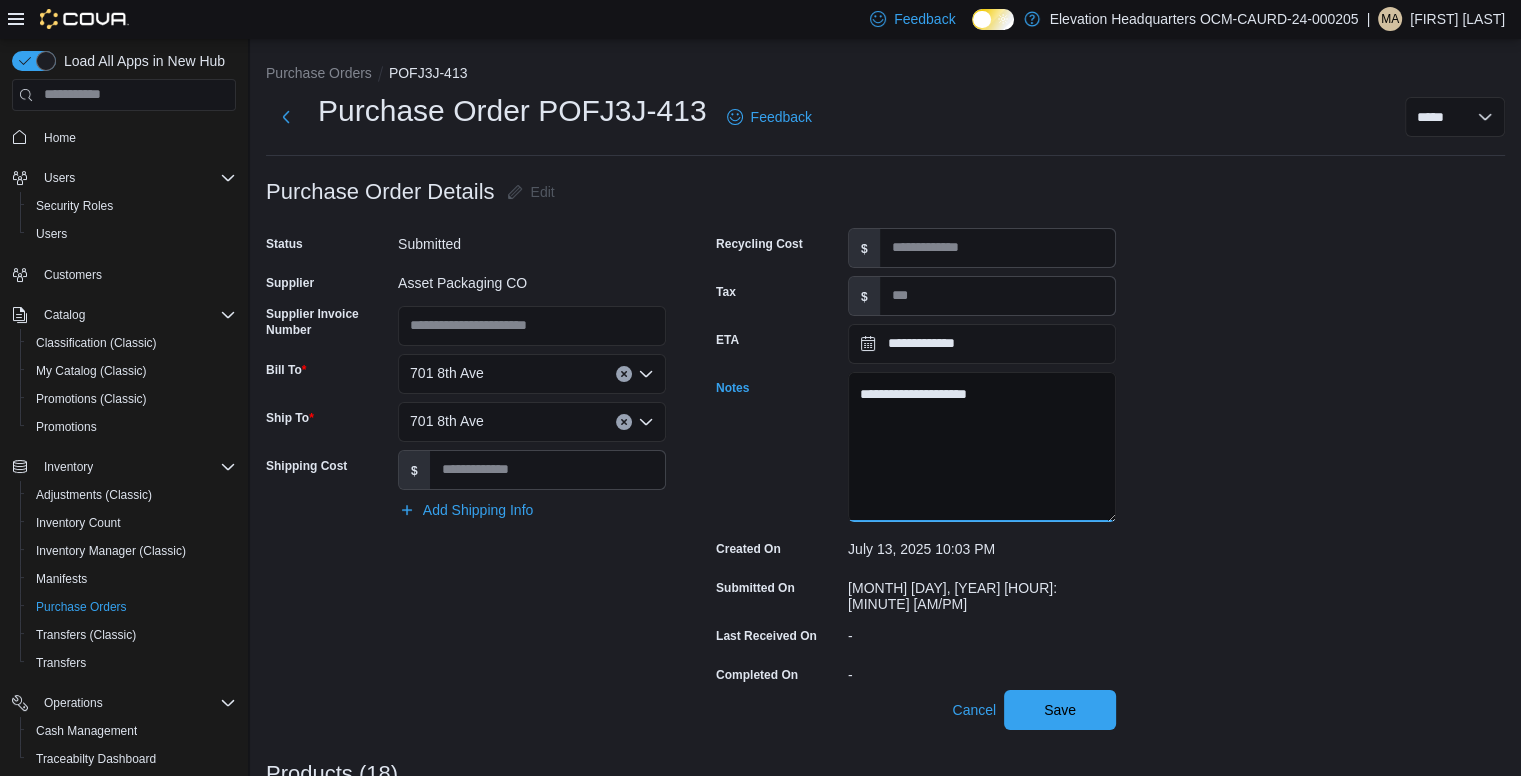 paste on "**********" 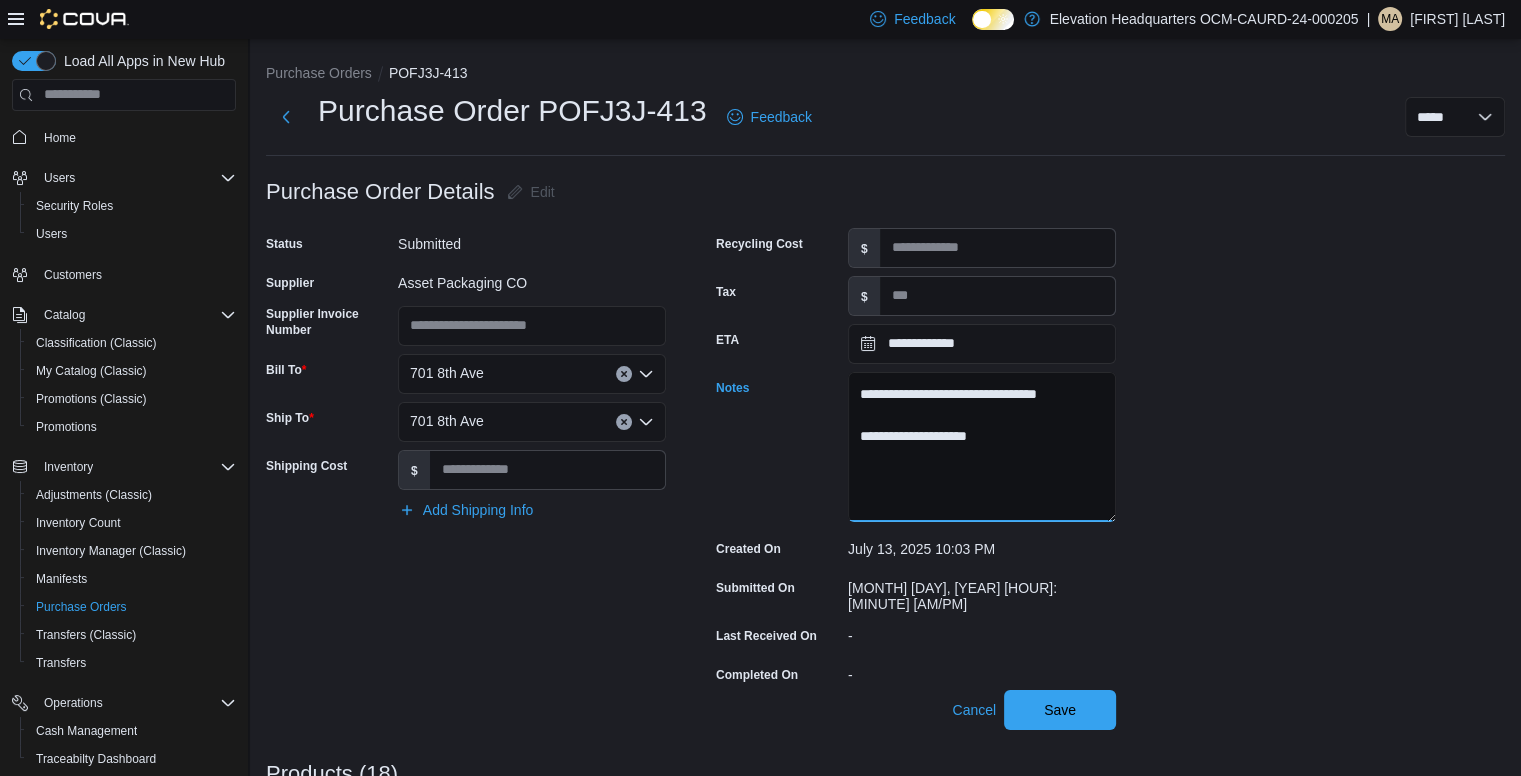 click on "**********" at bounding box center [982, 447] 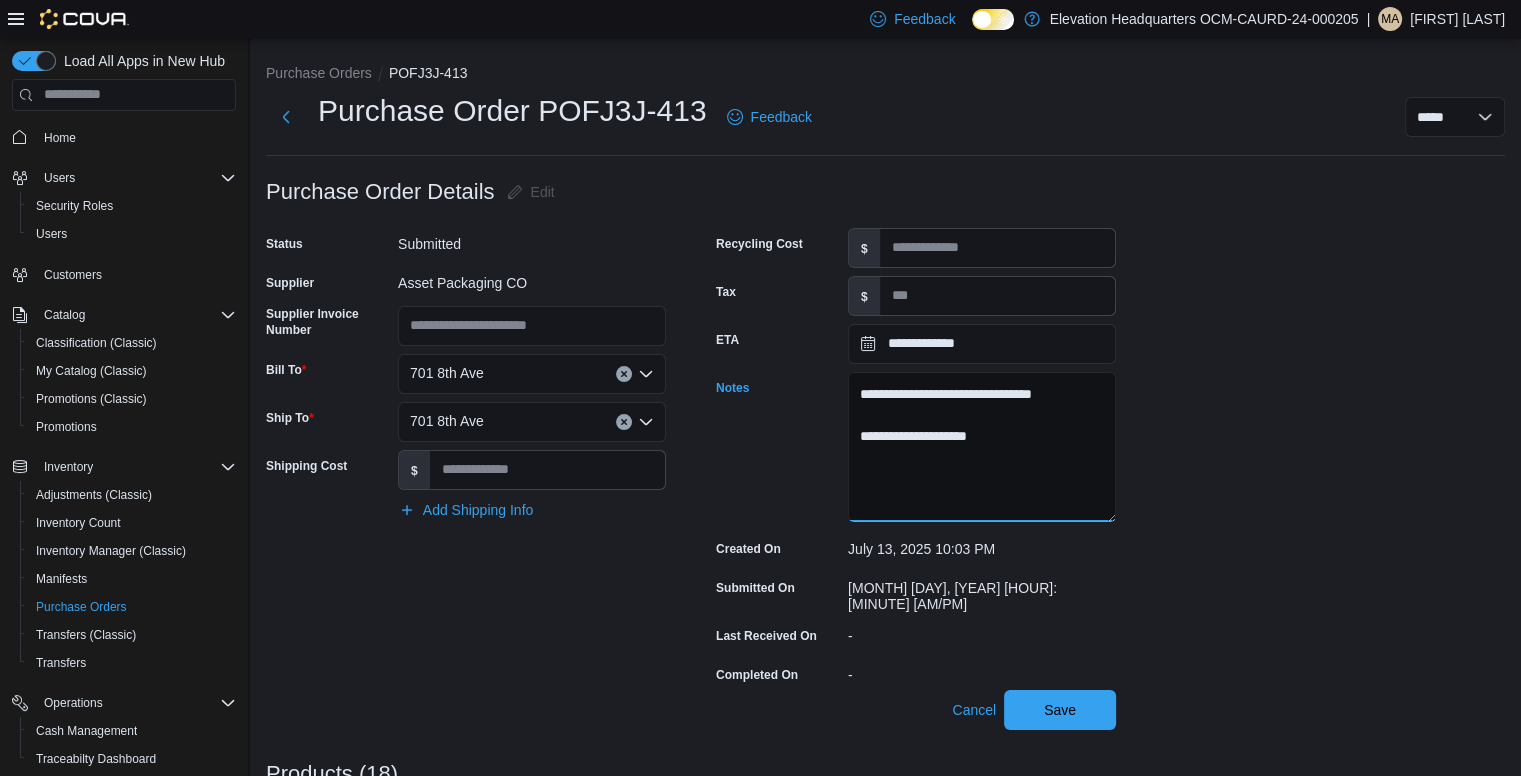 click on "**********" at bounding box center (982, 447) 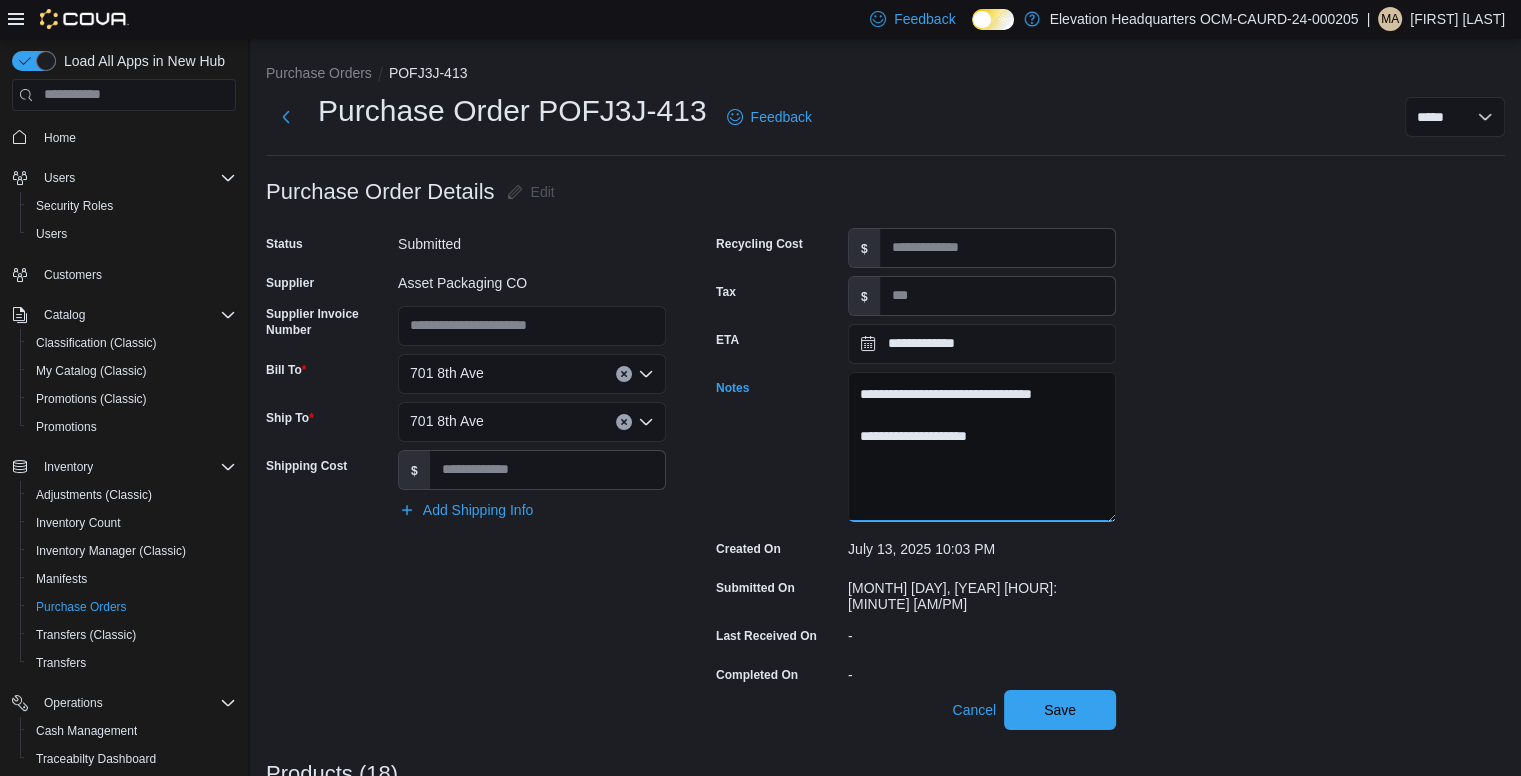 click on "**********" at bounding box center (982, 447) 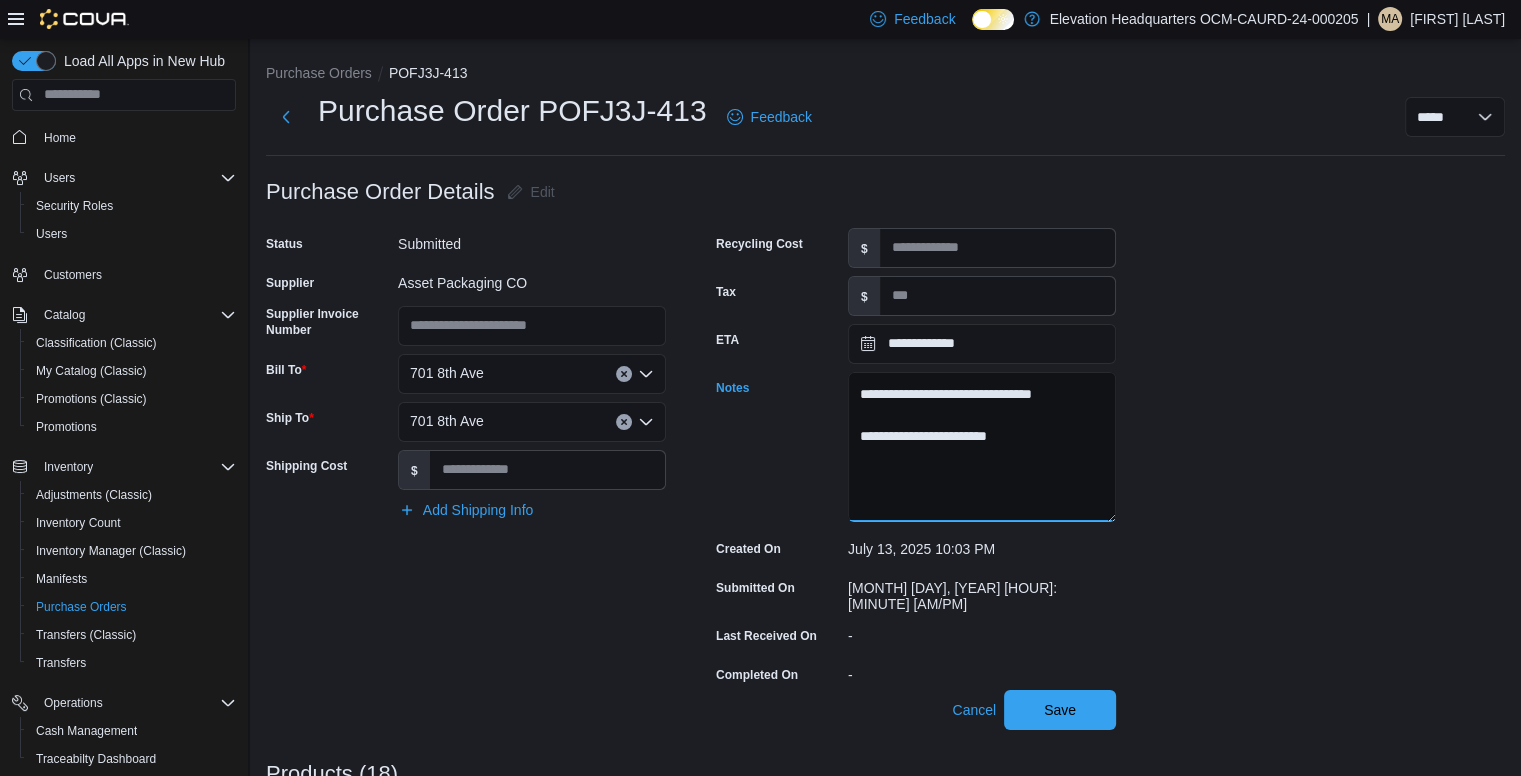 click on "**********" at bounding box center [982, 447] 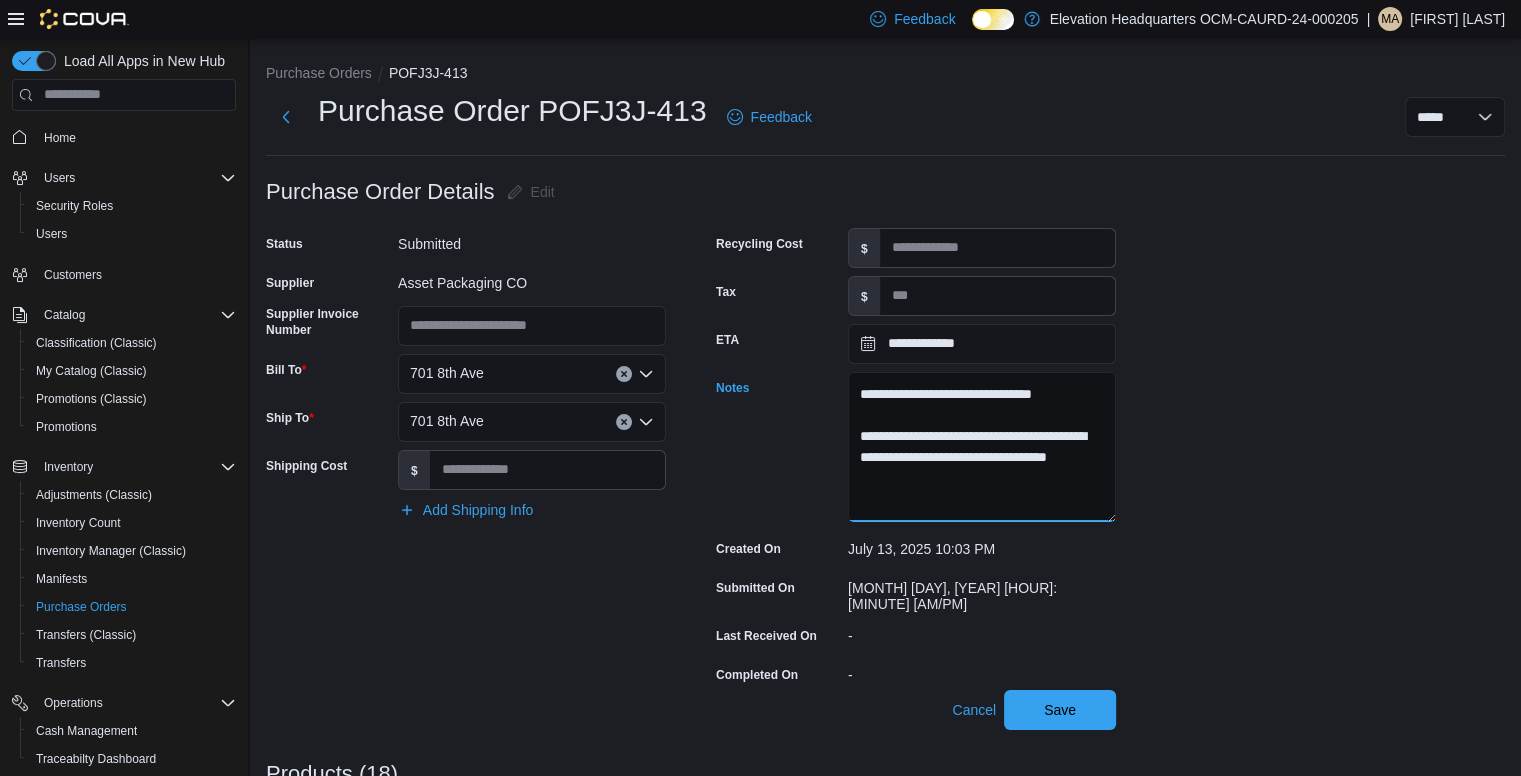 scroll, scrollTop: 8, scrollLeft: 0, axis: vertical 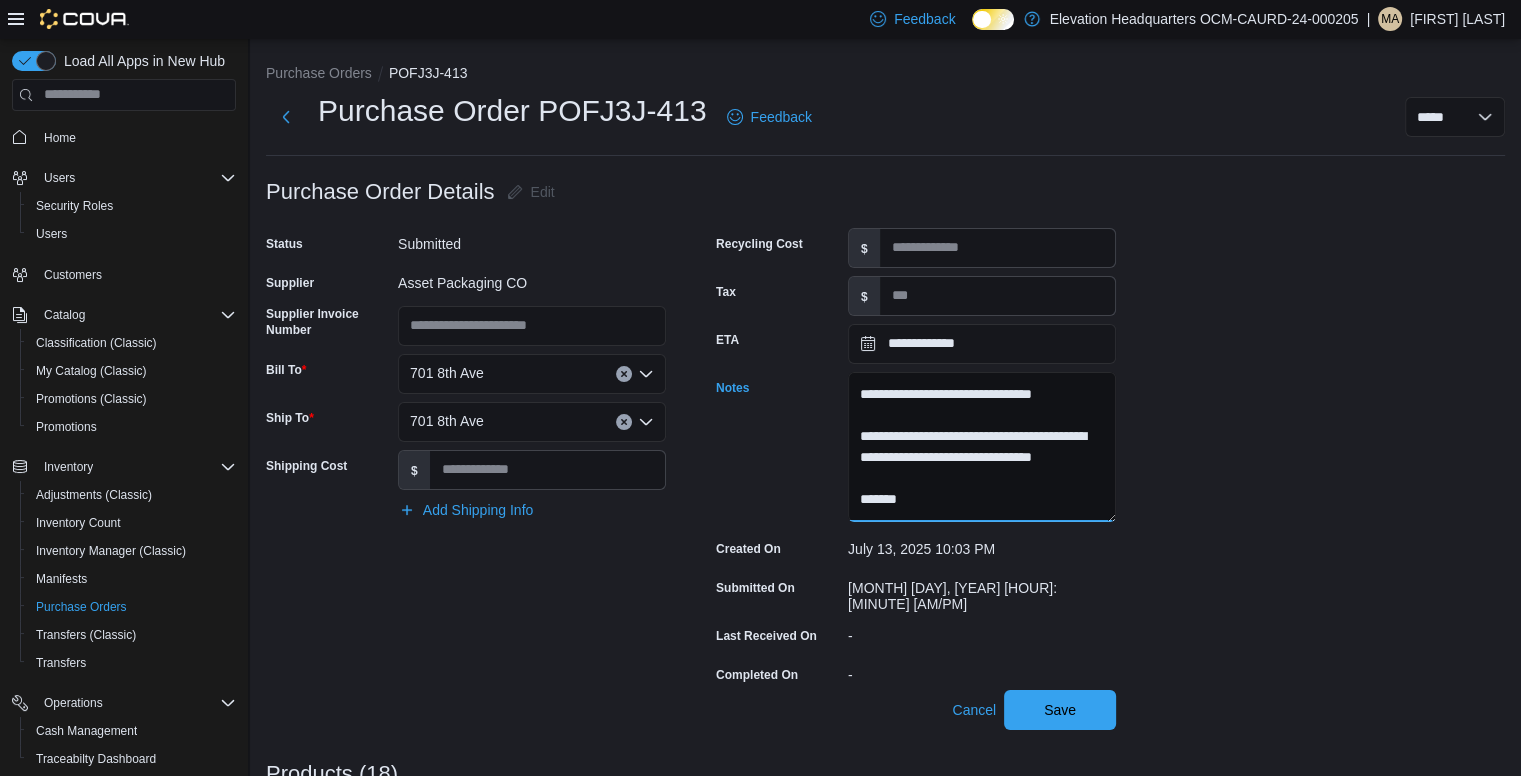 click on "**********" at bounding box center (982, 447) 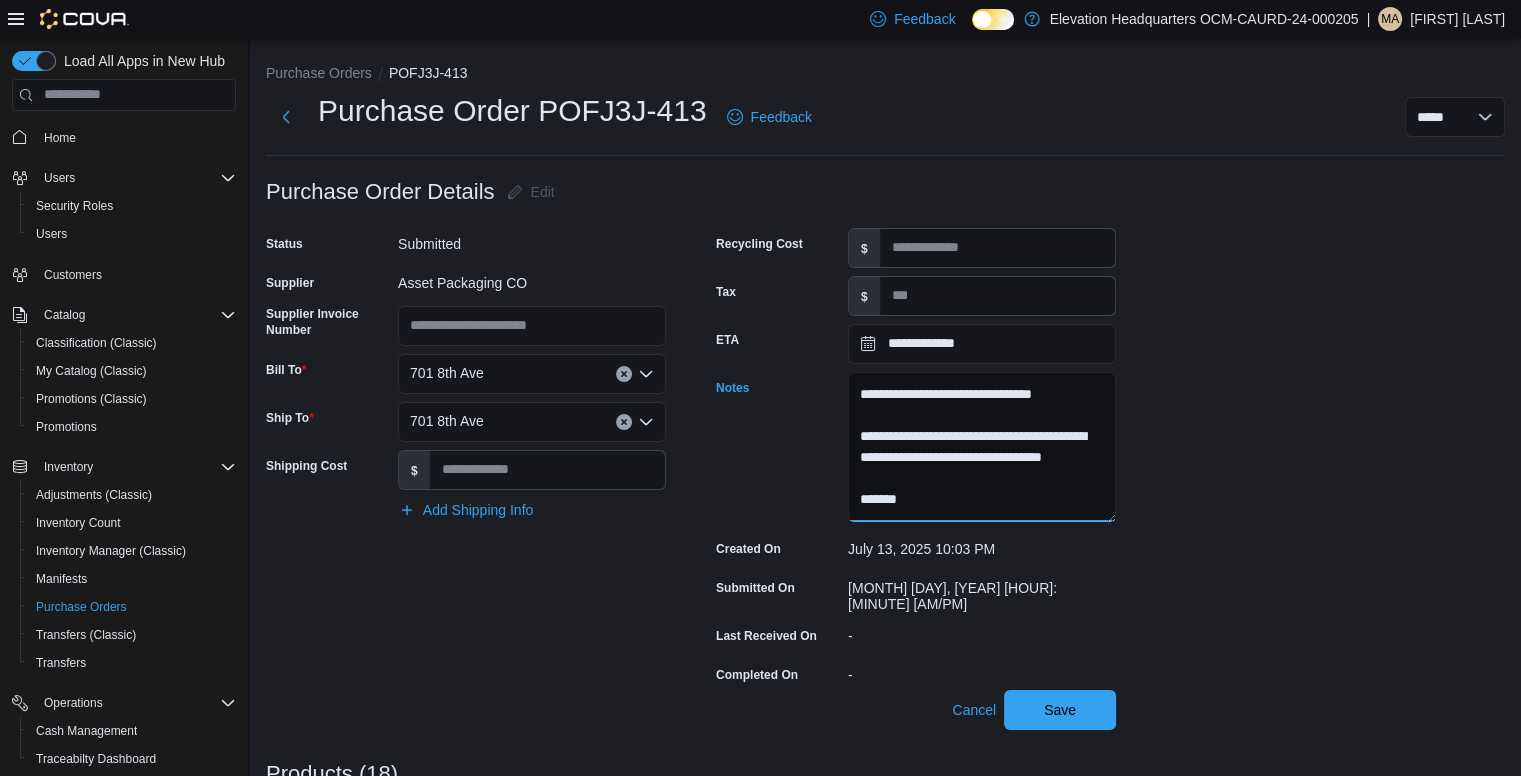 click on "**********" at bounding box center [982, 447] 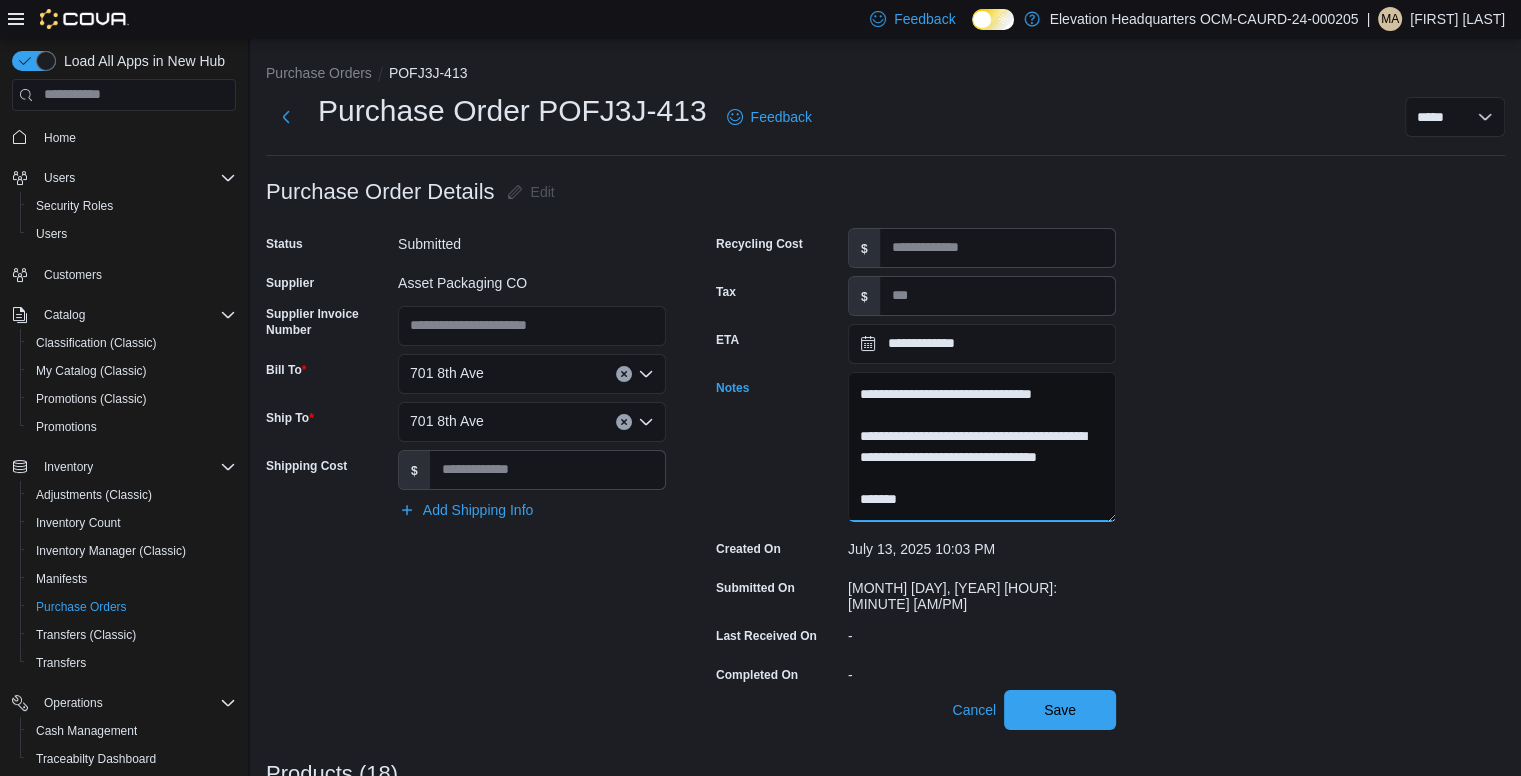click on "**********" at bounding box center (982, 447) 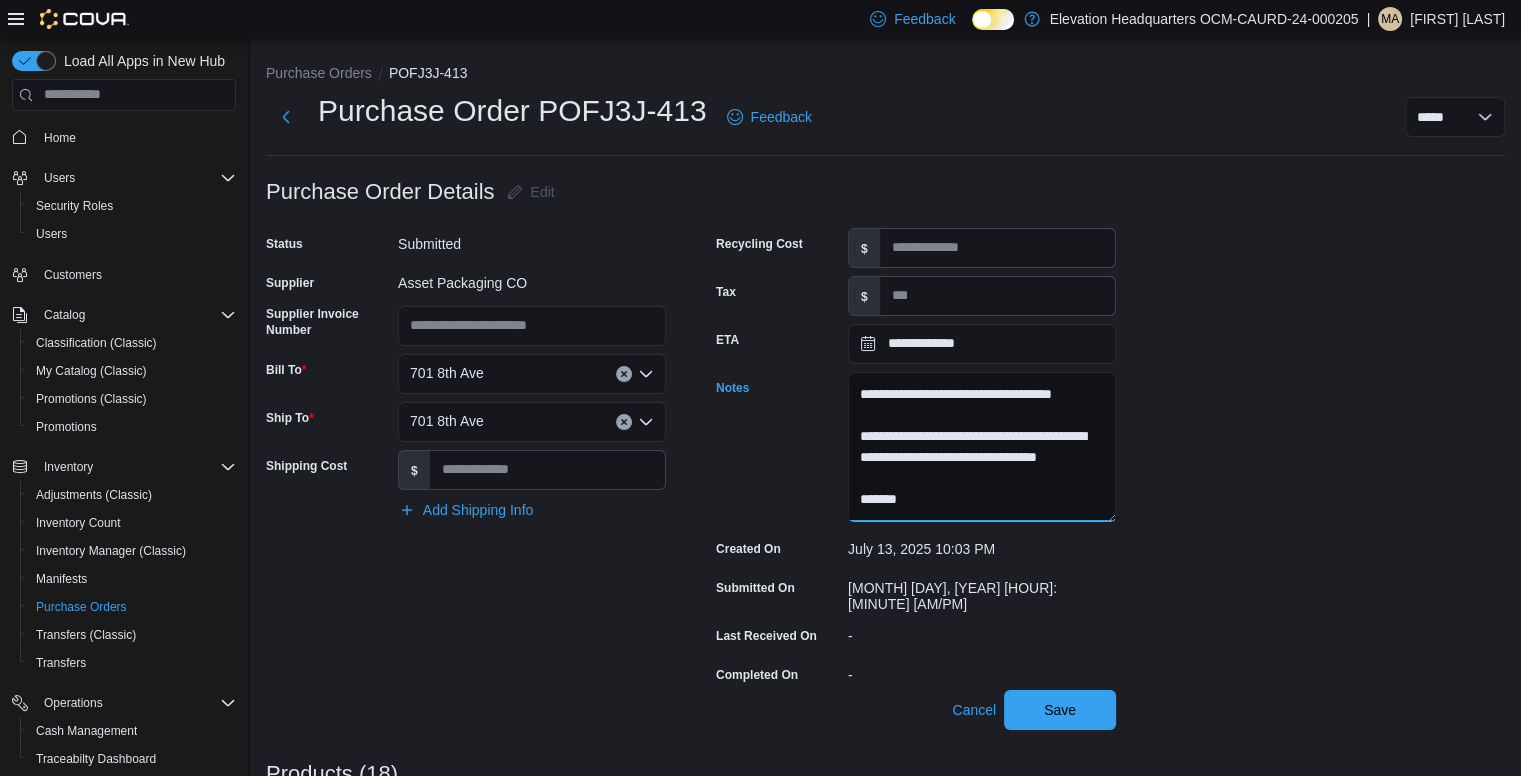 click on "**********" at bounding box center [982, 447] 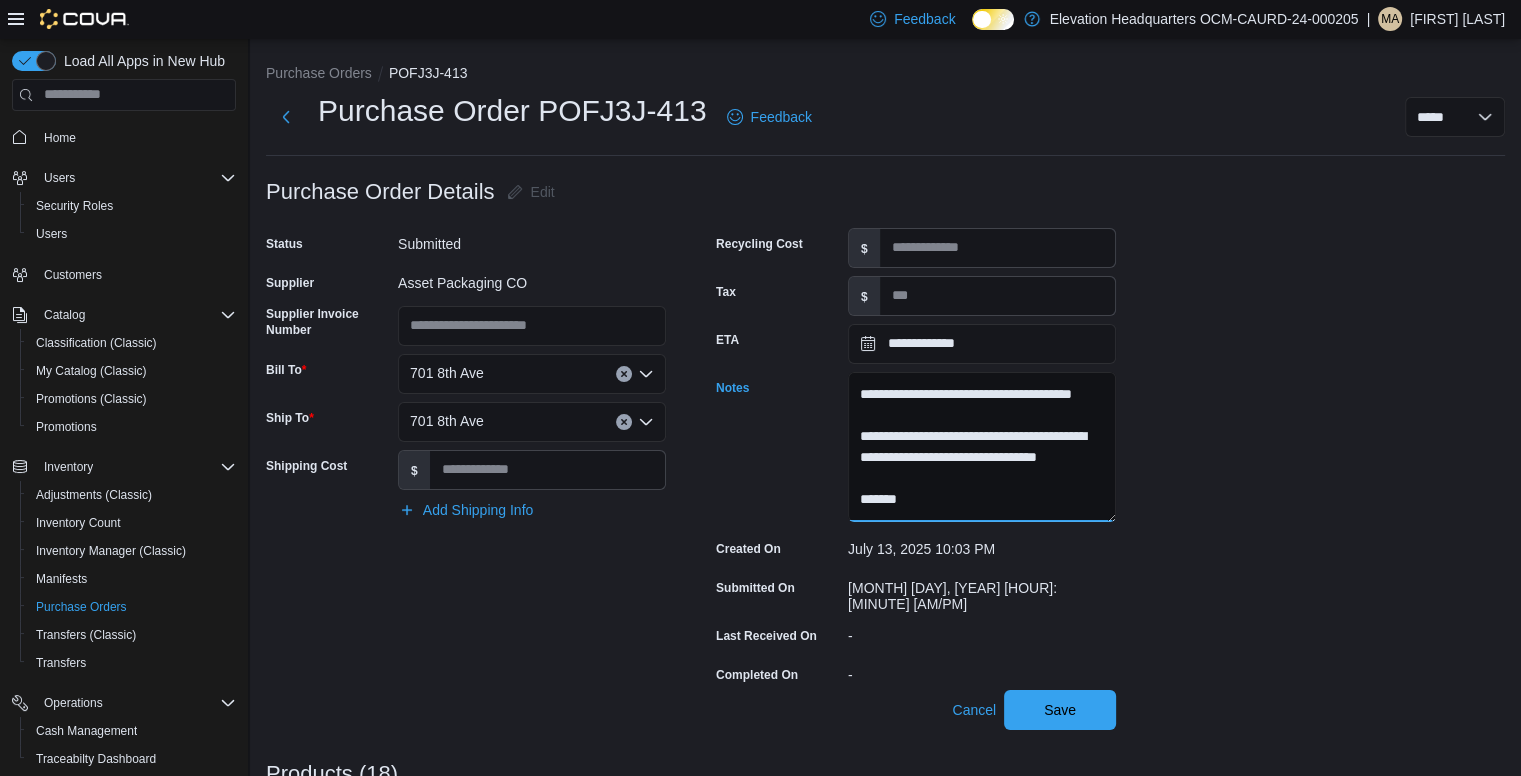 click on "**********" at bounding box center (982, 447) 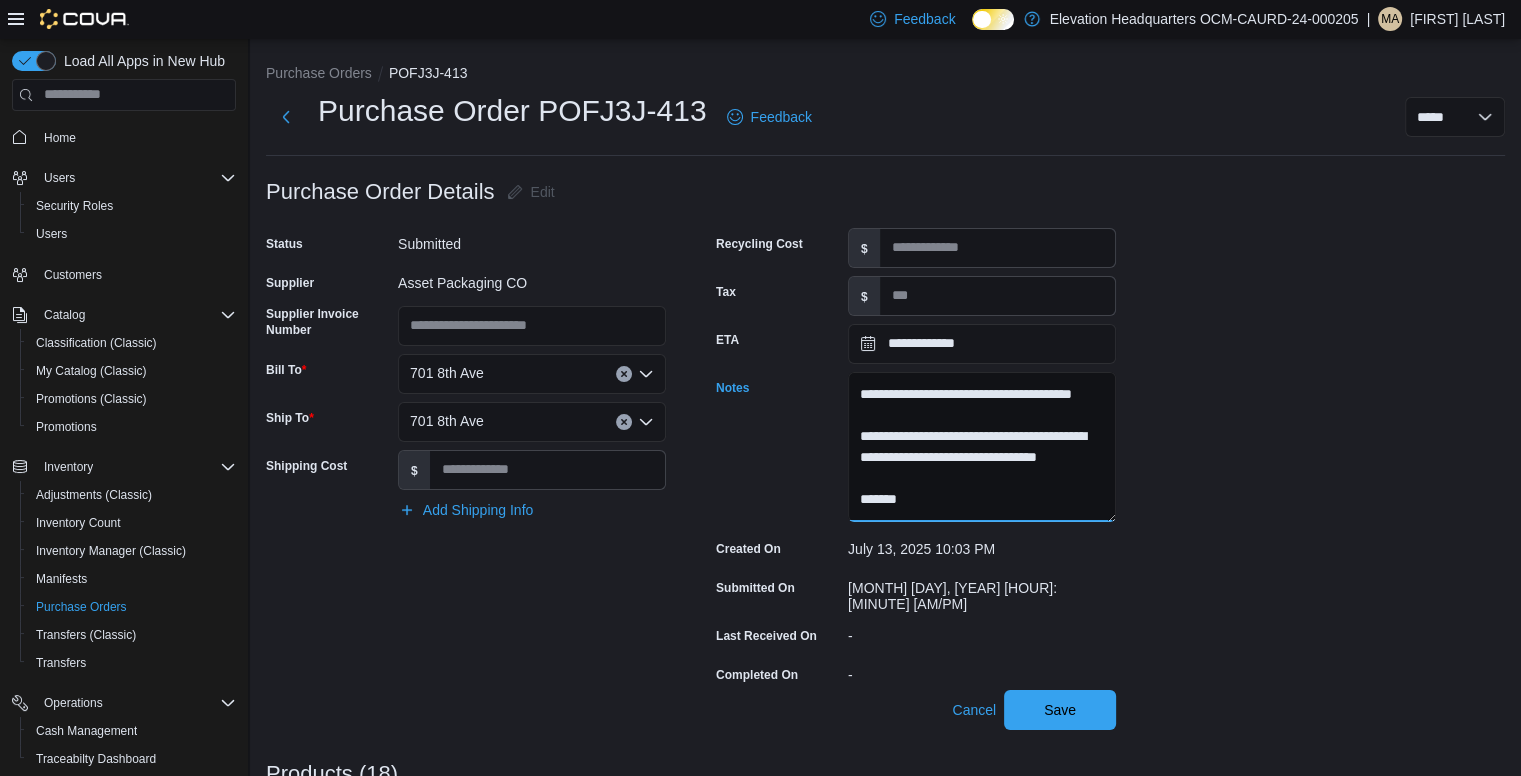 click on "**********" at bounding box center [982, 447] 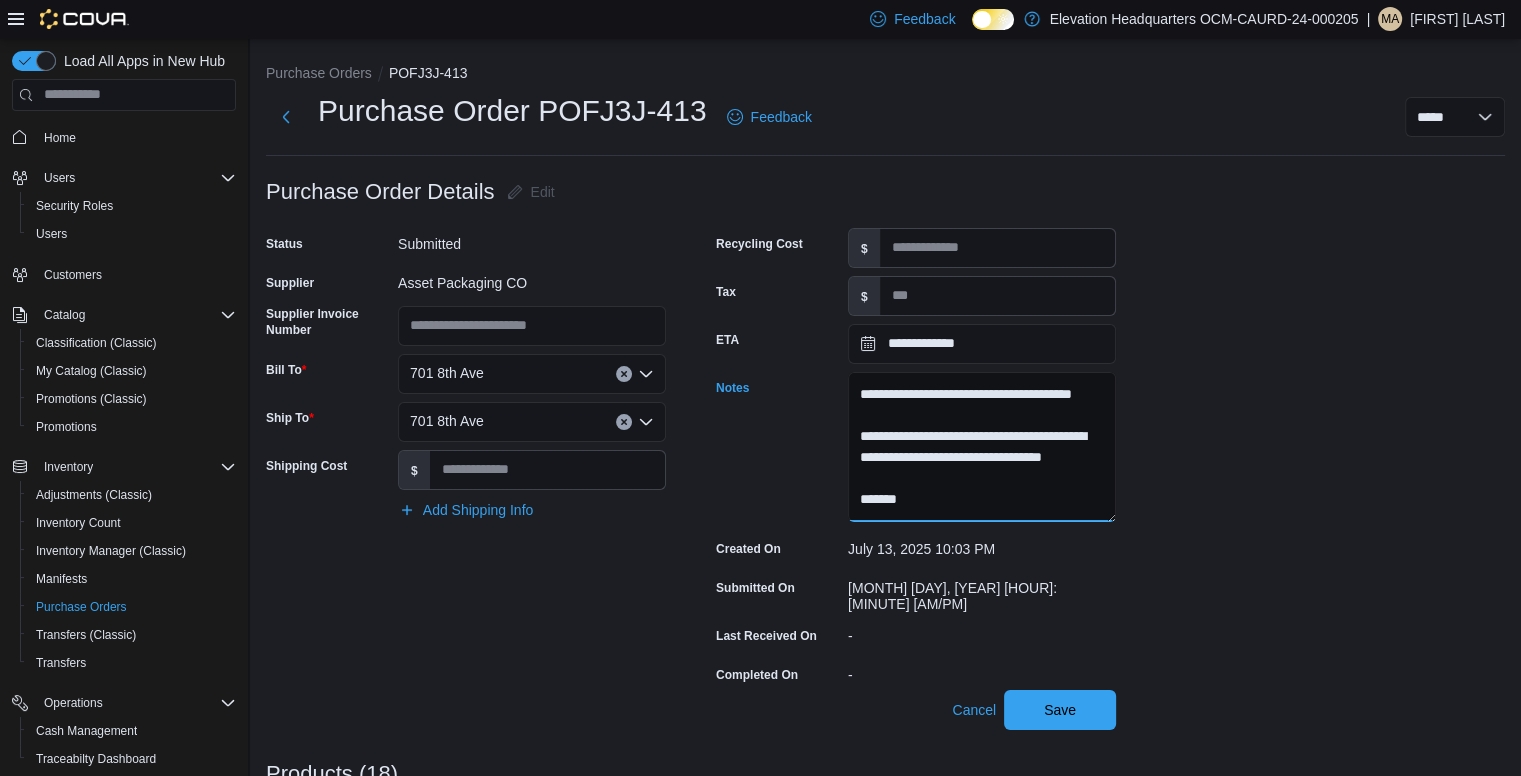 click on "**********" at bounding box center (982, 447) 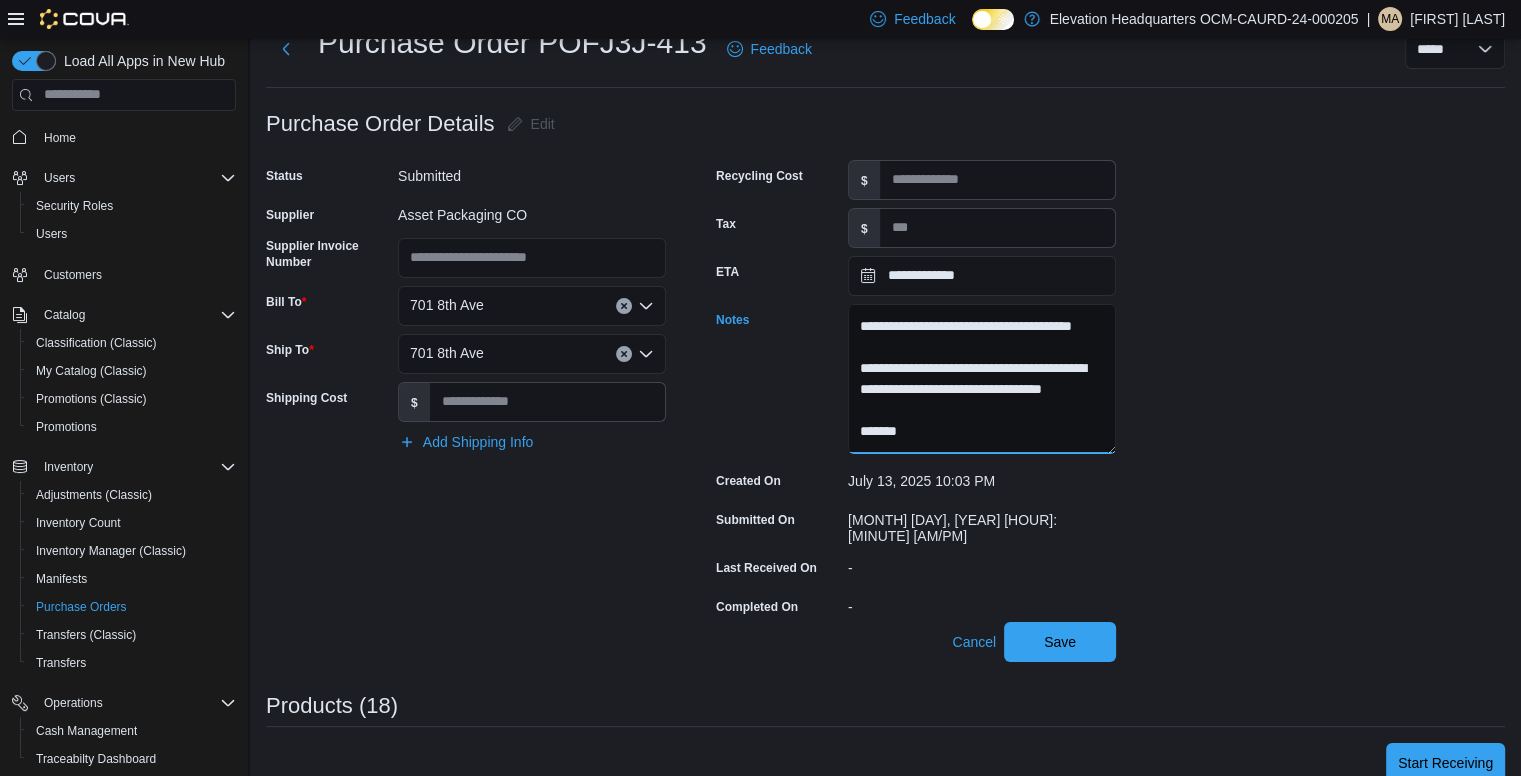 scroll, scrollTop: 100, scrollLeft: 0, axis: vertical 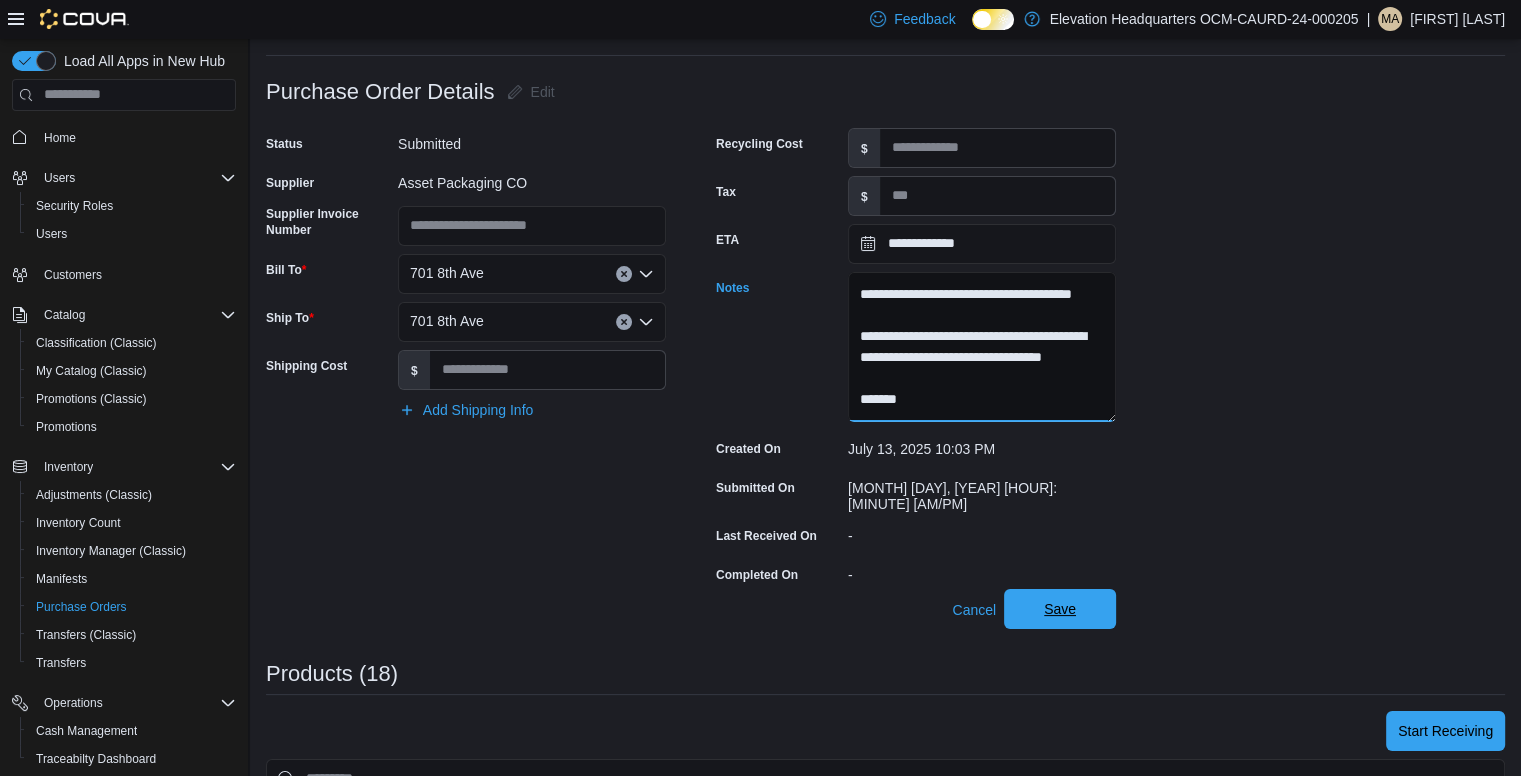 type on "**********" 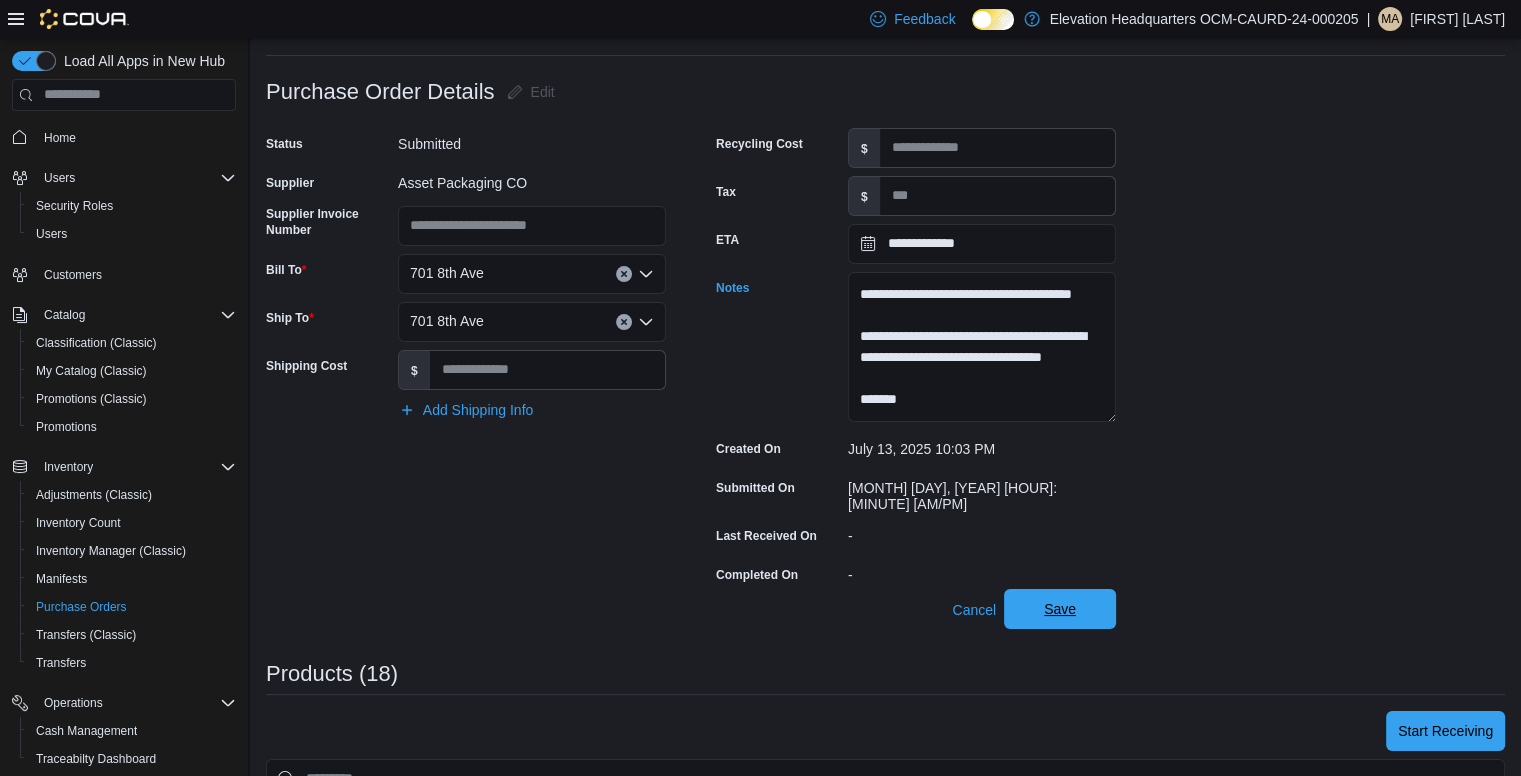 click on "Save" at bounding box center [1060, 609] 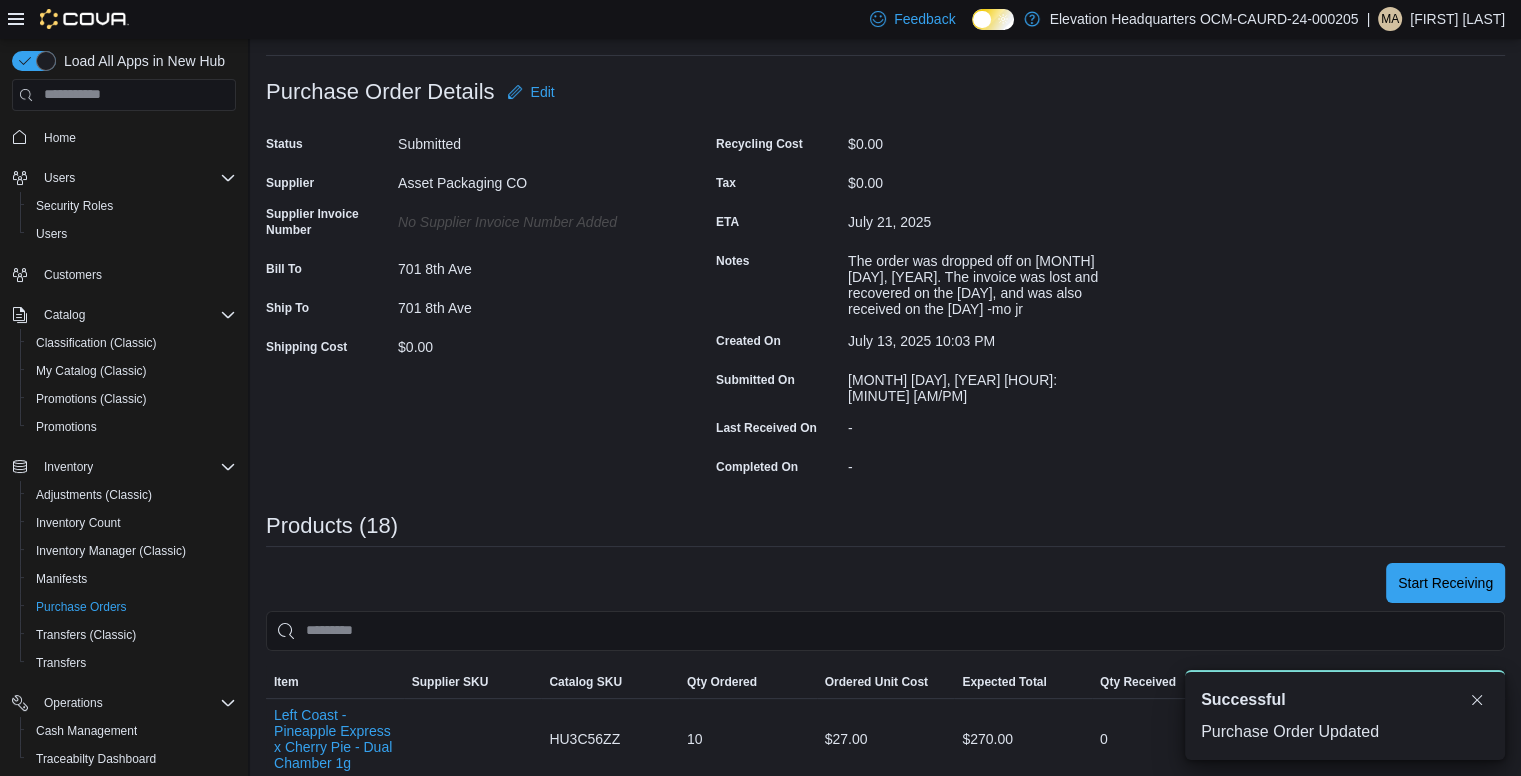 scroll, scrollTop: 0, scrollLeft: 0, axis: both 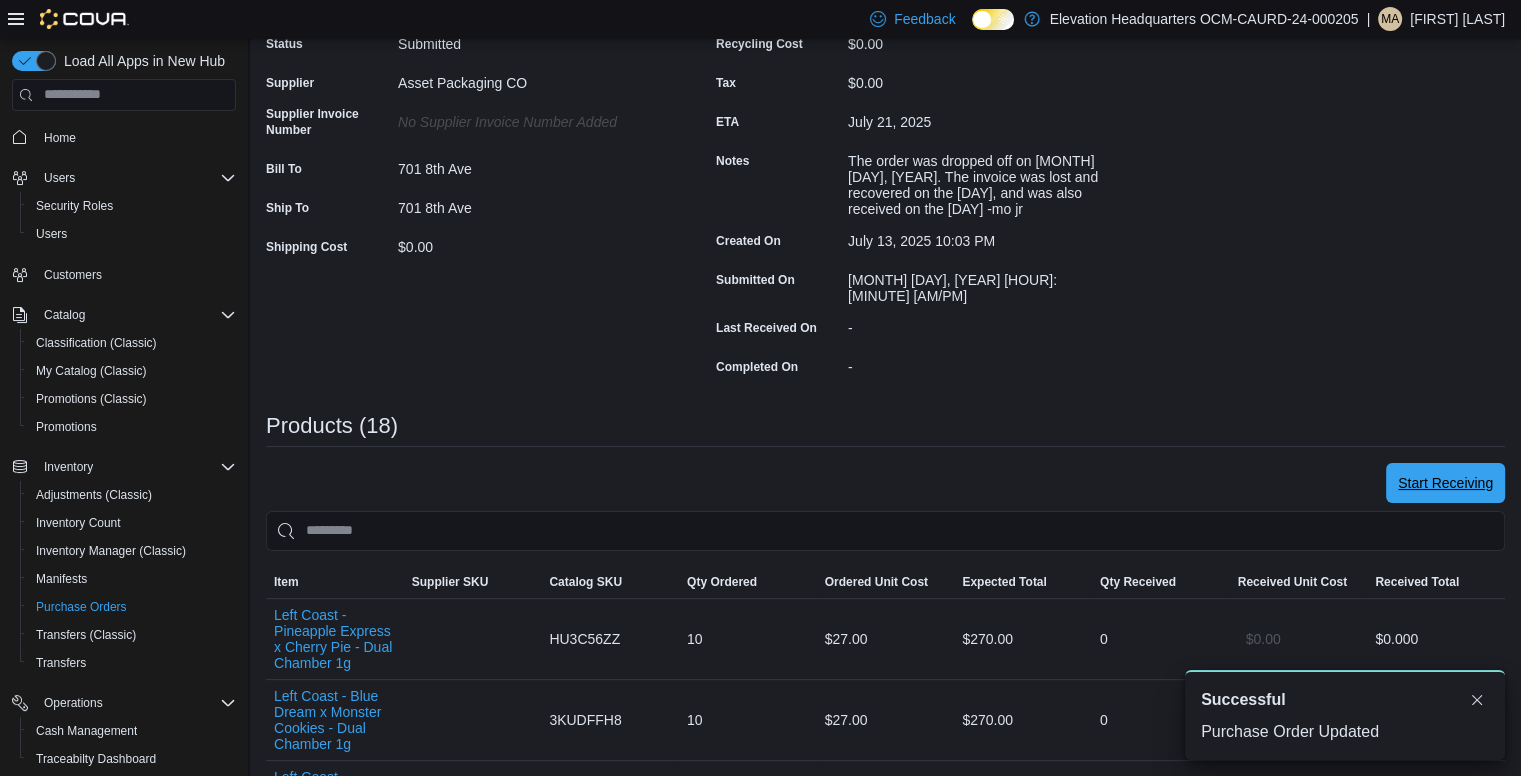 click on "Start Receiving" at bounding box center [1445, 483] 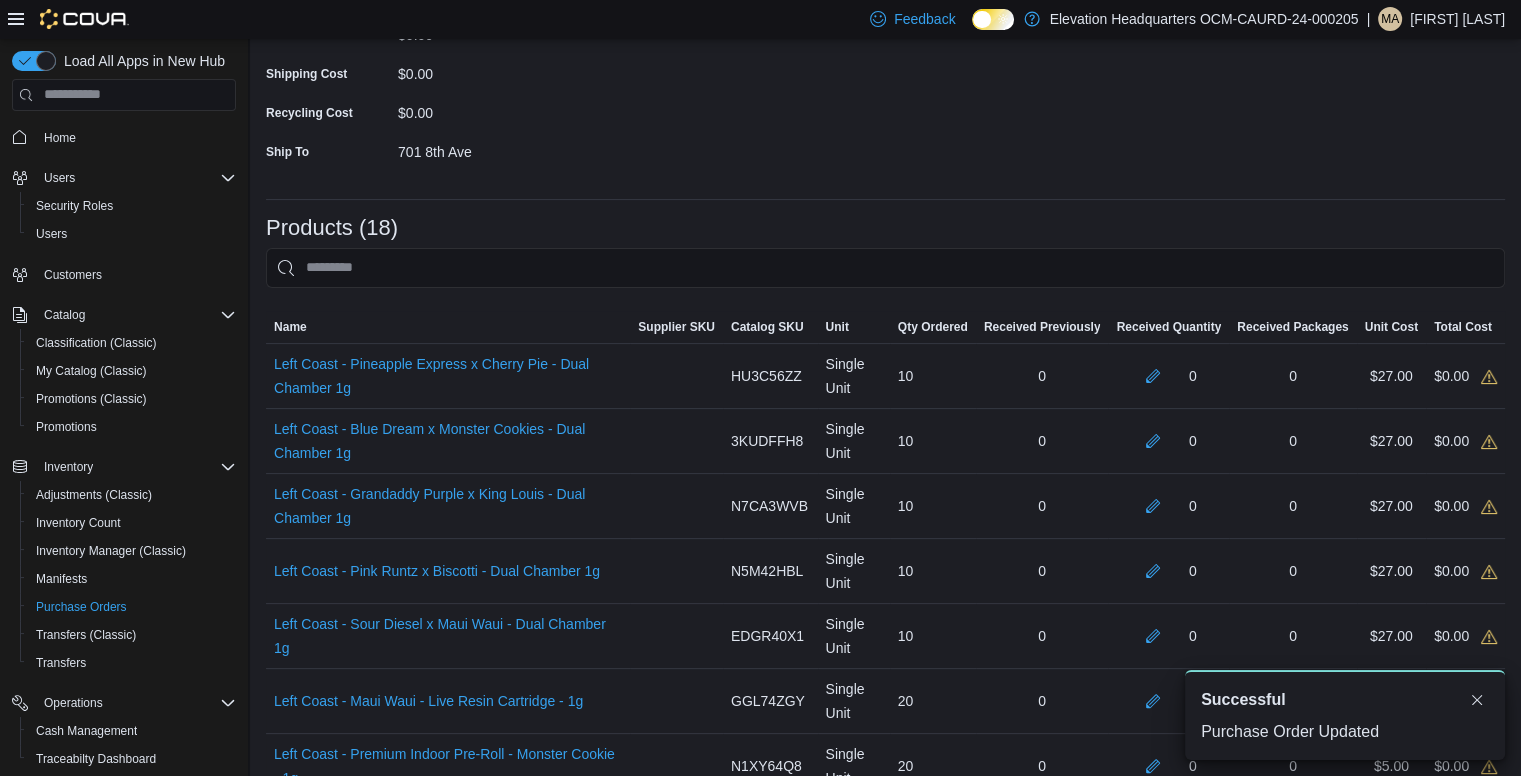 scroll, scrollTop: 300, scrollLeft: 0, axis: vertical 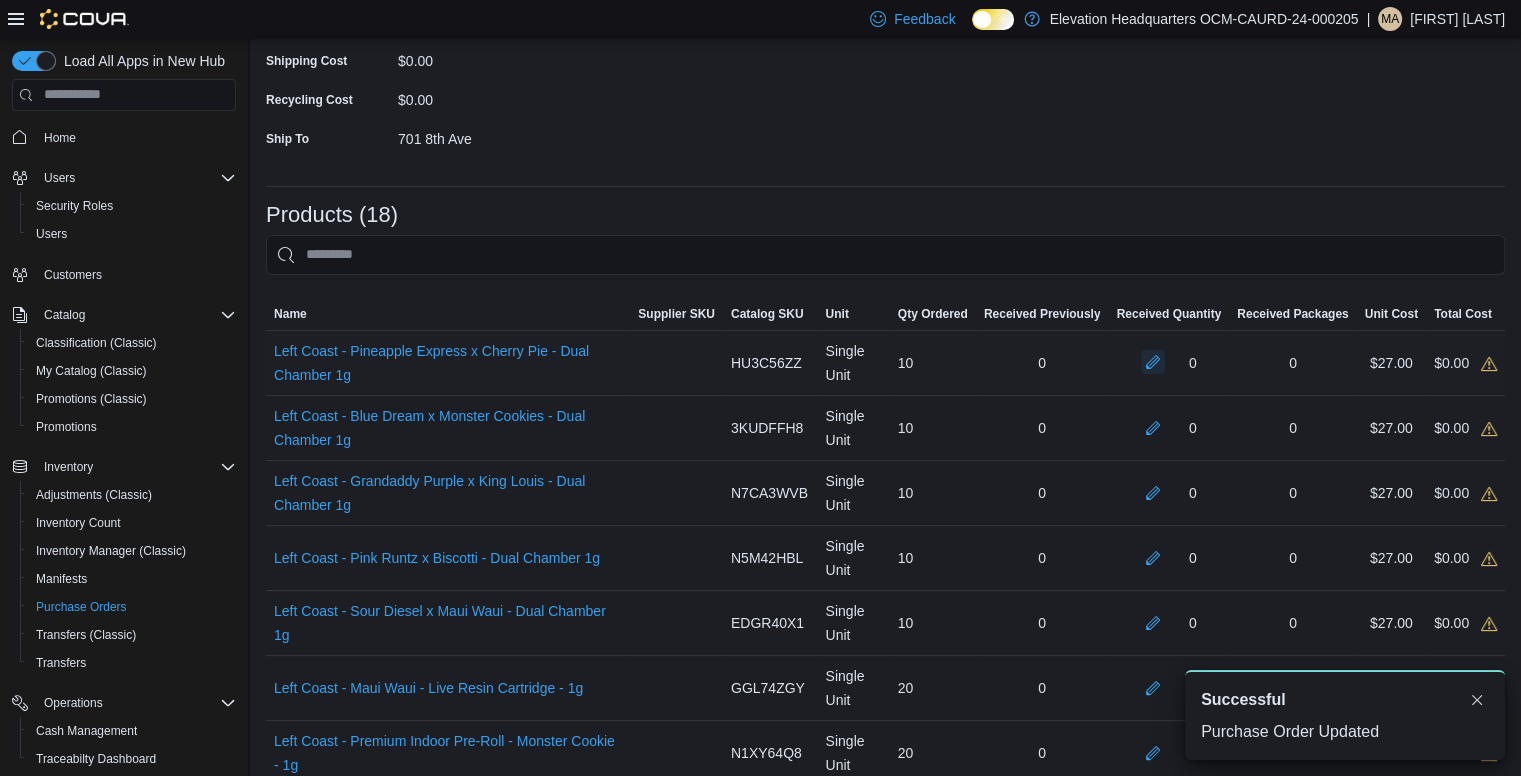 click at bounding box center [1153, 362] 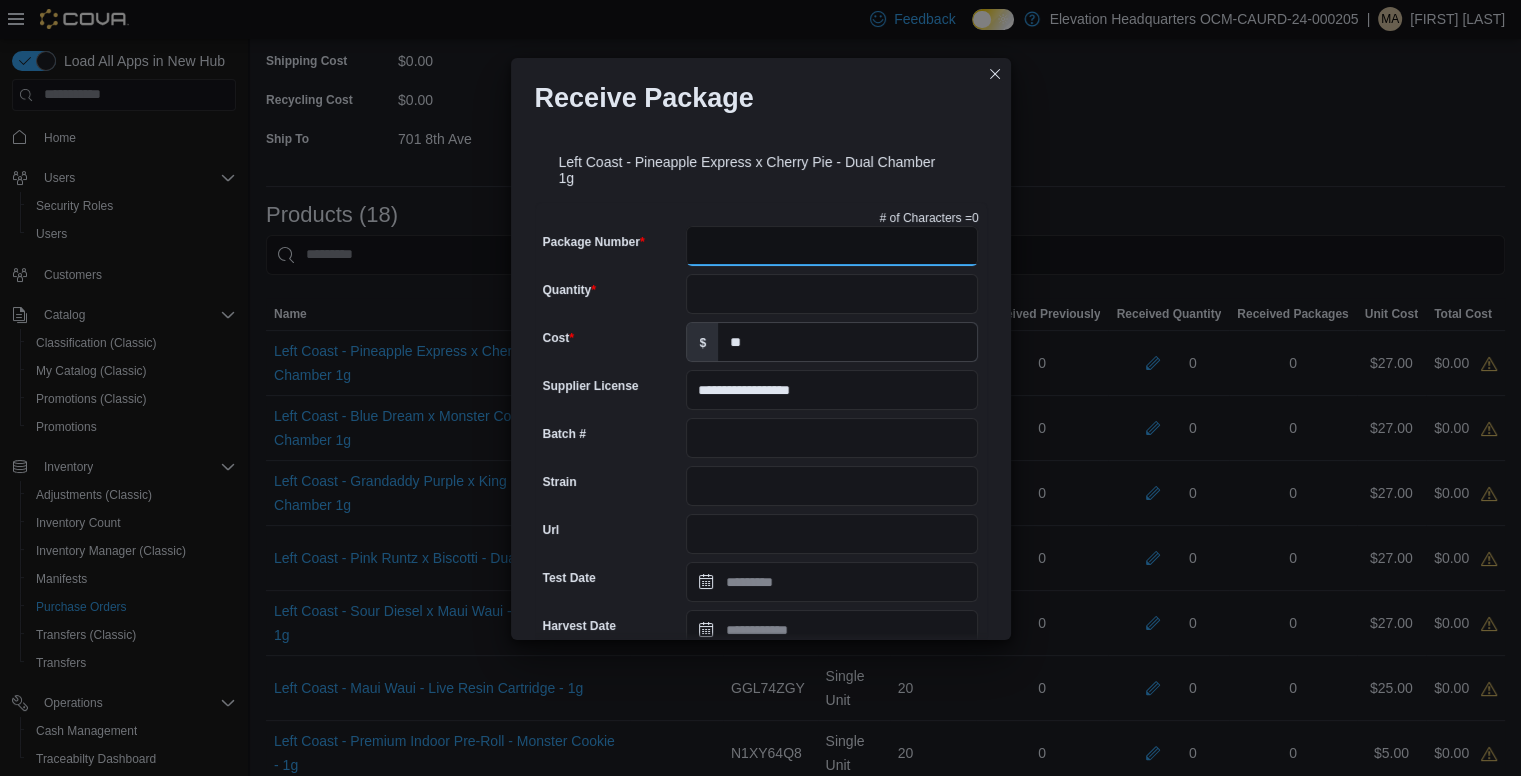 click on "Package Number" at bounding box center (832, 246) 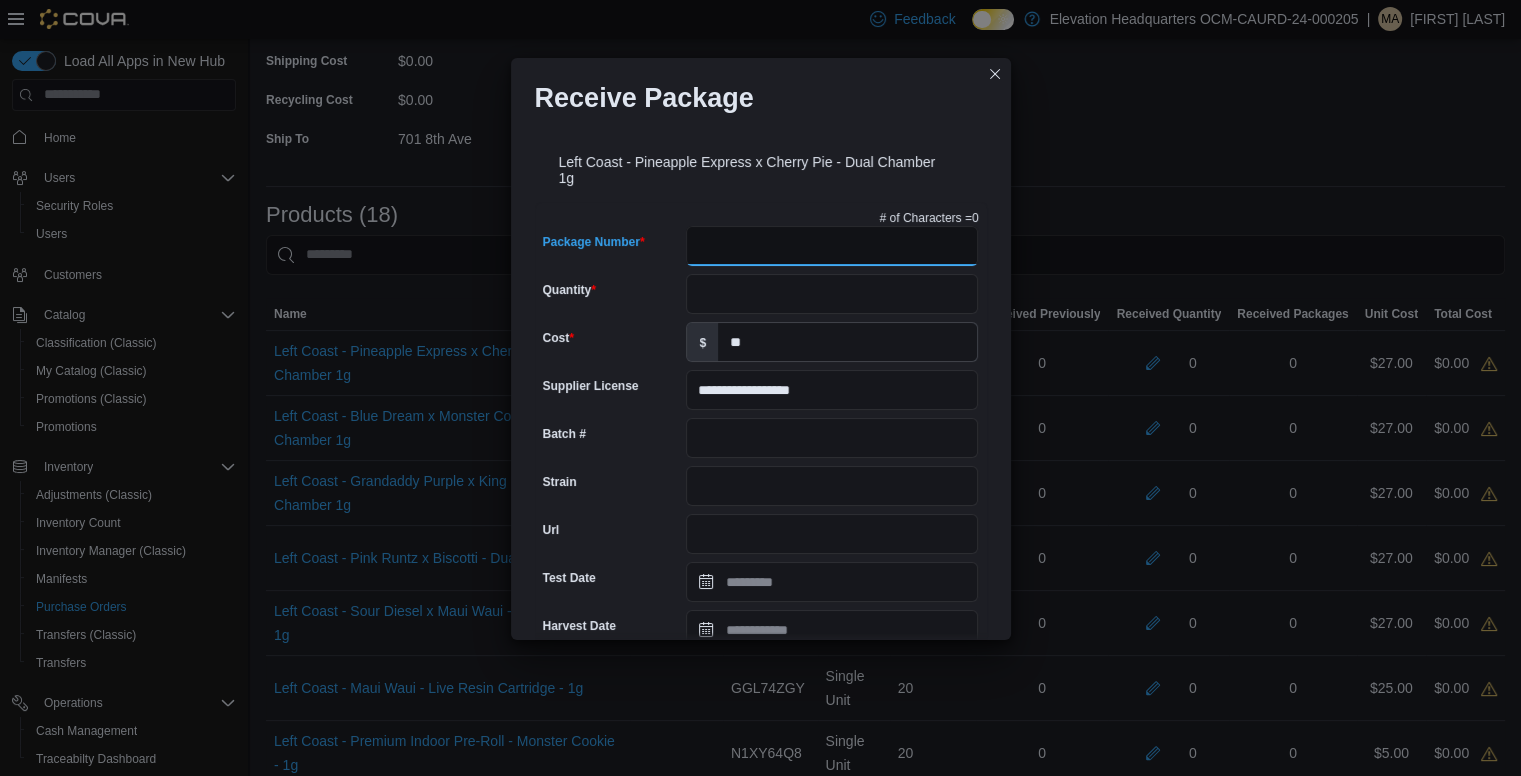 paste on "**********" 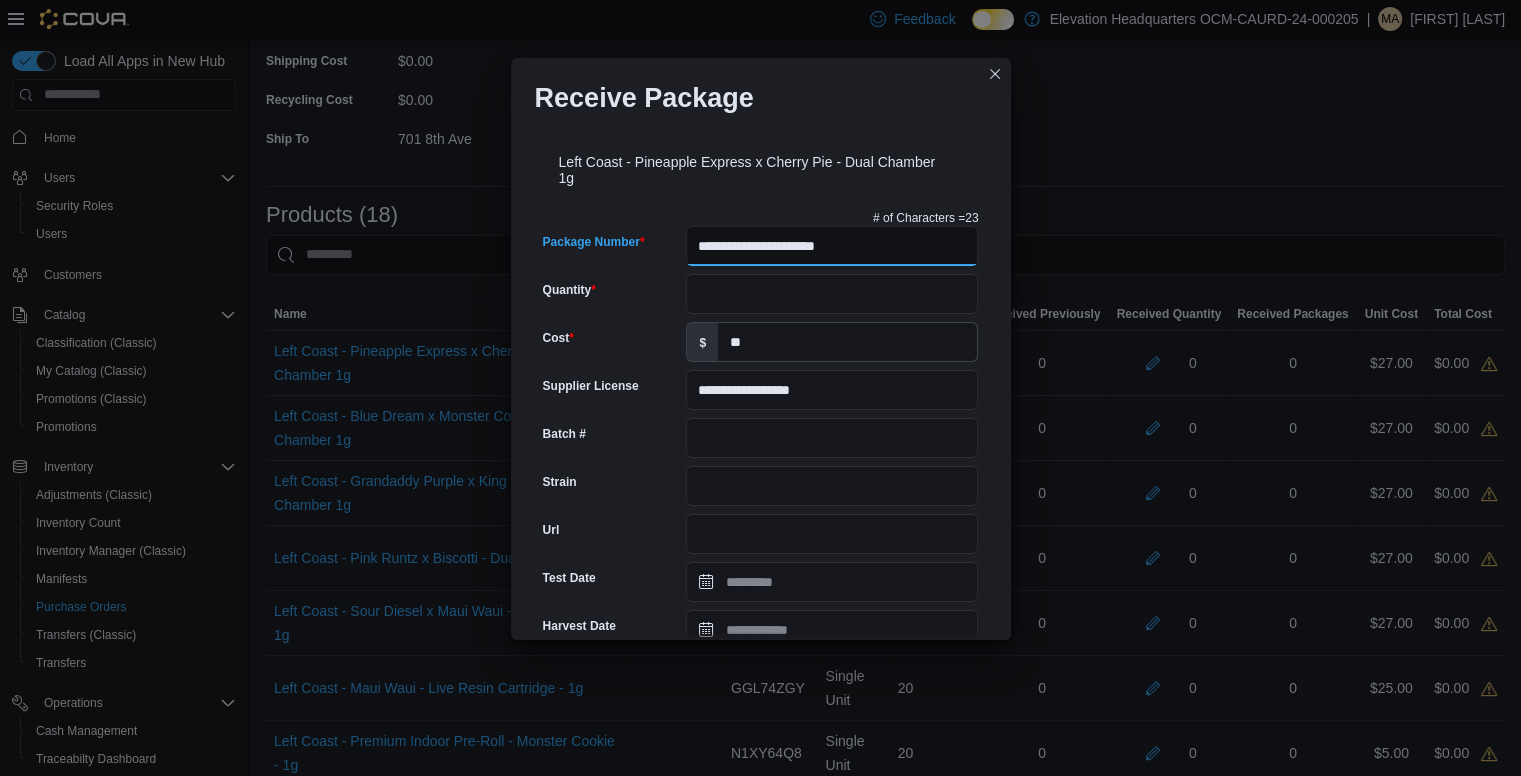 click on "**********" at bounding box center [832, 246] 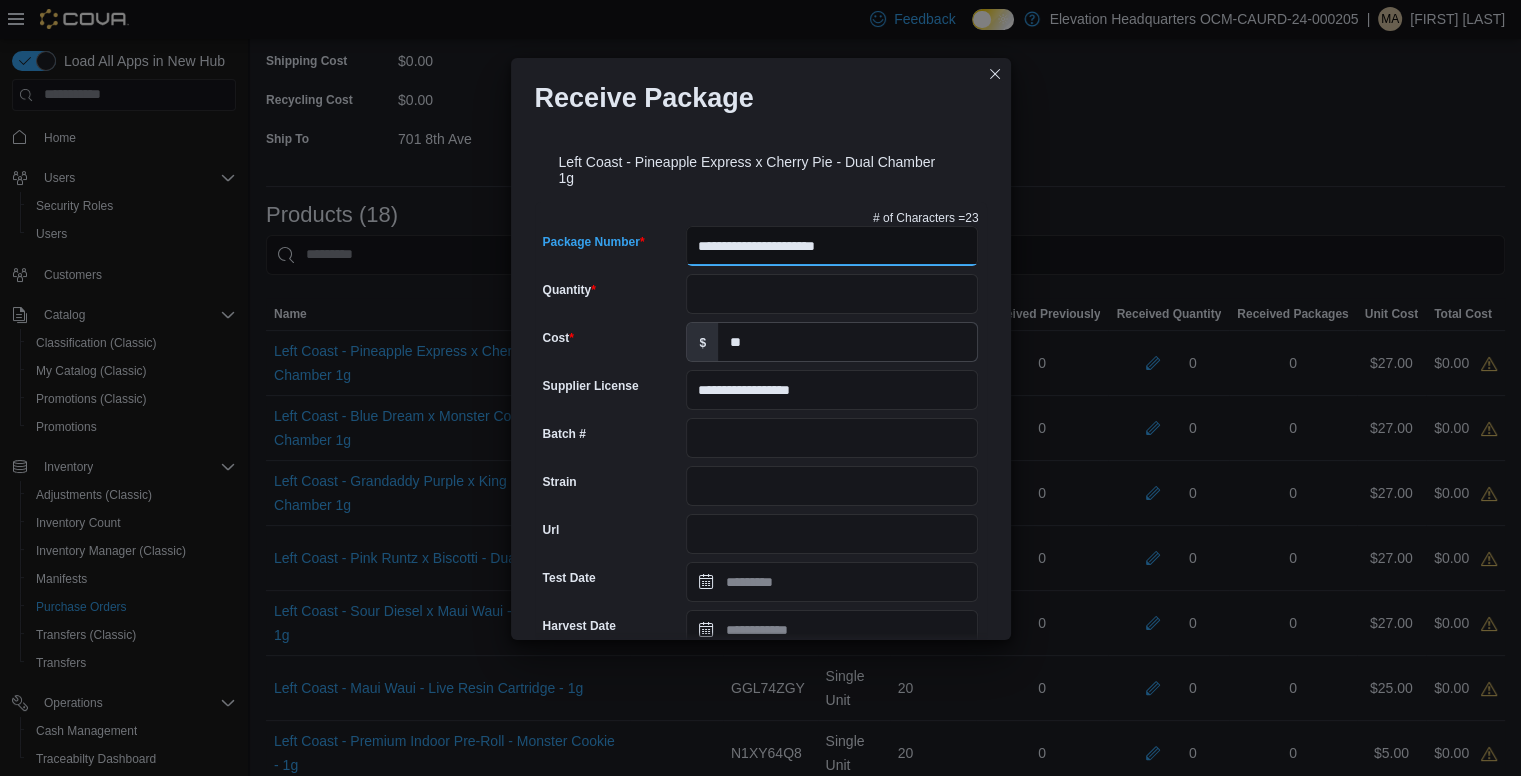 type on "**********" 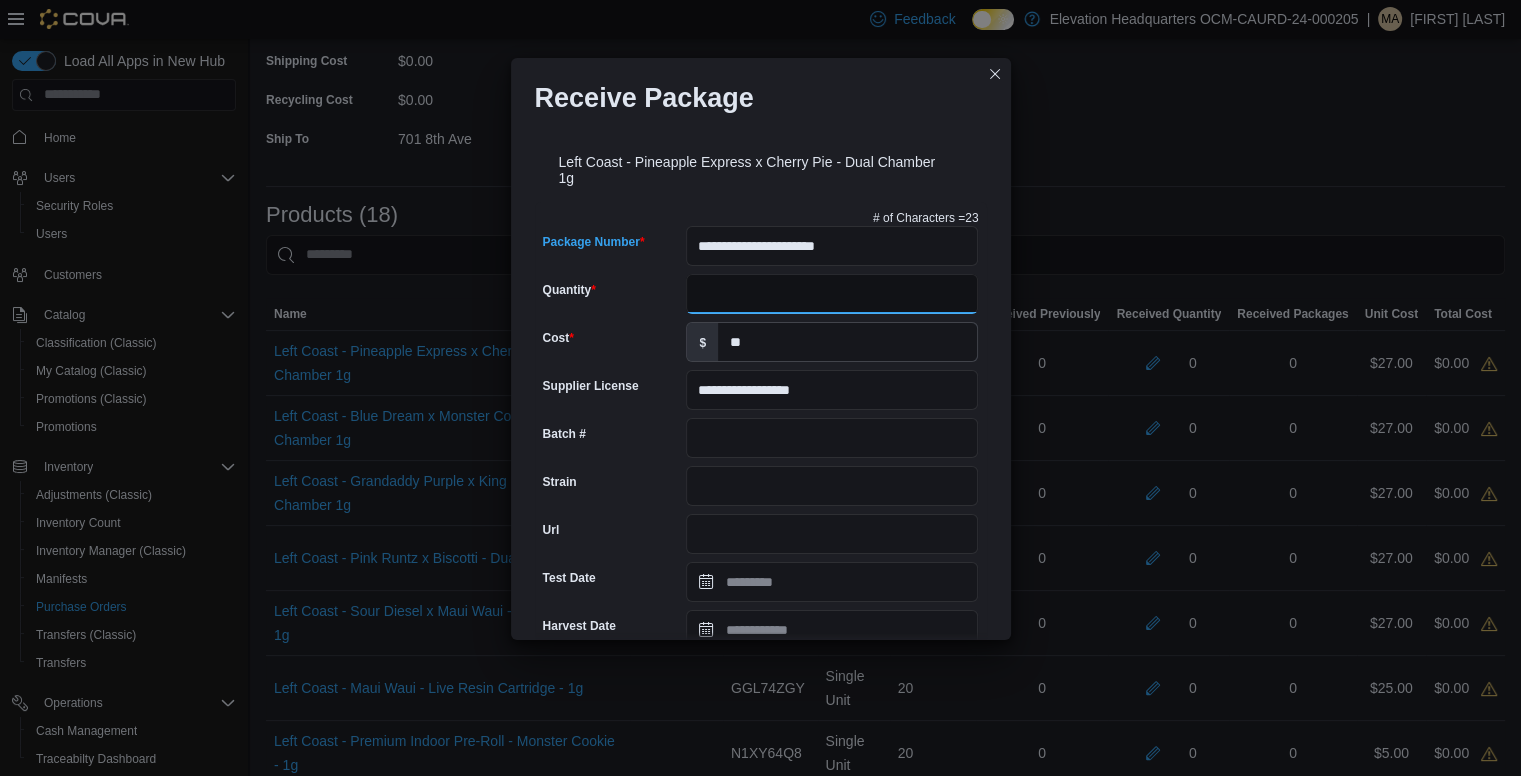 click on "Quantity" at bounding box center (832, 294) 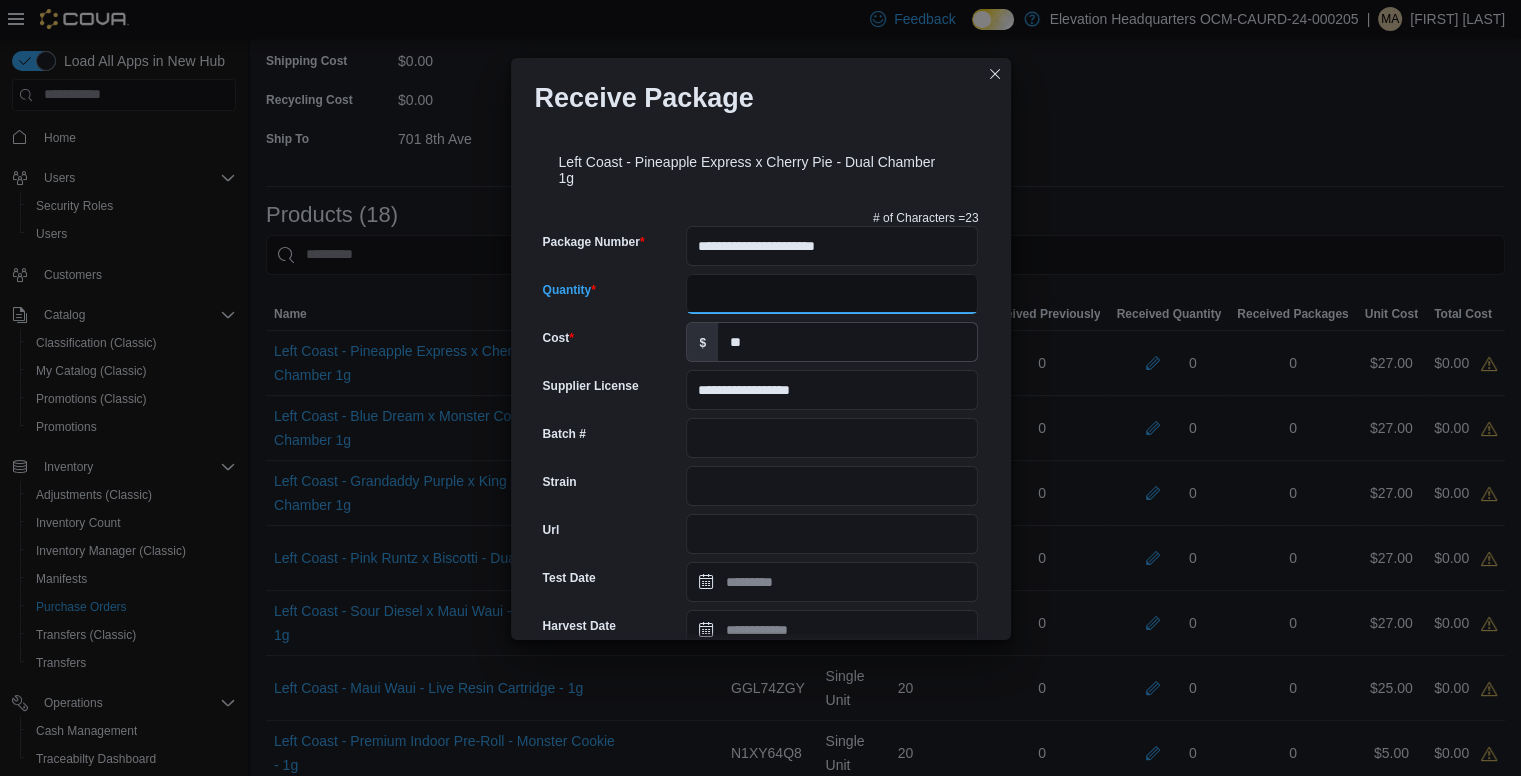 type on "**" 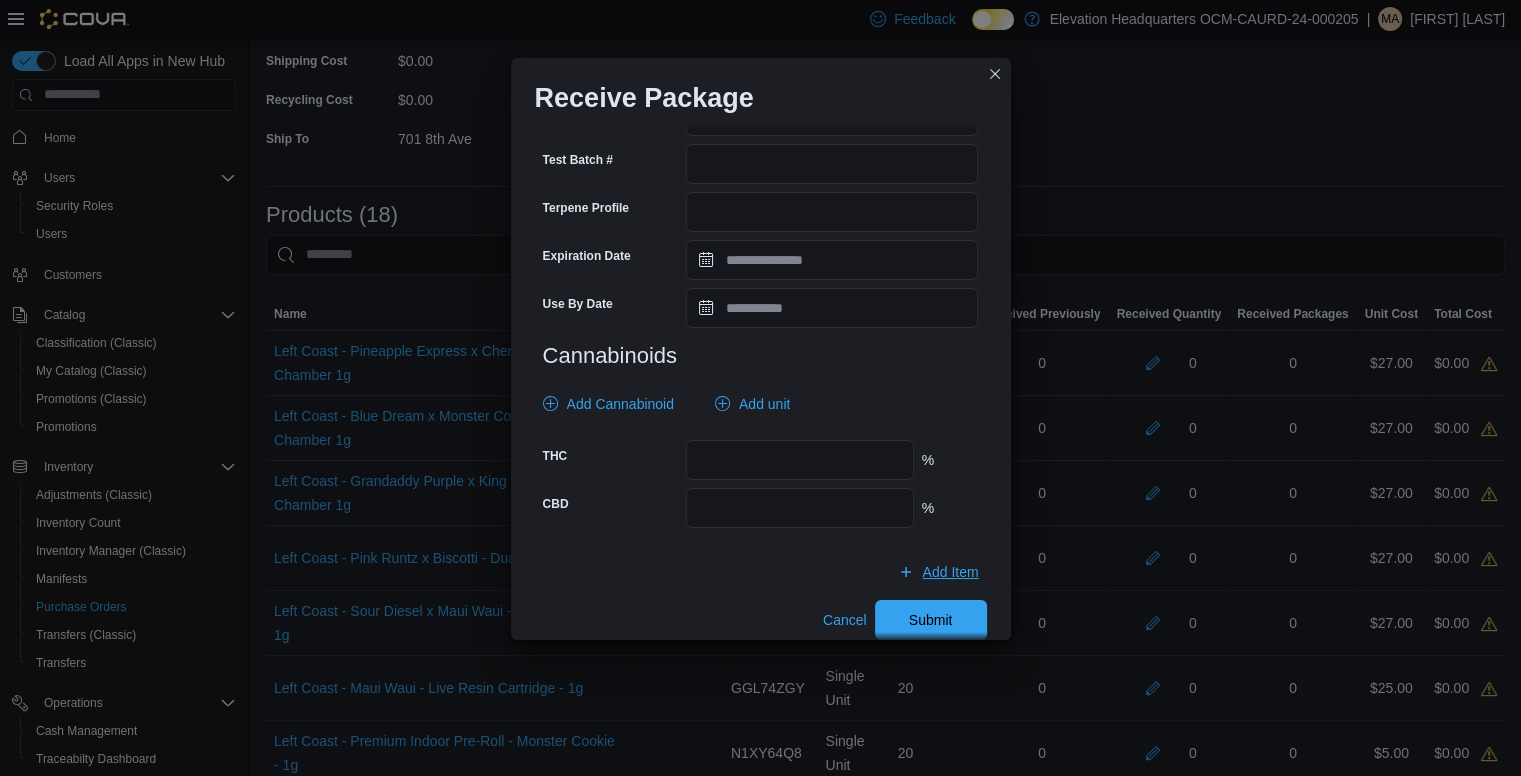 scroll, scrollTop: 681, scrollLeft: 0, axis: vertical 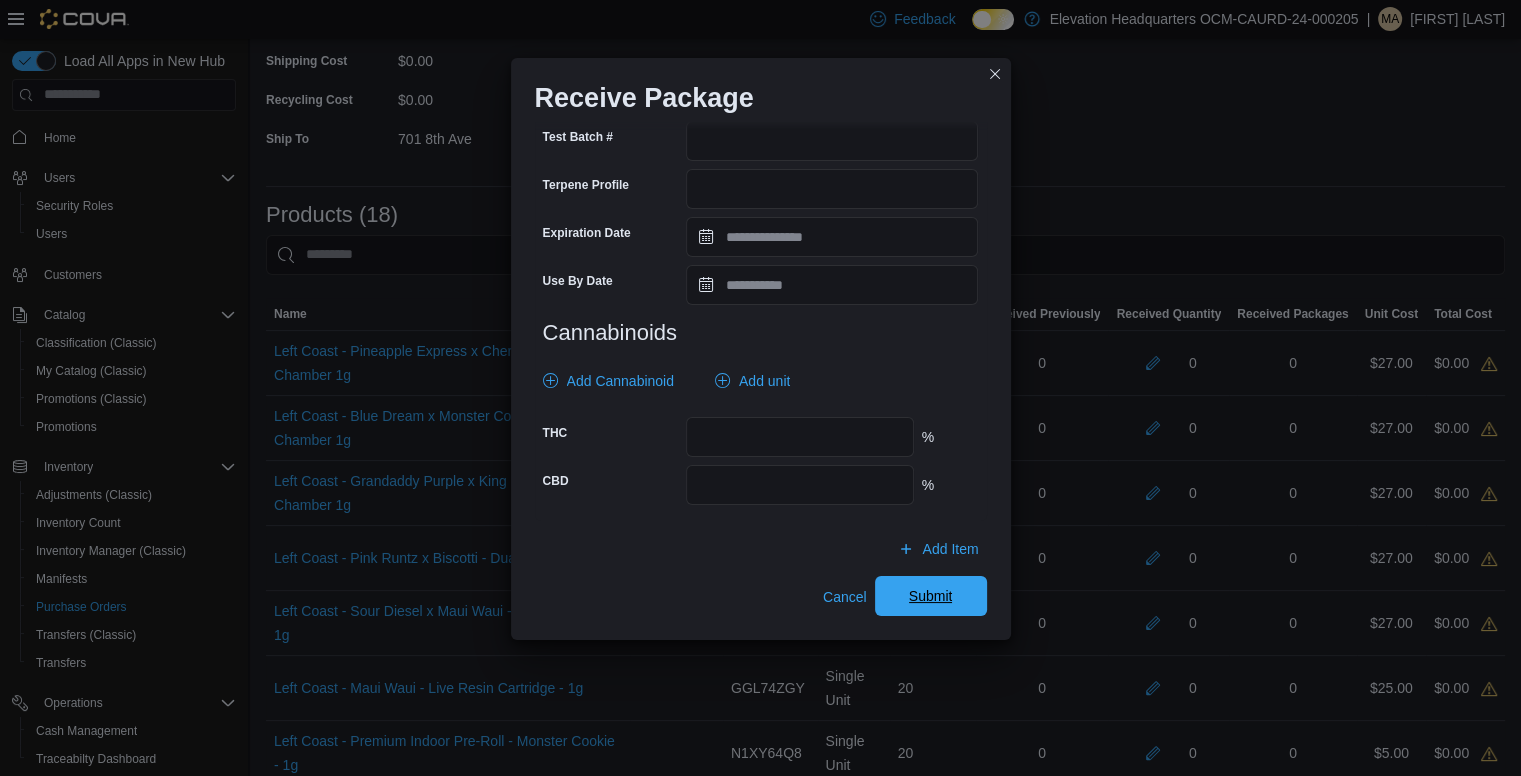 click on "Submit" at bounding box center (931, 596) 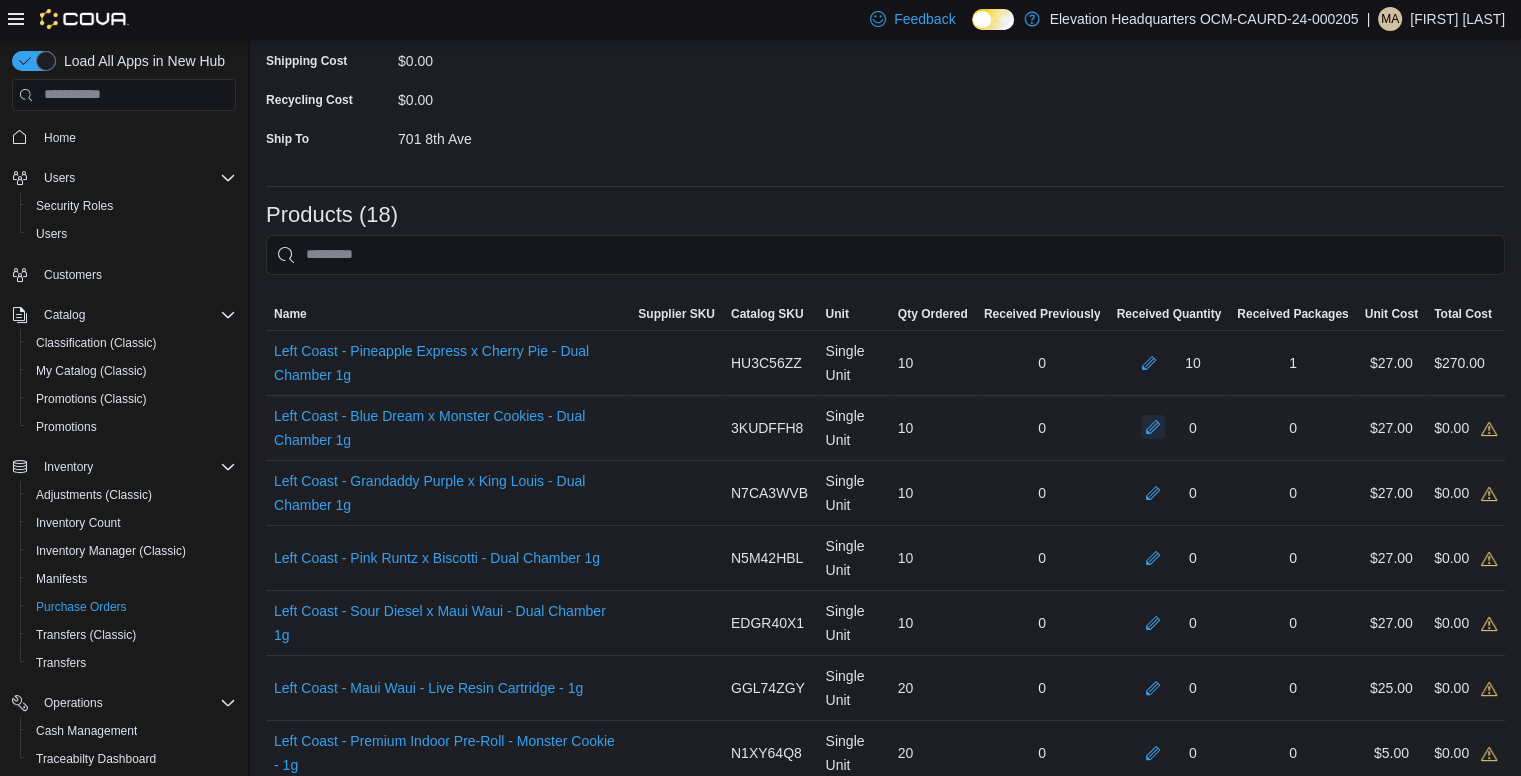 click at bounding box center (1153, 427) 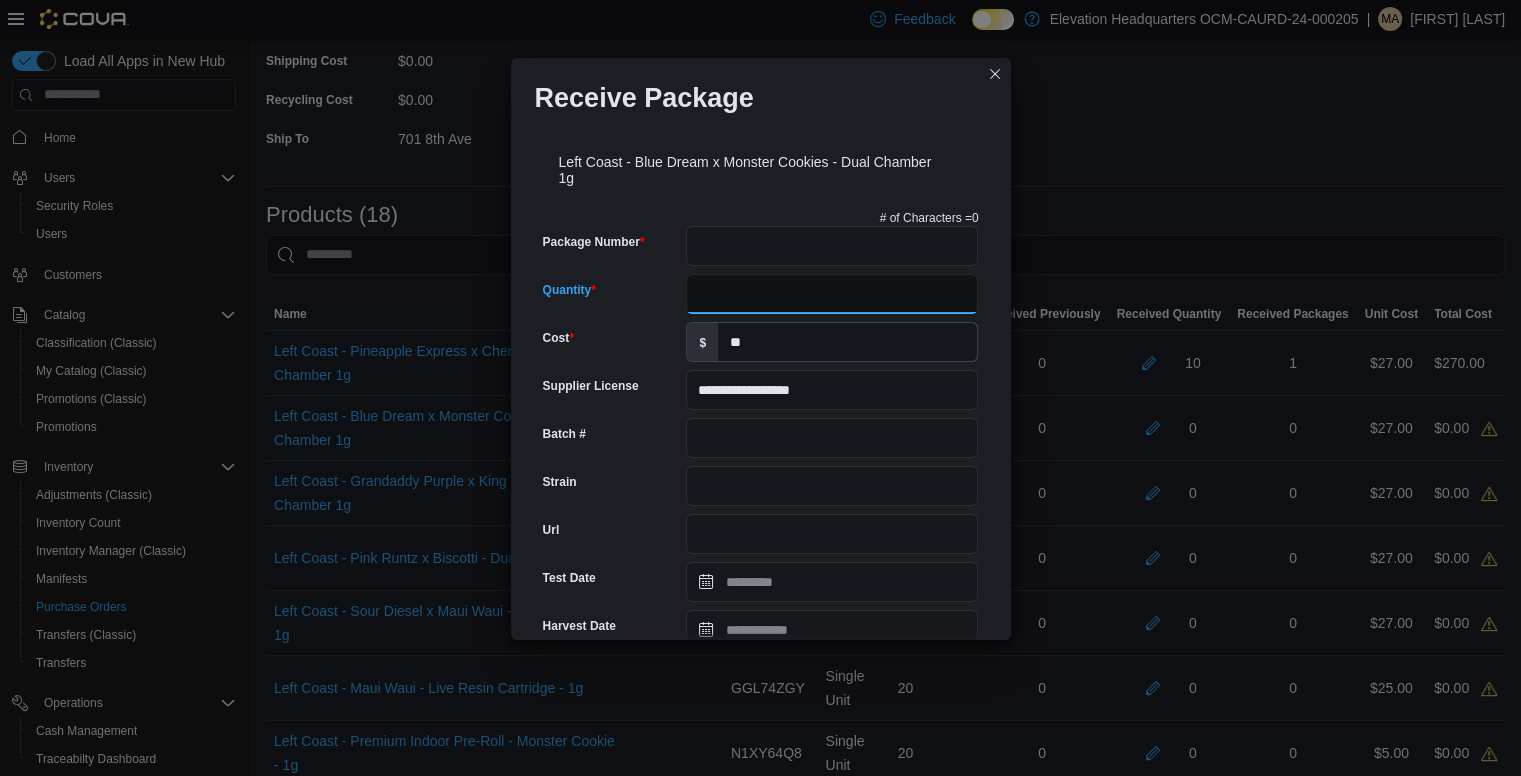 click on "Quantity" at bounding box center [832, 294] 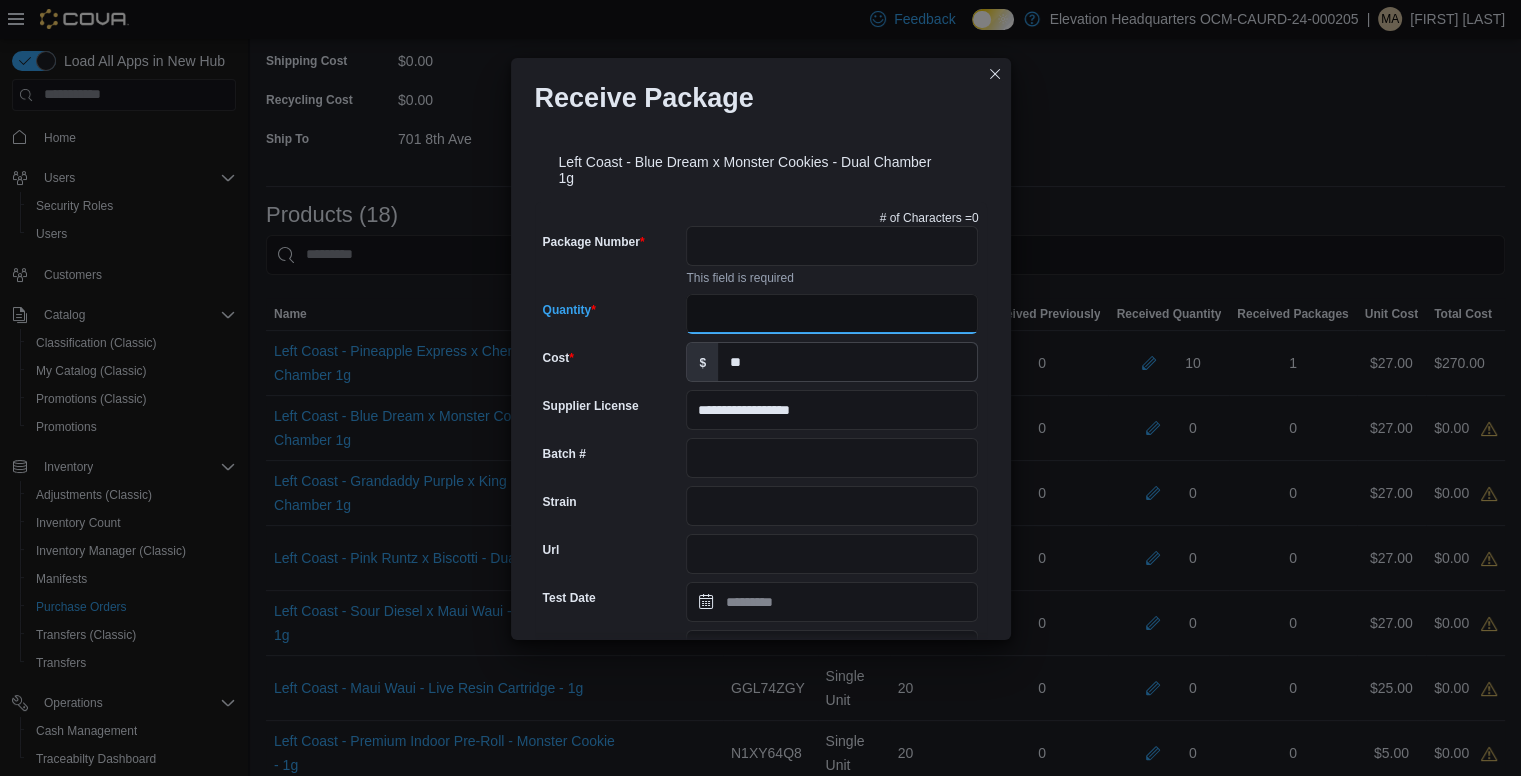 type on "**" 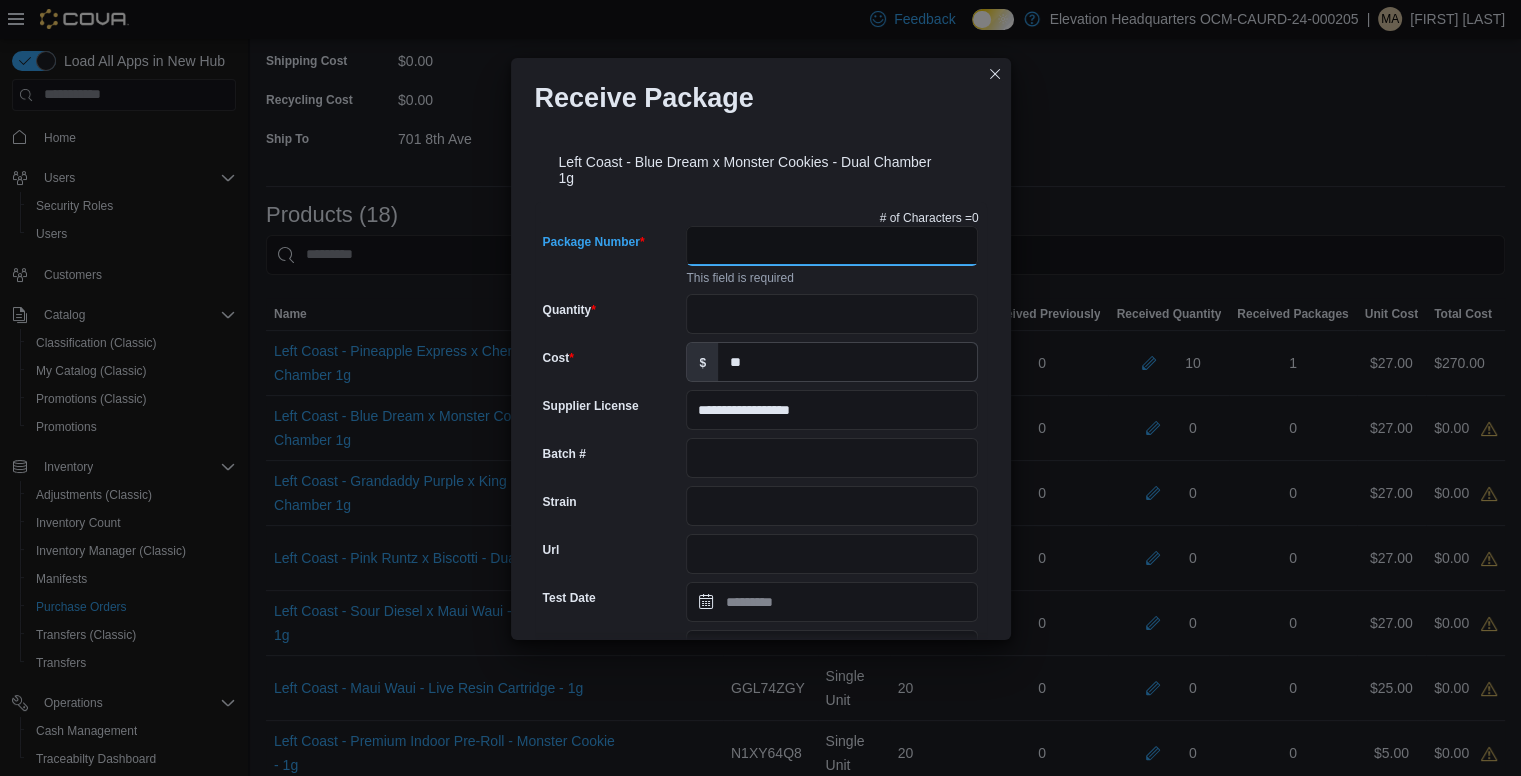 click on "Package Number" at bounding box center [832, 246] 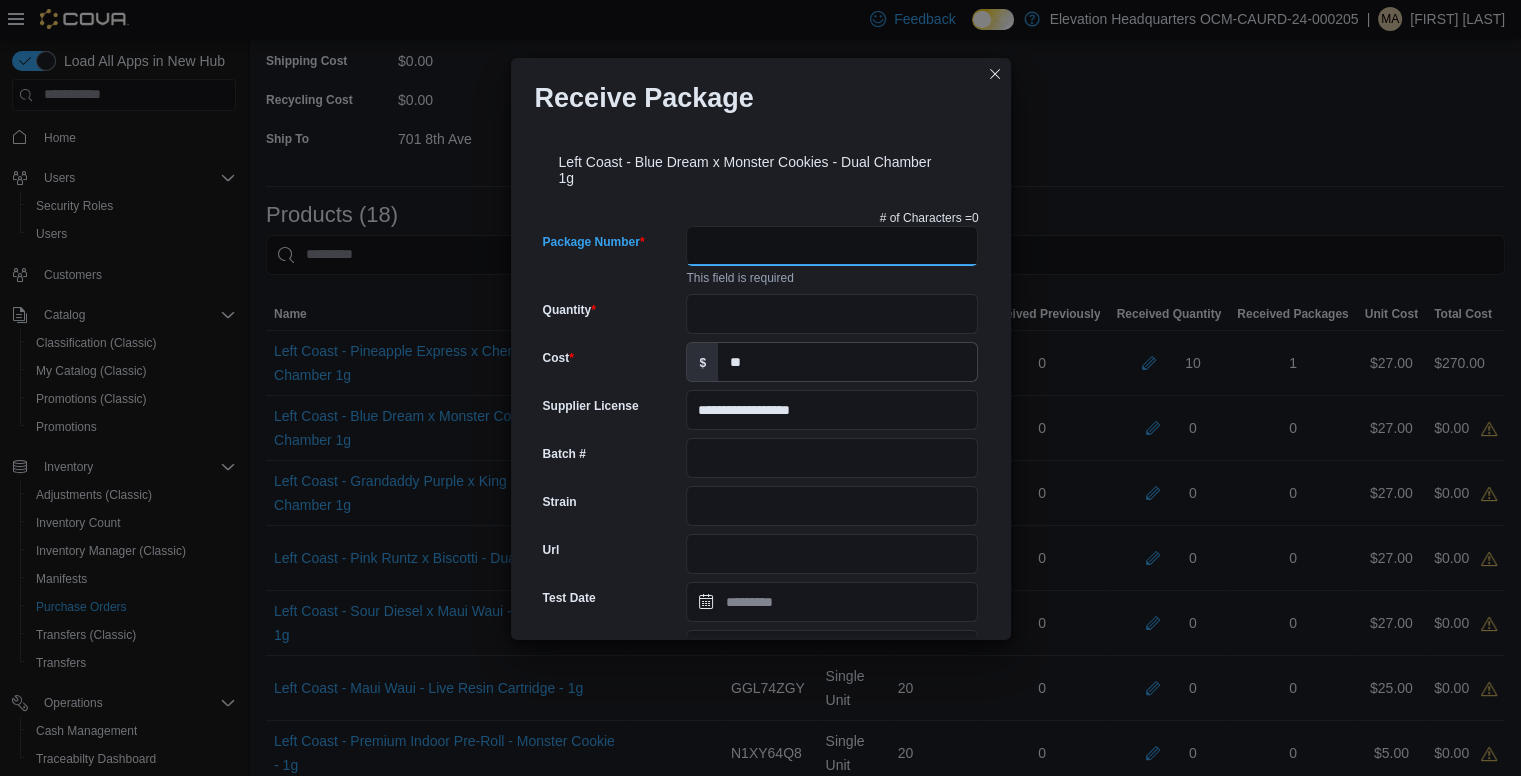 paste on "**********" 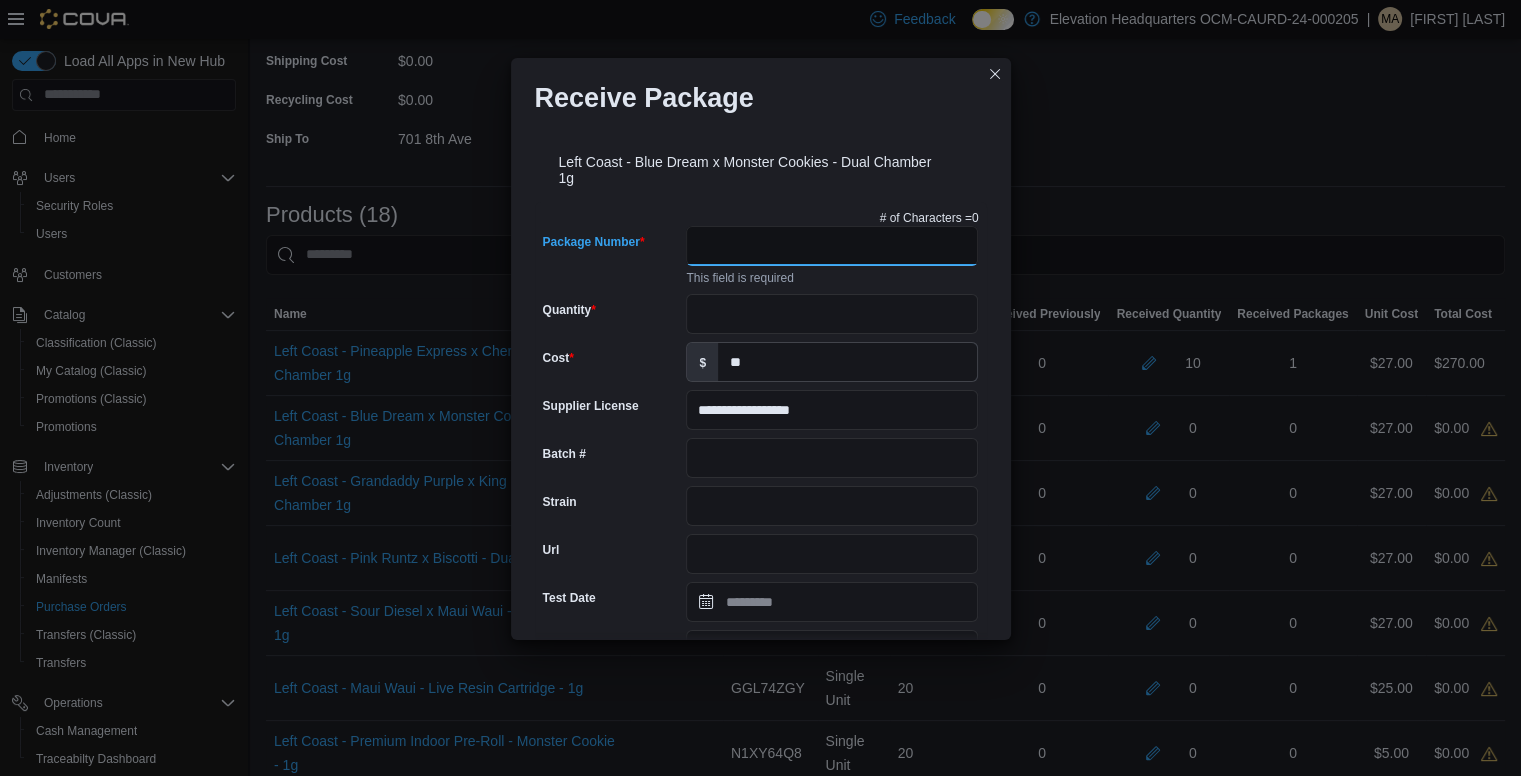 type on "**********" 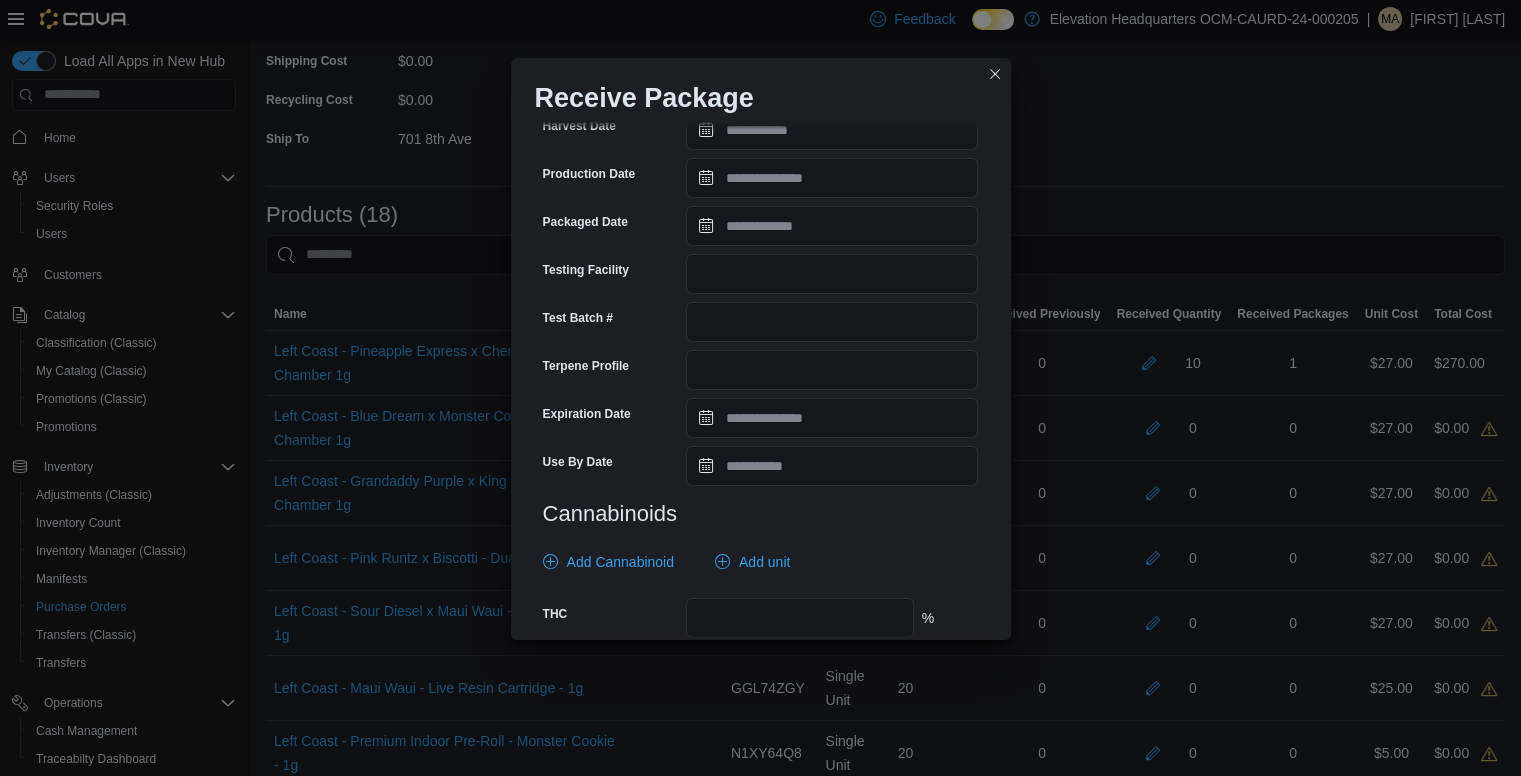 scroll, scrollTop: 681, scrollLeft: 0, axis: vertical 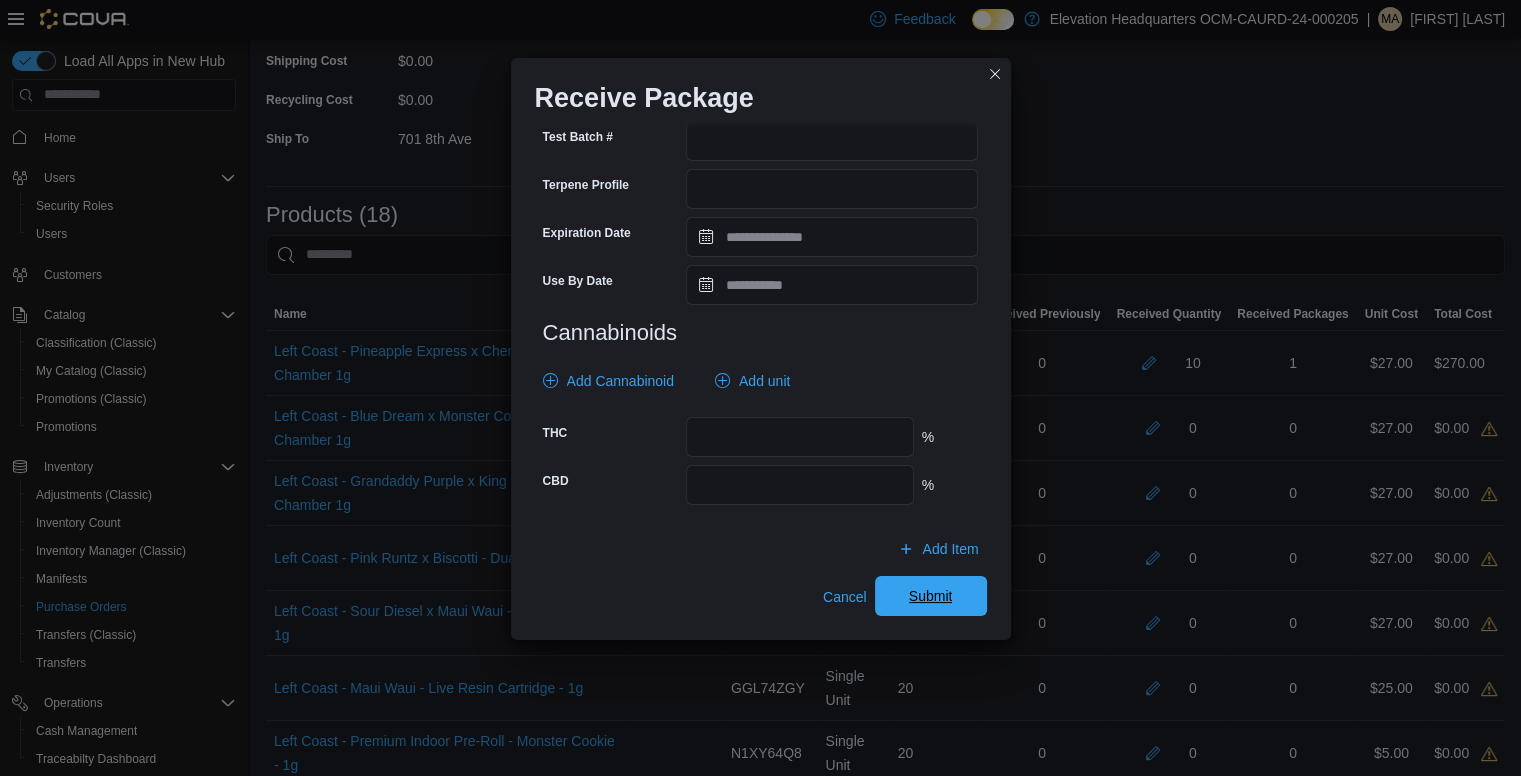 click on "Submit" at bounding box center [931, 596] 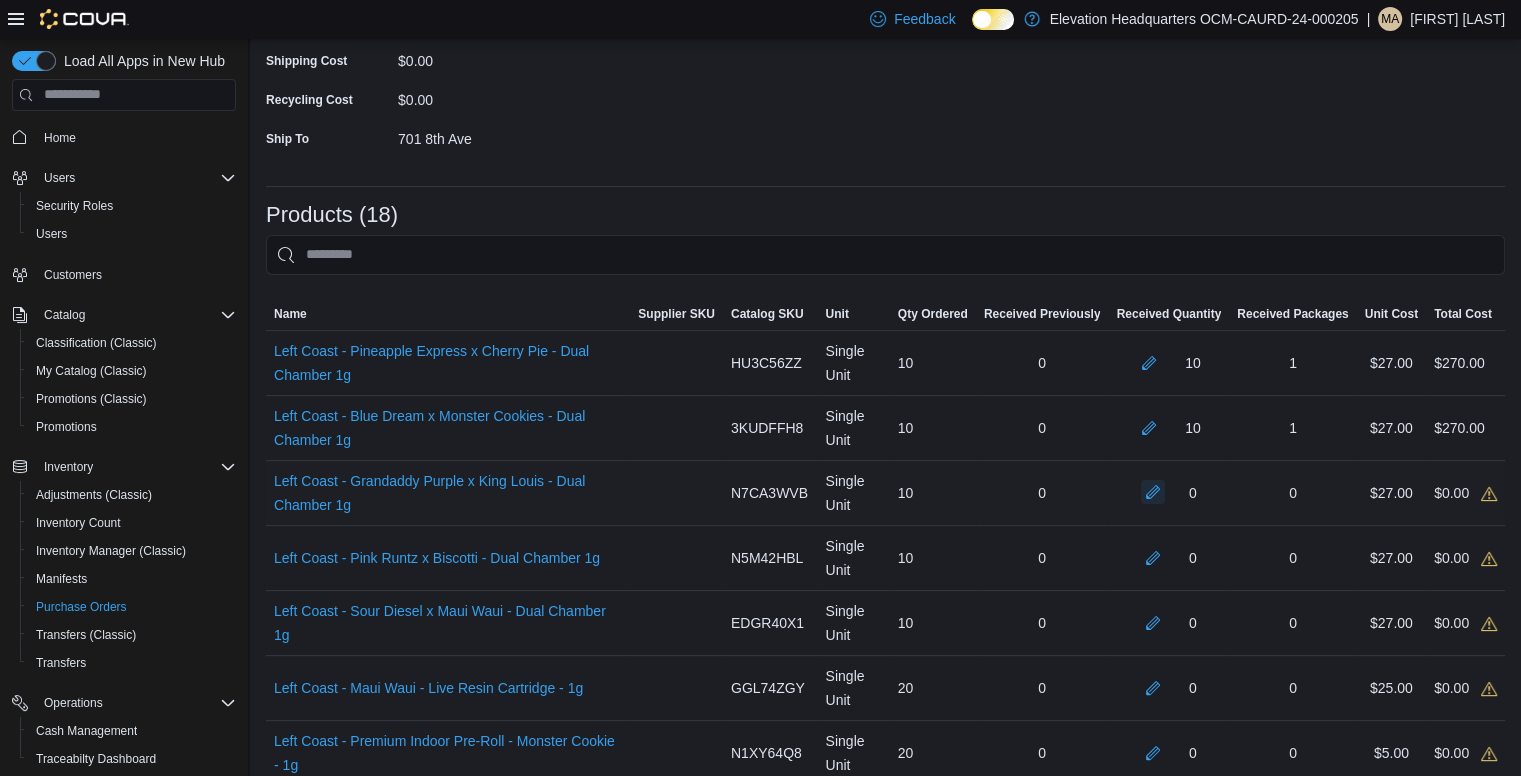 click at bounding box center (1153, 492) 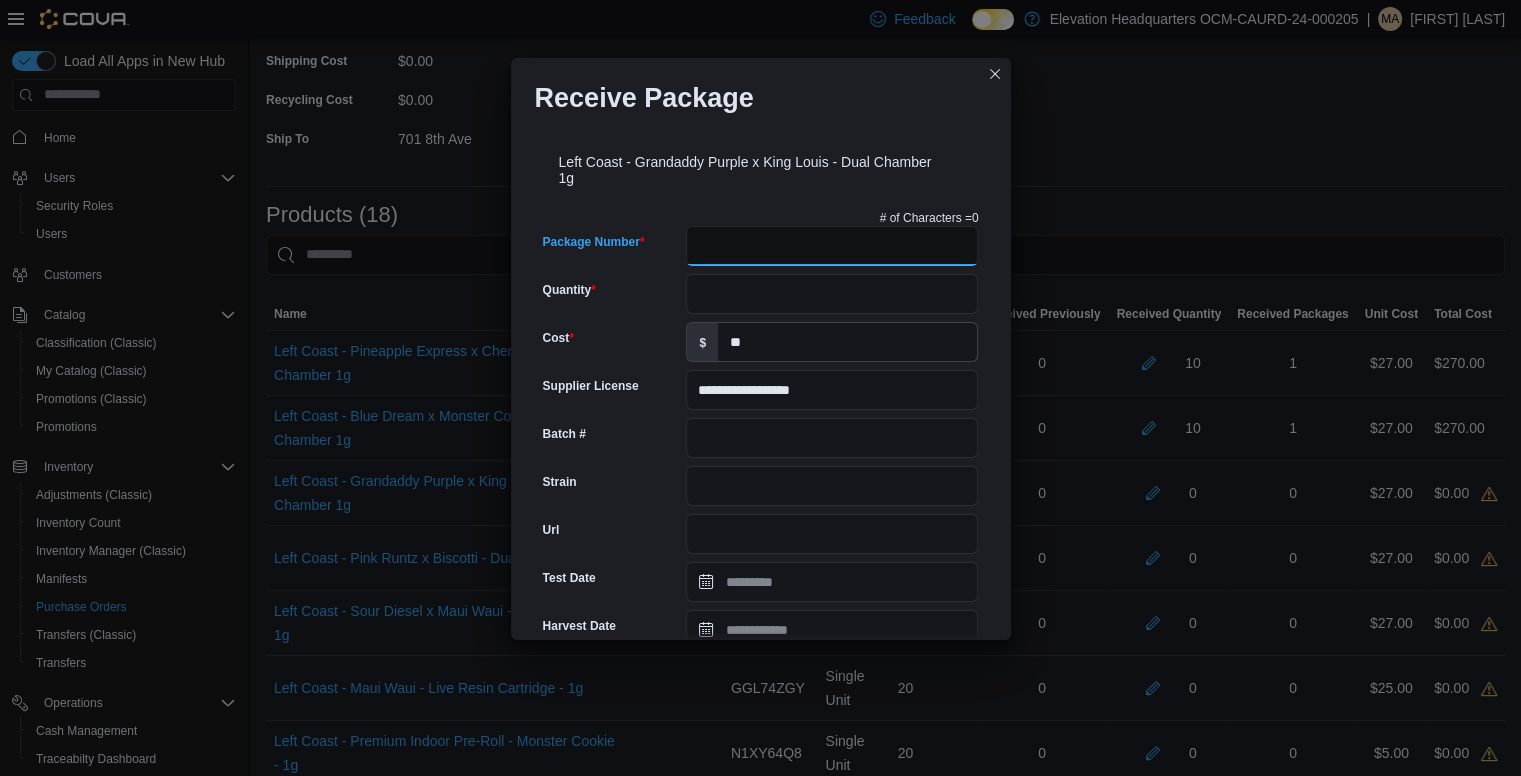 drag, startPoint x: 786, startPoint y: 249, endPoint x: 660, endPoint y: 180, distance: 143.65584 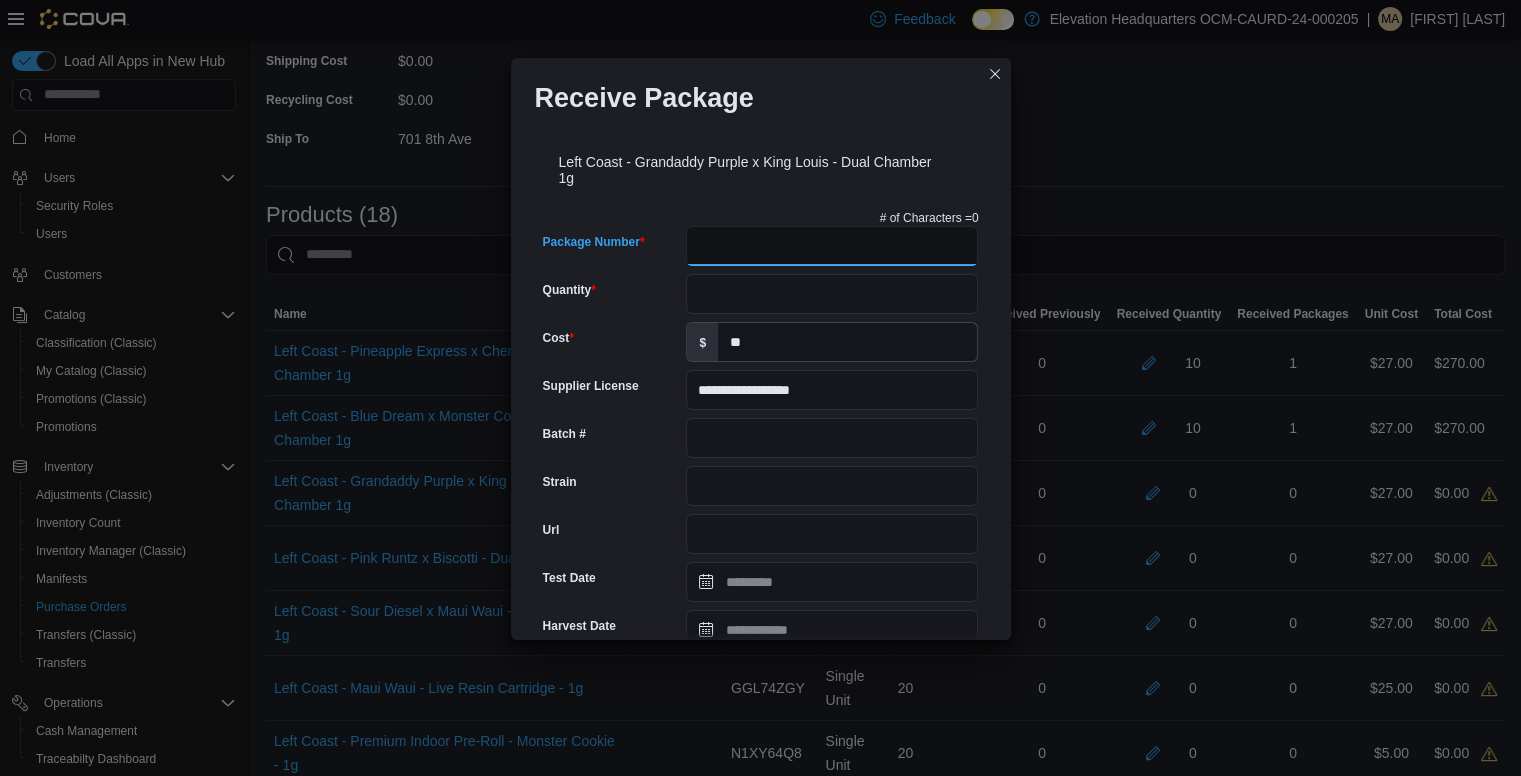 click on "Package Number" at bounding box center [832, 246] 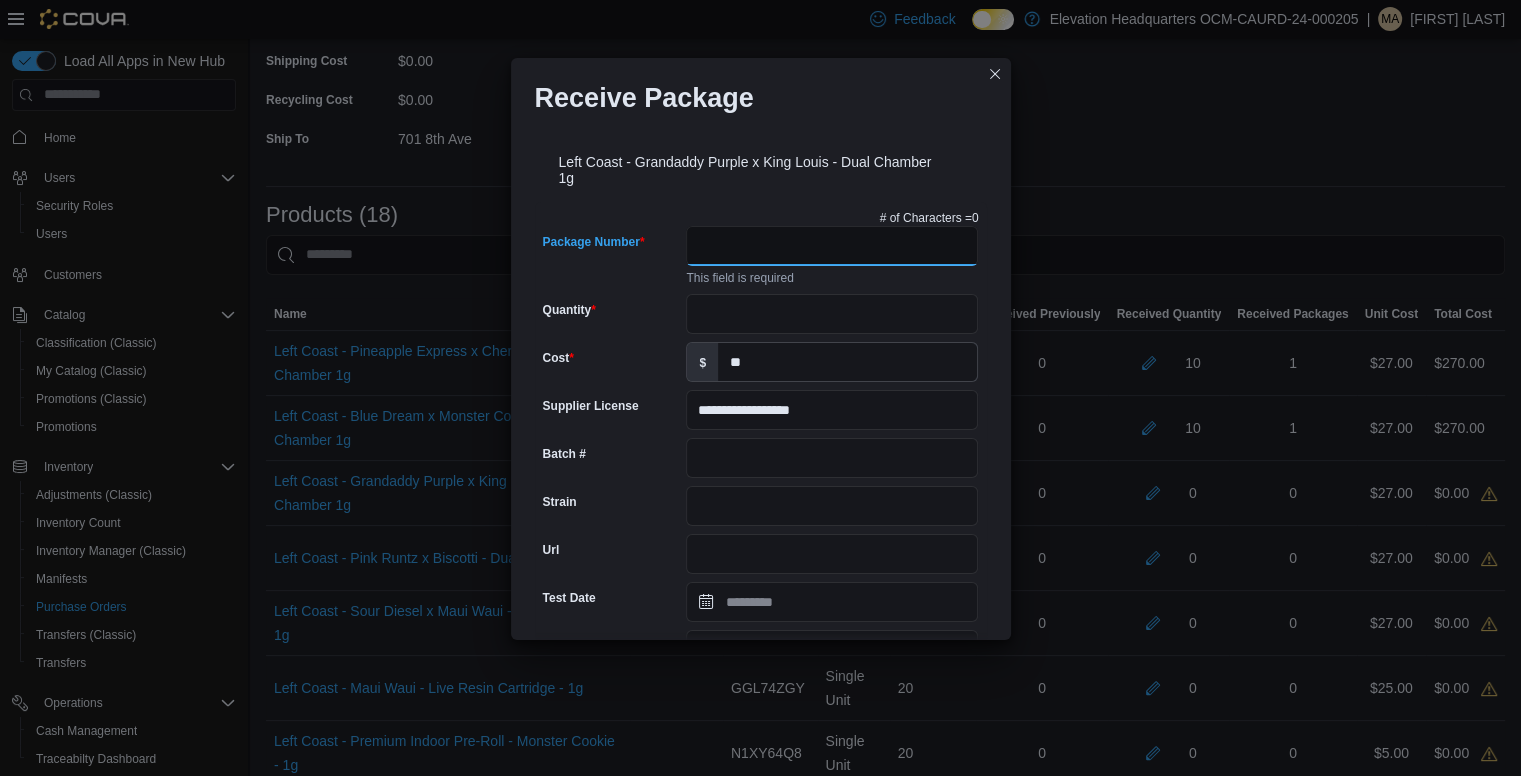 paste on "**********" 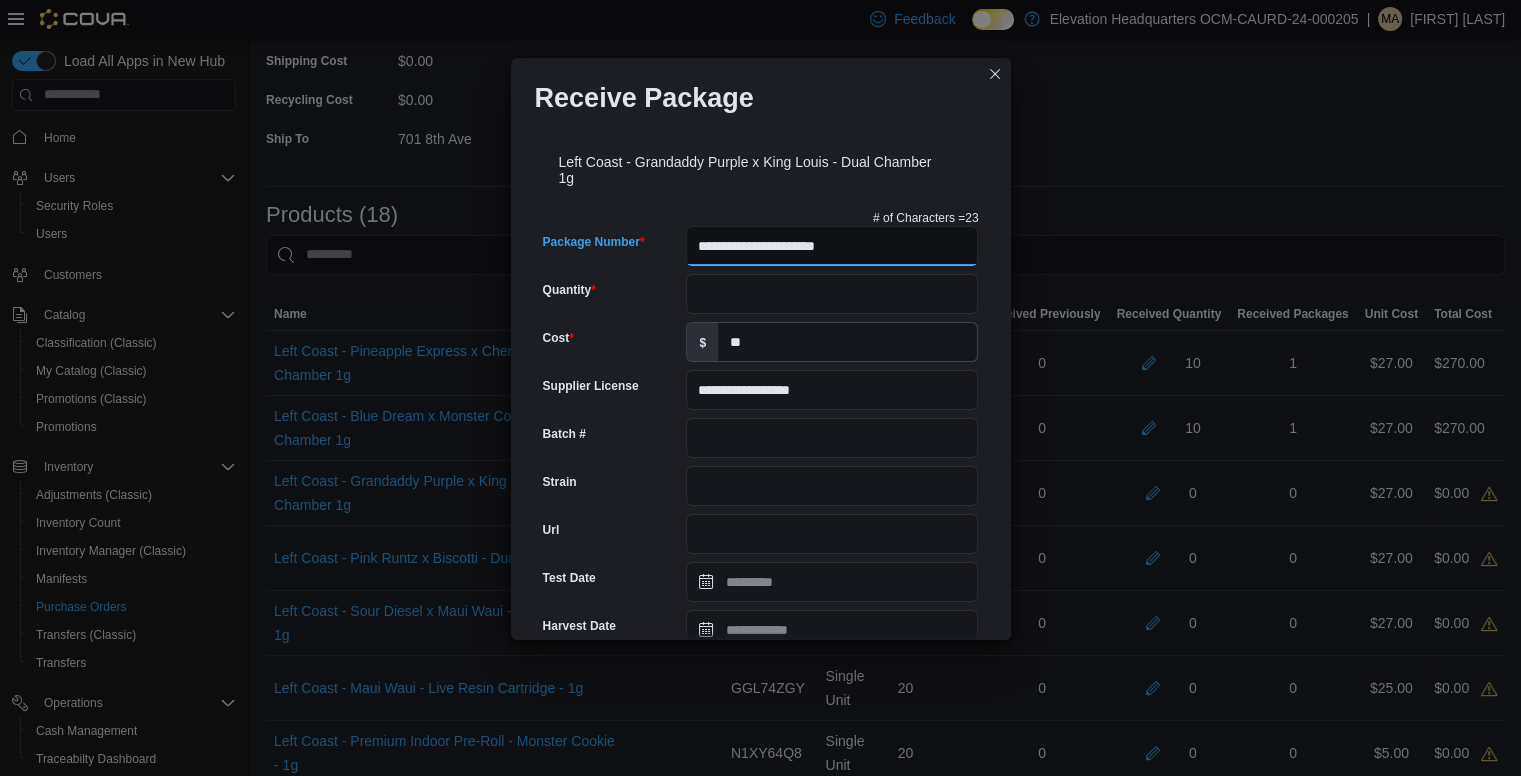 type on "**********" 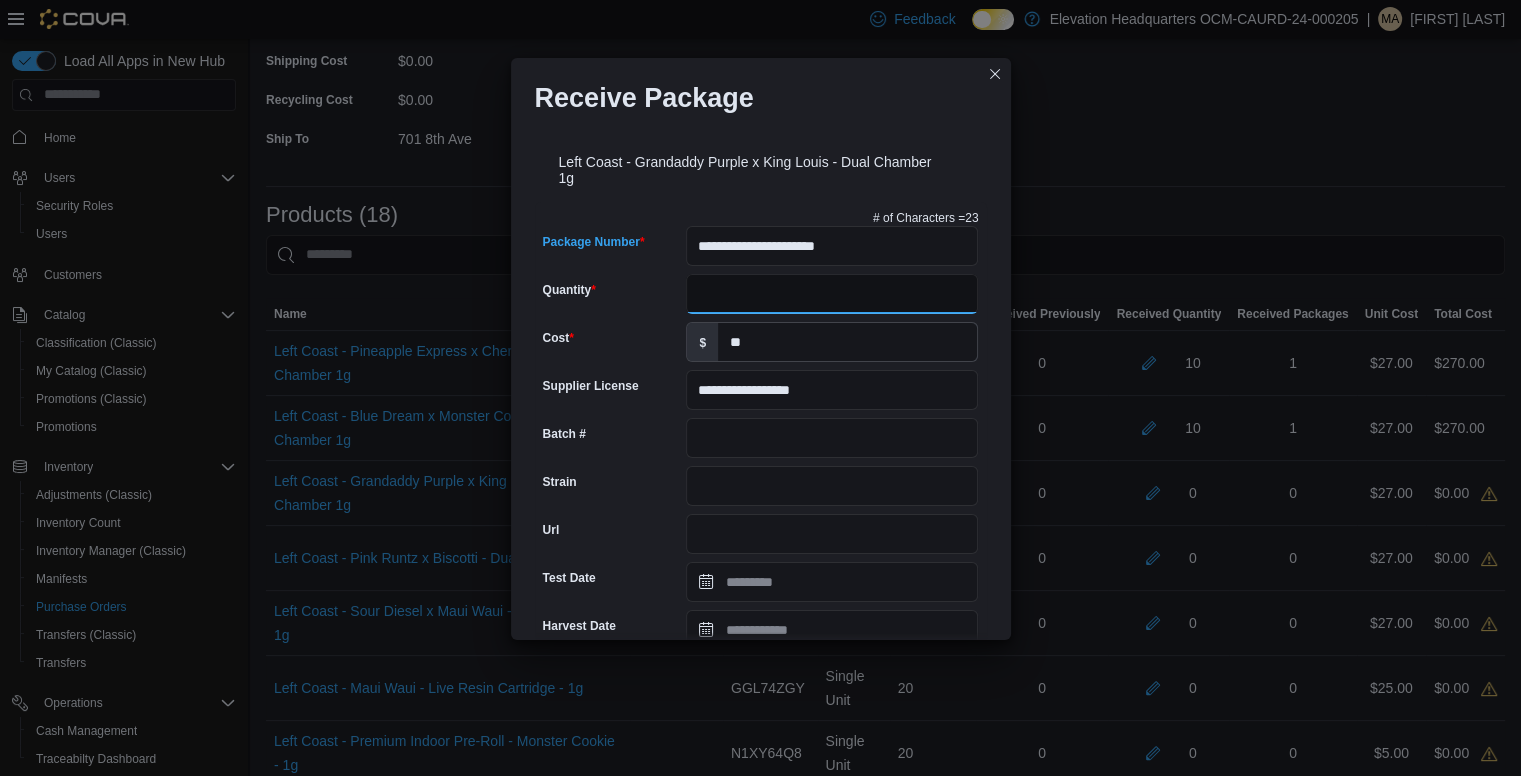 click on "Quantity" at bounding box center [832, 294] 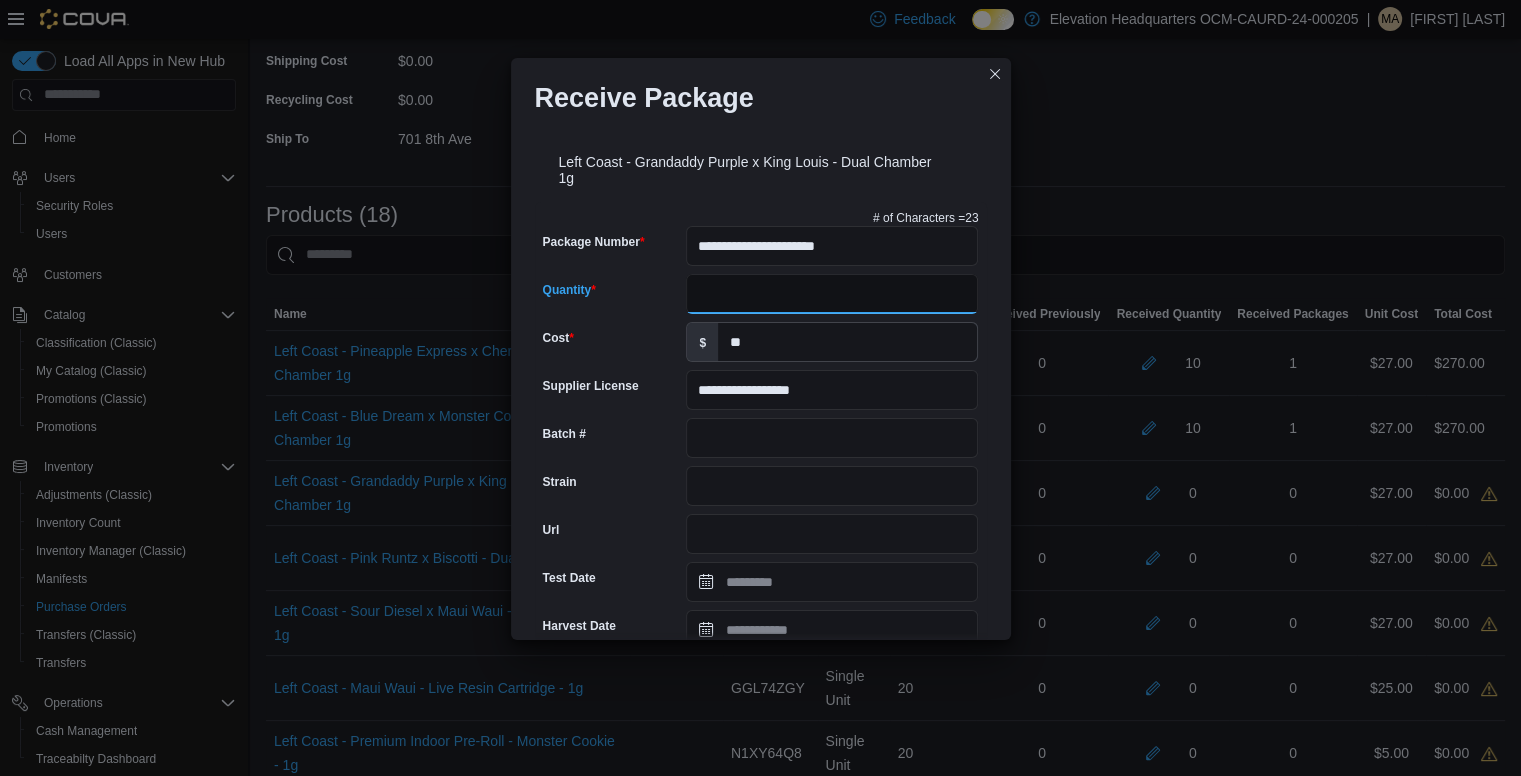 type on "**" 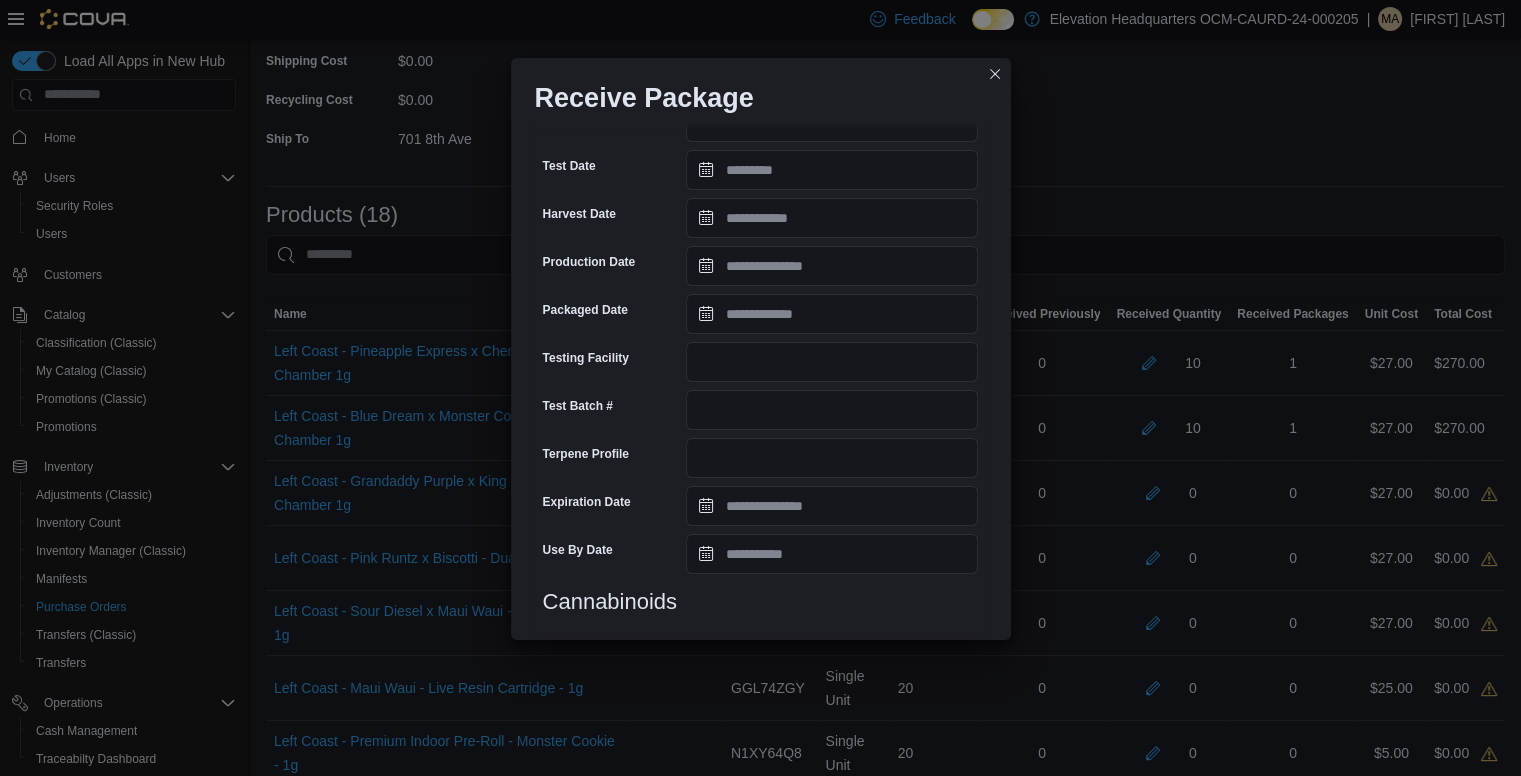 scroll, scrollTop: 681, scrollLeft: 0, axis: vertical 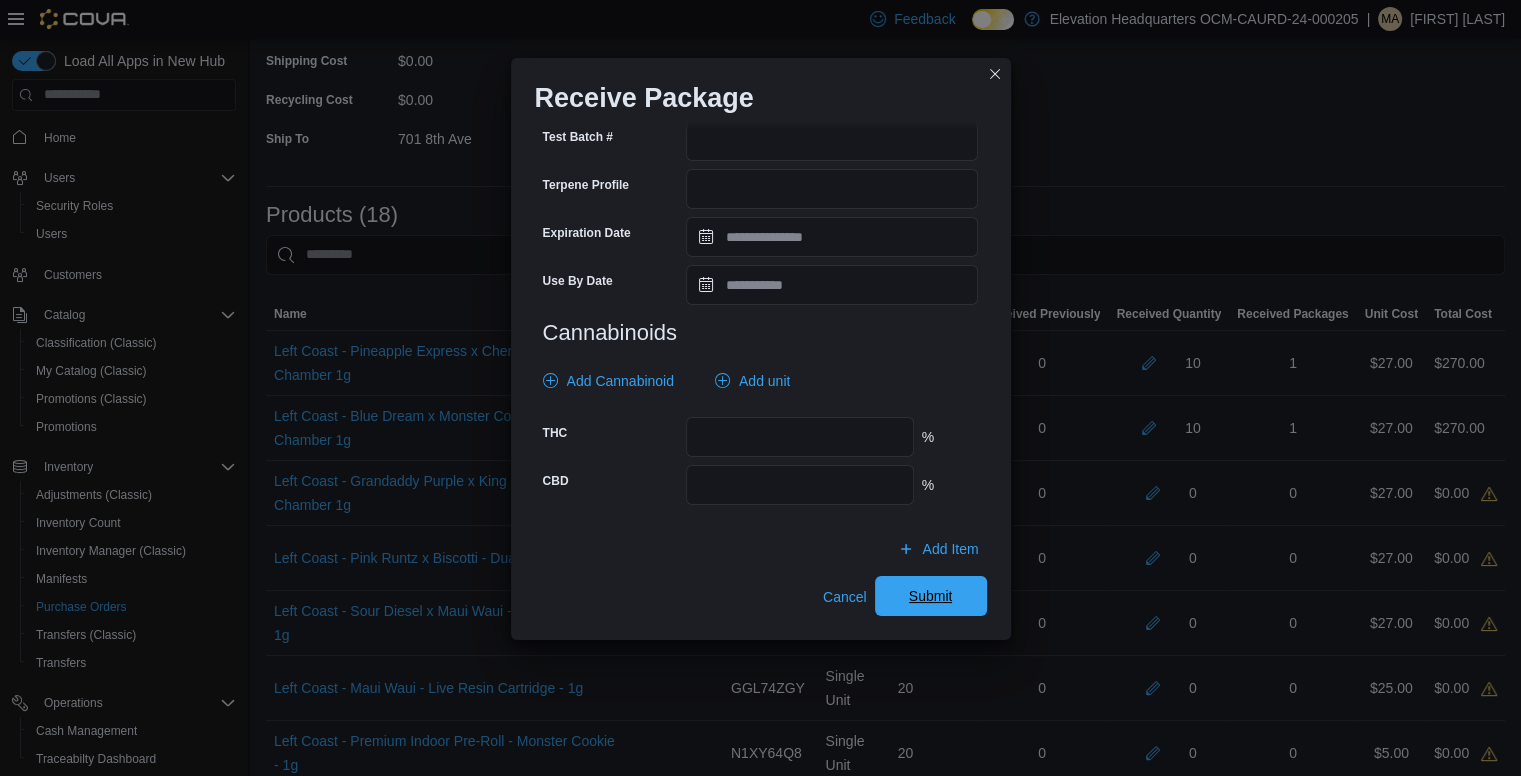 click on "Submit" at bounding box center (931, 596) 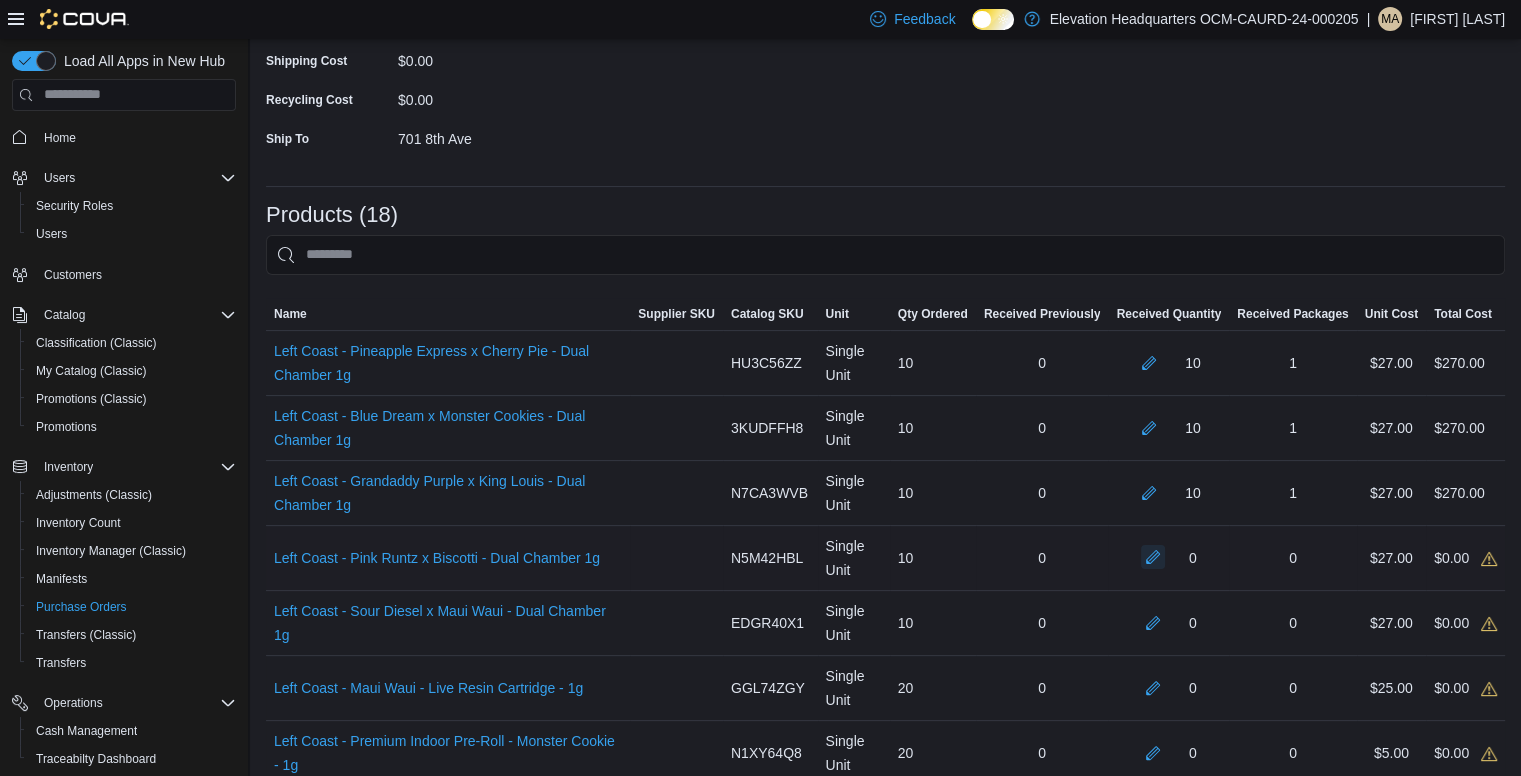click at bounding box center (1153, 558) 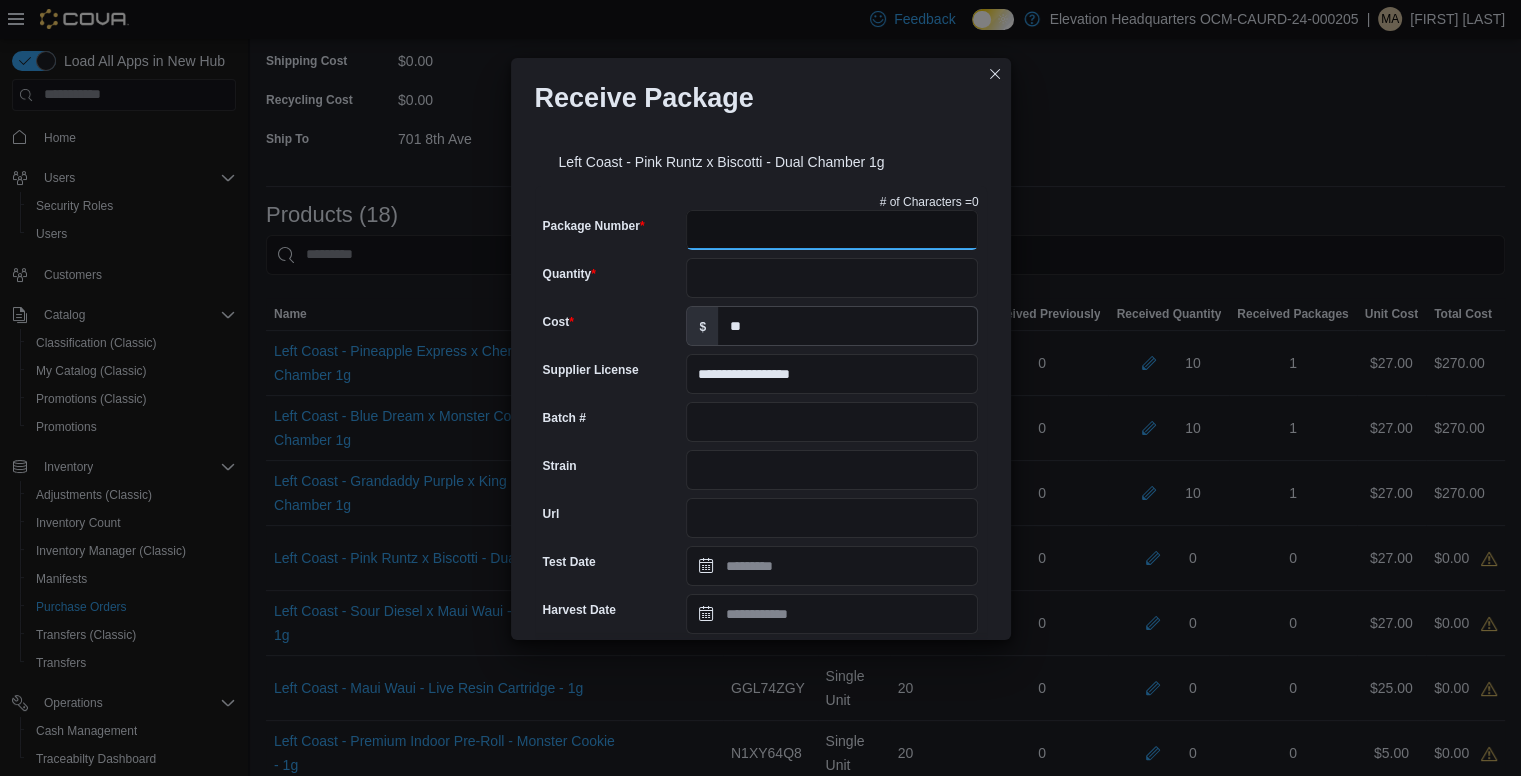 click on "Package Number" at bounding box center (832, 230) 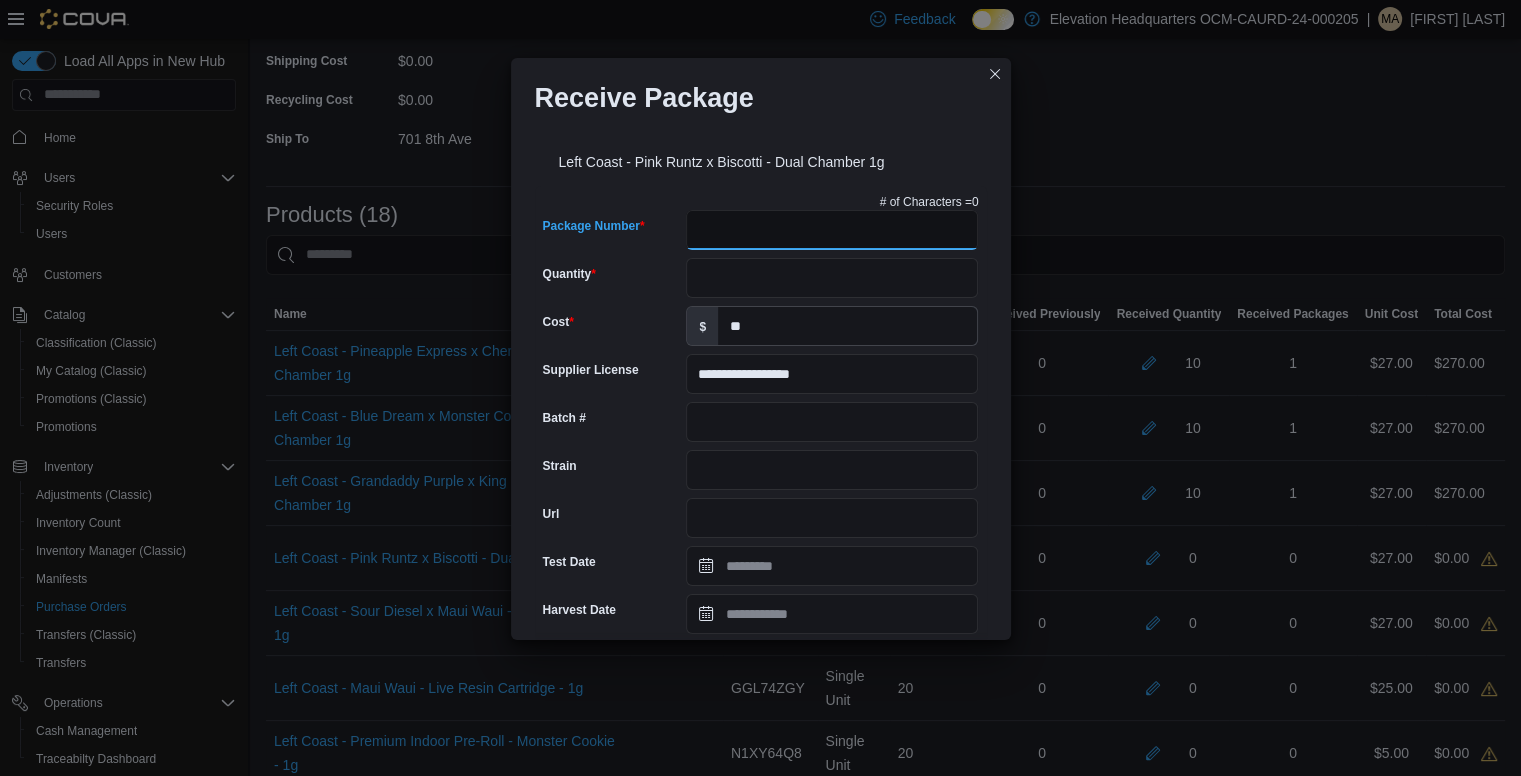 paste on "**********" 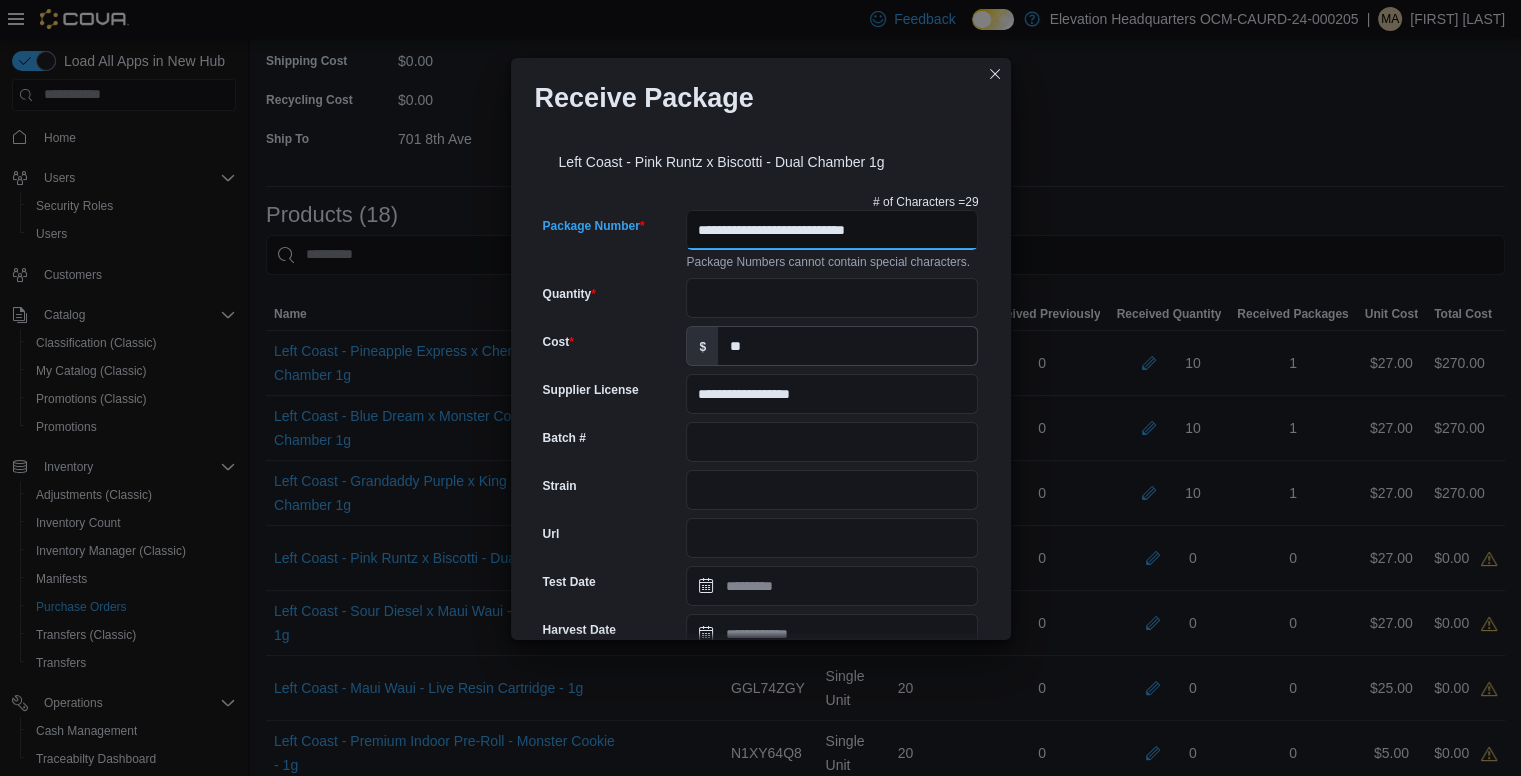 click on "**********" at bounding box center (832, 230) 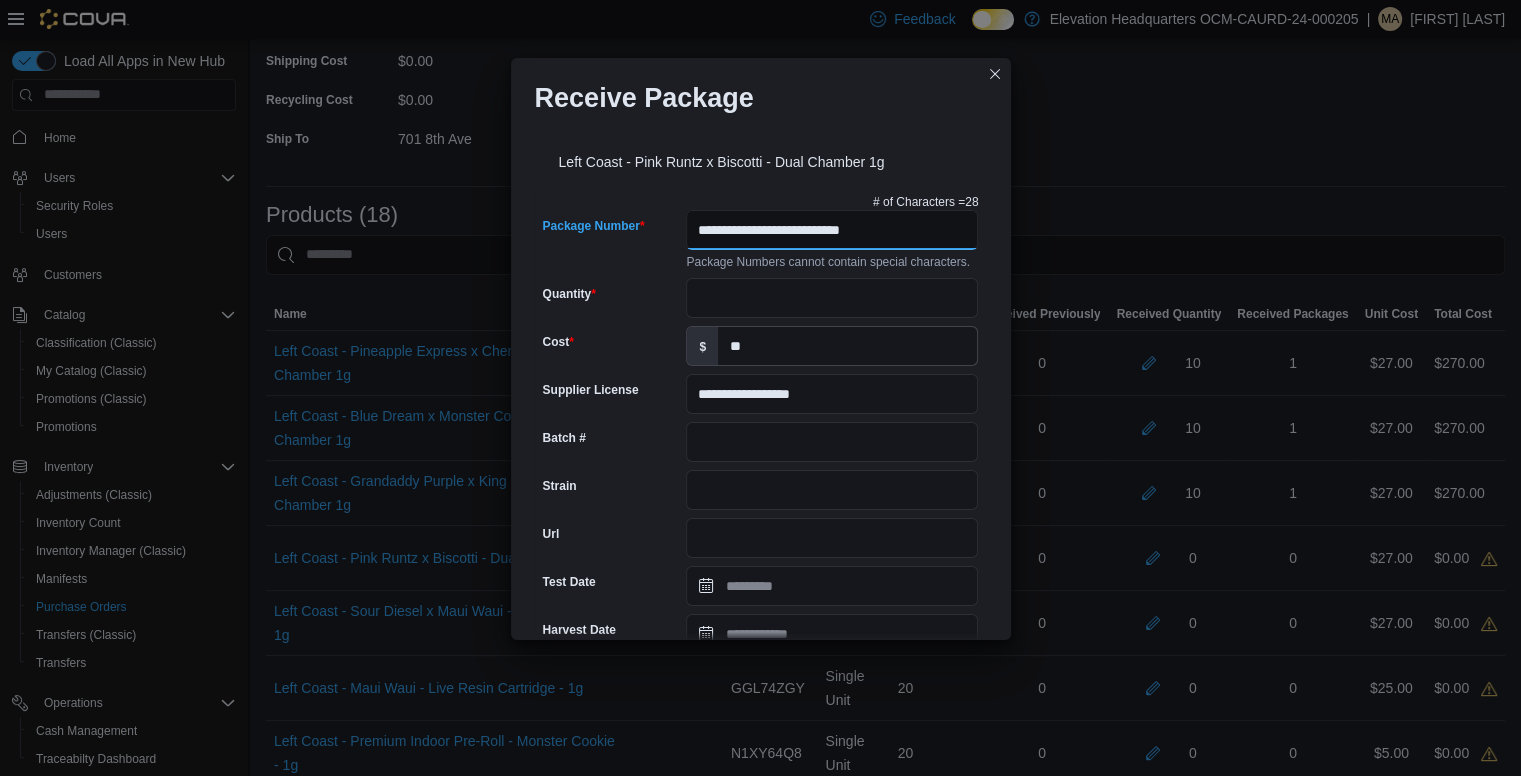 click on "**********" at bounding box center (832, 230) 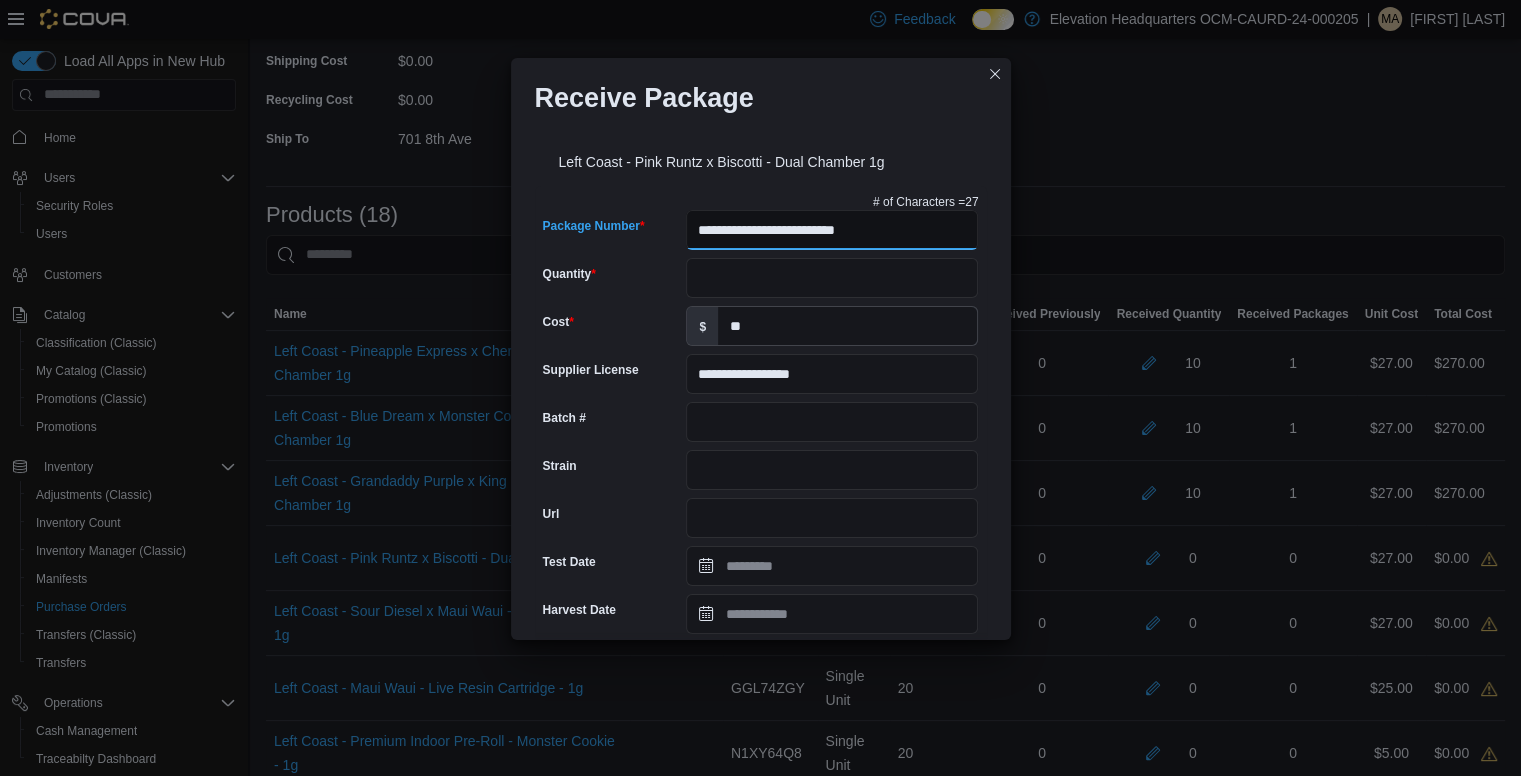 type on "**********" 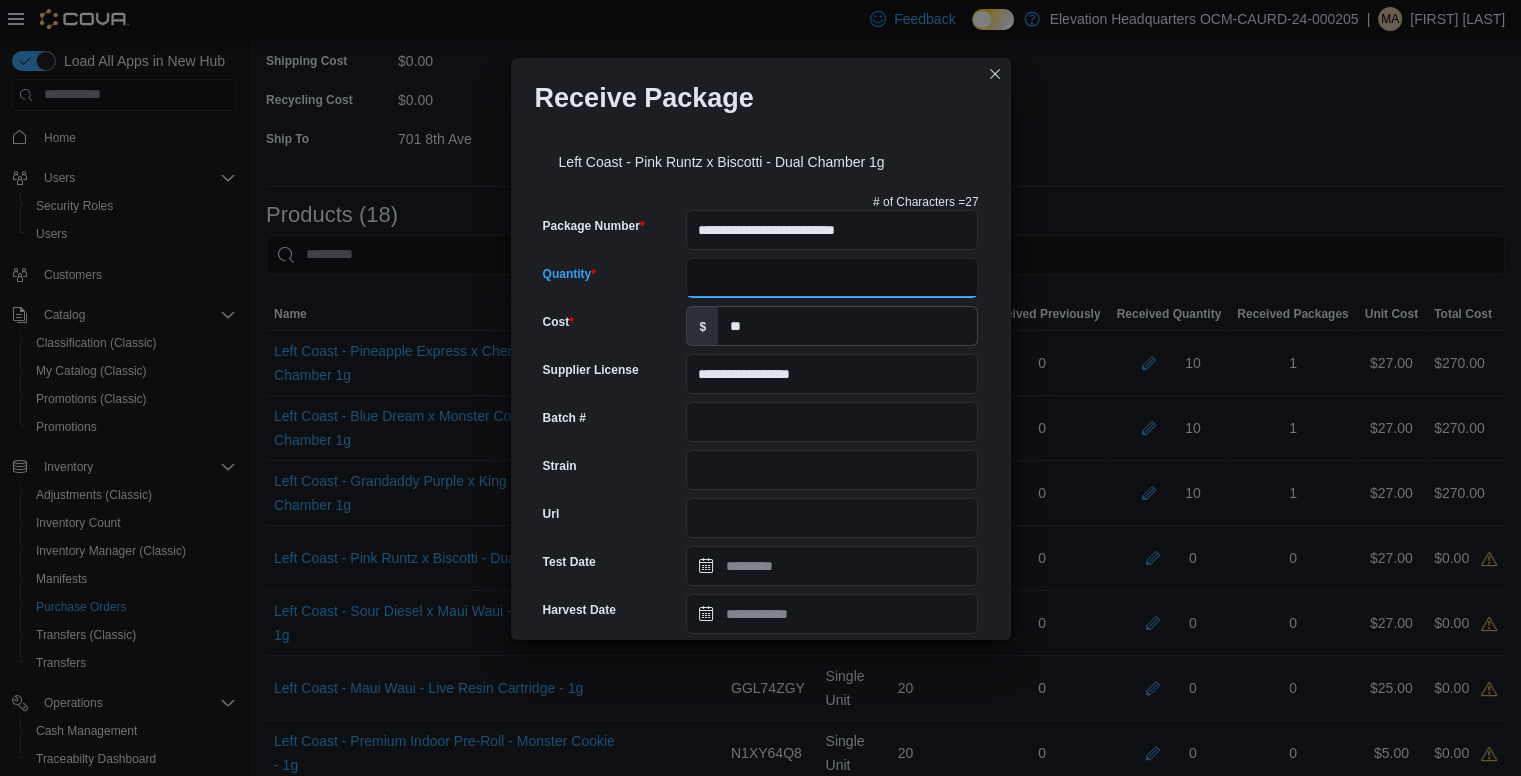 click on "Quantity" at bounding box center (832, 278) 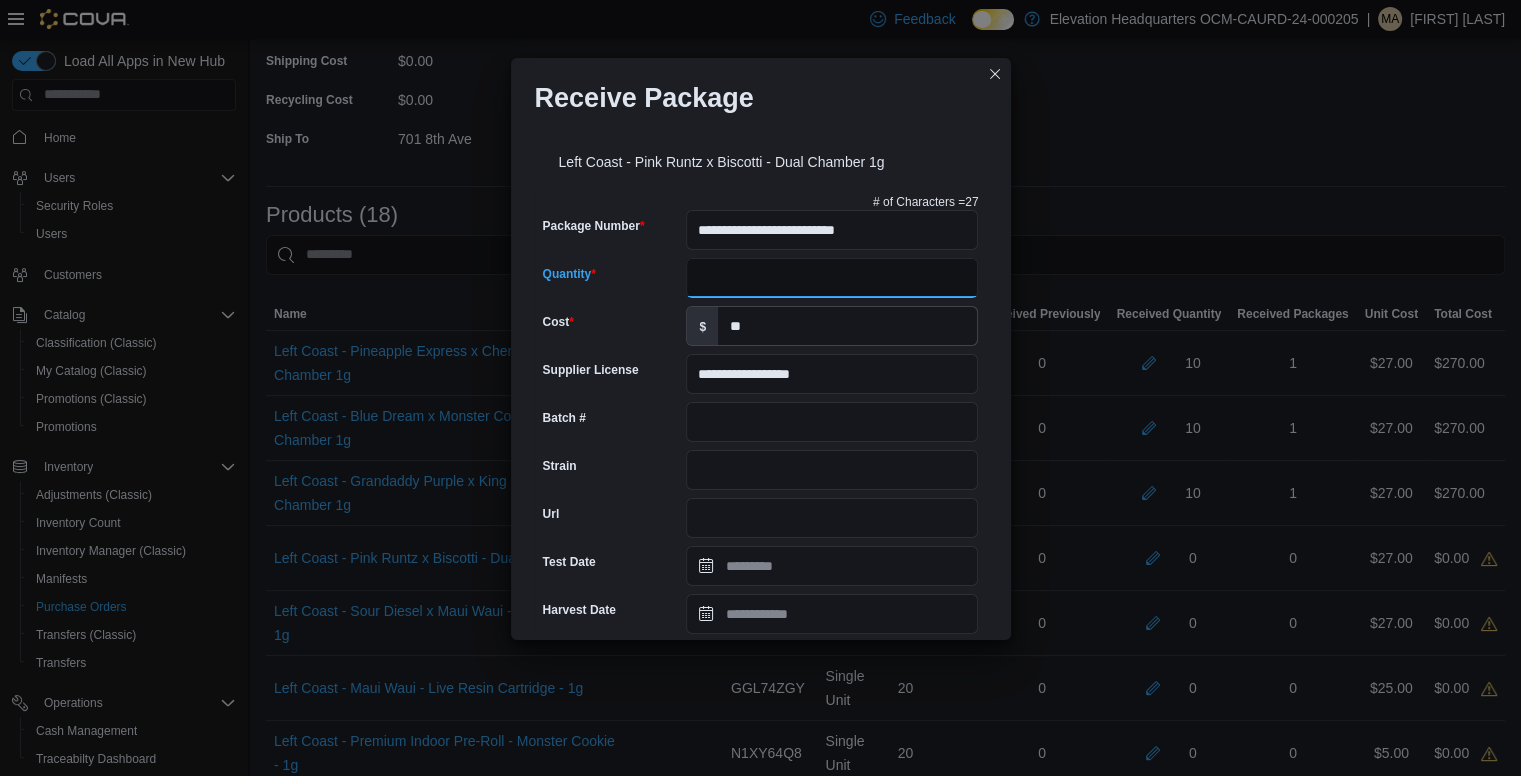type on "**" 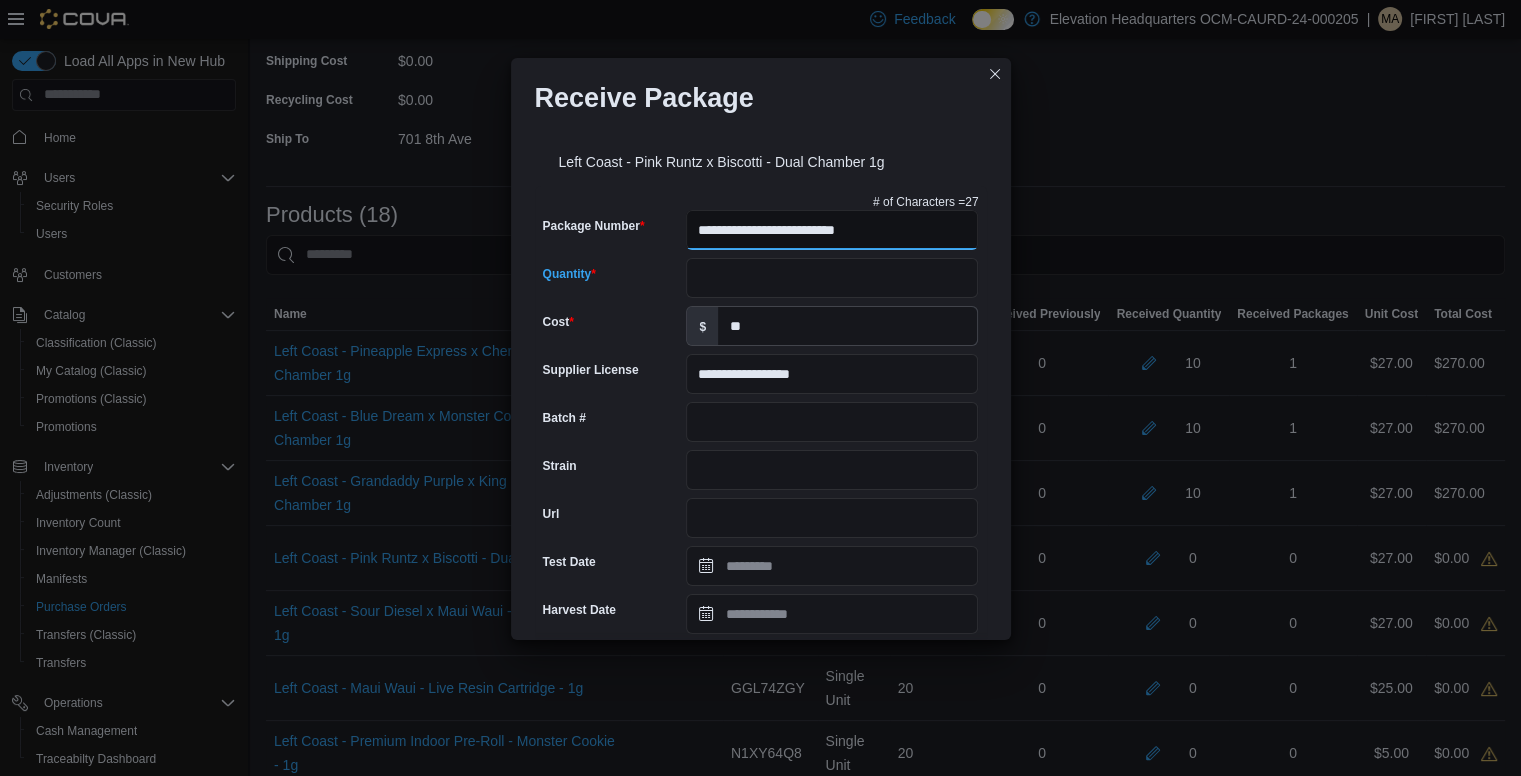 click on "**********" at bounding box center (832, 230) 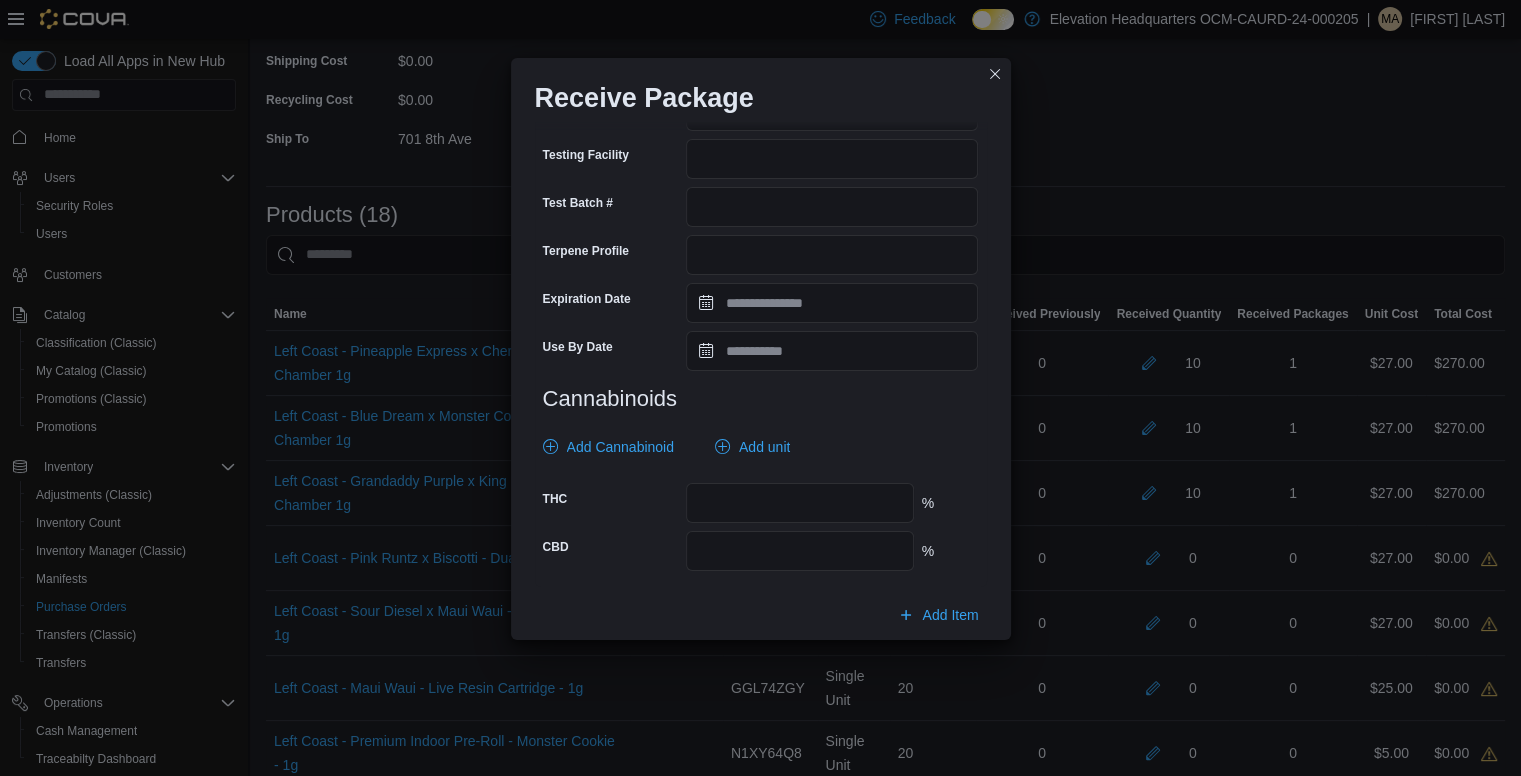 scroll, scrollTop: 665, scrollLeft: 0, axis: vertical 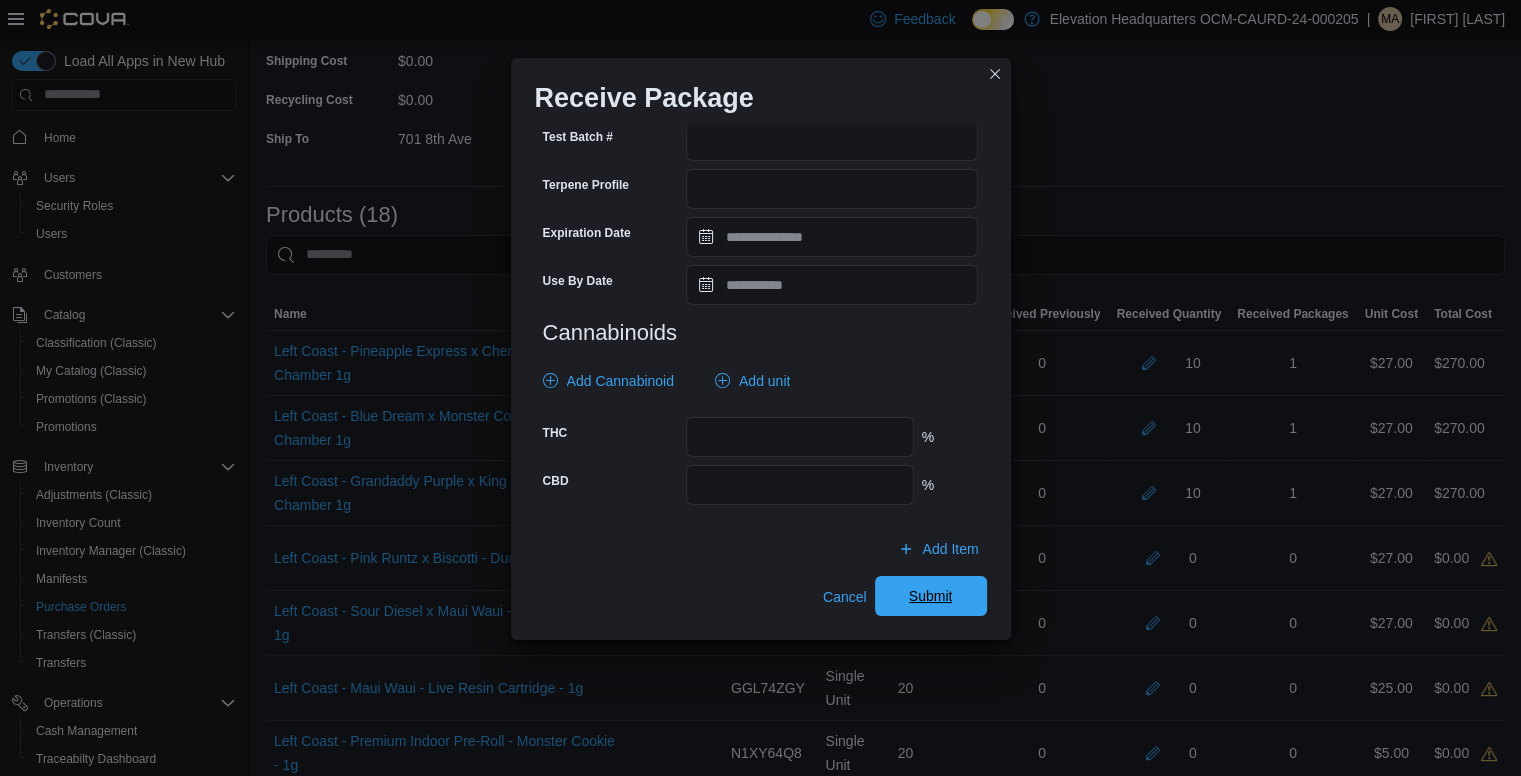 type on "**********" 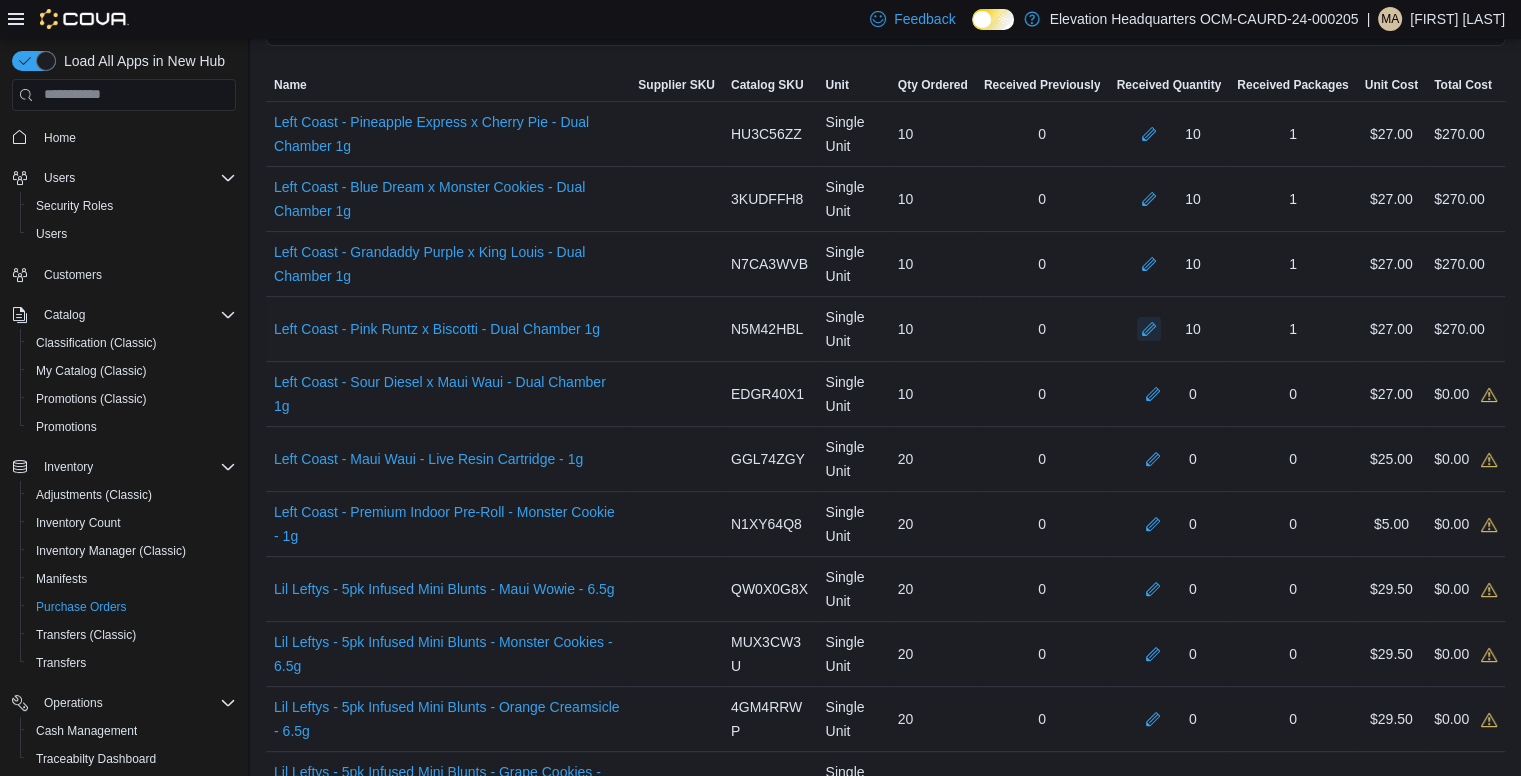 scroll, scrollTop: 500, scrollLeft: 0, axis: vertical 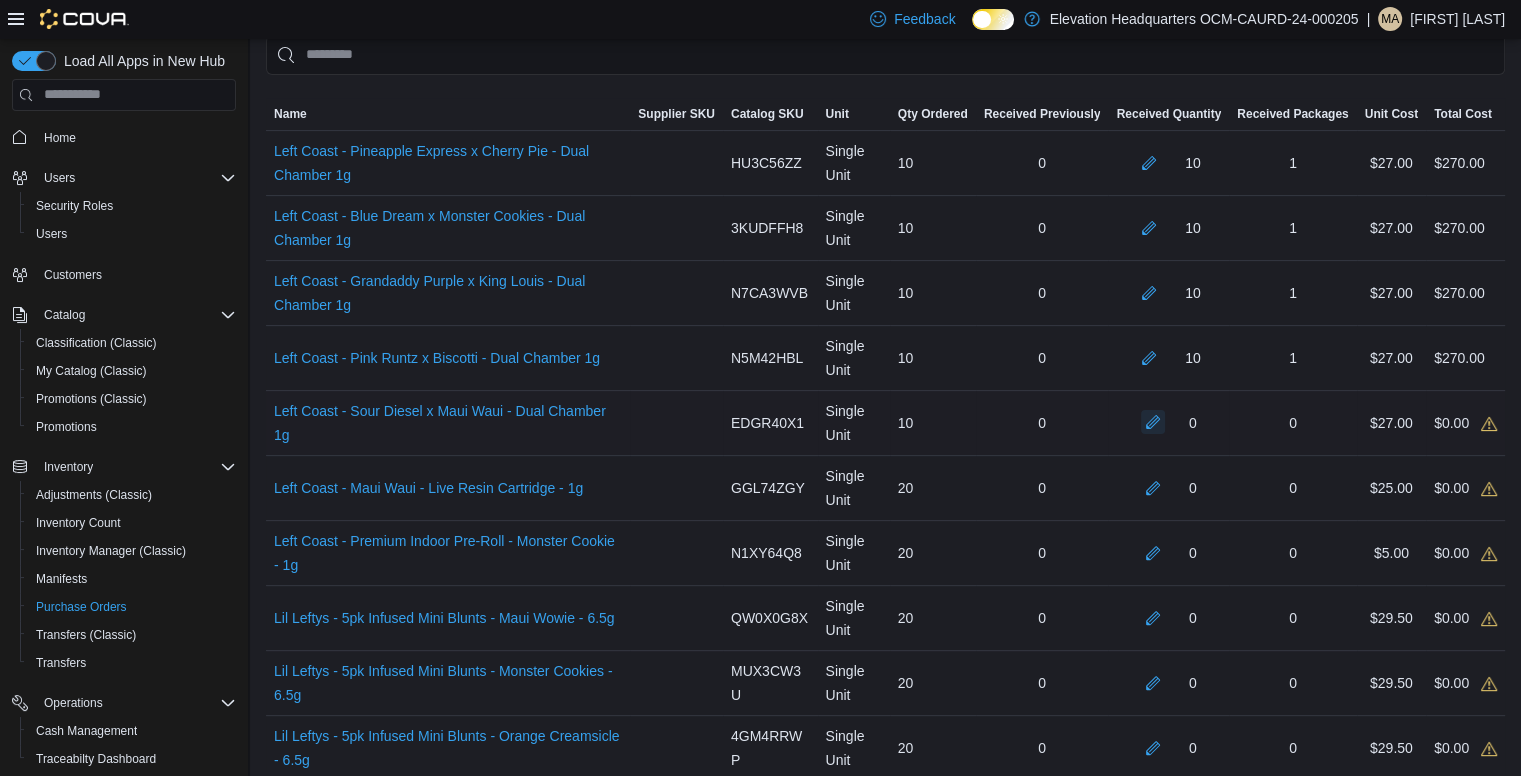 click at bounding box center [1153, 422] 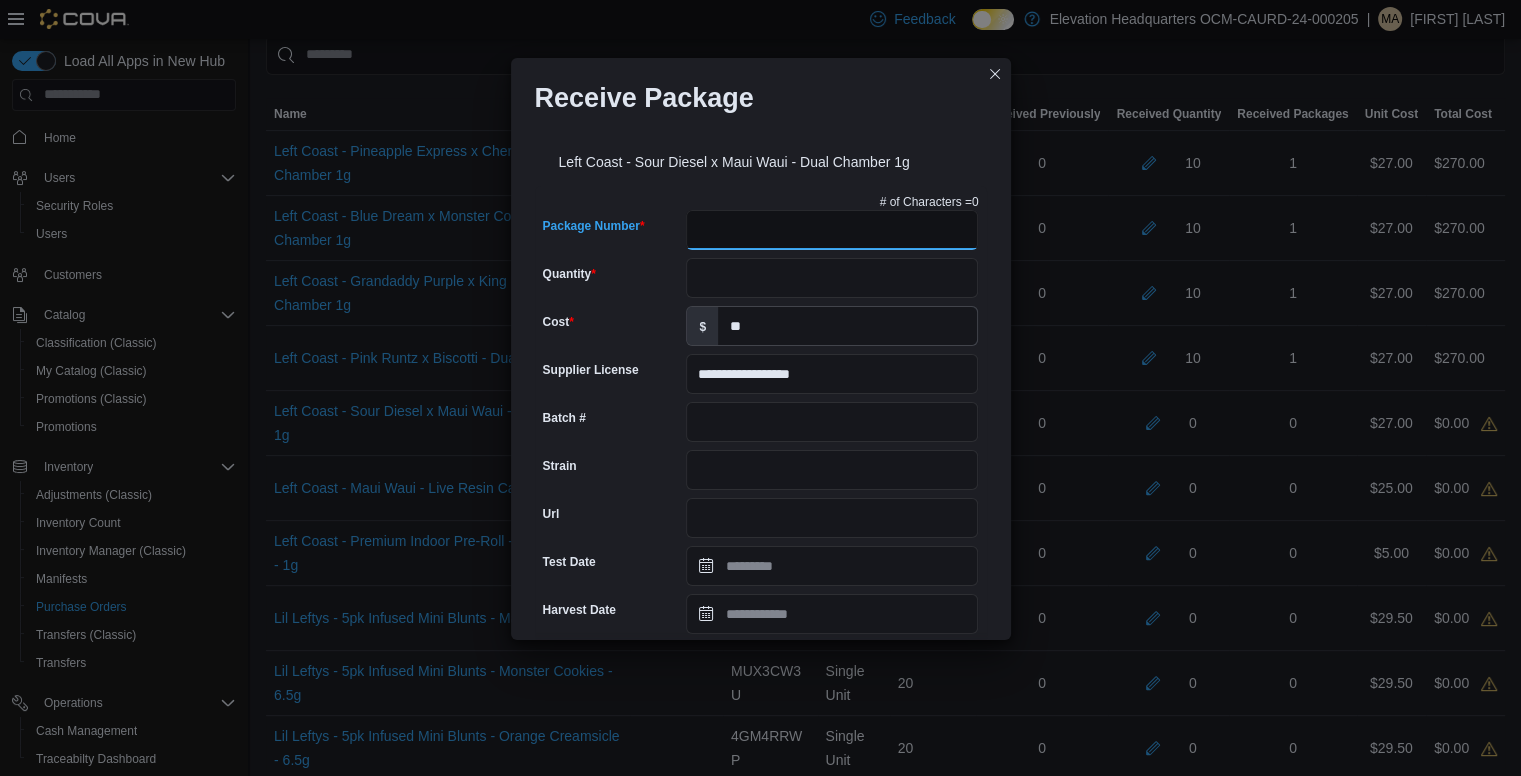 click on "Package Number" at bounding box center (832, 230) 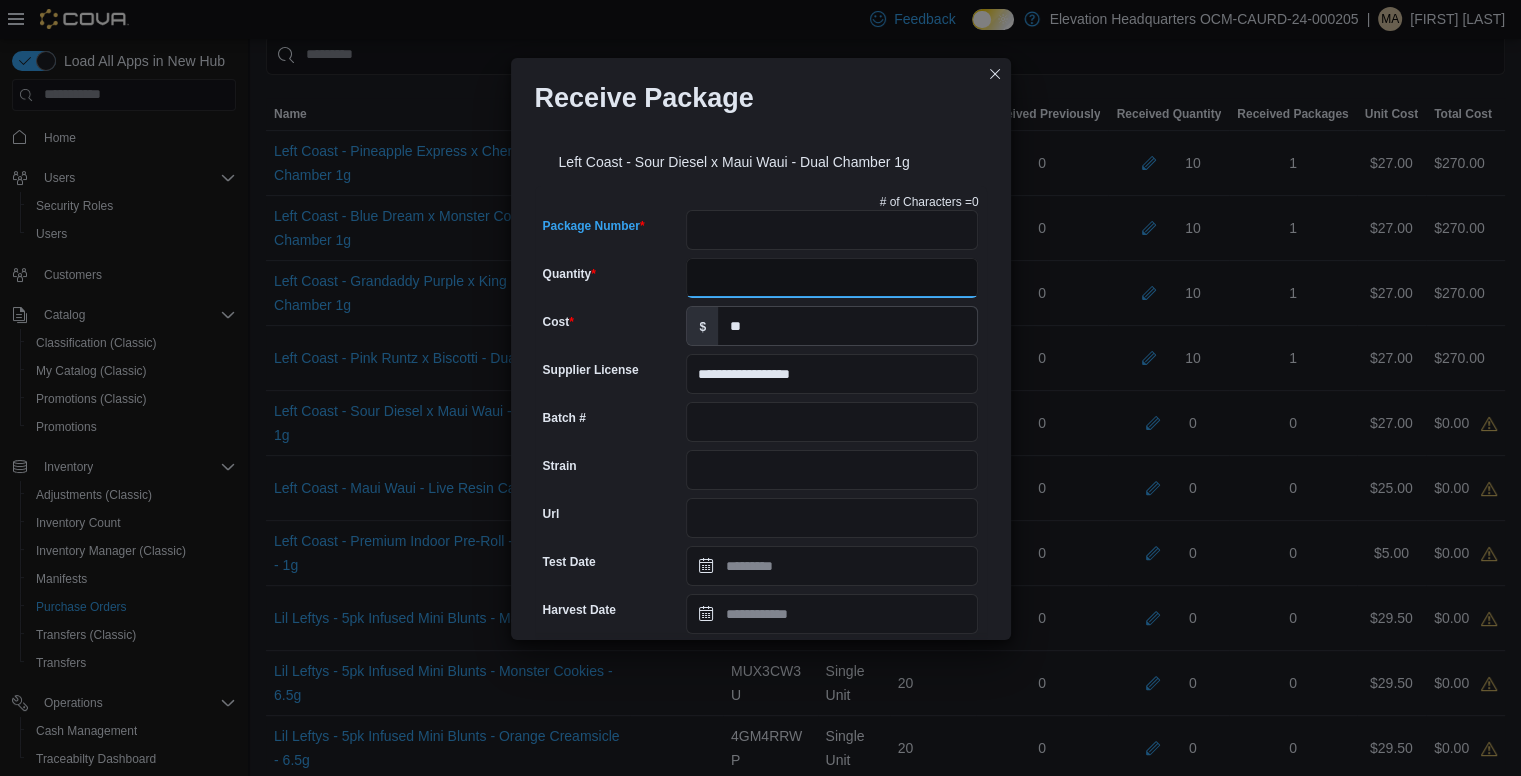 click on "Quantity" at bounding box center (832, 278) 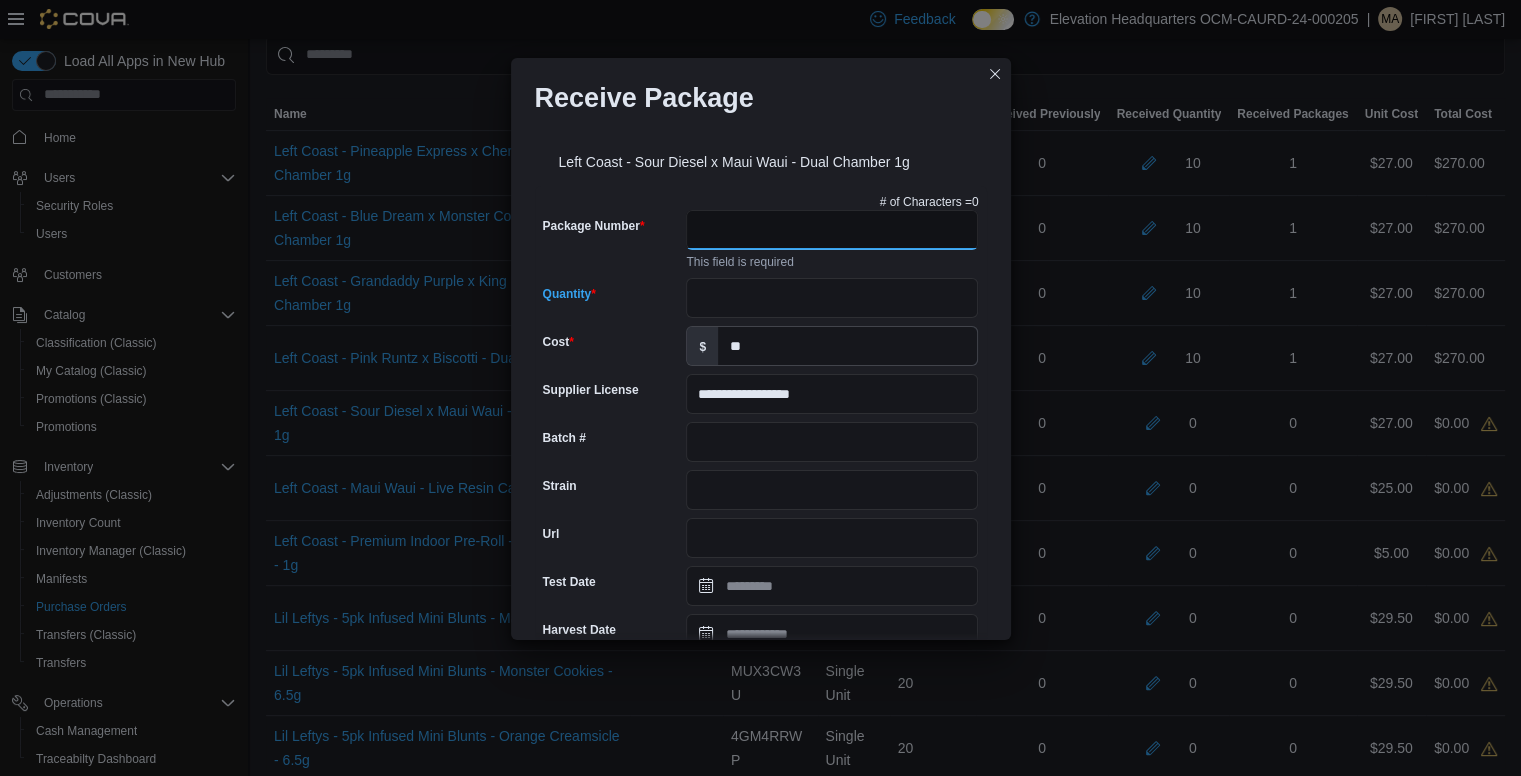 click on "Package Number" at bounding box center [832, 230] 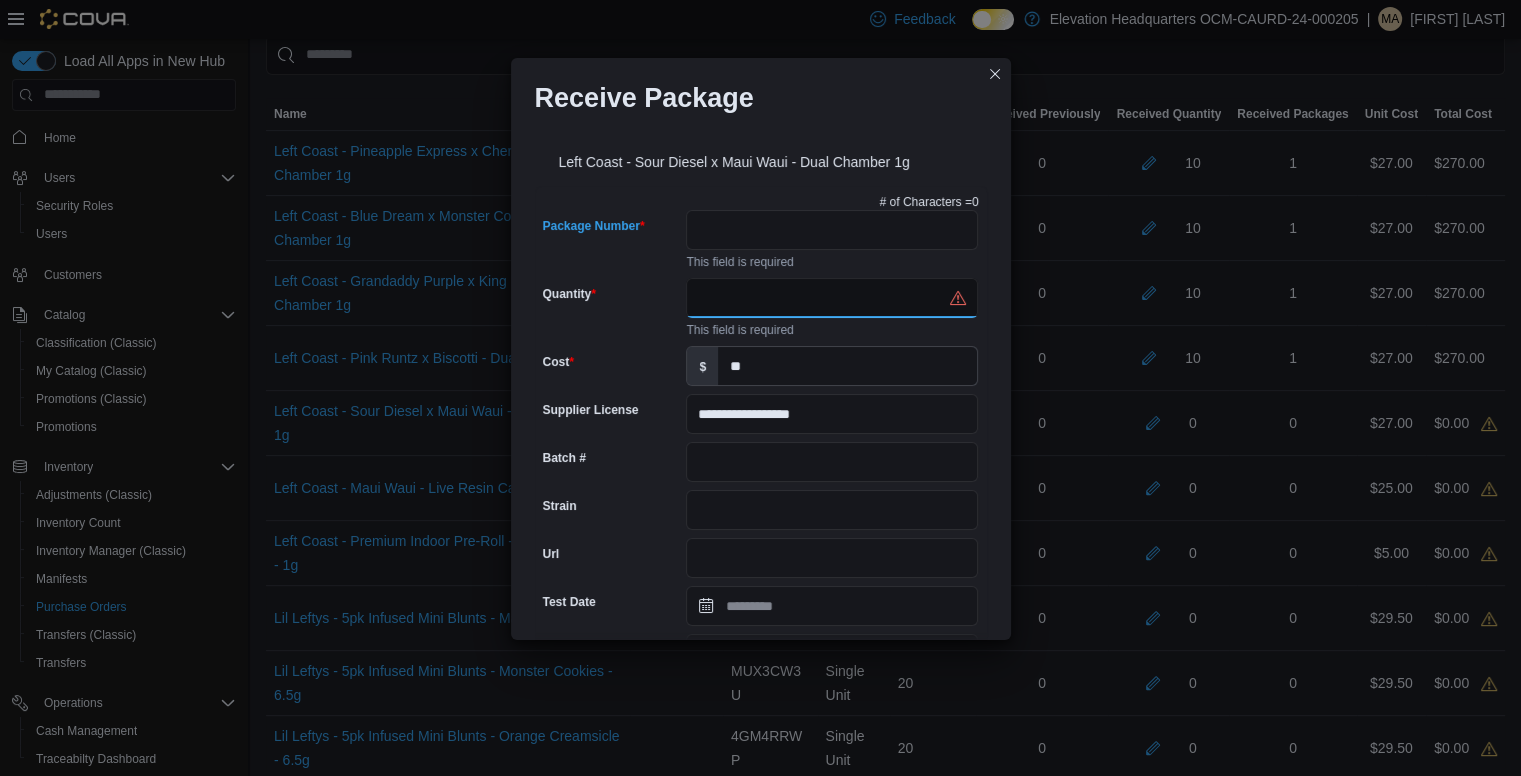 click on "Quantity" at bounding box center (832, 298) 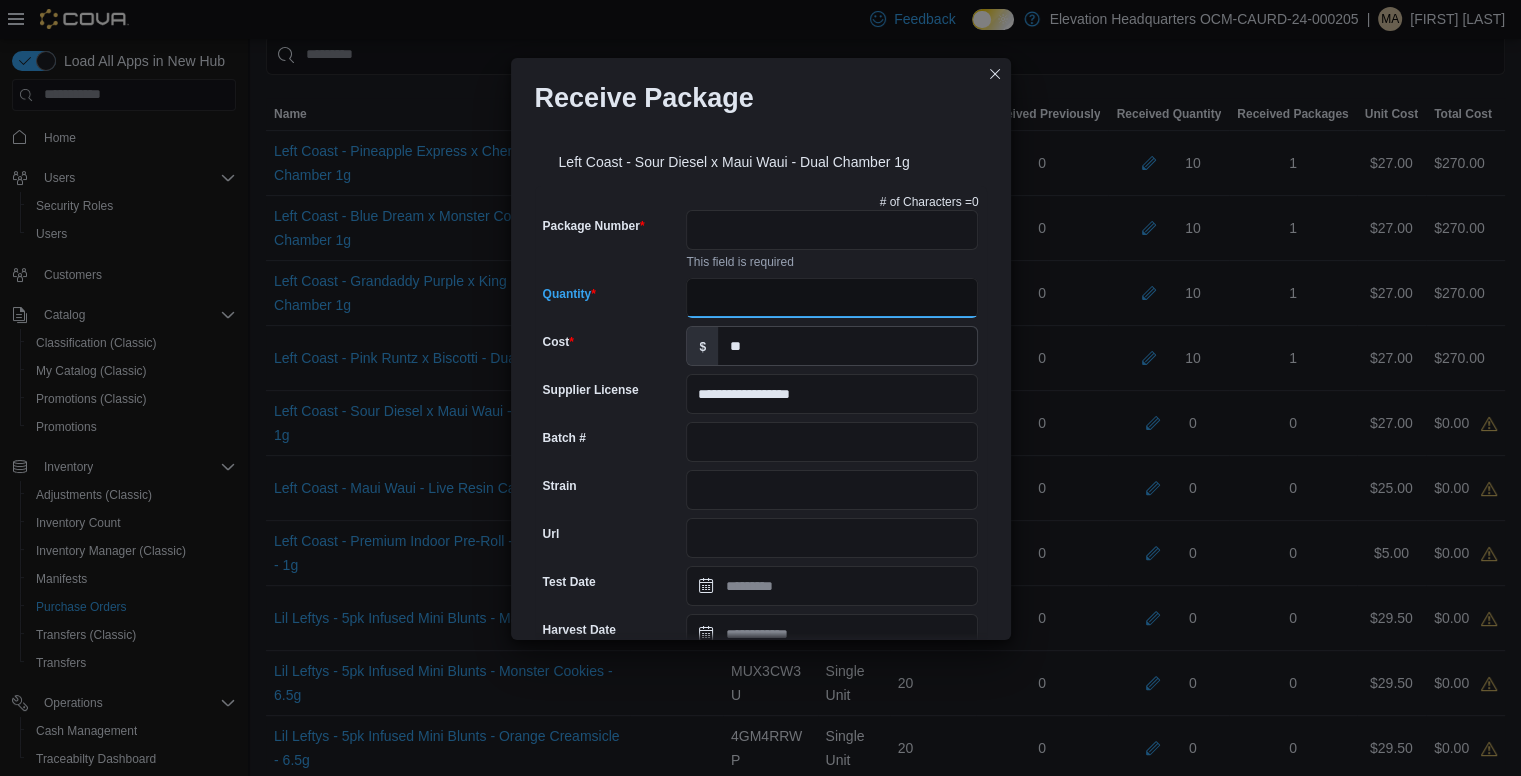 type on "**" 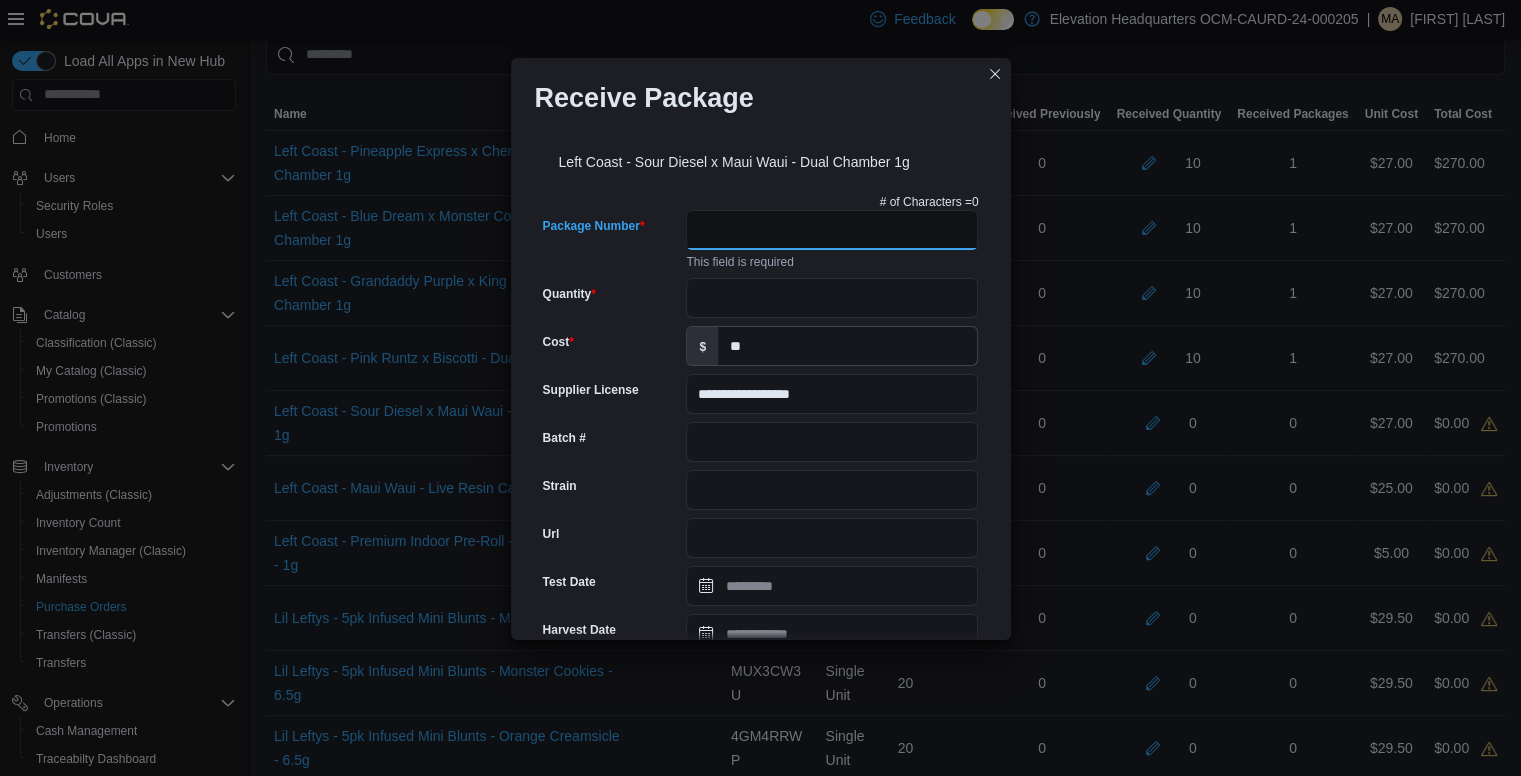 click on "Package Number" at bounding box center (832, 230) 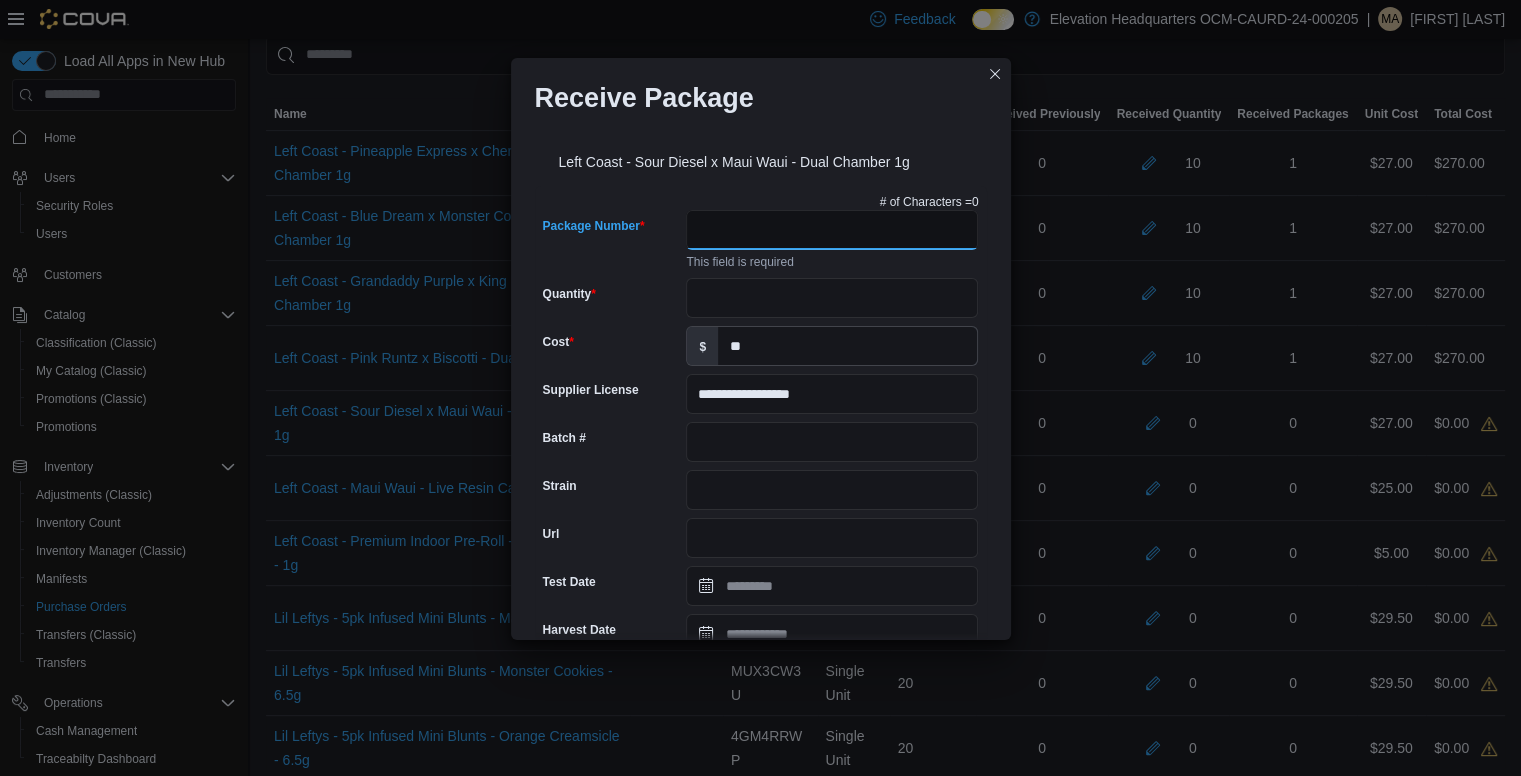 paste on "**********" 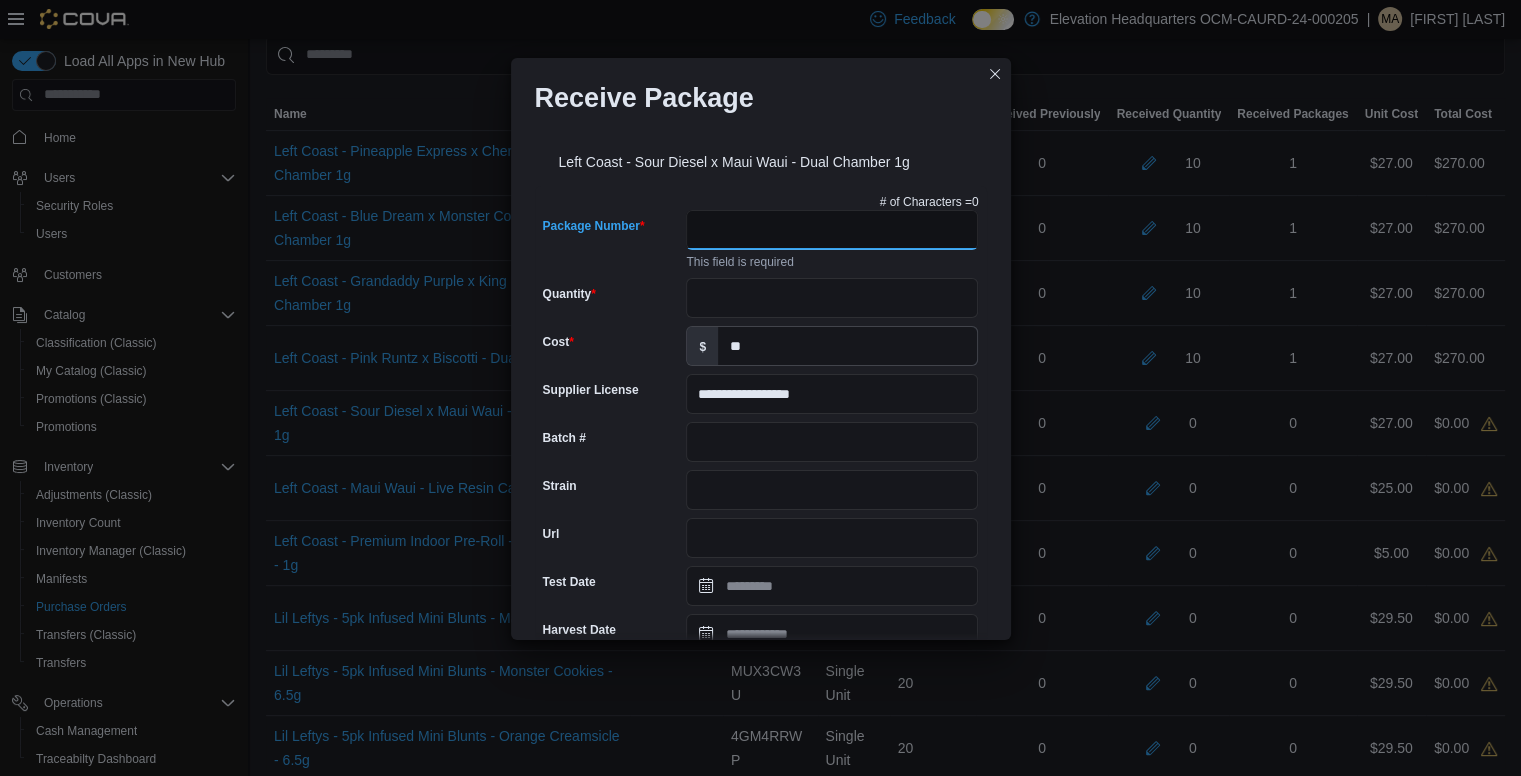 type on "**********" 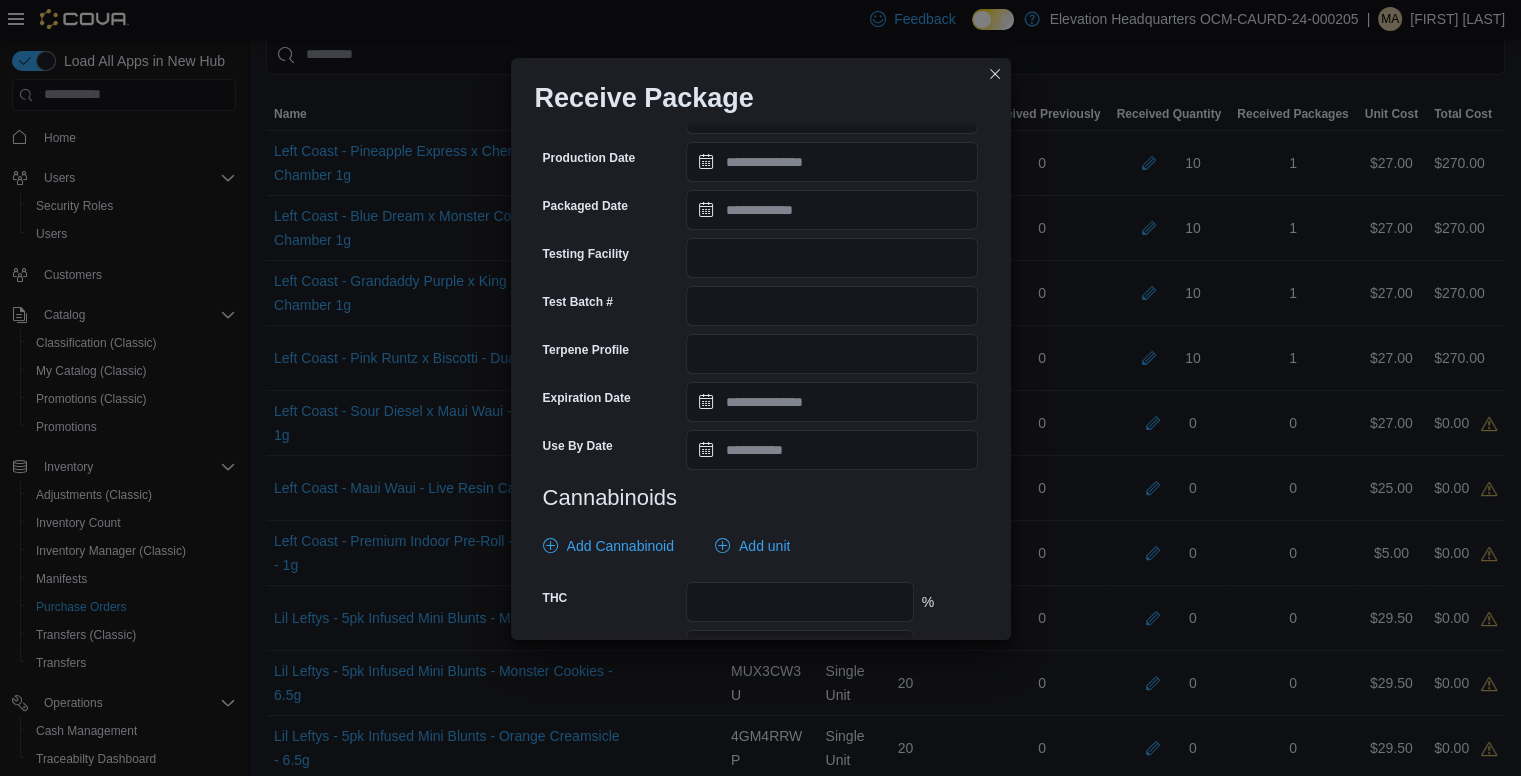 scroll, scrollTop: 665, scrollLeft: 0, axis: vertical 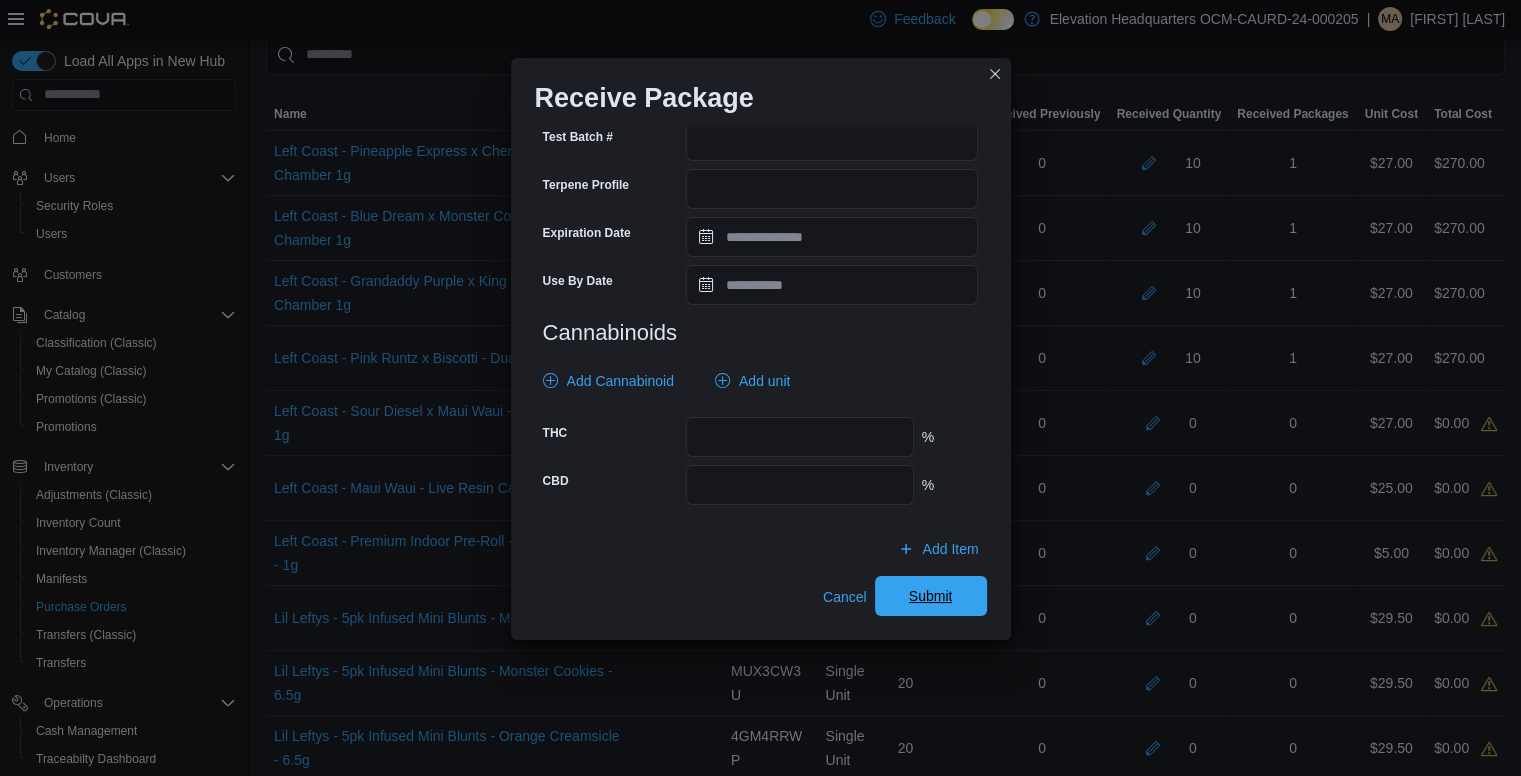 click on "Submit" at bounding box center (931, 596) 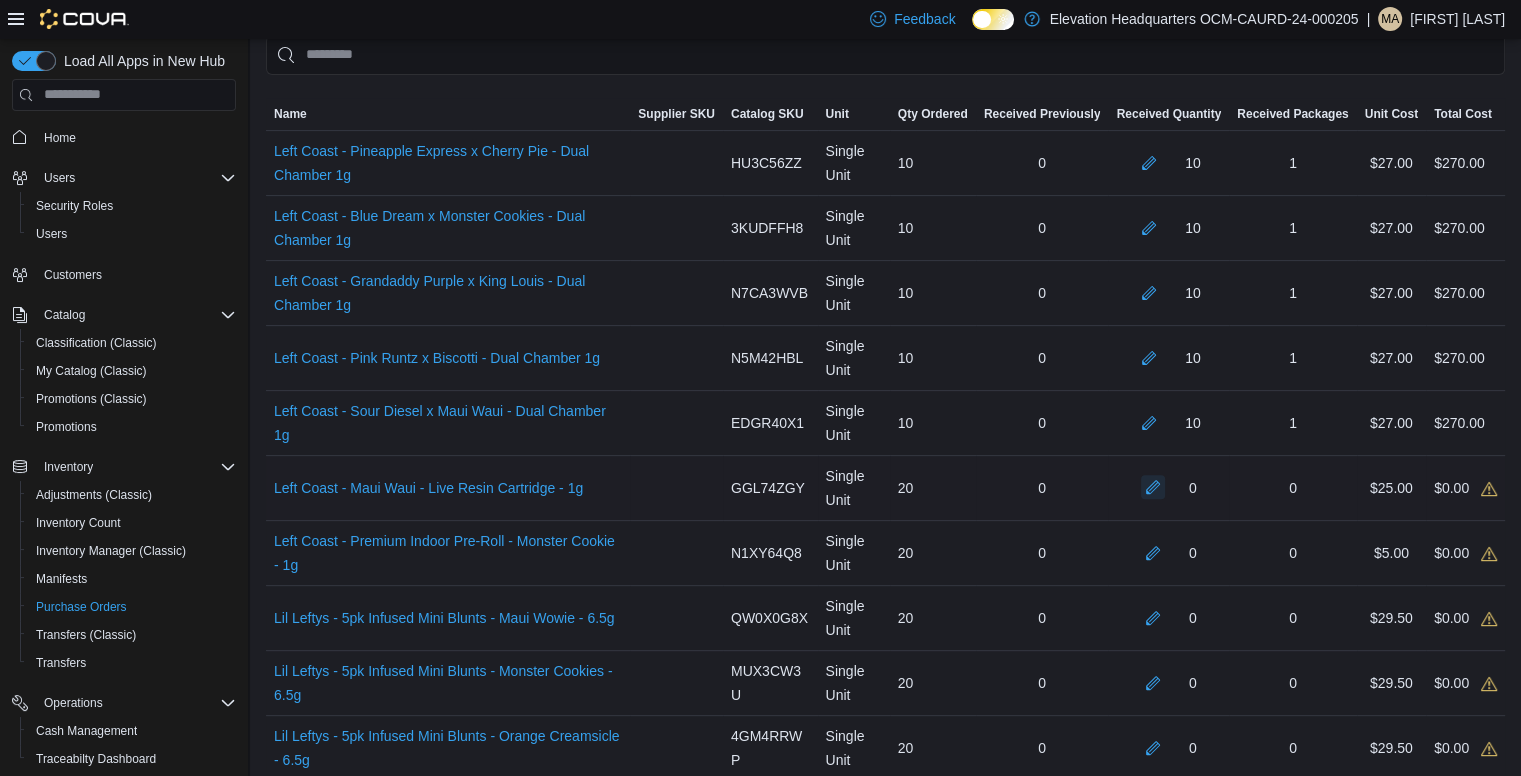 click at bounding box center (1153, 487) 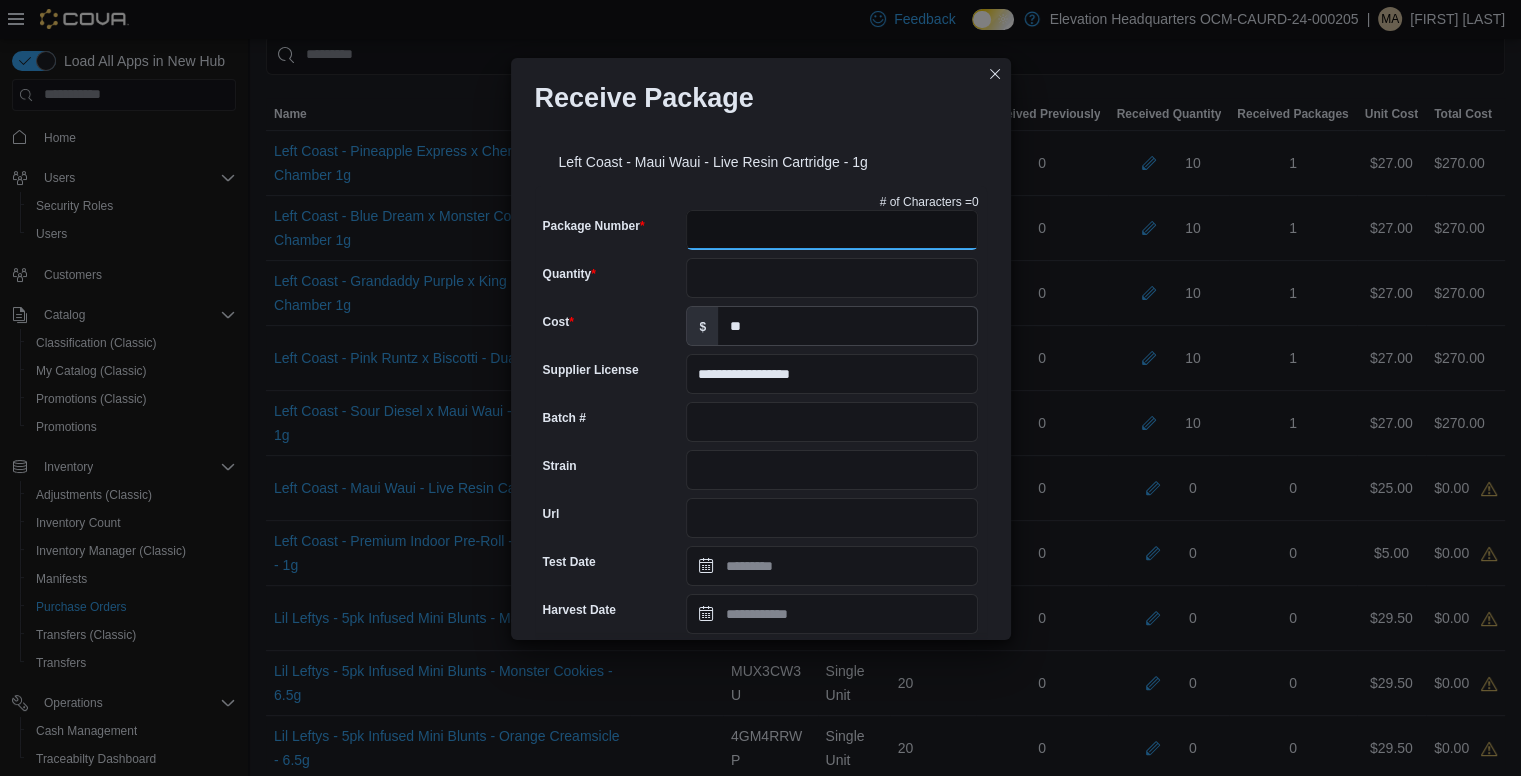 click on "Package Number" at bounding box center (832, 230) 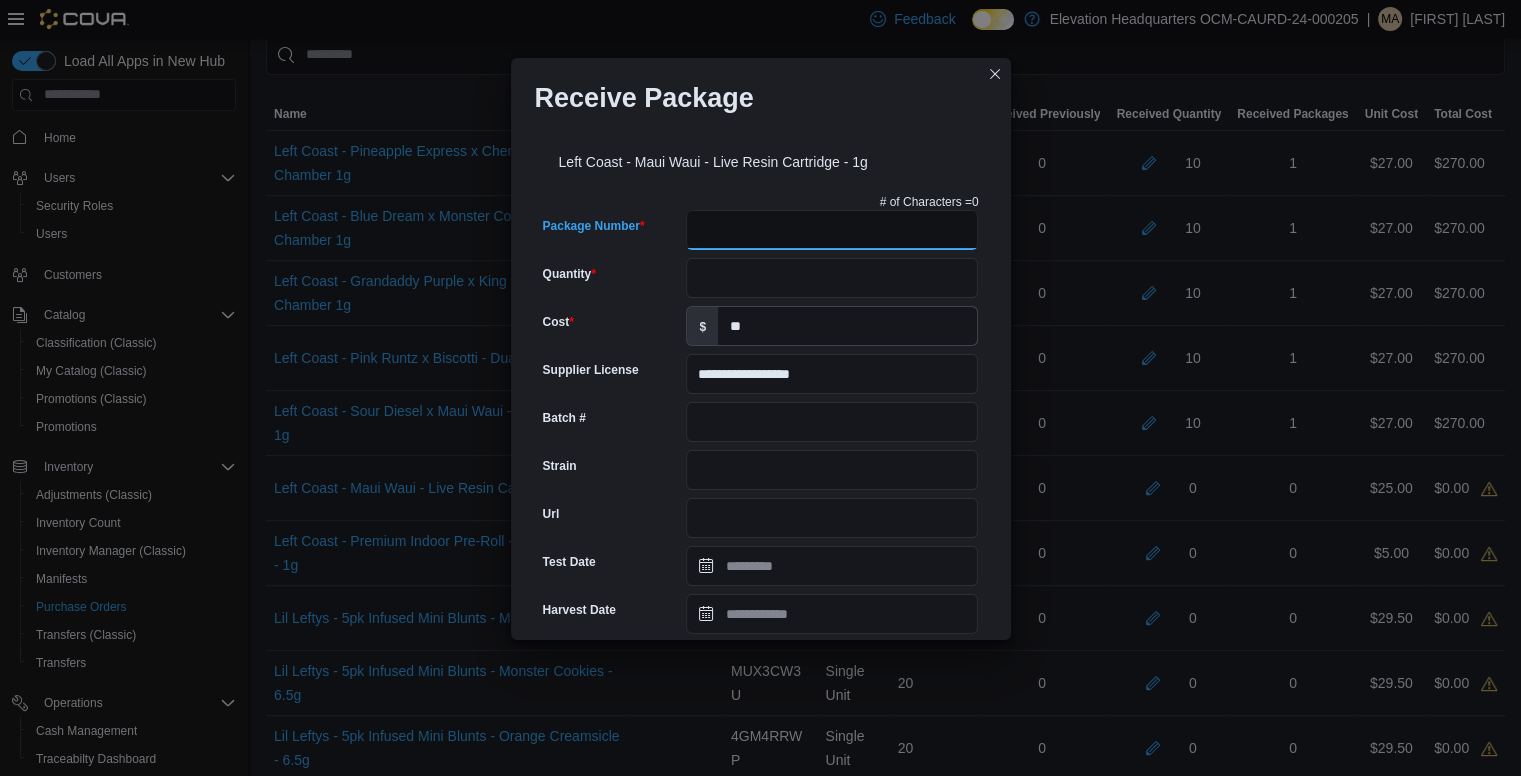 click on "Package Number" at bounding box center (832, 230) 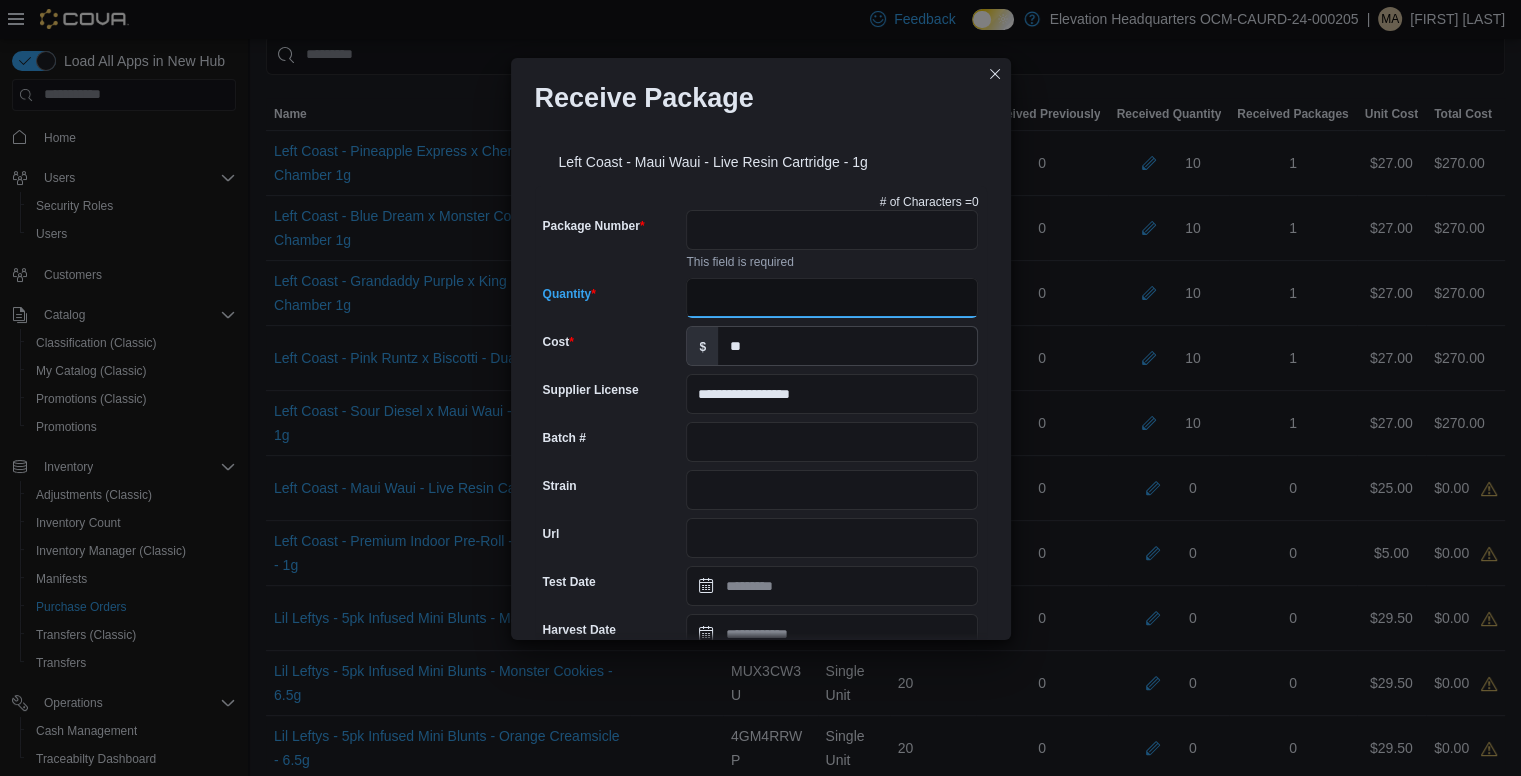 click on "Quantity" at bounding box center (832, 298) 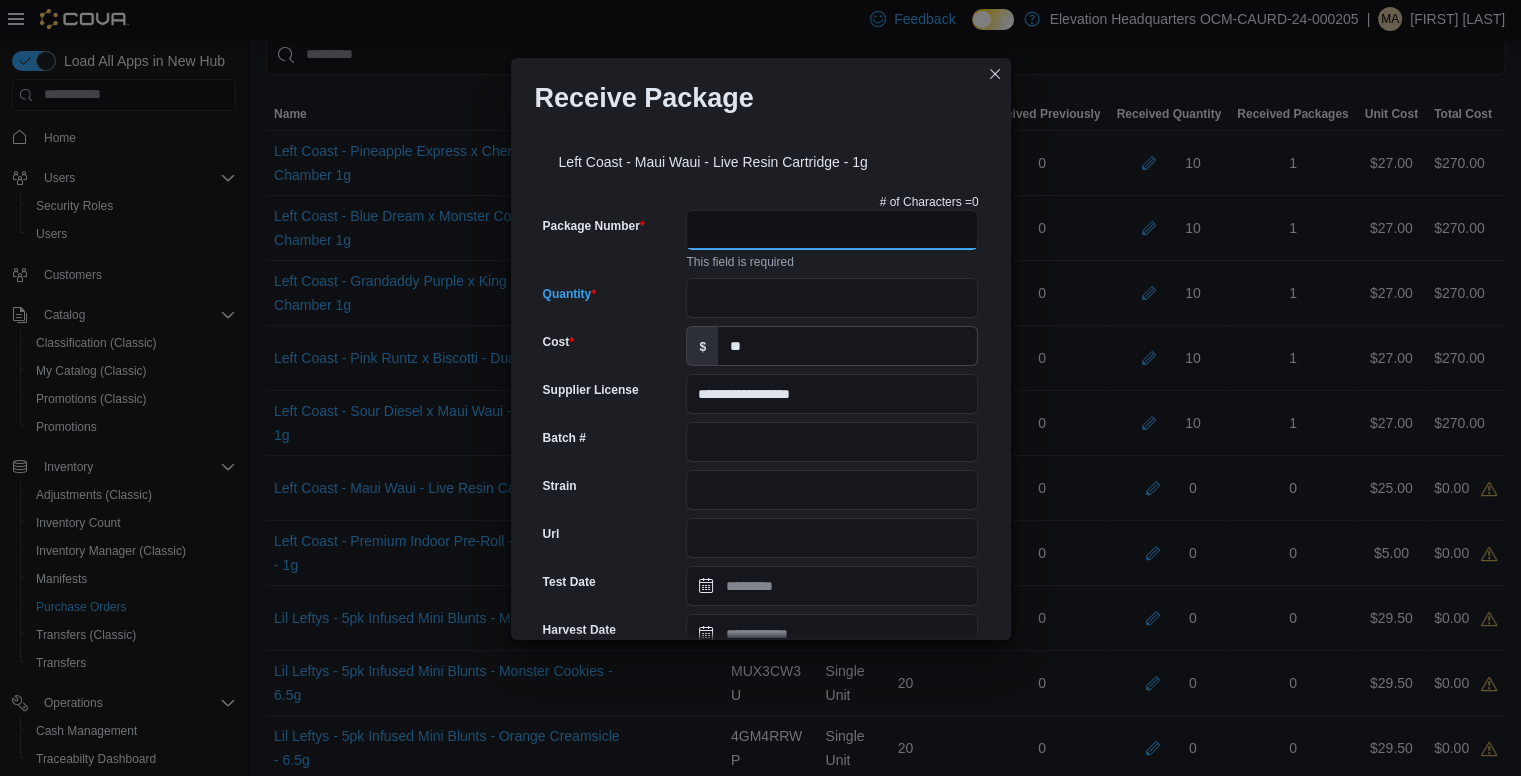 click on "Package Number" at bounding box center (832, 230) 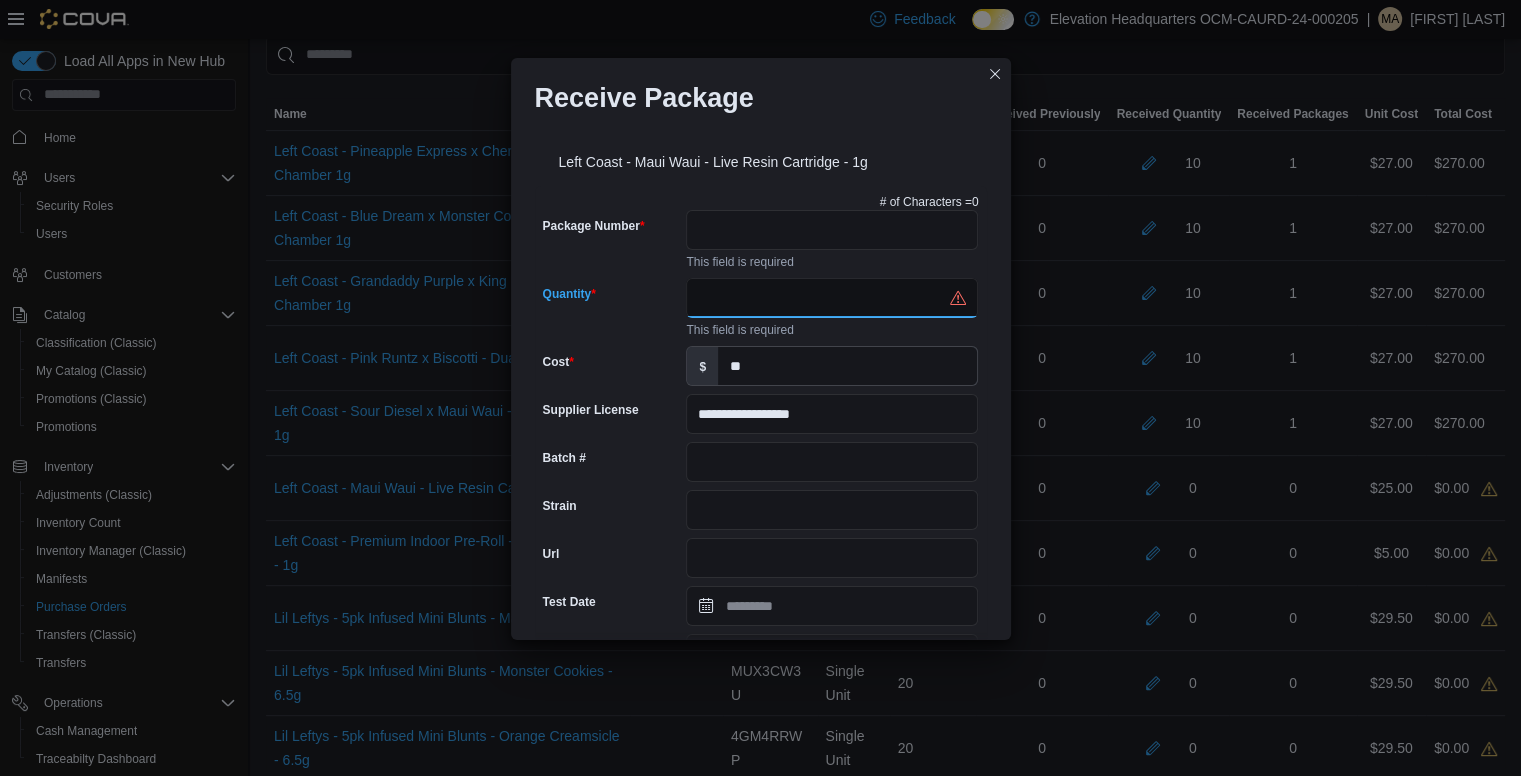 click on "Quantity" at bounding box center (832, 298) 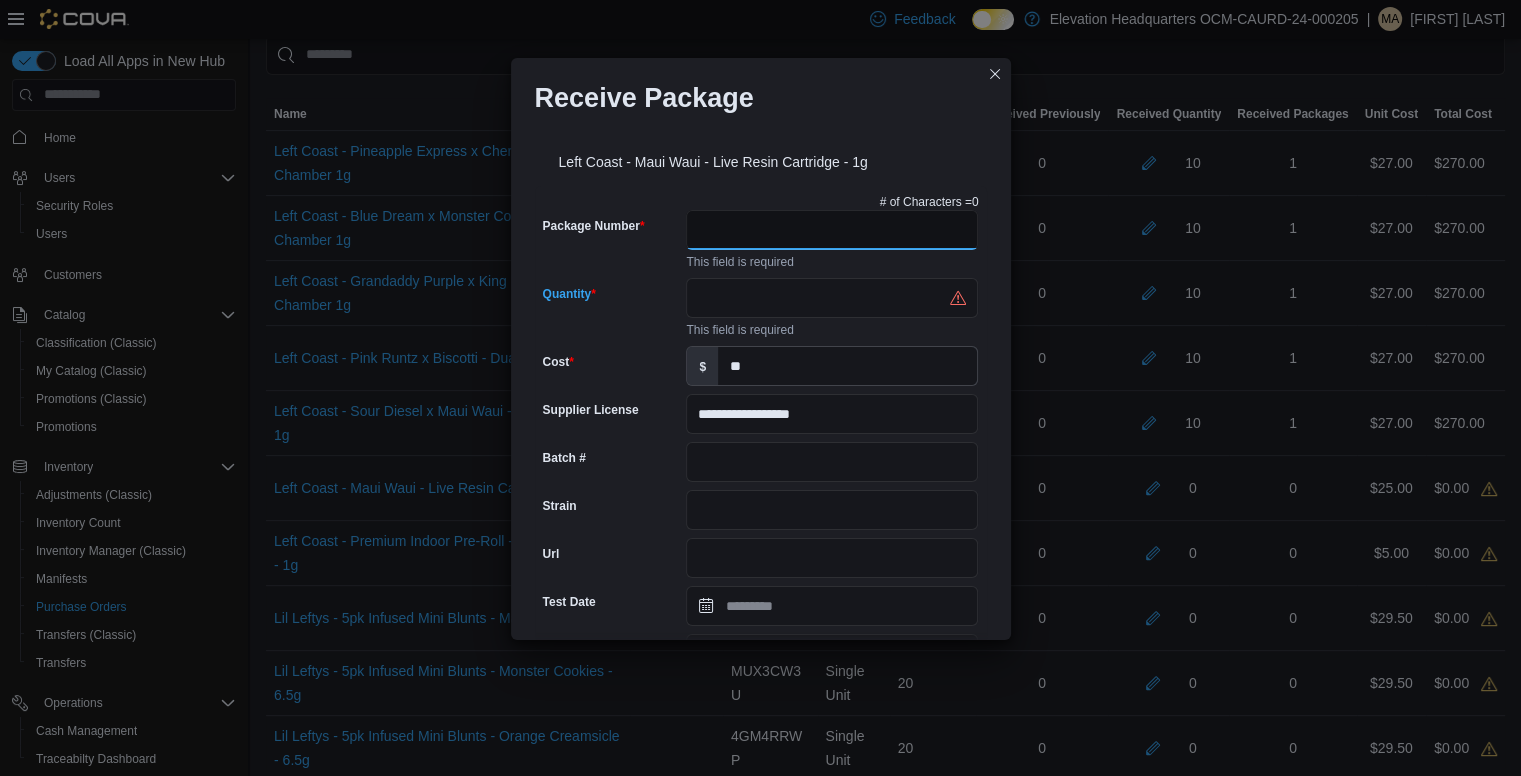 click on "Package Number" at bounding box center (832, 230) 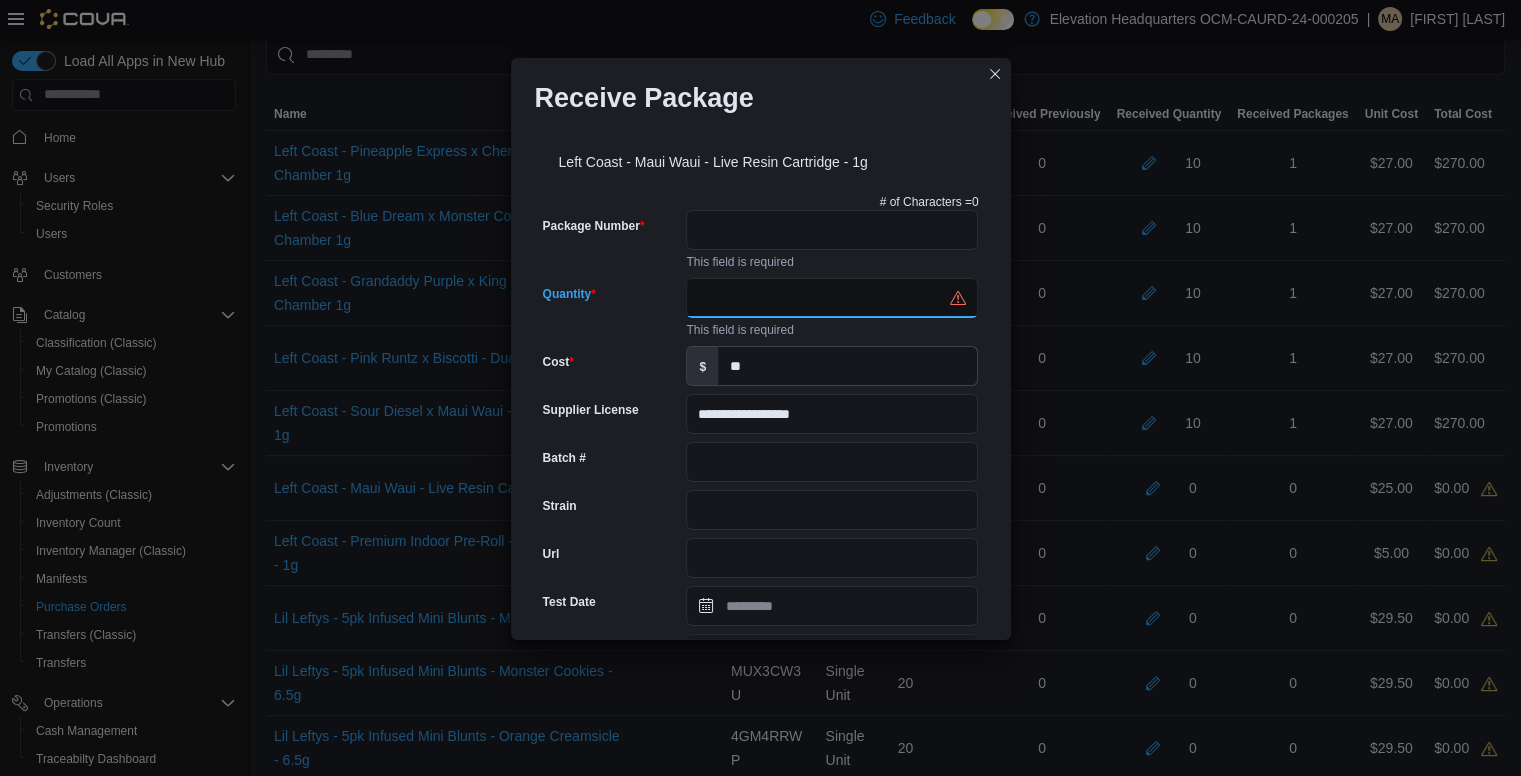 click on "Quantity" at bounding box center (832, 298) 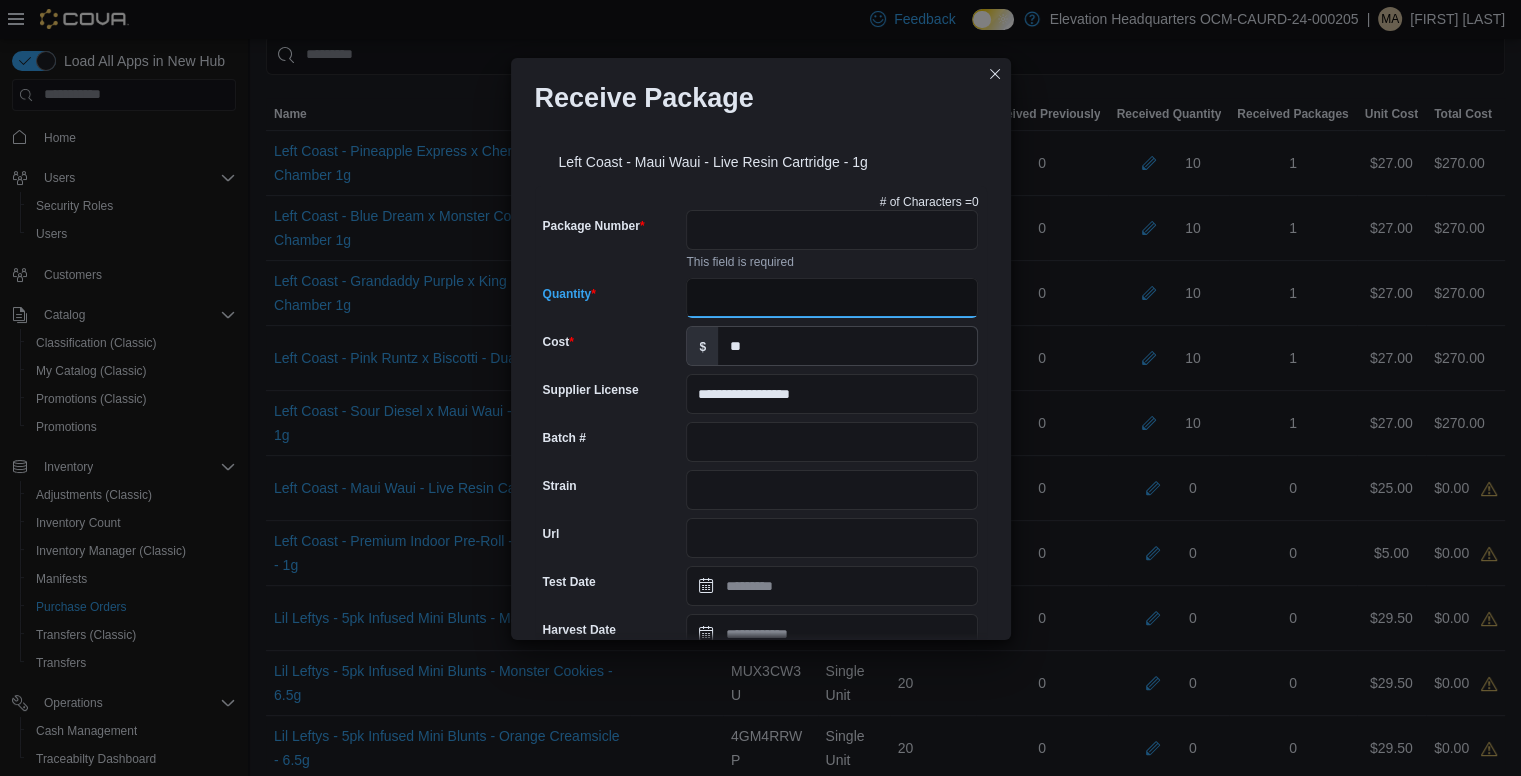 type on "**" 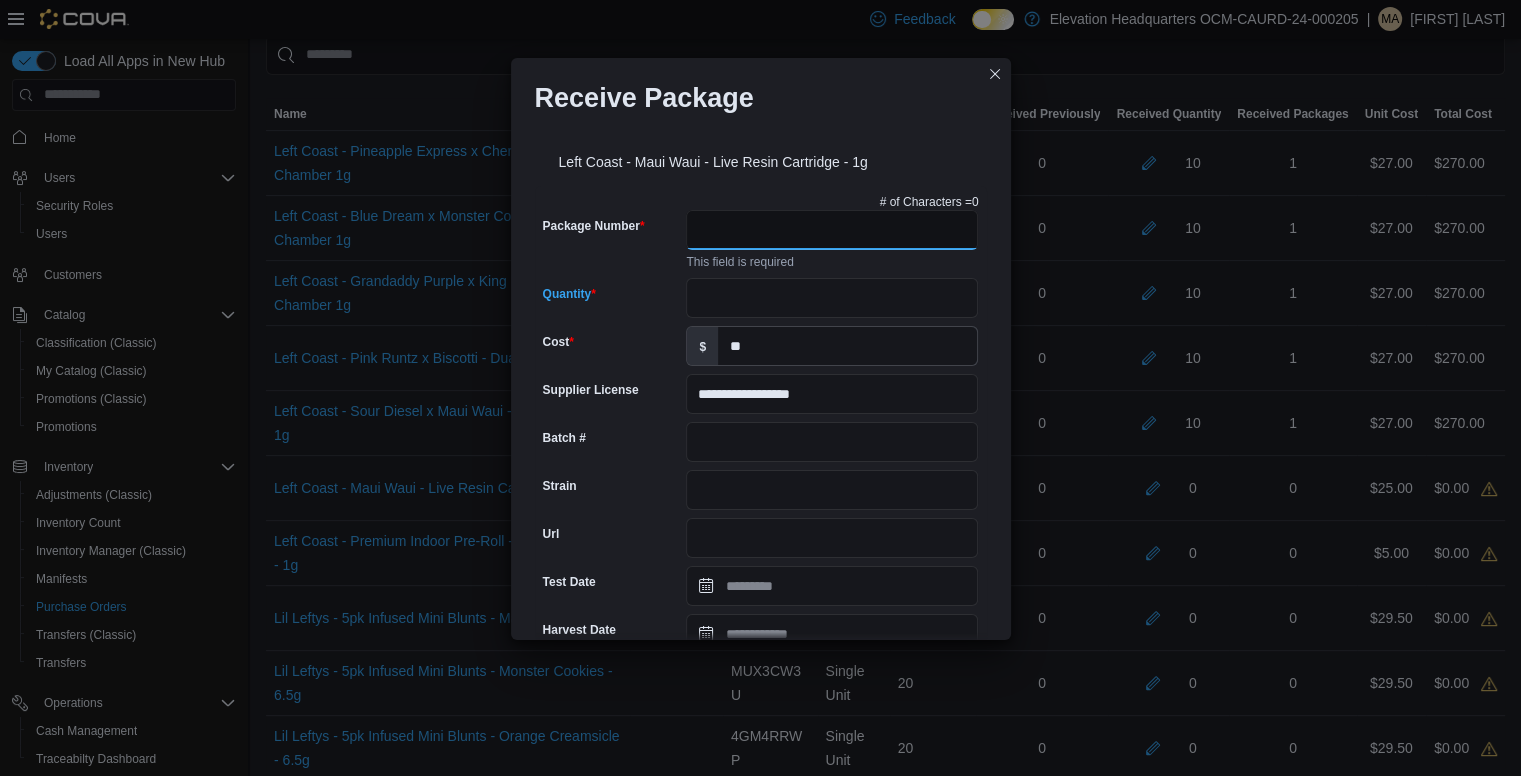 click on "Package Number" at bounding box center (832, 230) 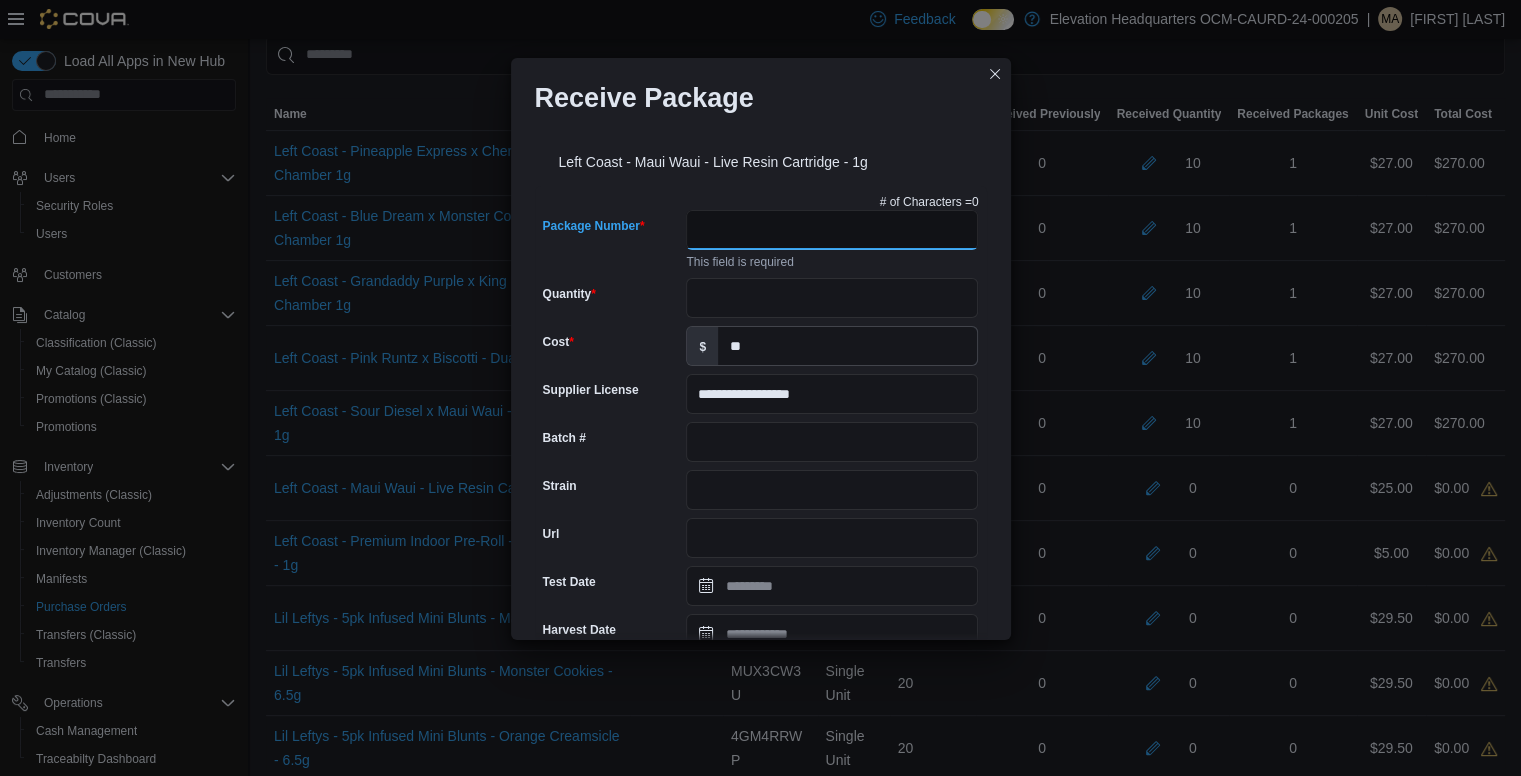 paste on "**********" 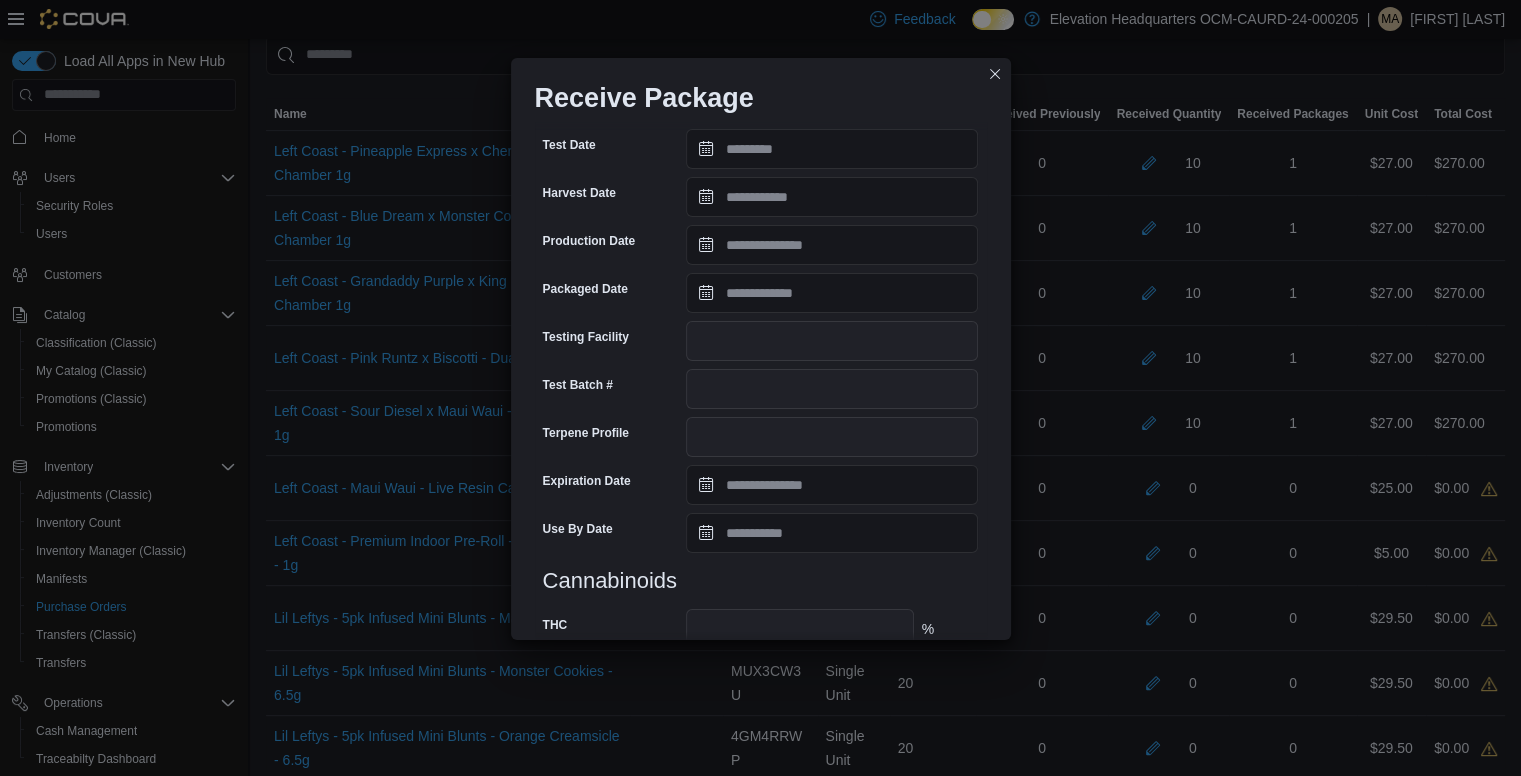scroll, scrollTop: 645, scrollLeft: 0, axis: vertical 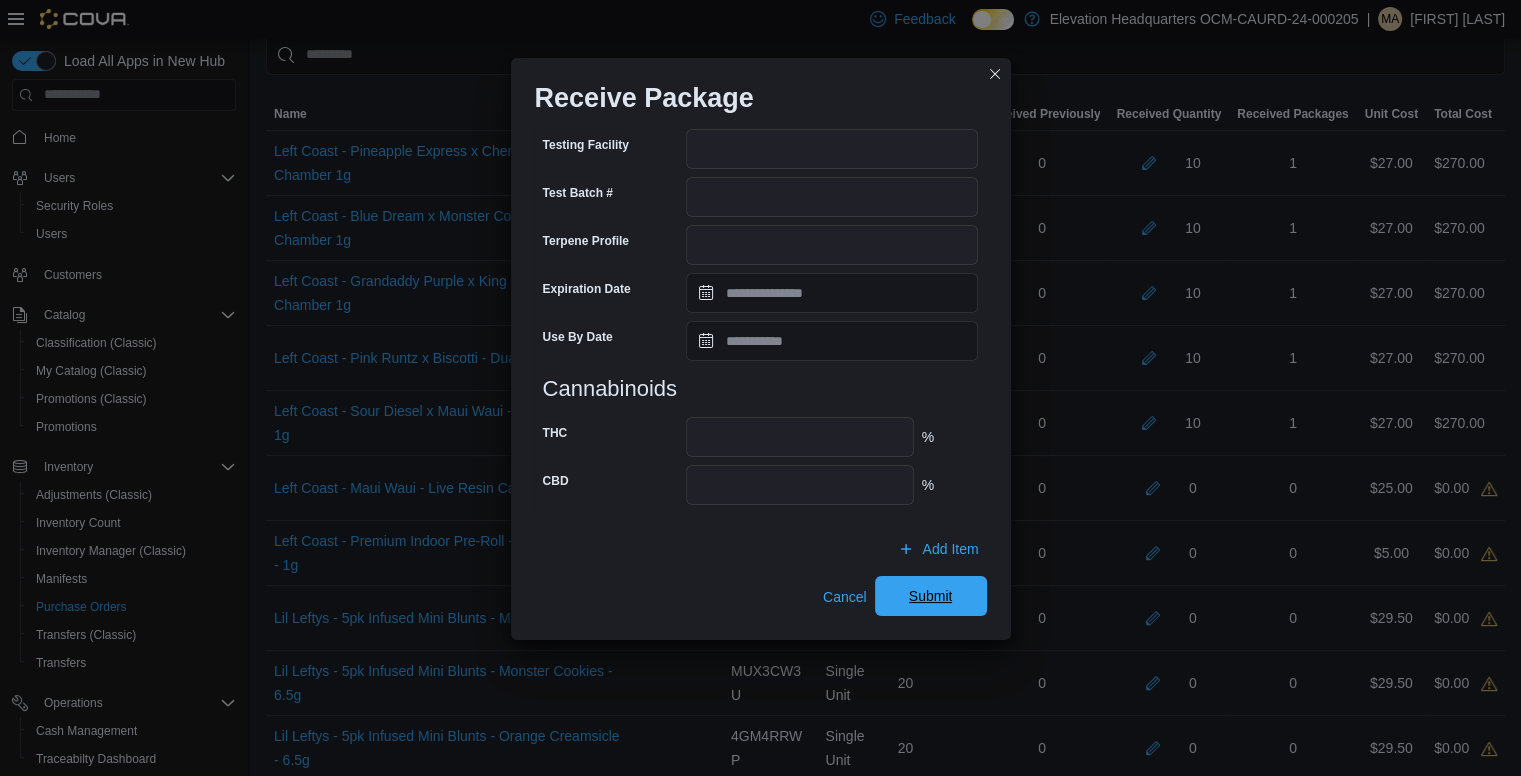 type on "**********" 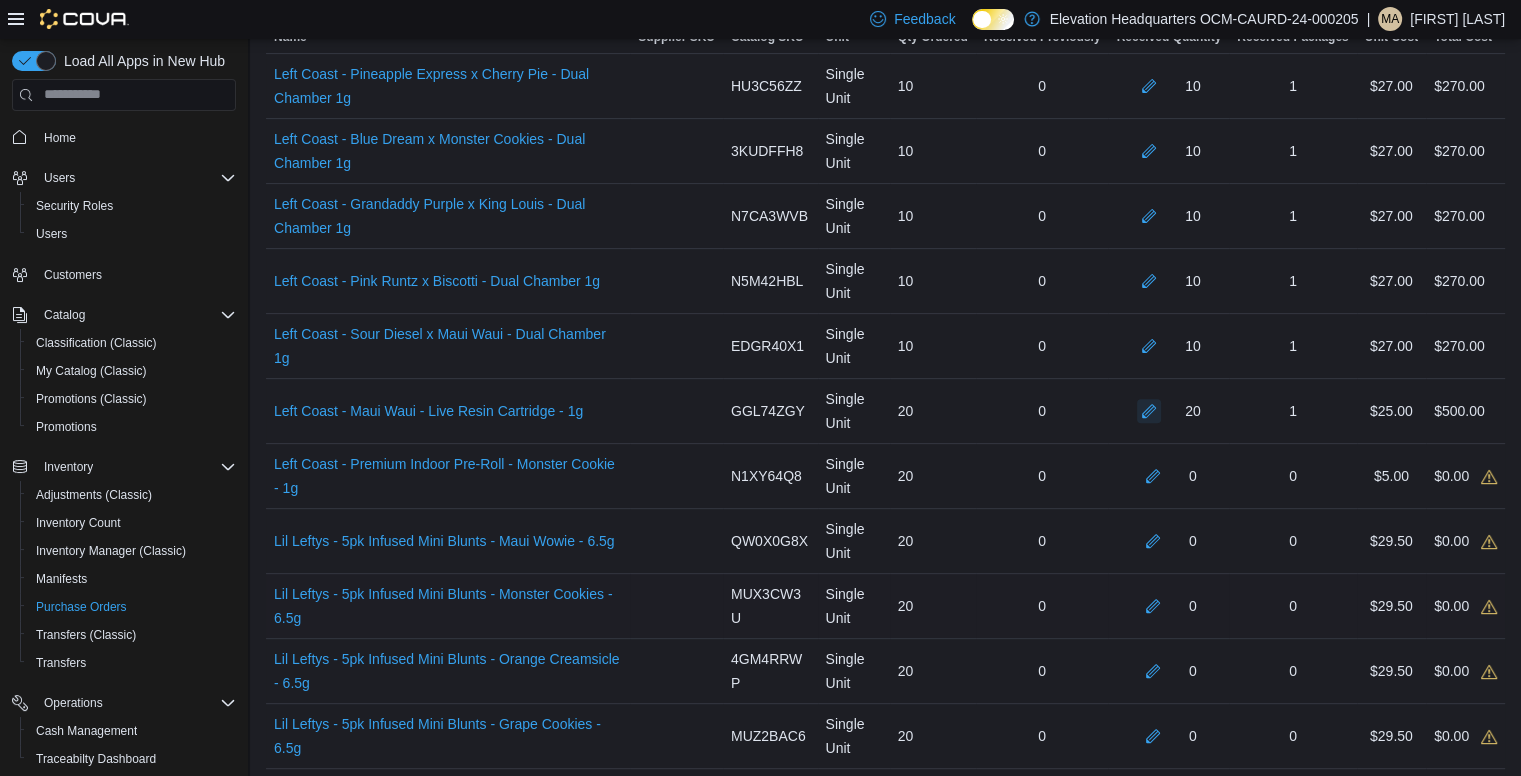scroll, scrollTop: 700, scrollLeft: 0, axis: vertical 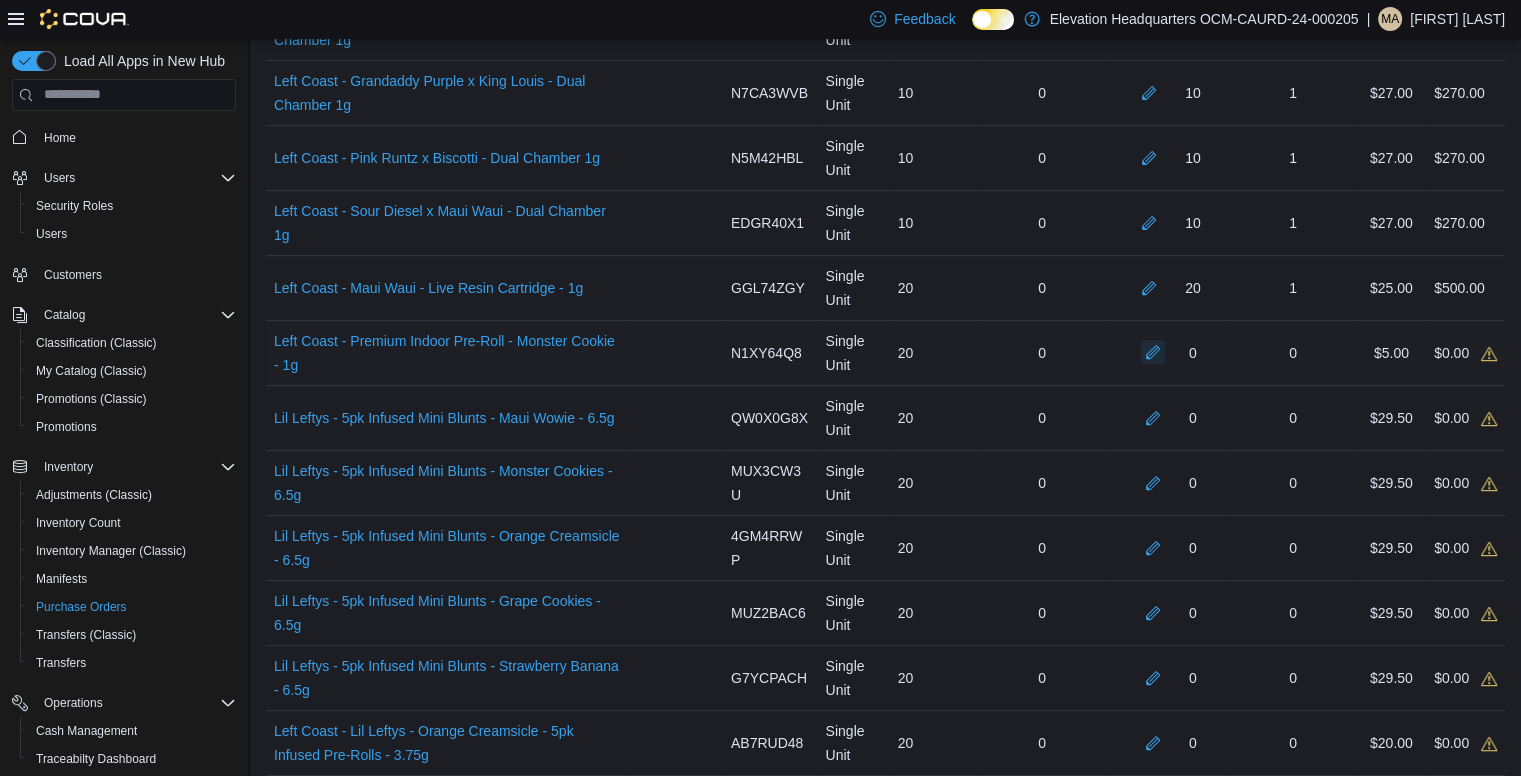 click at bounding box center [1153, 352] 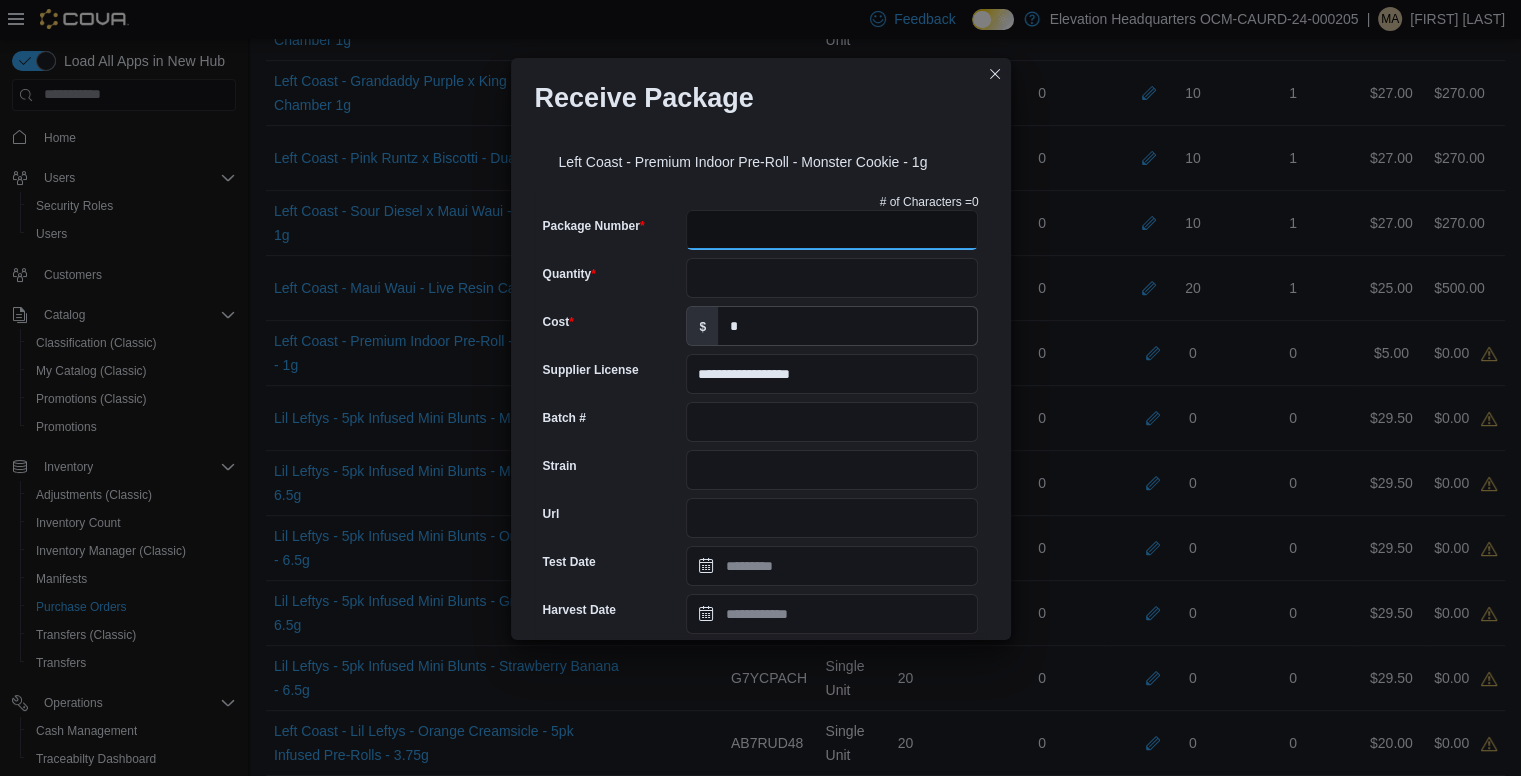 click on "Package Number" at bounding box center [832, 230] 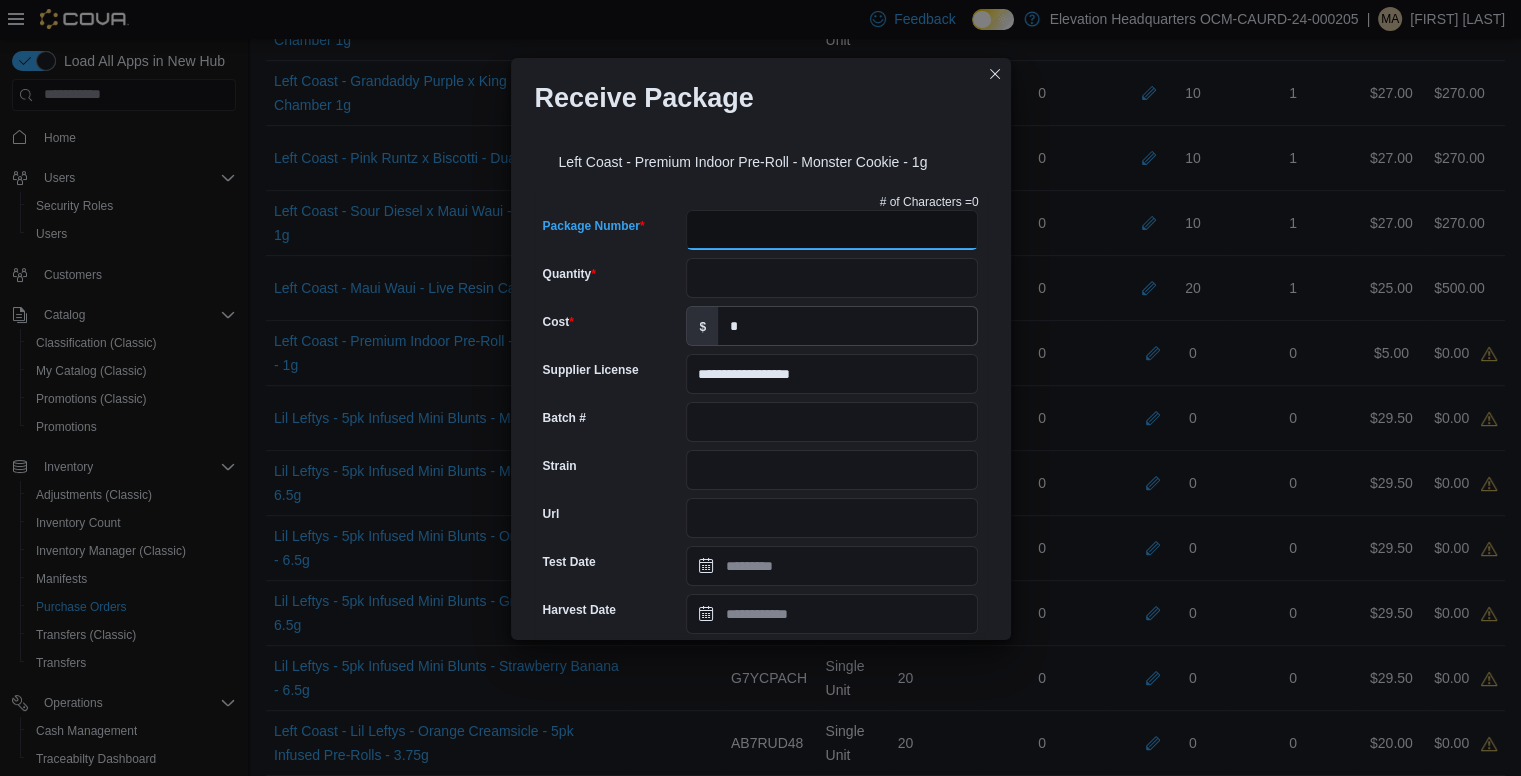paste on "**********" 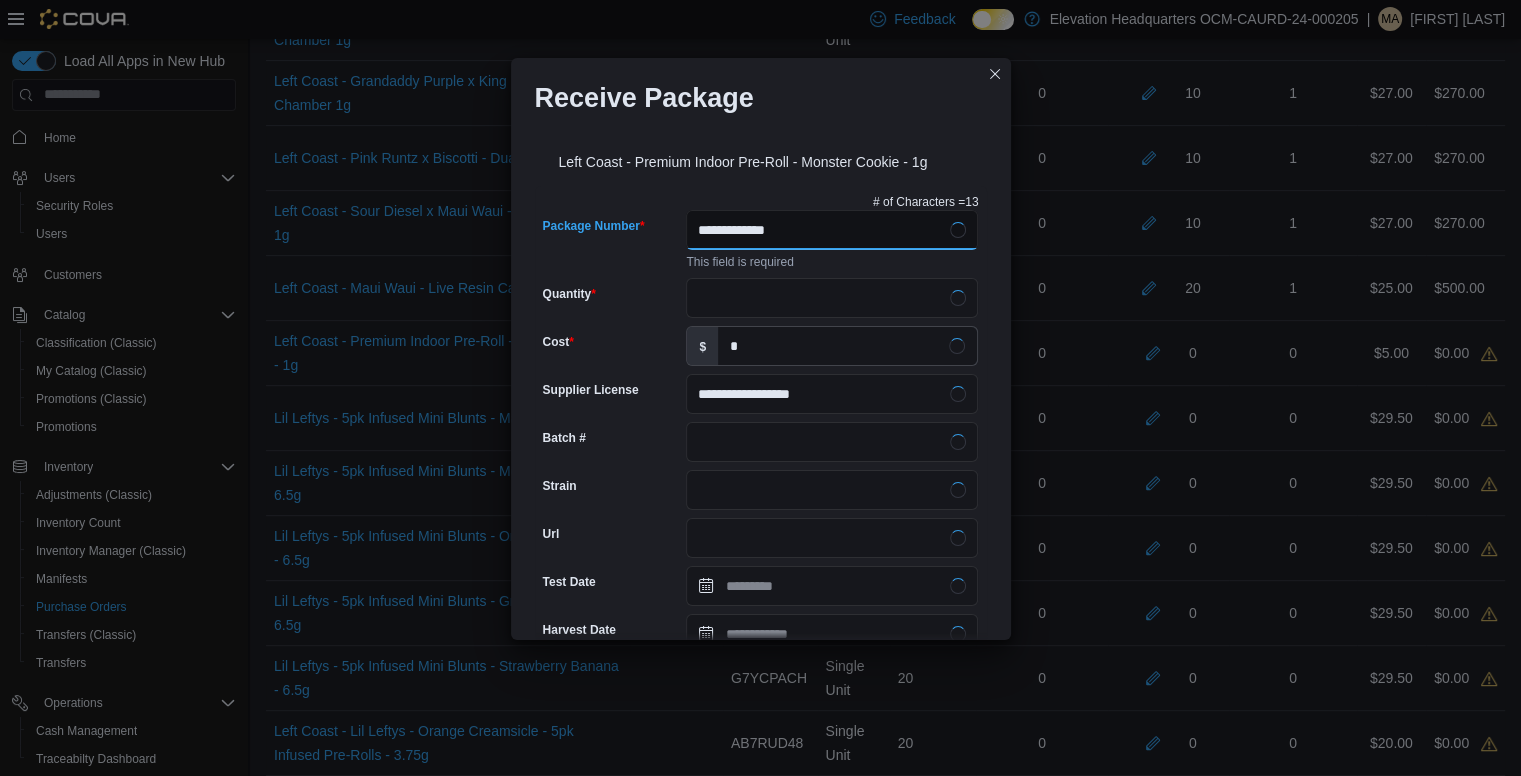 type on "**********" 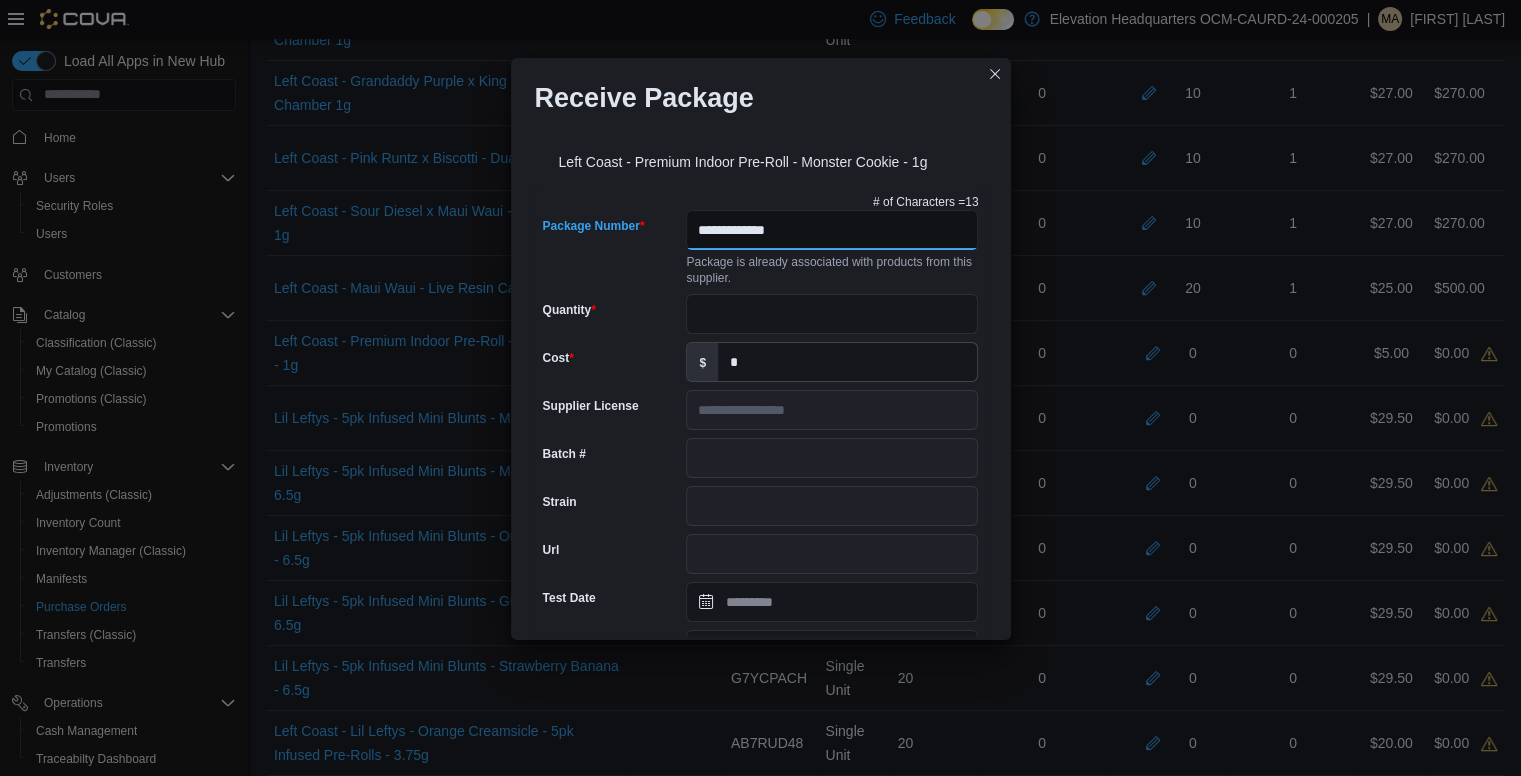 type on "**********" 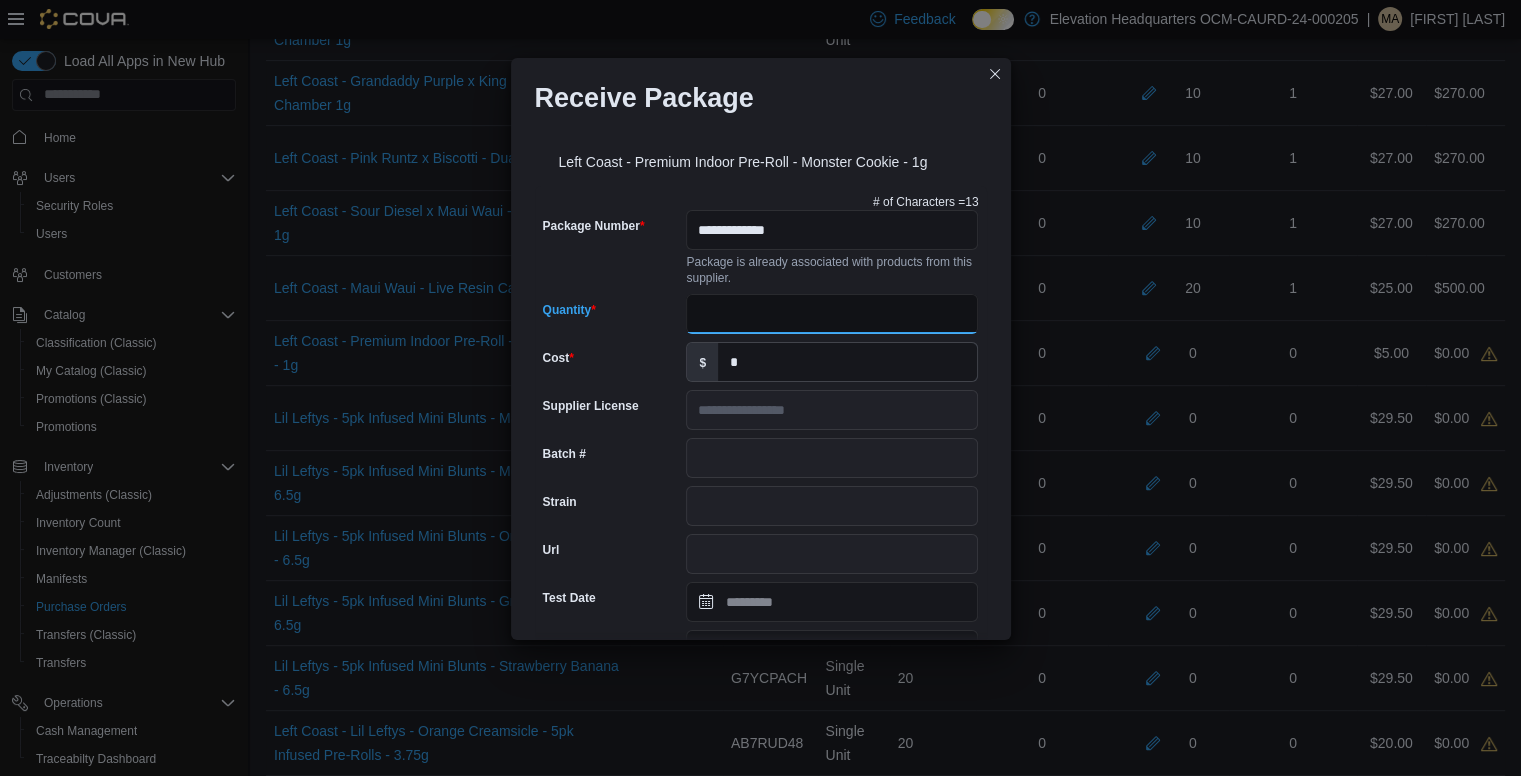 click on "Quantity" at bounding box center [832, 314] 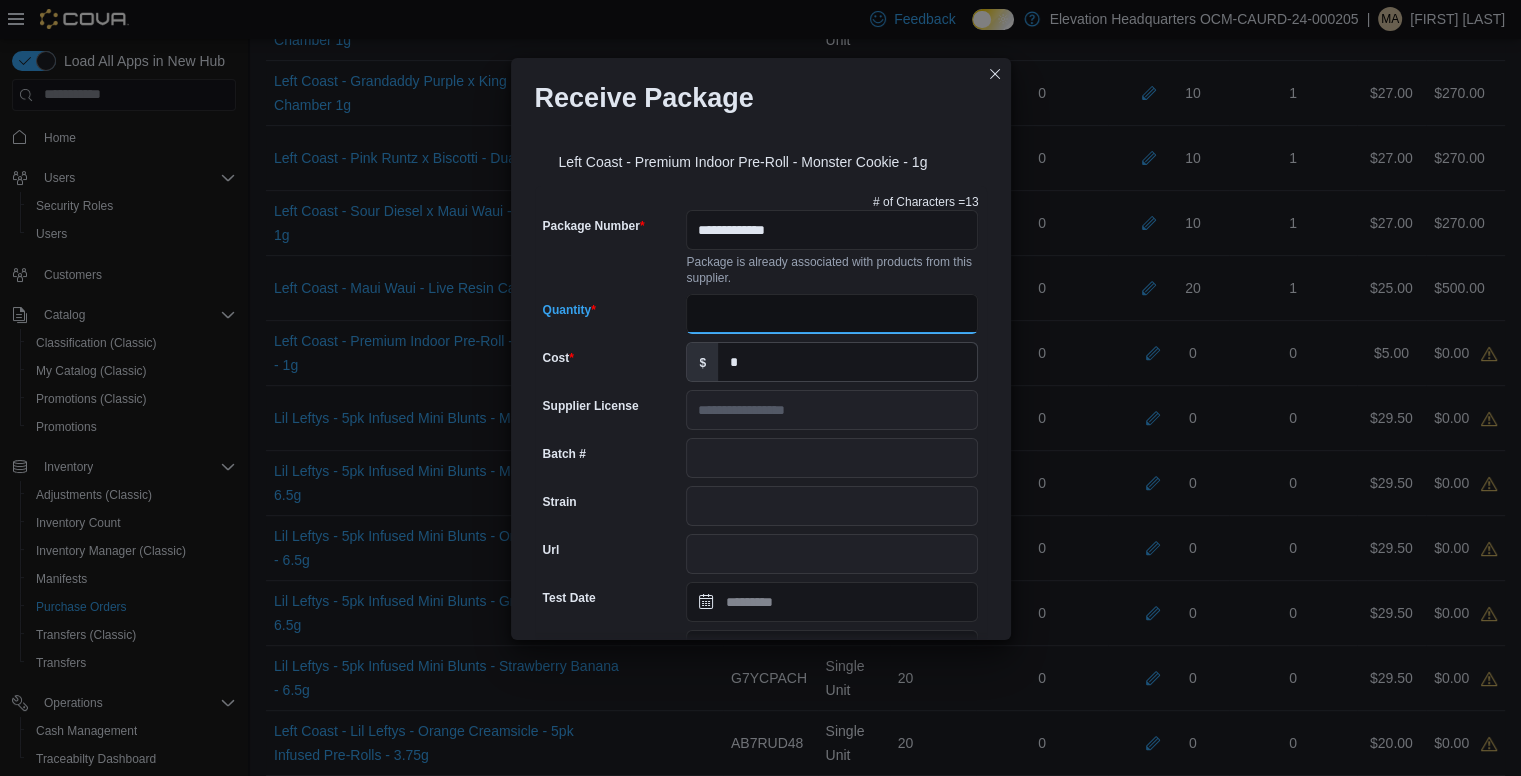 type on "**" 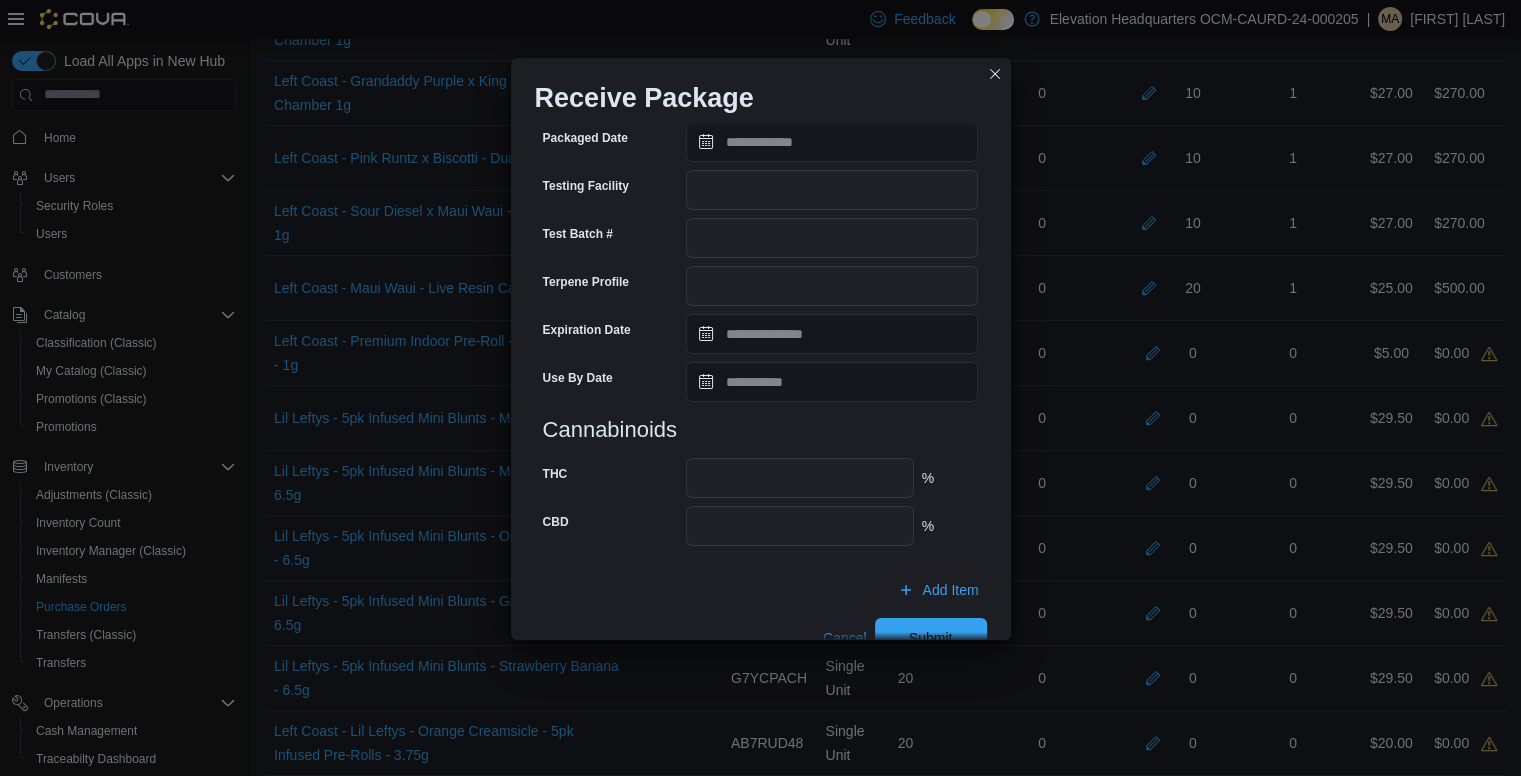 scroll, scrollTop: 661, scrollLeft: 0, axis: vertical 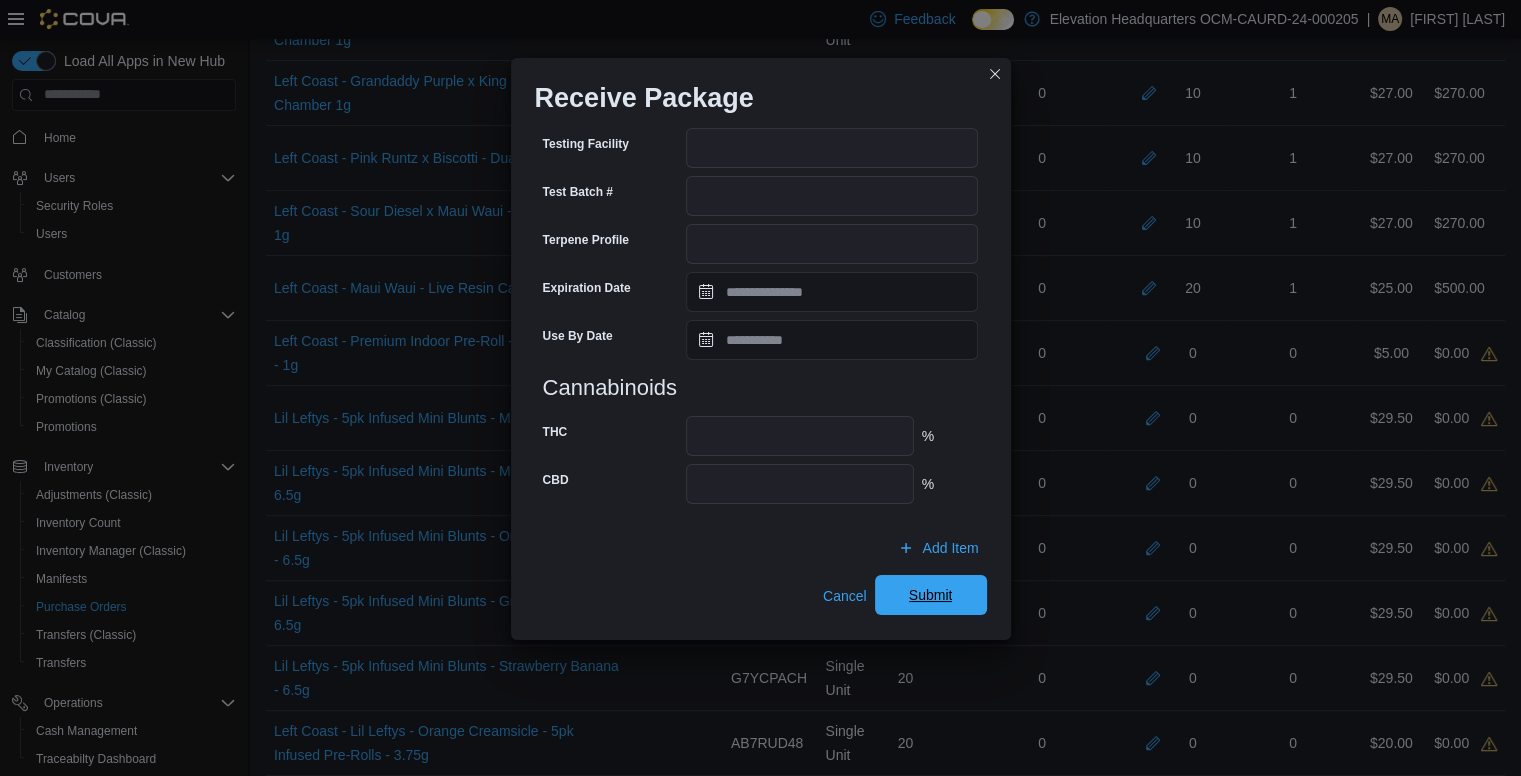 click on "Submit" at bounding box center (931, 595) 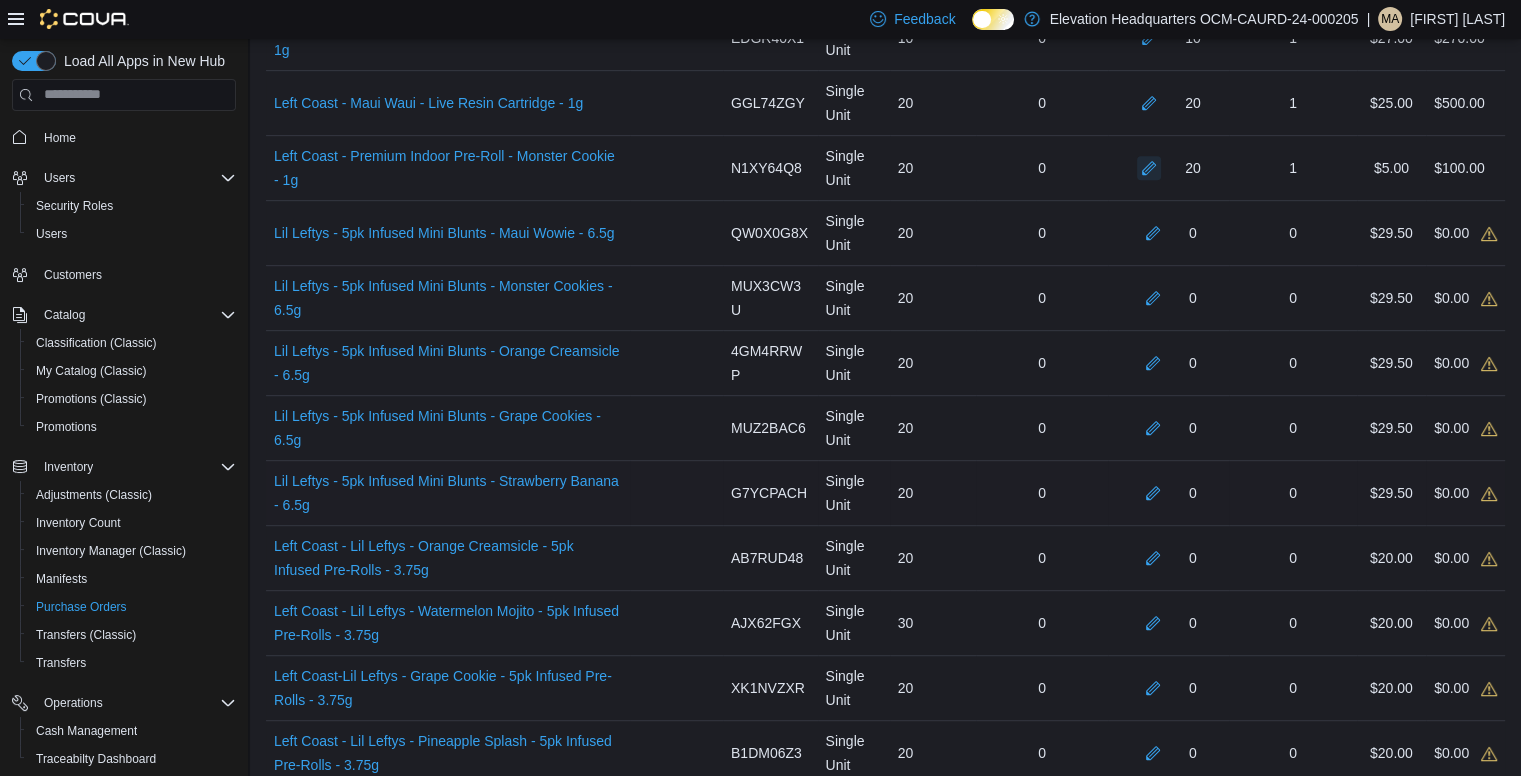 scroll, scrollTop: 900, scrollLeft: 0, axis: vertical 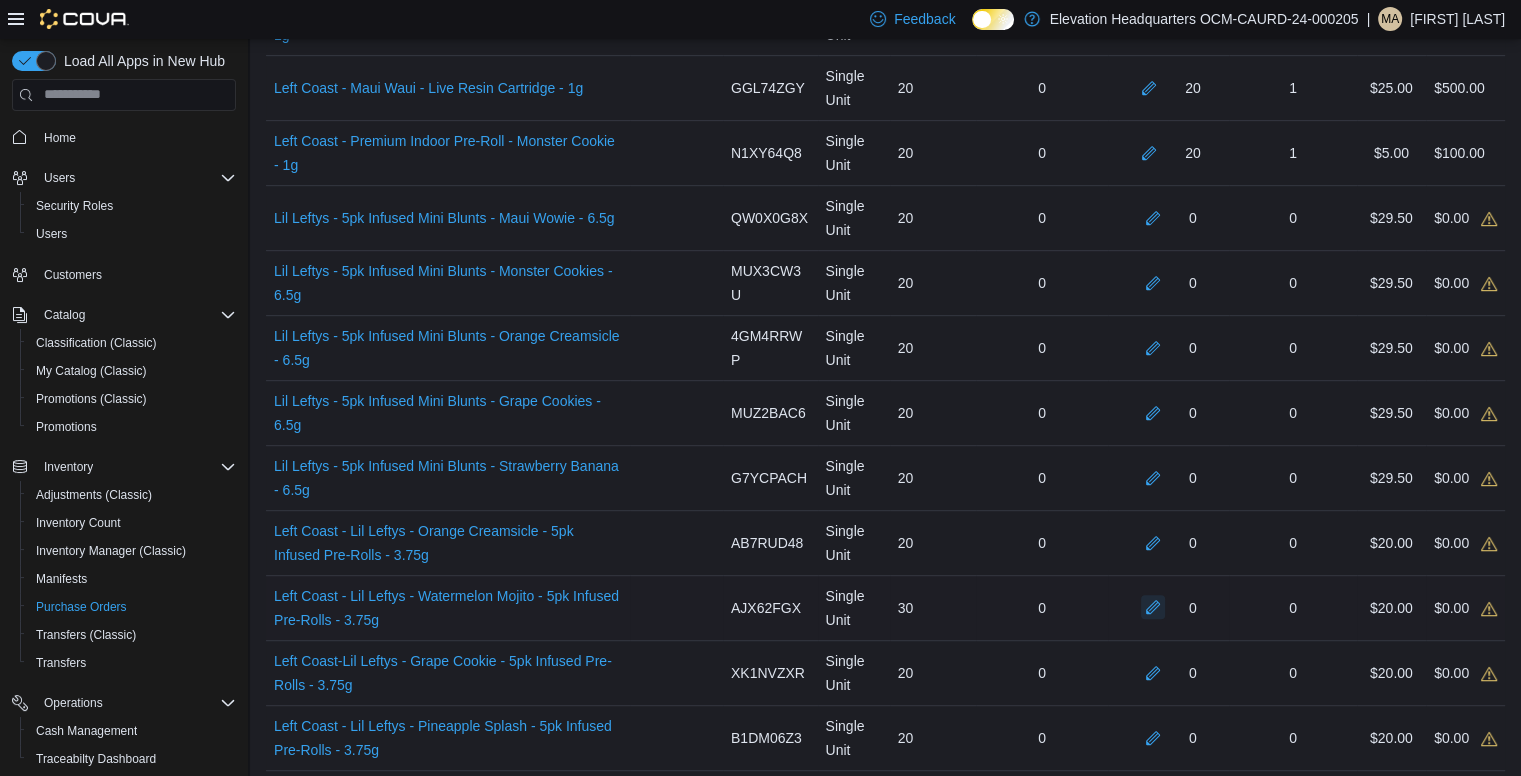 click at bounding box center (1153, 607) 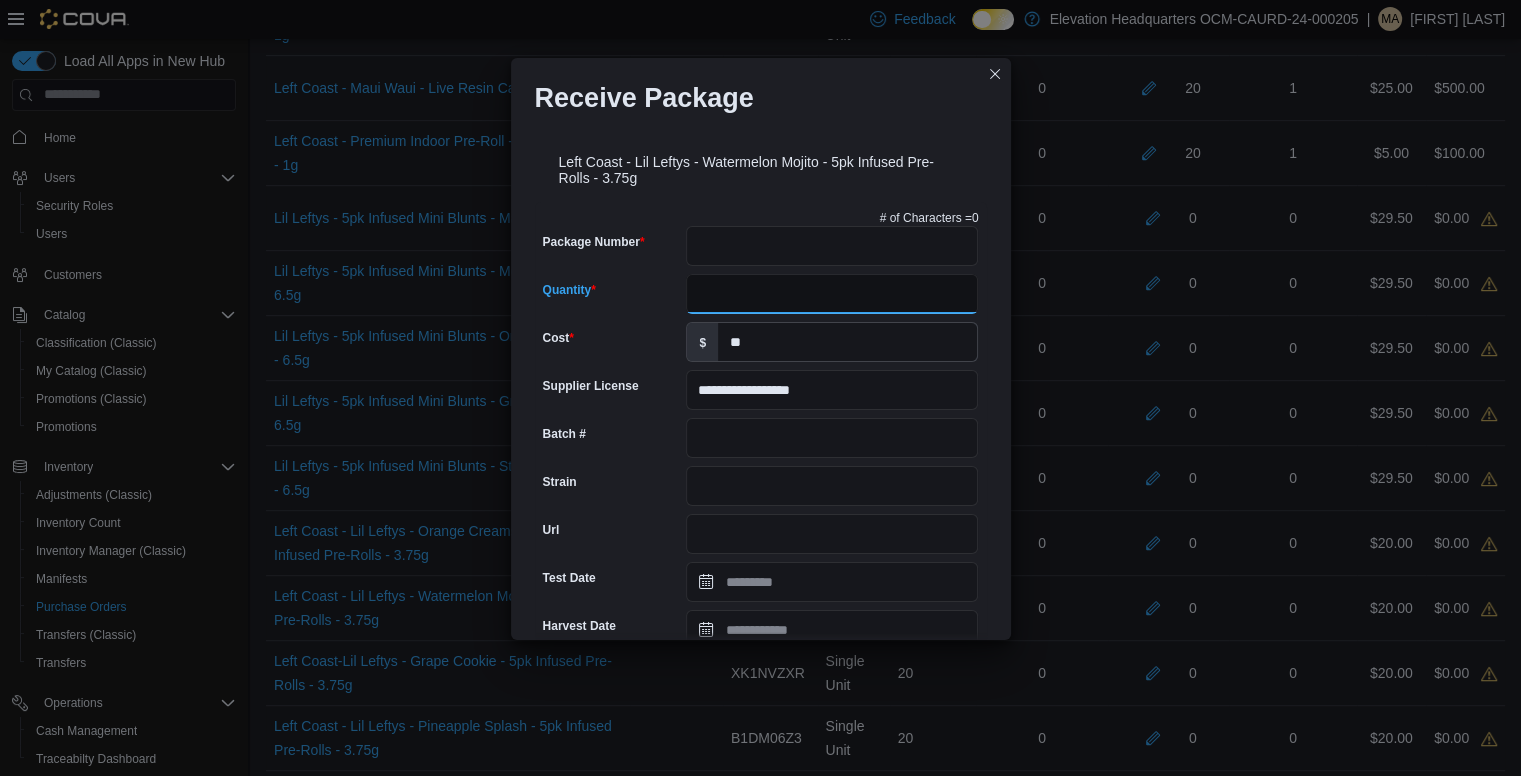 click on "Quantity" at bounding box center [832, 294] 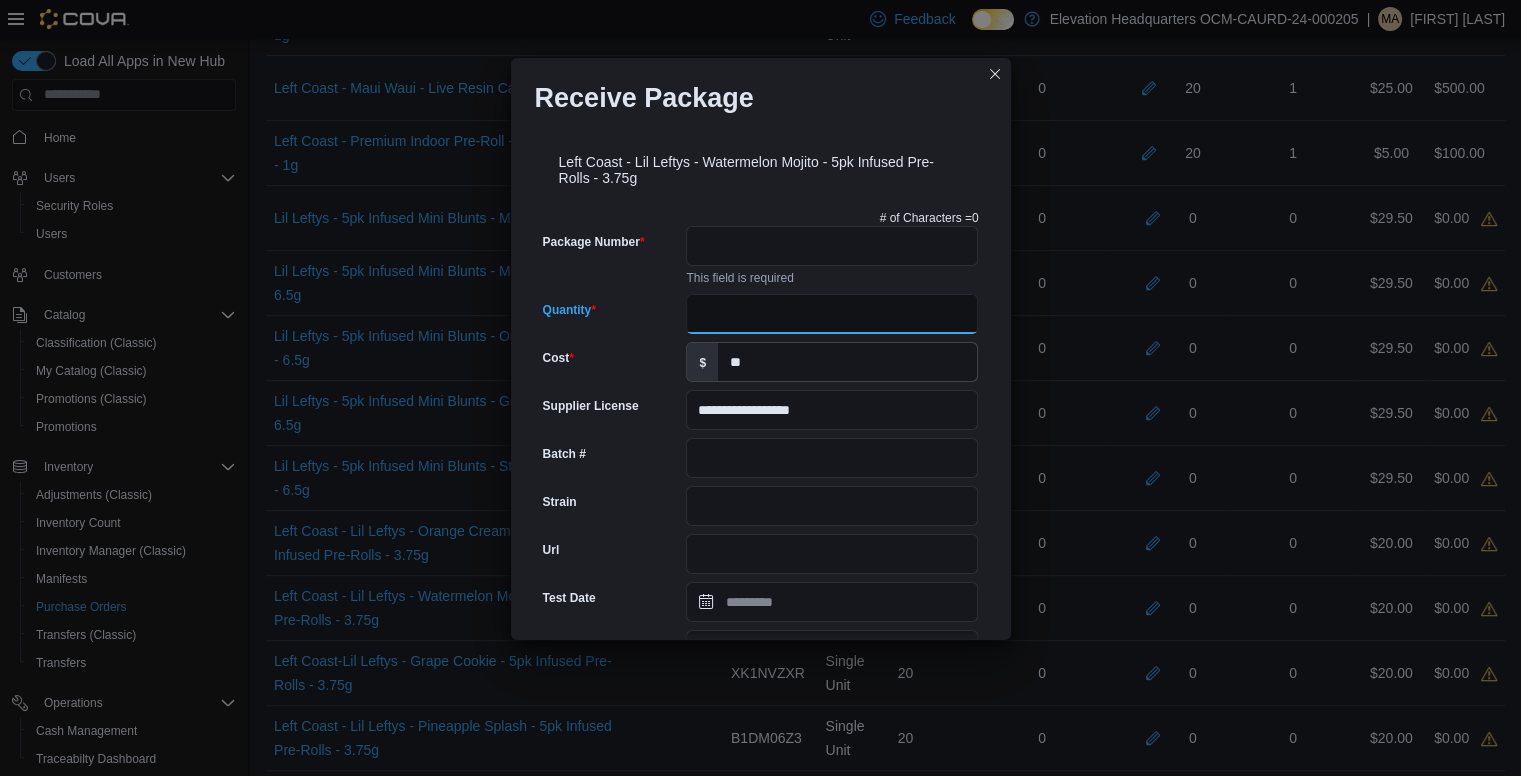 type on "**" 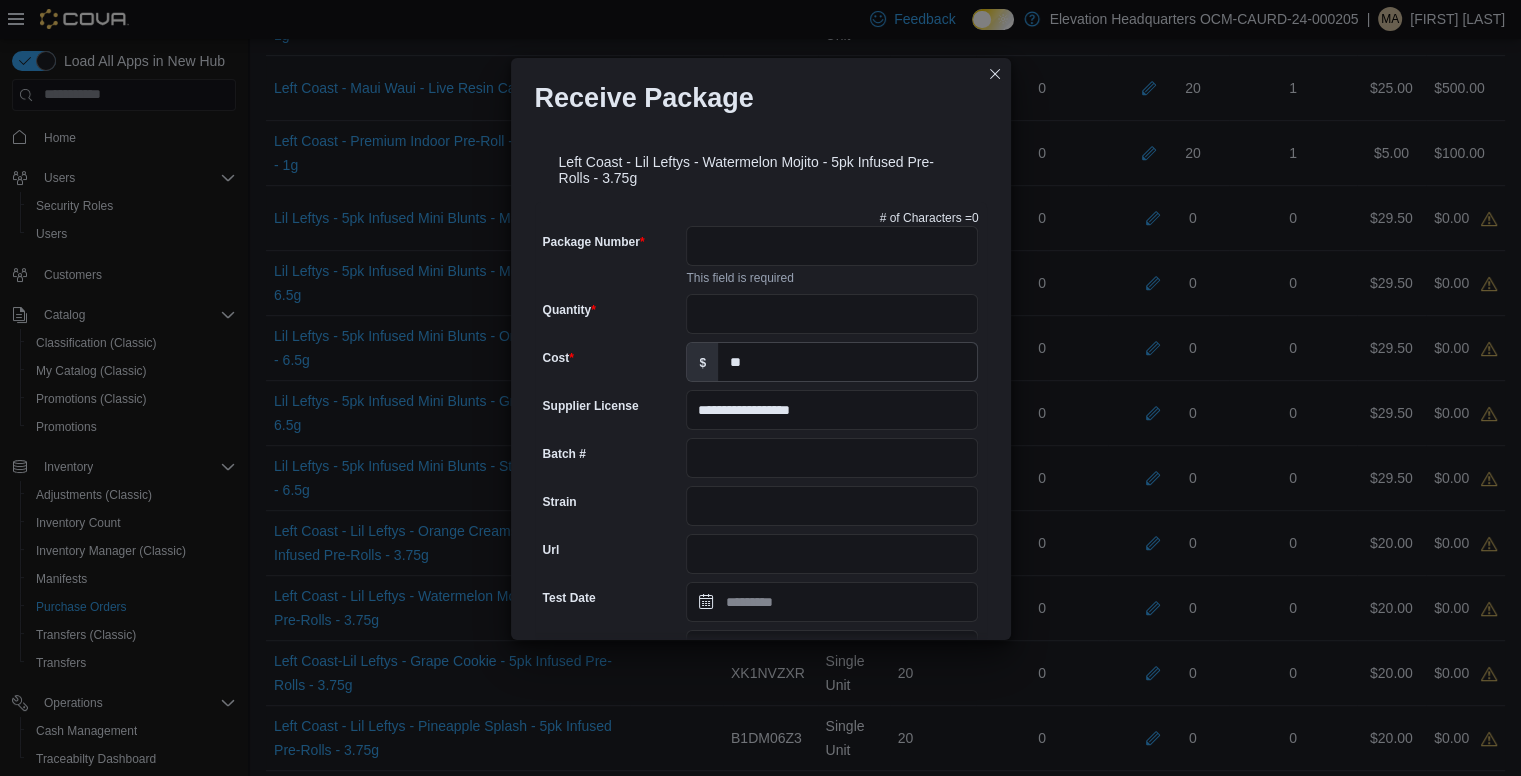 click on "This field is required" at bounding box center [832, 276] 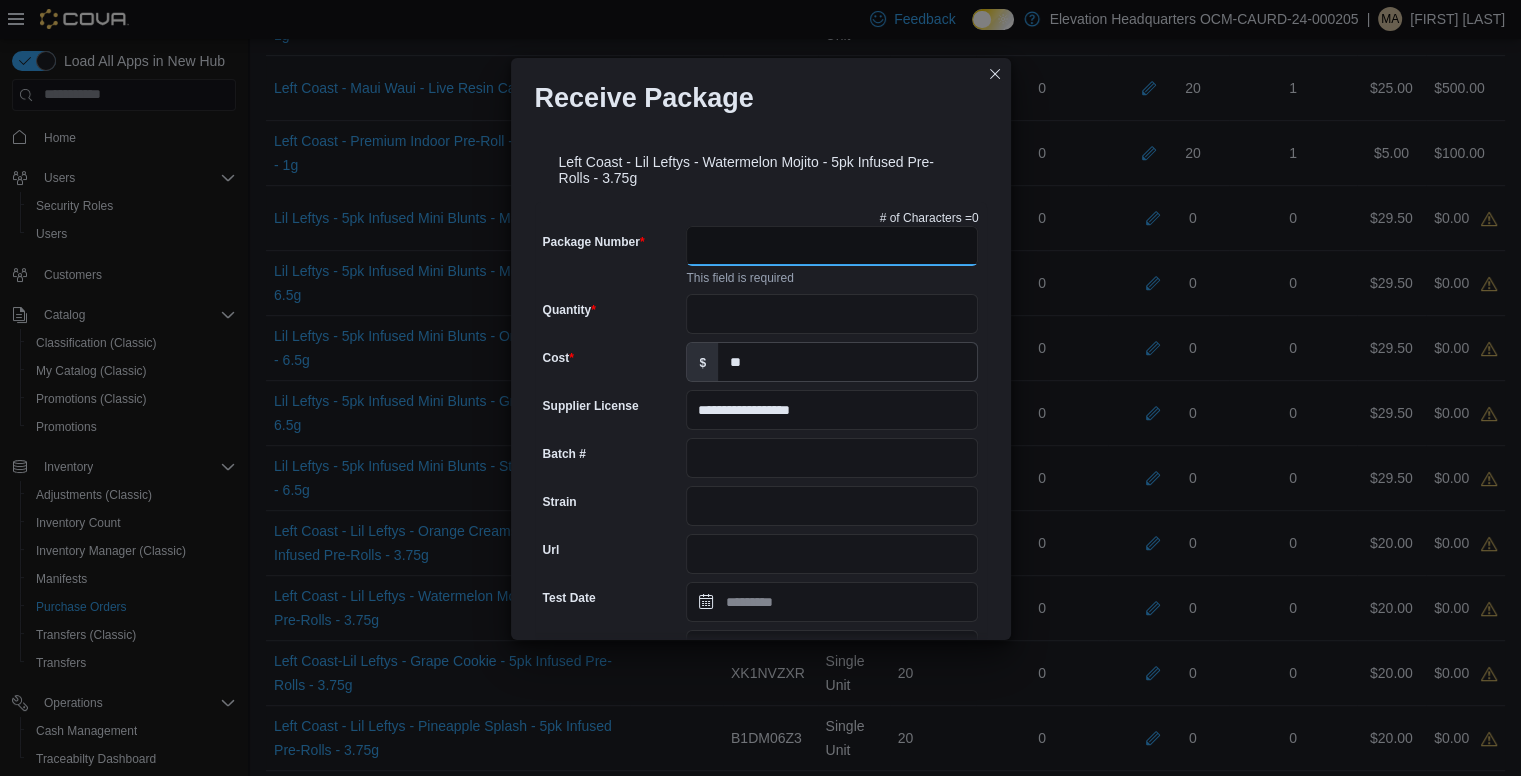 click on "Package Number" at bounding box center (832, 246) 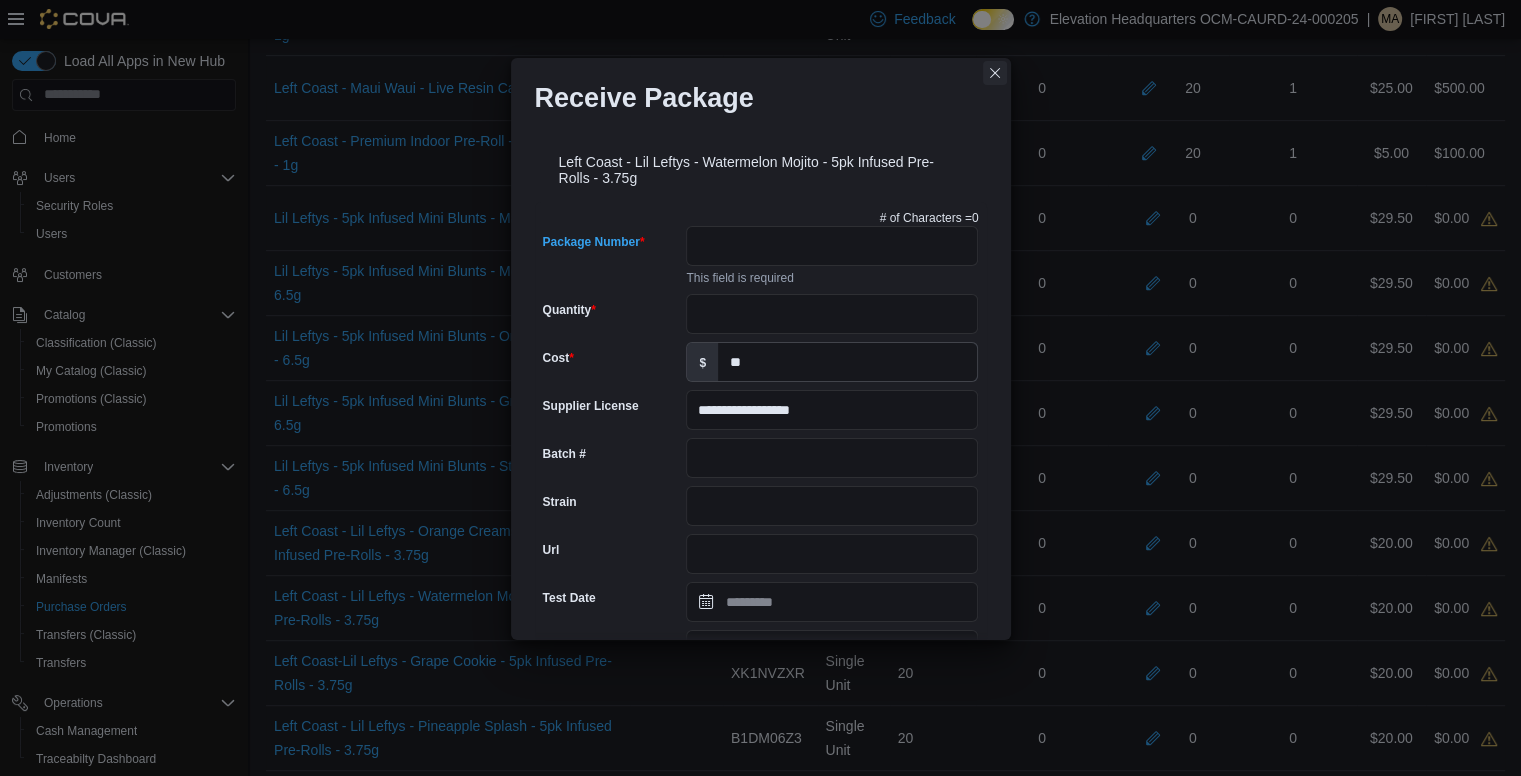 click at bounding box center [995, 73] 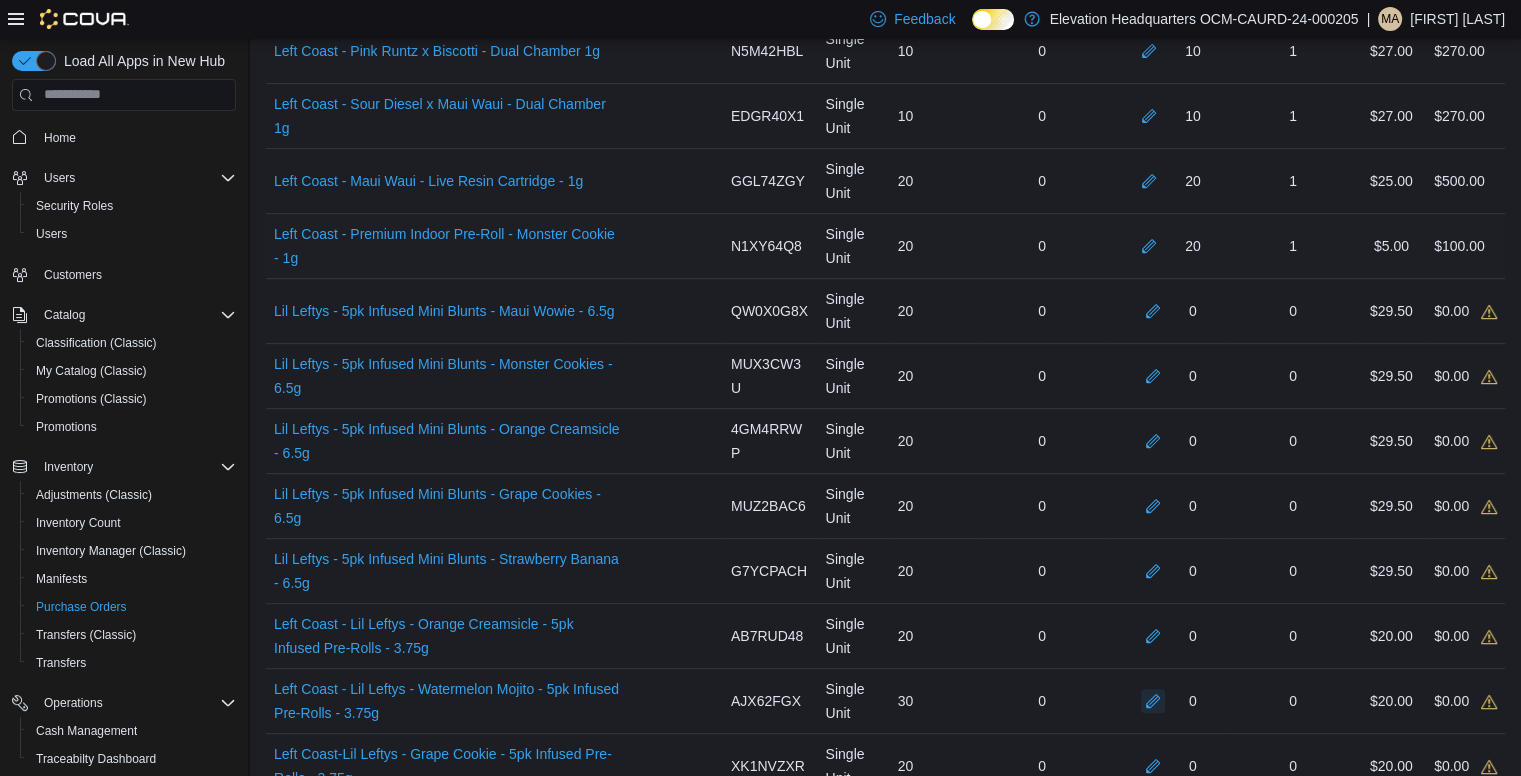 scroll, scrollTop: 700, scrollLeft: 0, axis: vertical 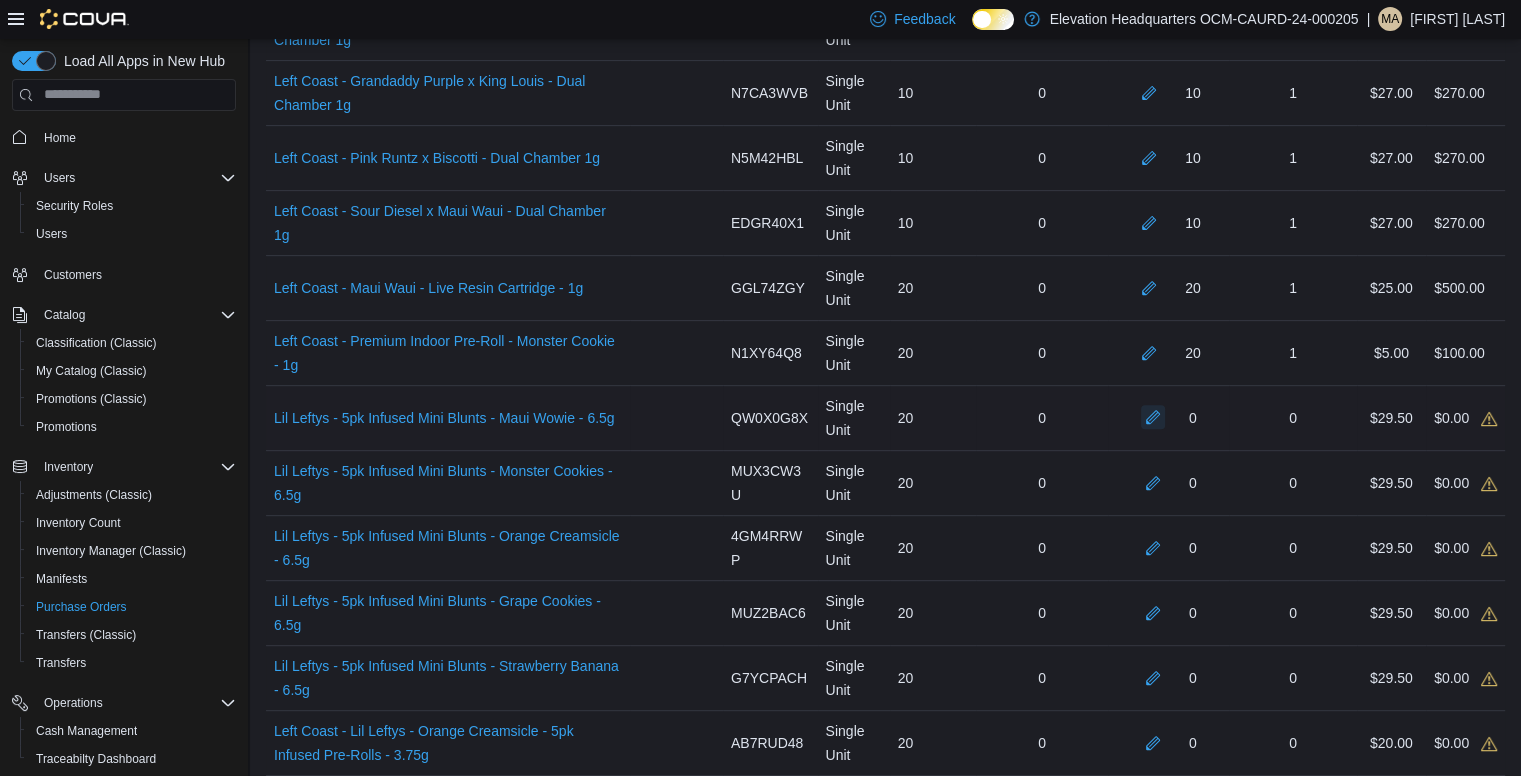 click at bounding box center (1153, 417) 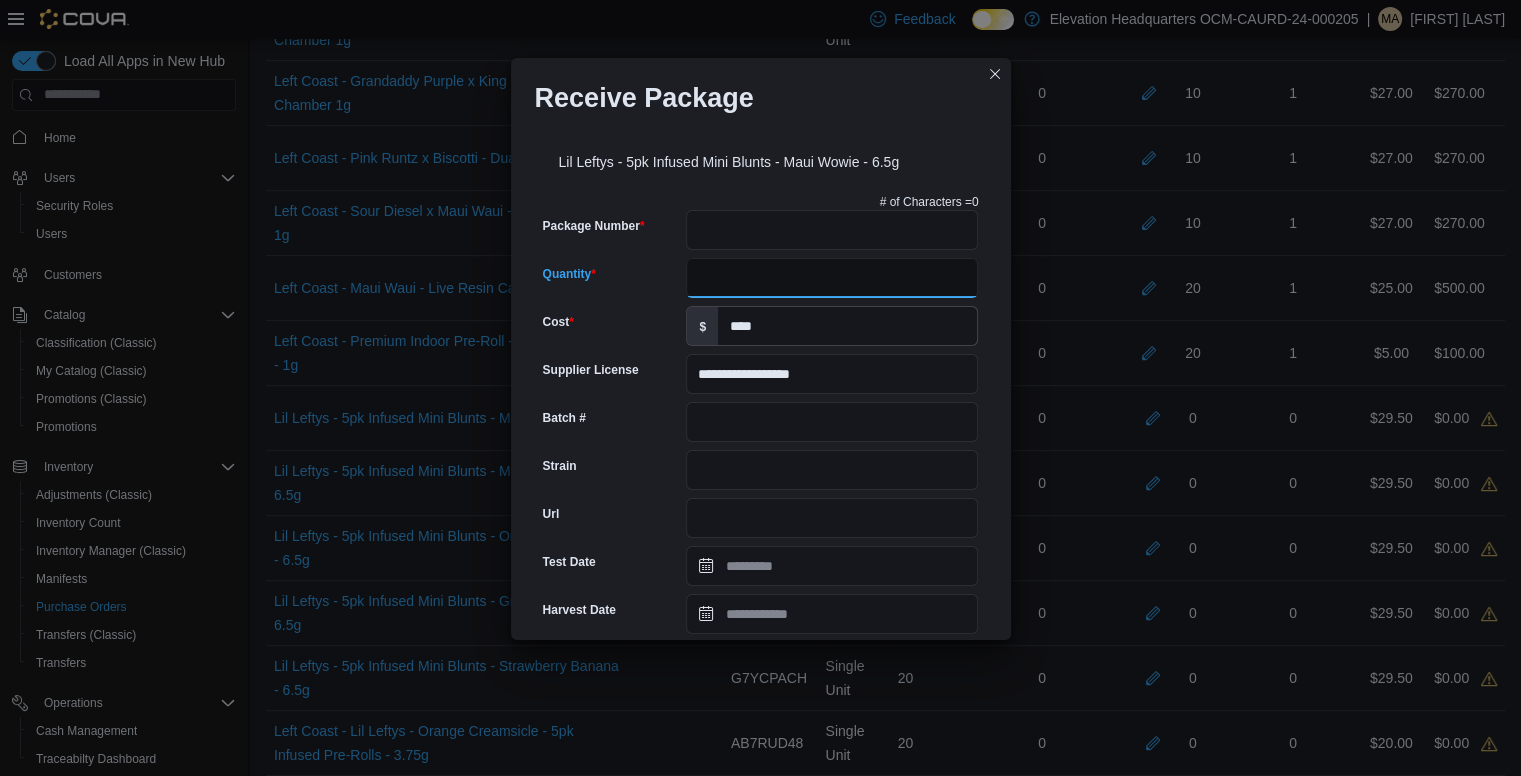 click on "Quantity" at bounding box center [832, 278] 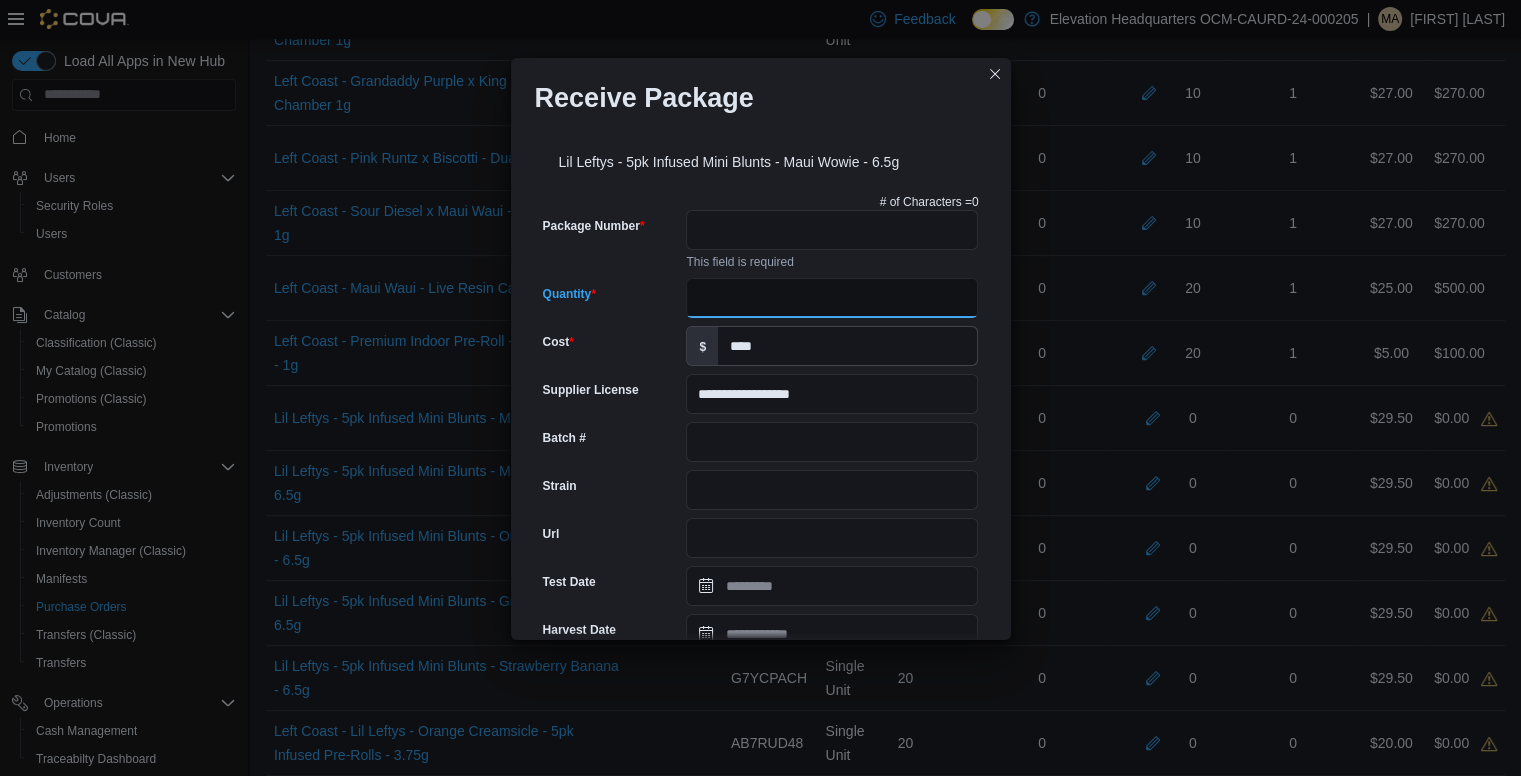 type on "**" 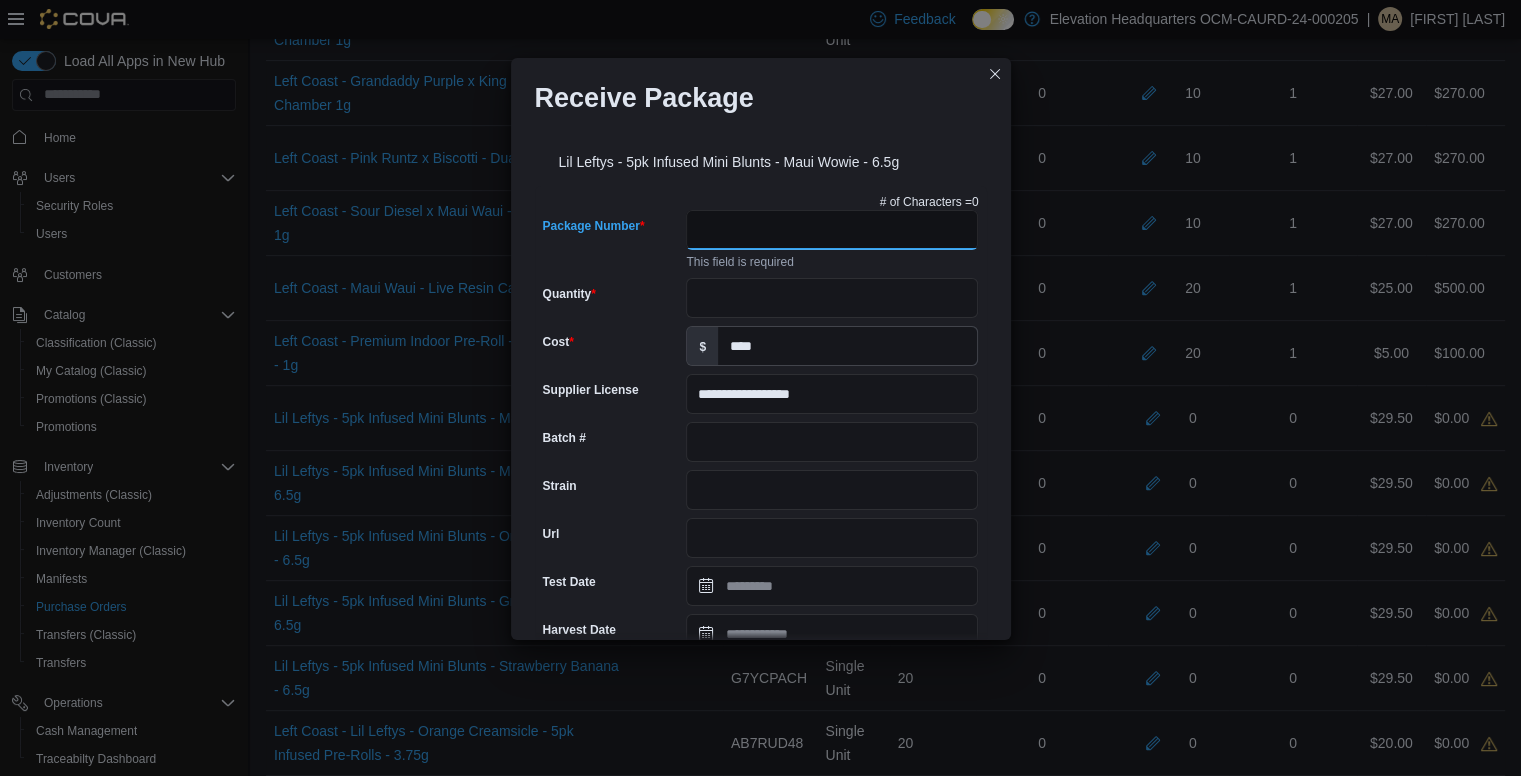 click on "Package Number" at bounding box center [832, 230] 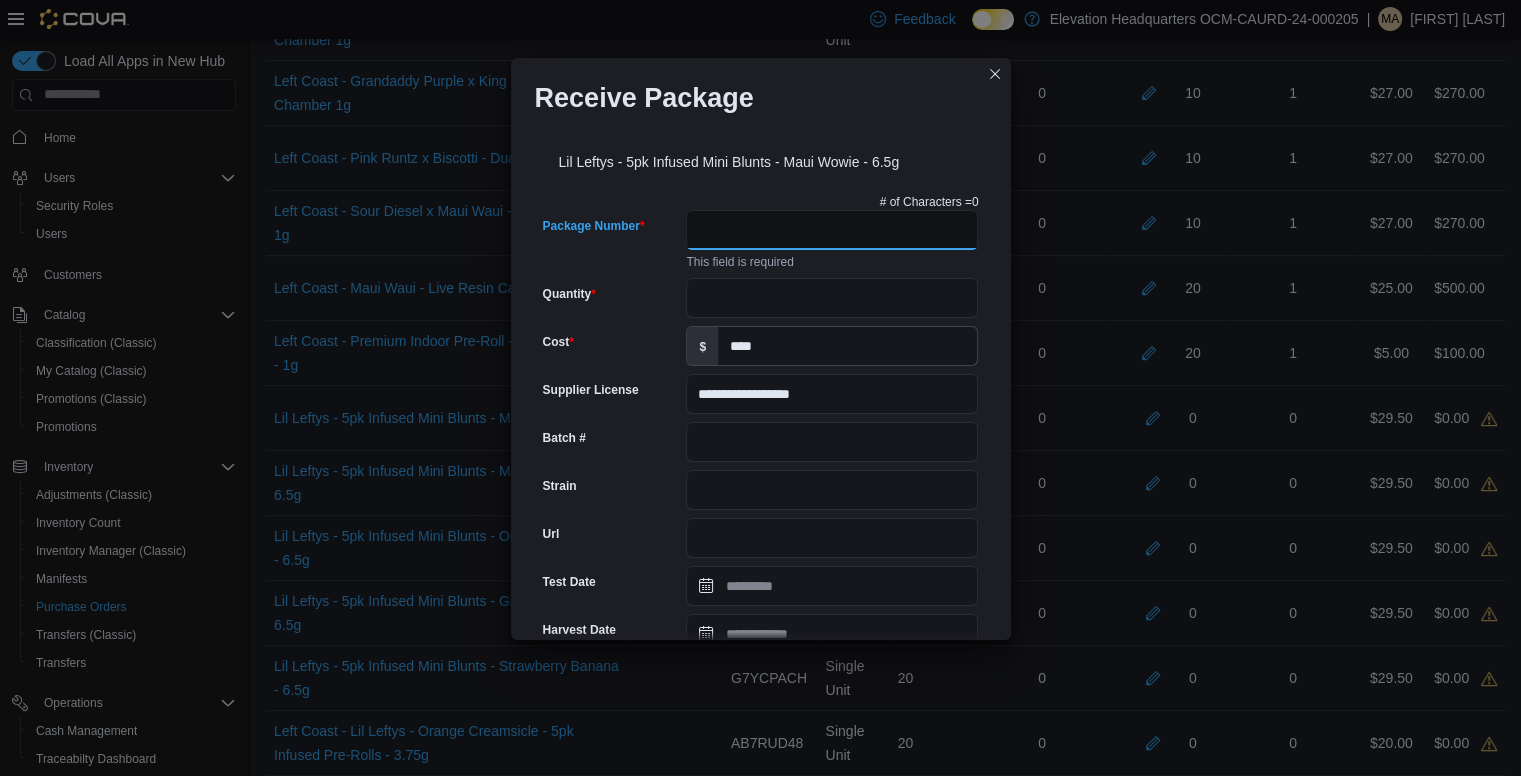 paste on "**********" 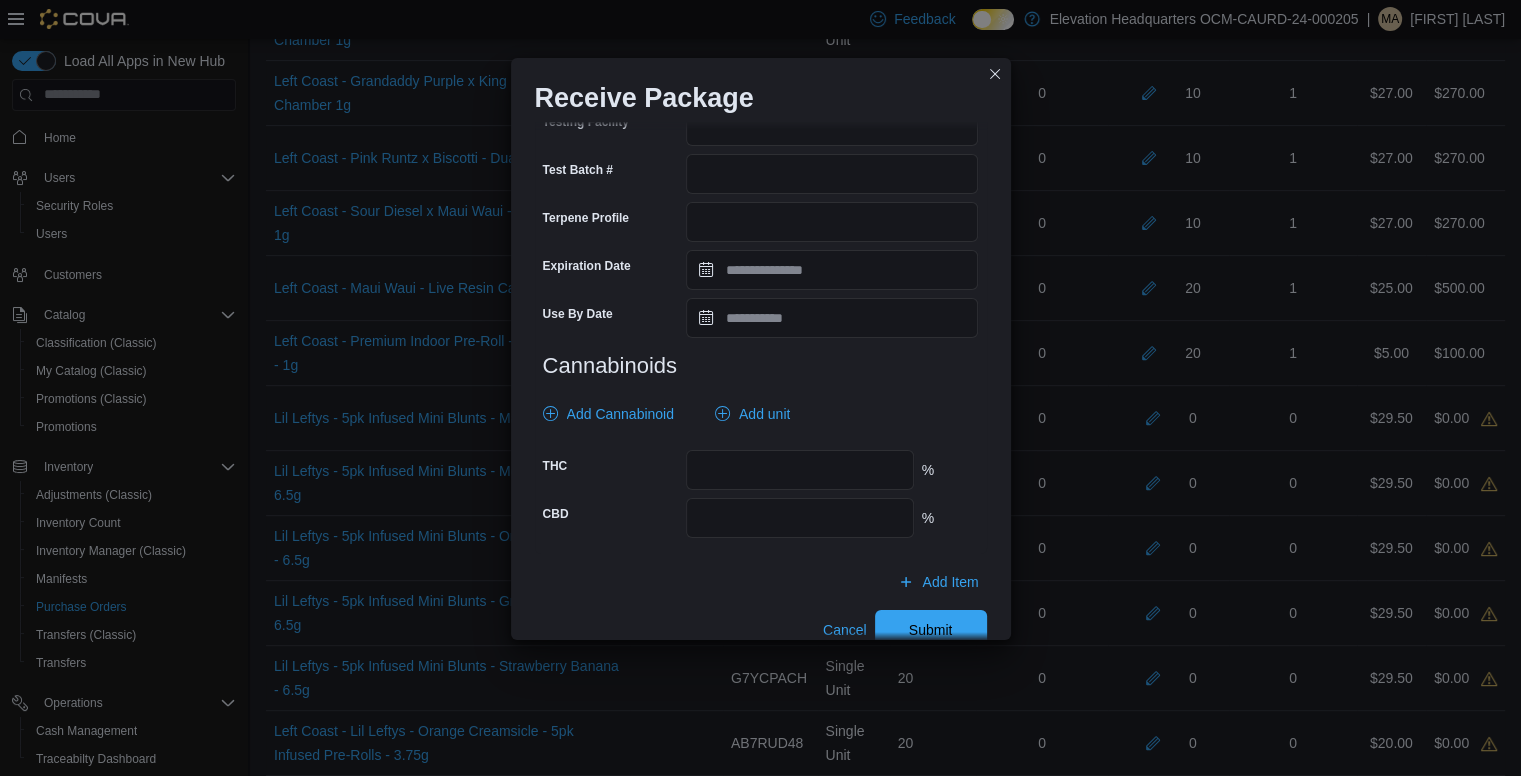 scroll, scrollTop: 665, scrollLeft: 0, axis: vertical 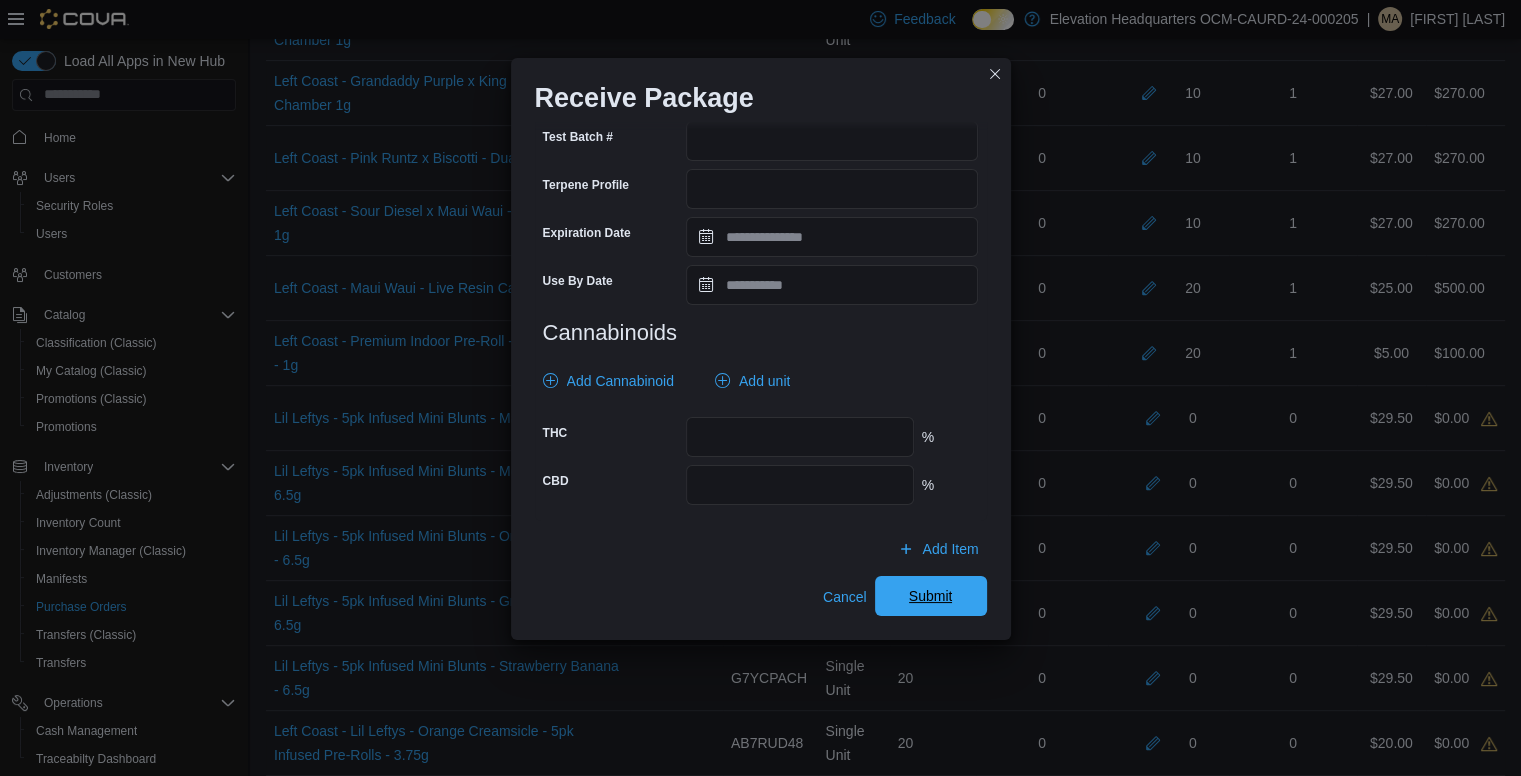 type on "**********" 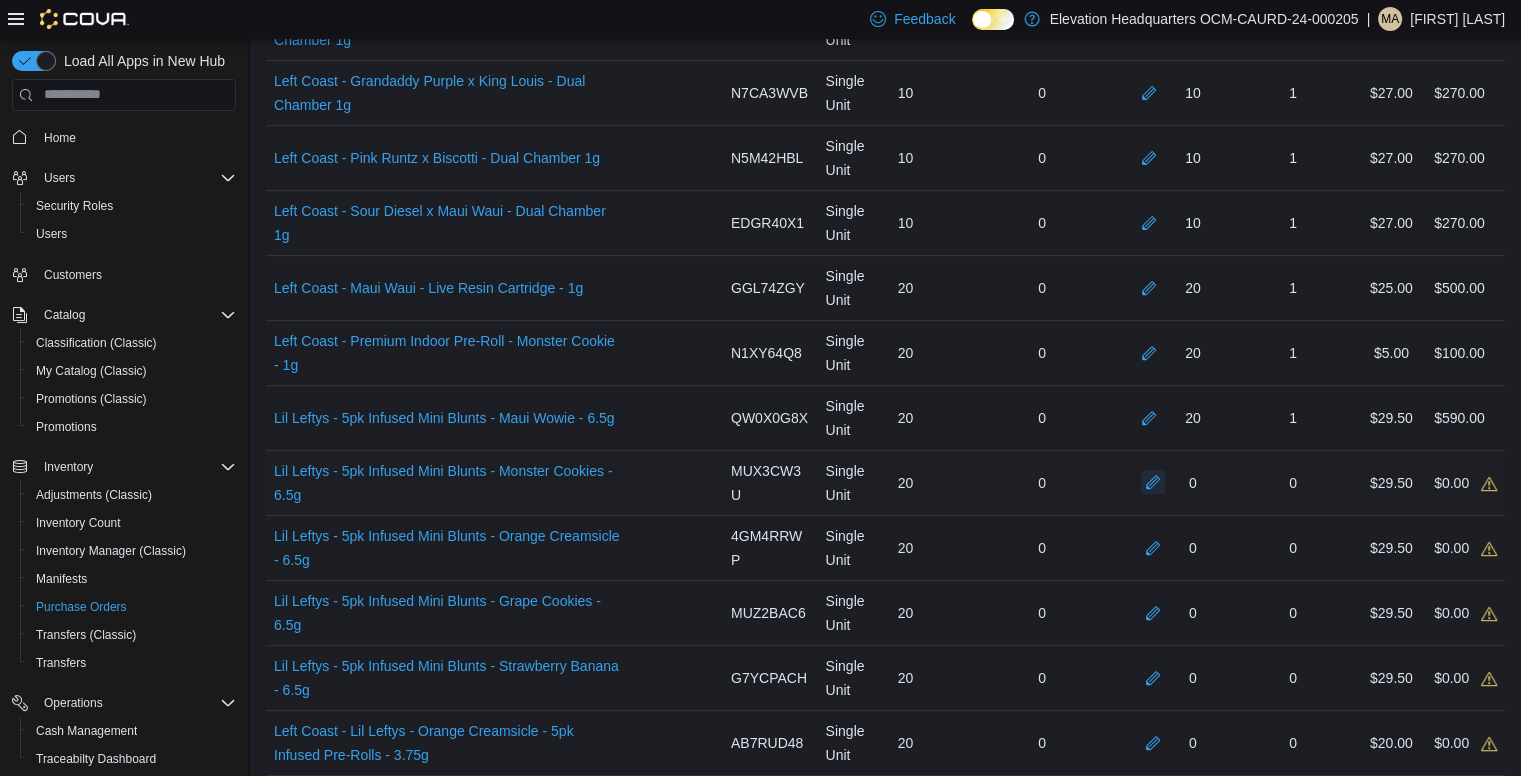 click at bounding box center [1153, 482] 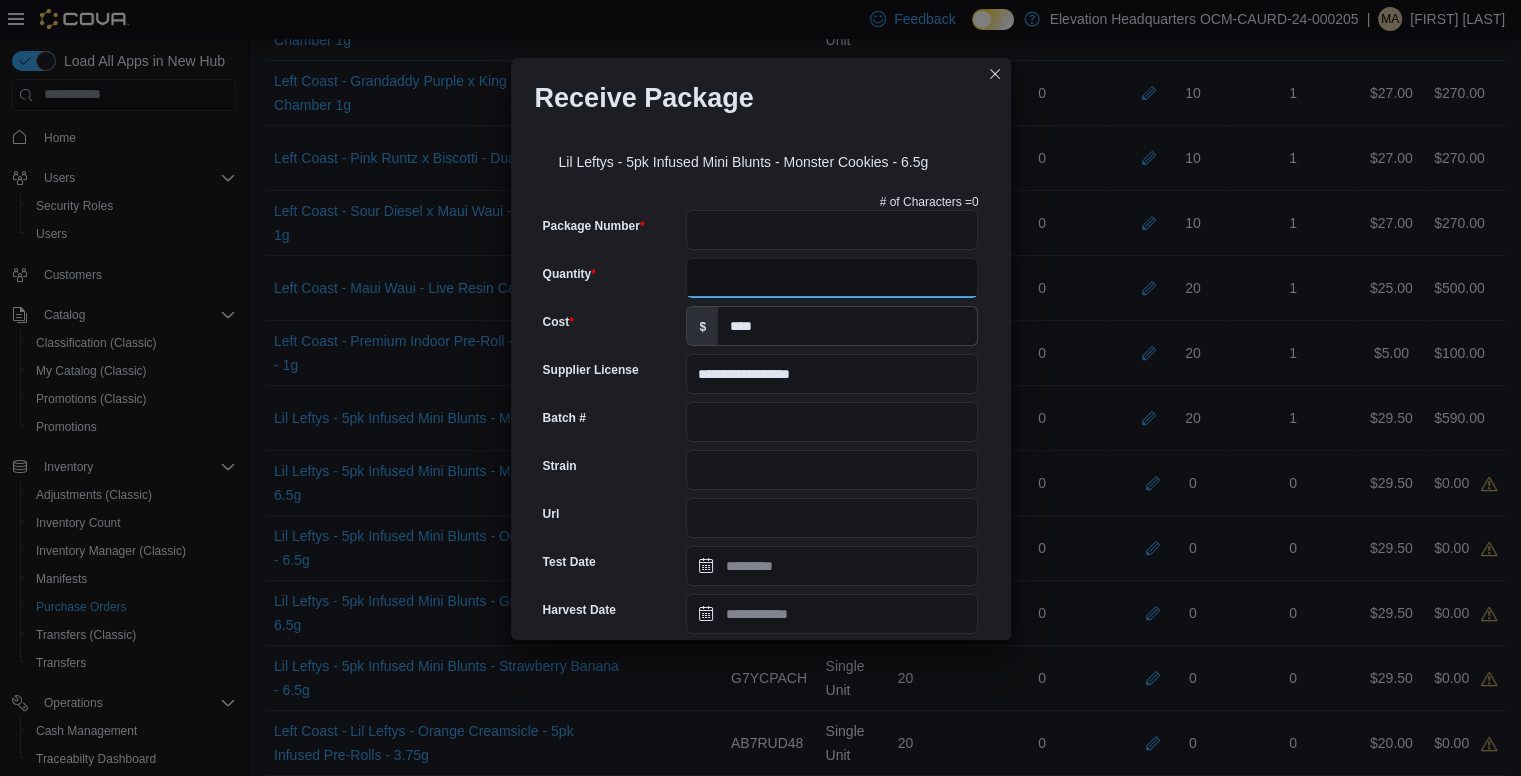 click on "Quantity" at bounding box center [832, 278] 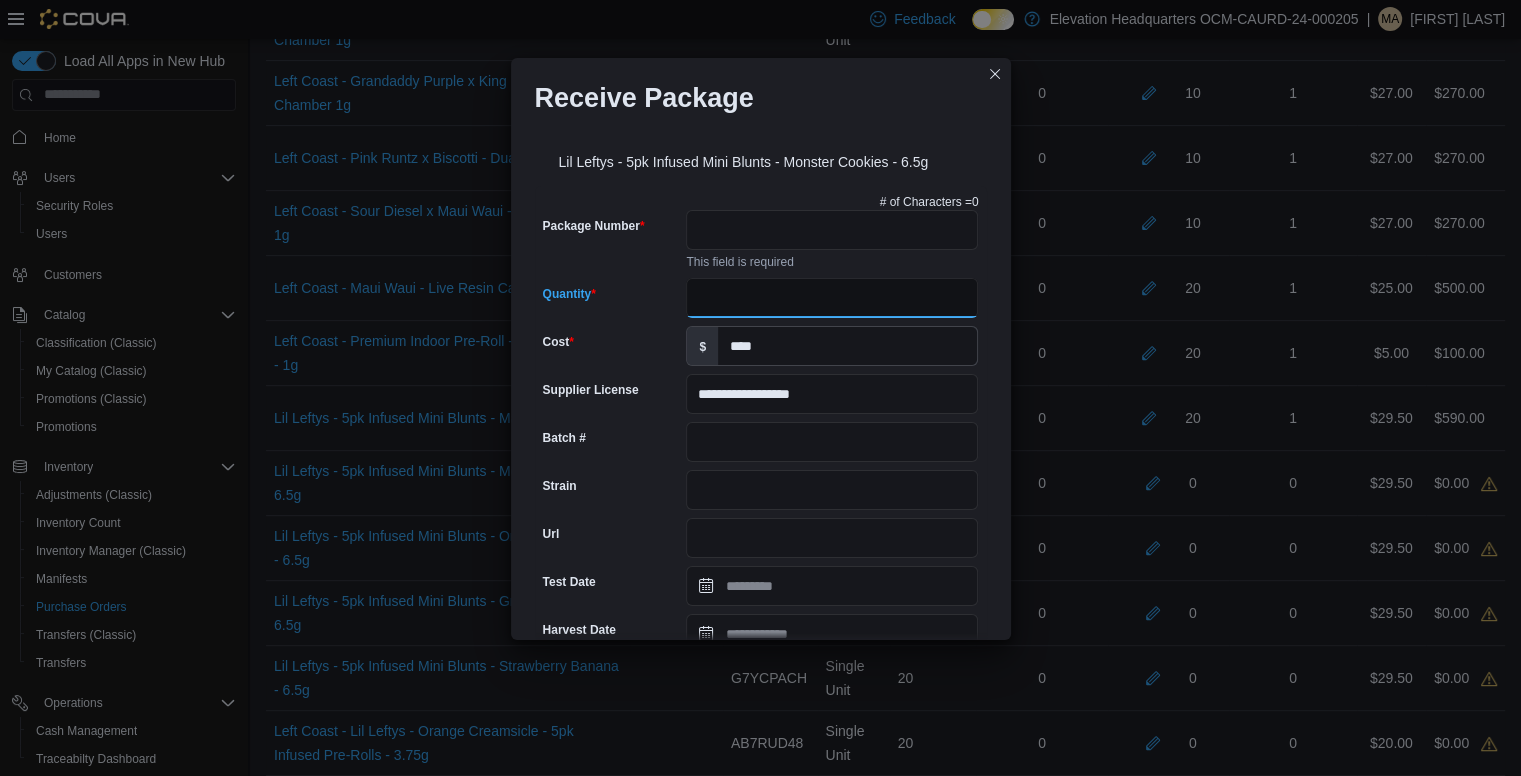 type on "**" 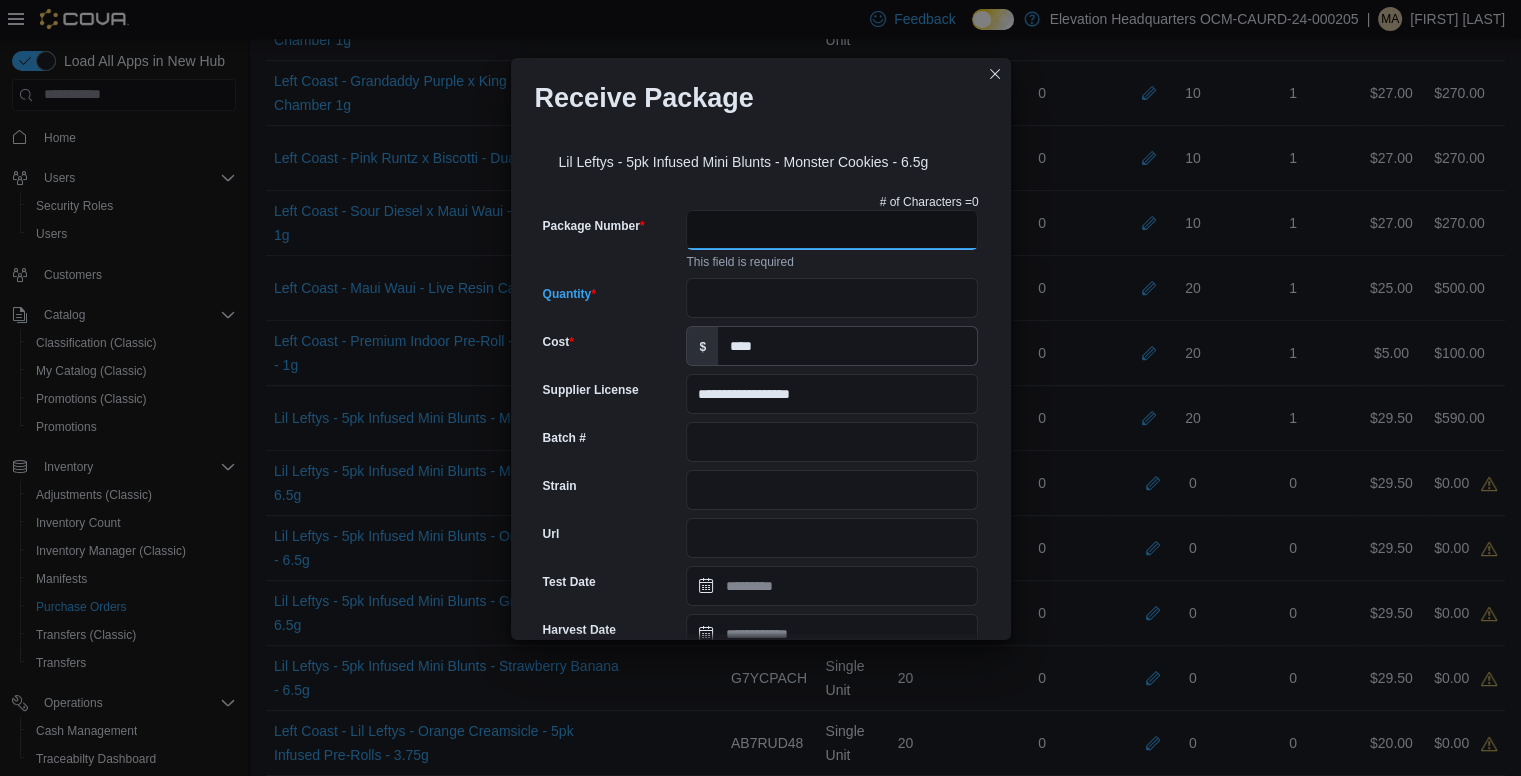 click on "Package Number" at bounding box center [832, 230] 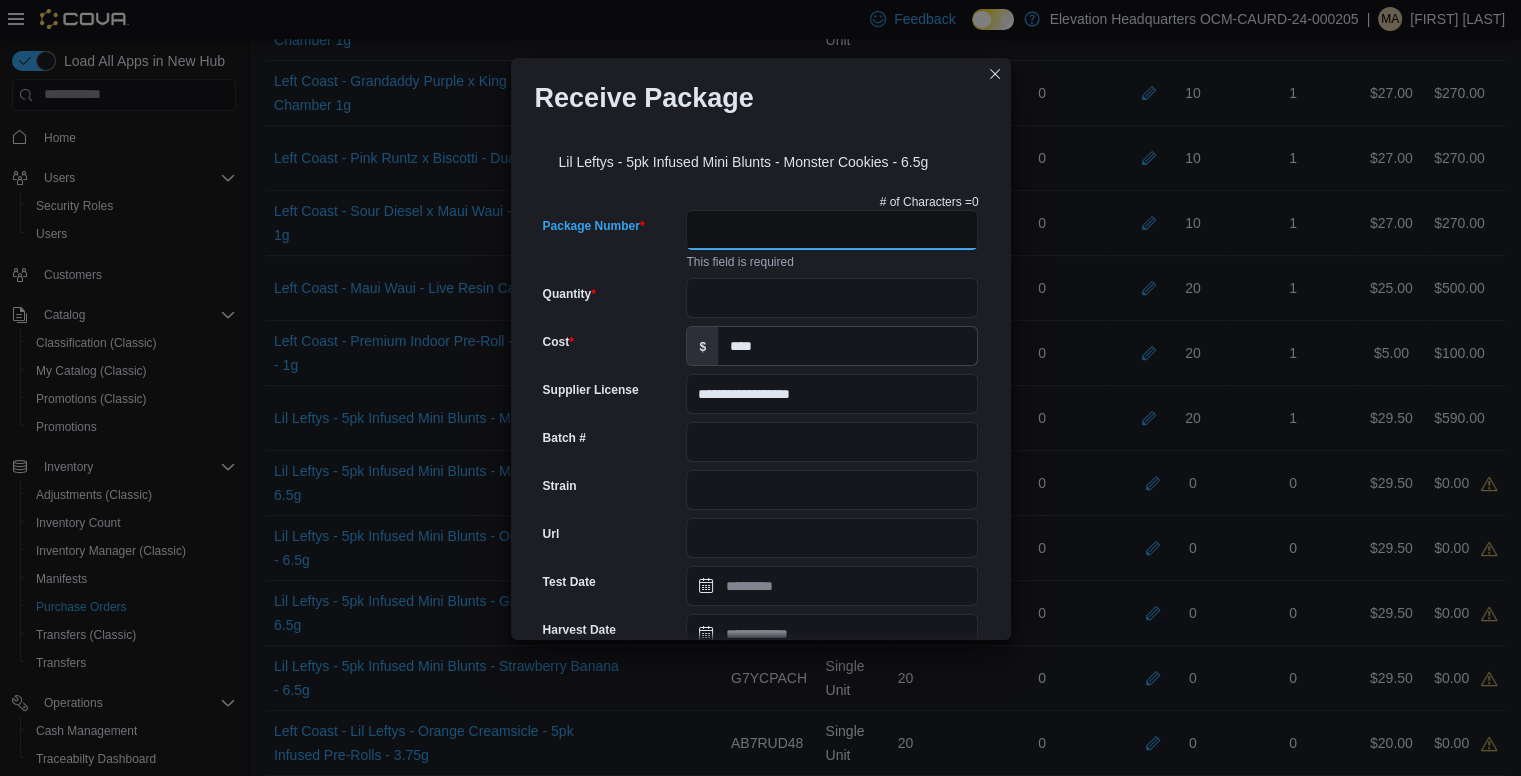 paste on "**********" 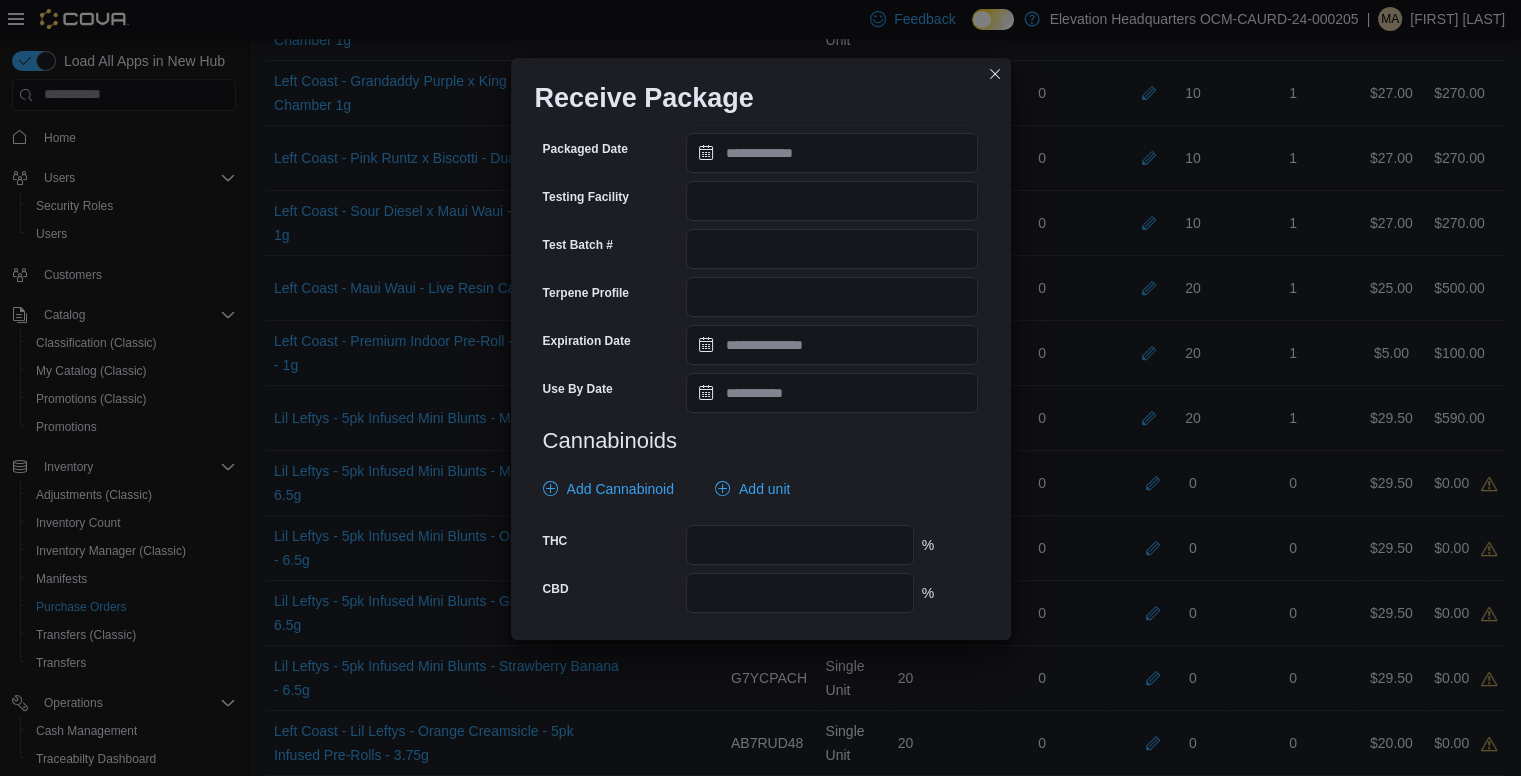 scroll, scrollTop: 681, scrollLeft: 0, axis: vertical 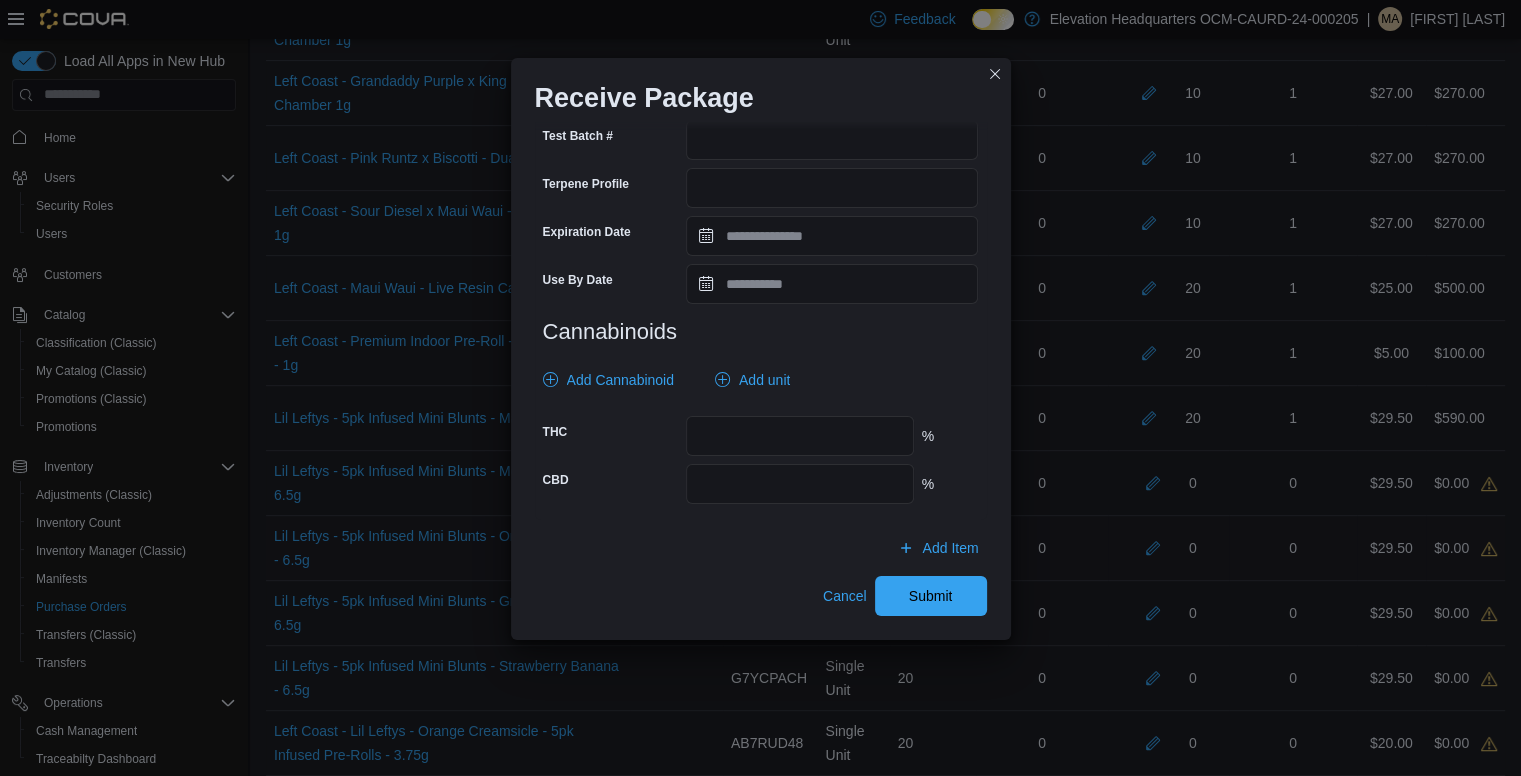 type on "**********" 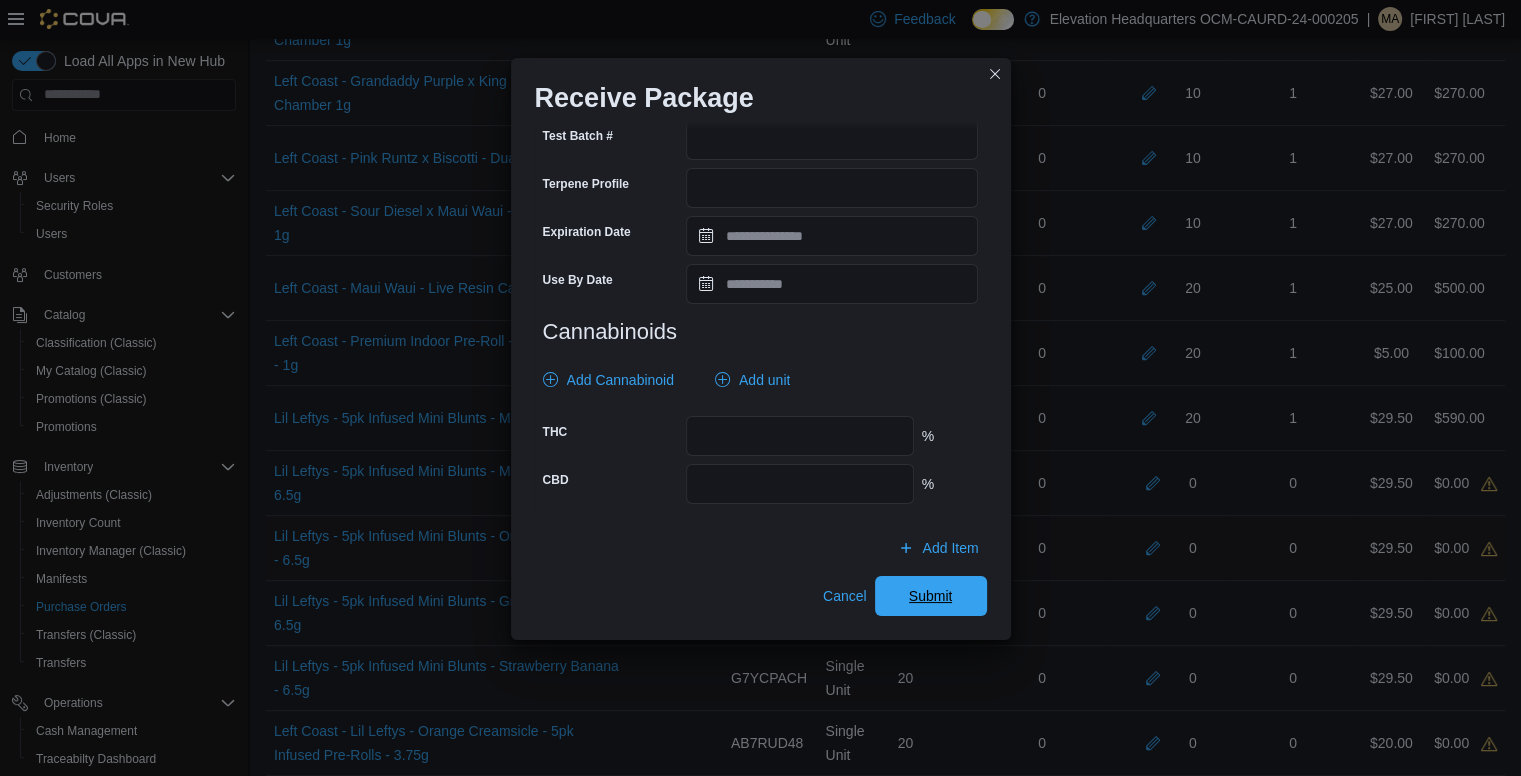 click on "Submit" at bounding box center [931, 596] 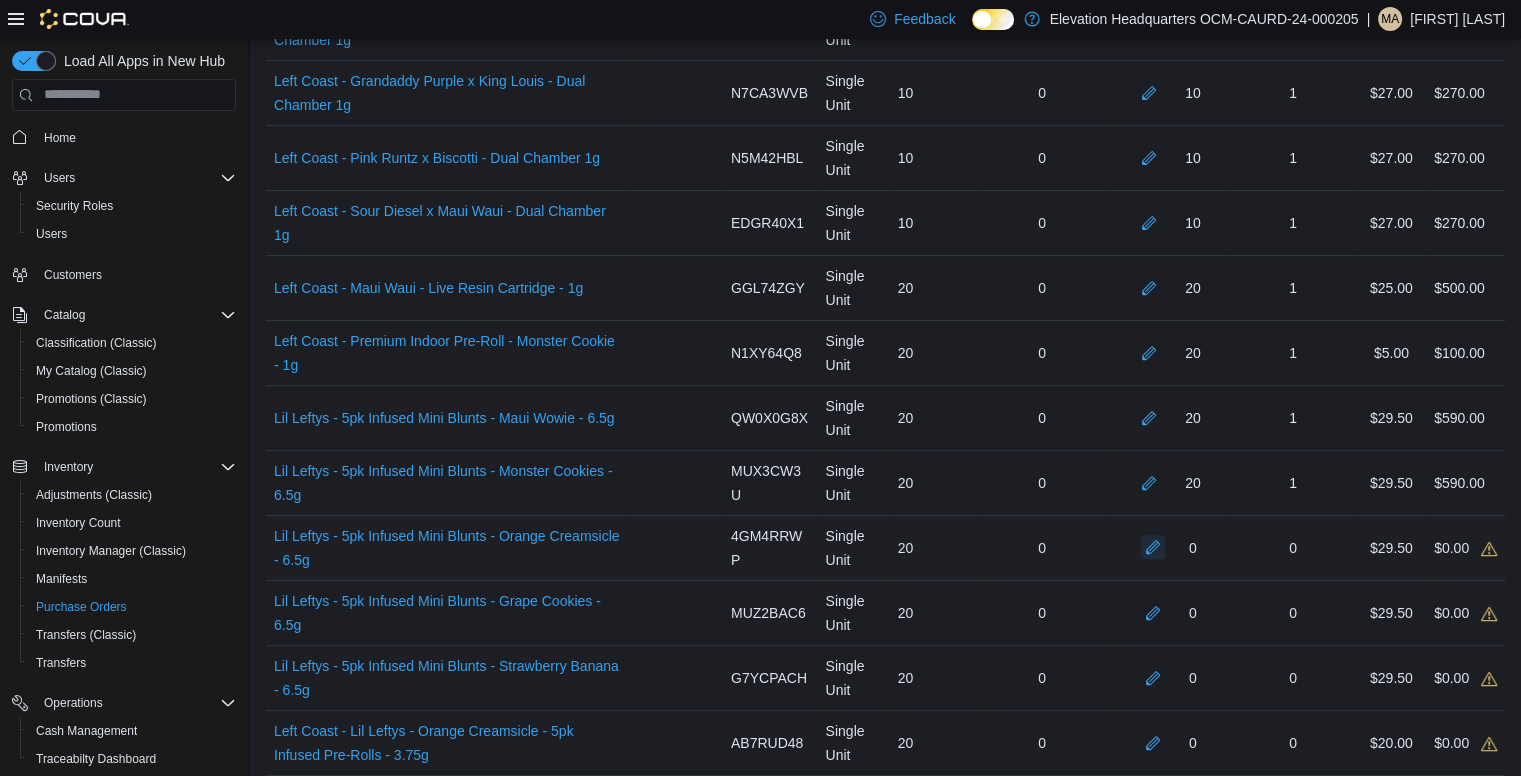 click at bounding box center [1153, 547] 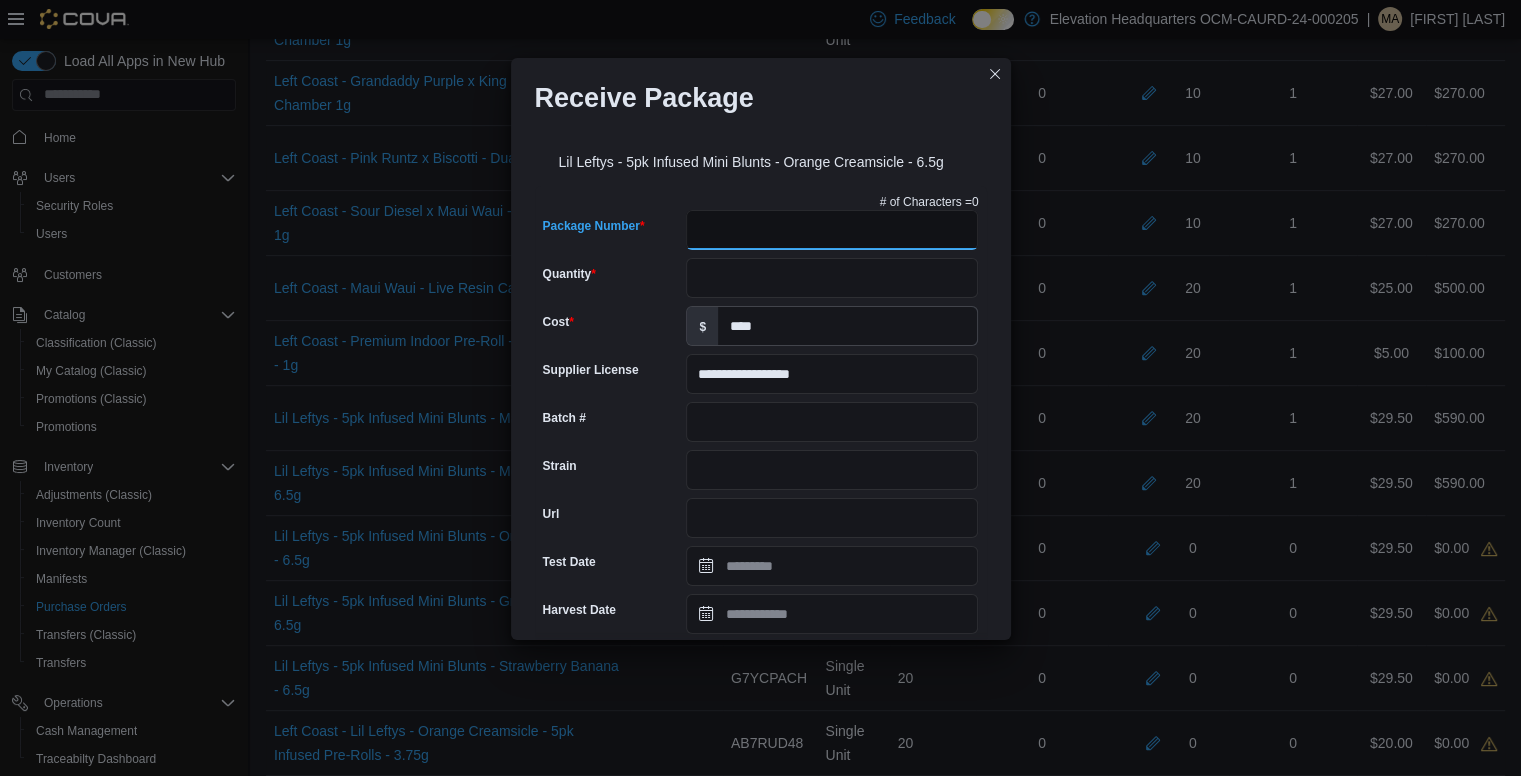 click on "Package Number" at bounding box center (832, 230) 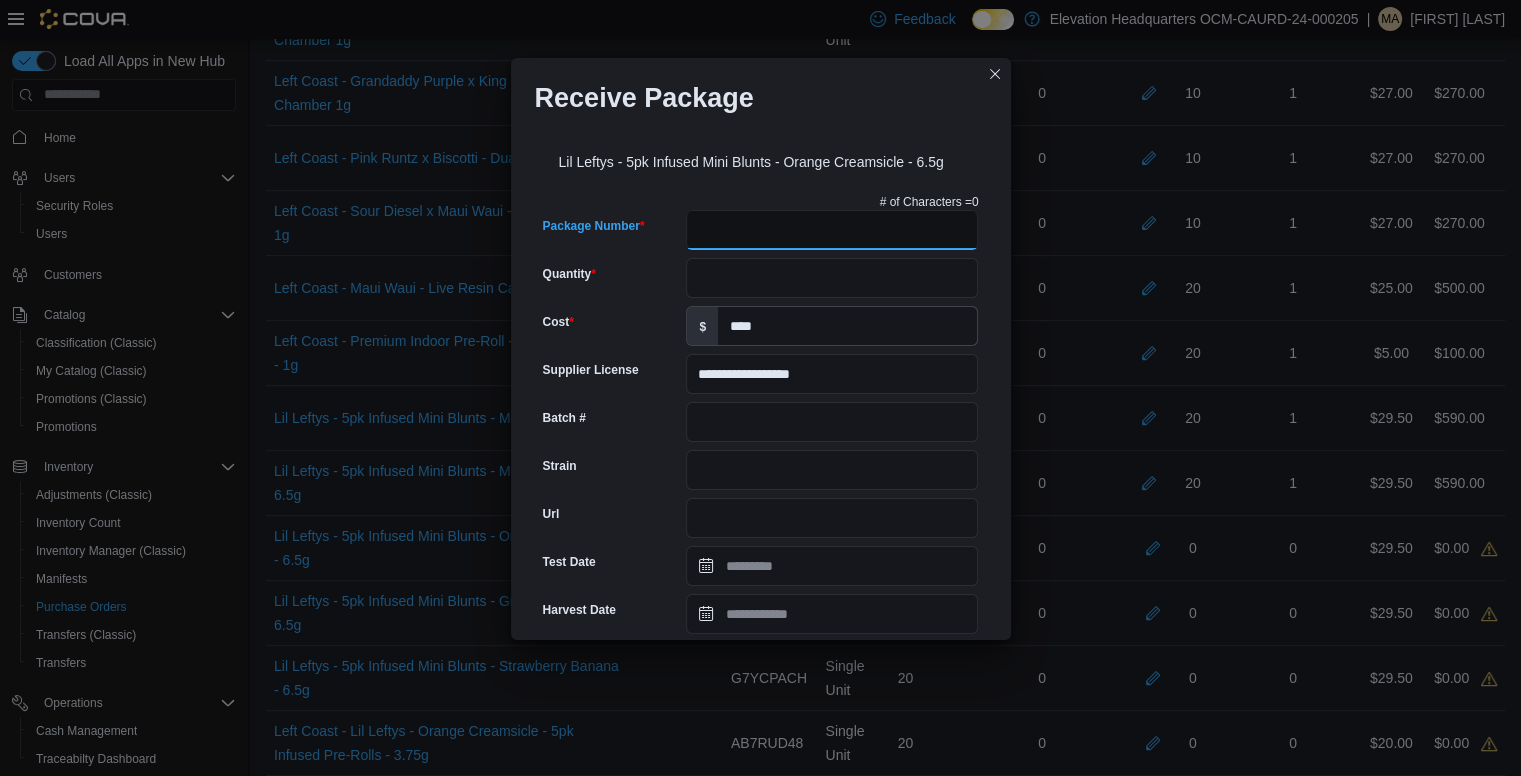 paste on "**********" 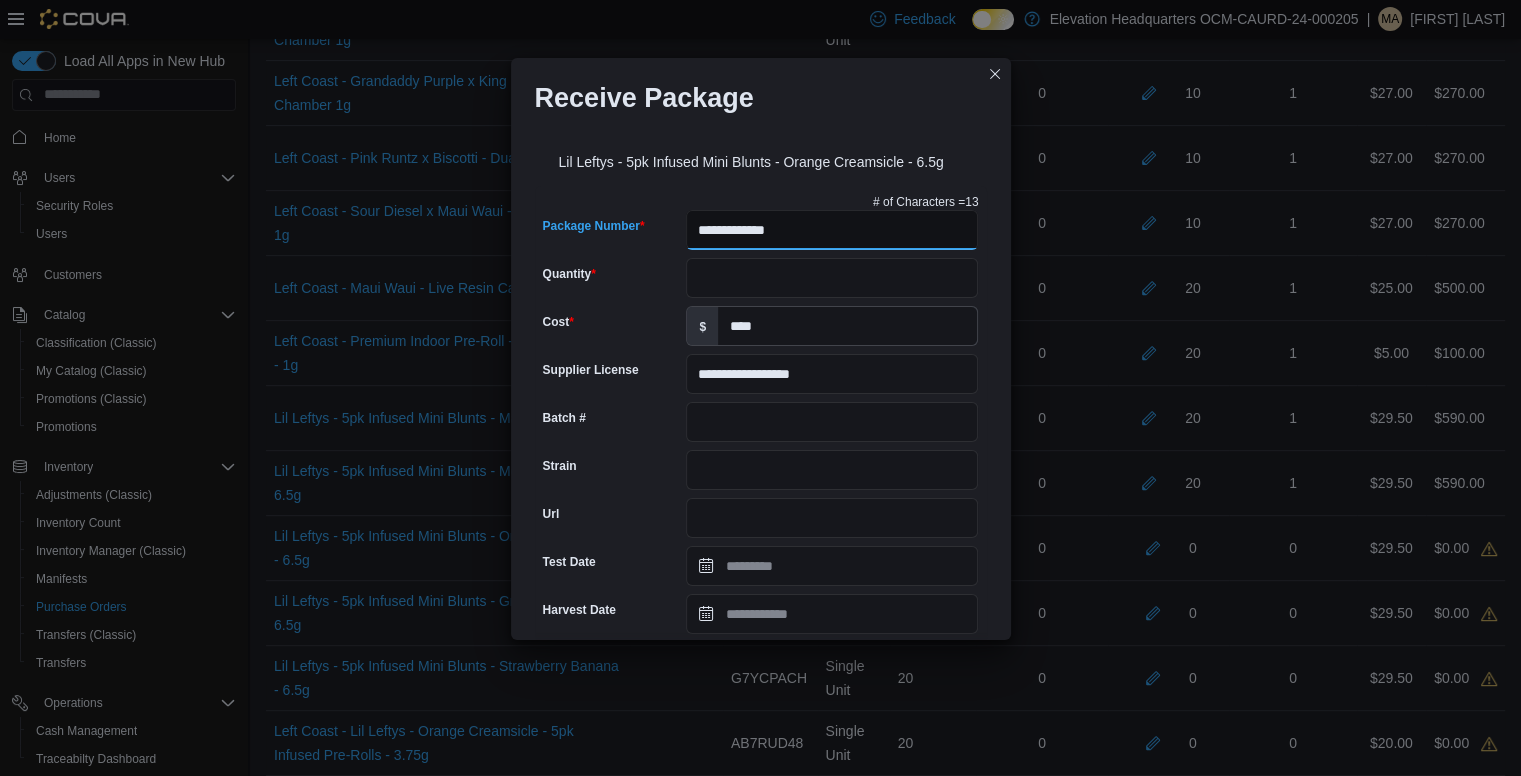 type on "**********" 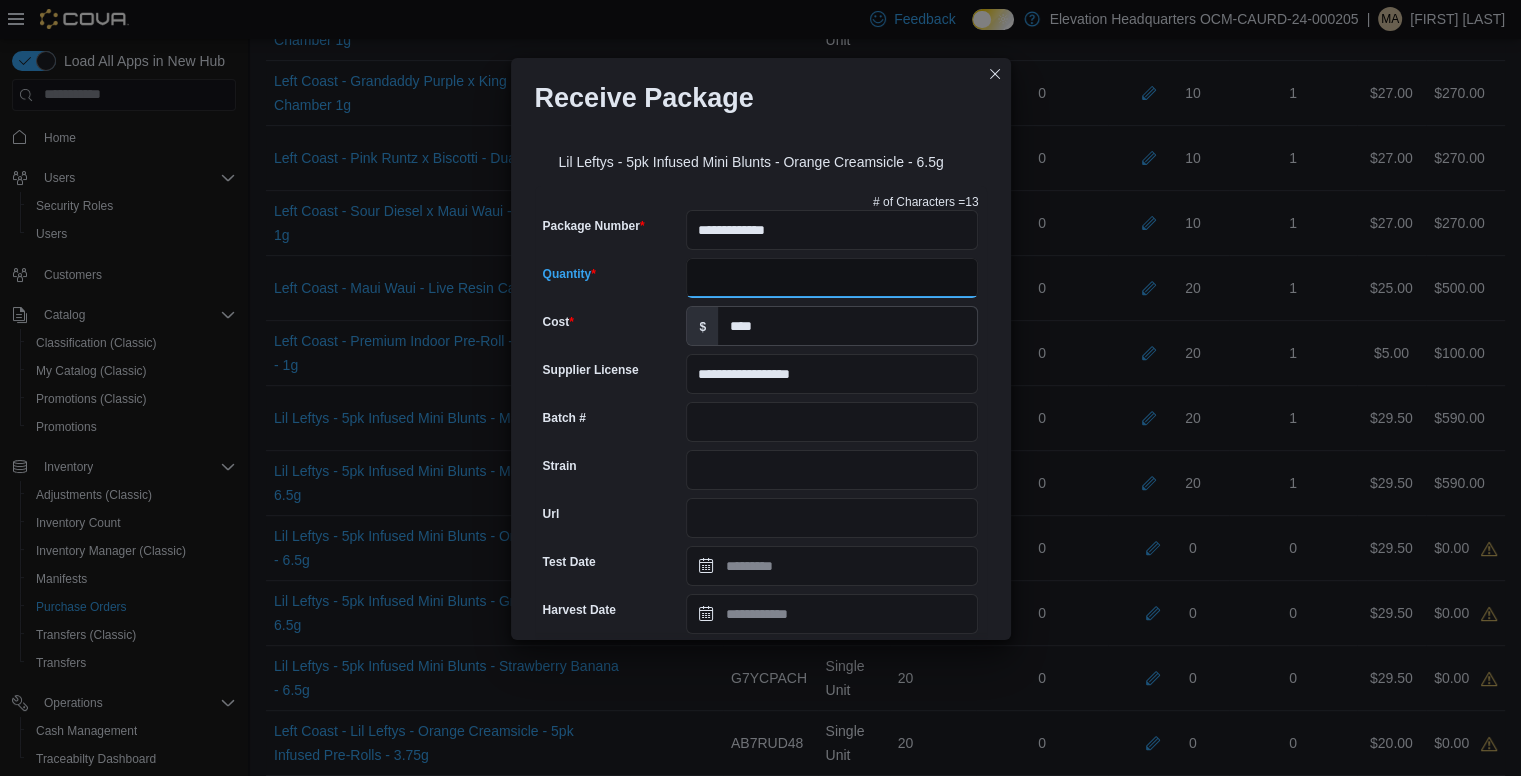 click on "Quantity" at bounding box center [832, 278] 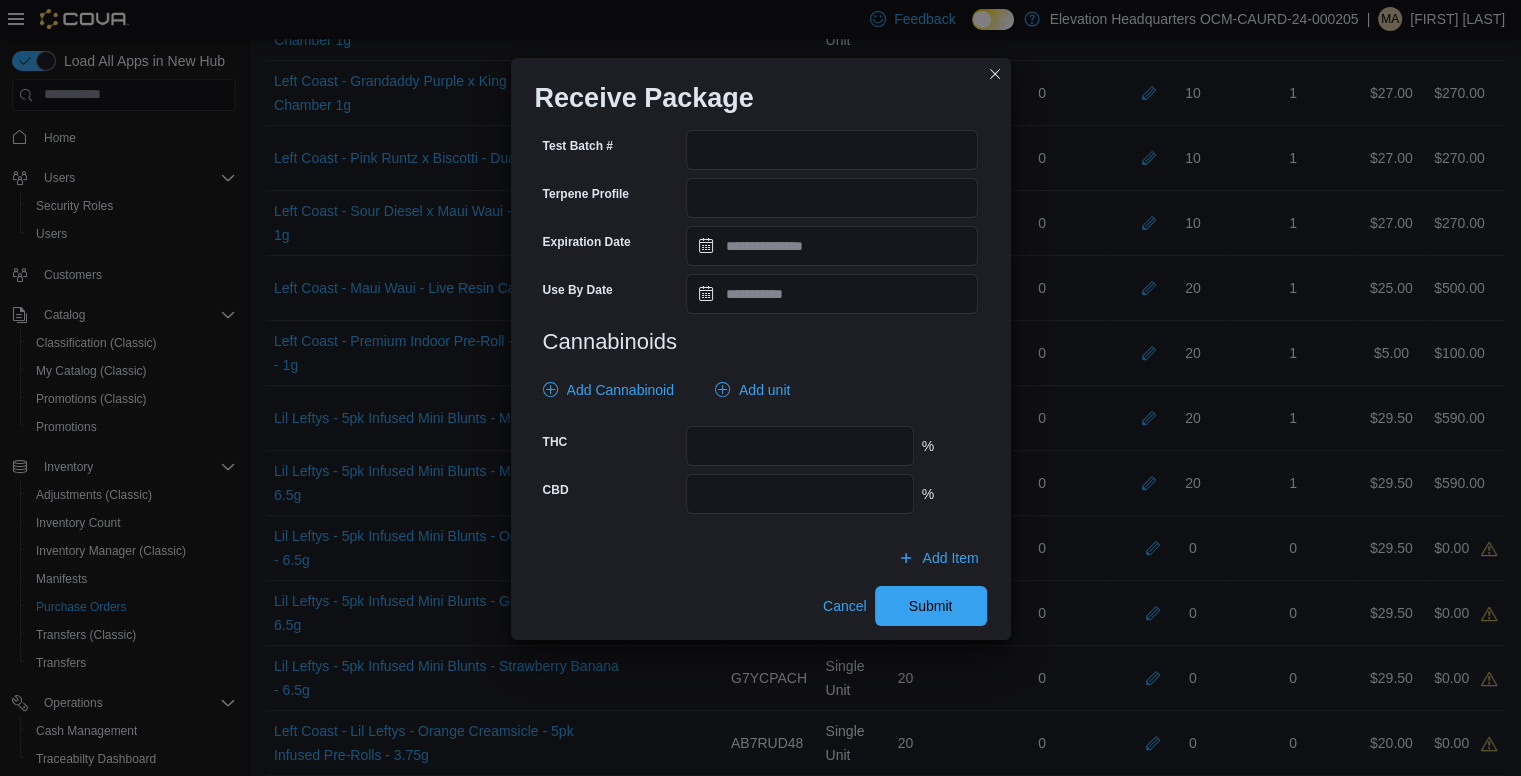 scroll, scrollTop: 681, scrollLeft: 0, axis: vertical 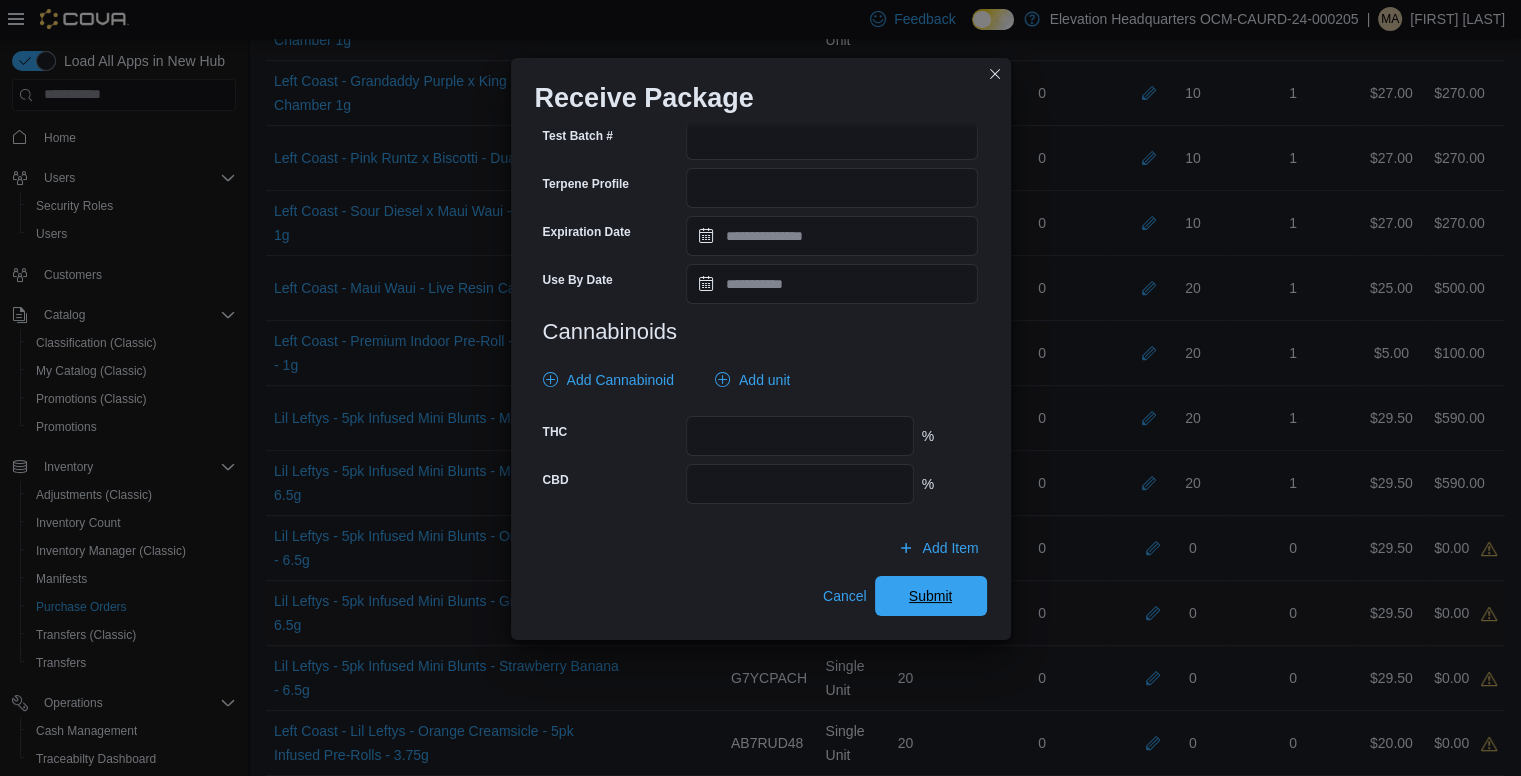 click on "Submit" at bounding box center (931, 596) 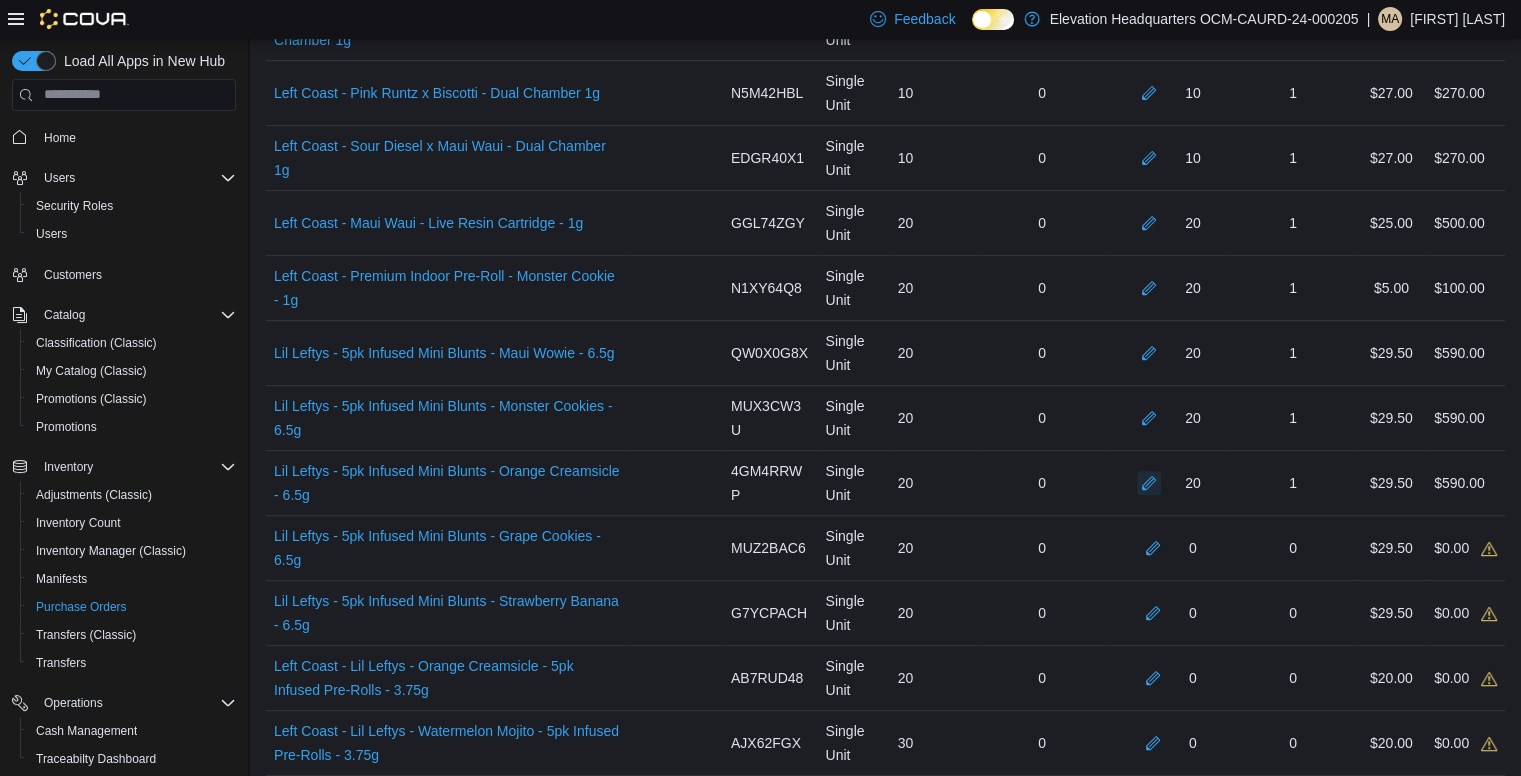 scroll, scrollTop: 800, scrollLeft: 0, axis: vertical 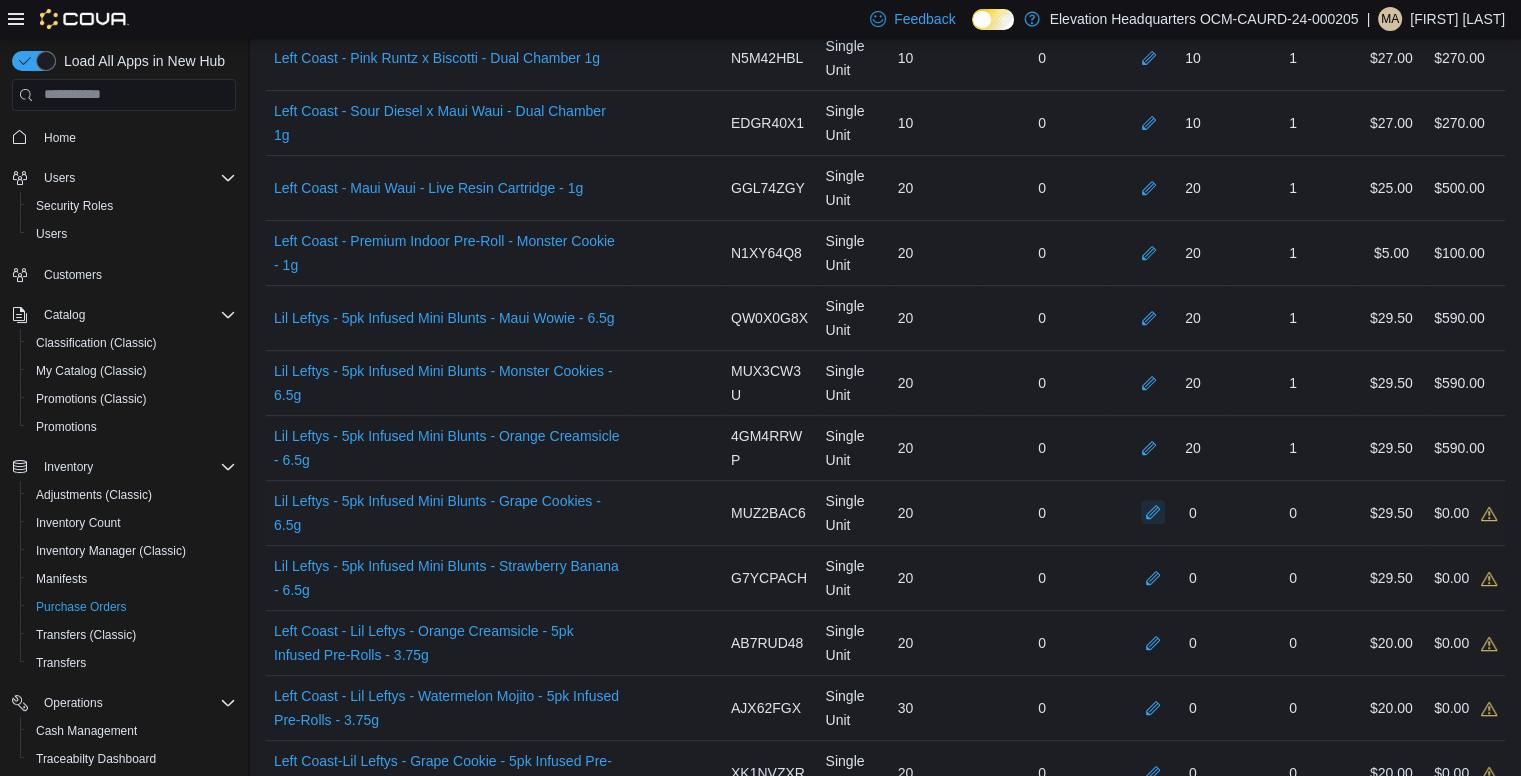 click at bounding box center [1153, 512] 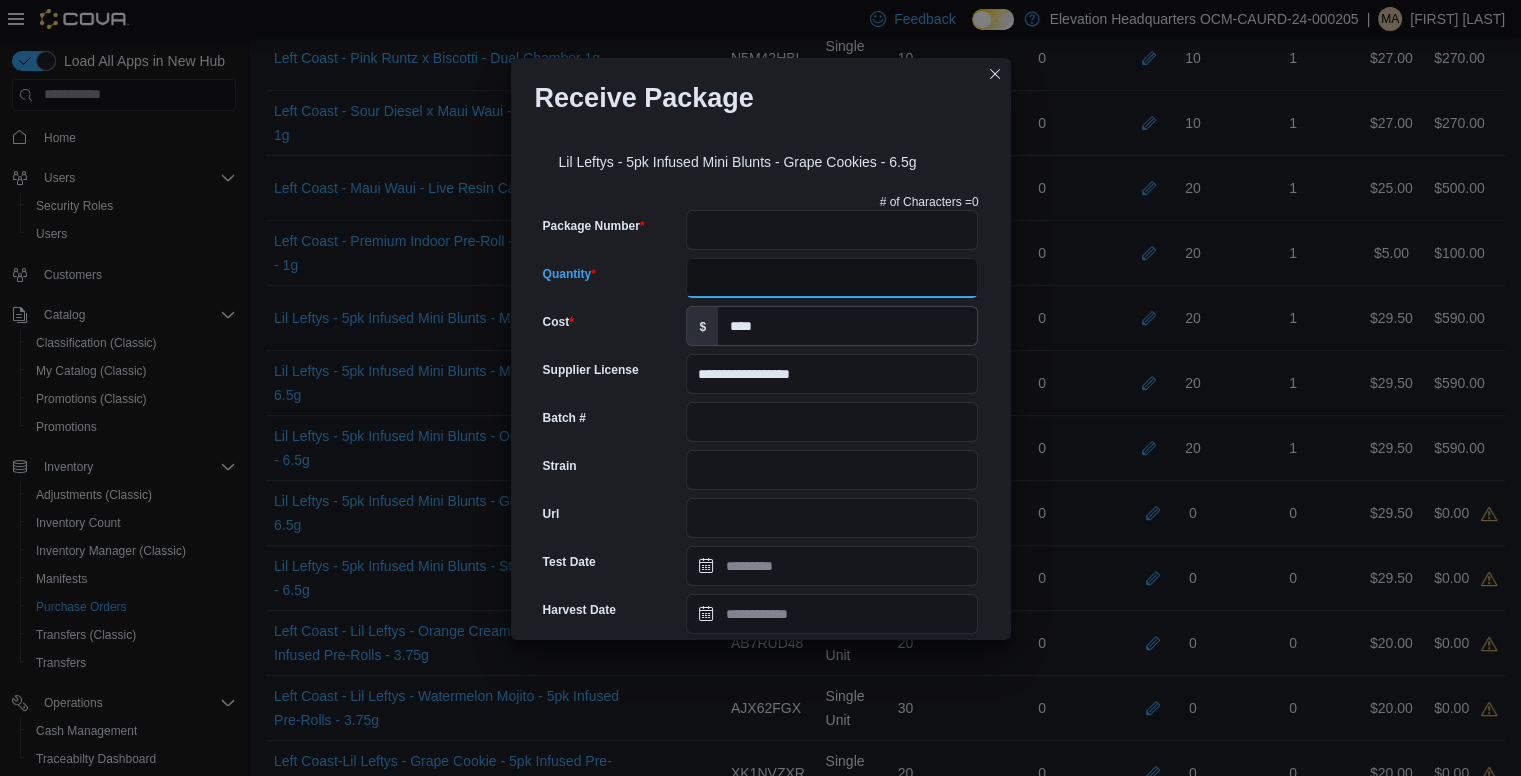 click on "Quantity" at bounding box center (832, 278) 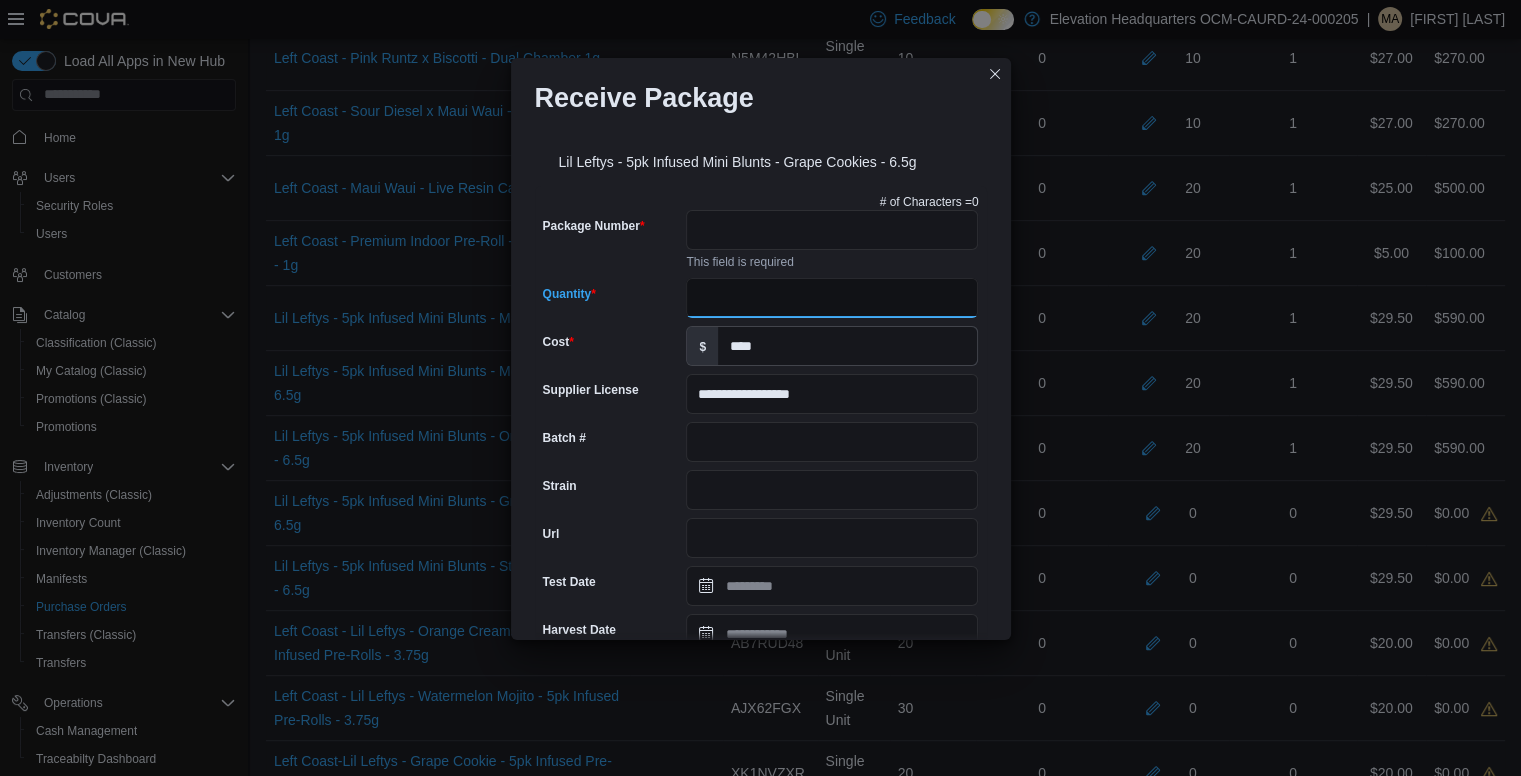 type on "**" 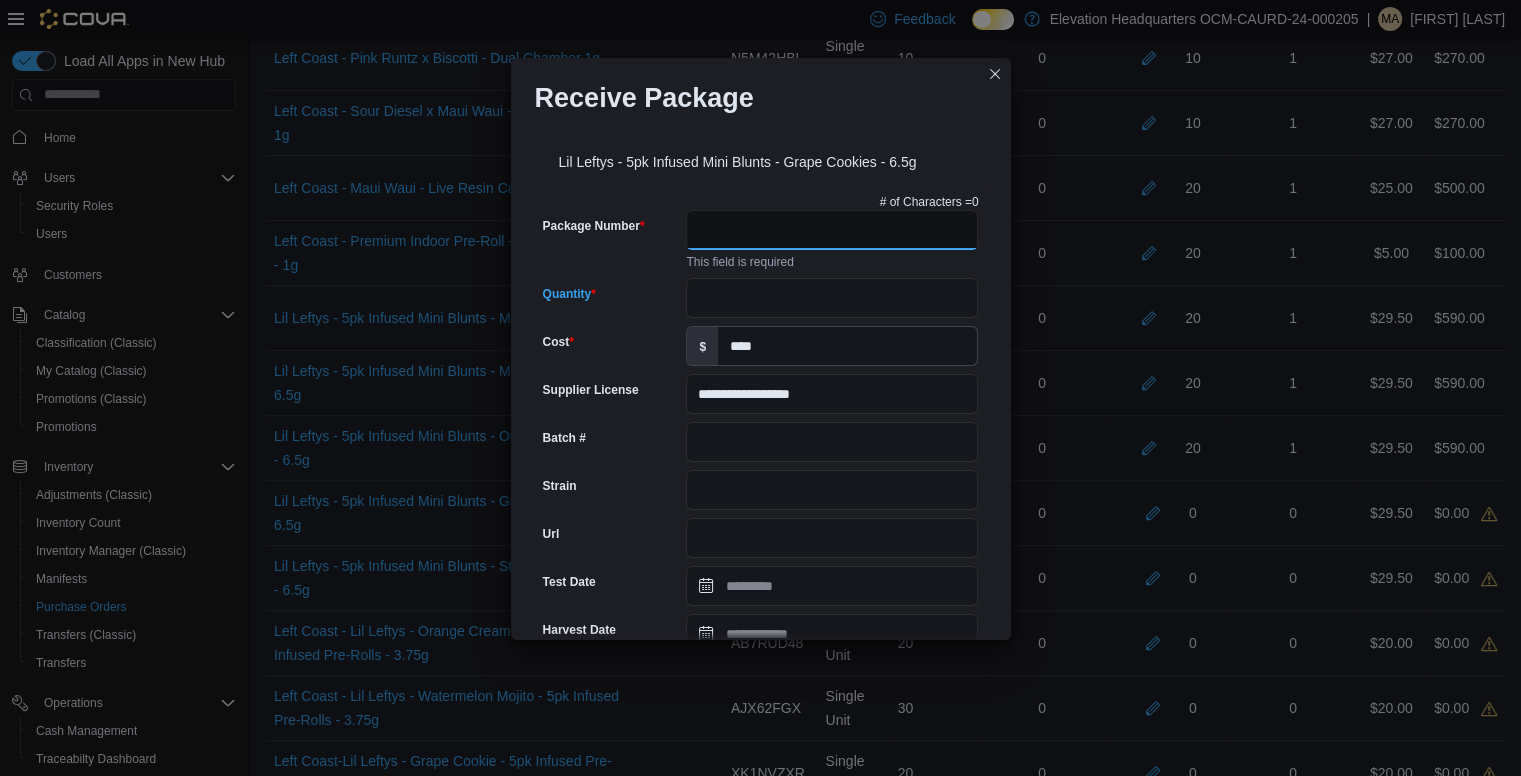 click on "Package Number" at bounding box center (832, 230) 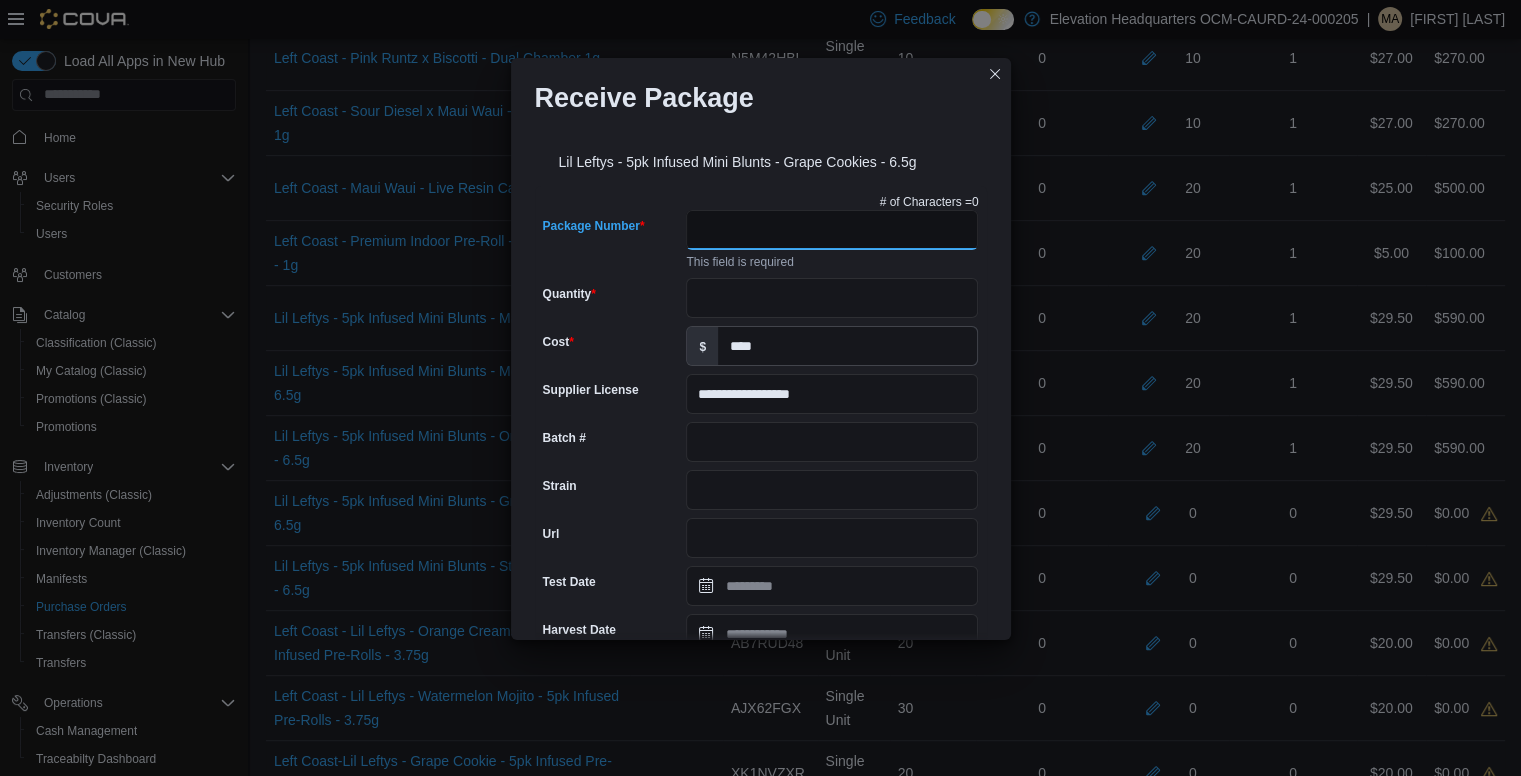 paste on "**********" 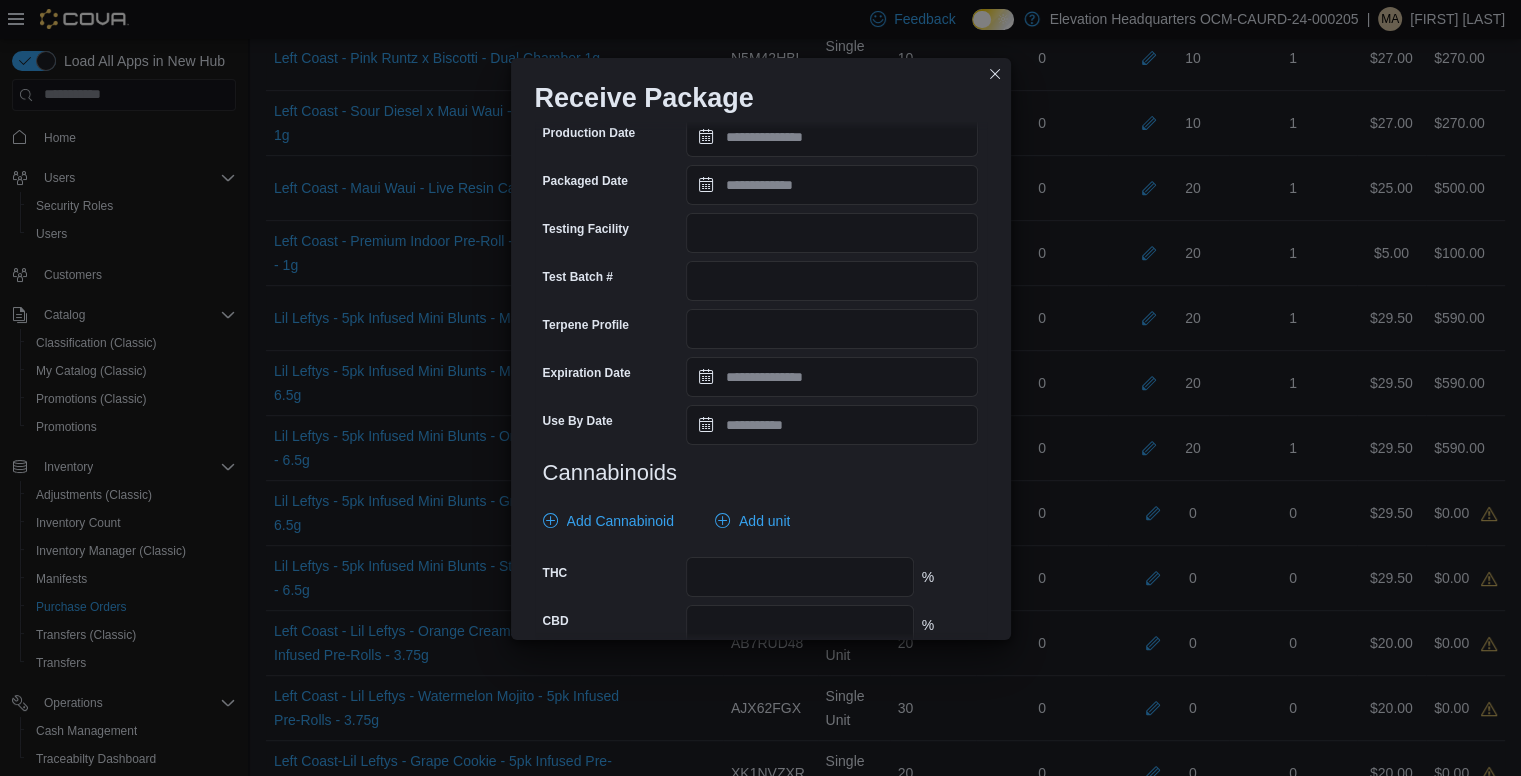 scroll, scrollTop: 681, scrollLeft: 0, axis: vertical 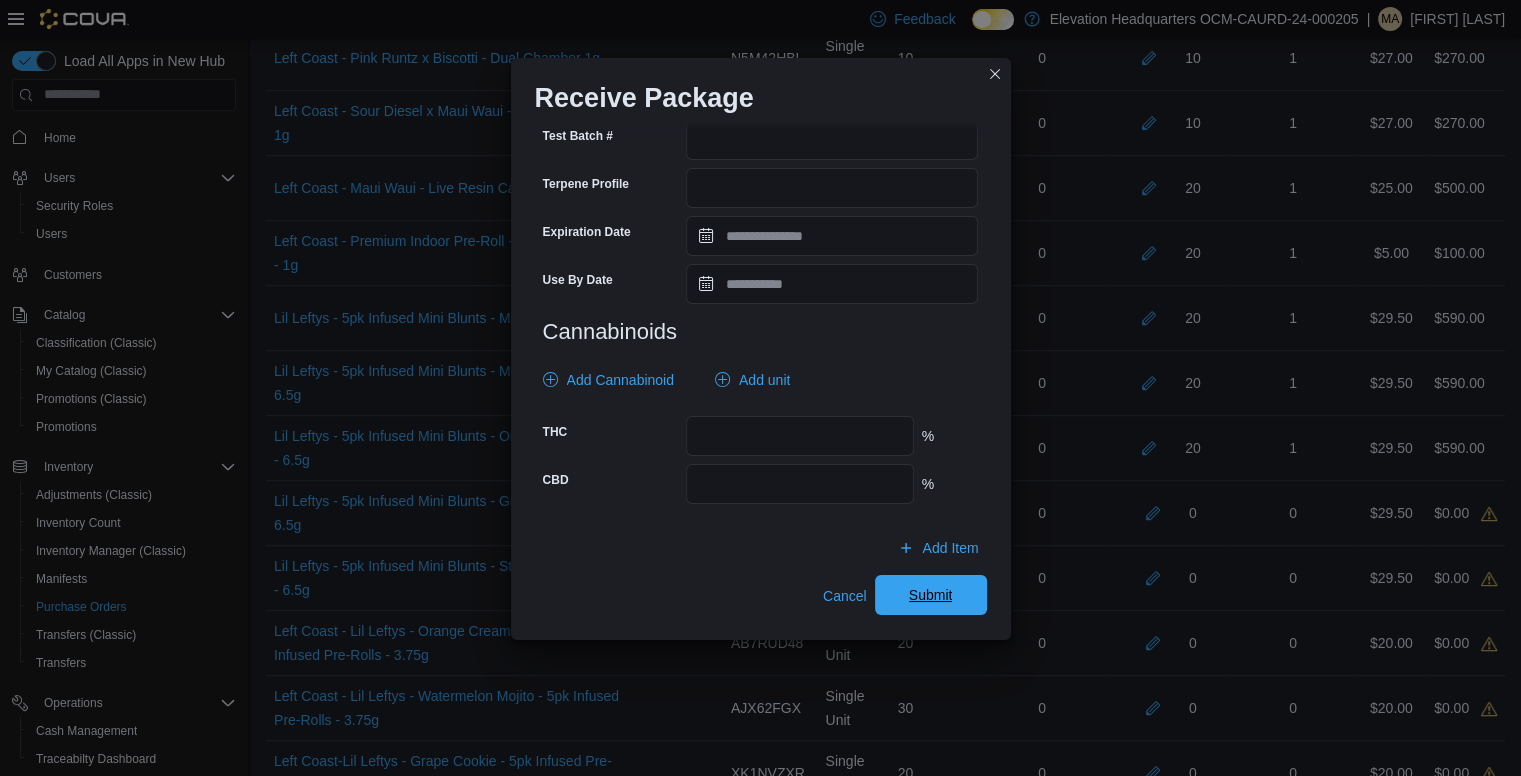 type on "**********" 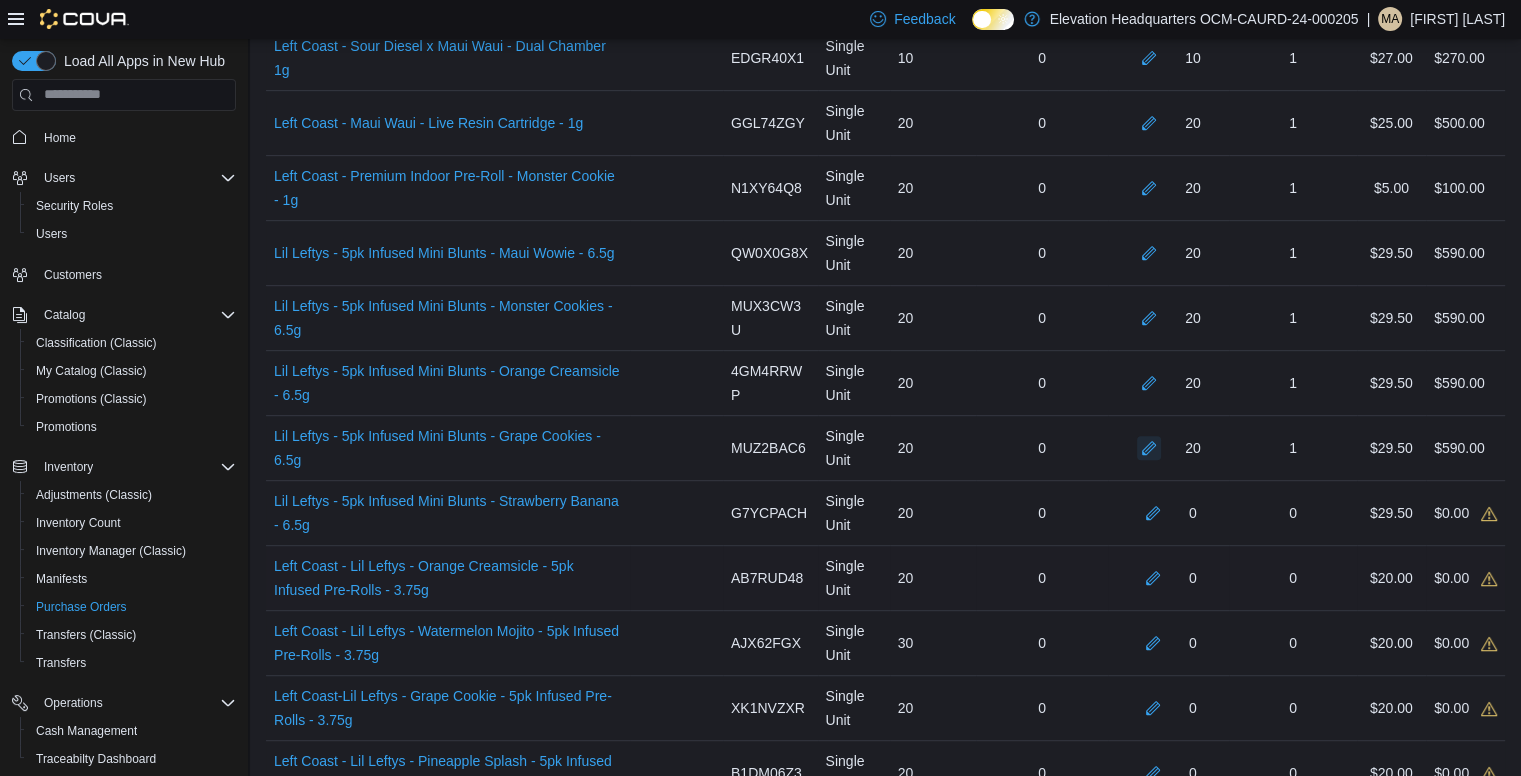 scroll, scrollTop: 900, scrollLeft: 0, axis: vertical 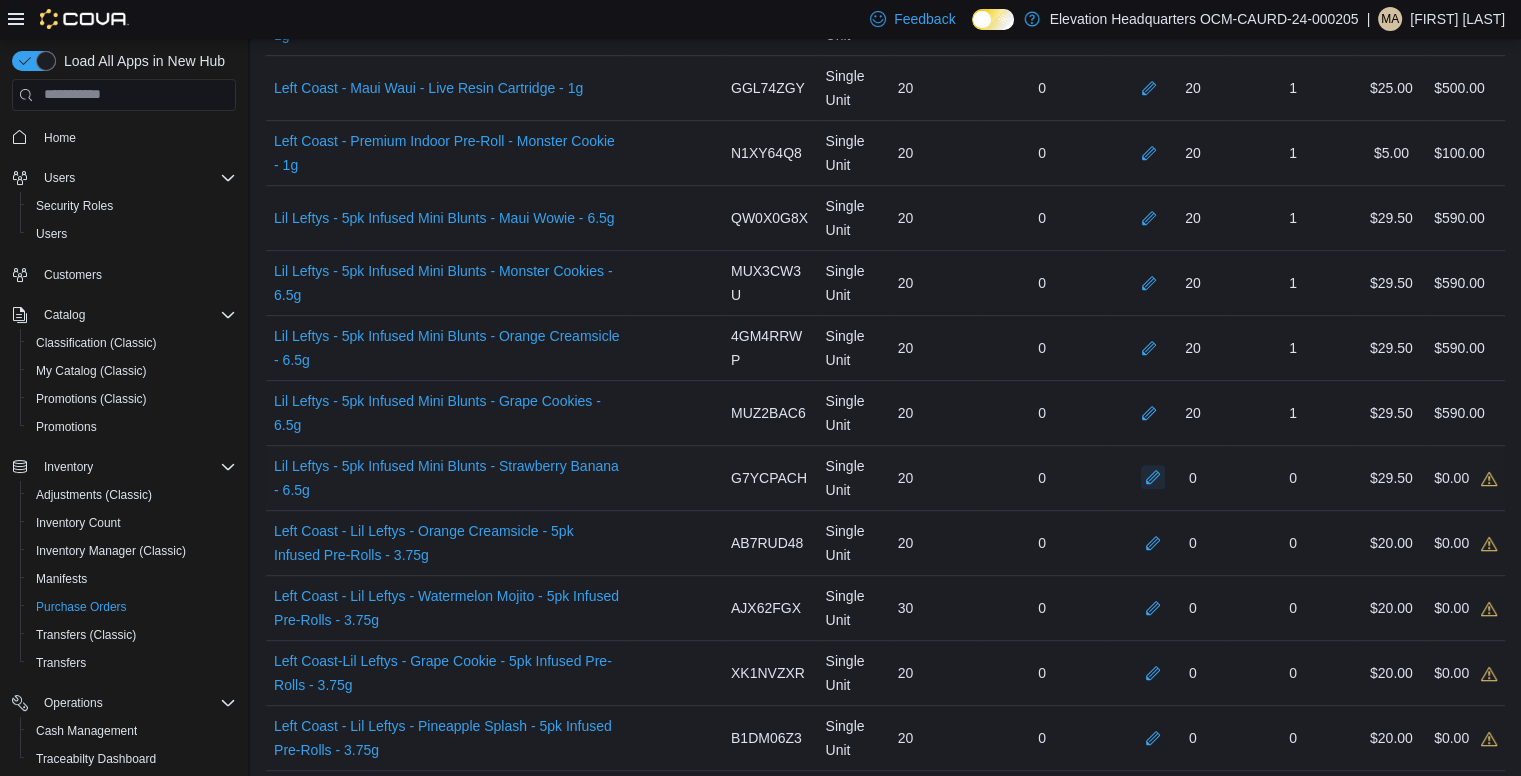 click at bounding box center [1153, 477] 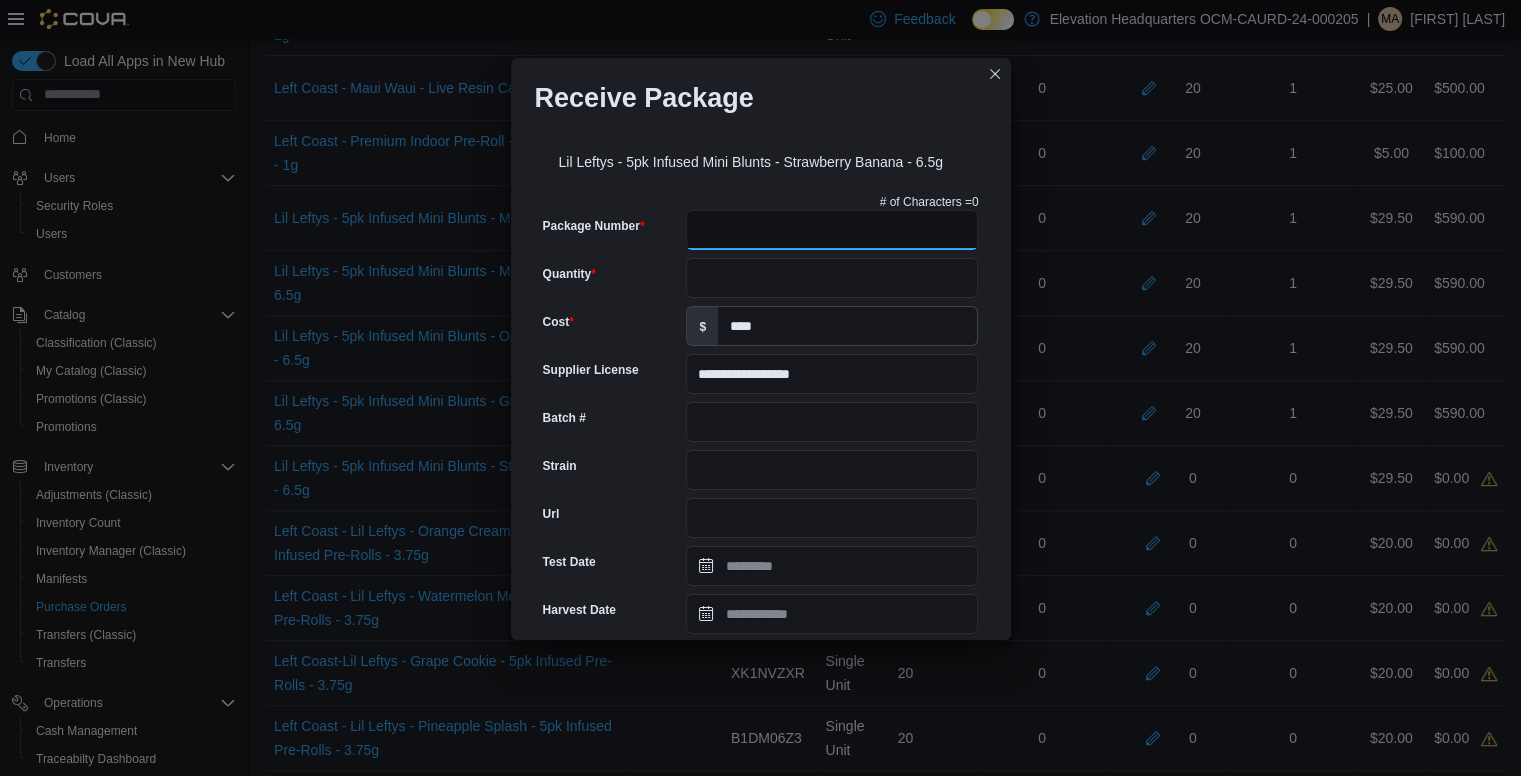 click on "Package Number" at bounding box center [832, 230] 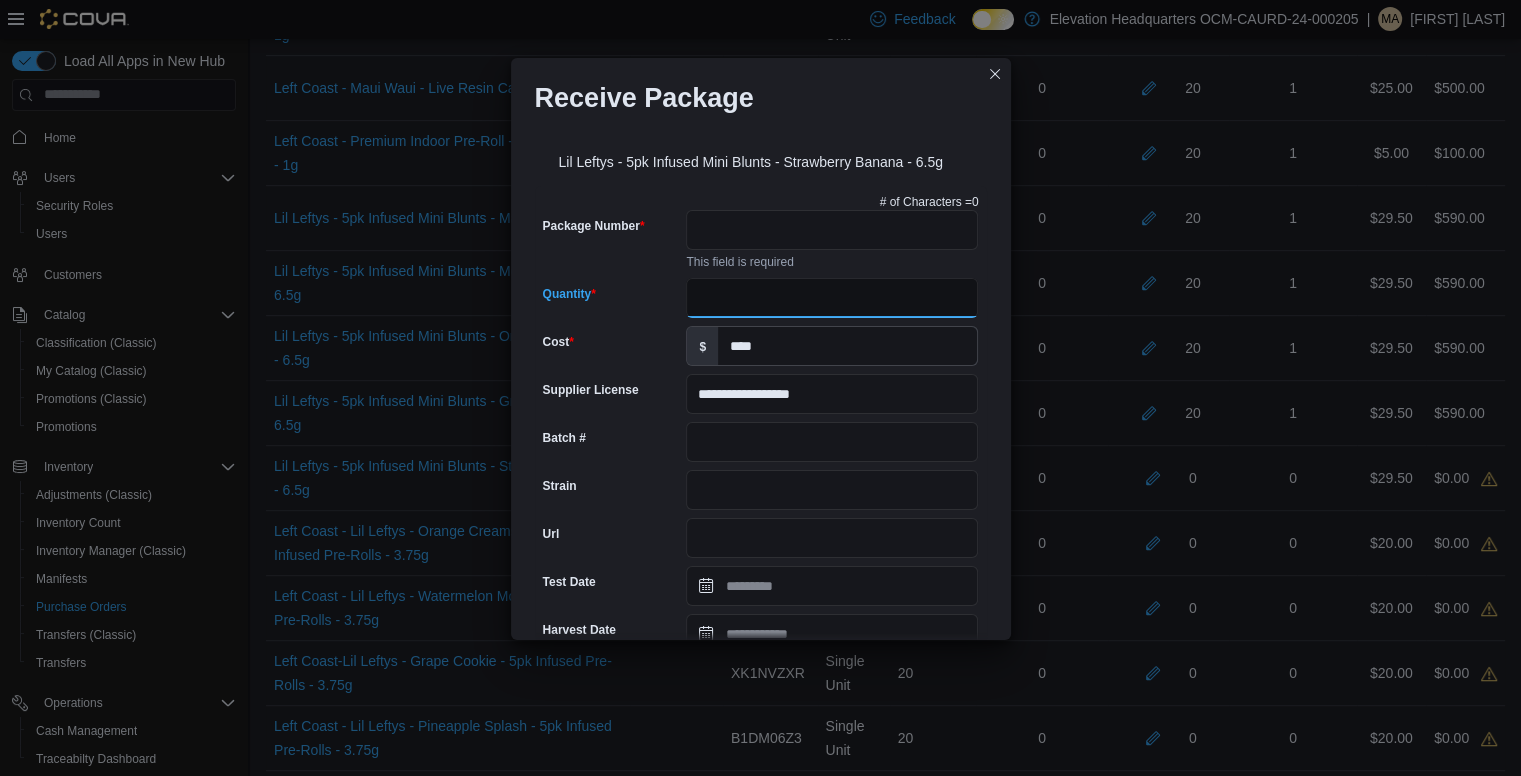 click on "Quantity" at bounding box center [832, 298] 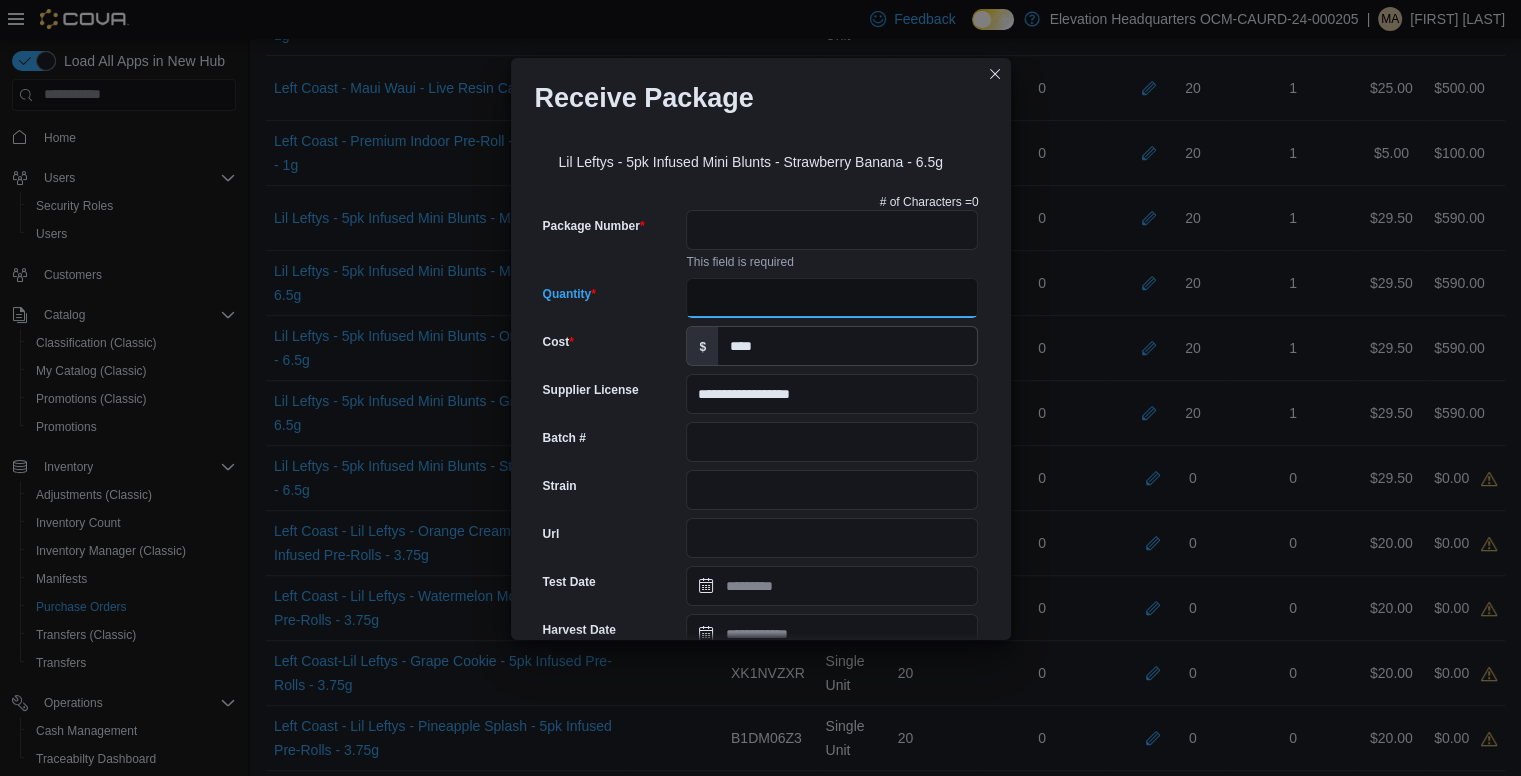 type on "**" 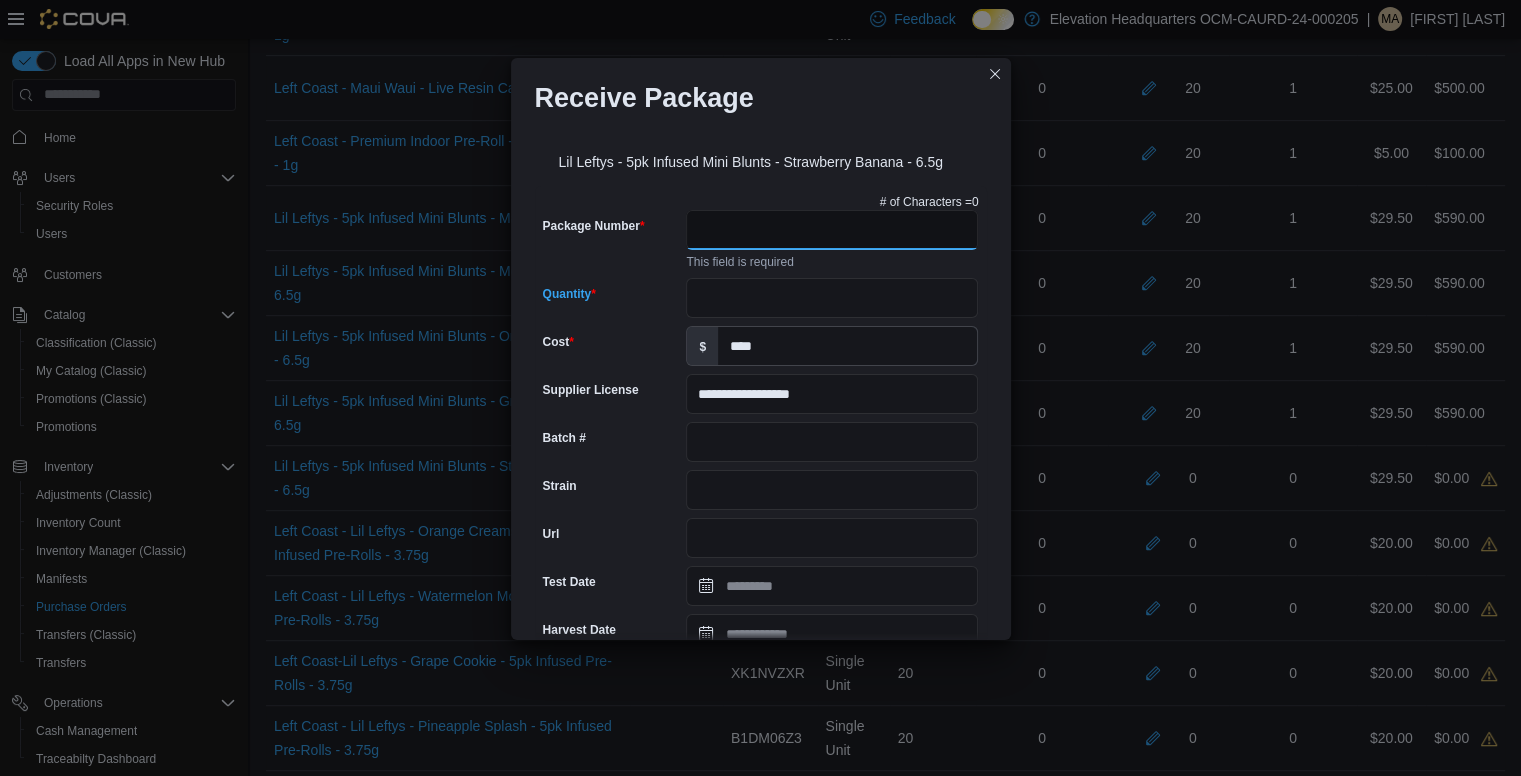 click on "Package Number" at bounding box center (832, 230) 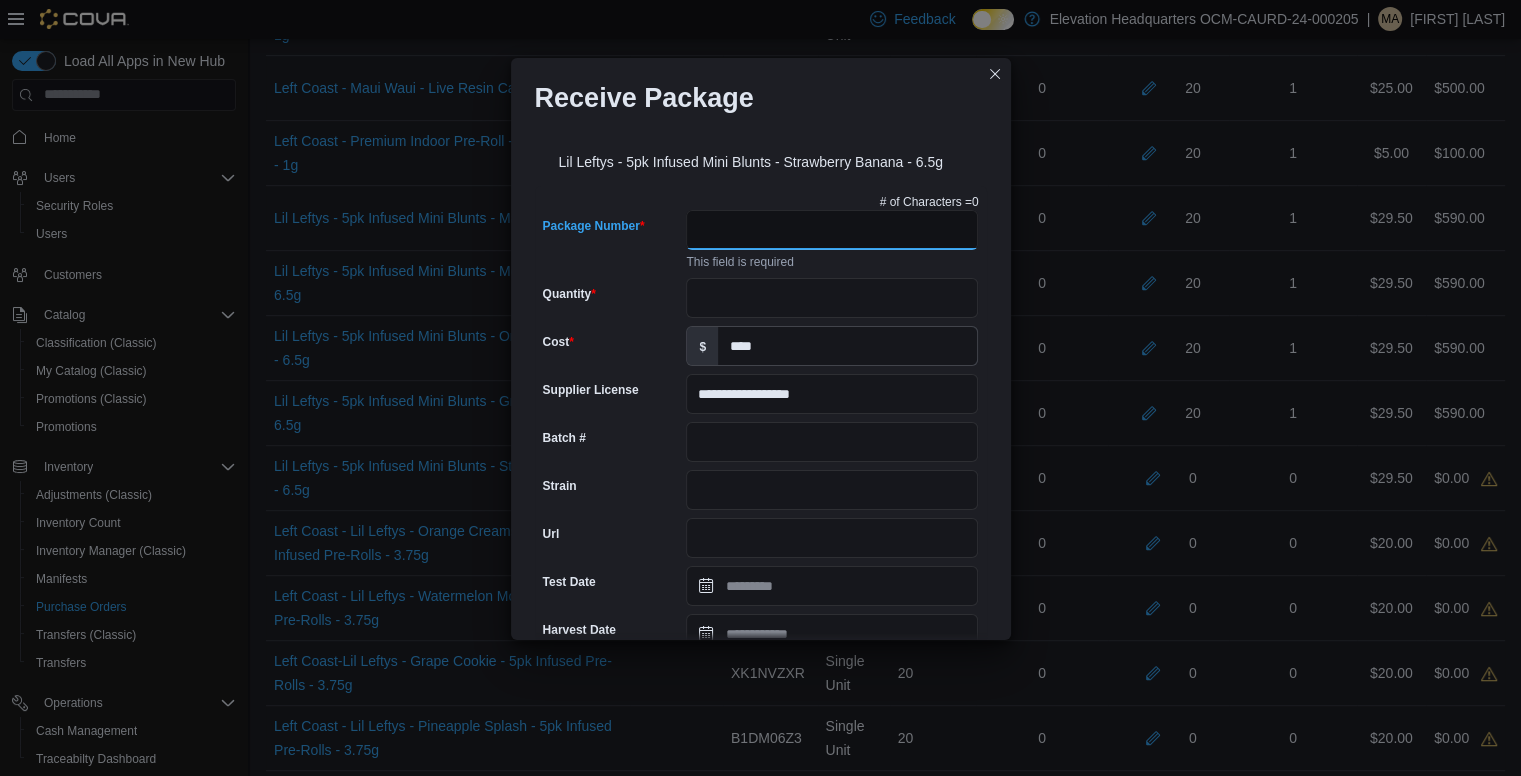 paste on "**********" 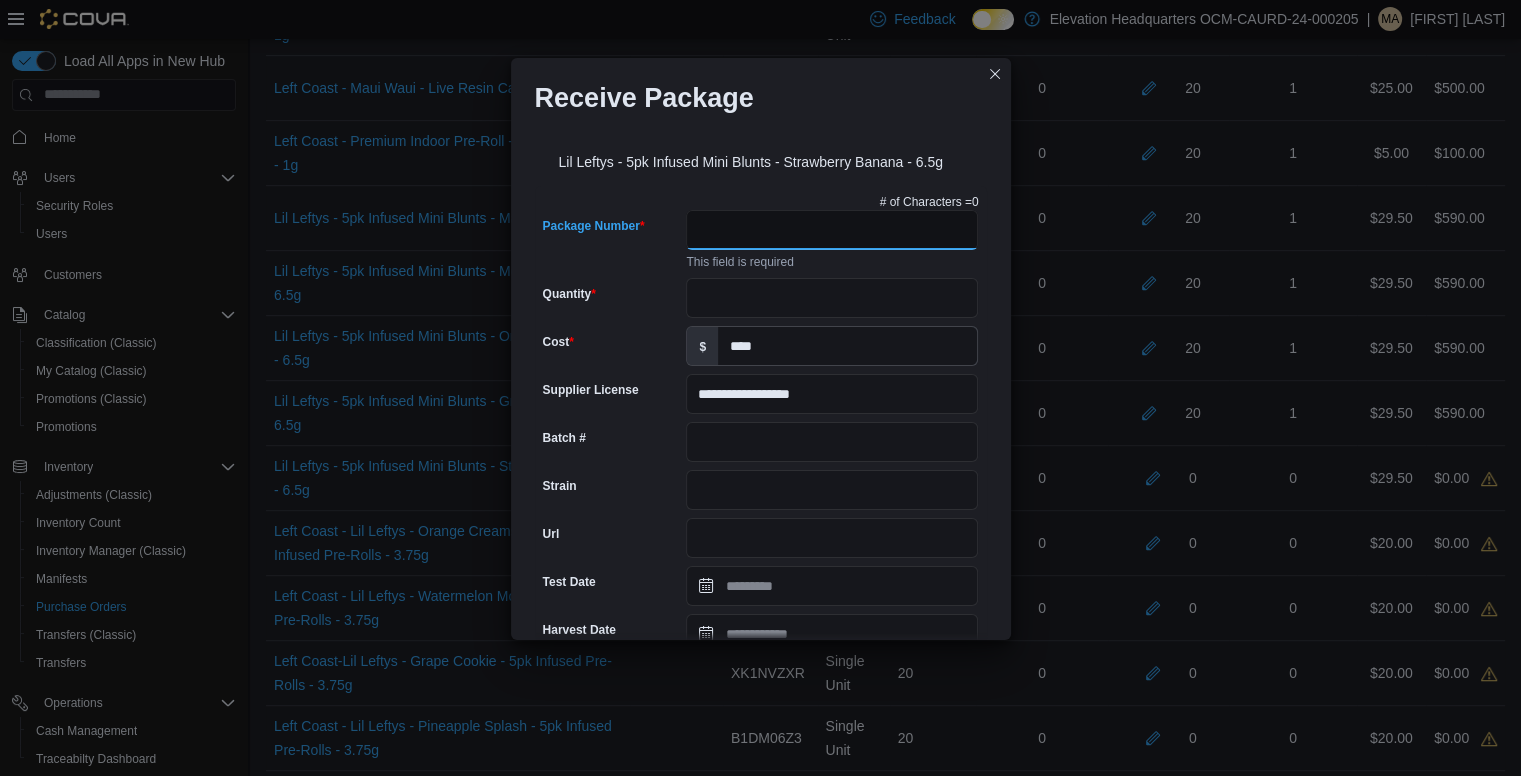 type on "**********" 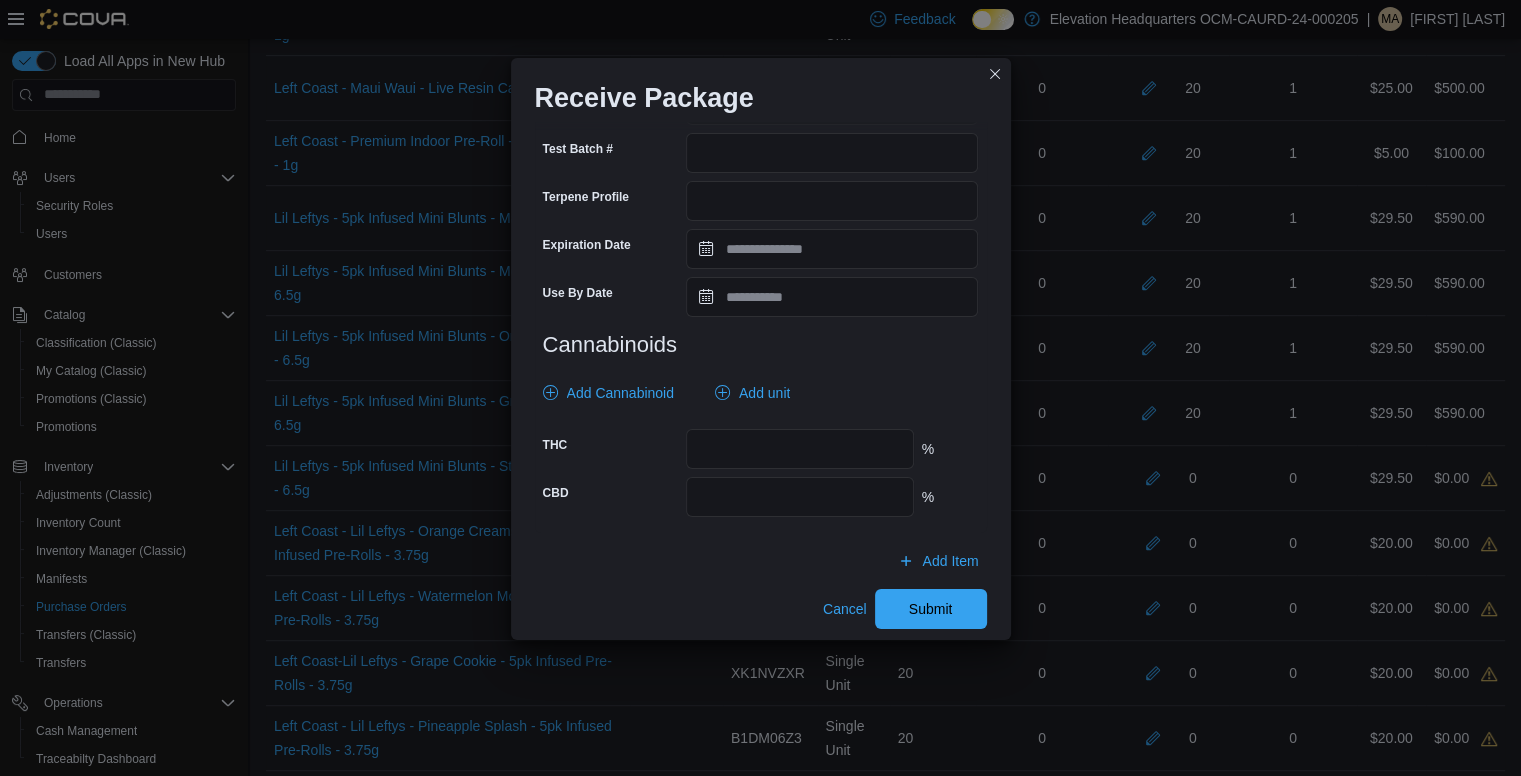 scroll, scrollTop: 681, scrollLeft: 0, axis: vertical 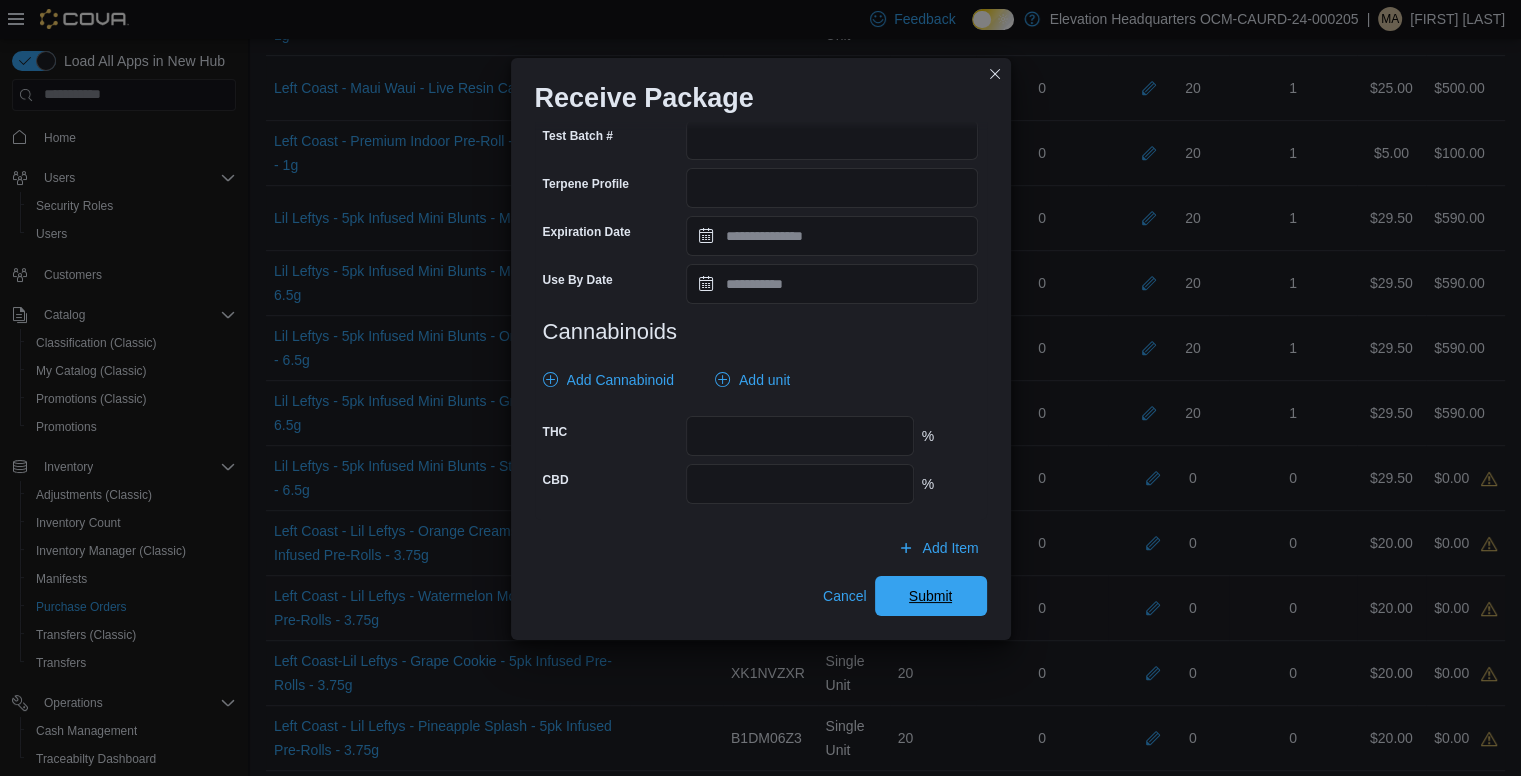 click on "Submit" at bounding box center [931, 596] 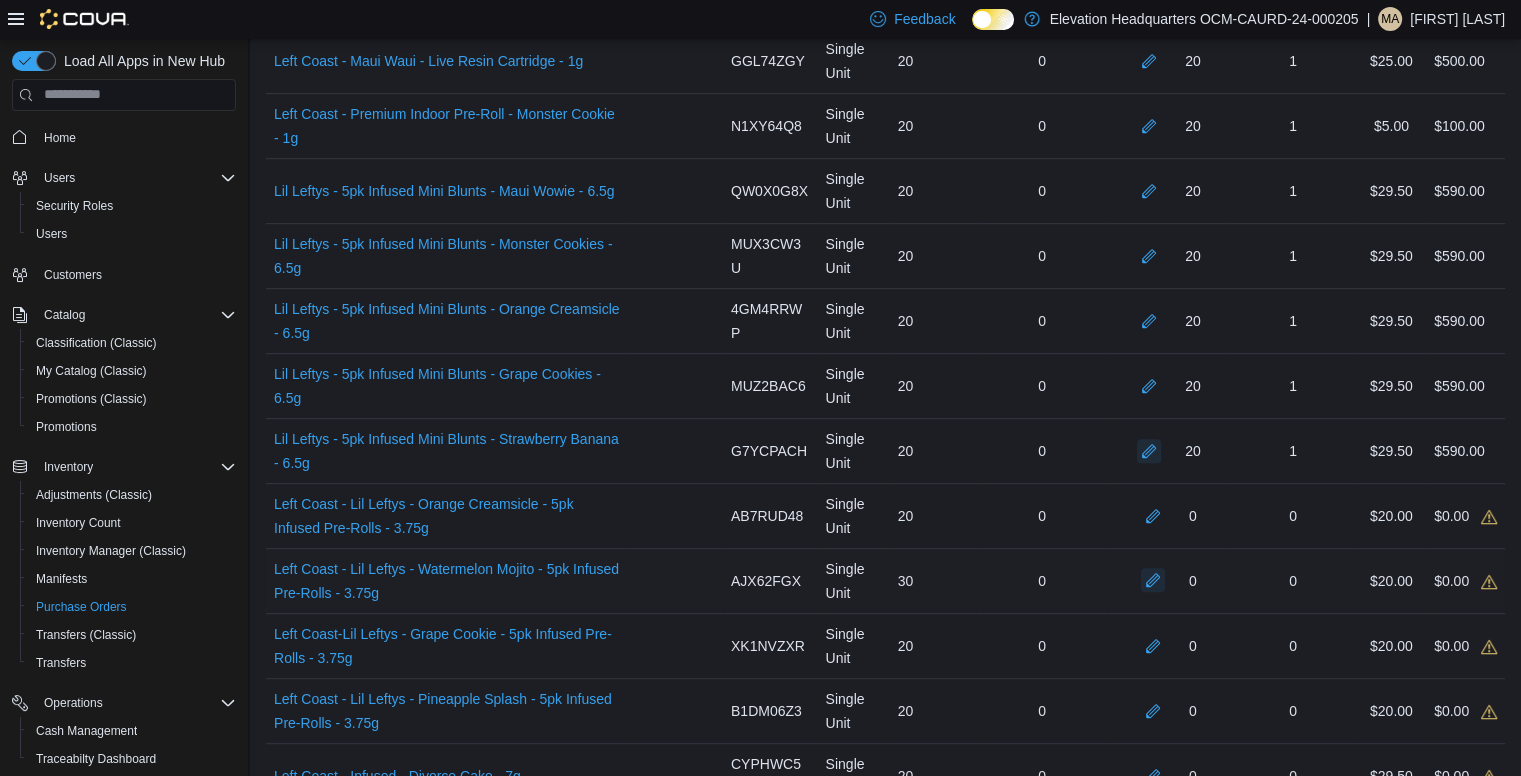 scroll, scrollTop: 1000, scrollLeft: 0, axis: vertical 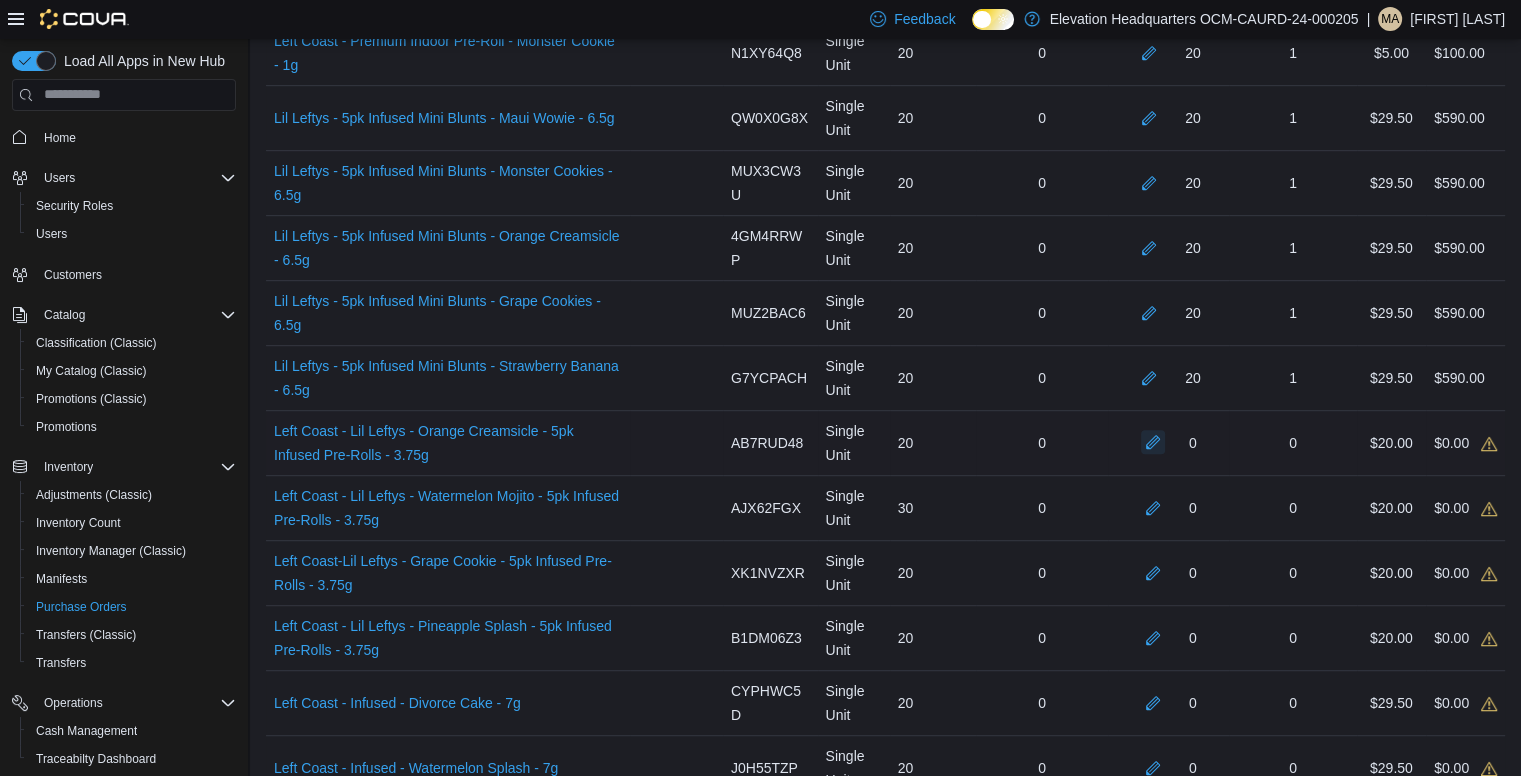 click at bounding box center [1153, 442] 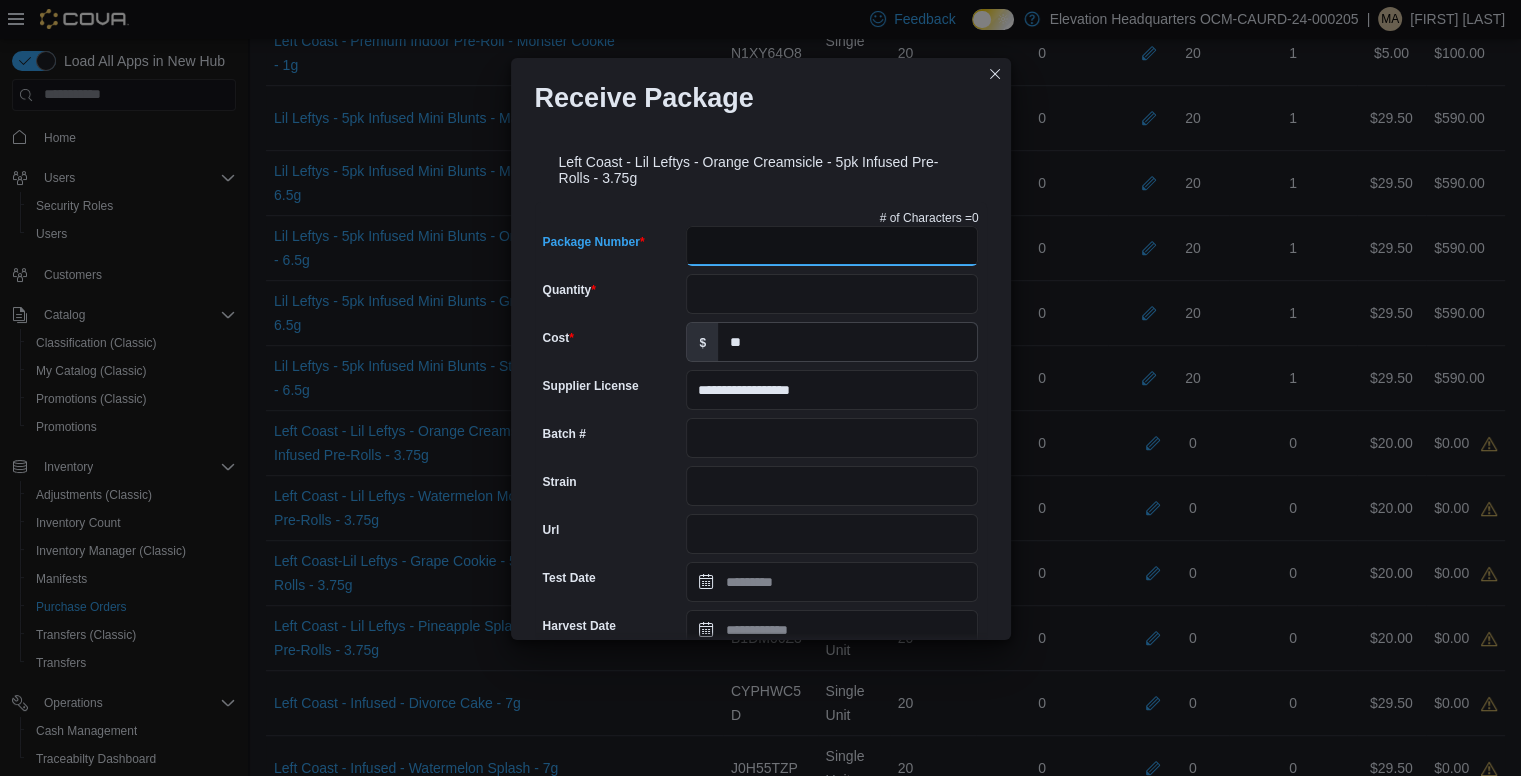 click on "Package Number" at bounding box center (832, 246) 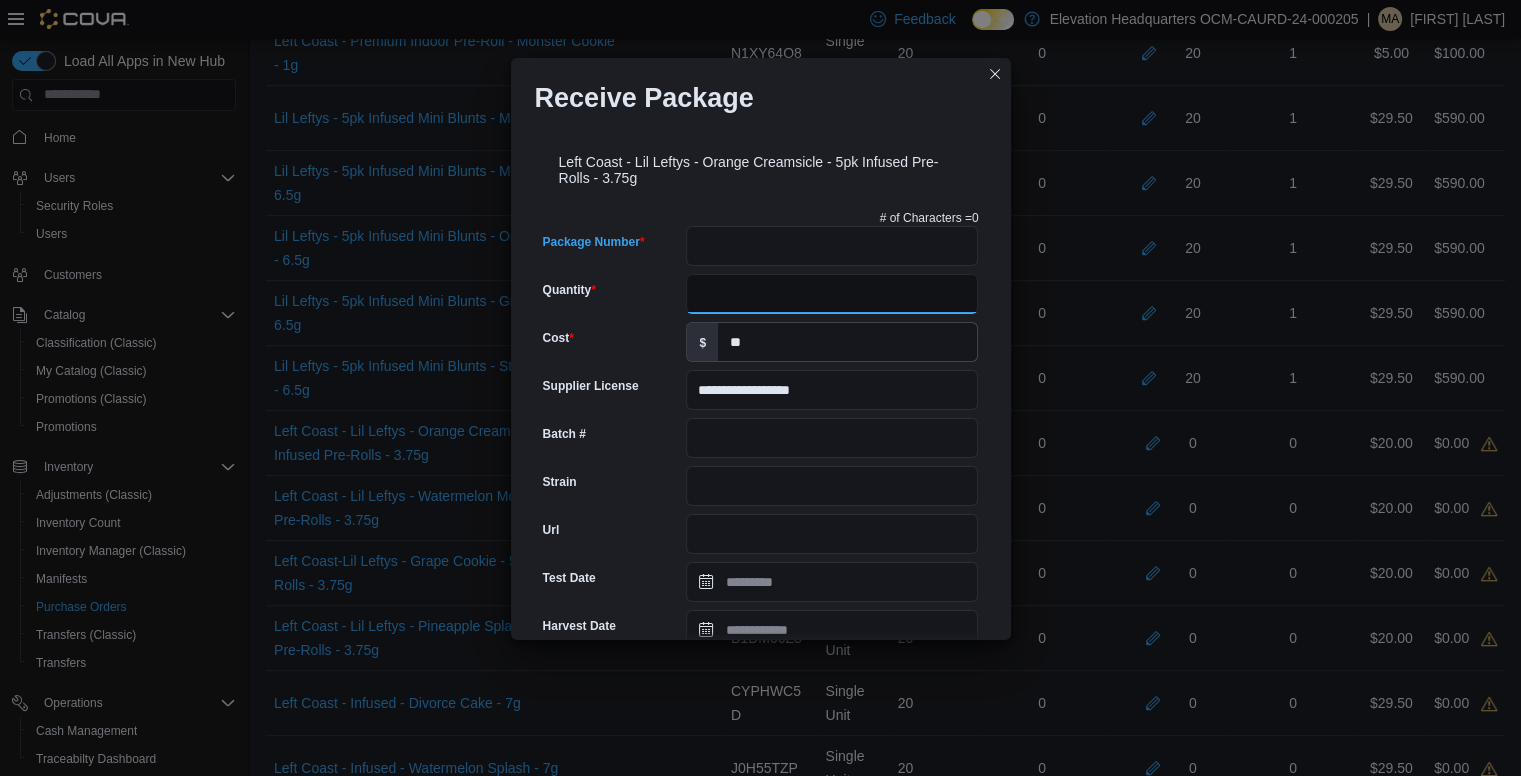click on "Quantity" at bounding box center (832, 294) 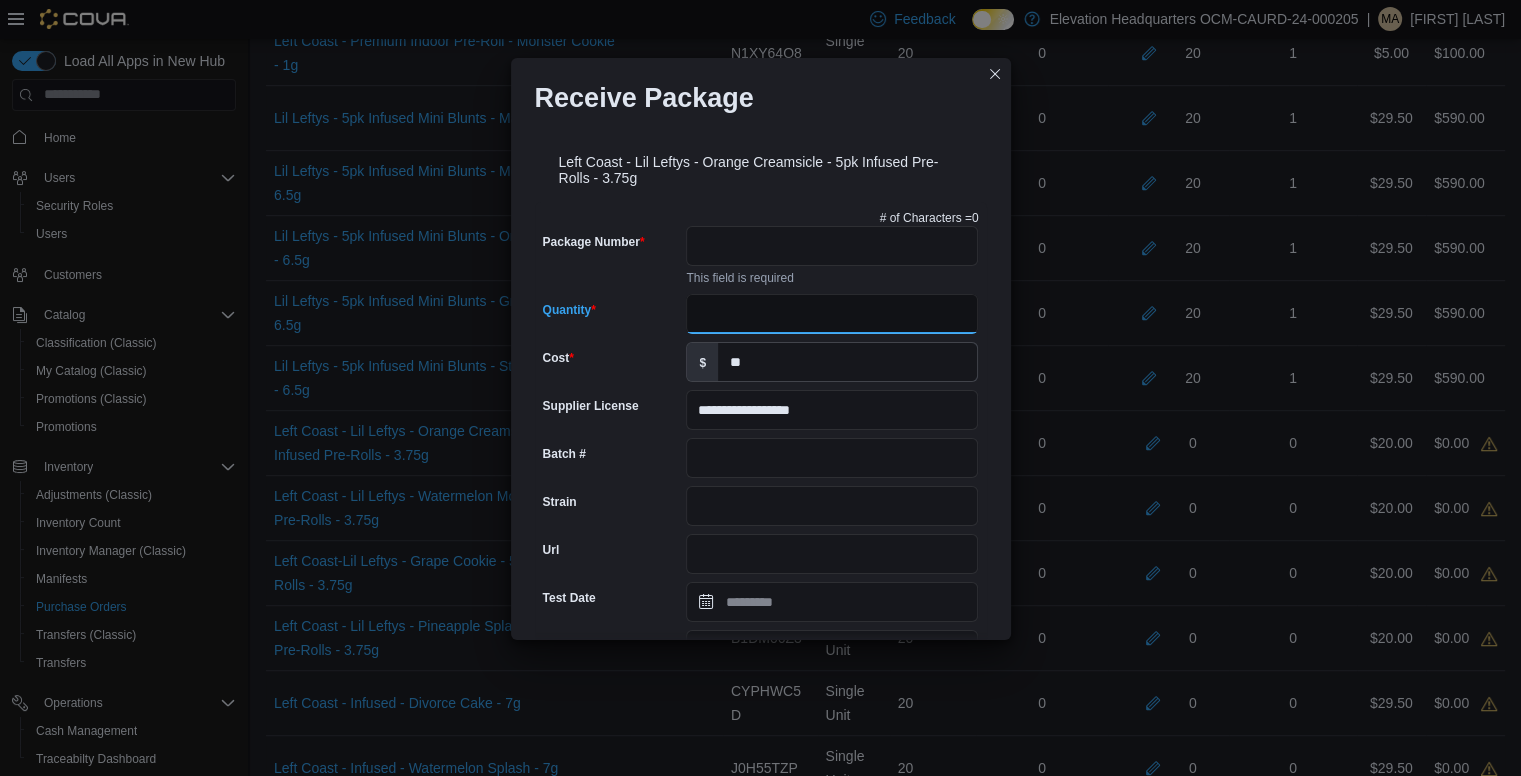 type on "**" 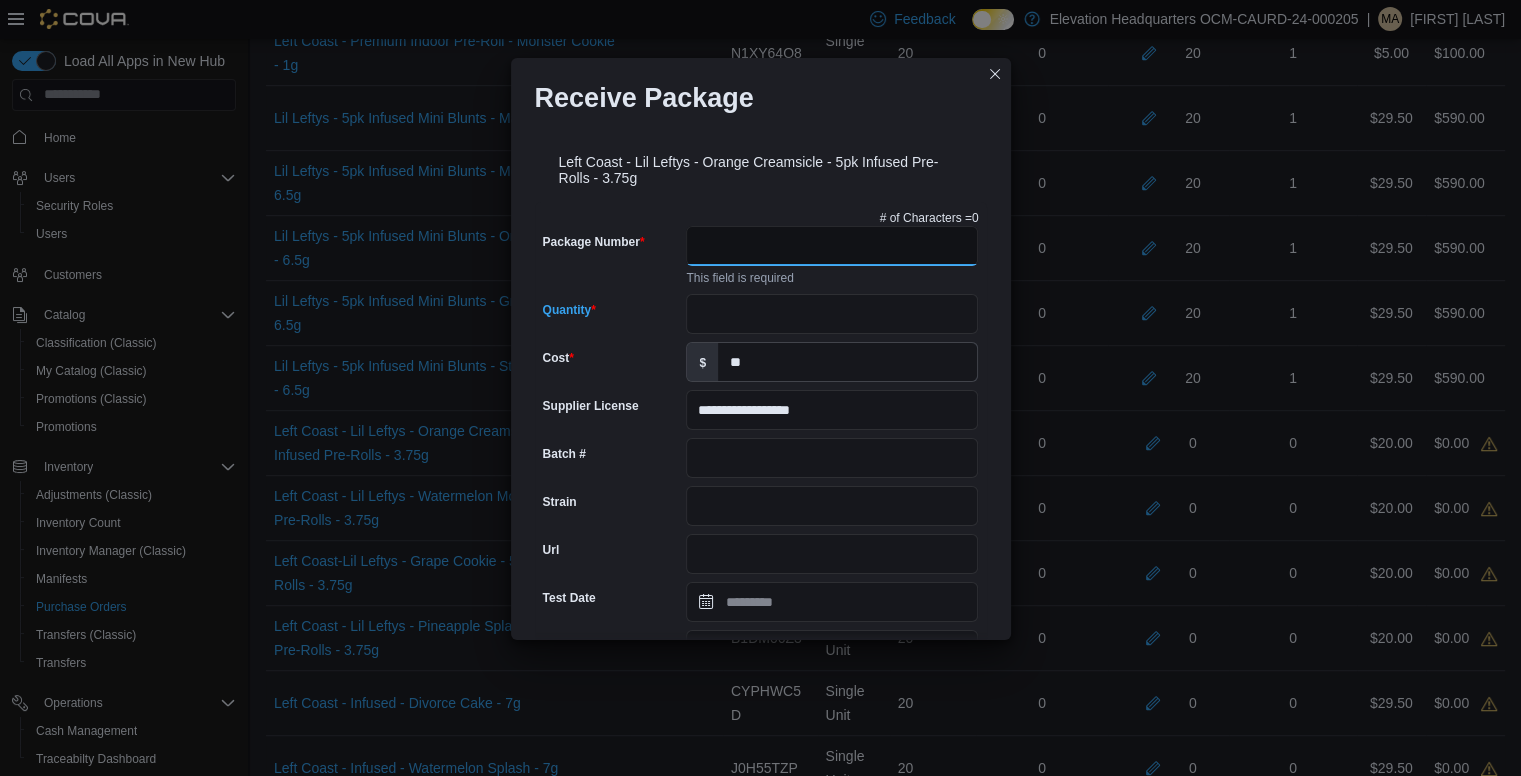drag, startPoint x: 752, startPoint y: 259, endPoint x: 746, endPoint y: 244, distance: 16.155495 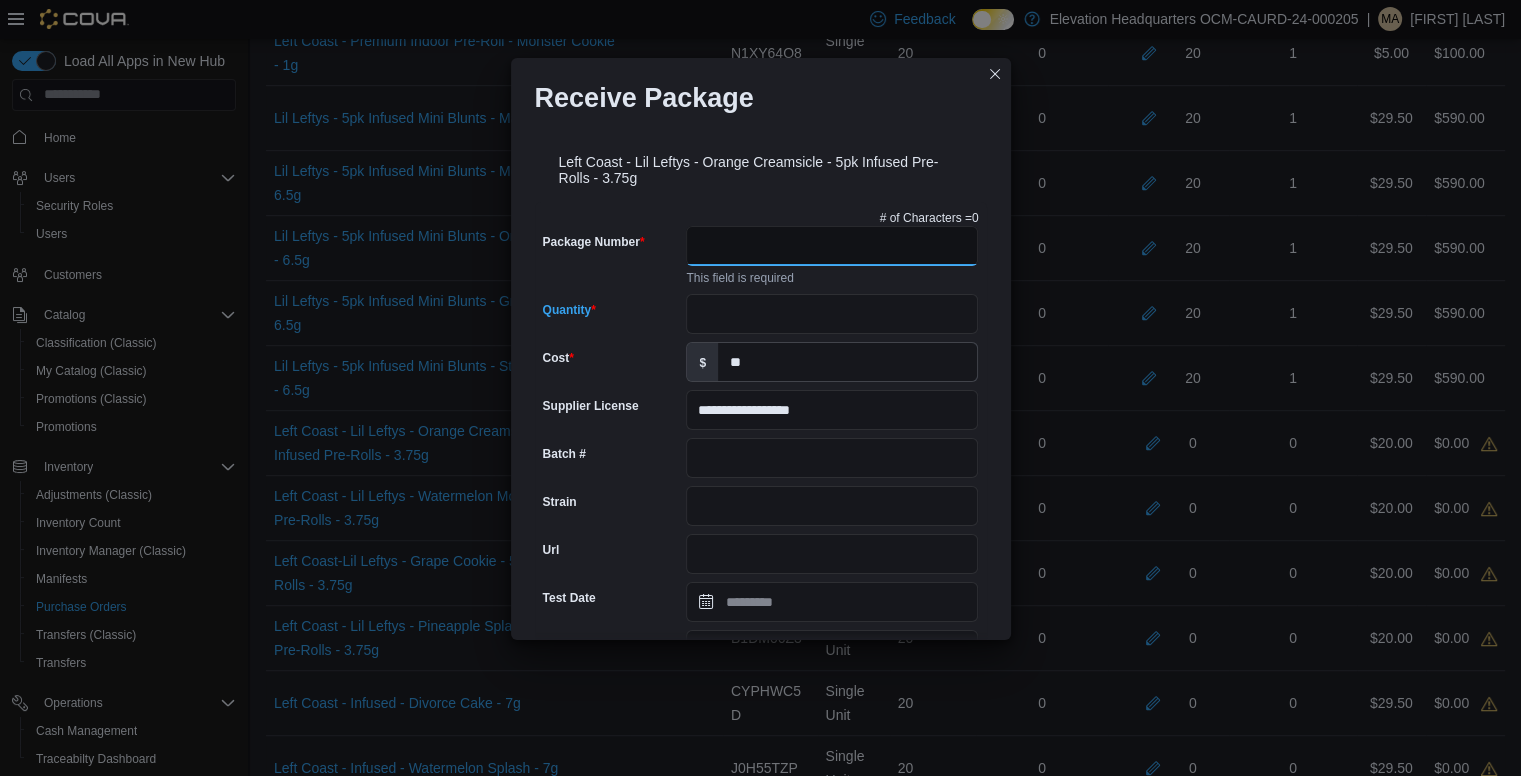 click on "Package Number" at bounding box center (832, 246) 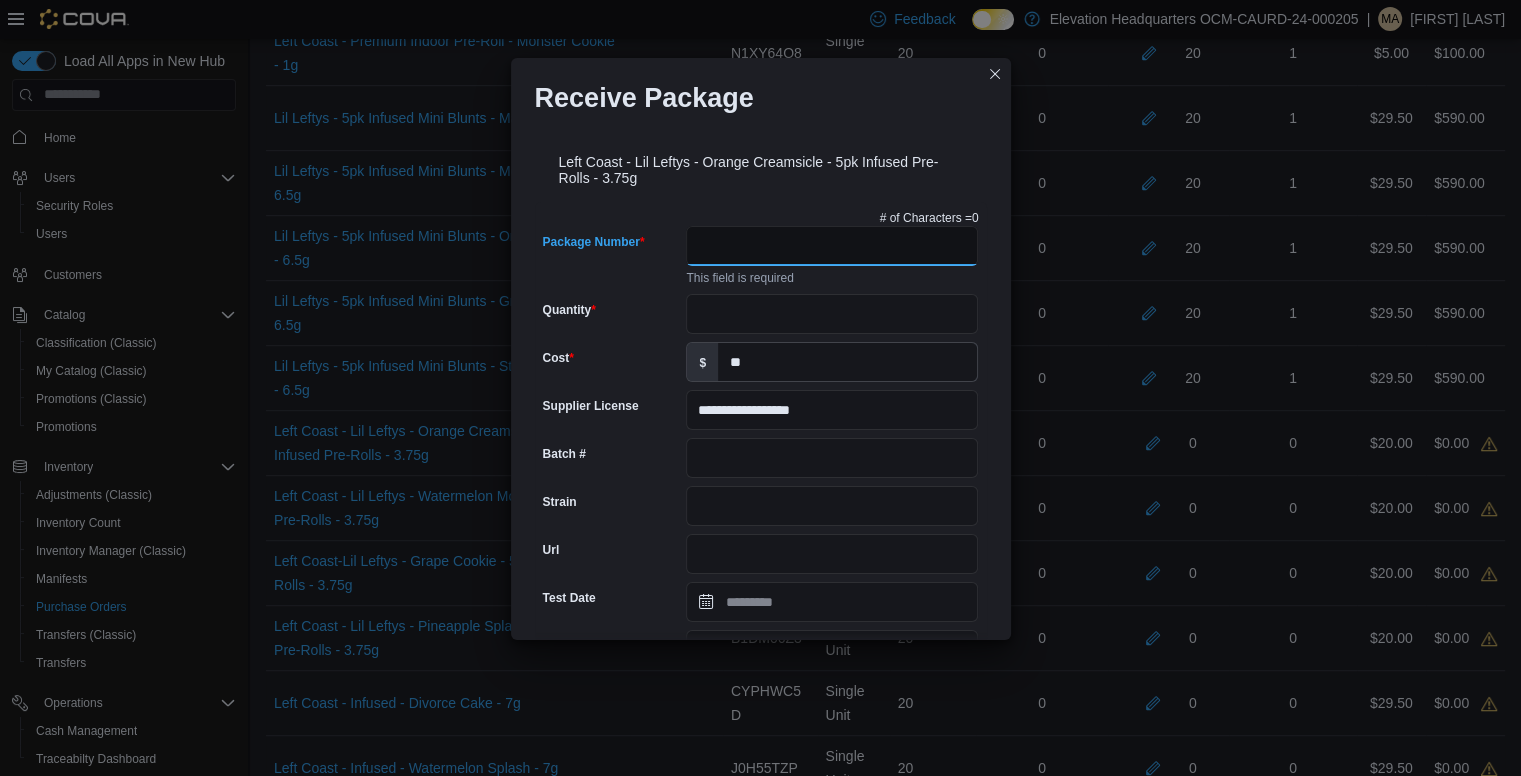 paste on "**********" 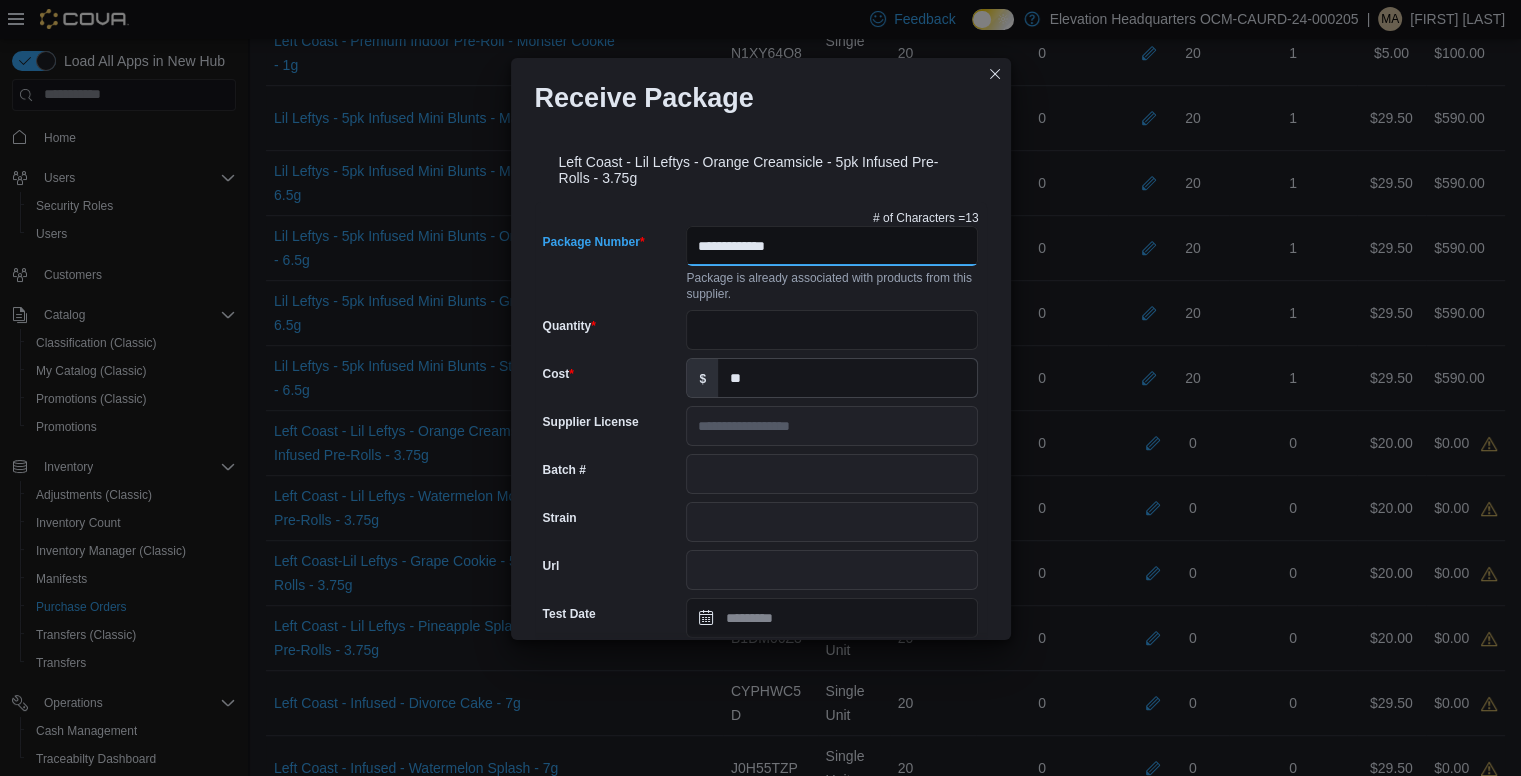 type on "**********" 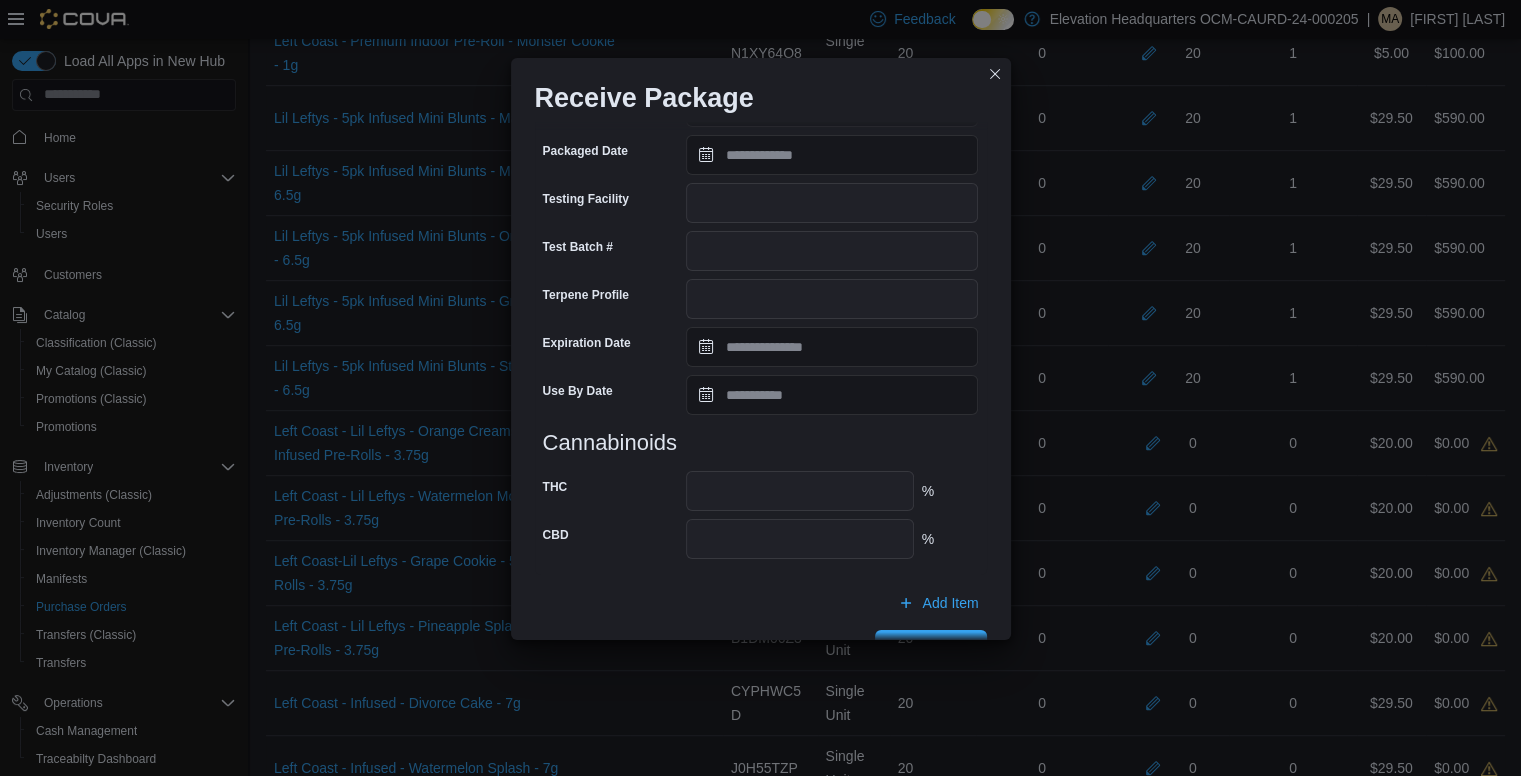 scroll, scrollTop: 661, scrollLeft: 0, axis: vertical 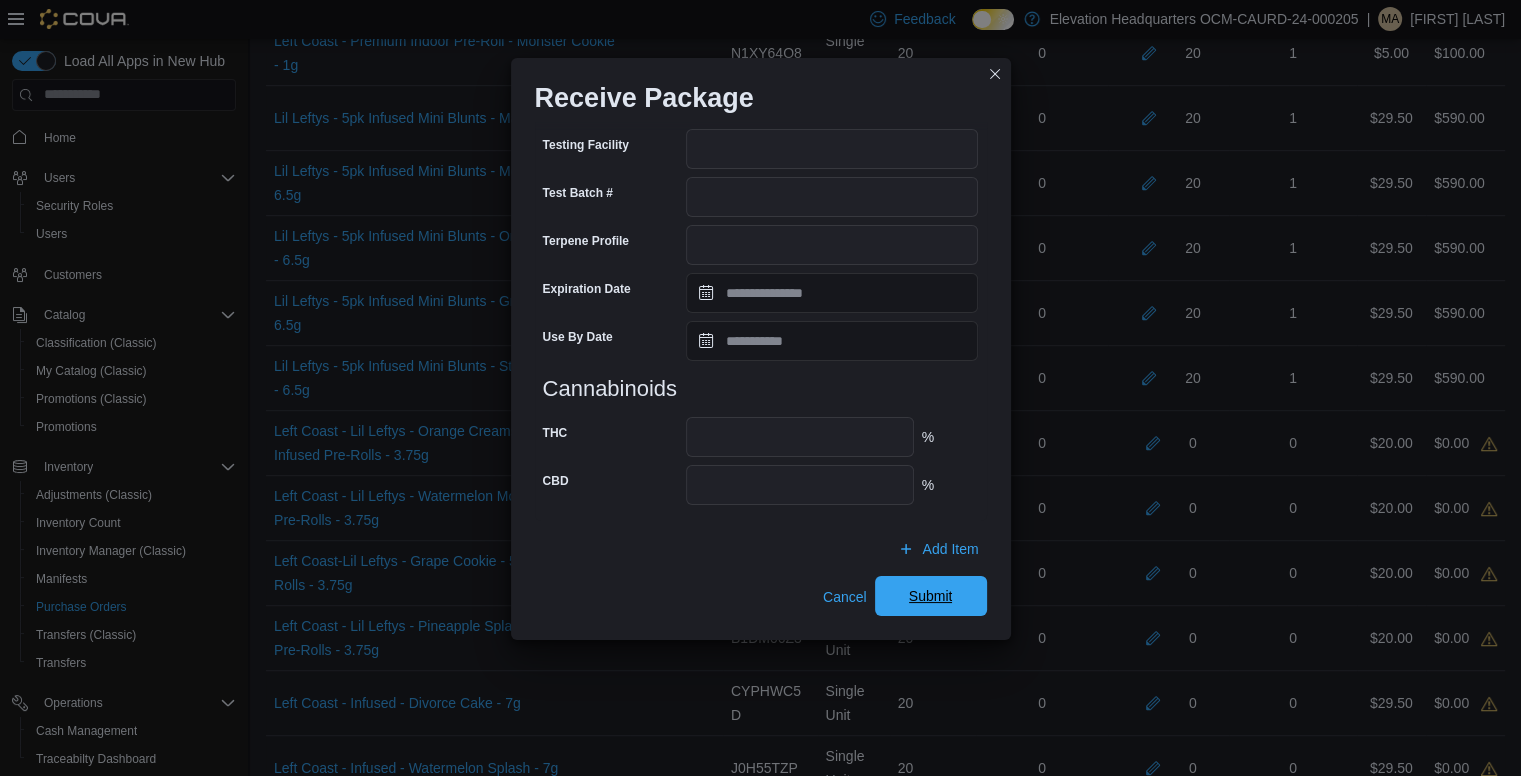 click on "Submit" at bounding box center [931, 596] 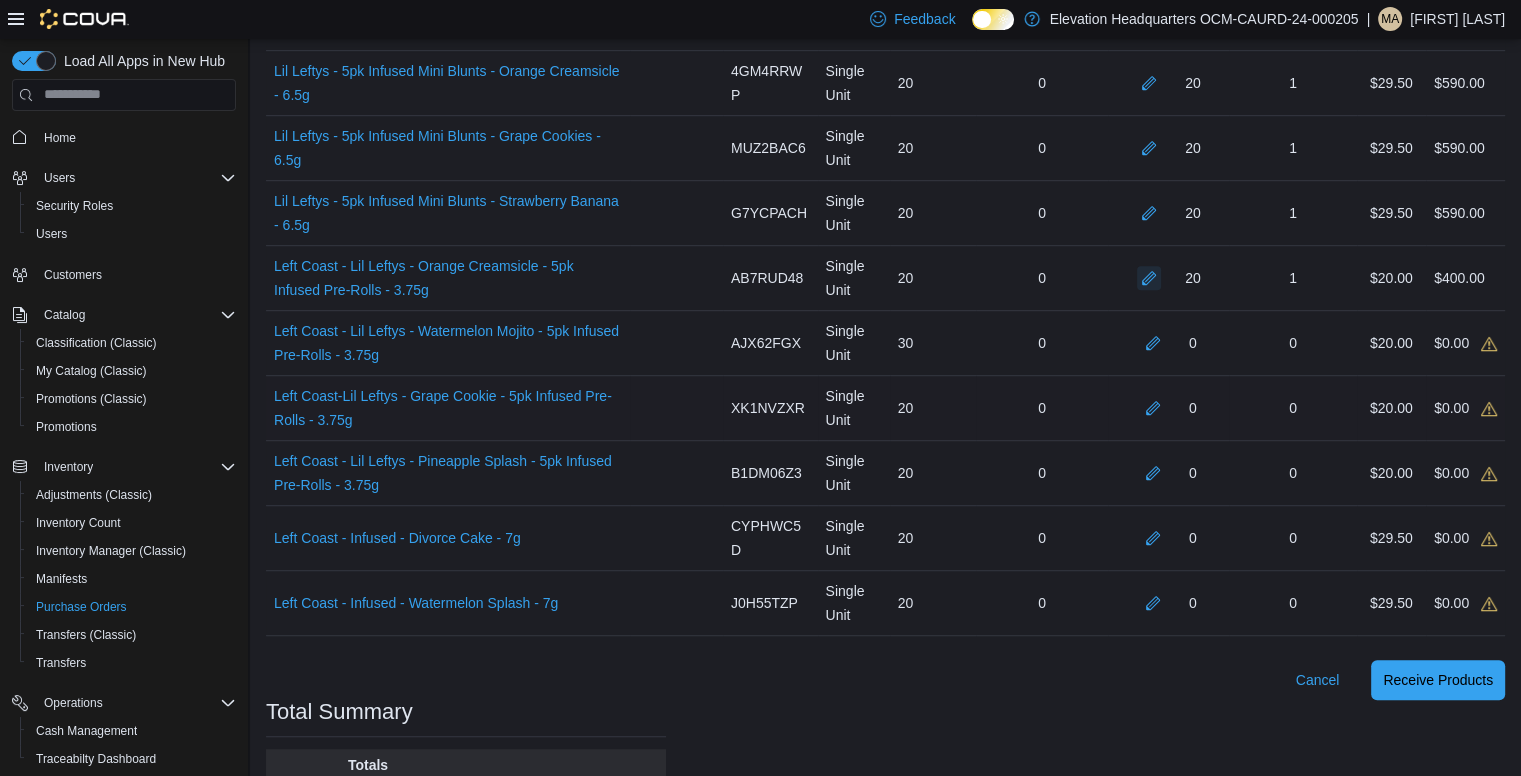 scroll, scrollTop: 1200, scrollLeft: 0, axis: vertical 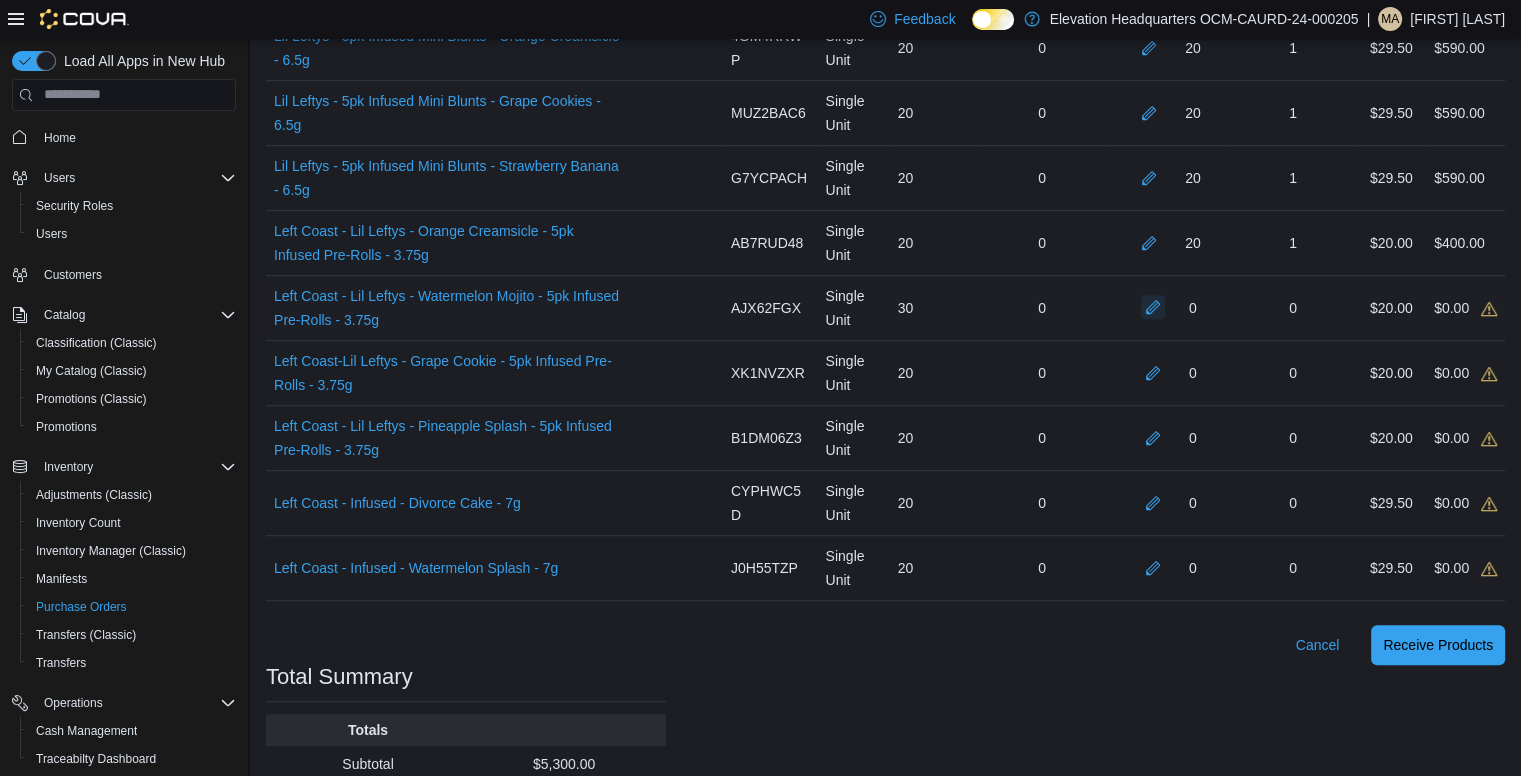 click at bounding box center [1153, 307] 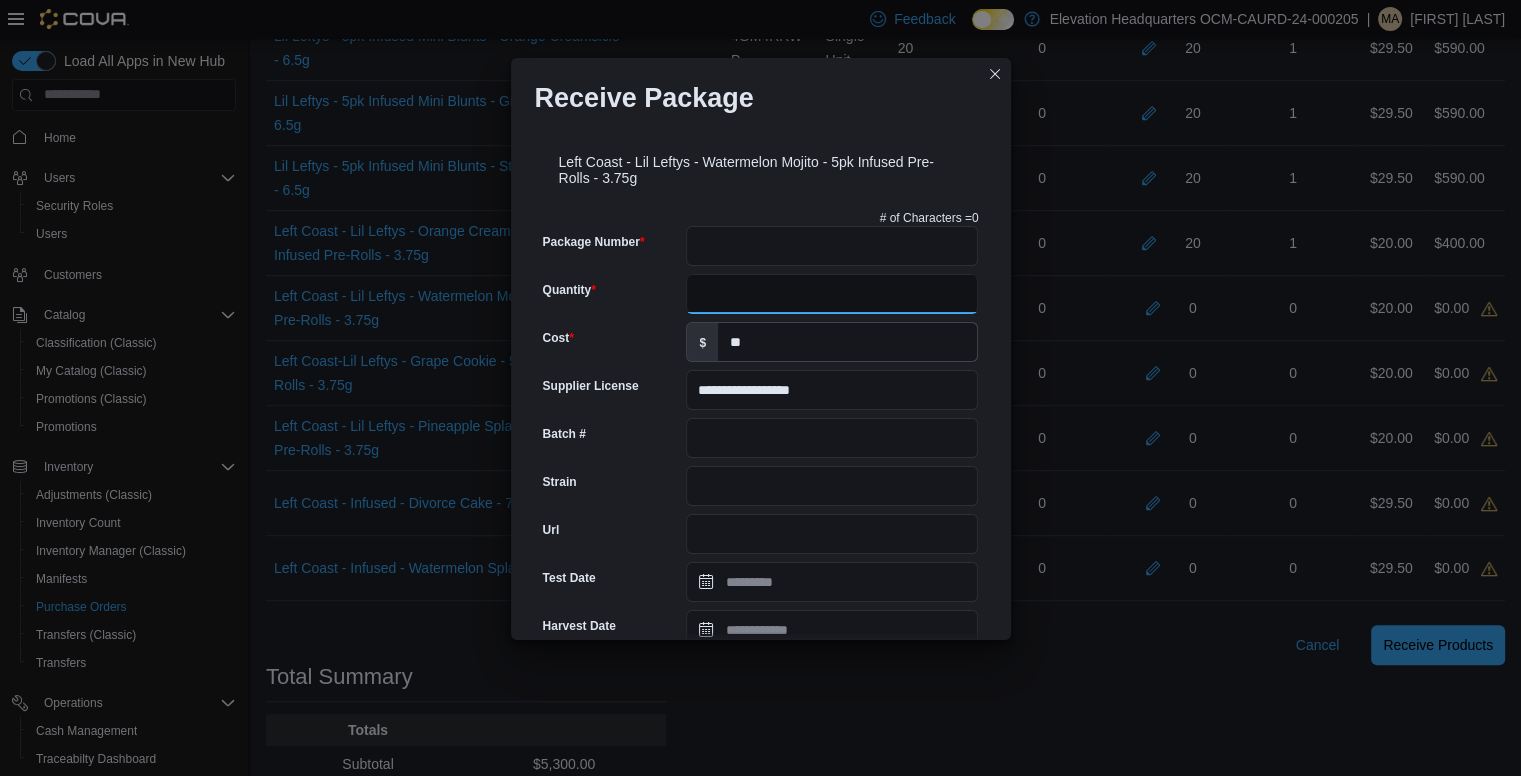 click on "Quantity" at bounding box center [832, 294] 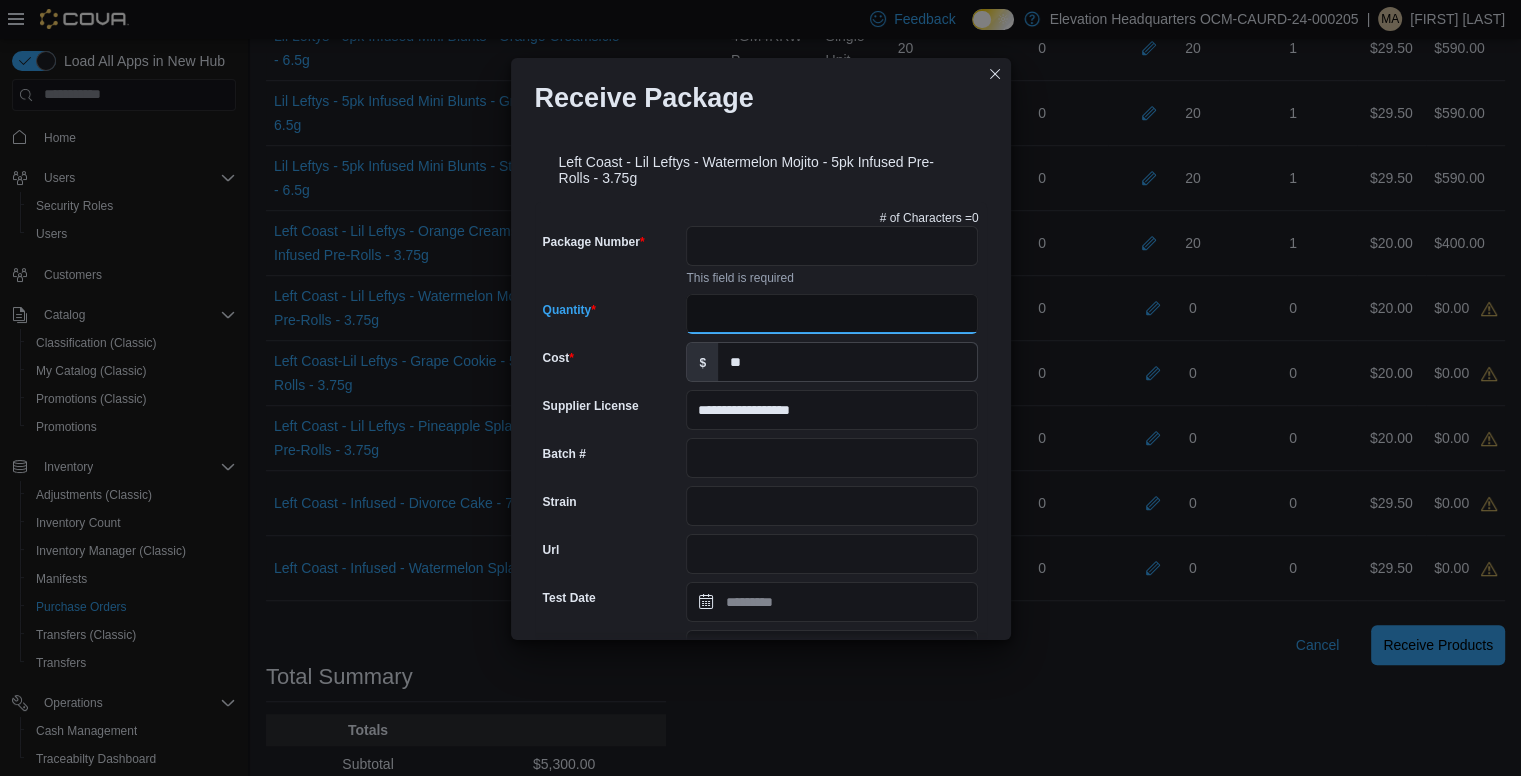type on "**" 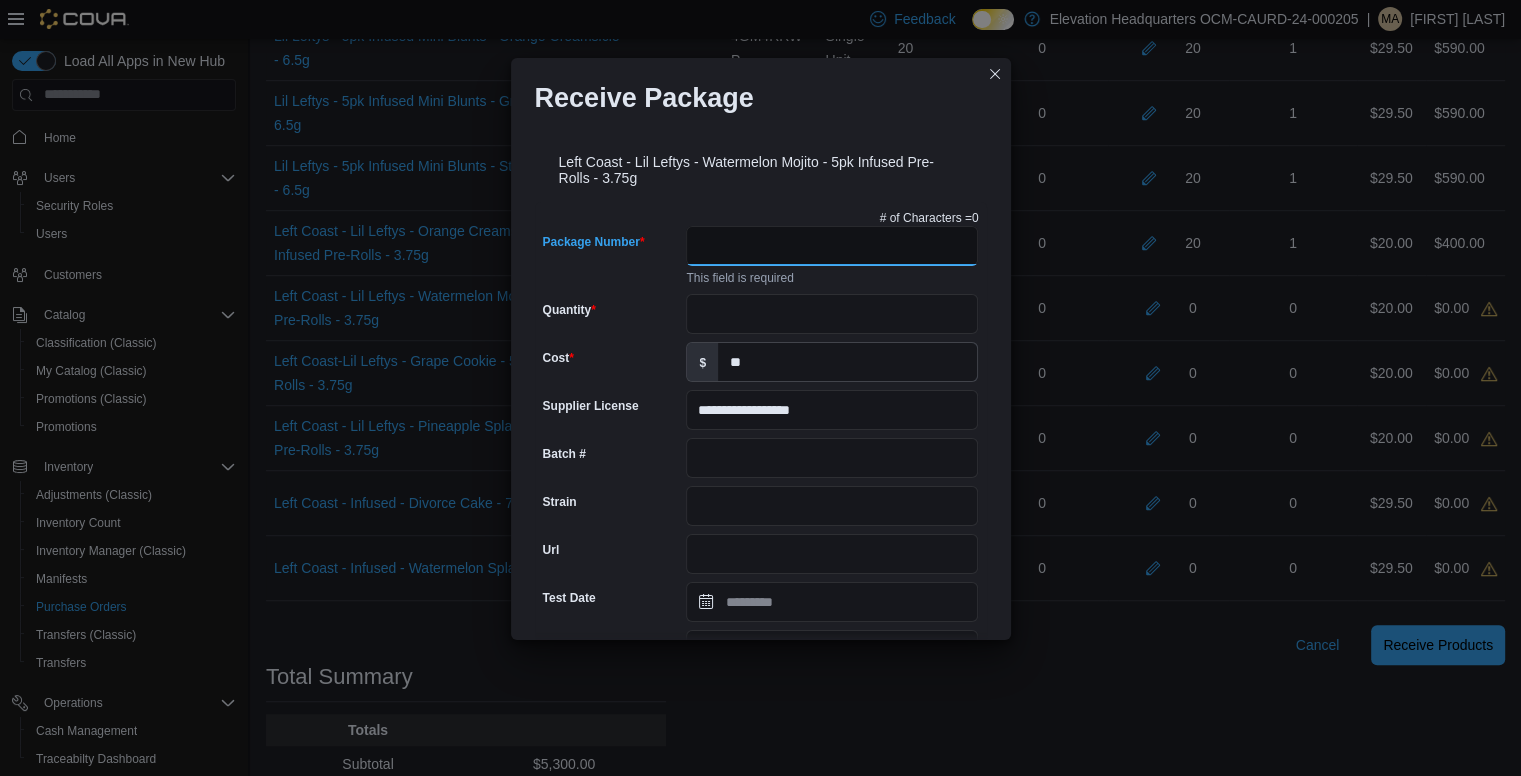 click on "Package Number" at bounding box center (832, 246) 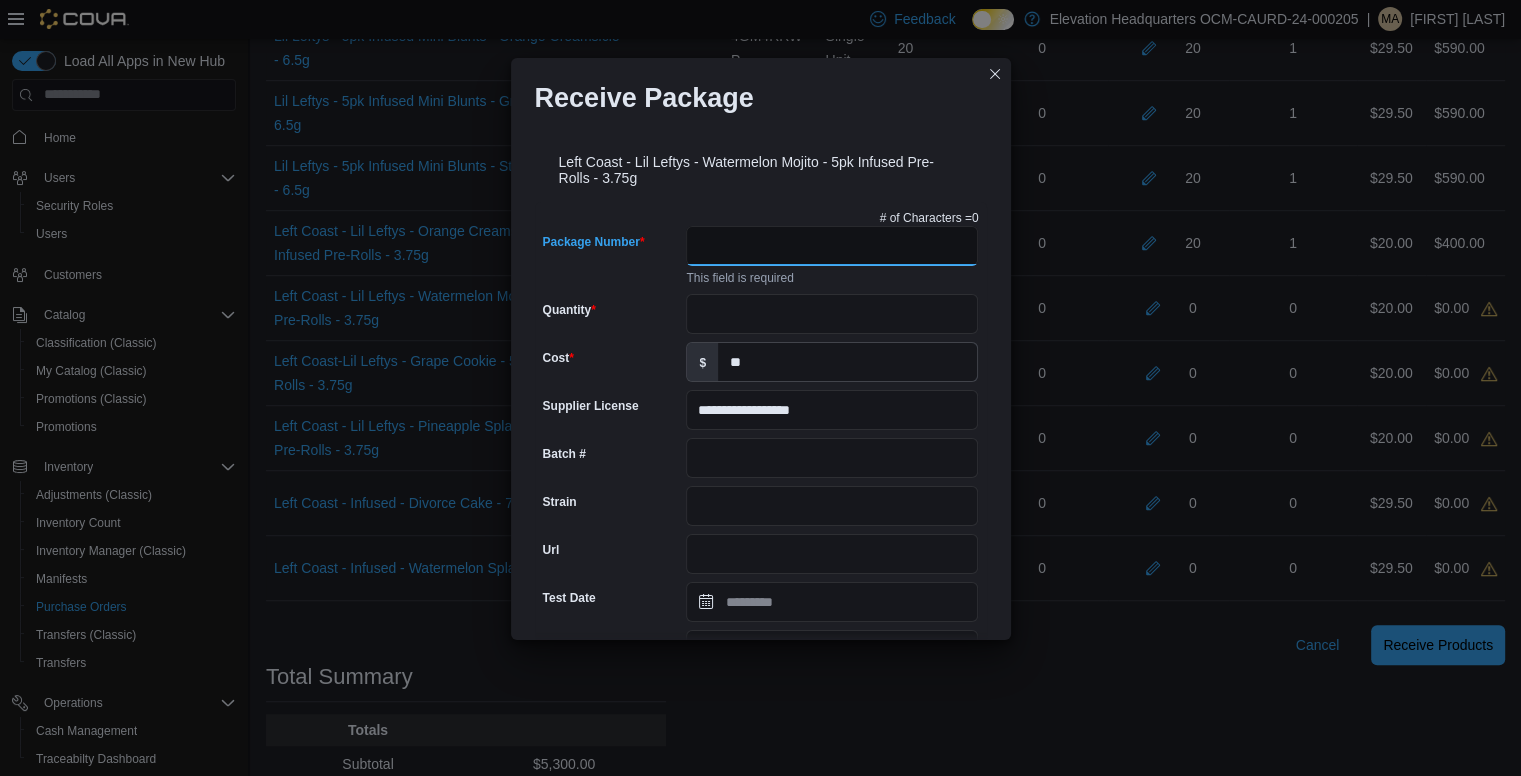 paste on "**********" 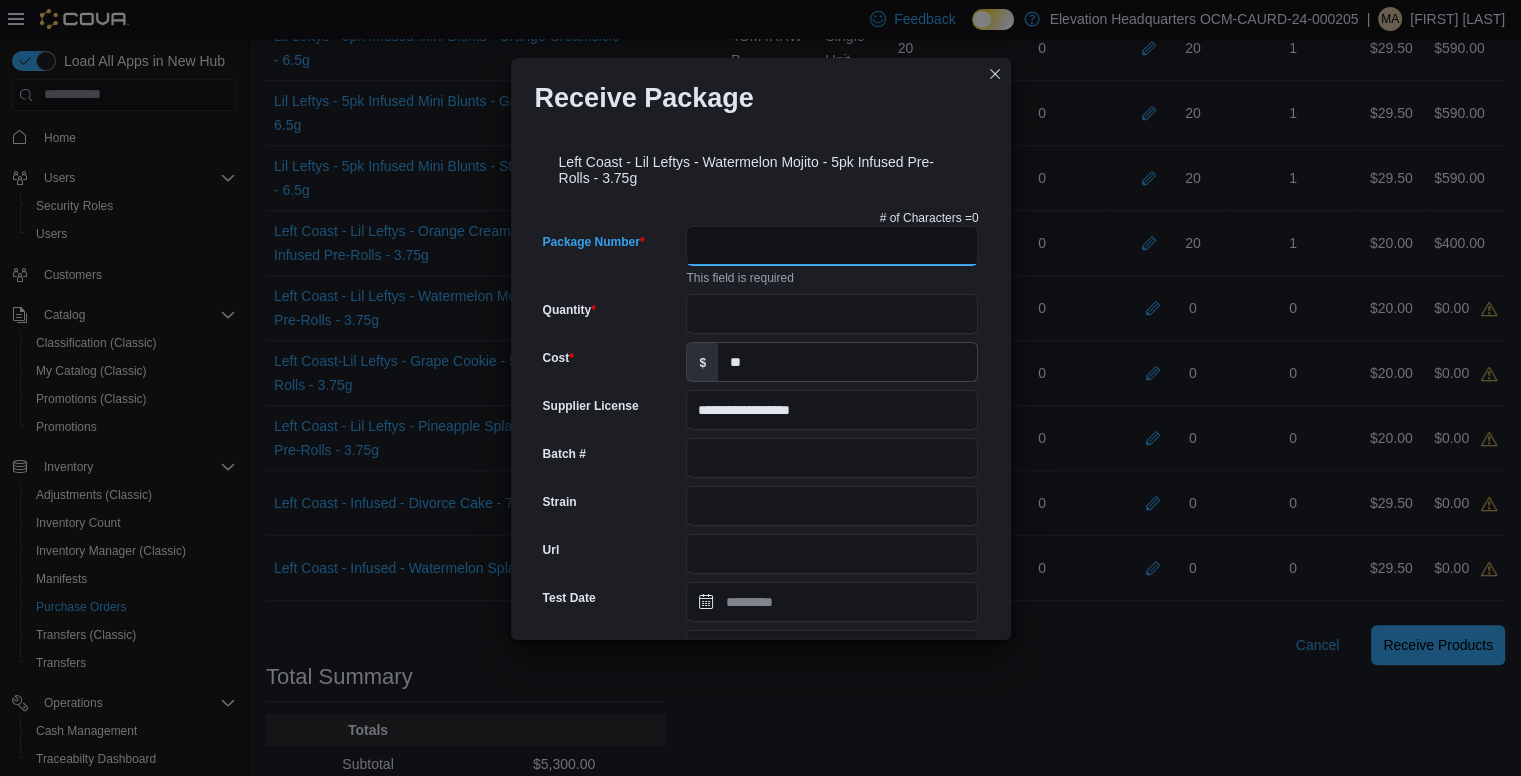 type on "**********" 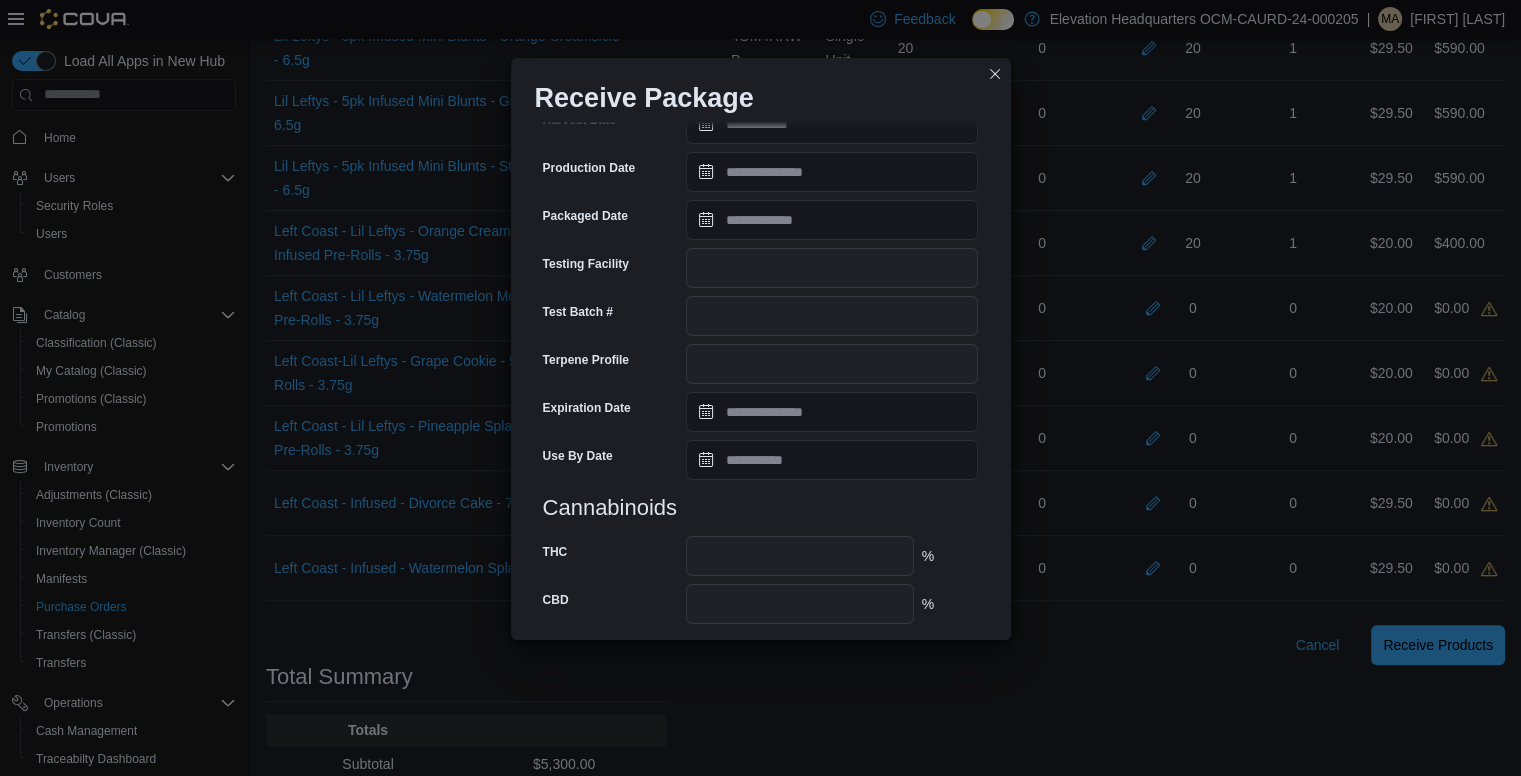 scroll, scrollTop: 661, scrollLeft: 0, axis: vertical 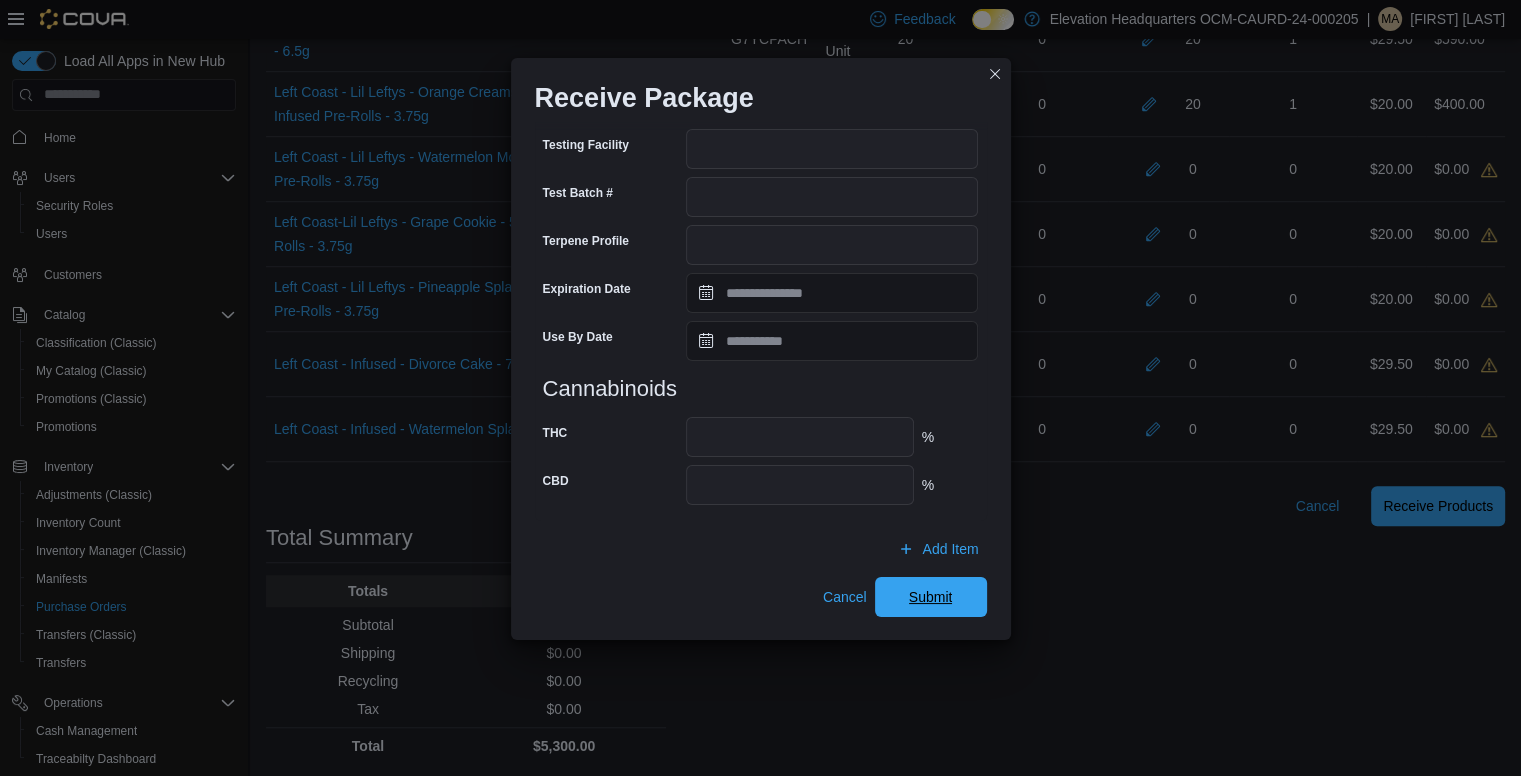 click on "Submit" at bounding box center [931, 597] 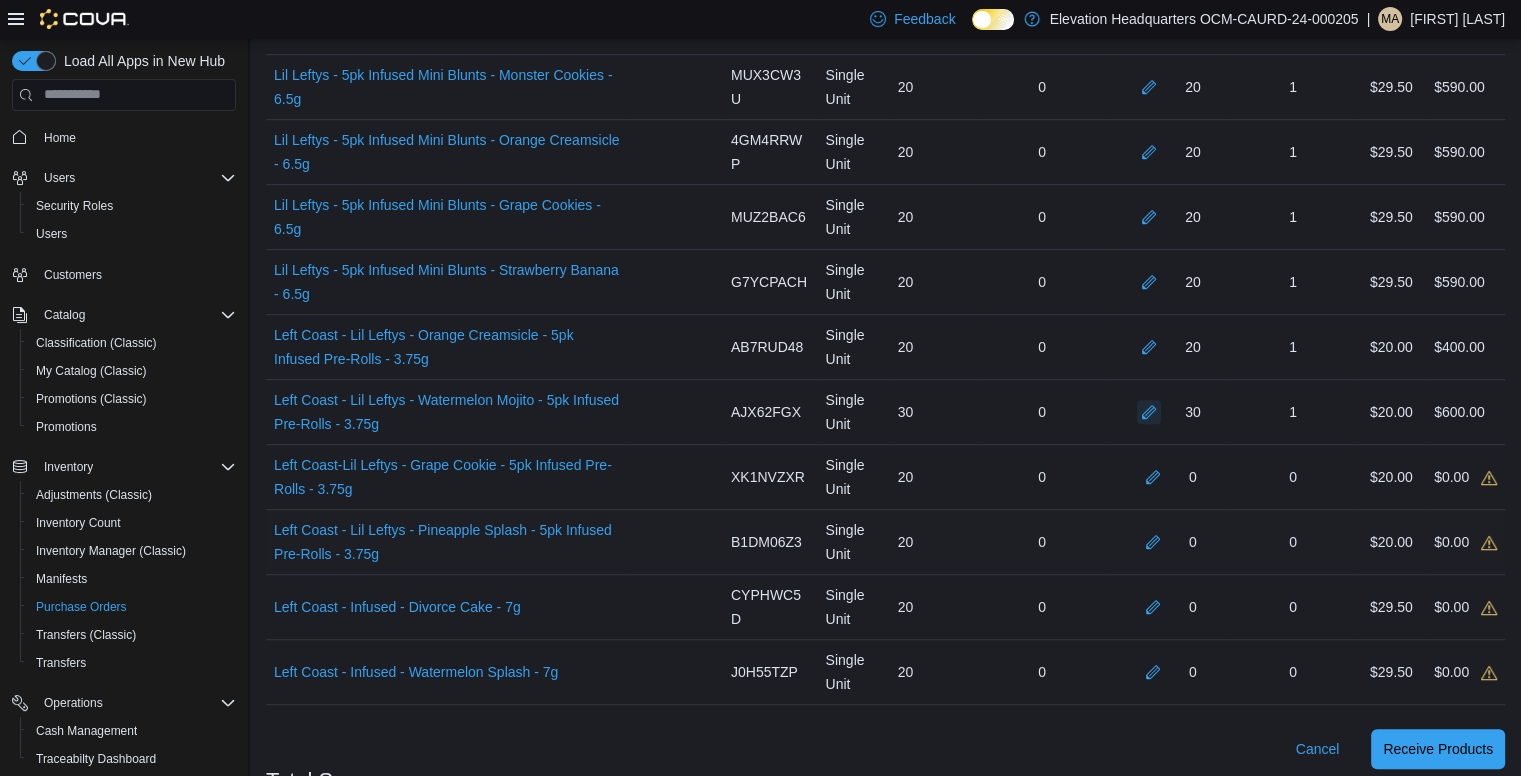 scroll, scrollTop: 1139, scrollLeft: 0, axis: vertical 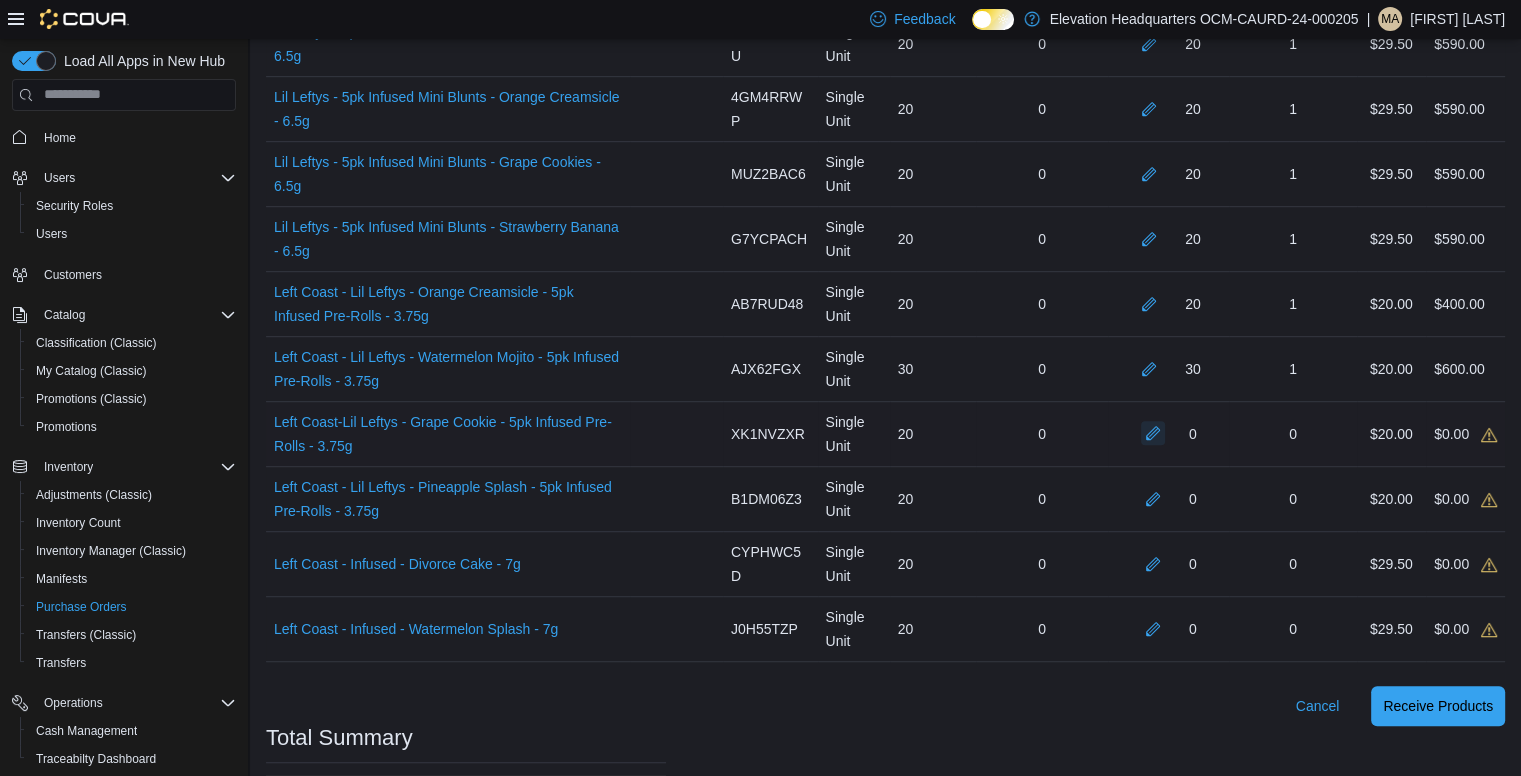 click at bounding box center (1153, 433) 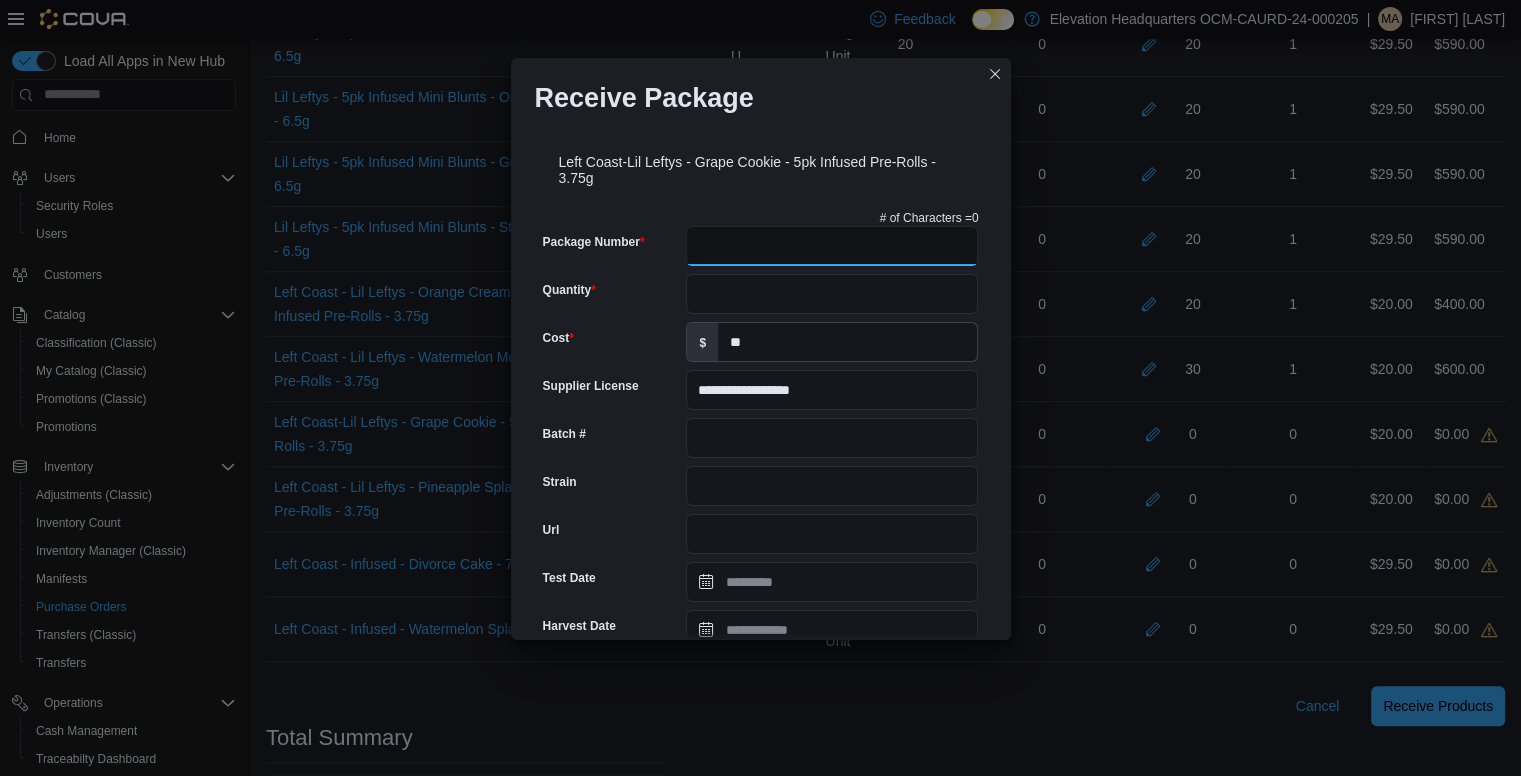 click on "Package Number" at bounding box center (832, 246) 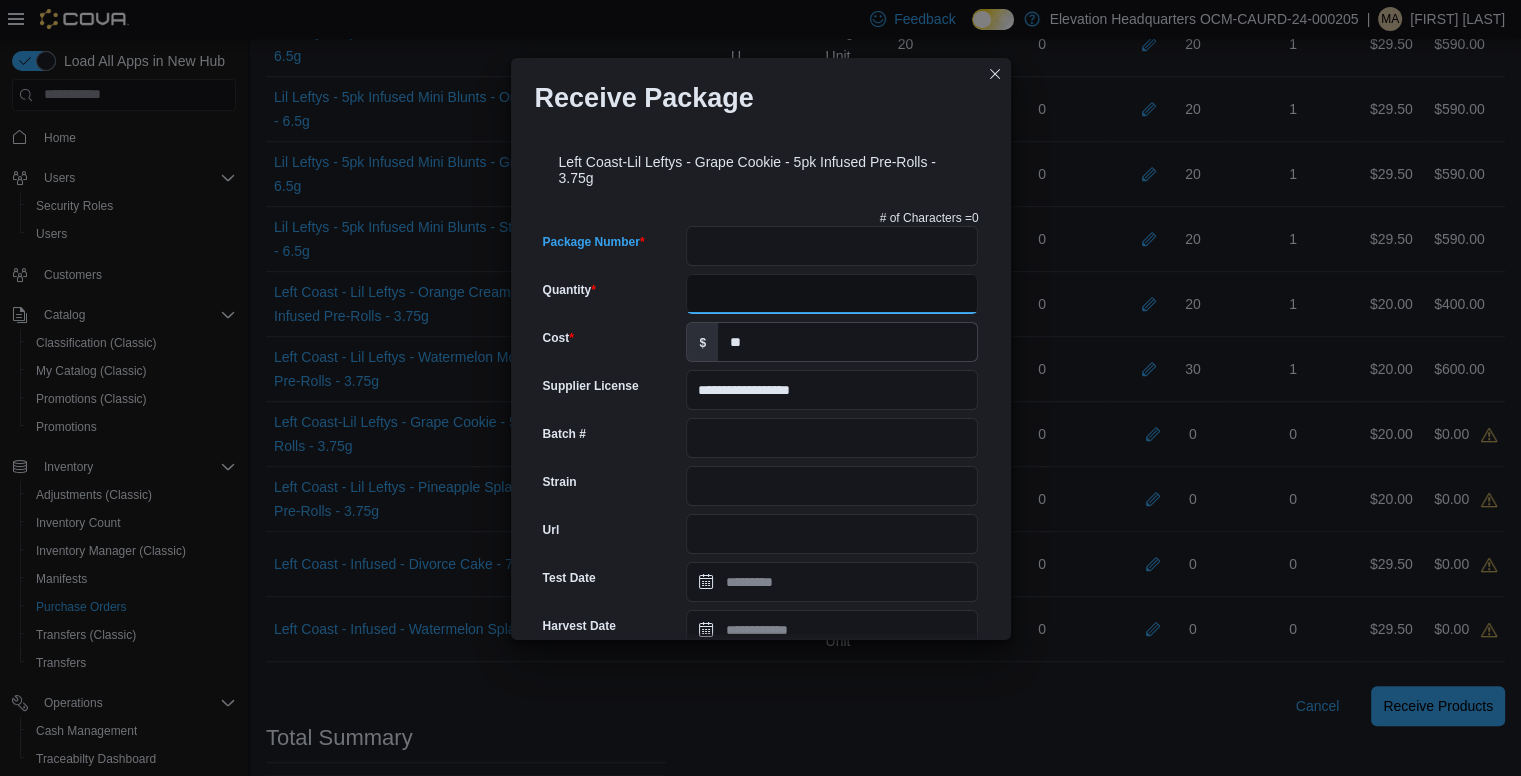 click on "Quantity" at bounding box center (832, 294) 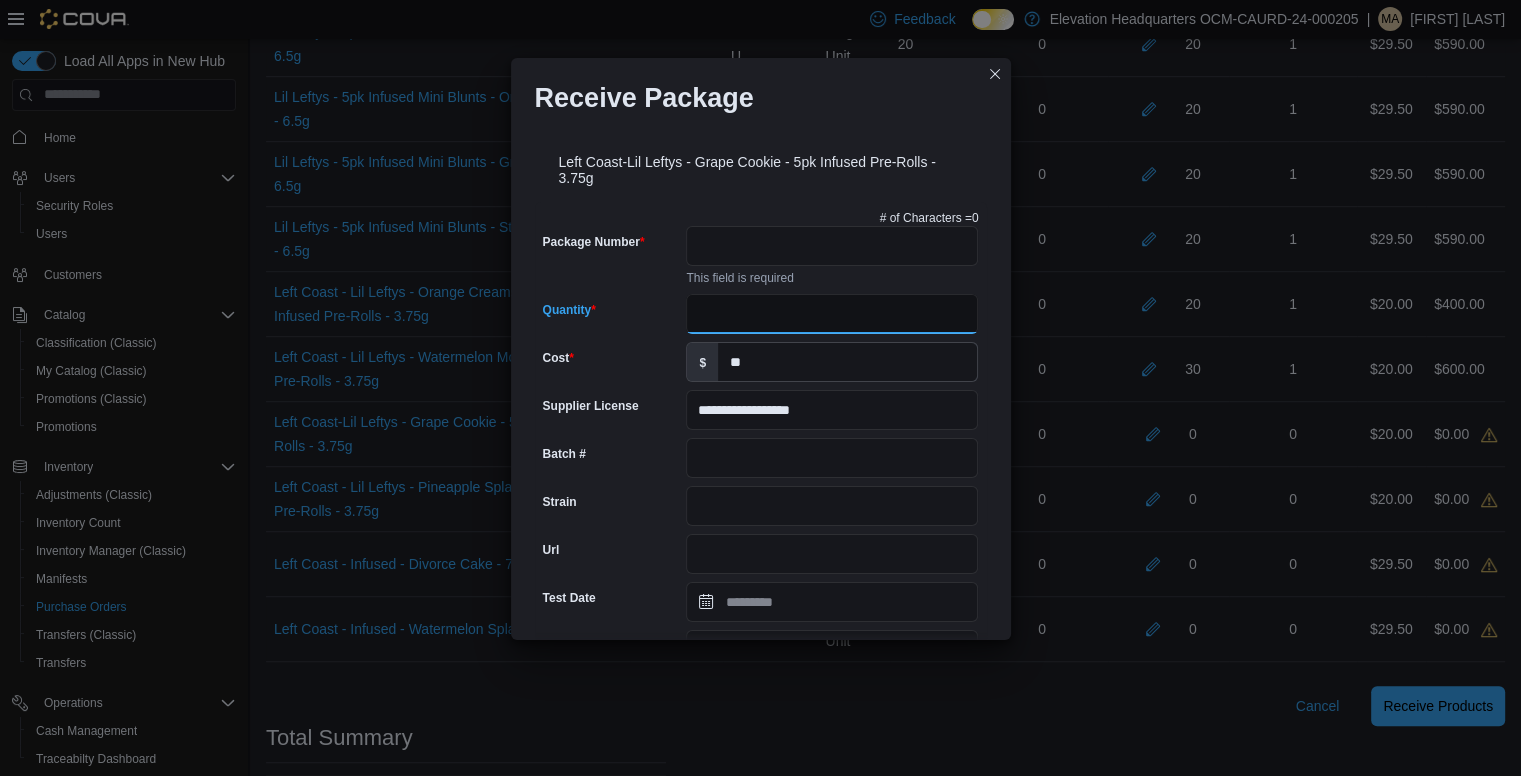 type on "**" 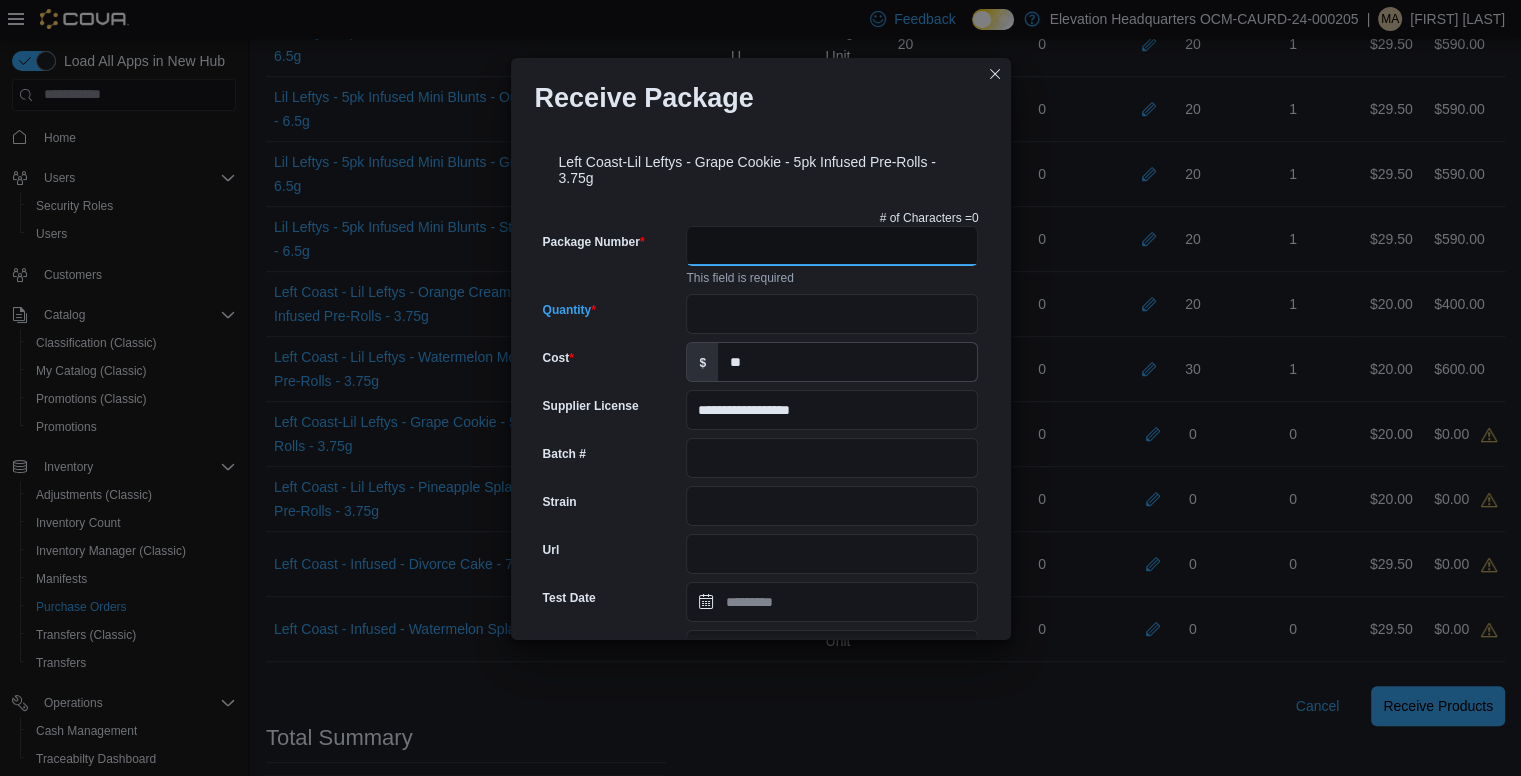 click on "Package Number" at bounding box center (832, 246) 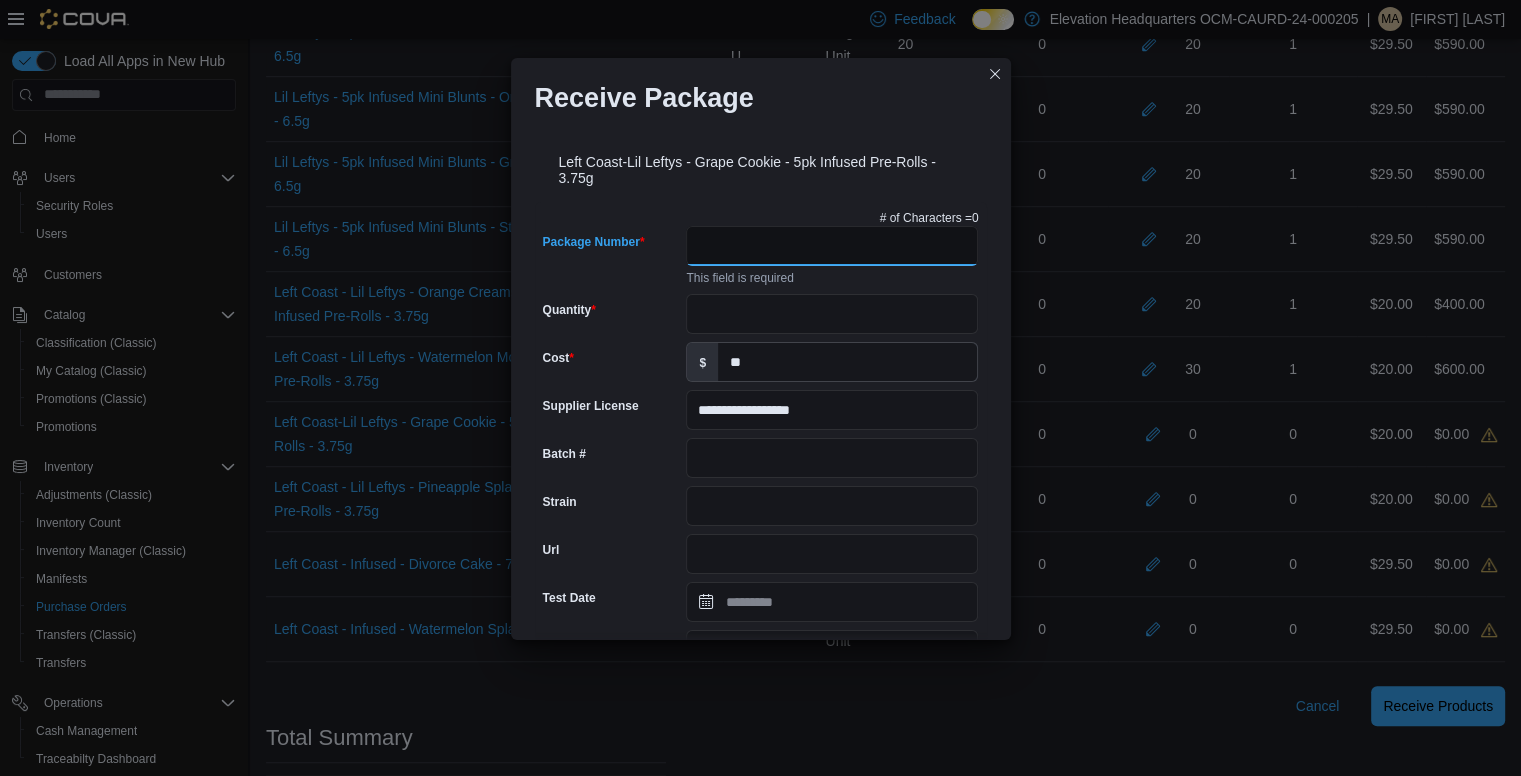 paste on "**********" 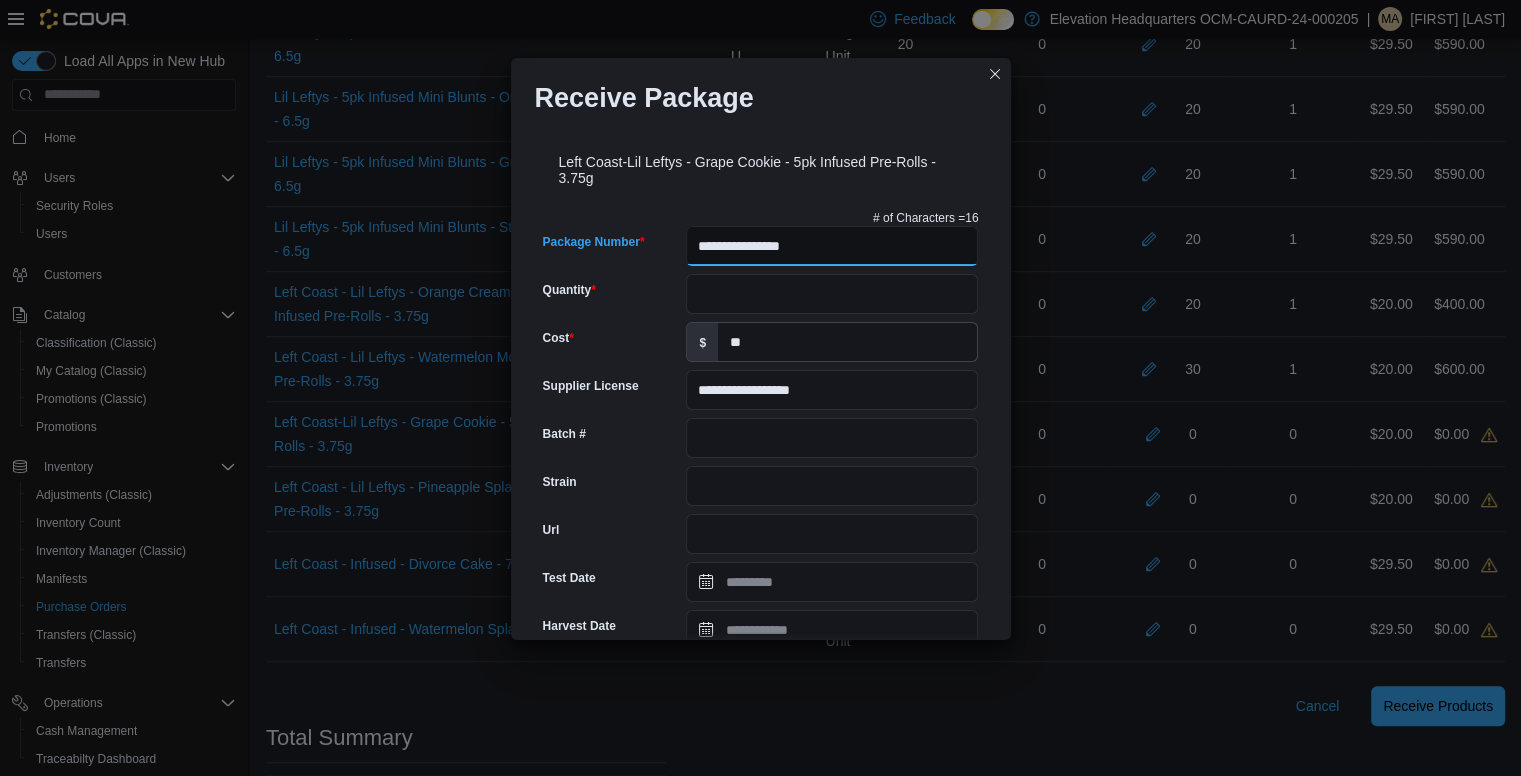type on "**********" 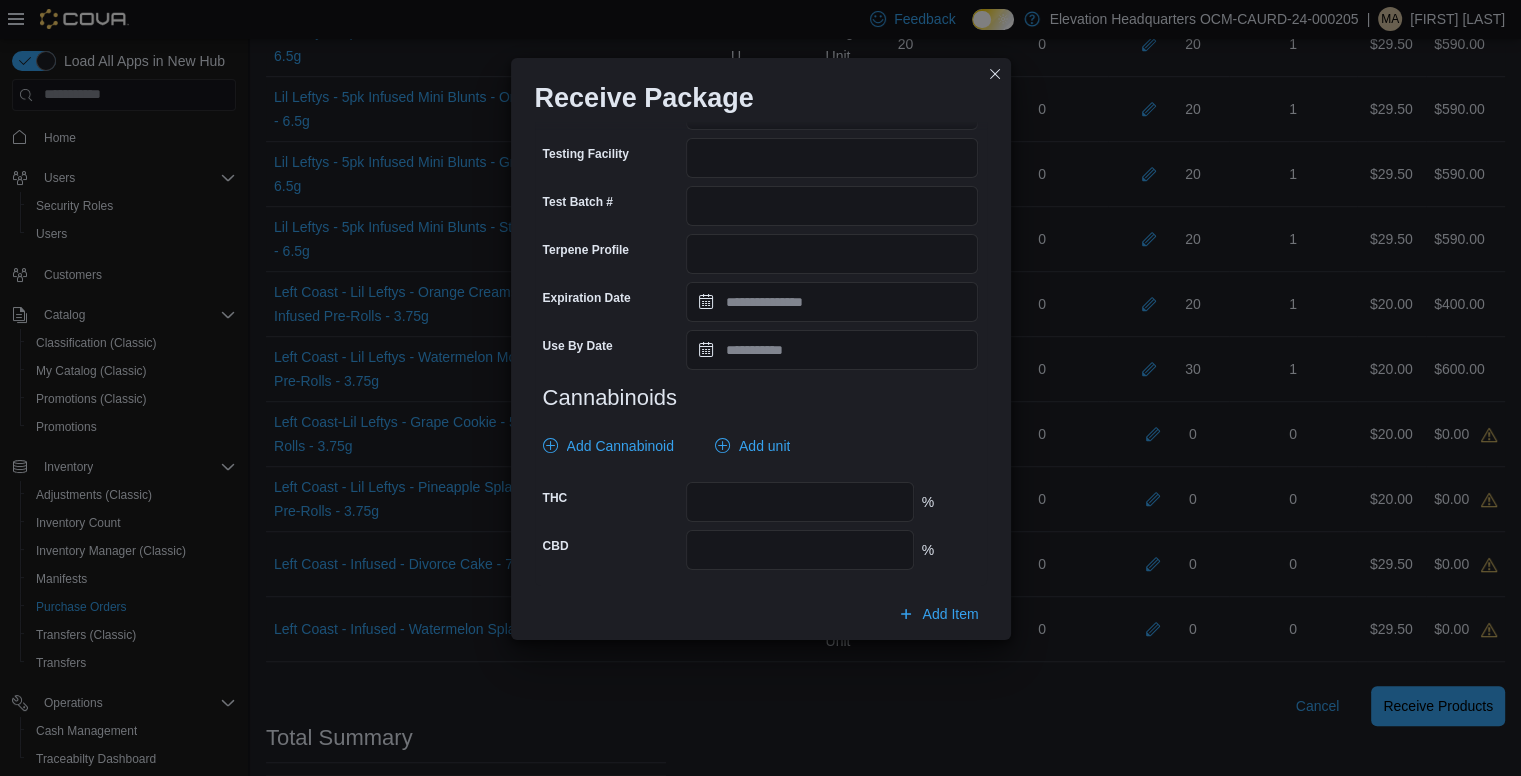 scroll, scrollTop: 681, scrollLeft: 0, axis: vertical 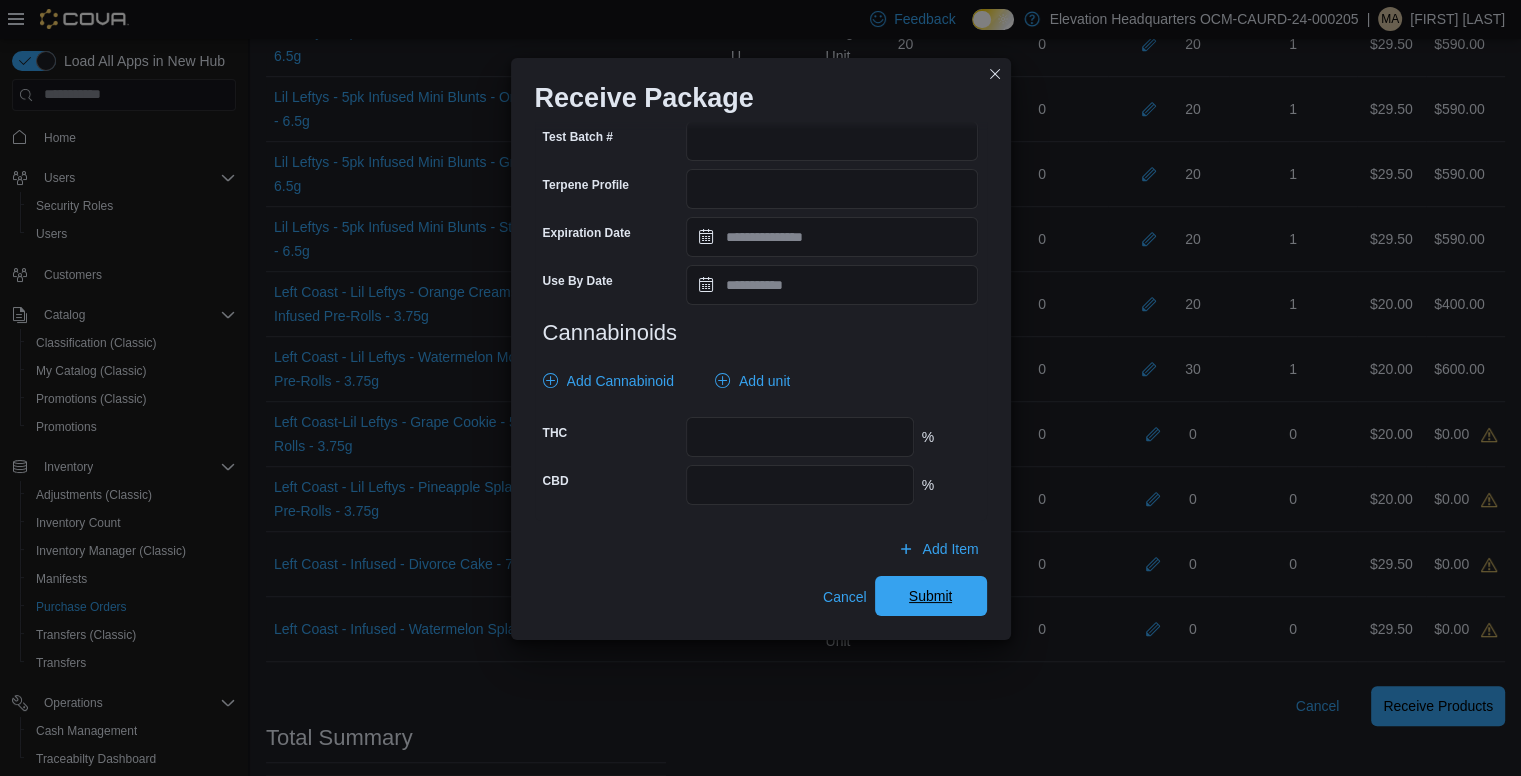 click on "Submit" at bounding box center [931, 596] 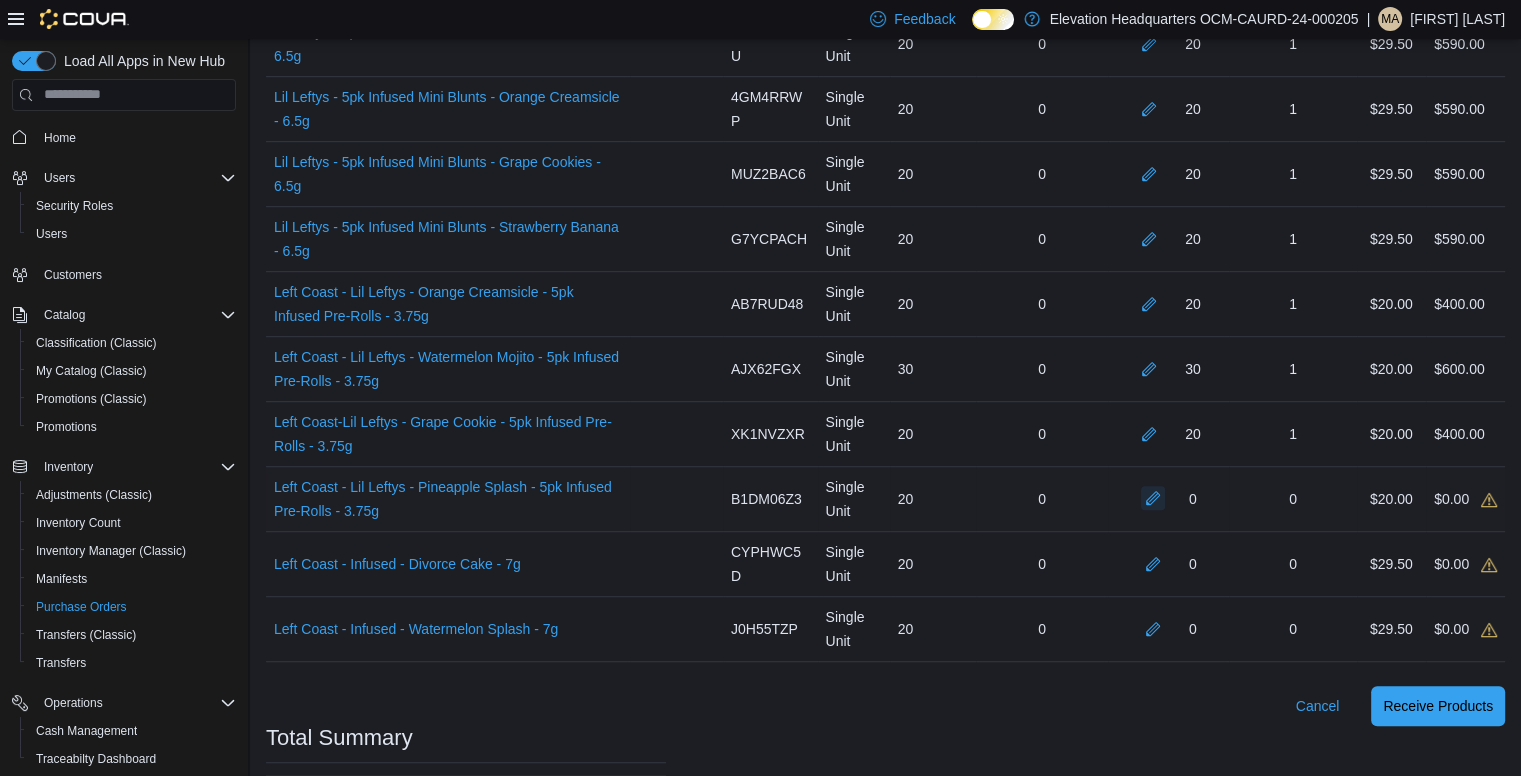 click at bounding box center [1153, 498] 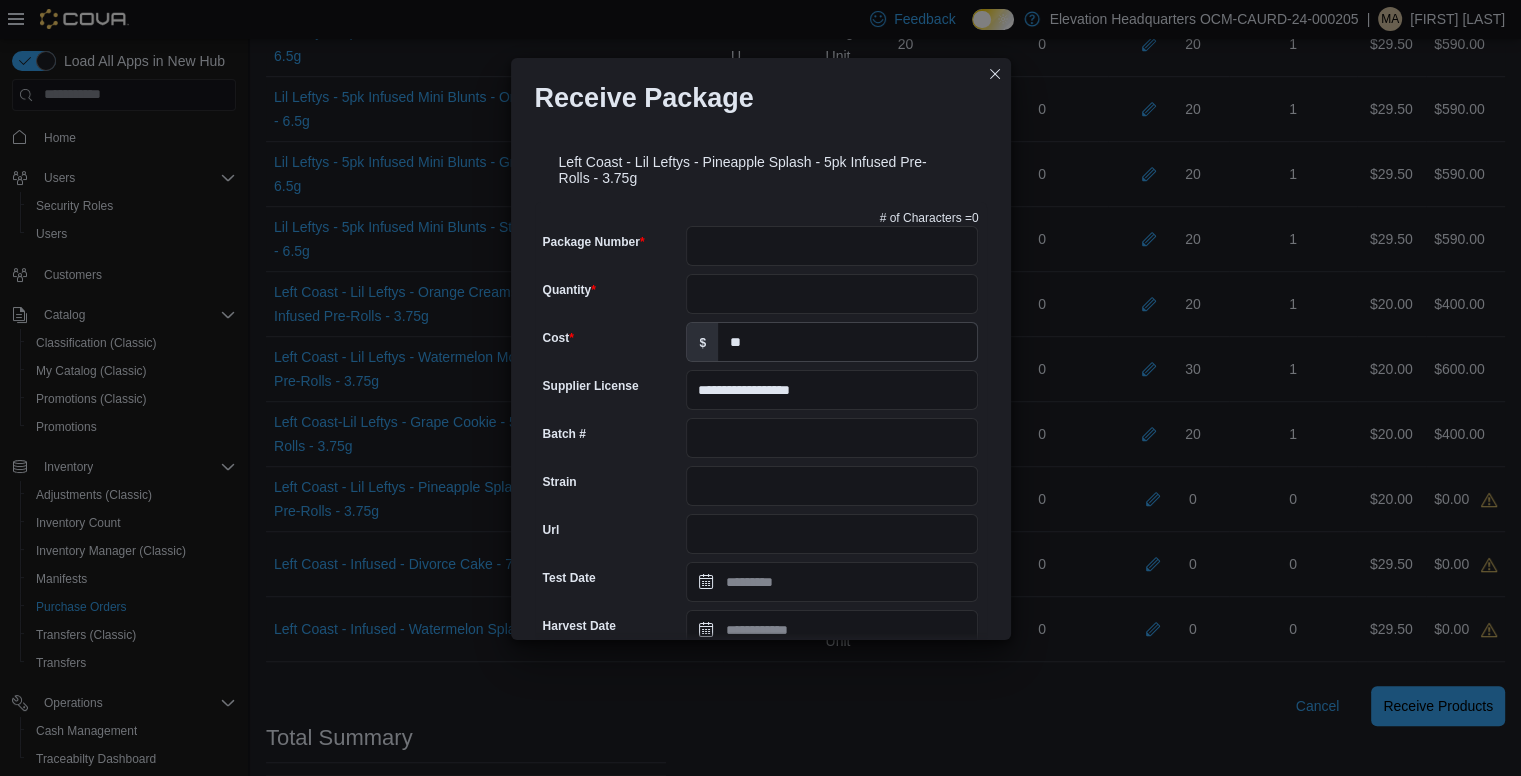 click on "**********" at bounding box center (761, 702) 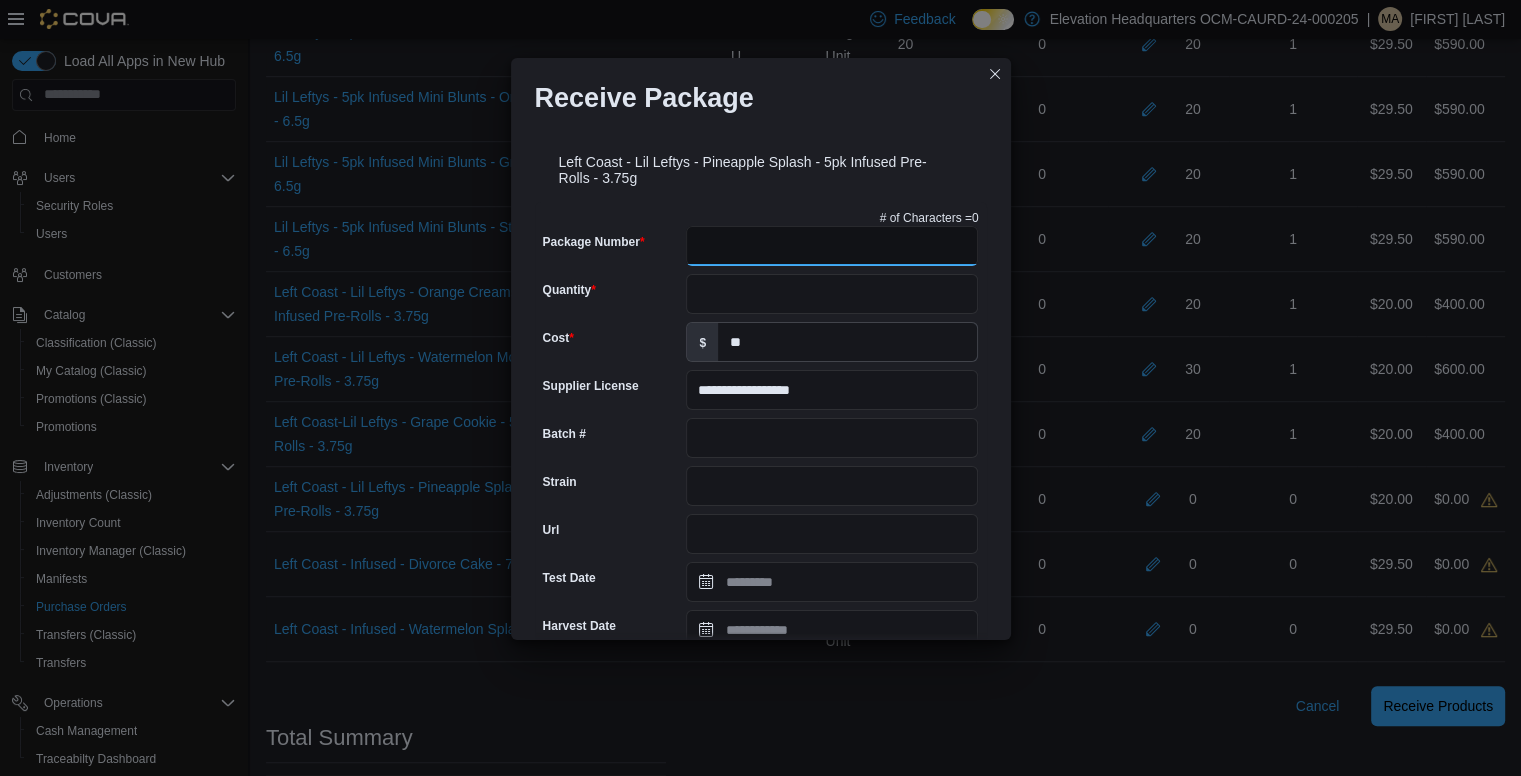 click on "Package Number" at bounding box center [832, 246] 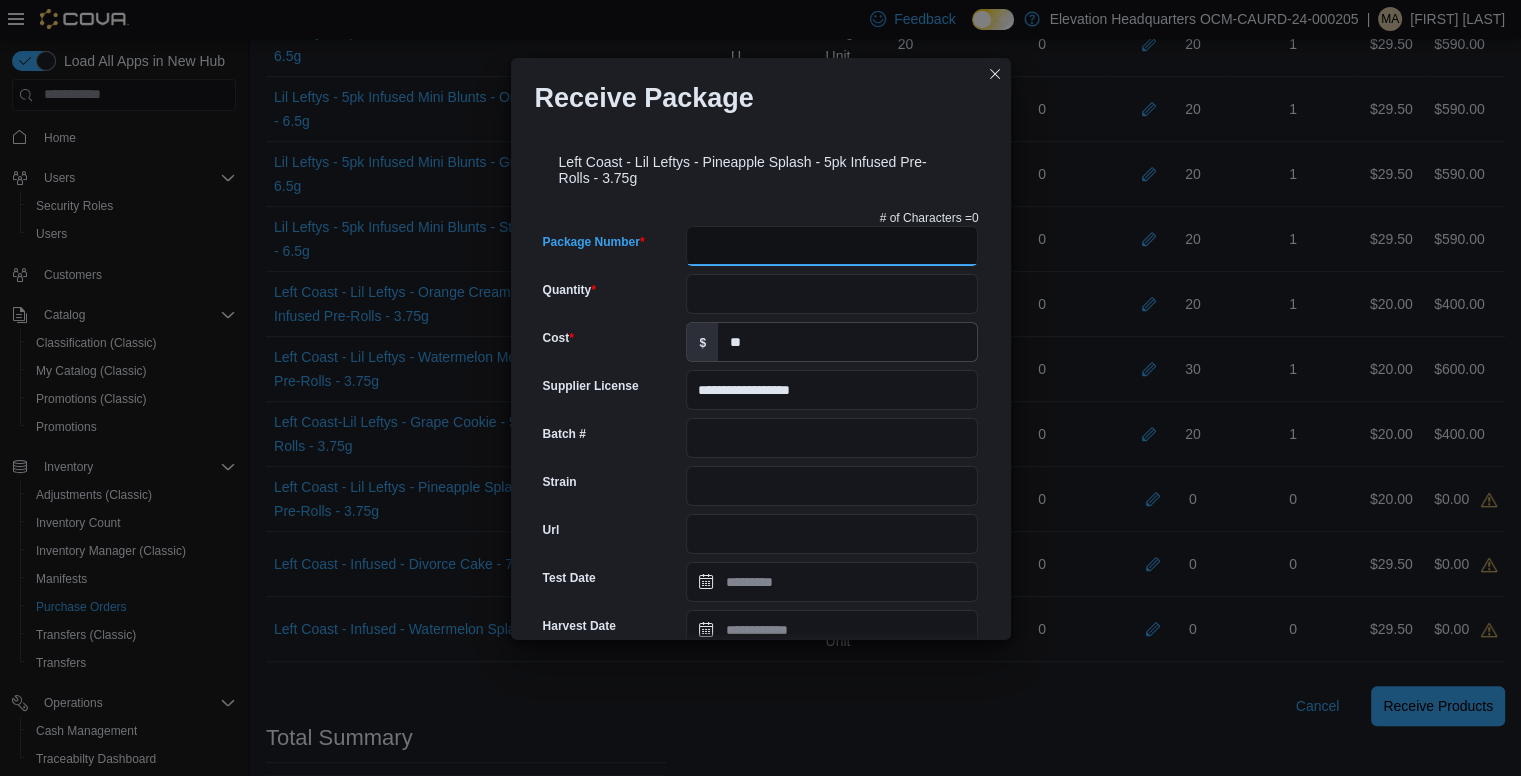 paste on "**********" 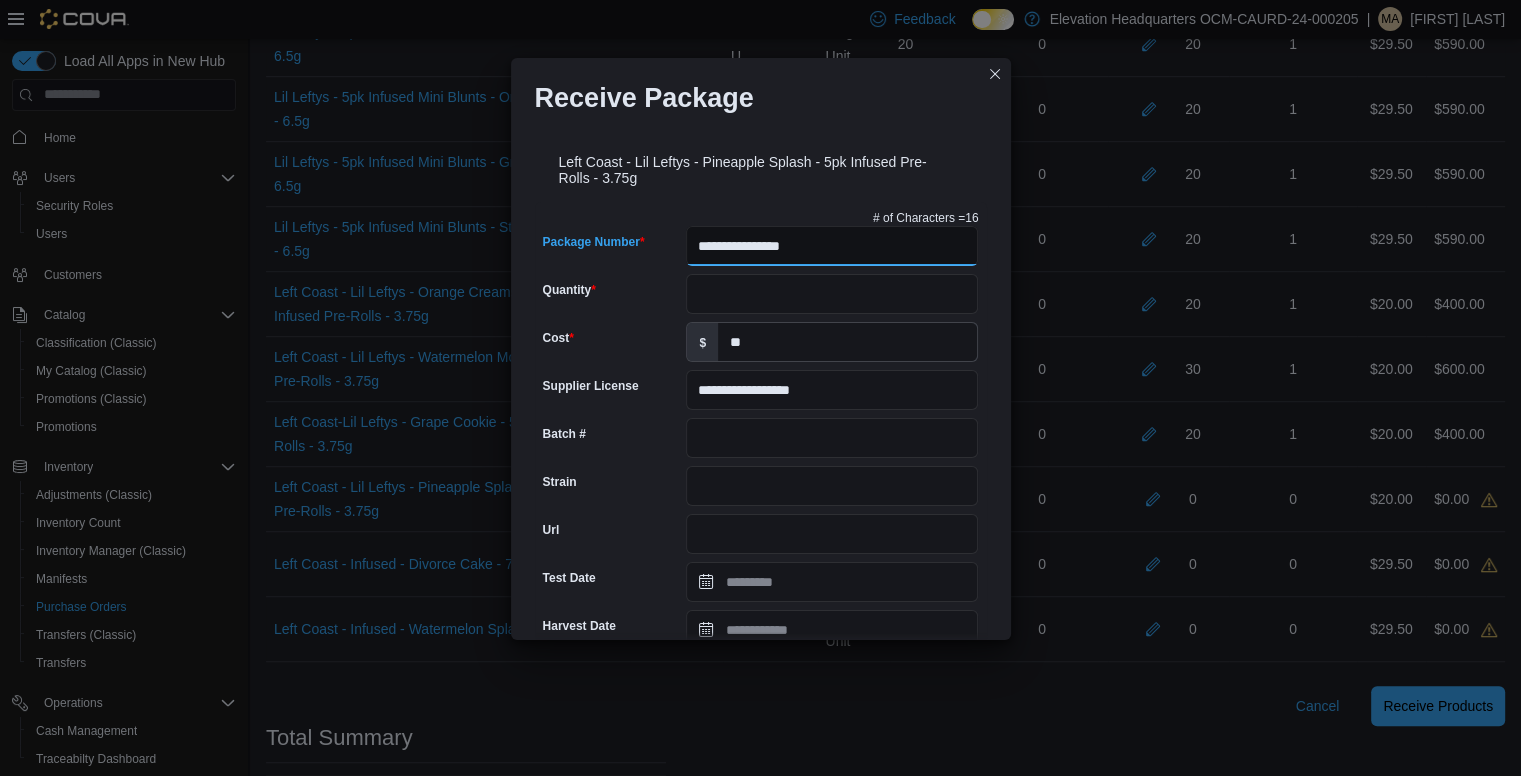 type on "**********" 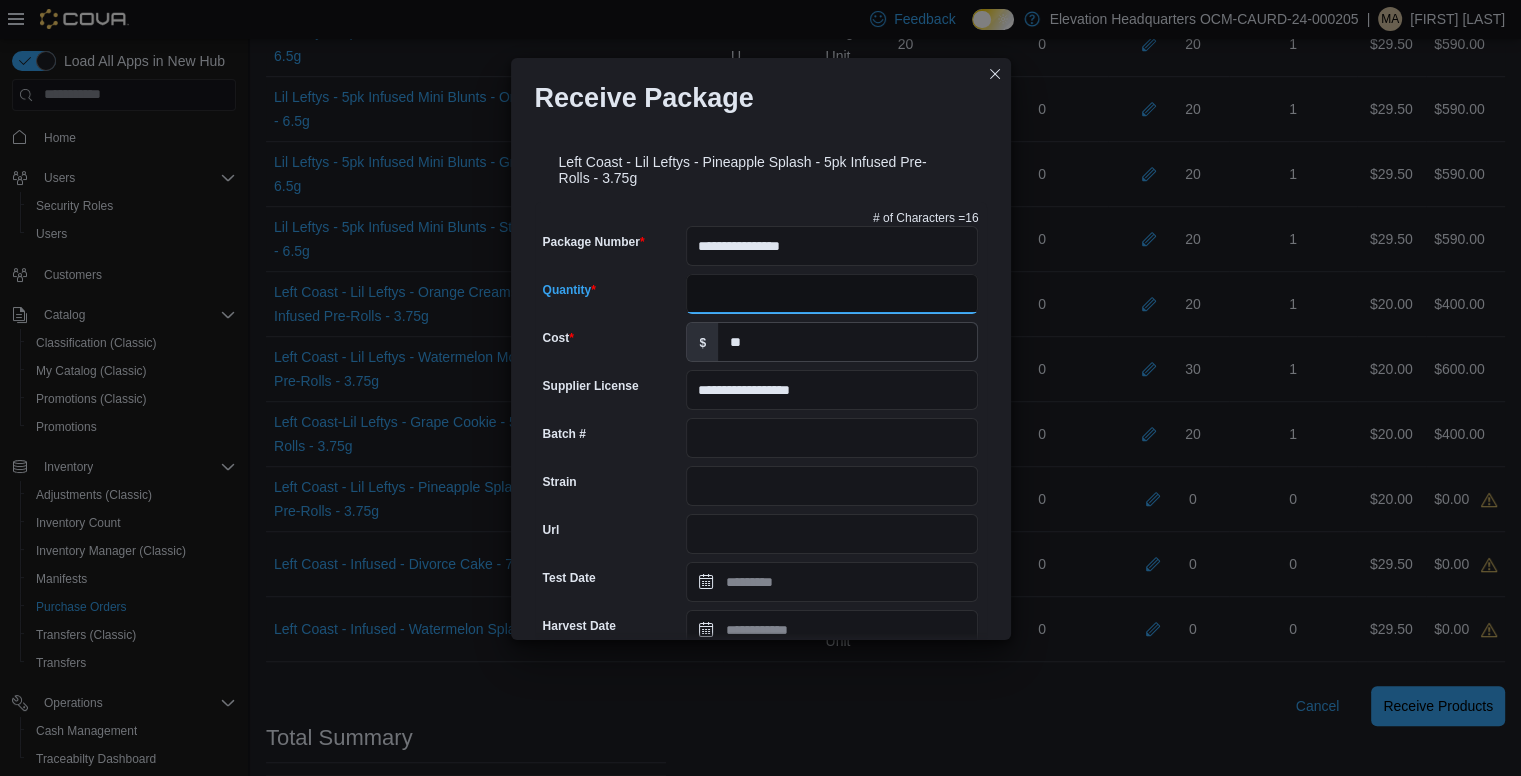 click on "Quantity" at bounding box center [832, 294] 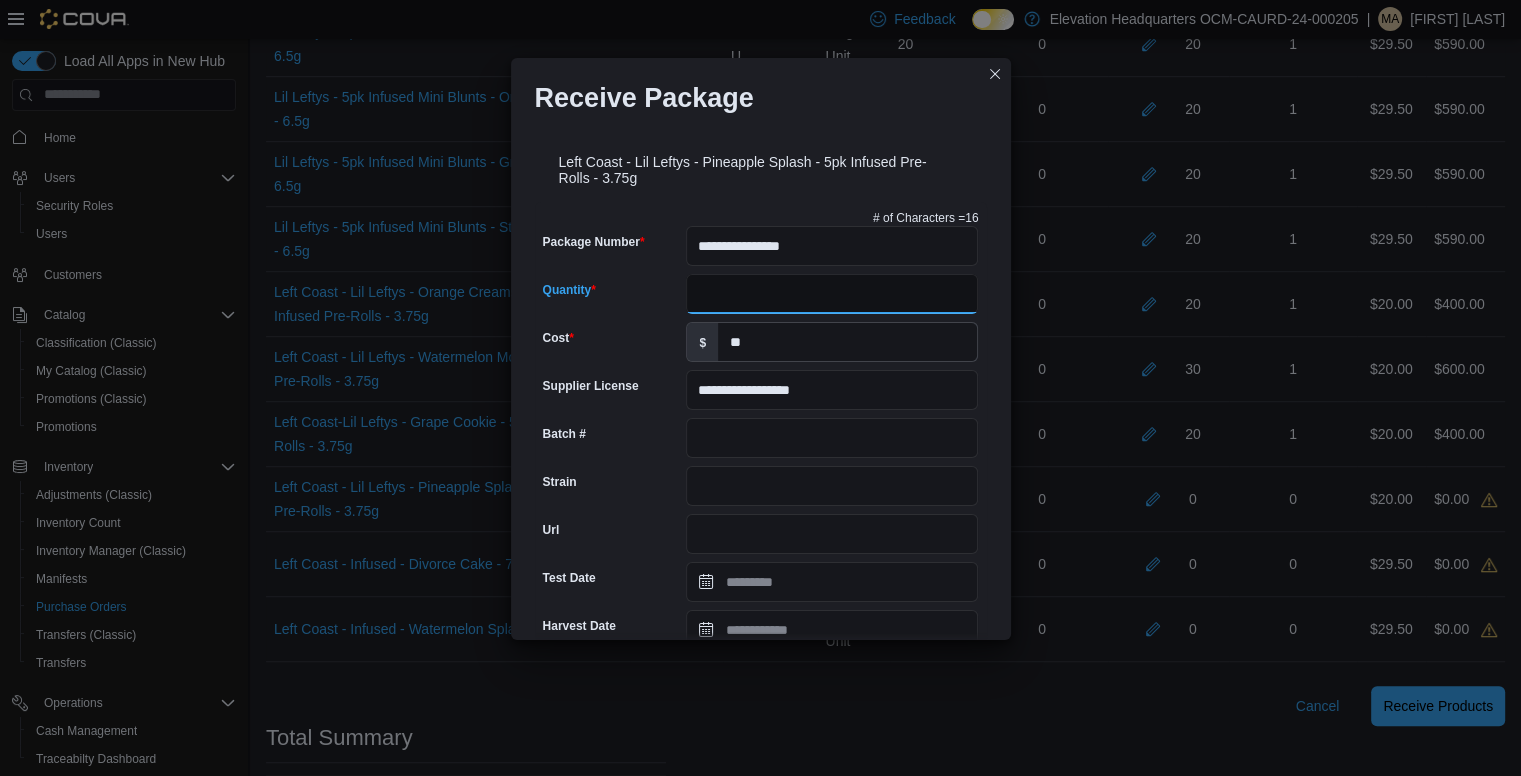 type on "**" 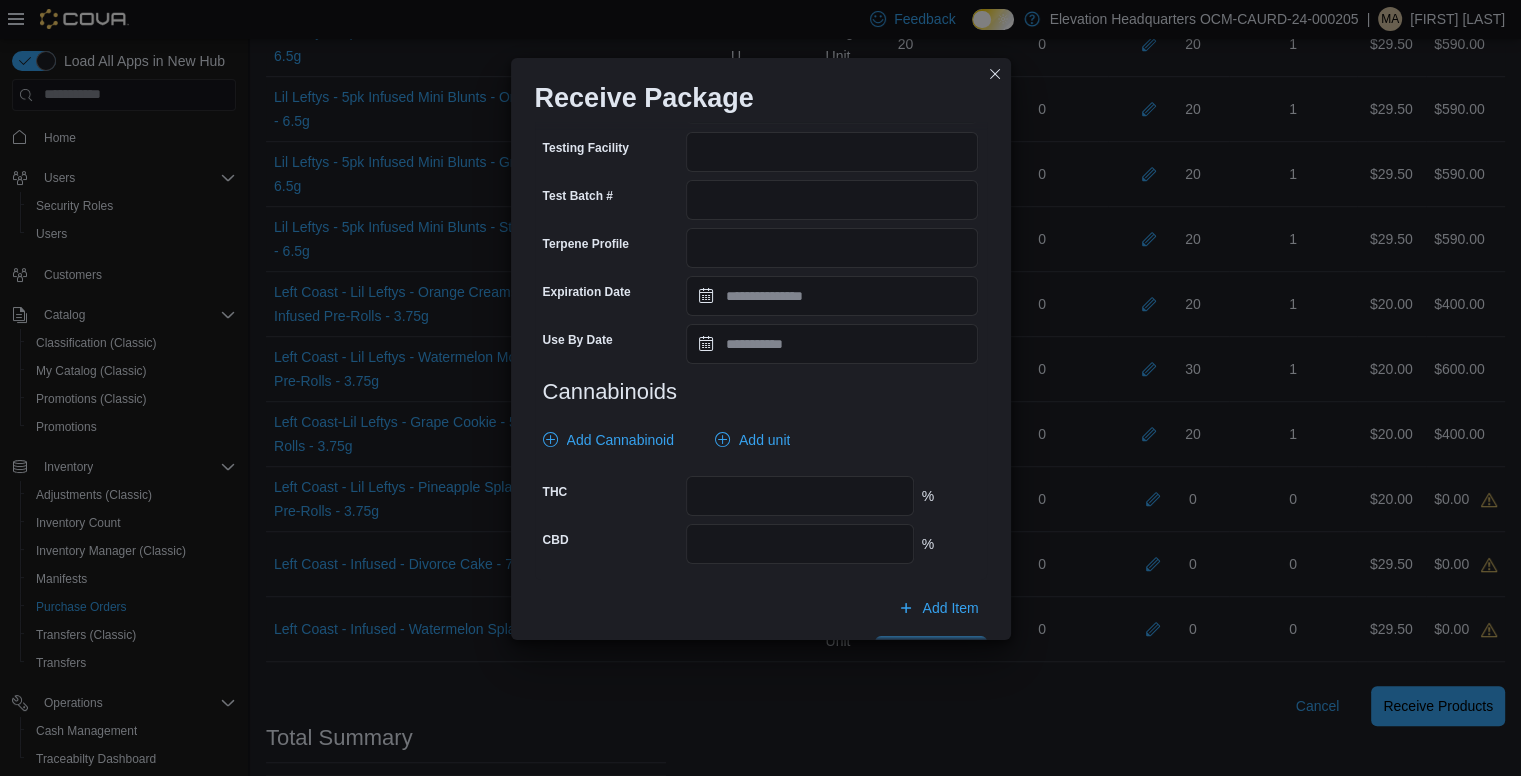 scroll, scrollTop: 681, scrollLeft: 0, axis: vertical 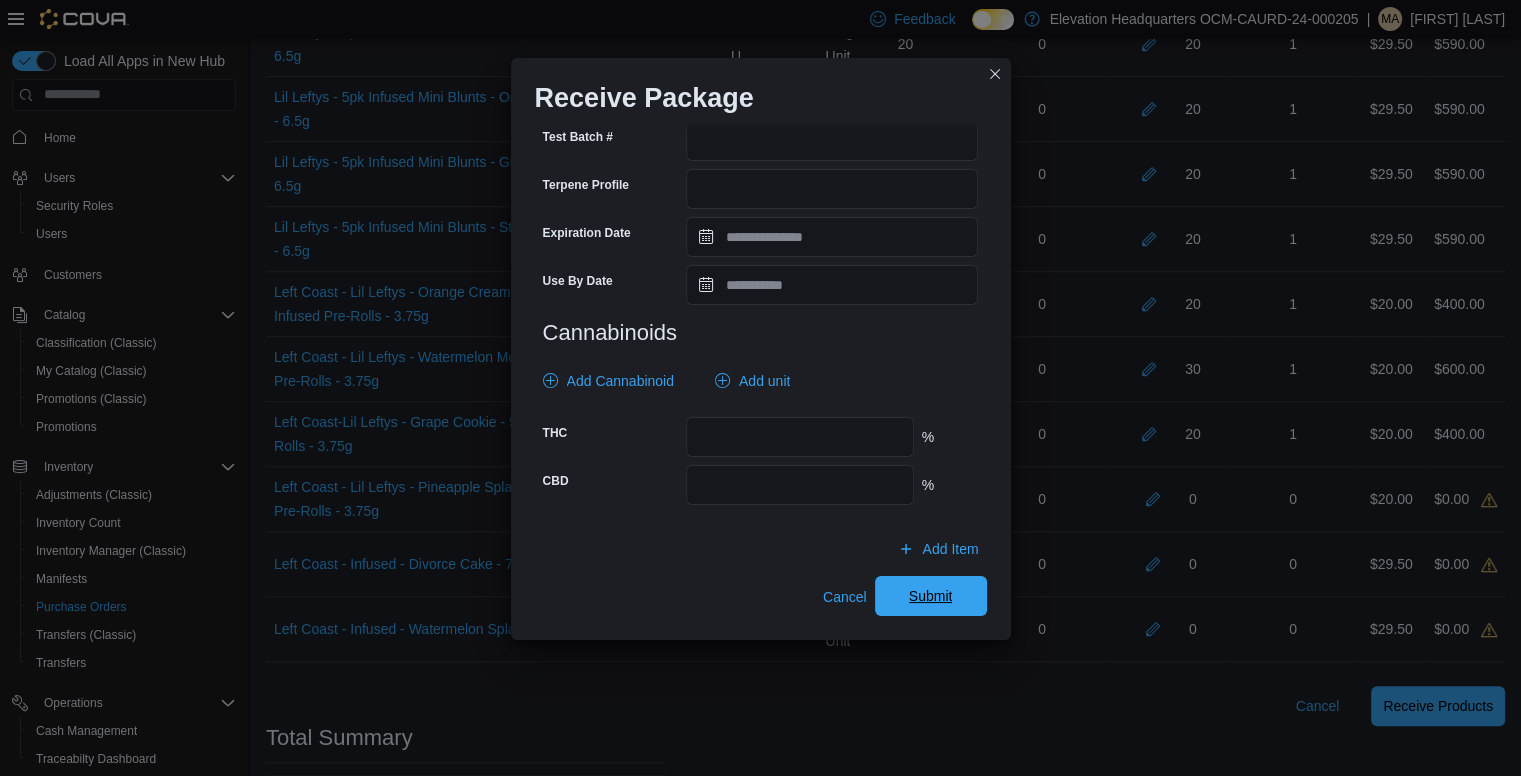click on "Submit" at bounding box center [931, 596] 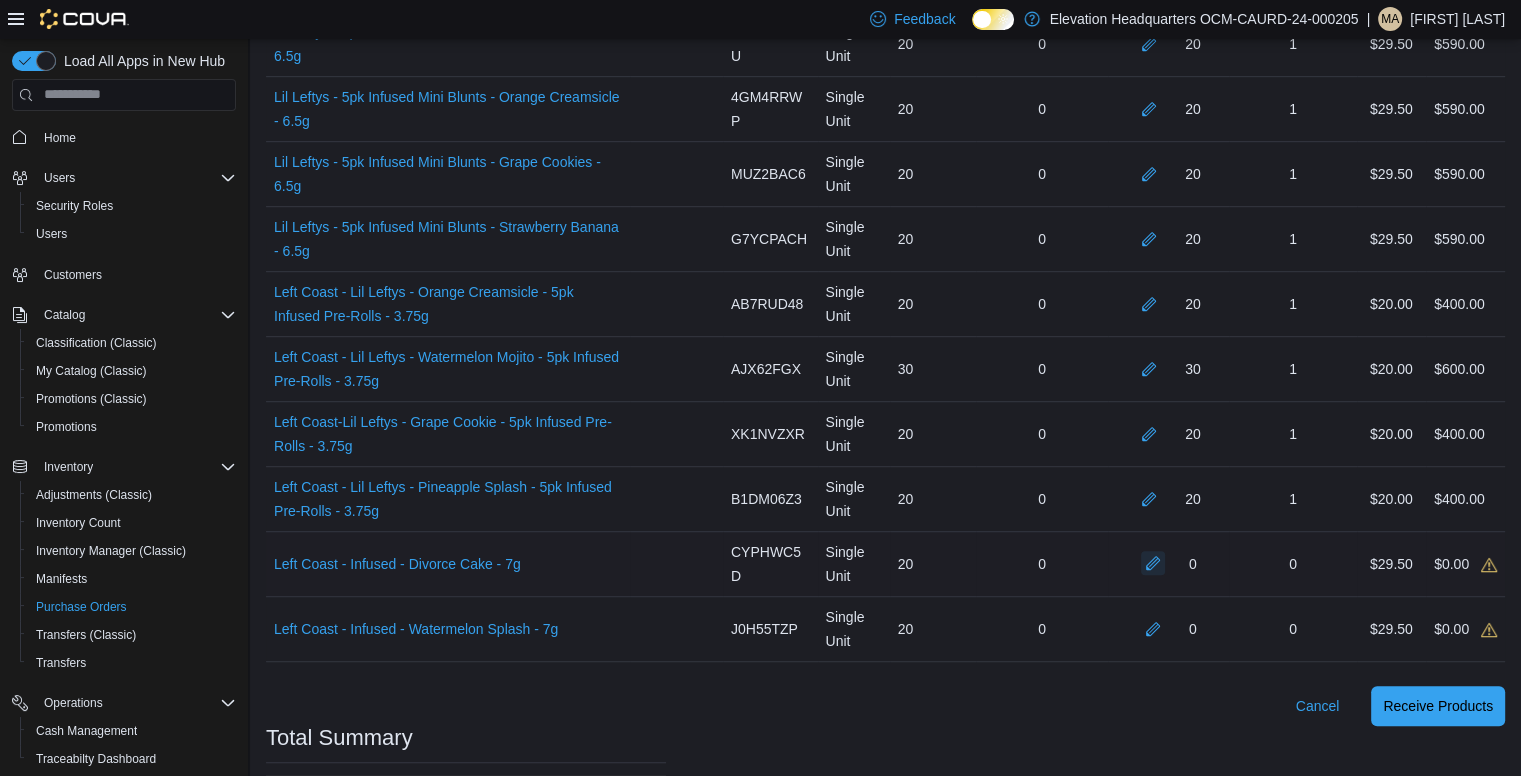 click at bounding box center [1153, 563] 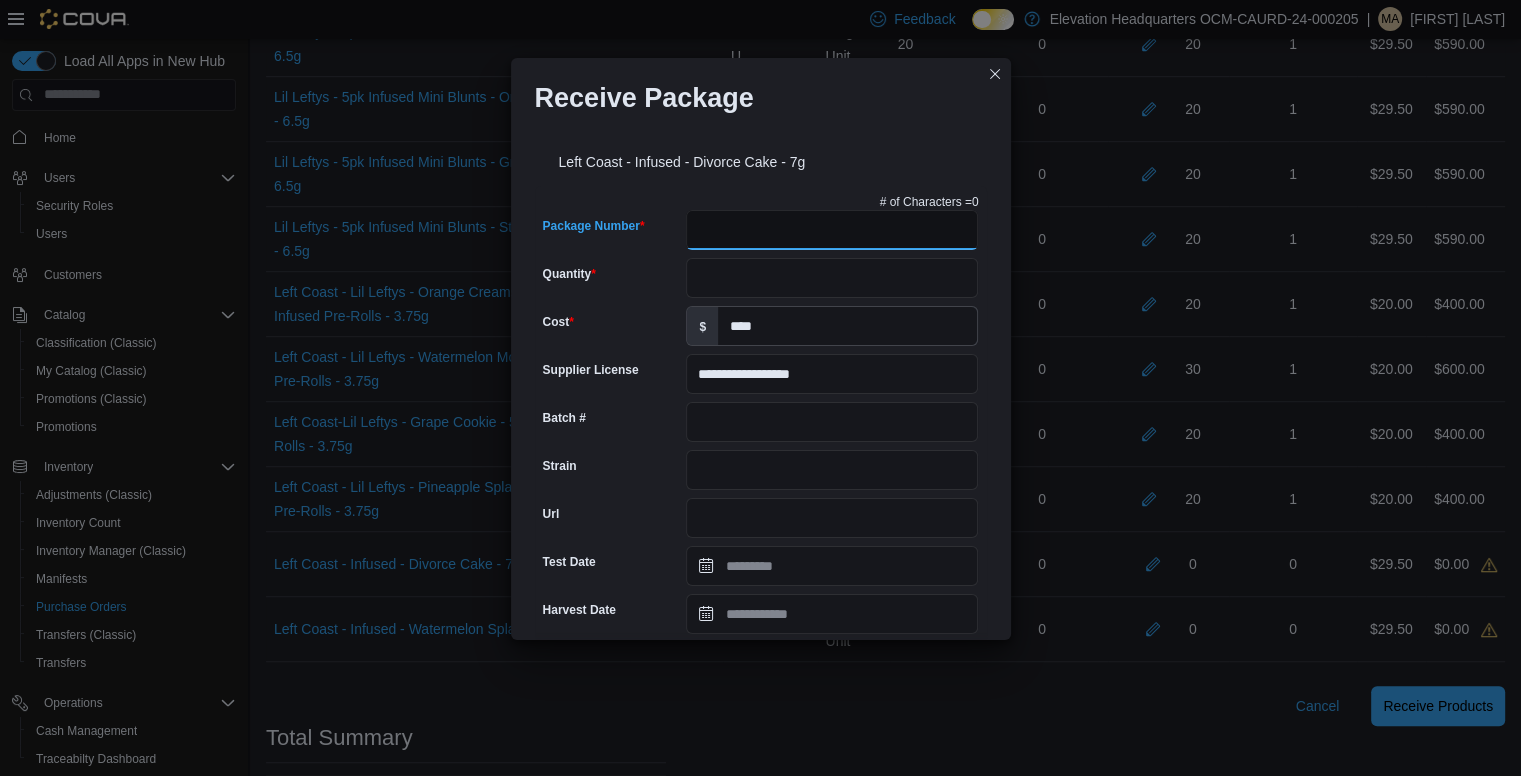click on "Package Number" at bounding box center (832, 230) 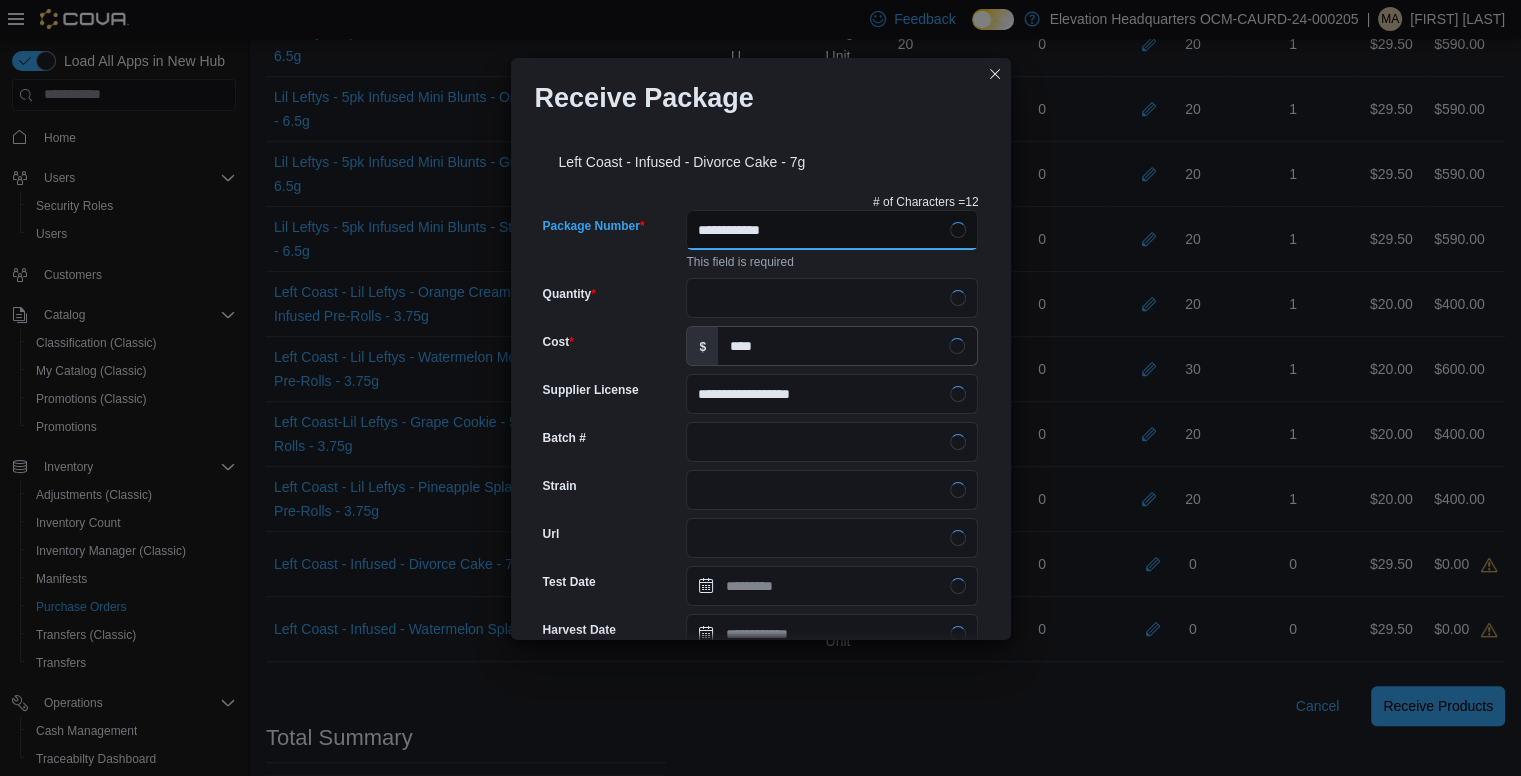 type on "**********" 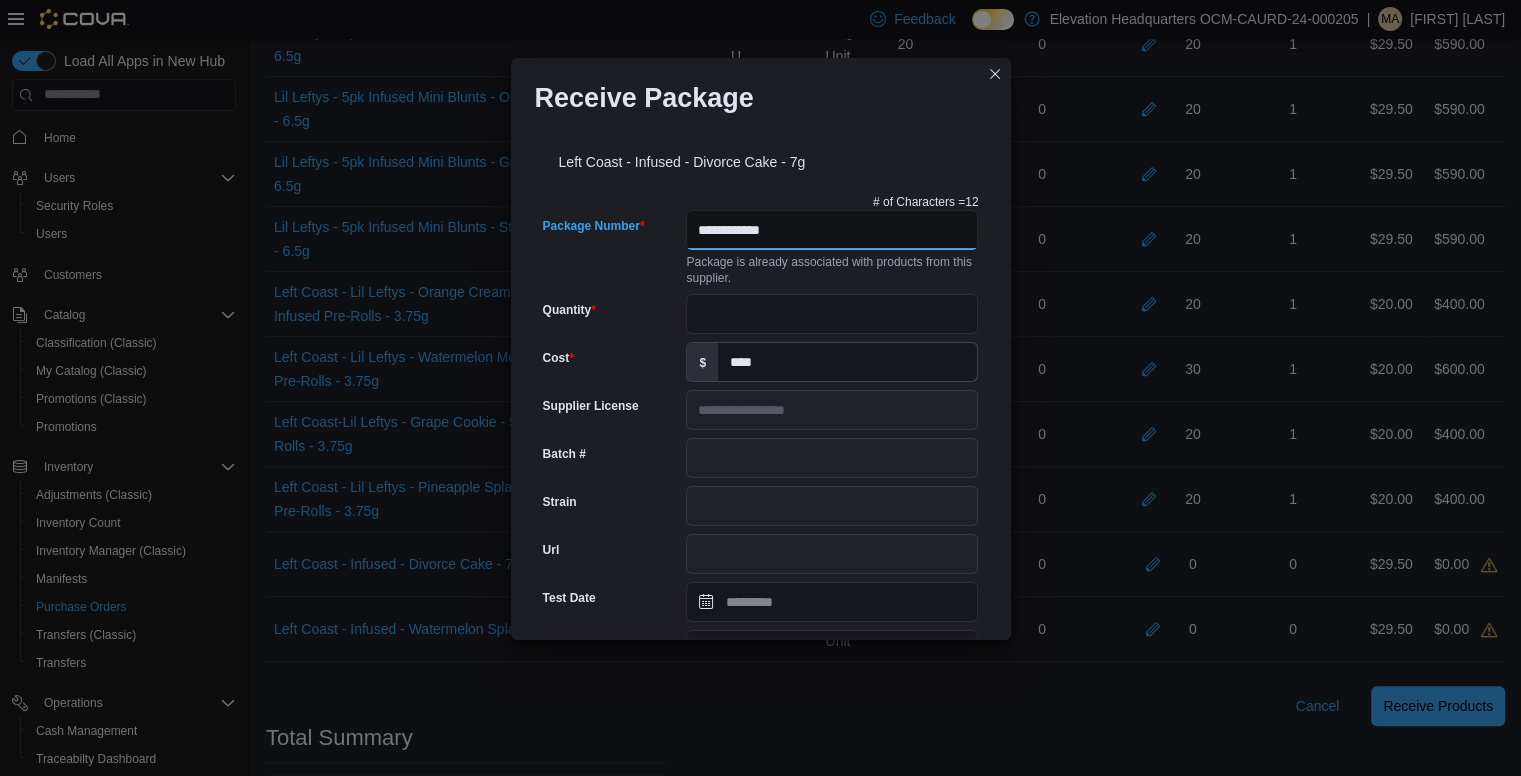 type on "**********" 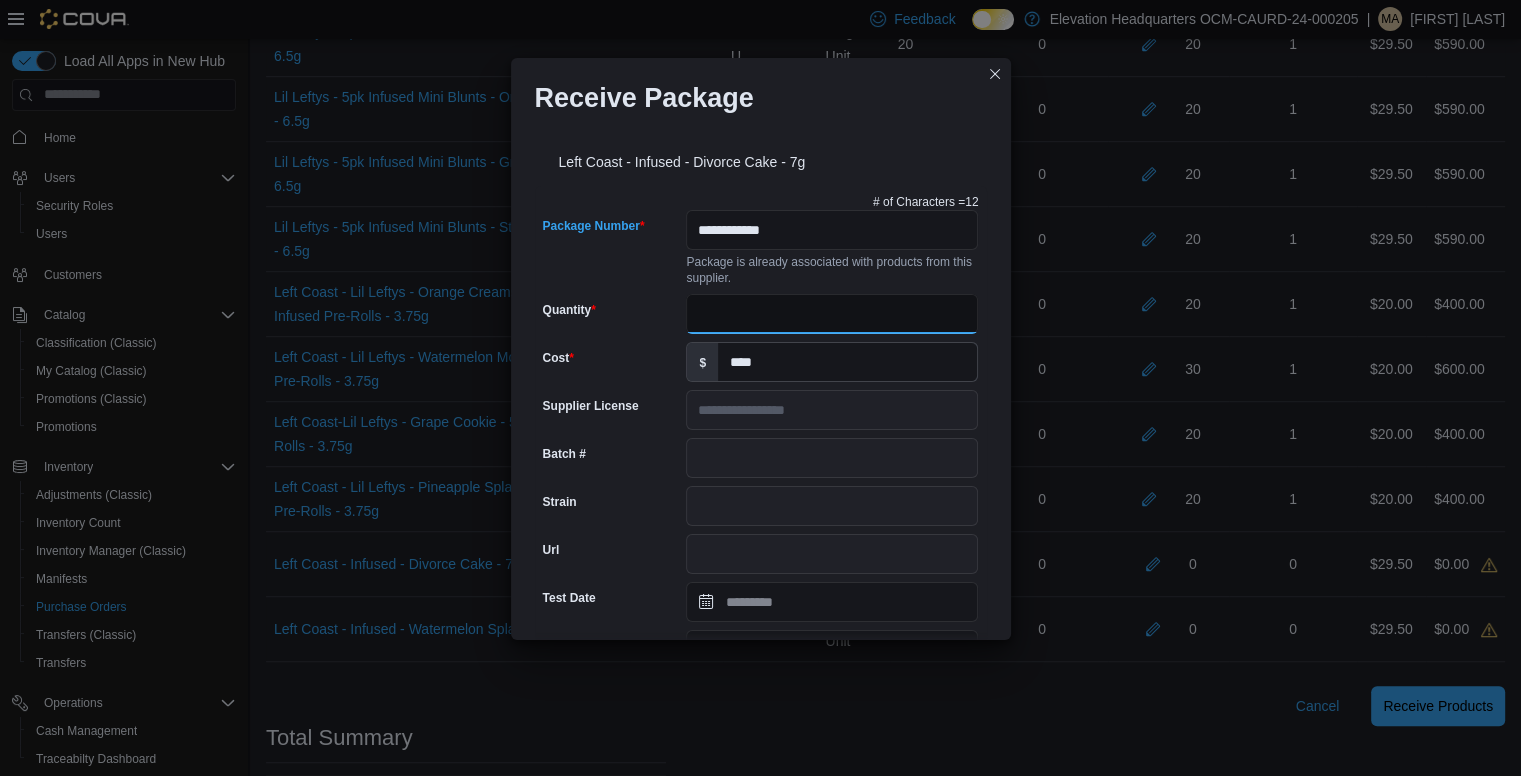 click on "Quantity" at bounding box center (832, 314) 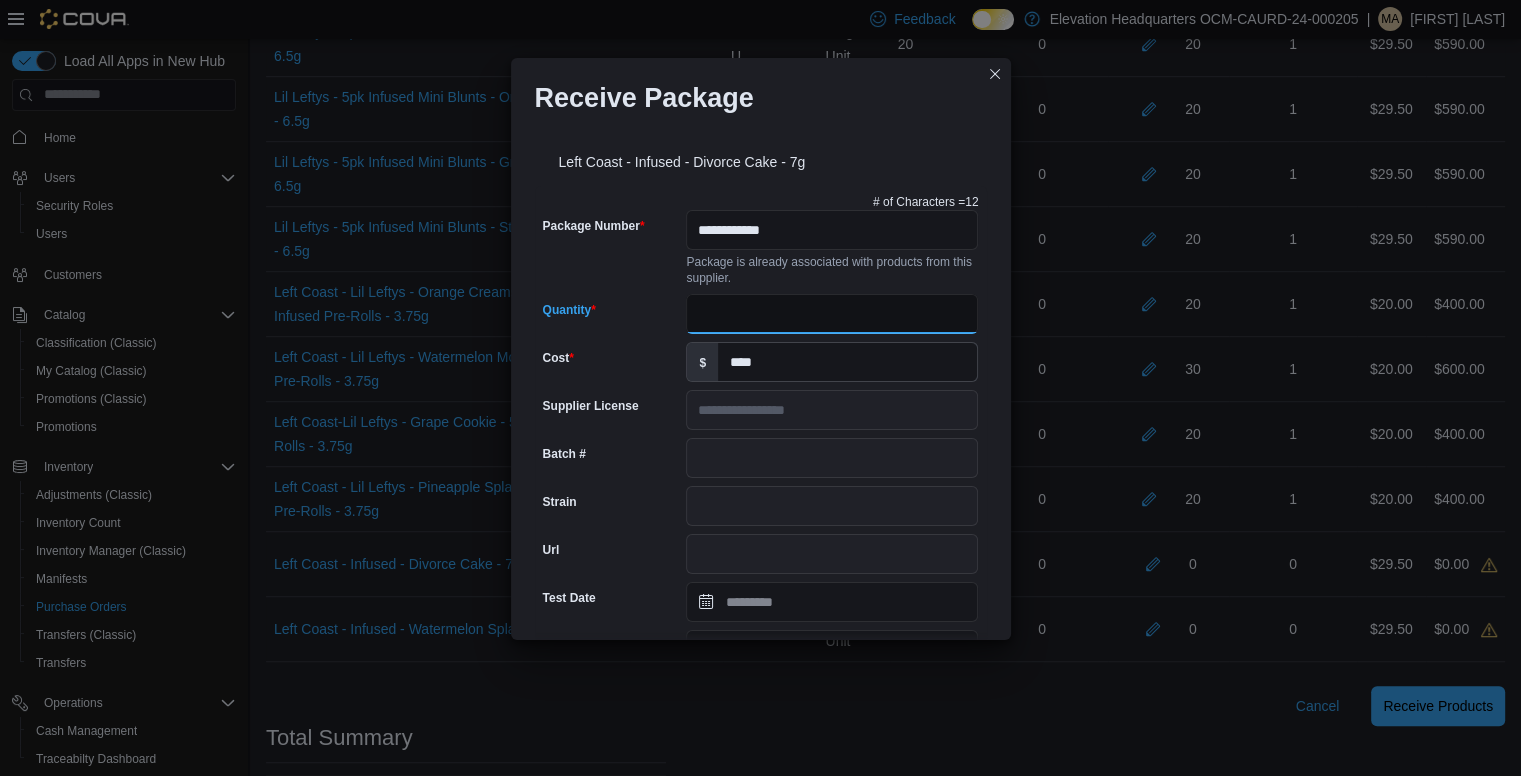 type on "**" 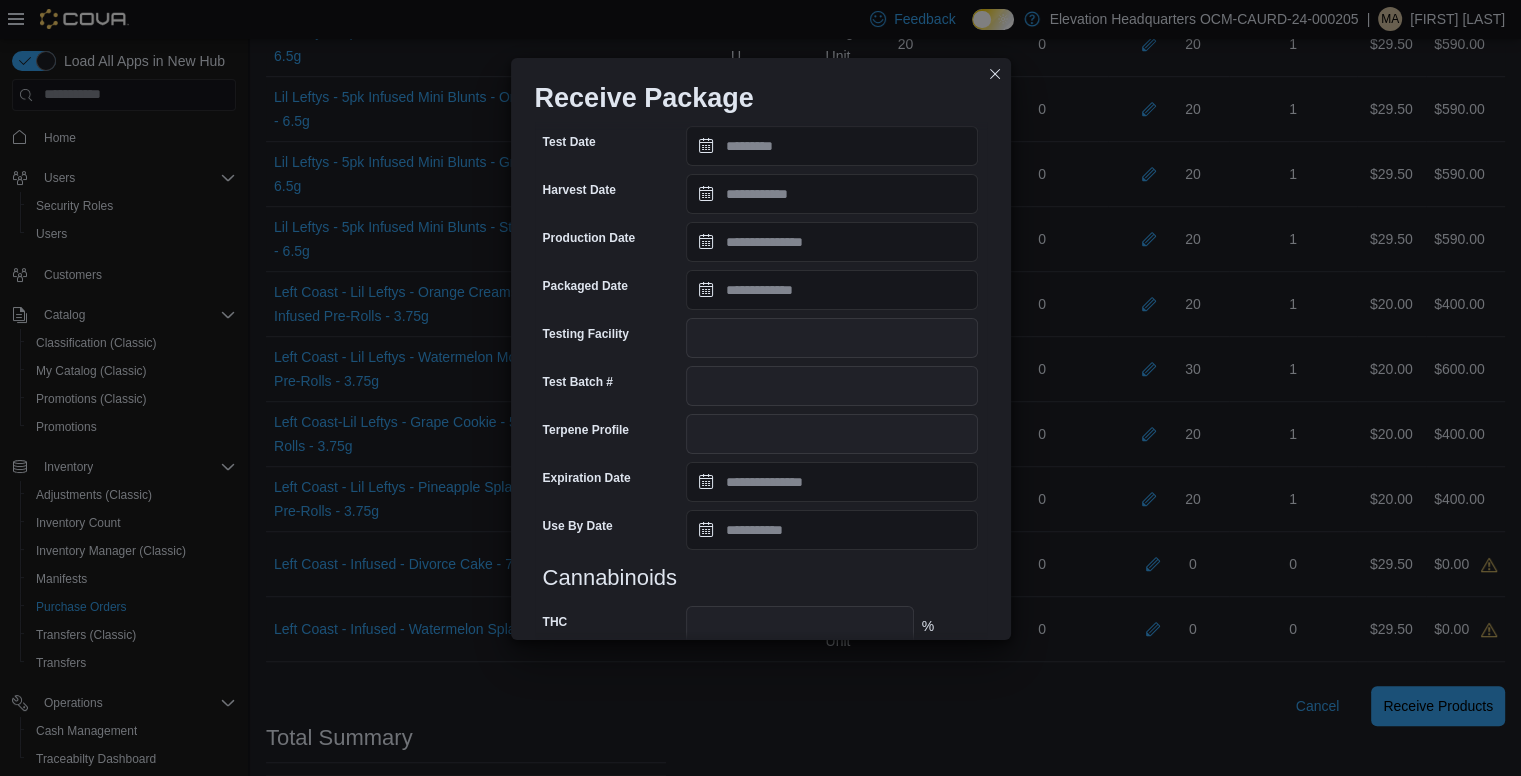scroll, scrollTop: 645, scrollLeft: 0, axis: vertical 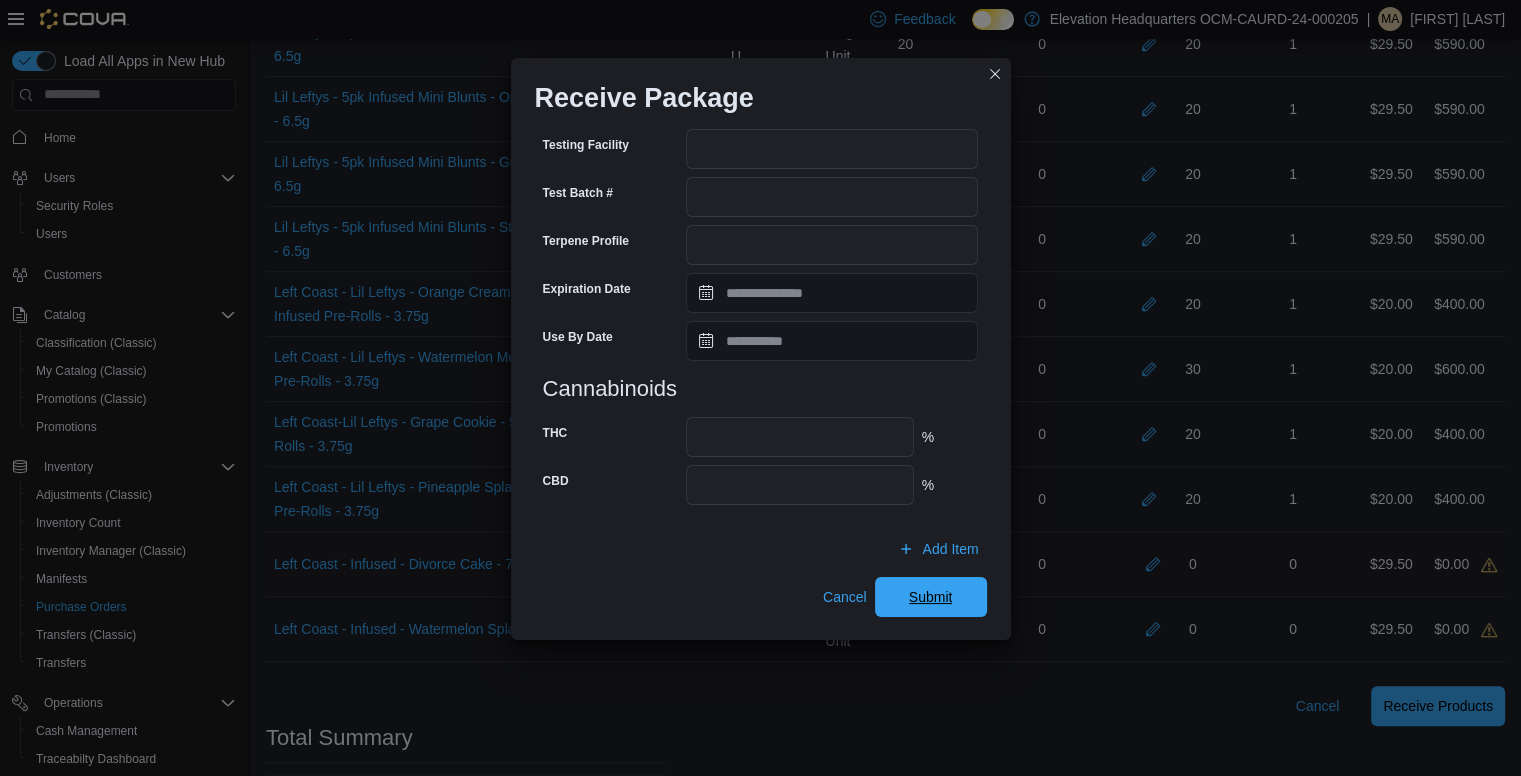 drag, startPoint x: 899, startPoint y: 596, endPoint x: 931, endPoint y: 586, distance: 33.526108 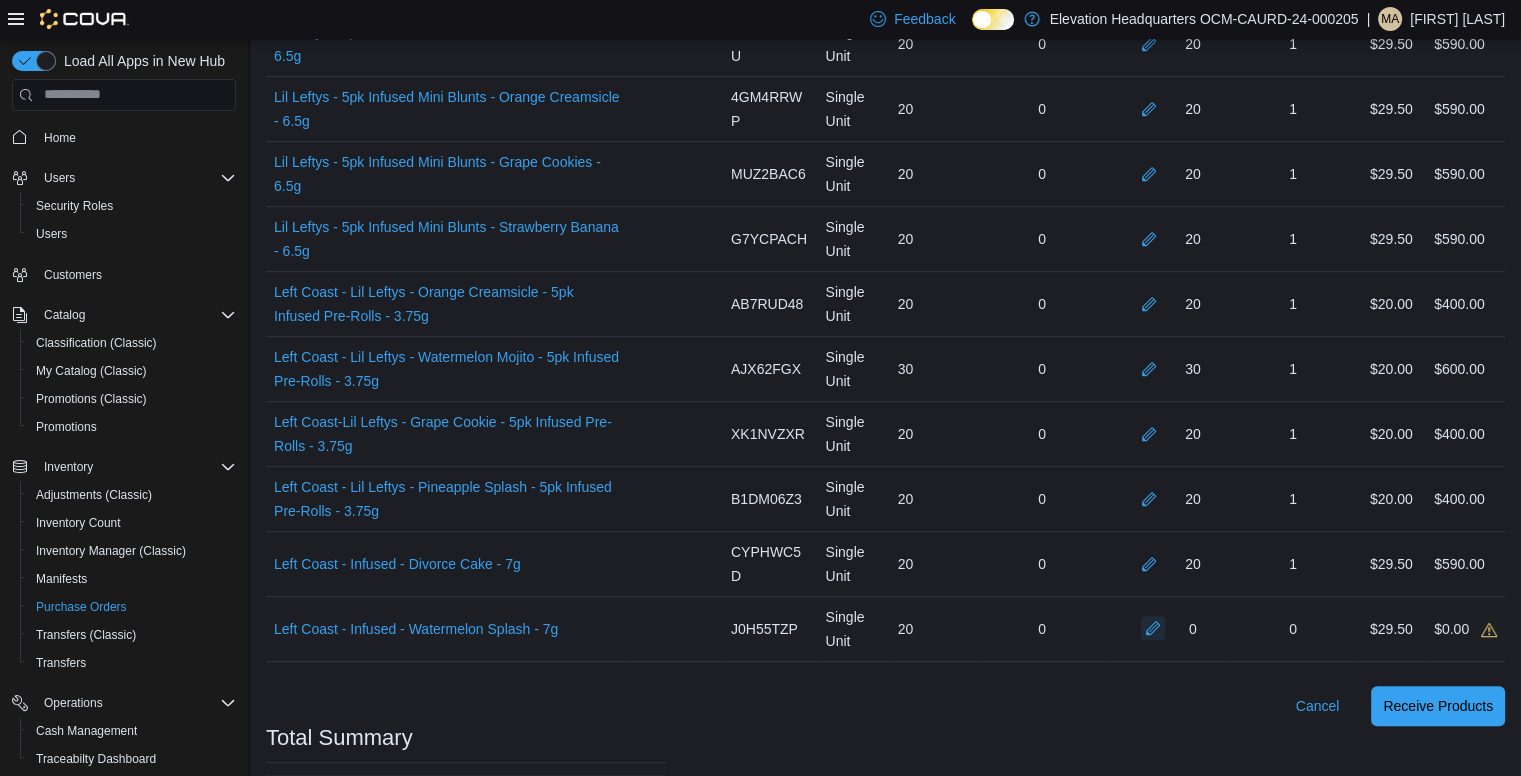 click at bounding box center (1153, 628) 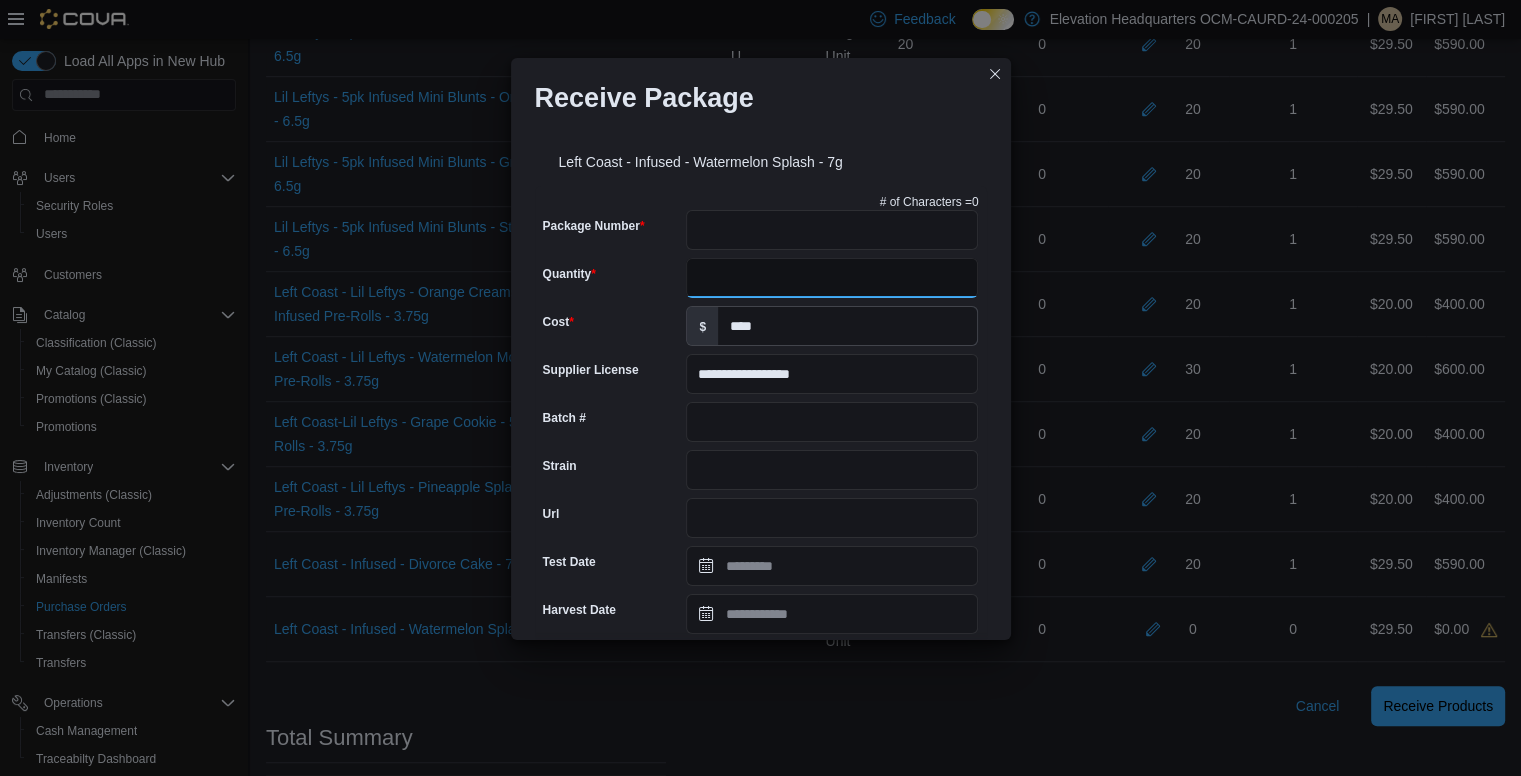 click on "Quantity" at bounding box center (832, 278) 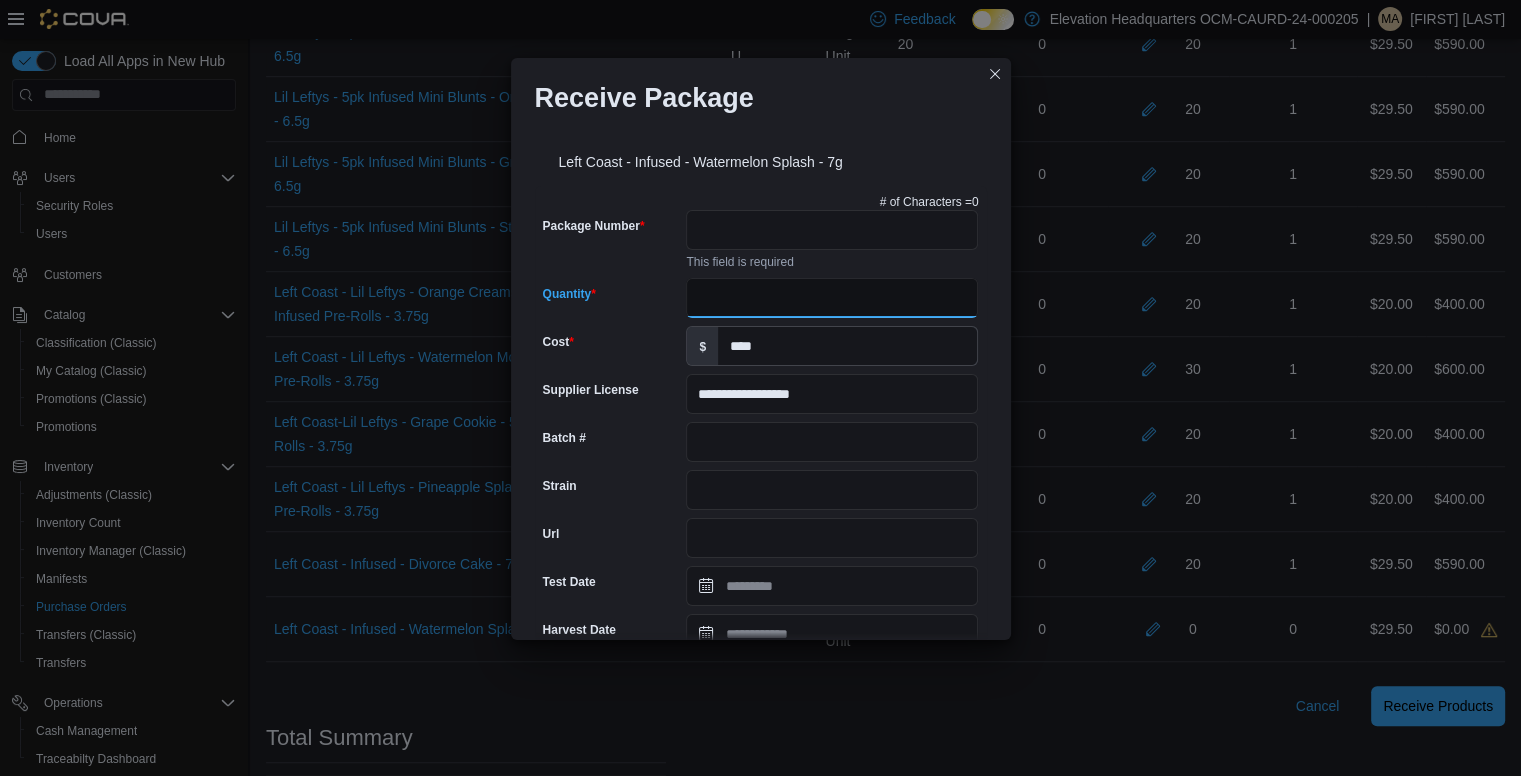 type on "**" 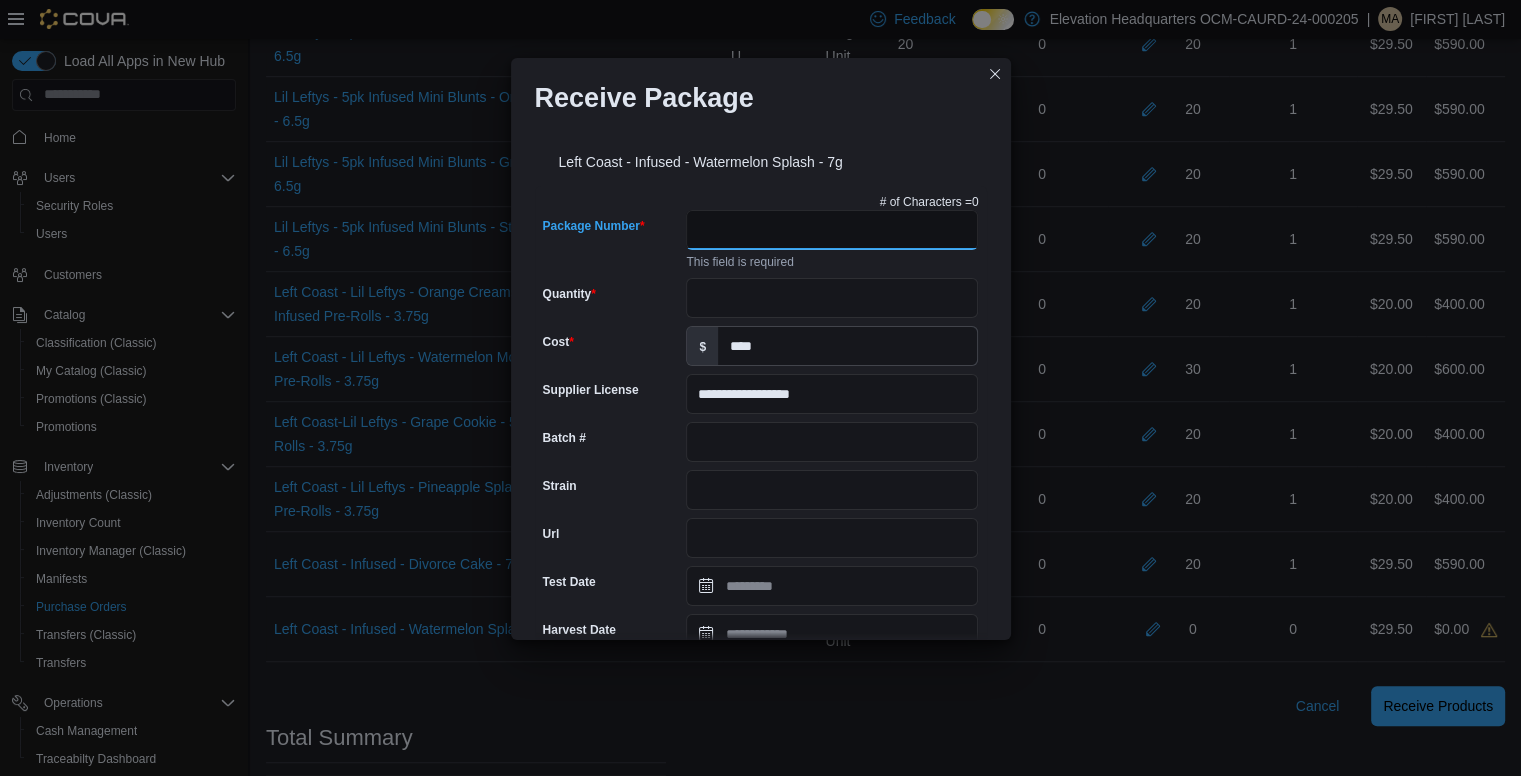 click on "Package Number" at bounding box center [832, 230] 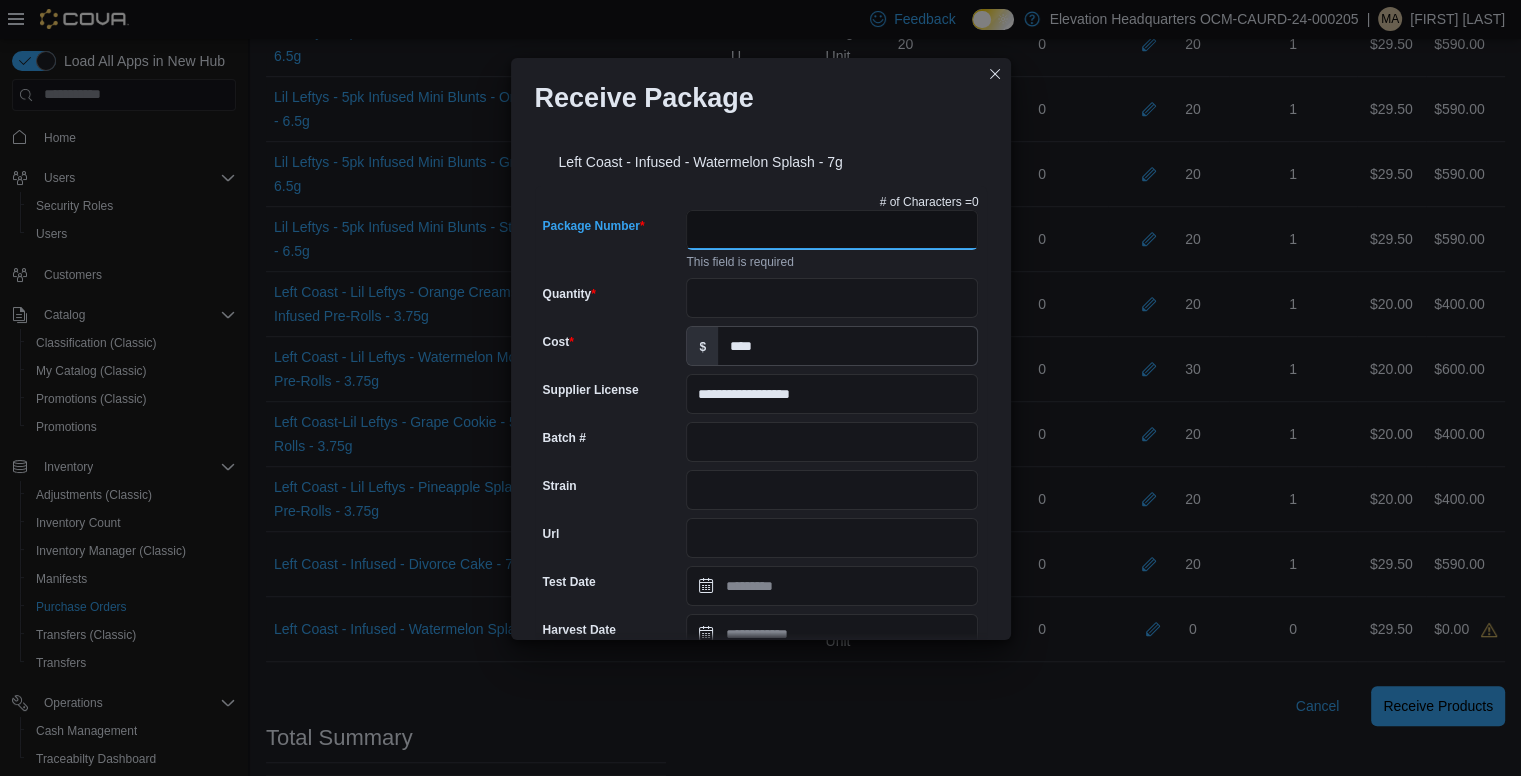 paste on "**********" 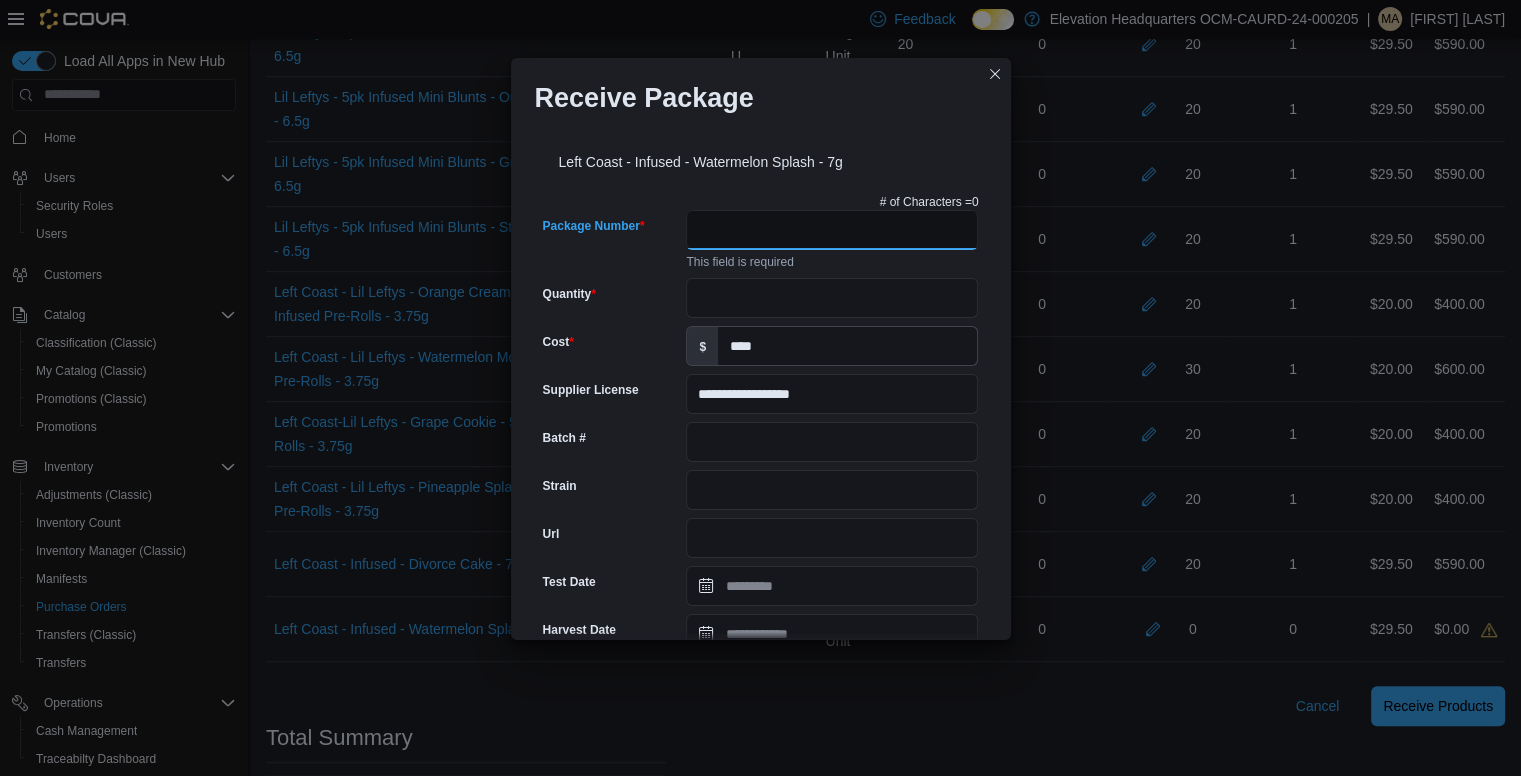 type on "**********" 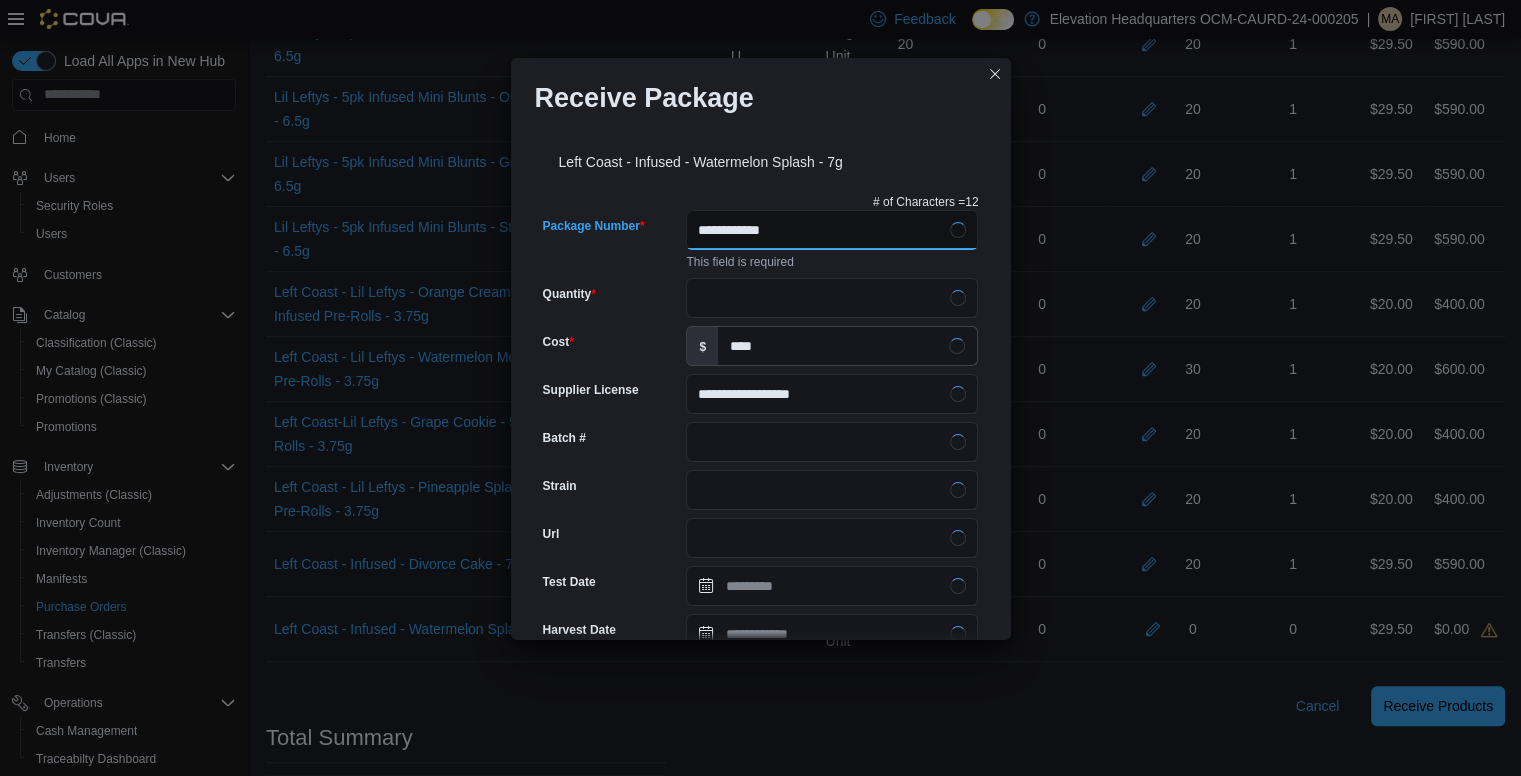 type on "**********" 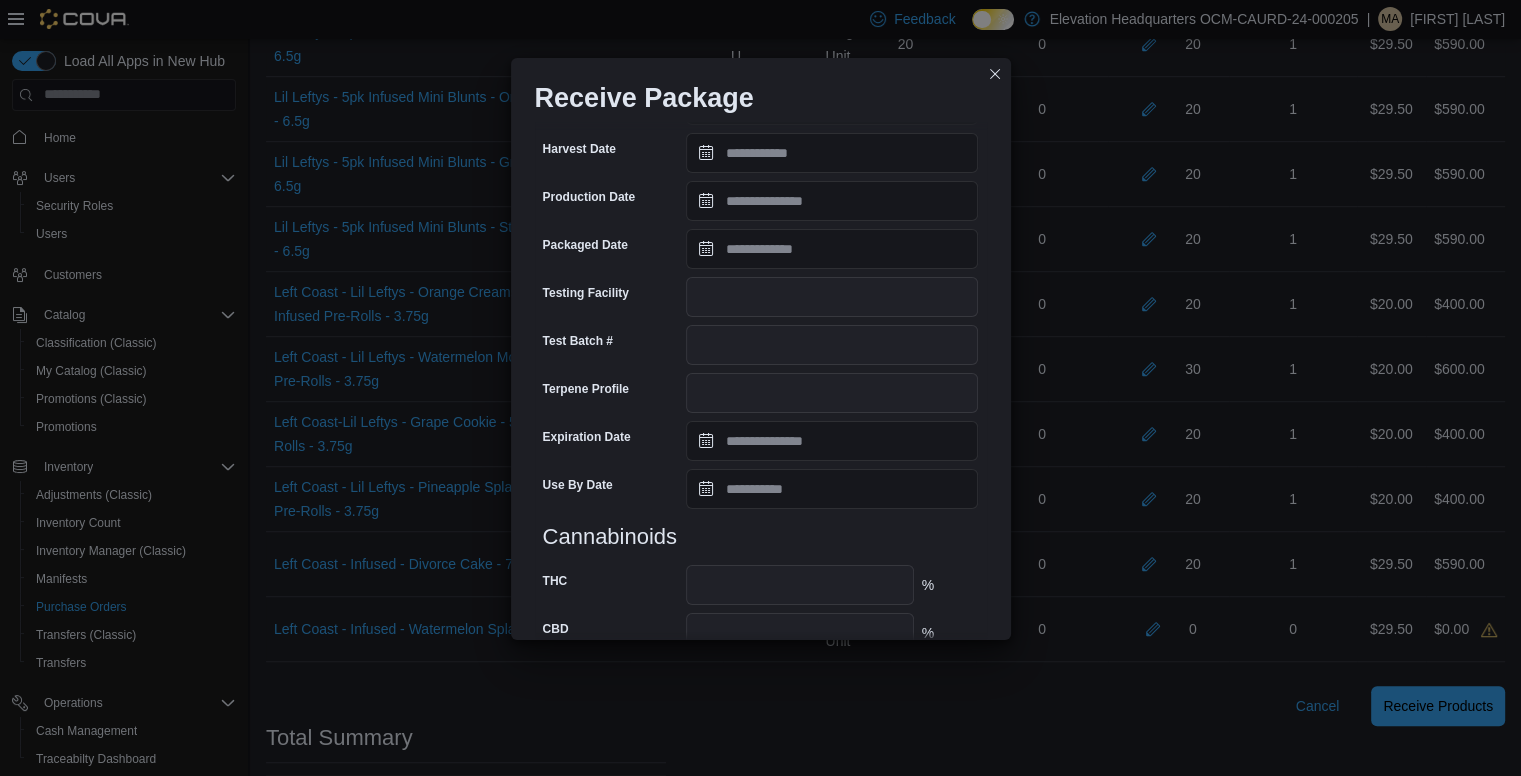 scroll, scrollTop: 645, scrollLeft: 0, axis: vertical 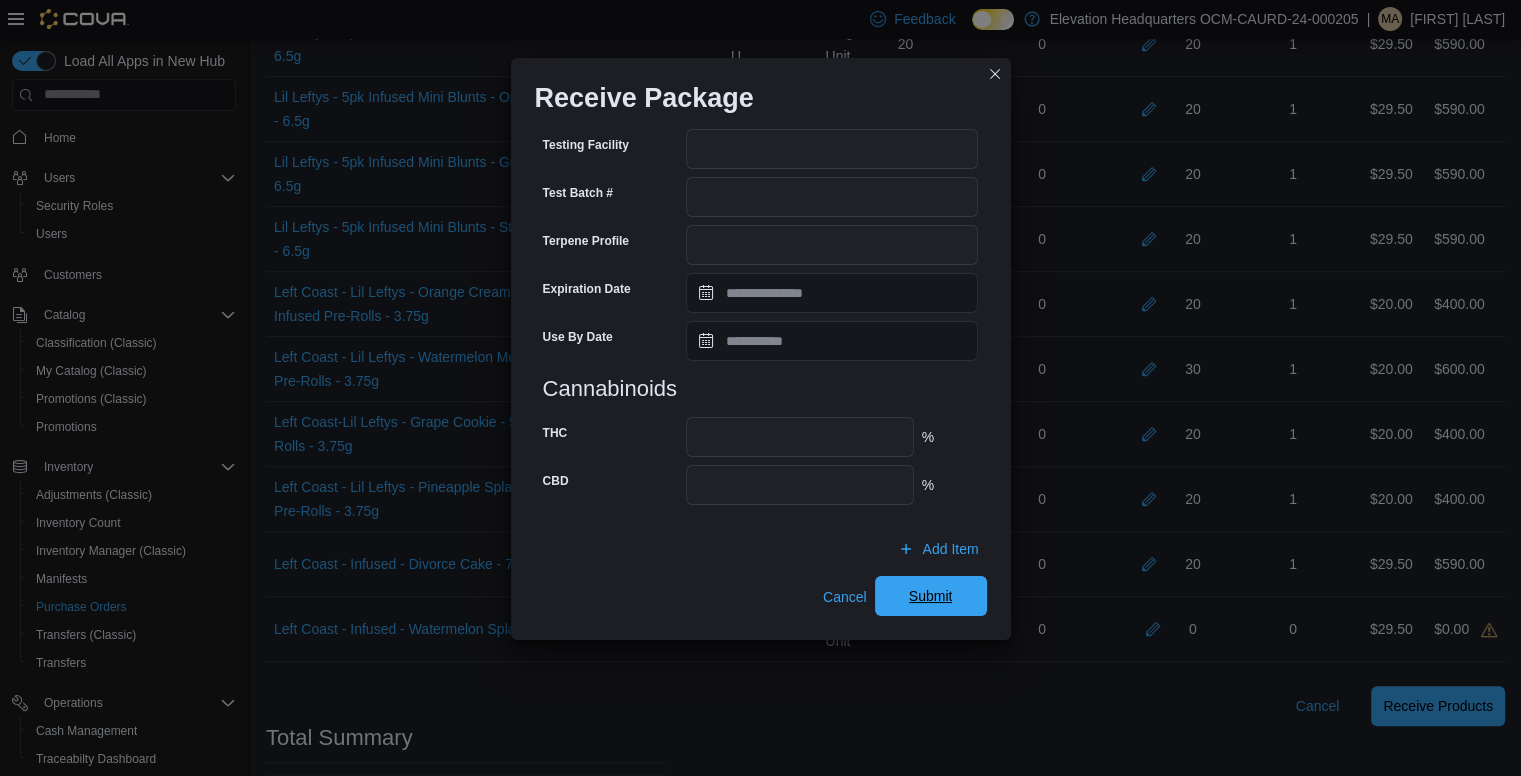 type on "**********" 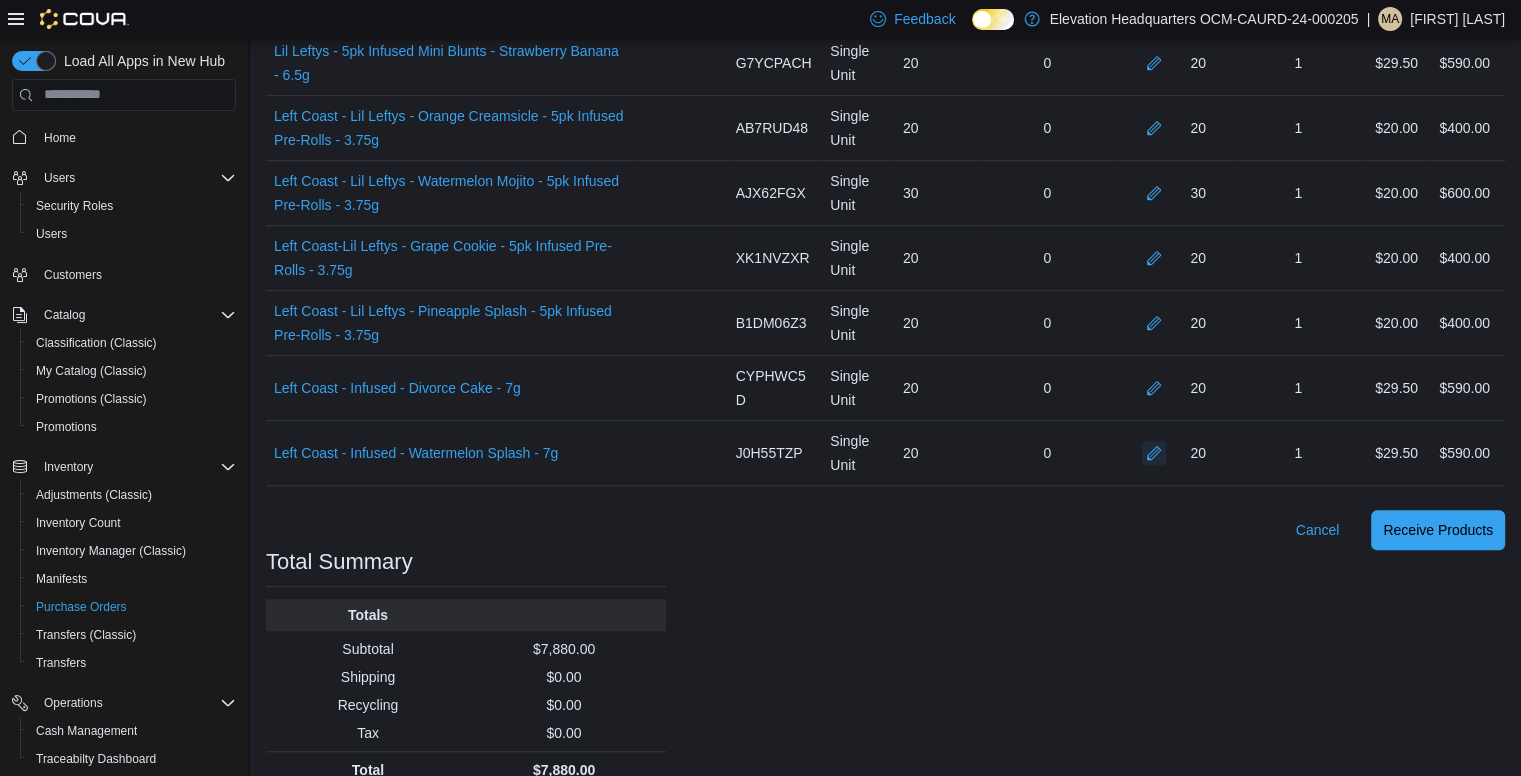 scroll, scrollTop: 1339, scrollLeft: 0, axis: vertical 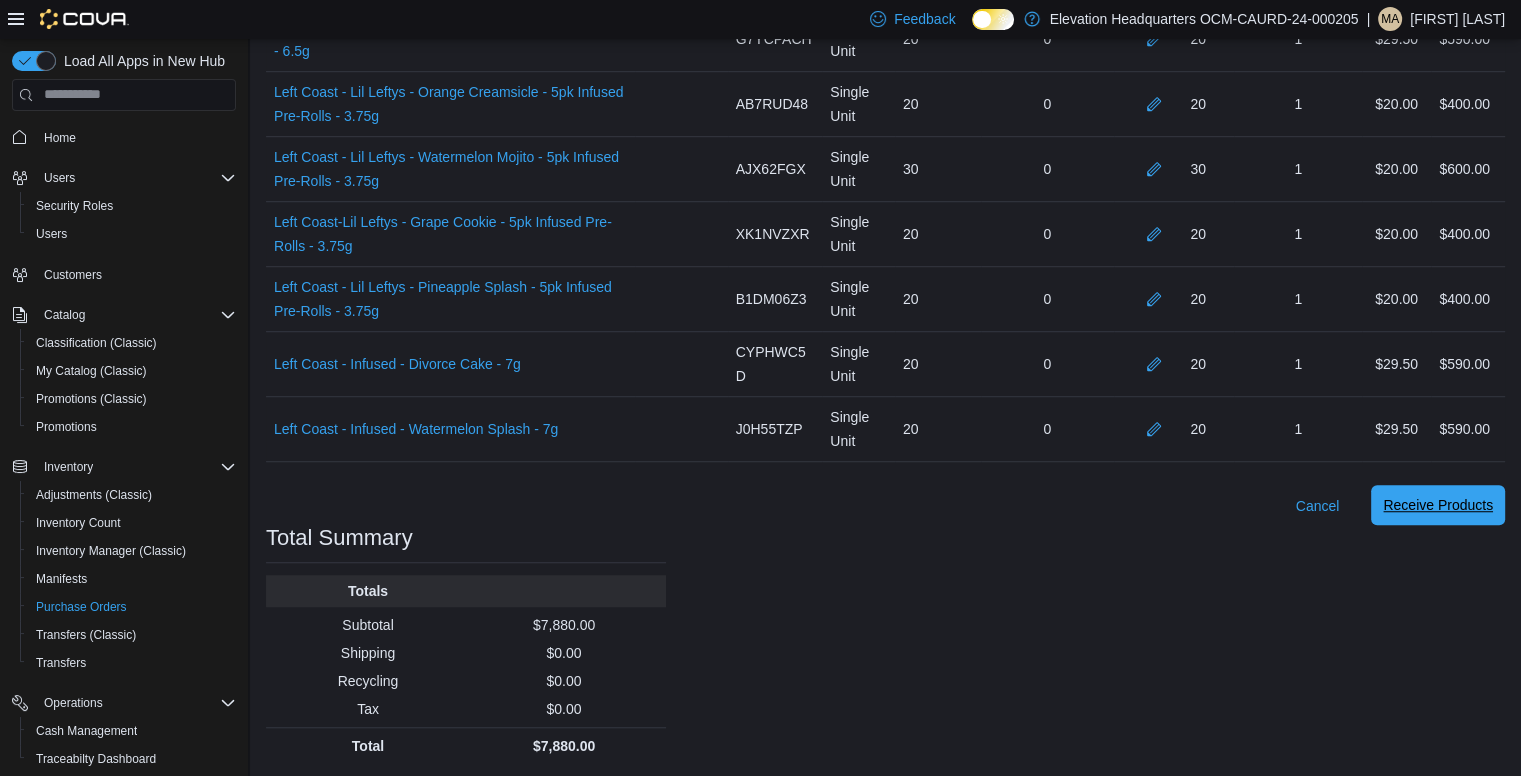click on "Receive Products" at bounding box center (1438, 505) 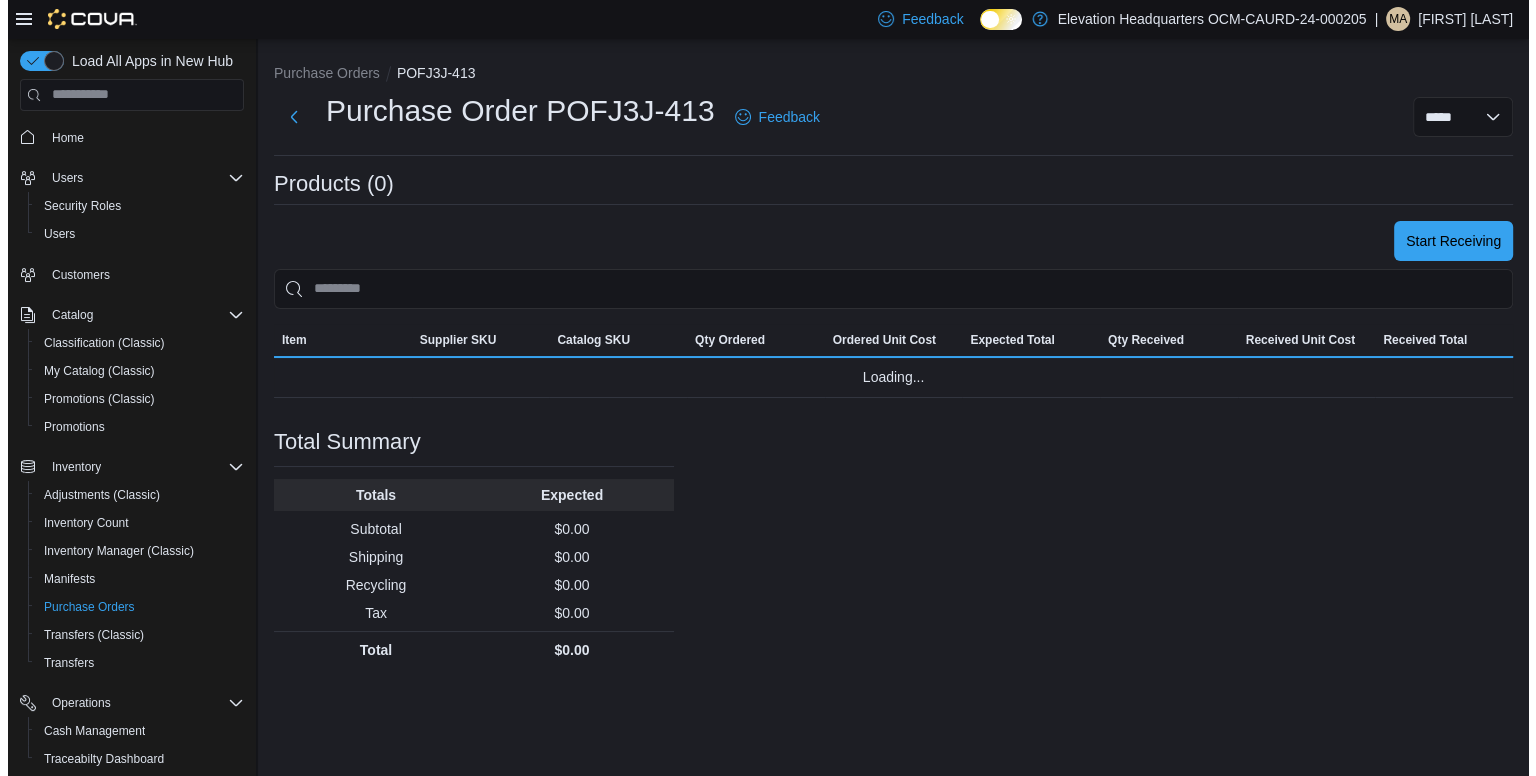 scroll, scrollTop: 0, scrollLeft: 0, axis: both 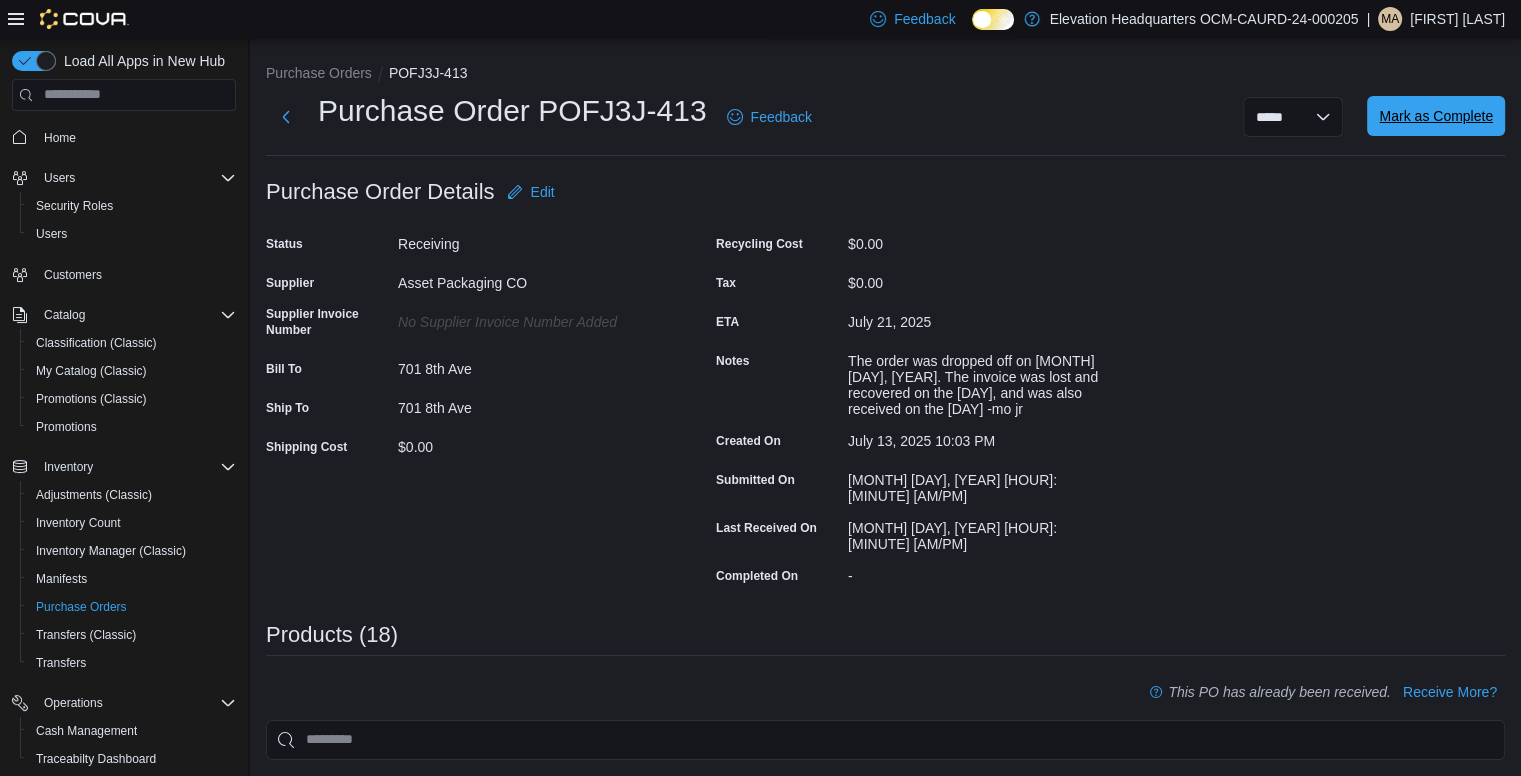 click on "Mark as Complete" at bounding box center (1436, 116) 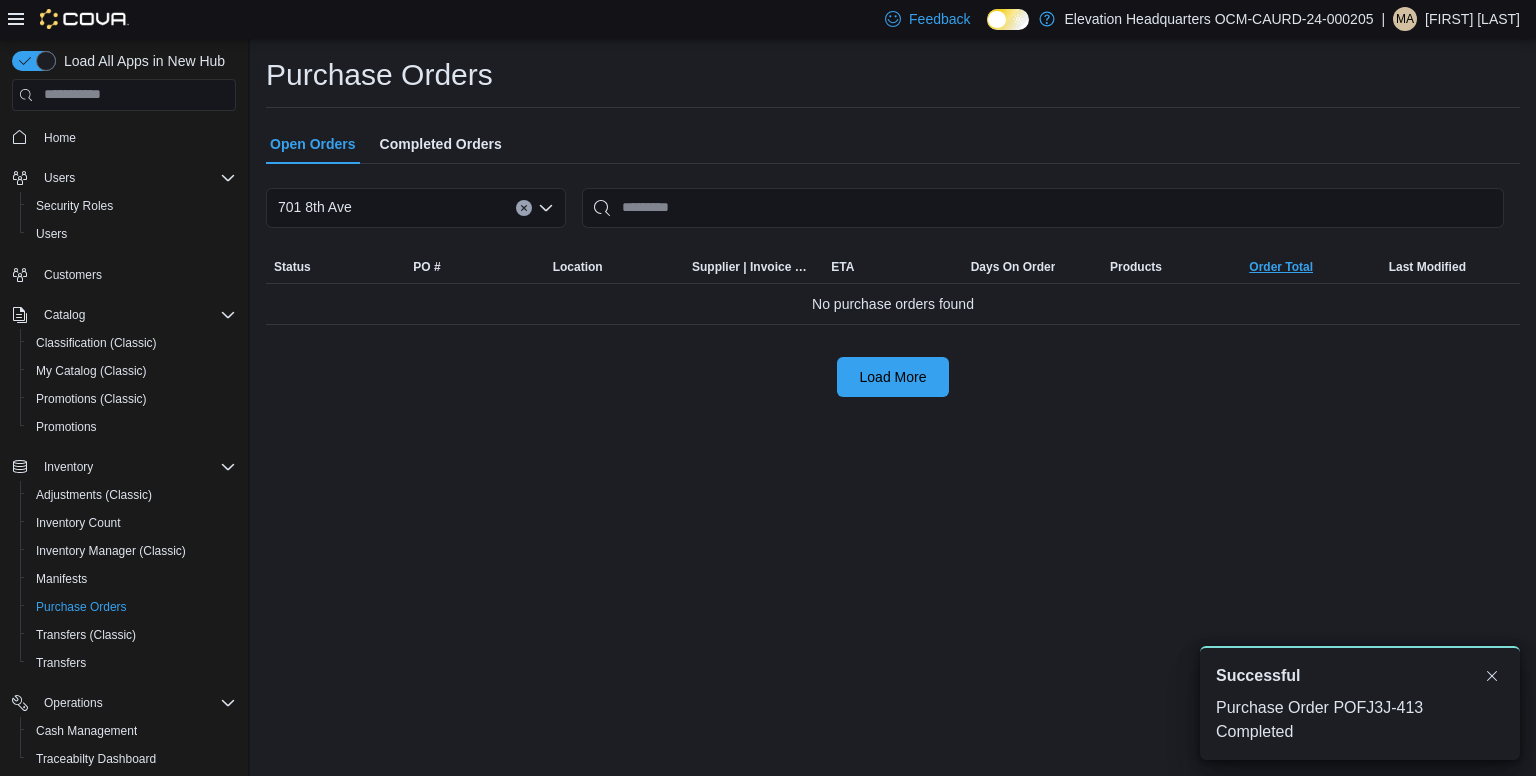 scroll, scrollTop: 0, scrollLeft: 0, axis: both 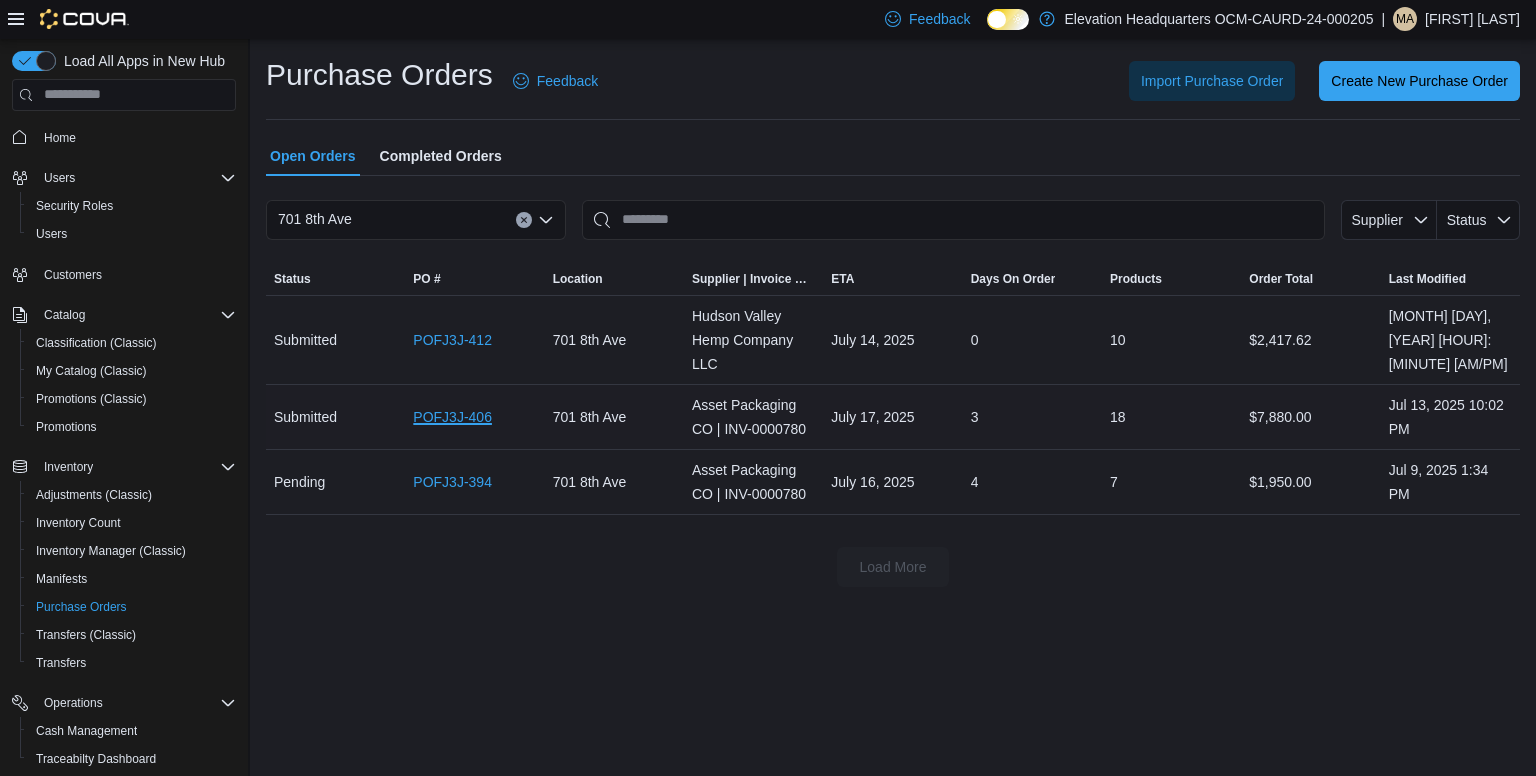click on "POFJ3J-406" at bounding box center (452, 417) 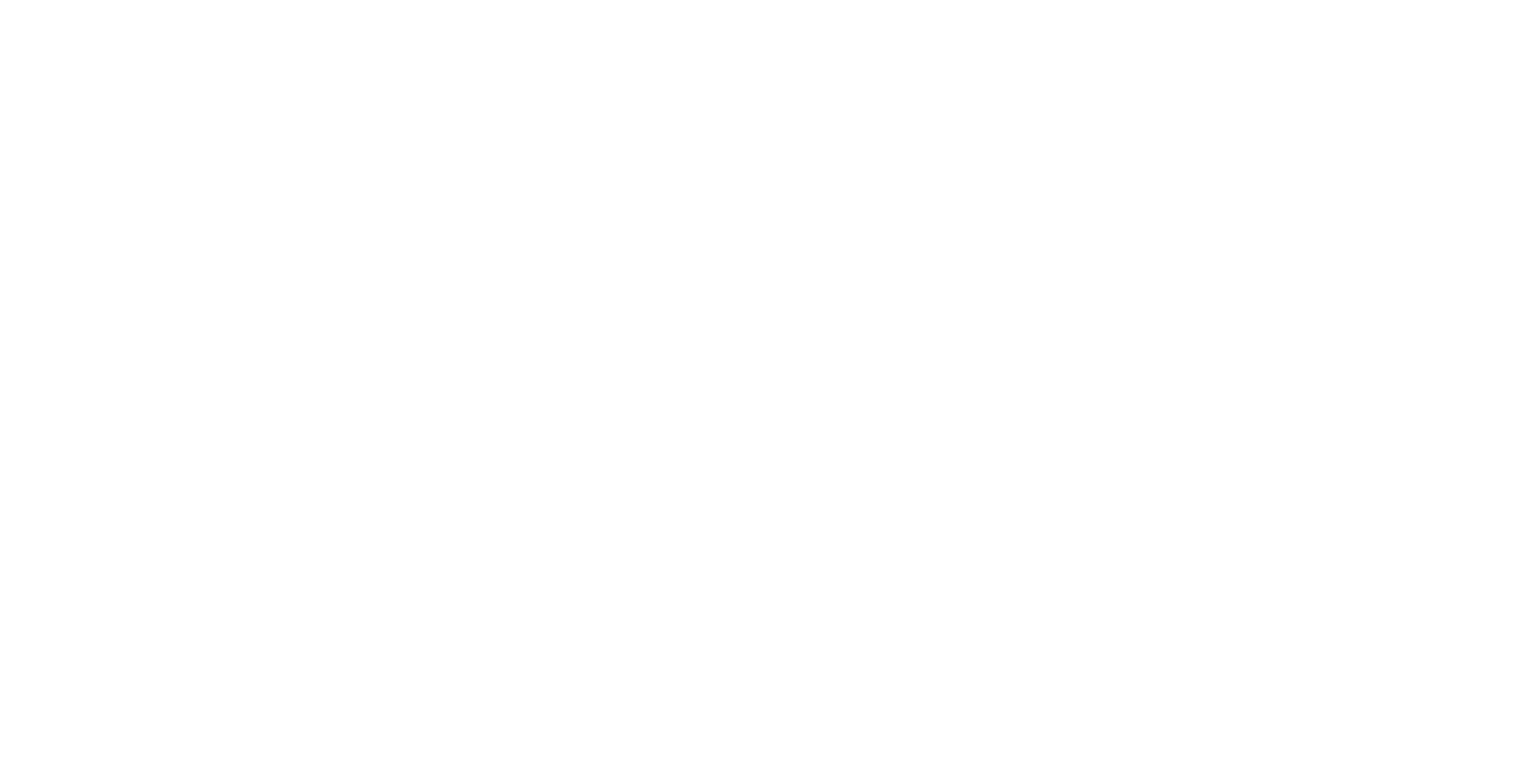 scroll, scrollTop: 0, scrollLeft: 0, axis: both 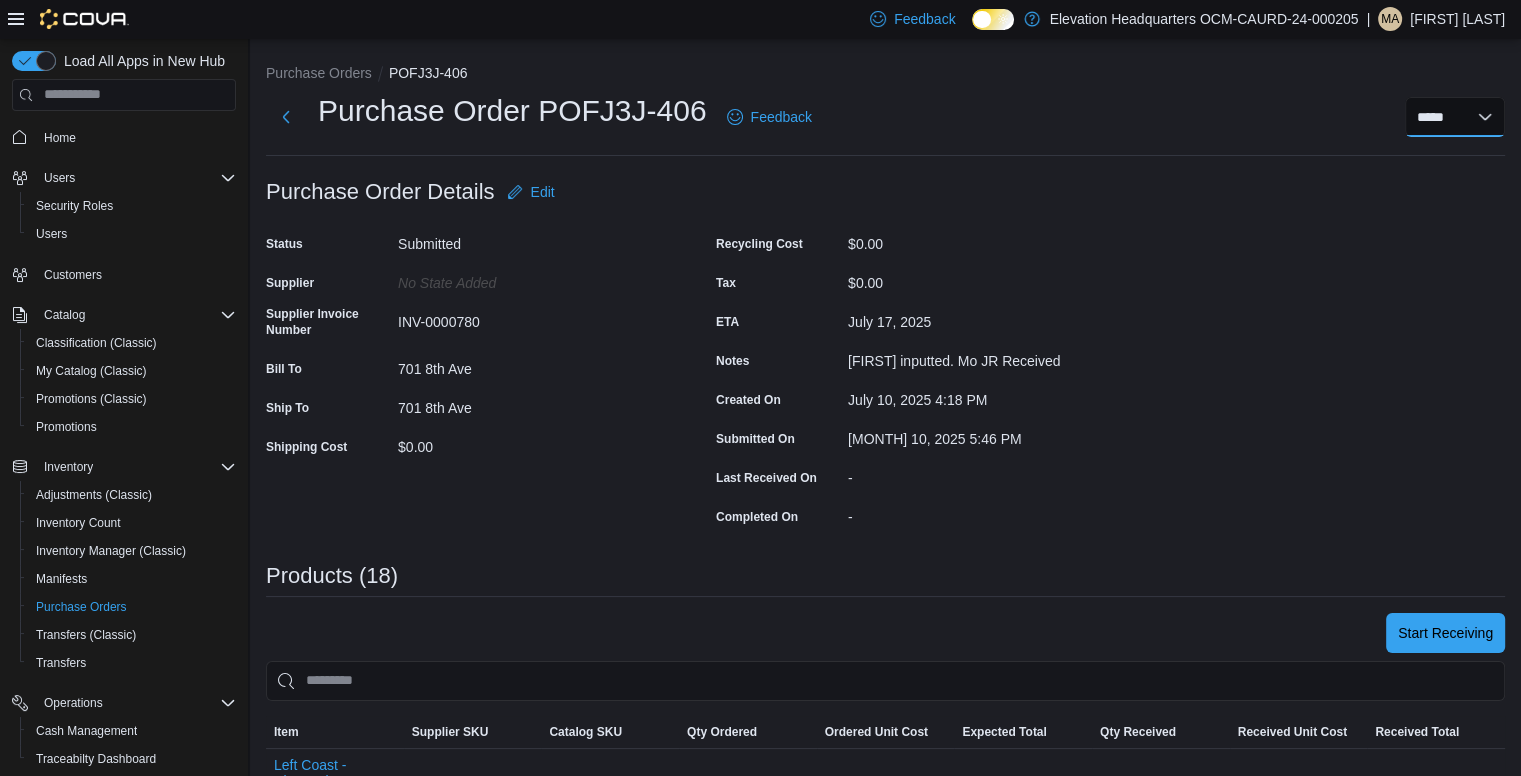 click on "***** ***** ******" at bounding box center (1455, 117) 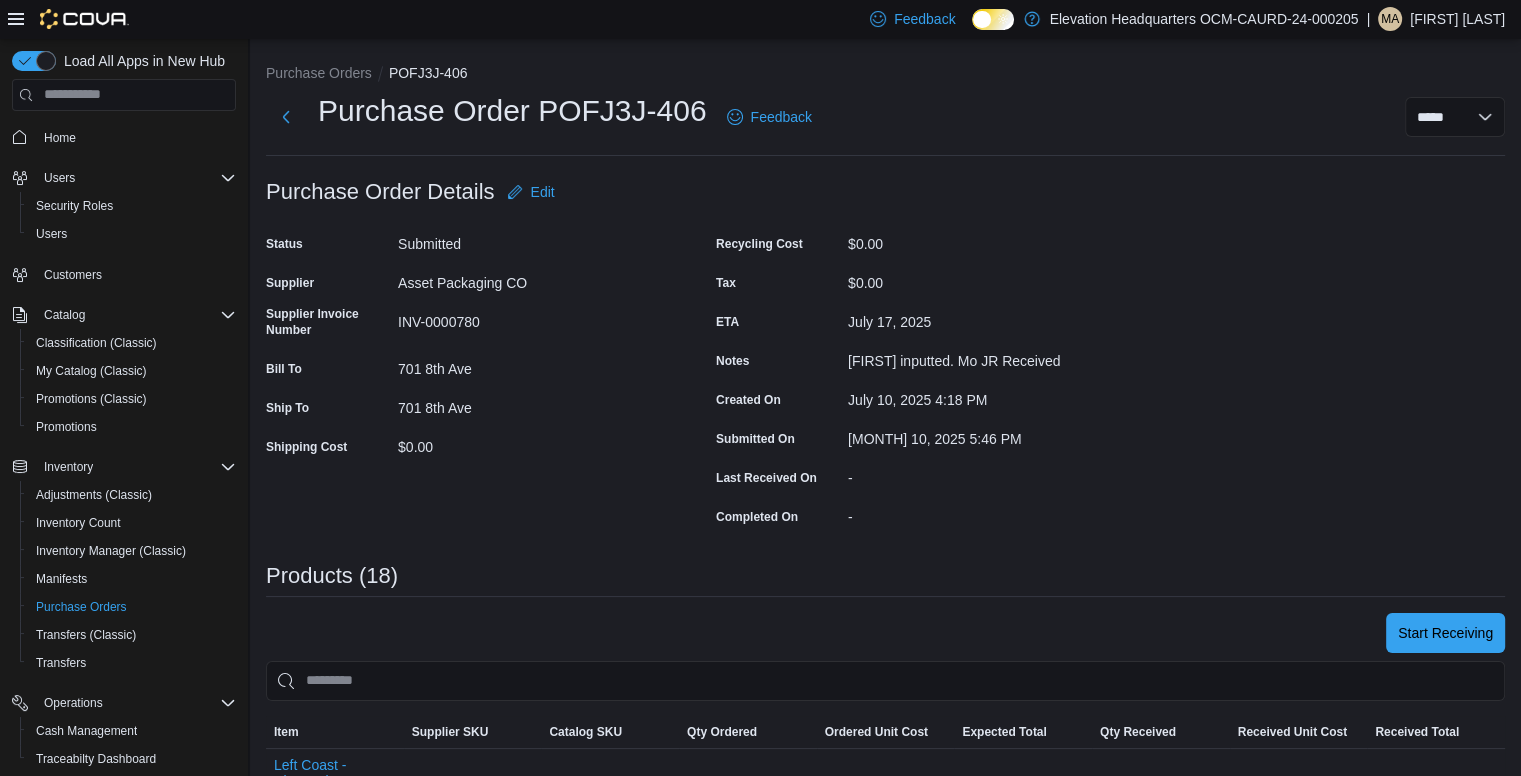 click on "Purchase Order: POFJ3J-406 Feedback Purchase Order Details   Edit Status Submitted Supplier Asset Packaging CO Supplier Invoice Number INV-0000780 Bill To [NUMBER] [STREET] Ship To [NUMBER] [STREET] Shipping Cost $0.00 Recycling Cost $0.00 Tax $0.00 ETA [MONTH] 17, 2025 Notes [FIRST] inputted. Mo JR Received  Created On [MONTH] 10, 2025 4:18 PM Submitted On [MONTH] 10, 2025 5:46 PM Last Received On - Completed On - Products (18)   Start Receiving Sorting EuiBasicTable with search callback Item Supplier SKU Catalog SKU Qty Ordered Ordered Unit Cost Expected Total Qty Received Received Unit Cost Received Total Left Coast - Pineapple Express x Cherry Pie - Dual Chamber 1g Supplier SKU Catalog SKU HU3C56ZZ Qty Ordered 10 Ordered Unit Cost $27.00 Expected Total $270.00 Qty Received 0 Received Unit Cost $0.00 Received Total $0.00 0 Left Coast - Blue Dream x Monster Cookies - Dual Chamber 1g Supplier SKU Catalog SKU 3KUDFFH8 Qty Ordered 10 Ordered Unit Cost $27.00 Expected Total $270.00 Qty Received 0 Received Unit Cost $0.00 $0.00 0 10 0" at bounding box center [885, 1292] 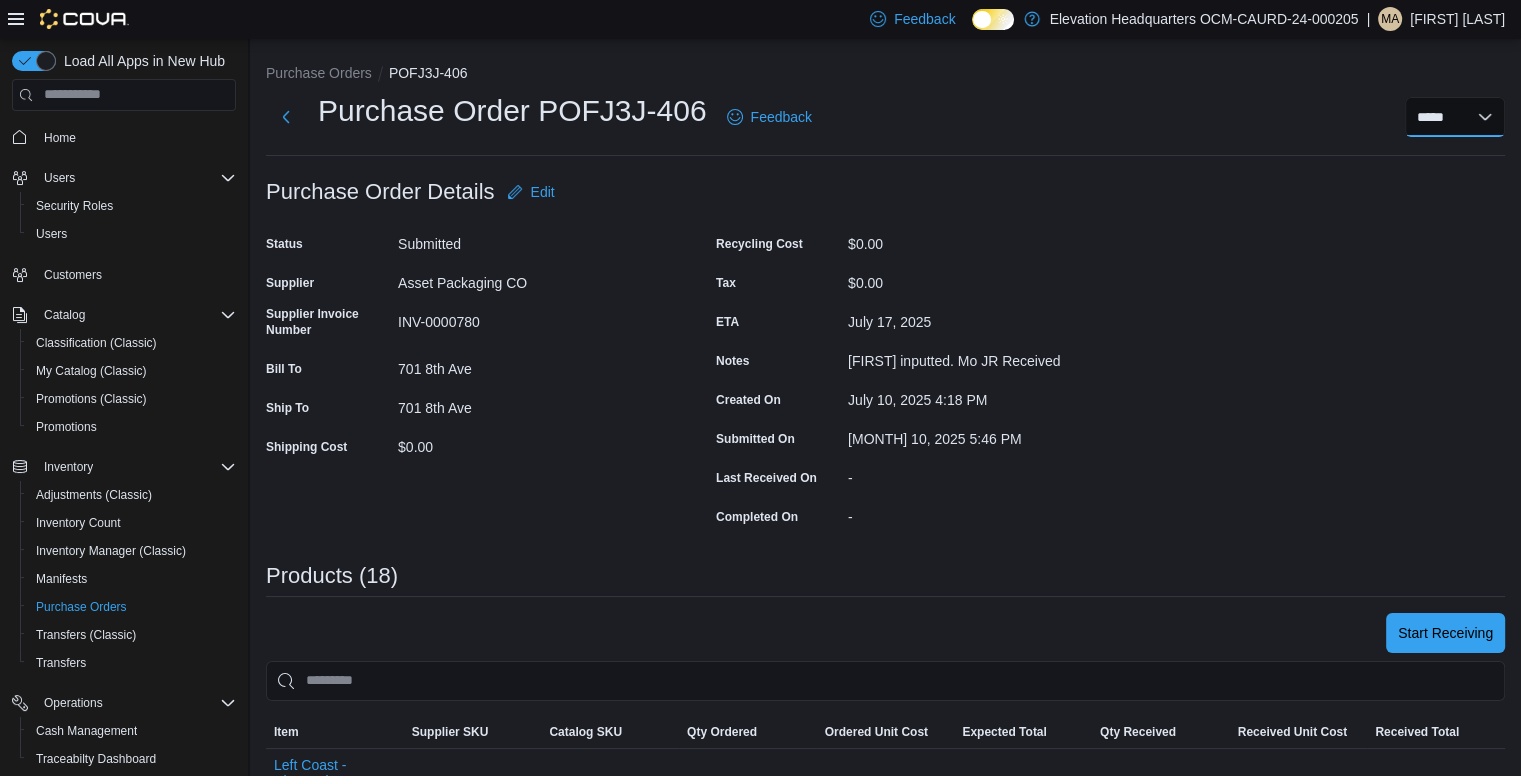 click on "***** ***** ******" at bounding box center [1455, 117] 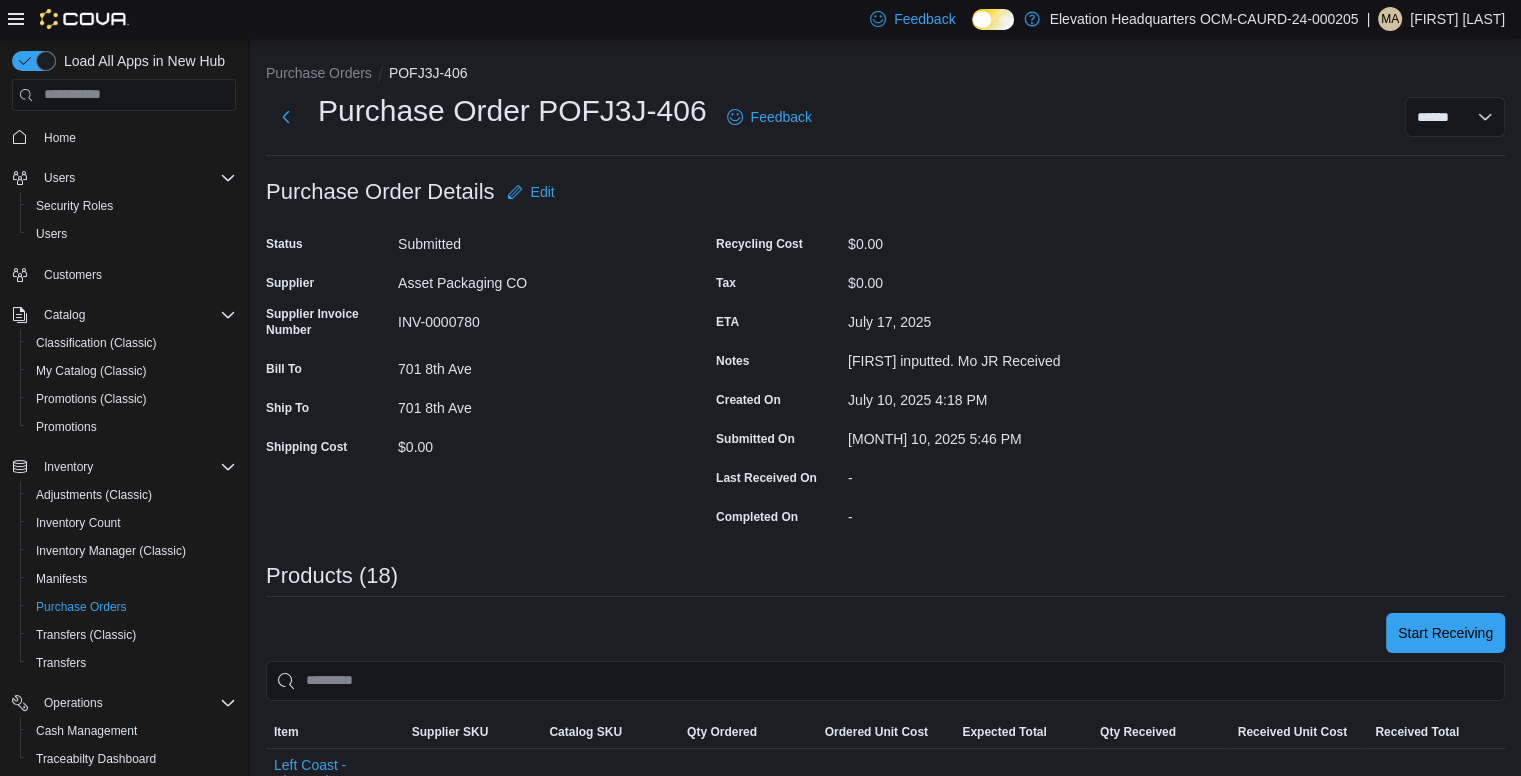 select 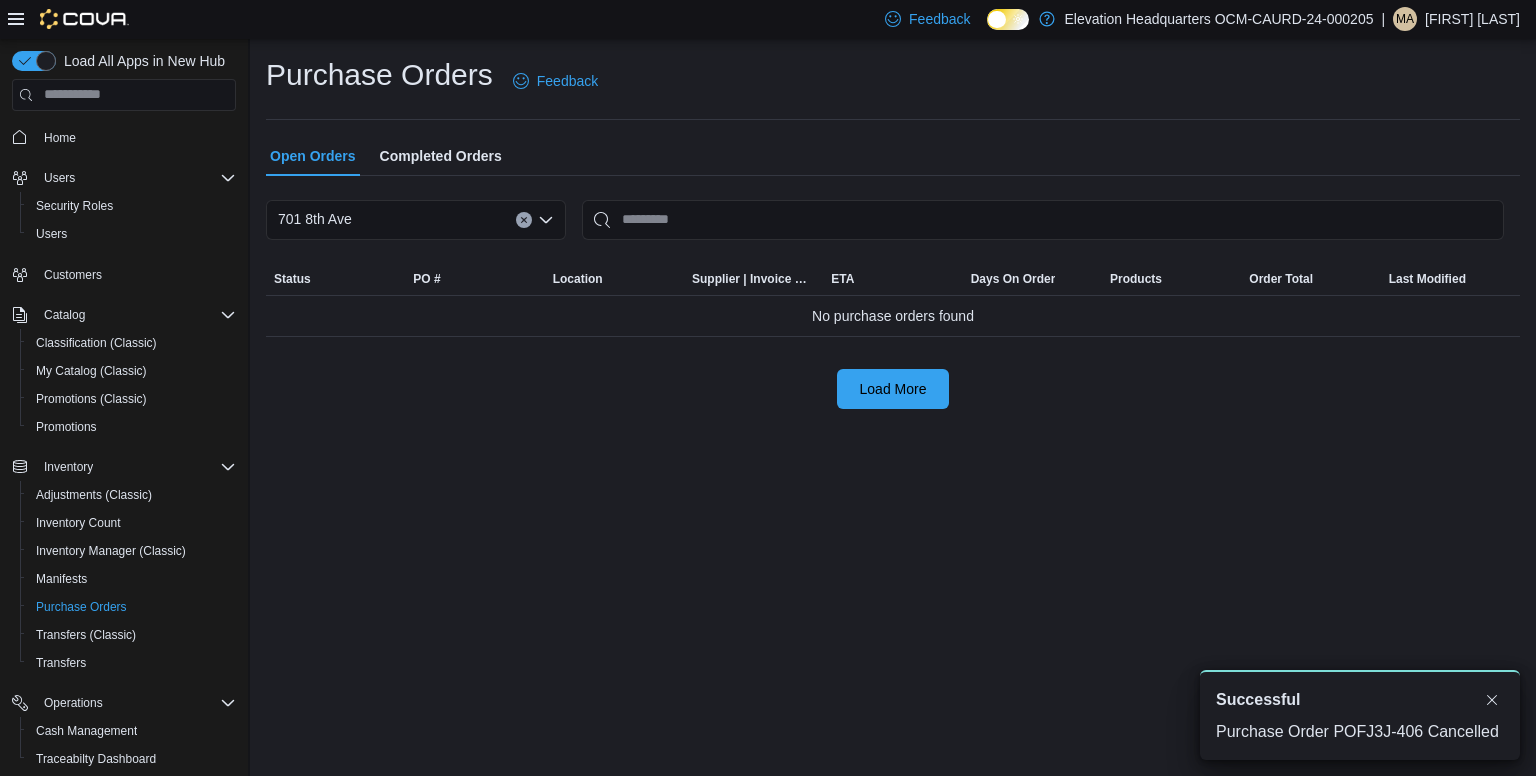 scroll, scrollTop: 0, scrollLeft: 0, axis: both 